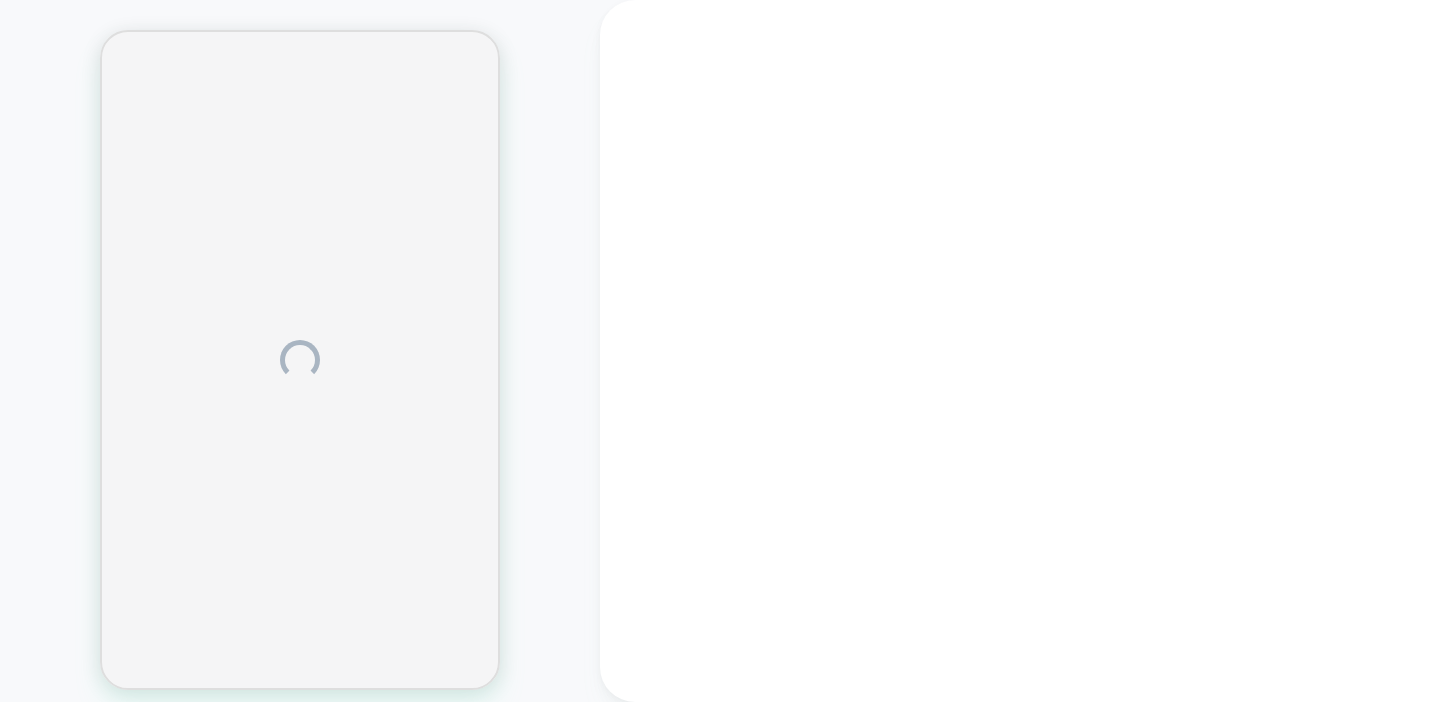 scroll, scrollTop: 0, scrollLeft: 0, axis: both 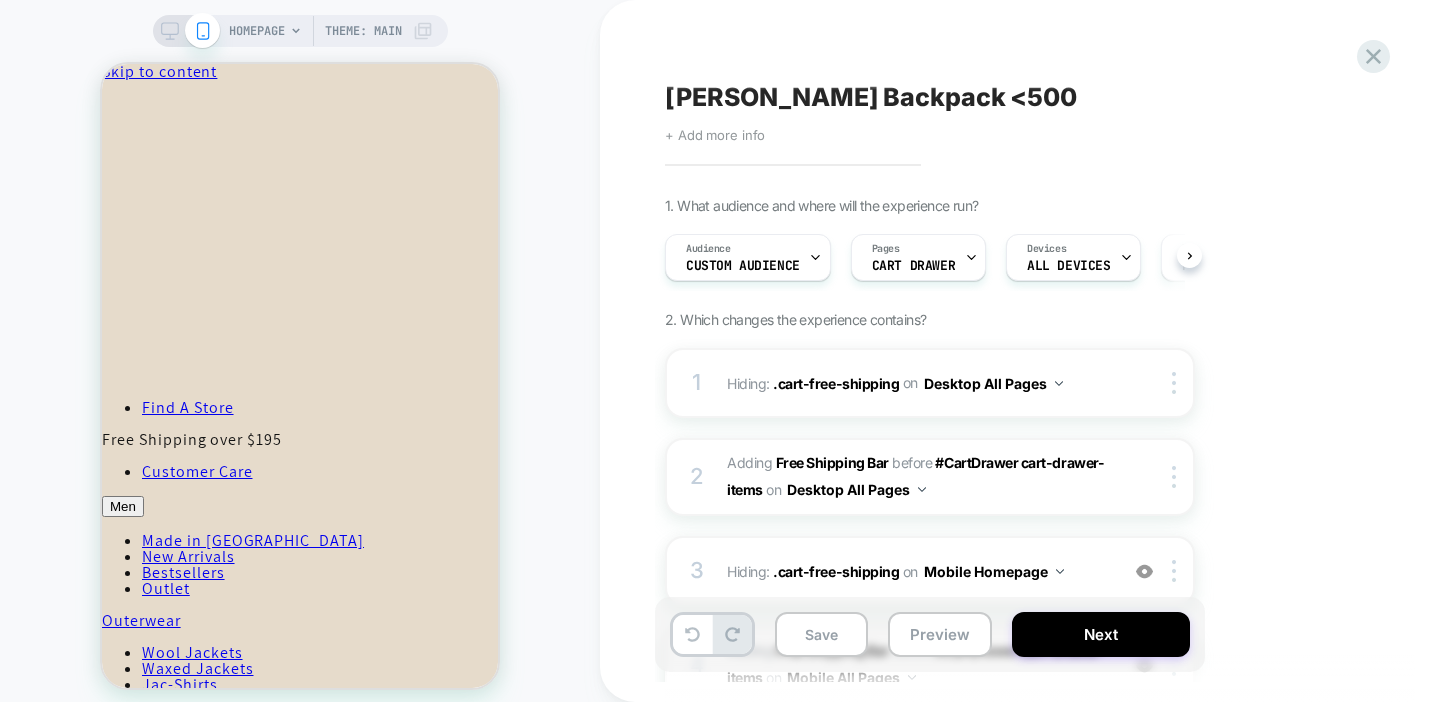 click at bounding box center (186, 31) 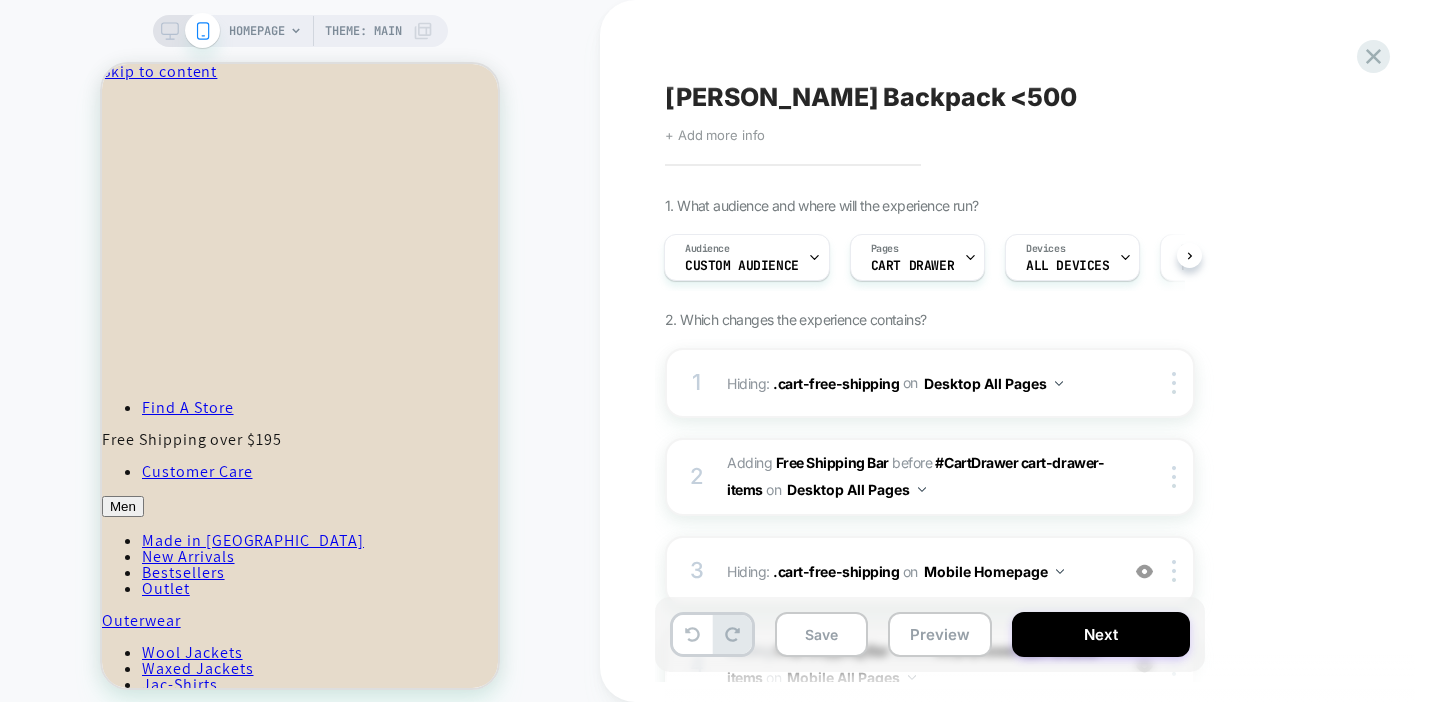 click on "HOMEPAGE Theme: MAIN" at bounding box center (300, 31) 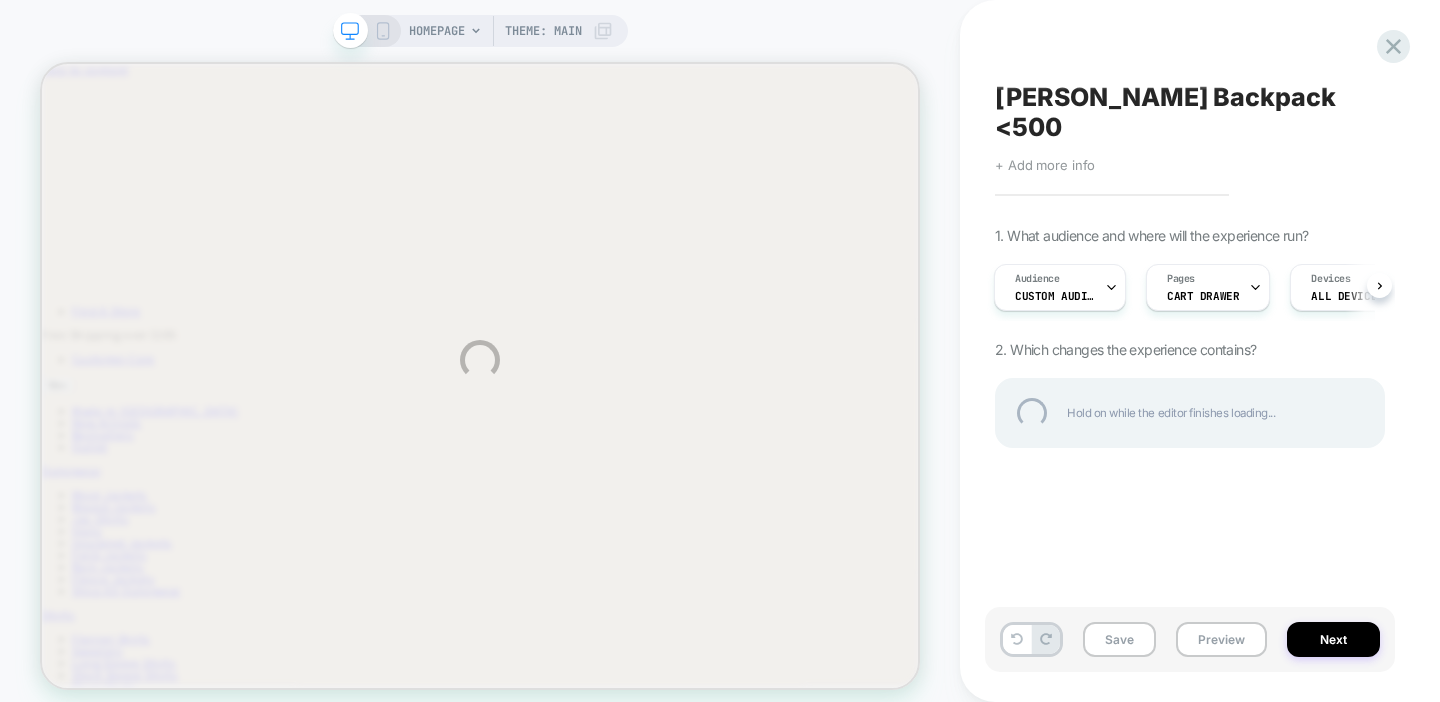 scroll, scrollTop: 0, scrollLeft: 0, axis: both 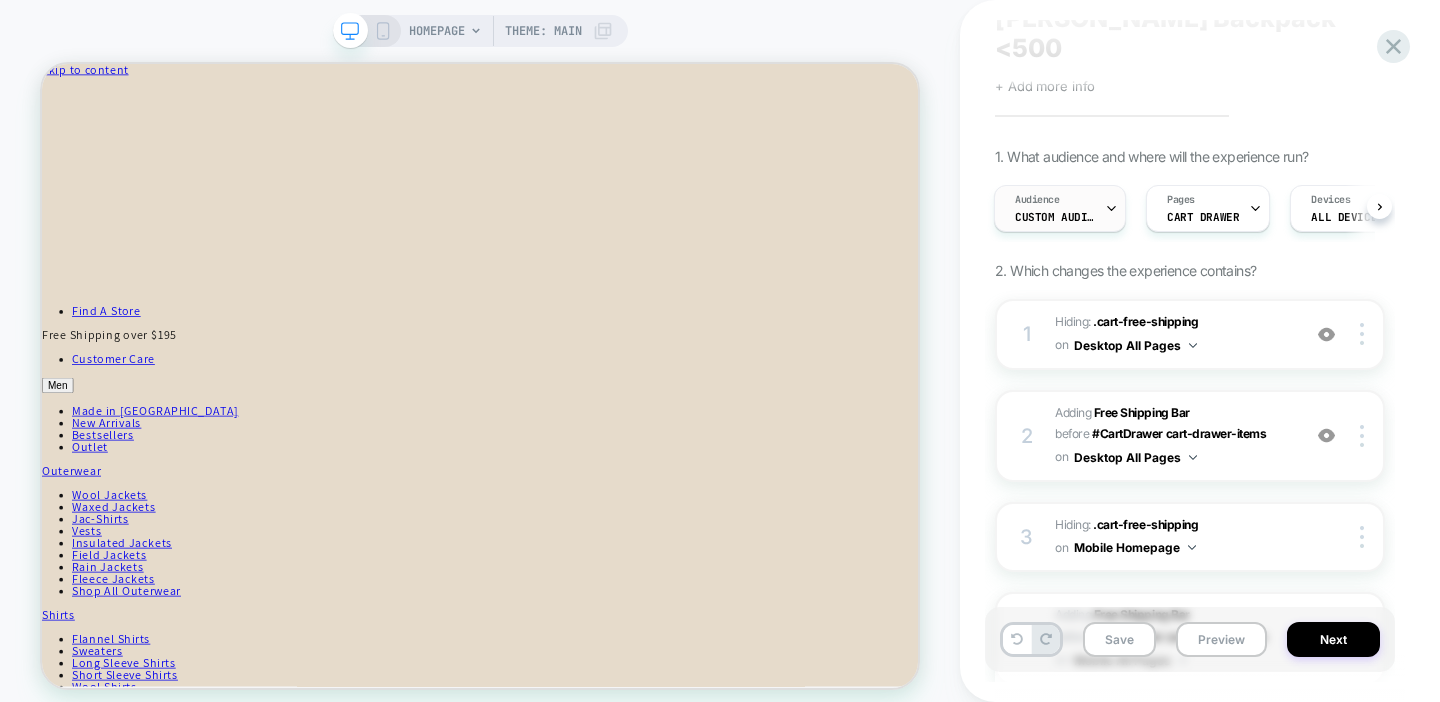 click on "Custom Audience" at bounding box center [1055, 217] 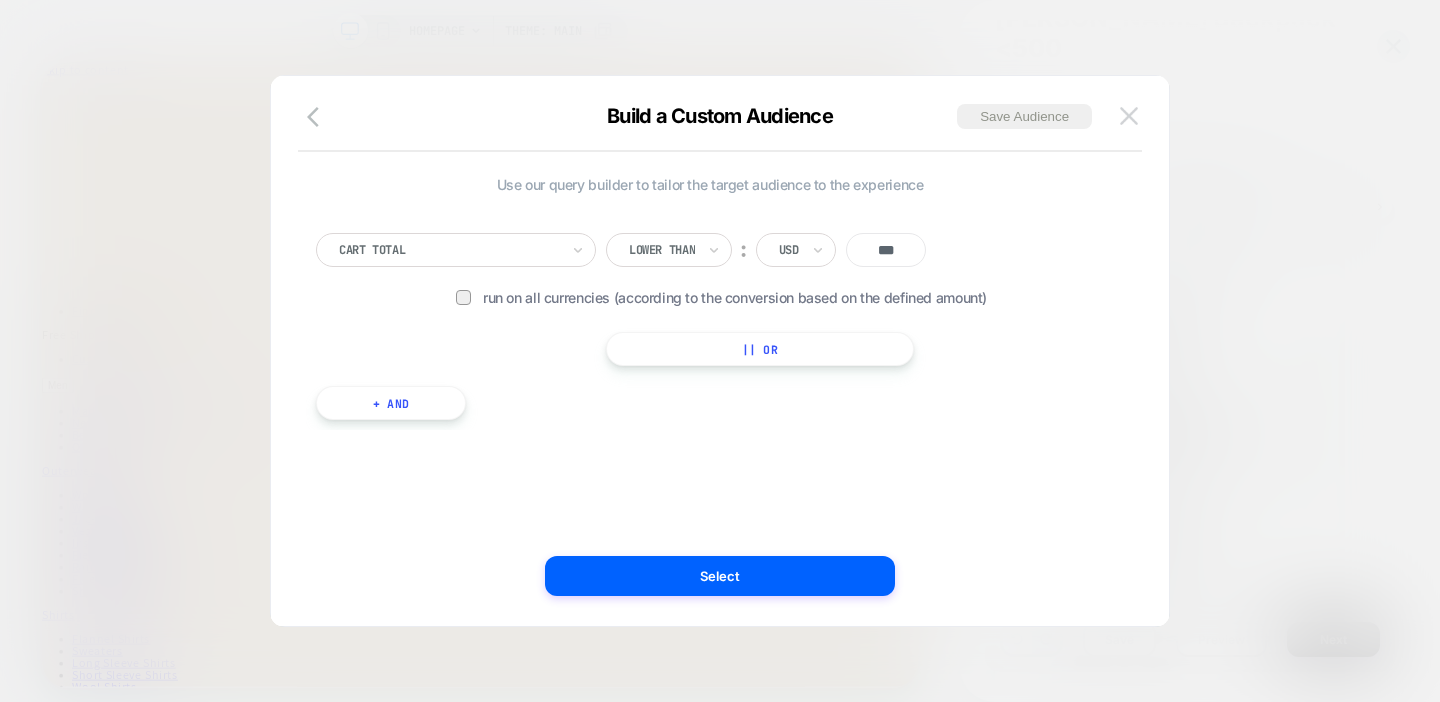 click at bounding box center [1129, 115] 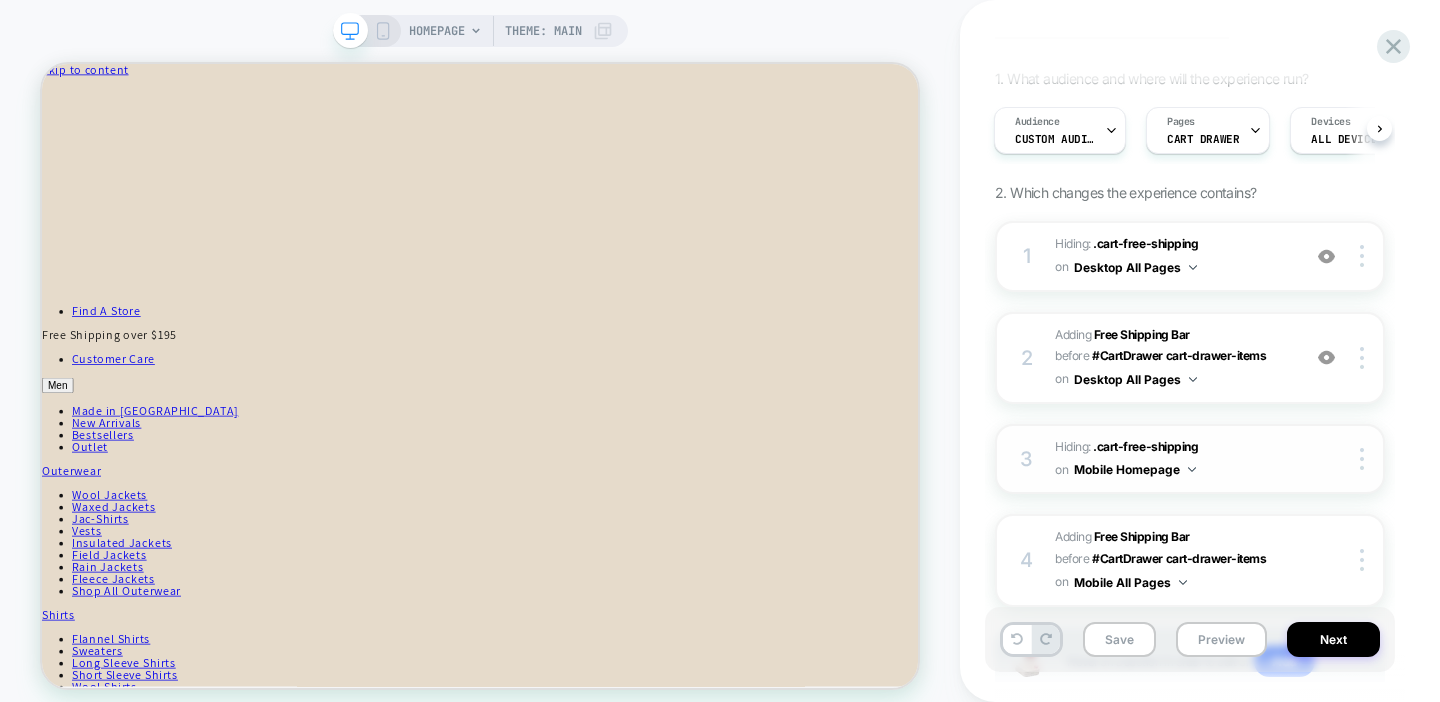 scroll, scrollTop: 105, scrollLeft: 0, axis: vertical 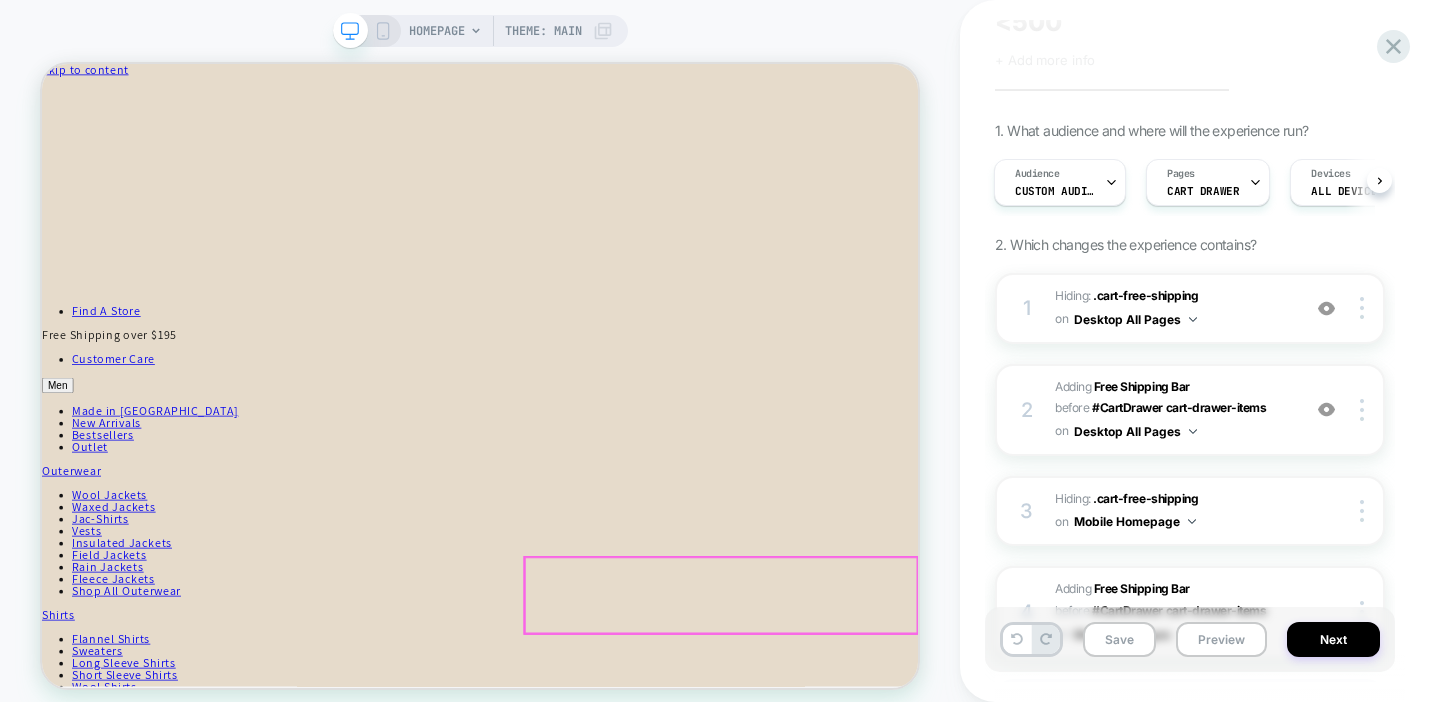 click on "You׳re only $250 away from a FREE [PERSON_NAME] Backpack" at bounding box center (626, 270) 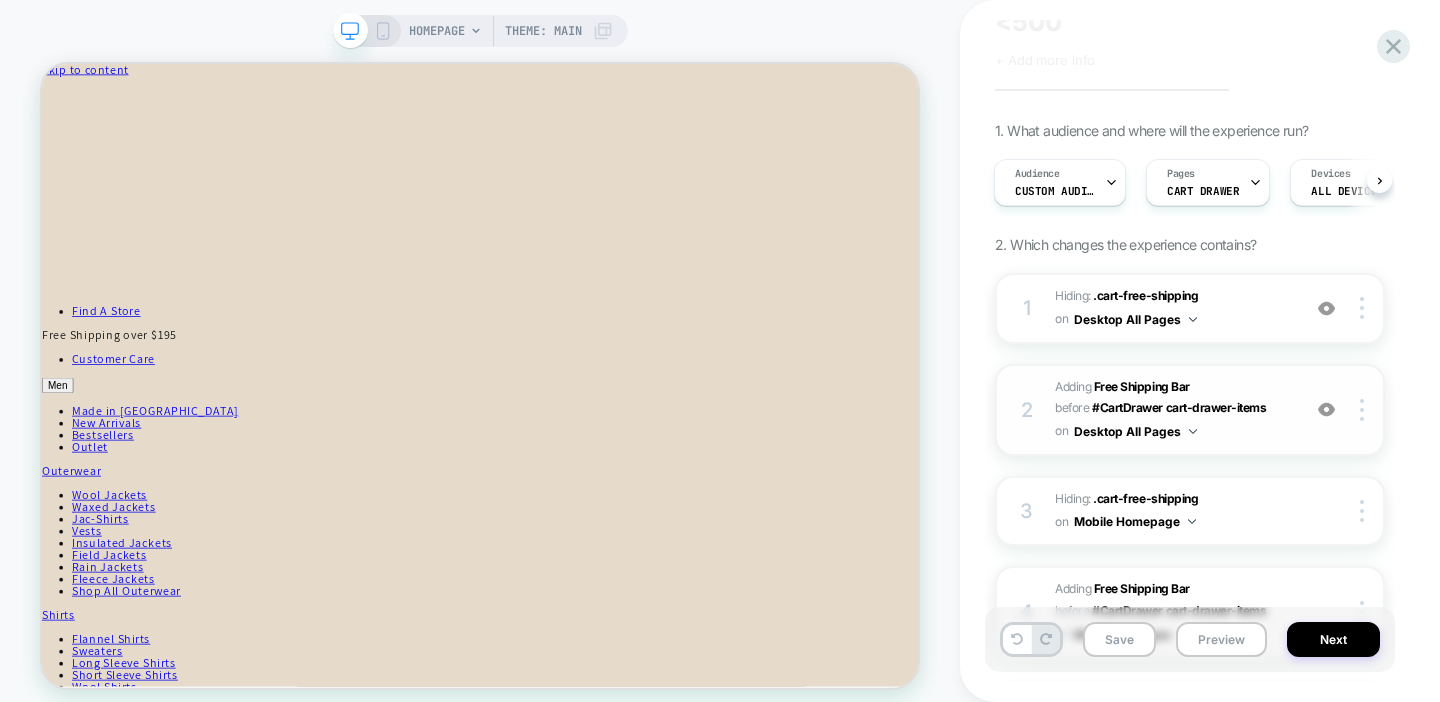 click on "#_loomi_addon_1751997079939 Adding   Free Shipping Bar   BEFORE #CartDrawer cart-drawer-items #CartDrawer cart-drawer-items   on Desktop All Pages" at bounding box center [1172, 410] 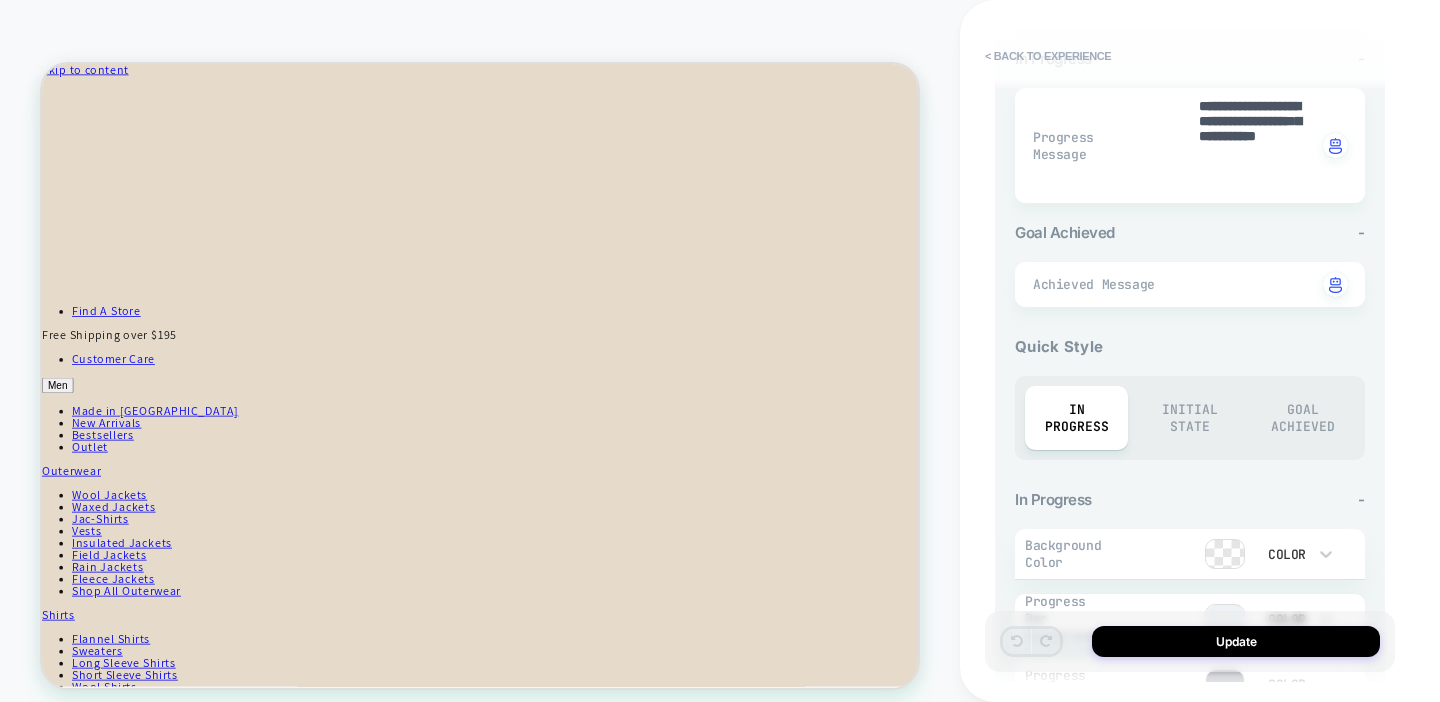 scroll, scrollTop: 719, scrollLeft: 0, axis: vertical 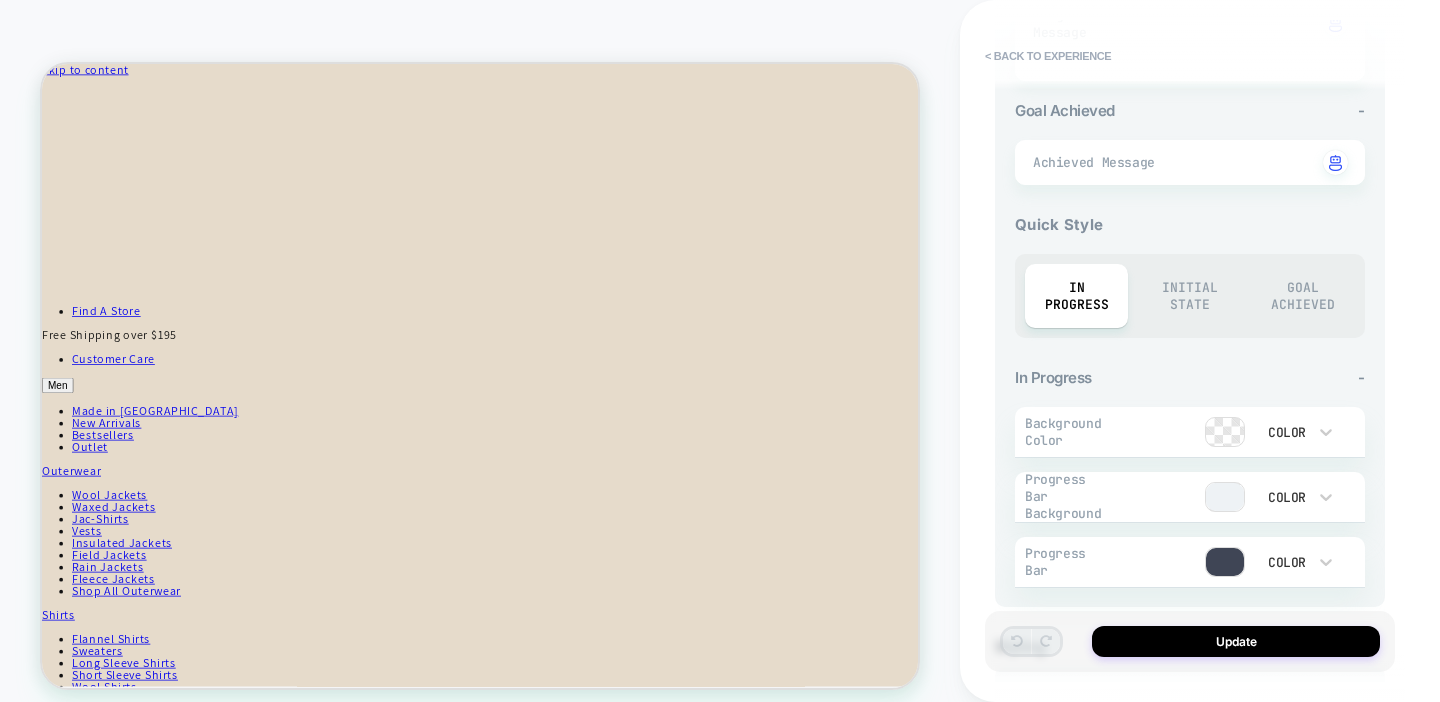 click on "Initial State" at bounding box center [1189, 296] 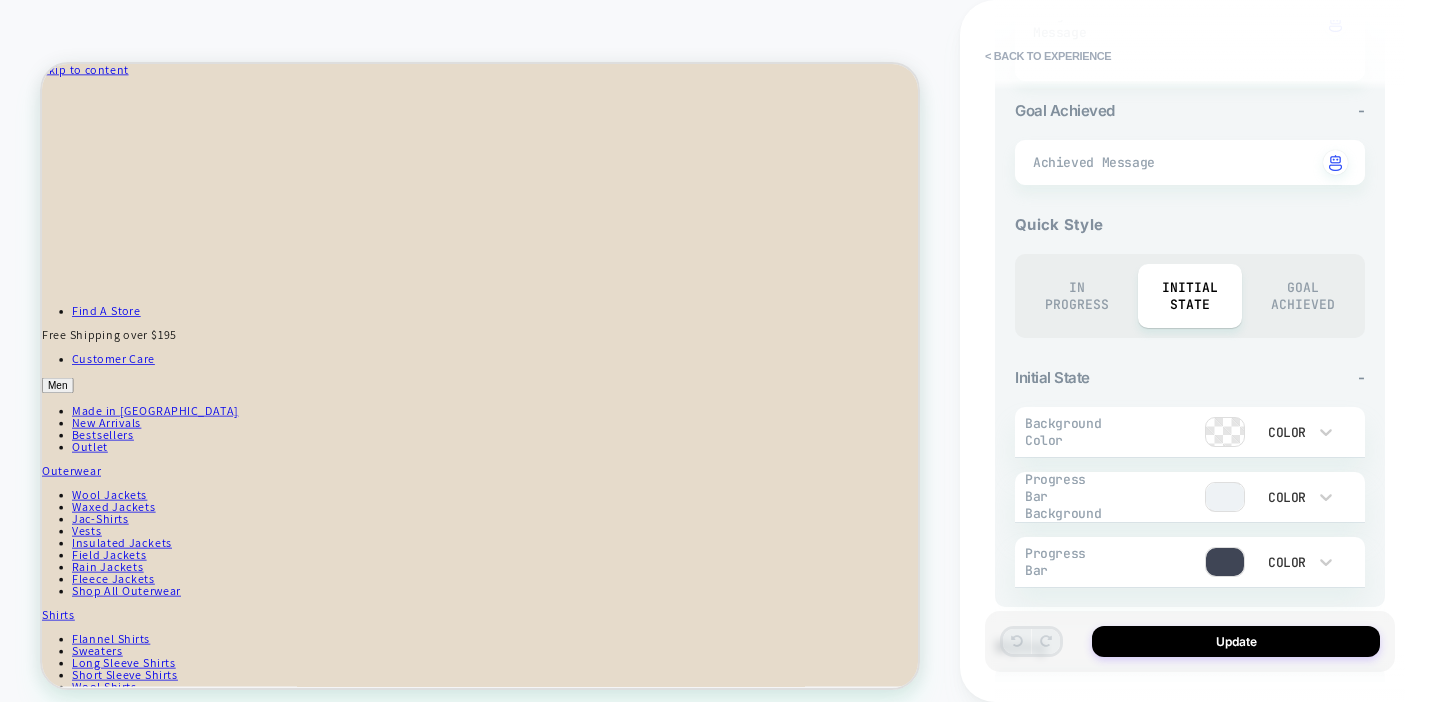click on "In Progress" at bounding box center [1076, 296] 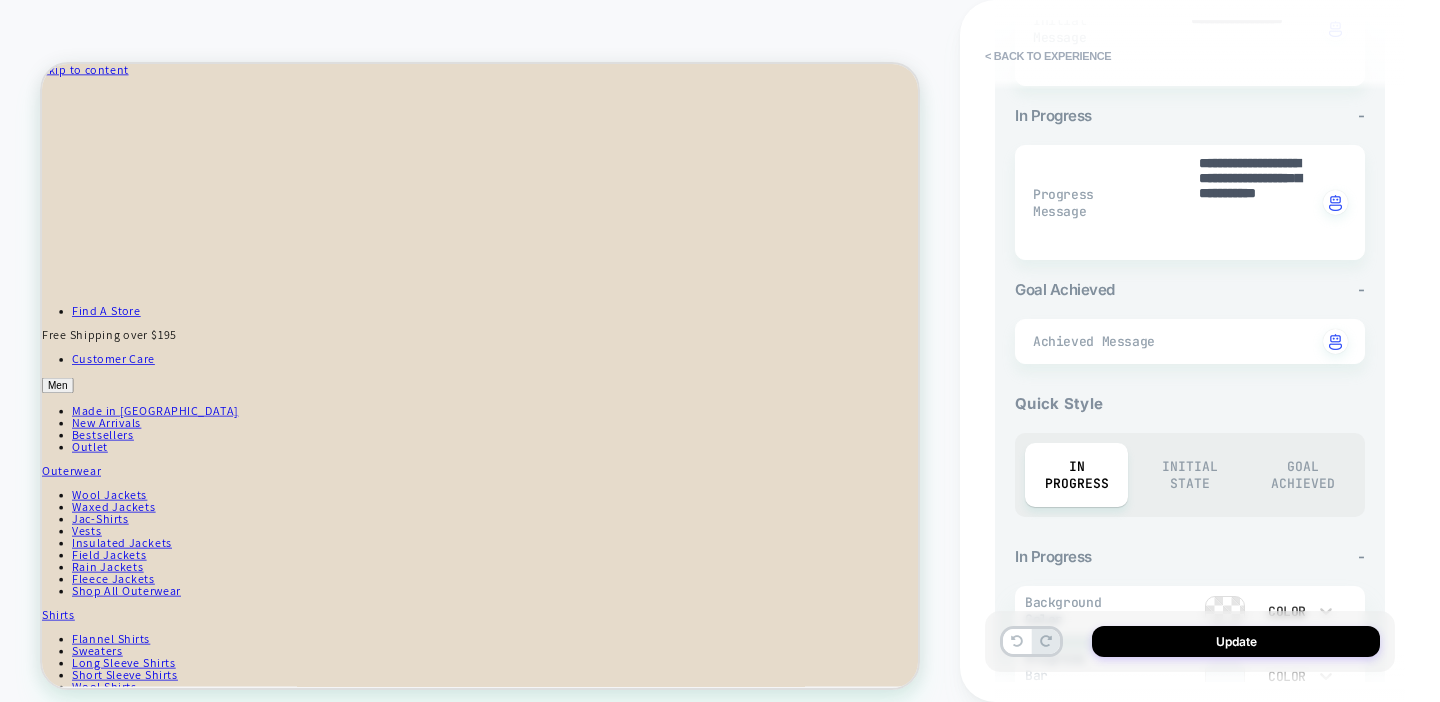 scroll, scrollTop: 514, scrollLeft: 0, axis: vertical 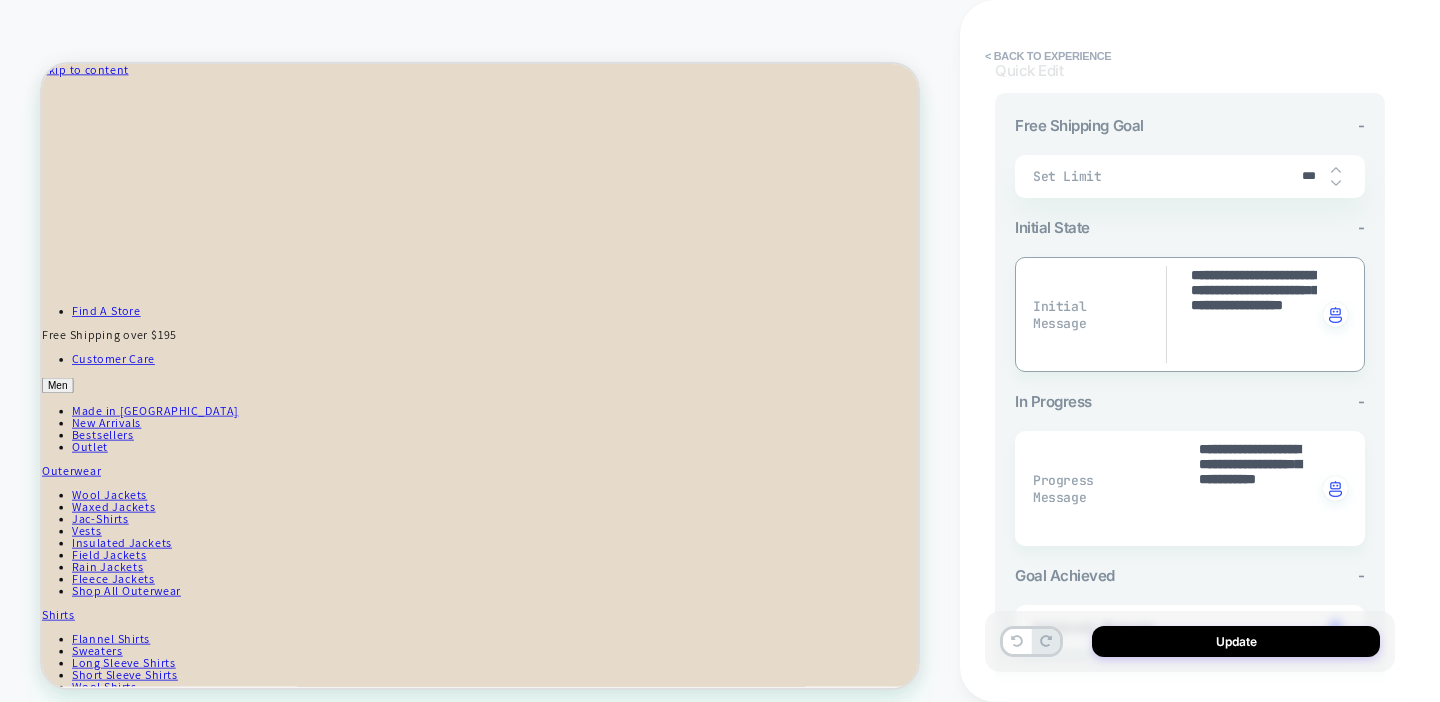 click on "**********" at bounding box center [1253, 314] 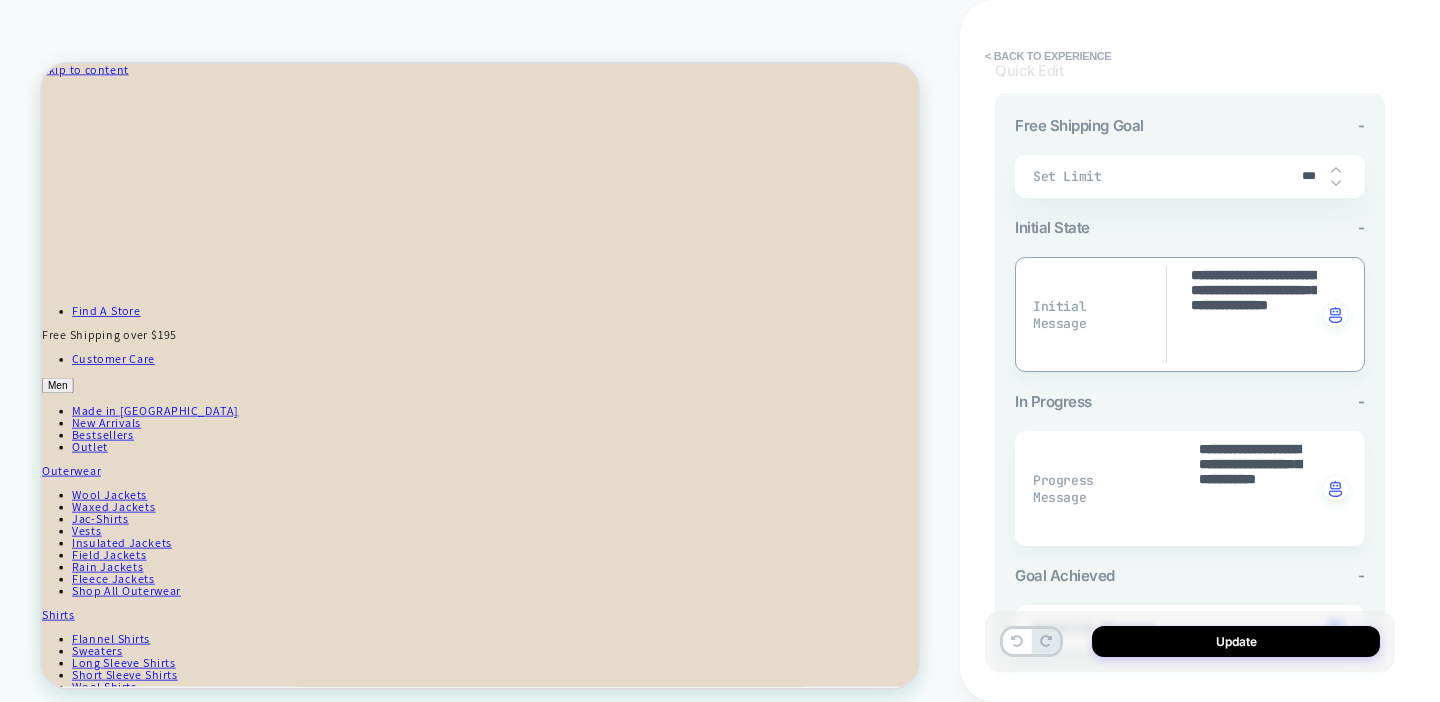 type on "*" 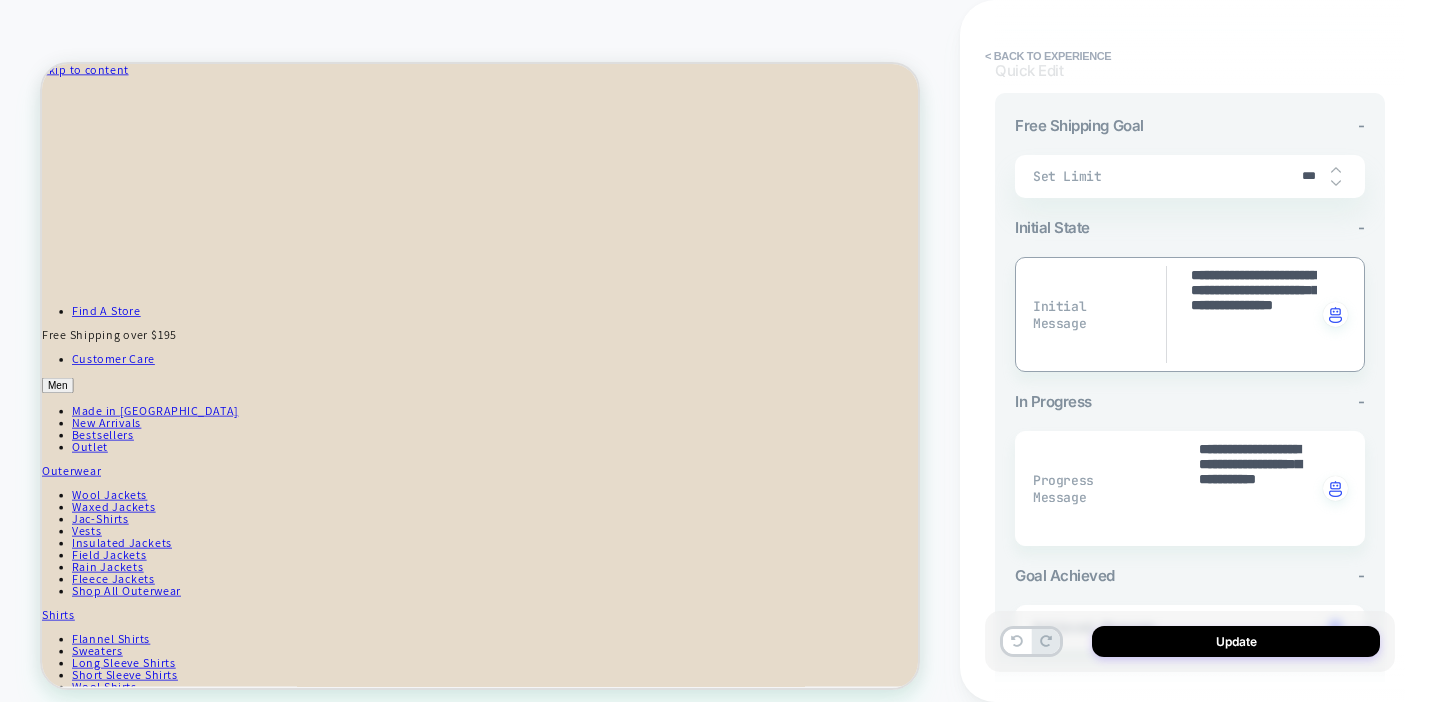 type on "*" 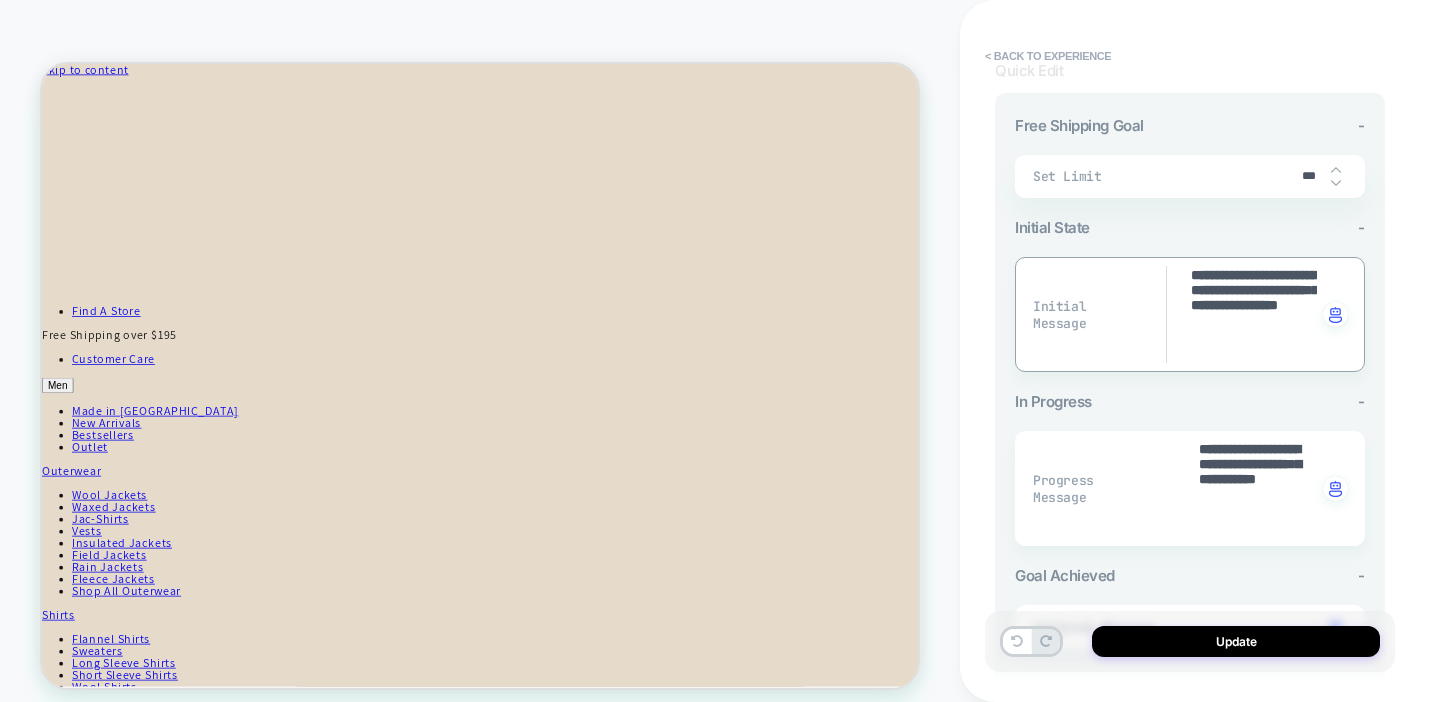 type on "*" 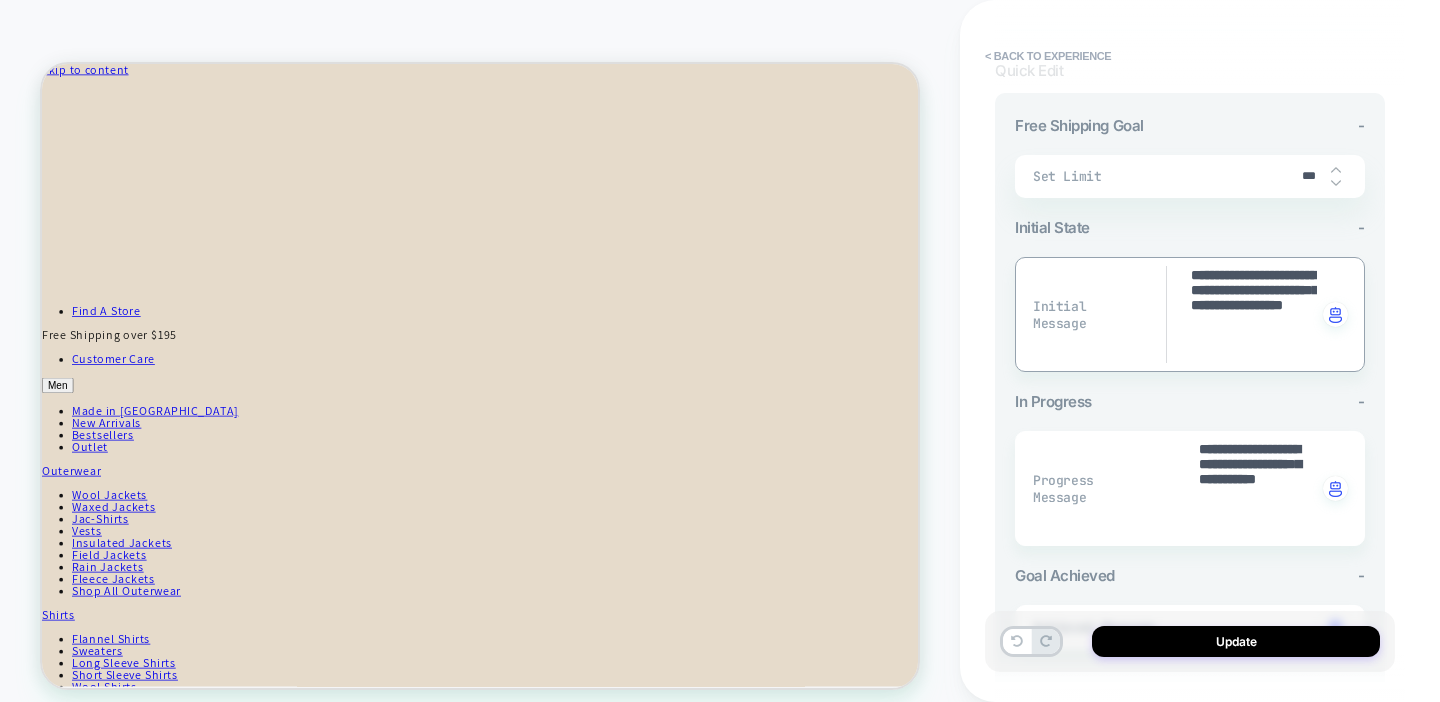 type on "*" 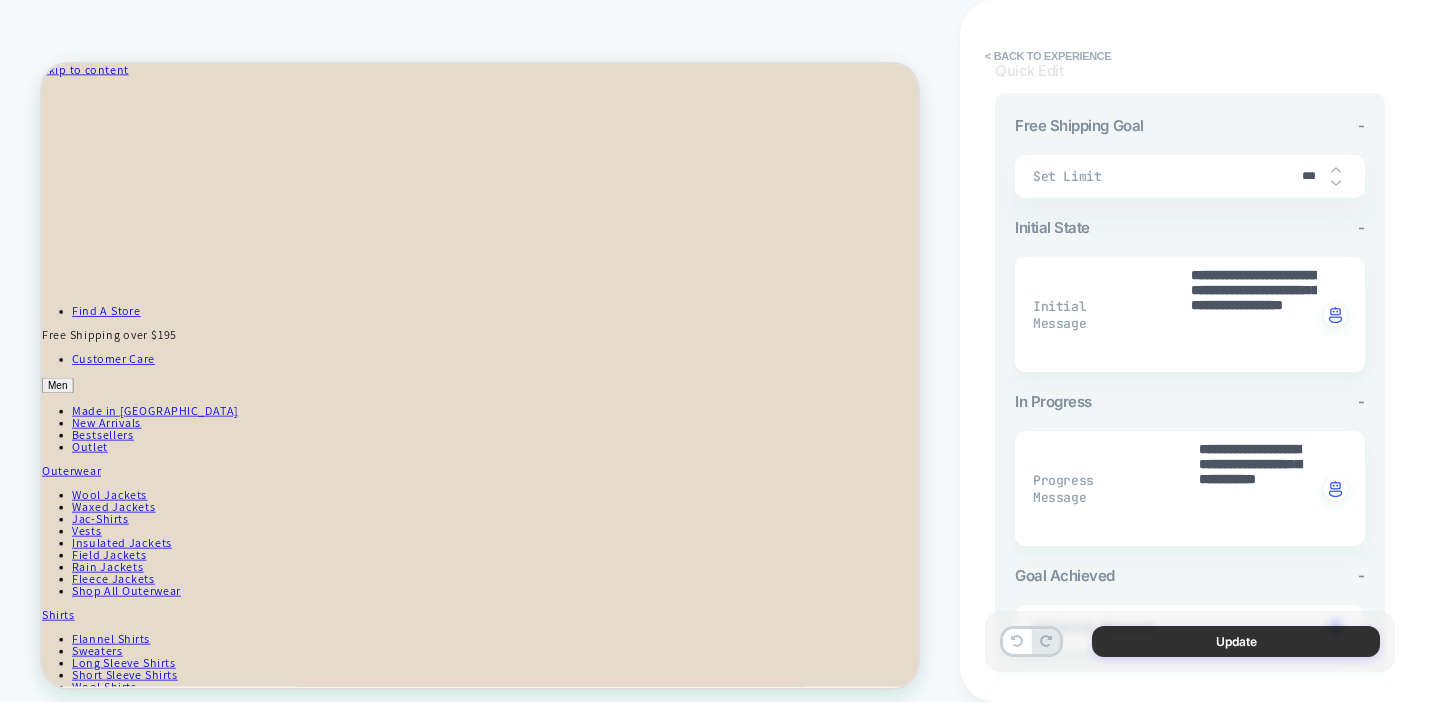 click on "Update" at bounding box center [1236, 641] 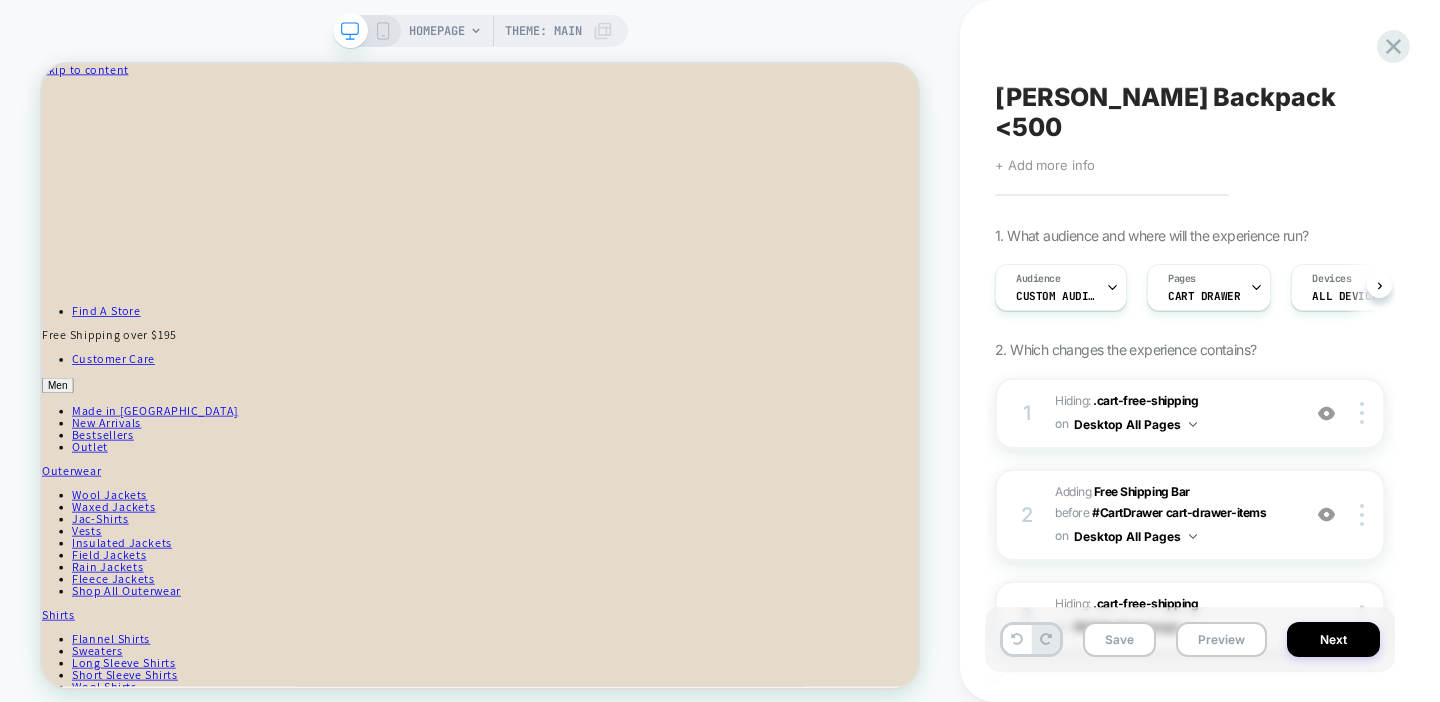 scroll, scrollTop: 0, scrollLeft: 1, axis: horizontal 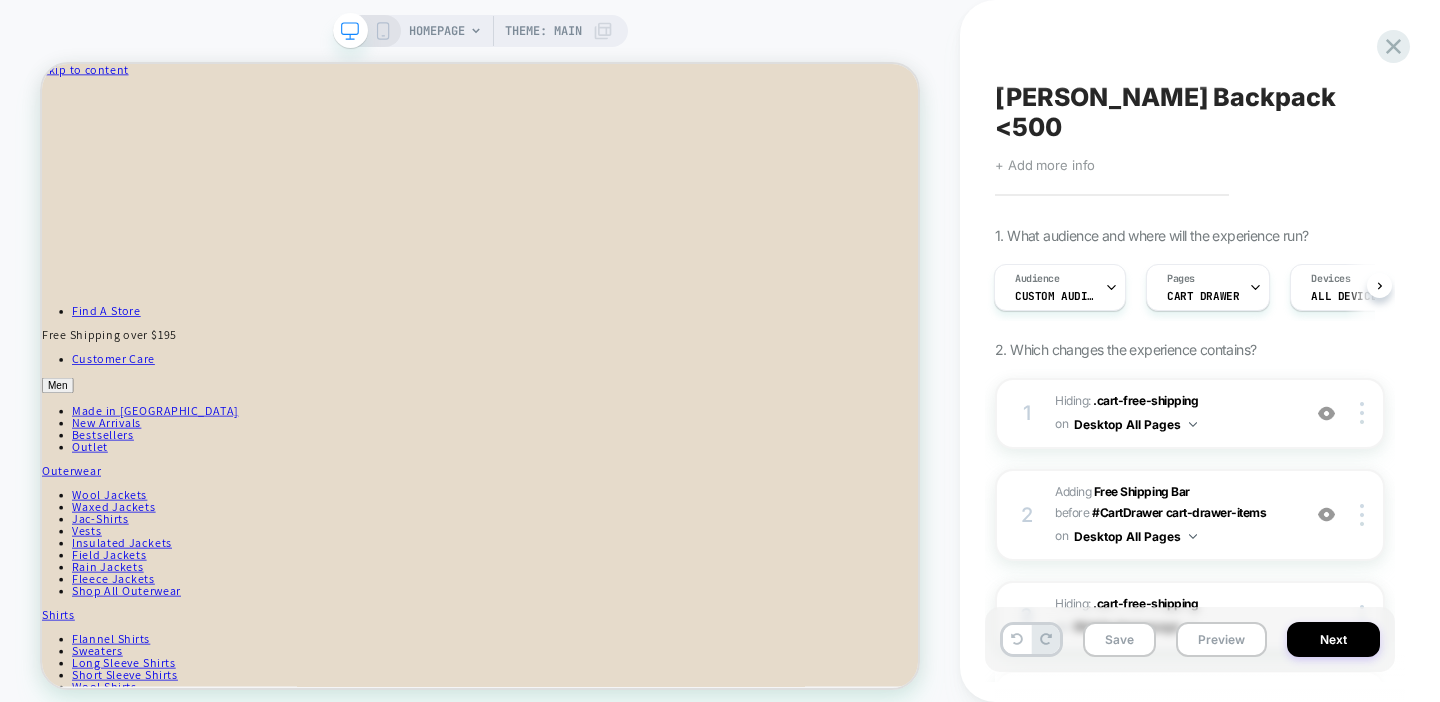 click on "HOMEPAGE" at bounding box center [437, 31] 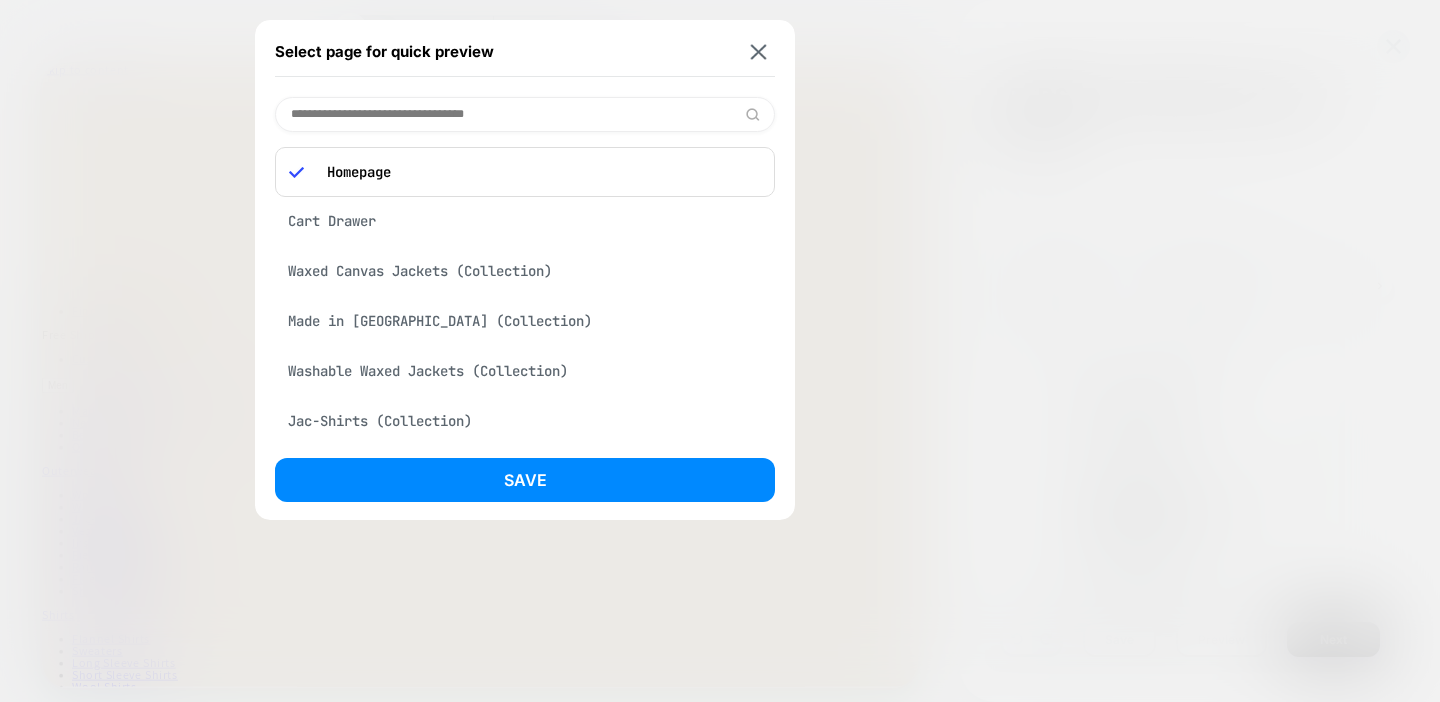 scroll, scrollTop: 16, scrollLeft: 0, axis: vertical 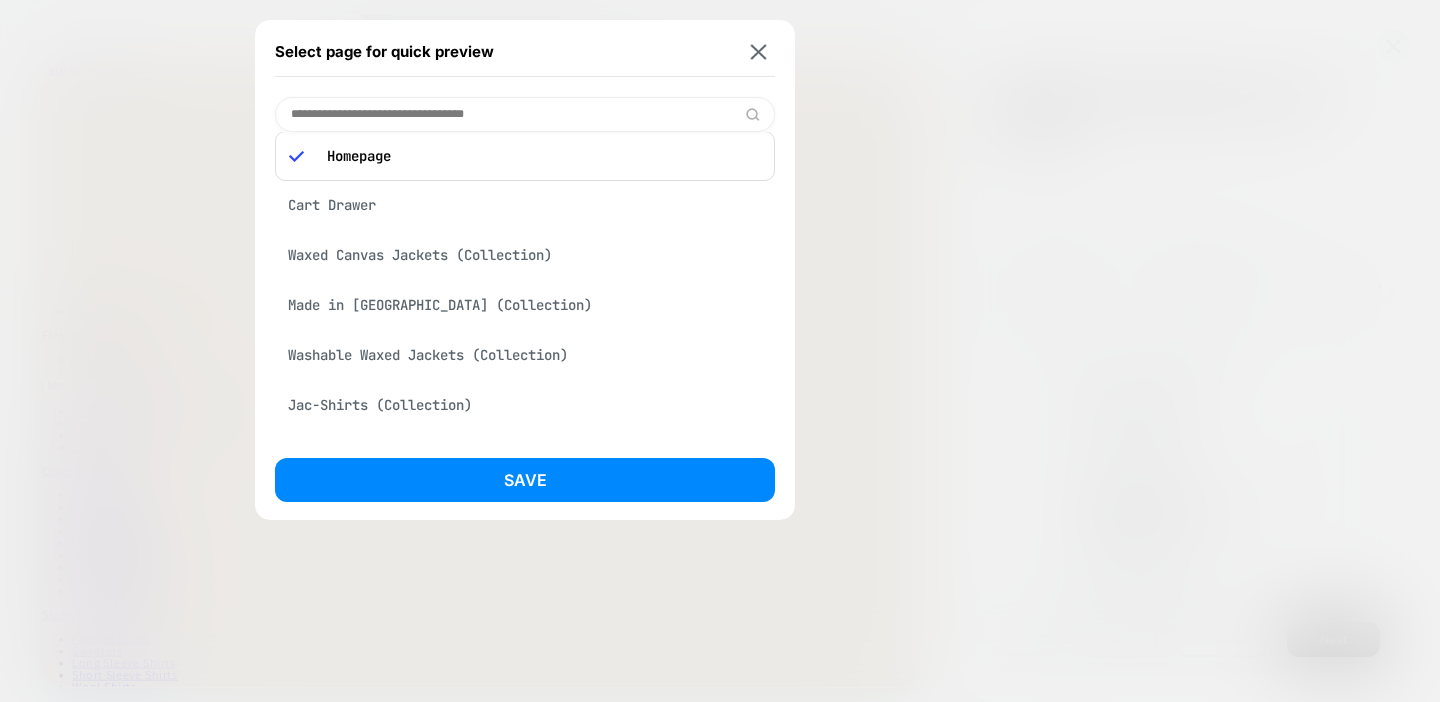 click at bounding box center [525, 114] 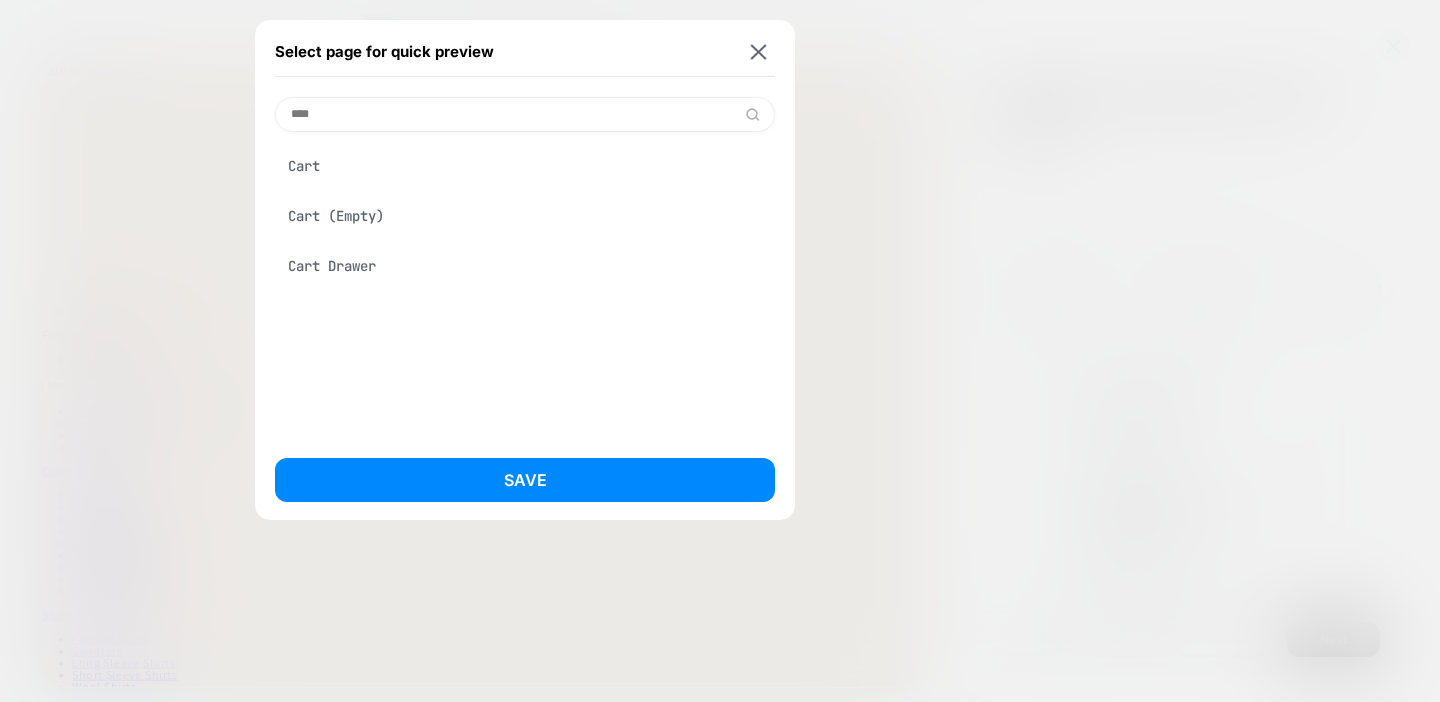 scroll, scrollTop: 0, scrollLeft: 0, axis: both 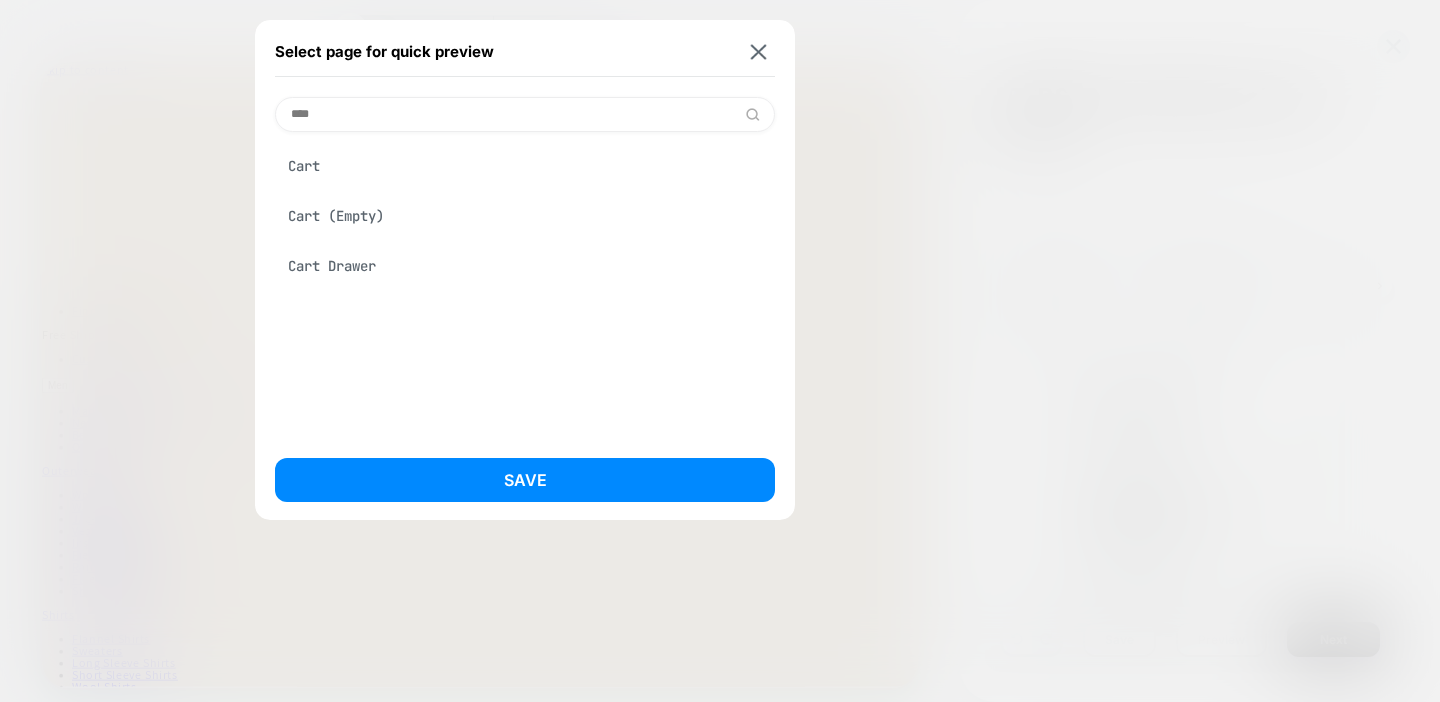 type on "****" 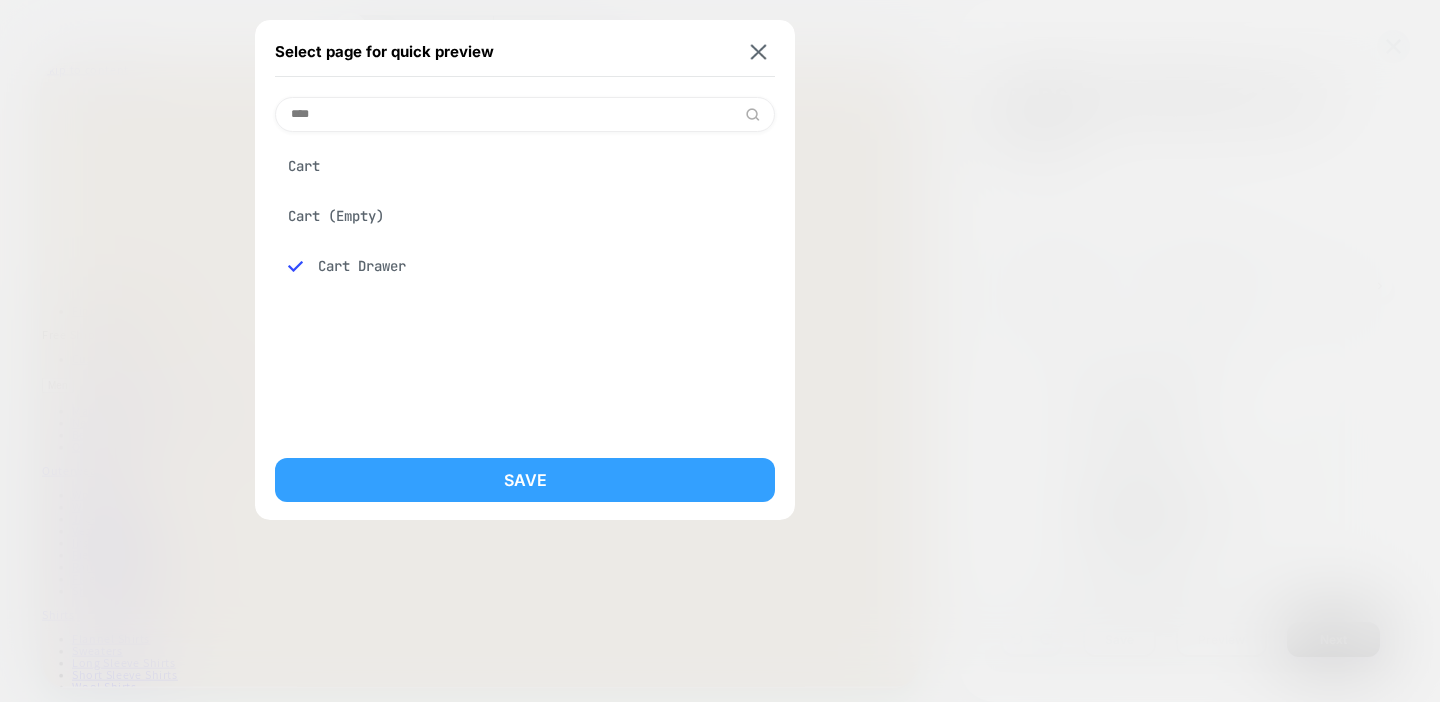 click on "Save" at bounding box center (525, 480) 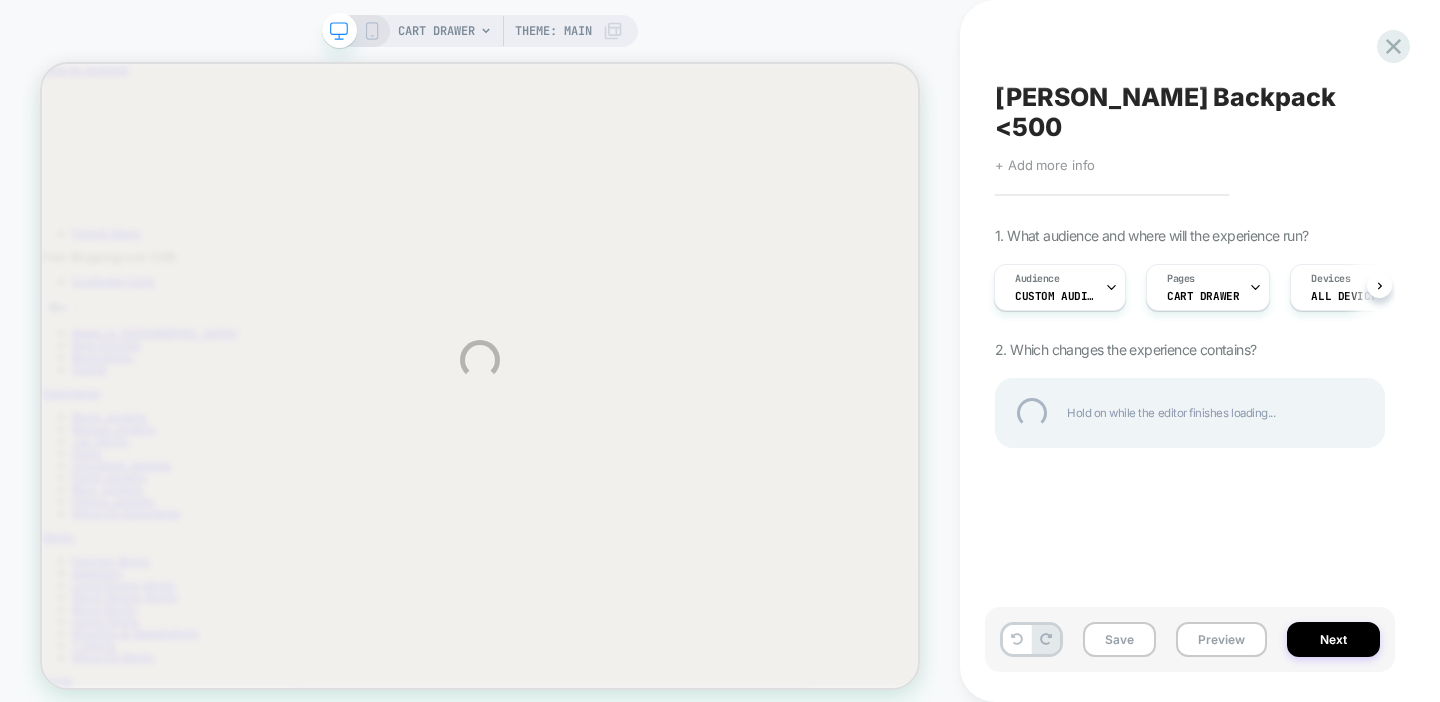 scroll, scrollTop: 0, scrollLeft: 0, axis: both 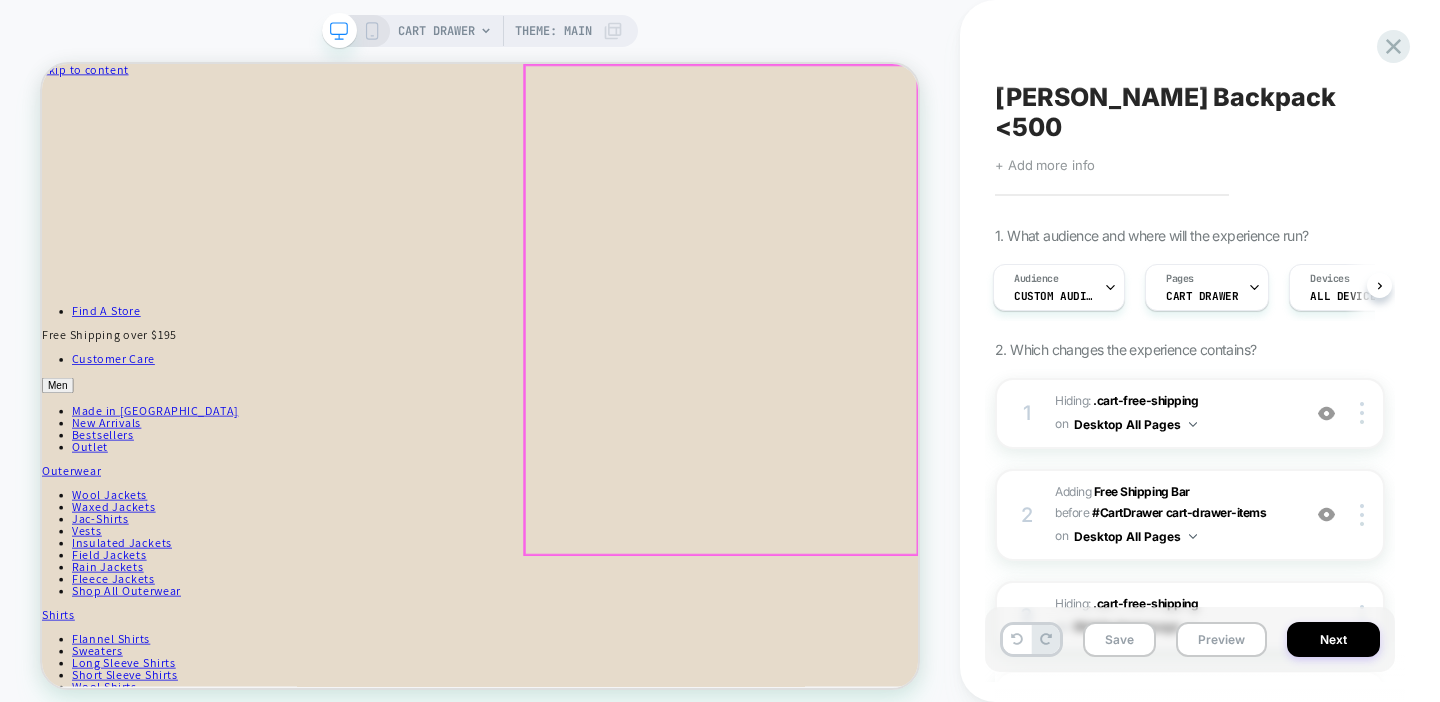 click on "Your cart is empty.
Have an account?  Log in  to check out faster.
Continue shopping" at bounding box center (626, 149) 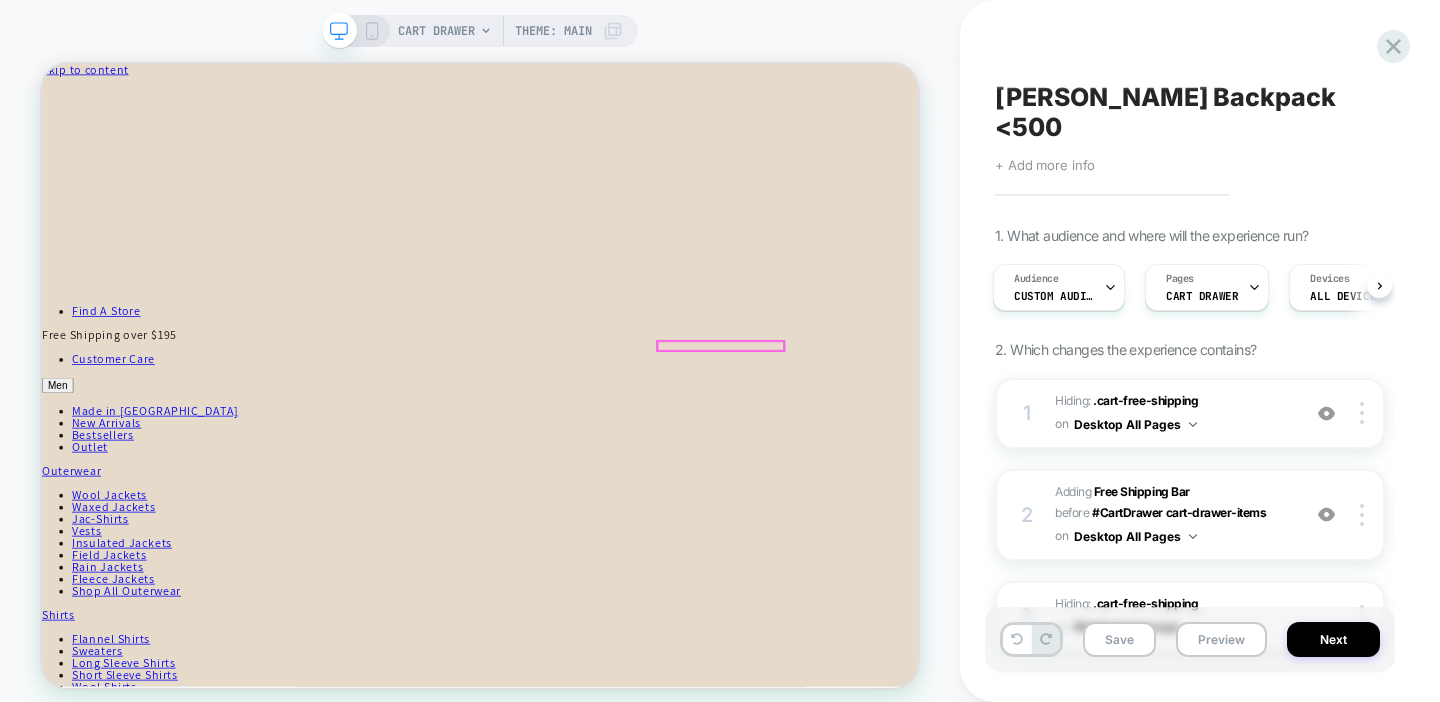 click on "Continue shopping" at bounding box center (114, 172) 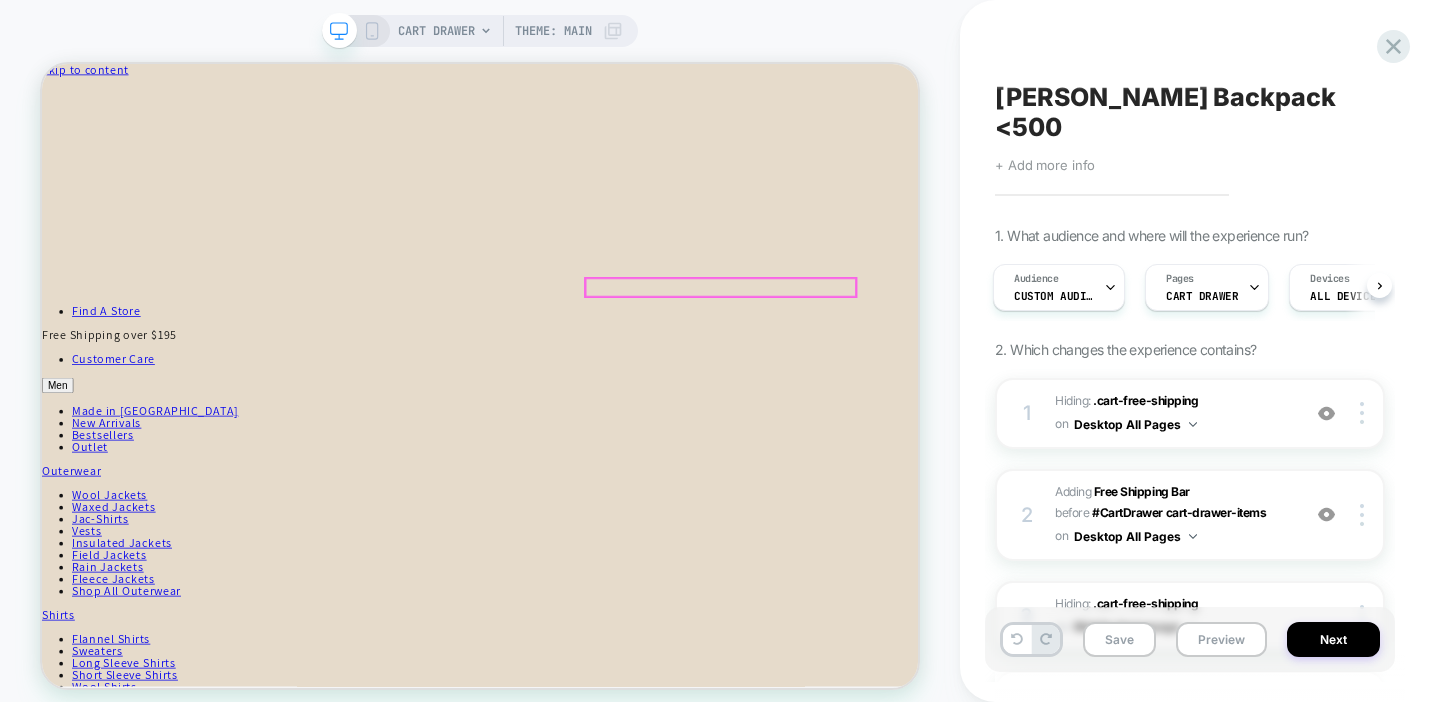 click on "Log in" at bounding box center [197, 156] 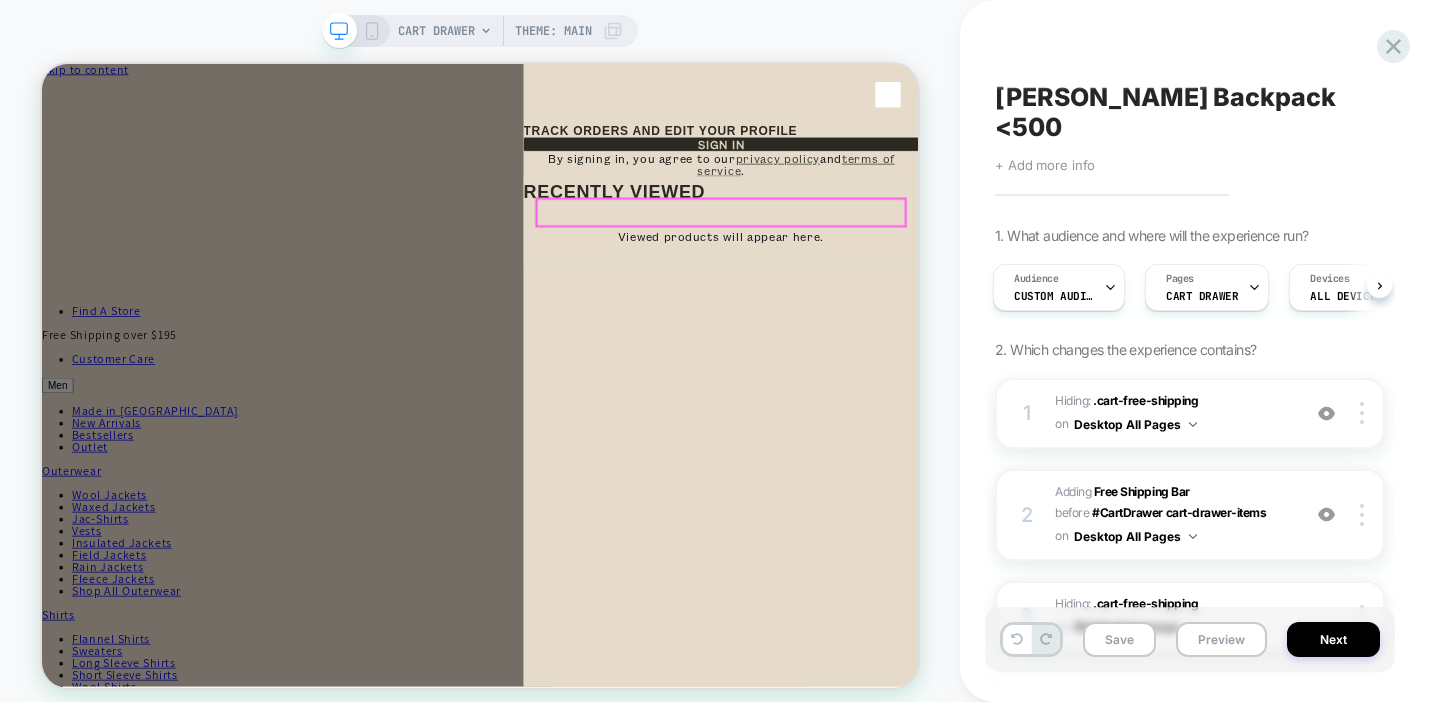 click on "Sign in" at bounding box center [947, 171] 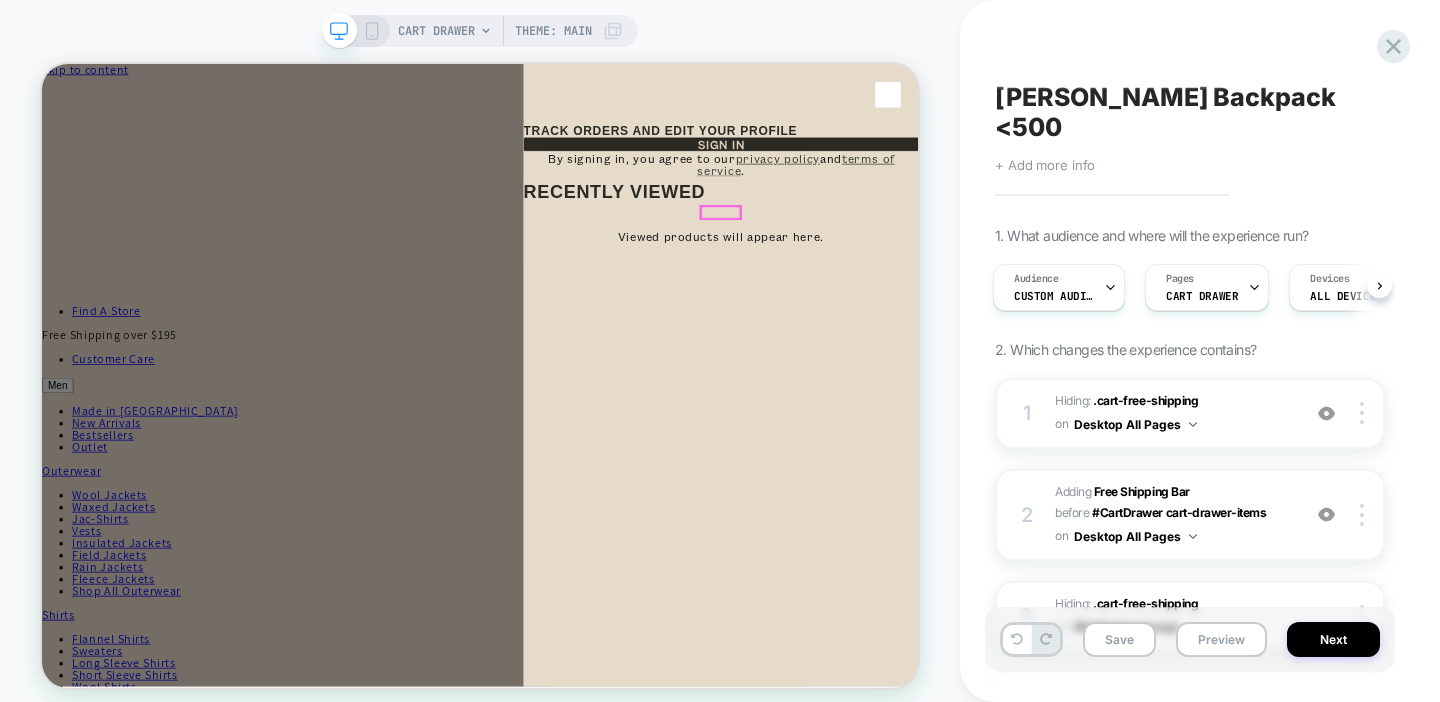 click on "Sign in" at bounding box center (947, 171) 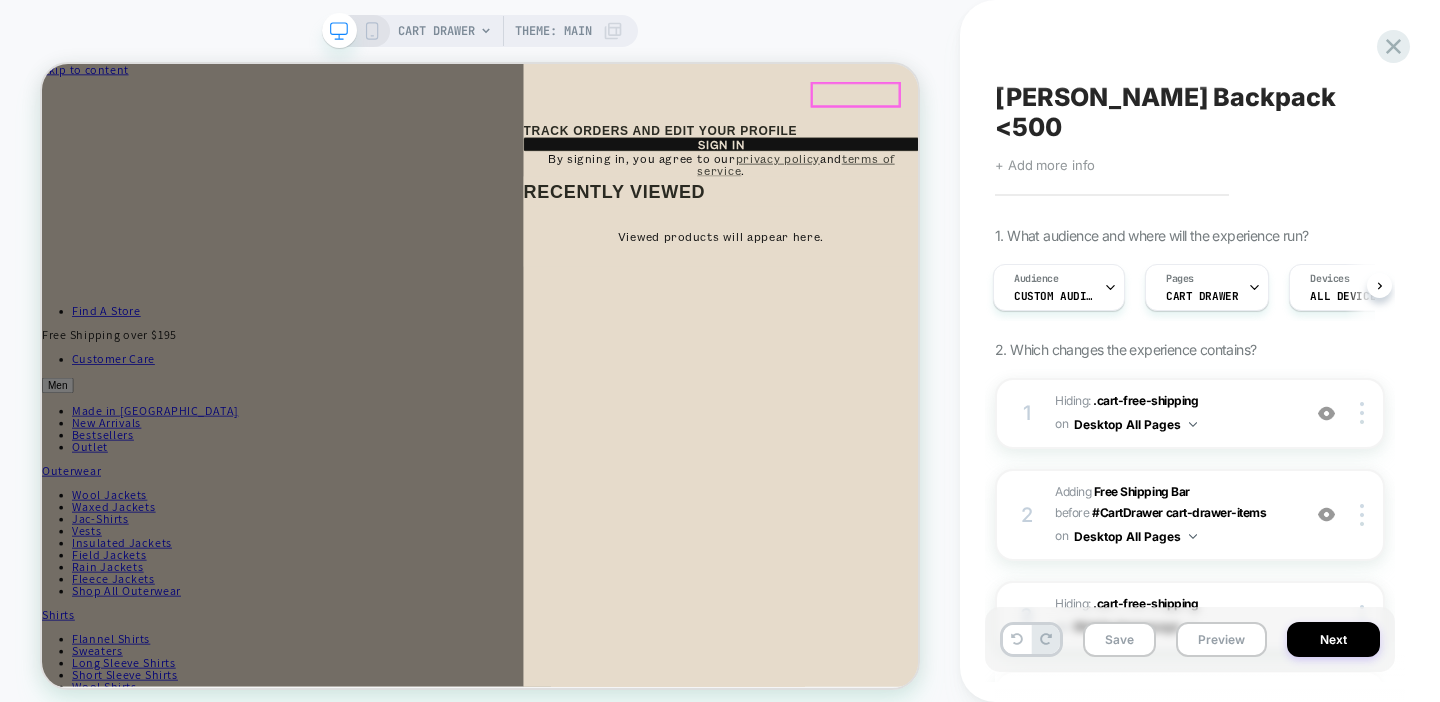 click 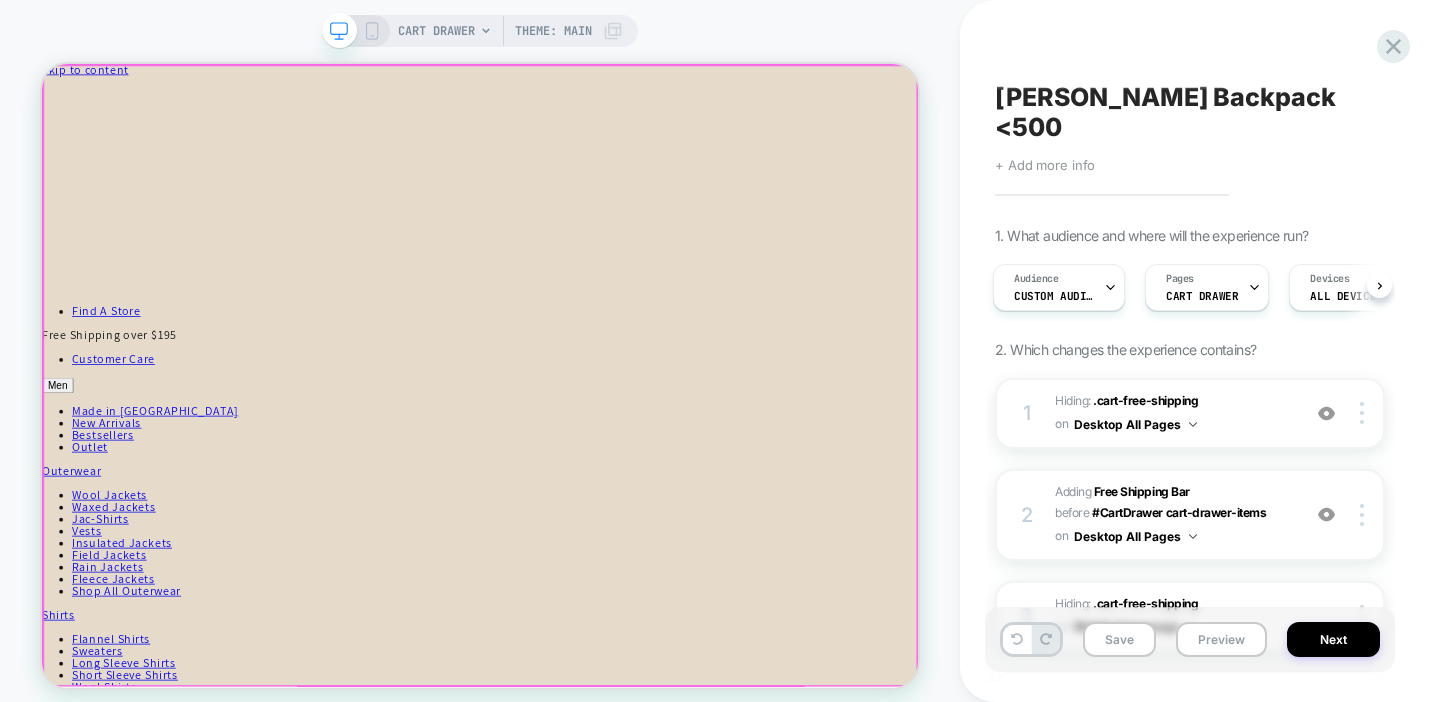 click at bounding box center (626, 80) 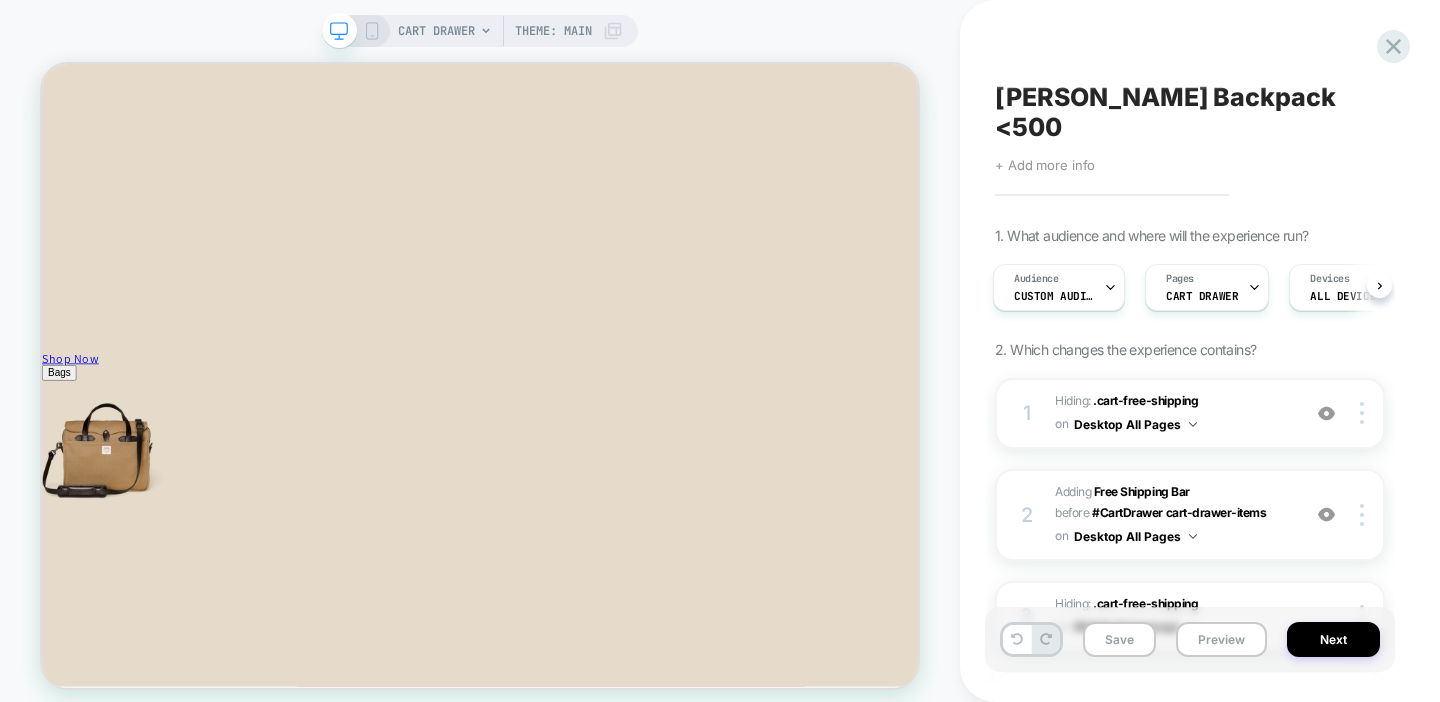 scroll, scrollTop: 4553, scrollLeft: 0, axis: vertical 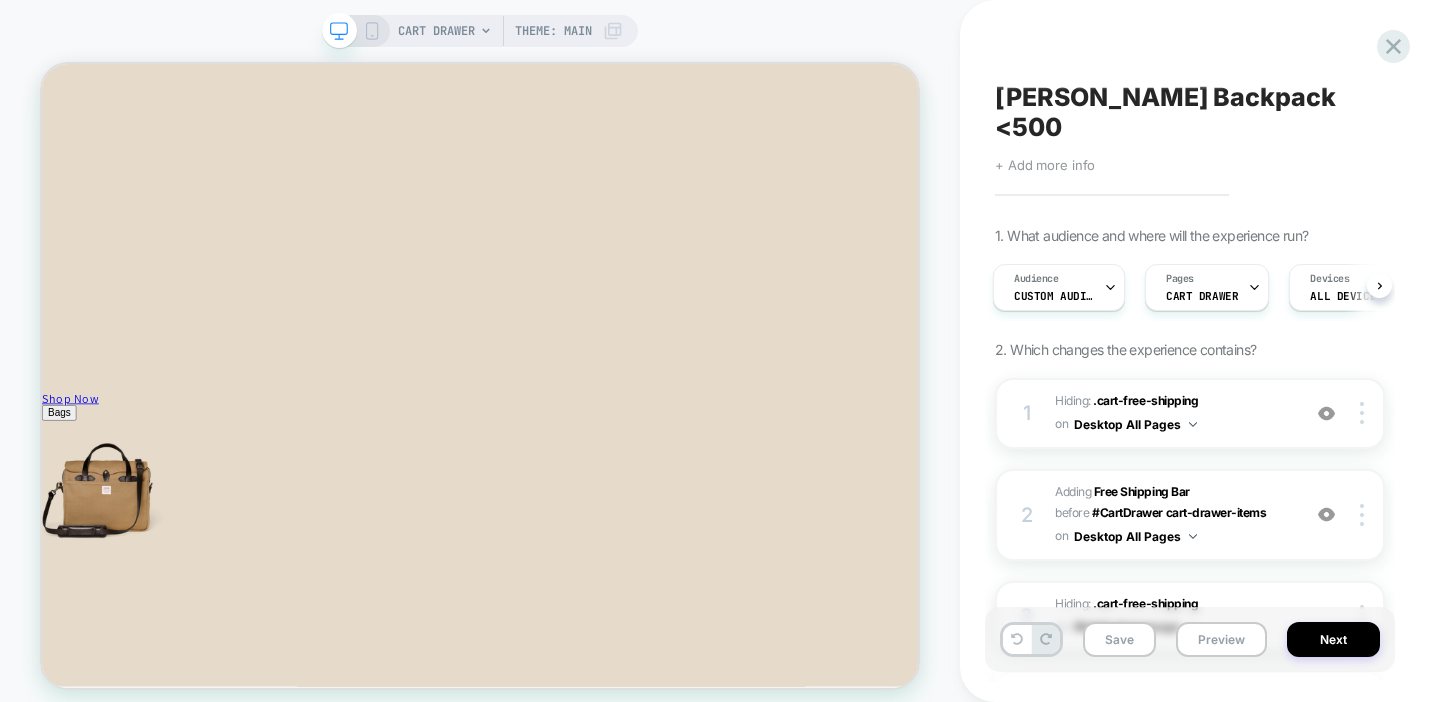 click on "CART DRAWER" at bounding box center (436, 31) 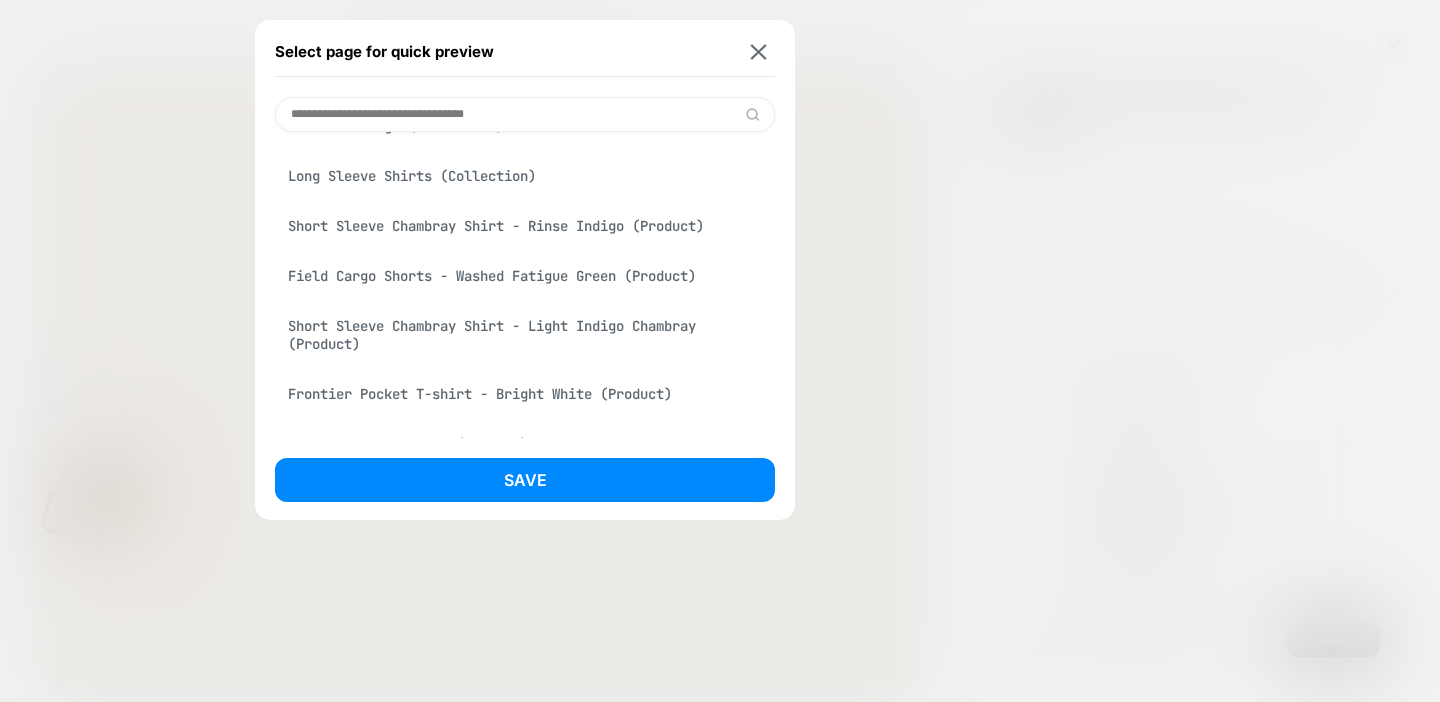 scroll, scrollTop: 494, scrollLeft: 0, axis: vertical 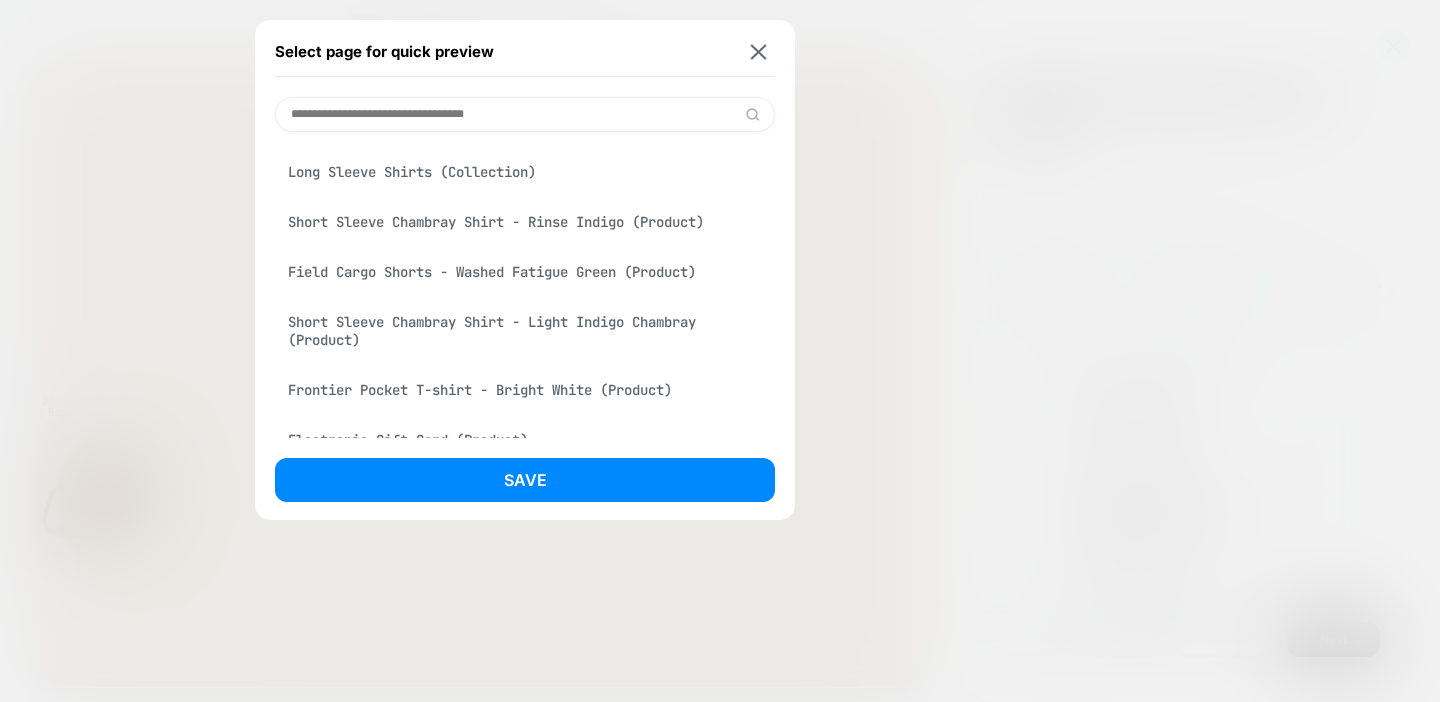 click on "Field Cargo Shorts - Washed Fatigue Green (Product)" at bounding box center (525, 272) 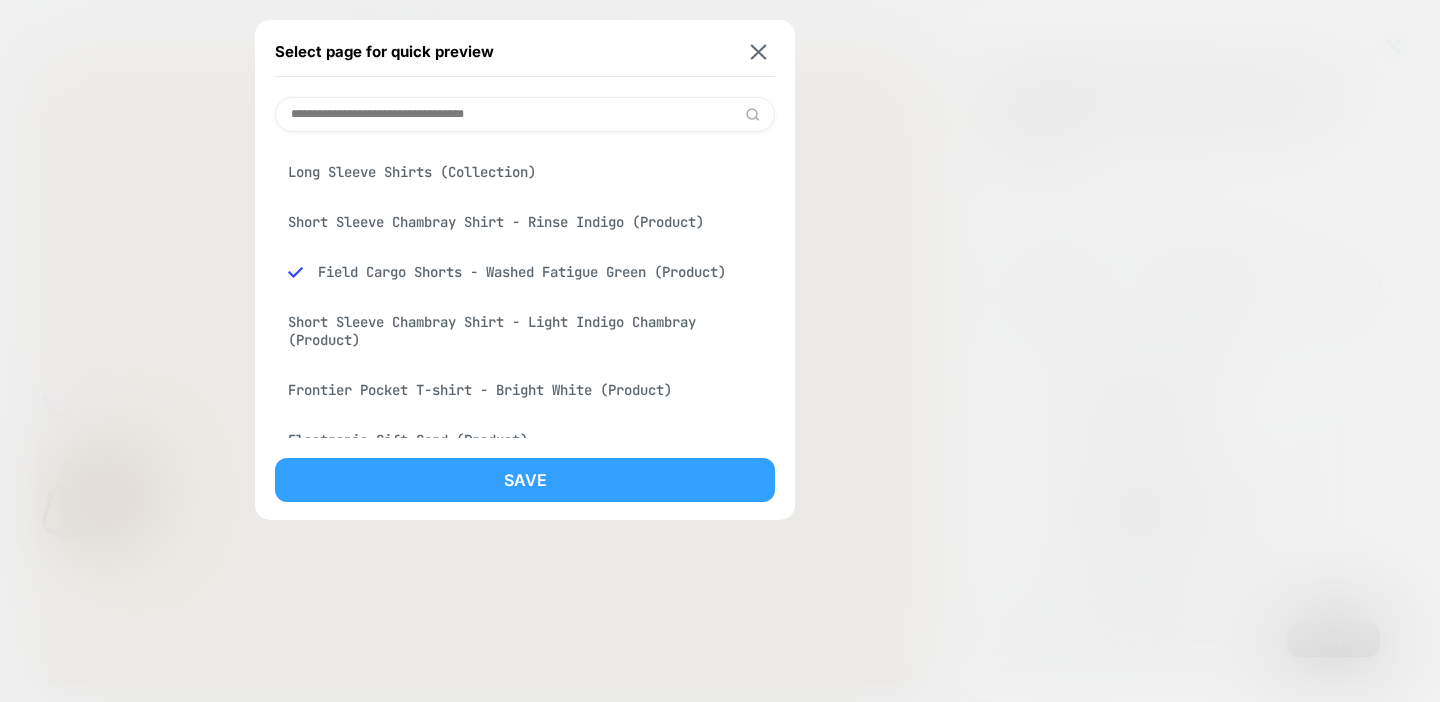 click on "Save" at bounding box center (525, 480) 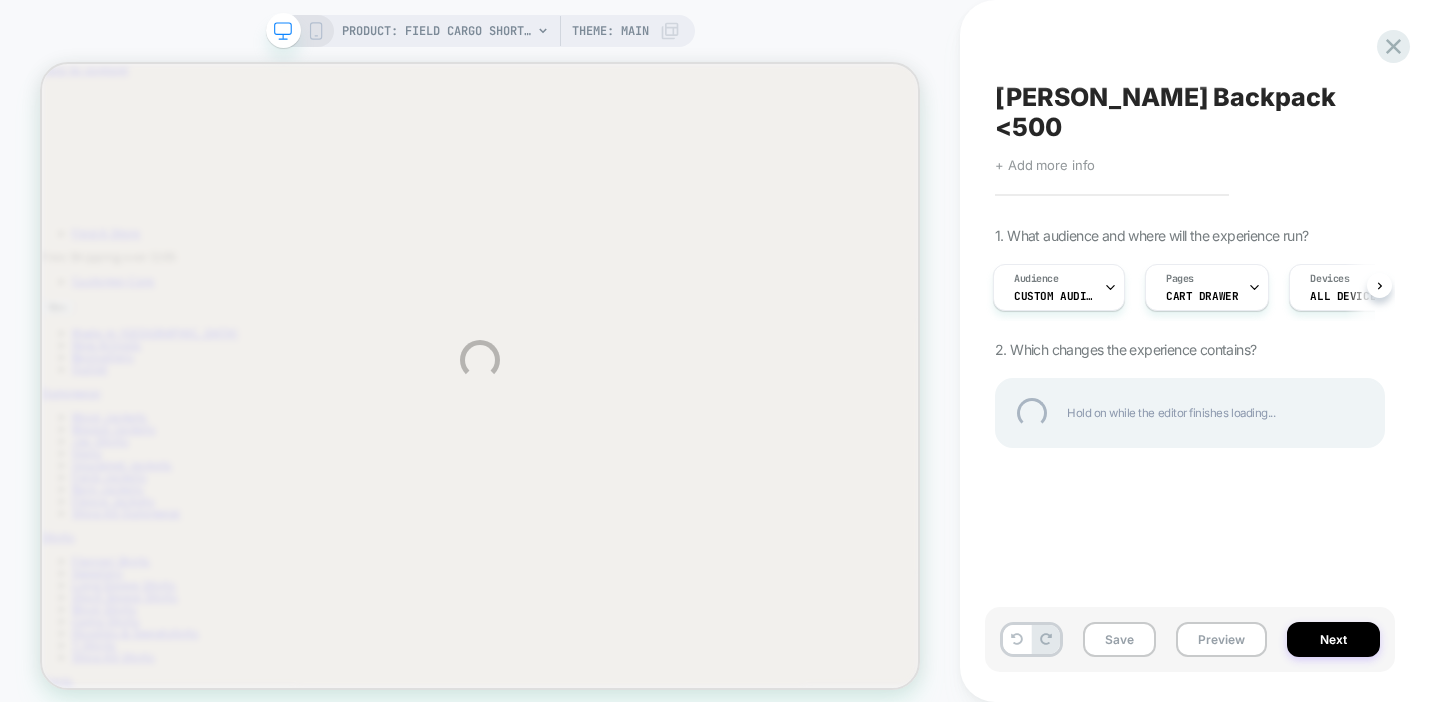 scroll, scrollTop: 0, scrollLeft: 0, axis: both 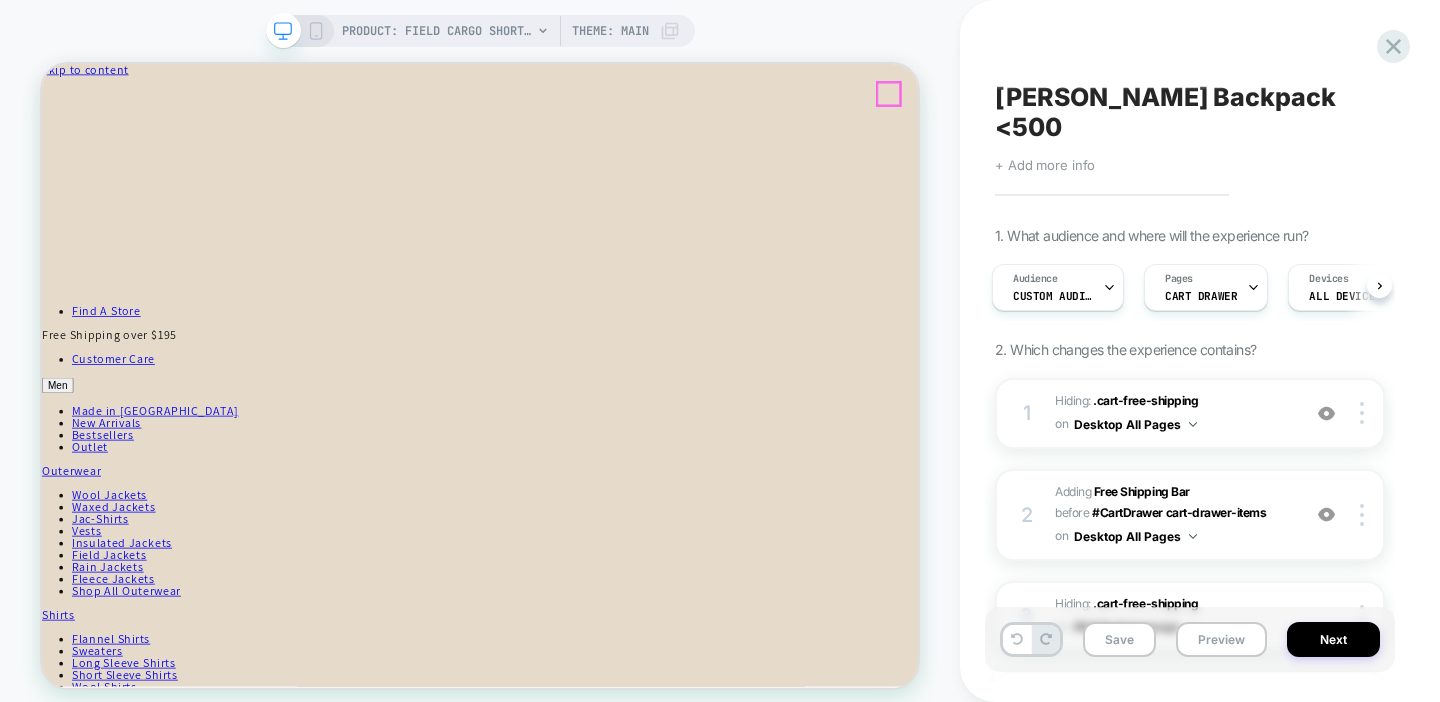 click at bounding box center (129, 90) 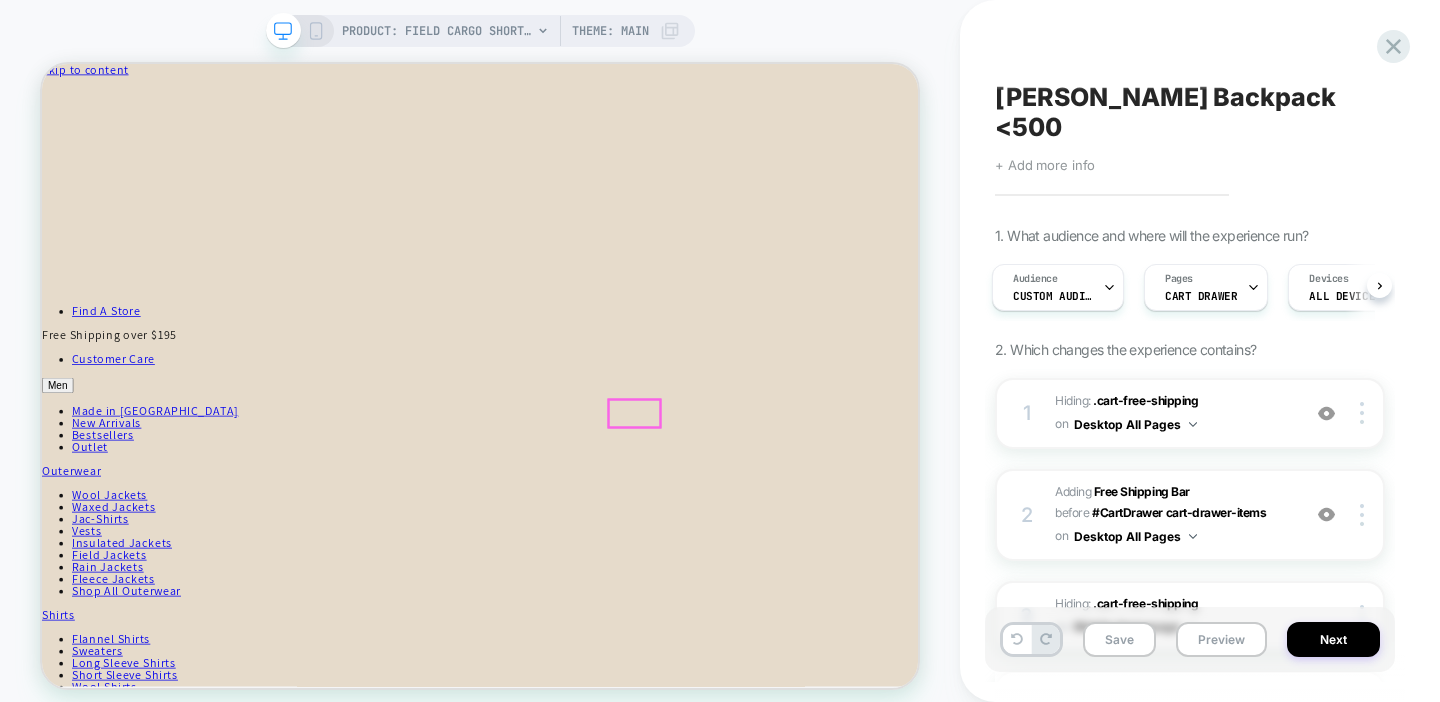 click on "30 Variant sold out or unavailable" at bounding box center (198, 65289) 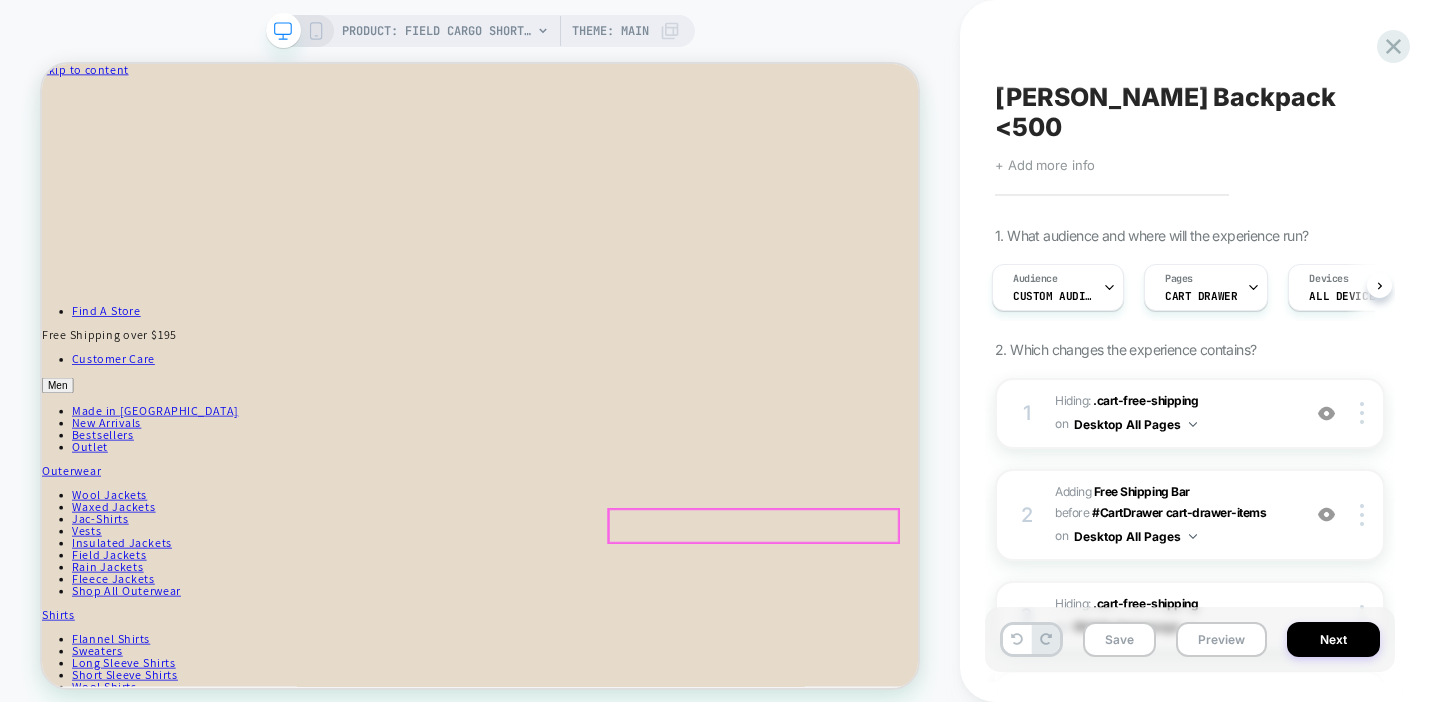 click on "Add to cart
$185" at bounding box center (99, 65506) 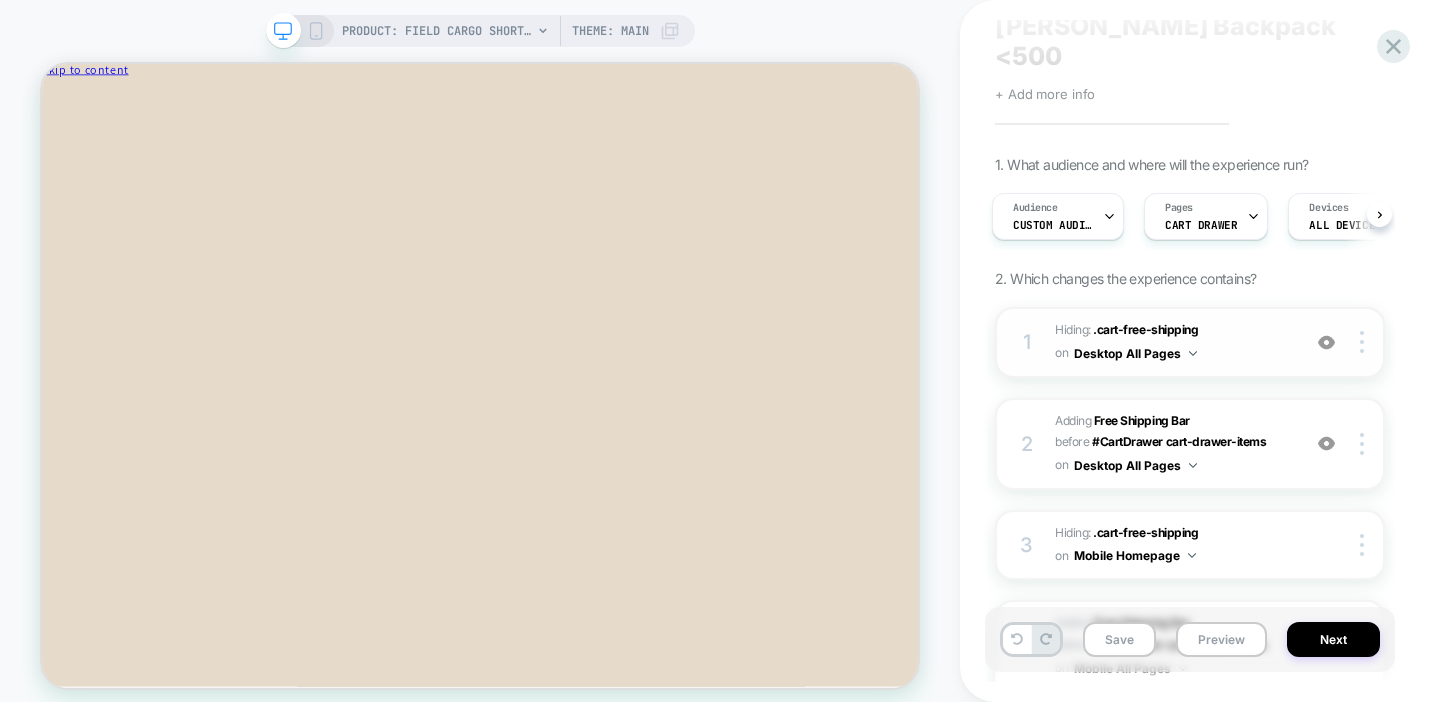 scroll, scrollTop: 83, scrollLeft: 0, axis: vertical 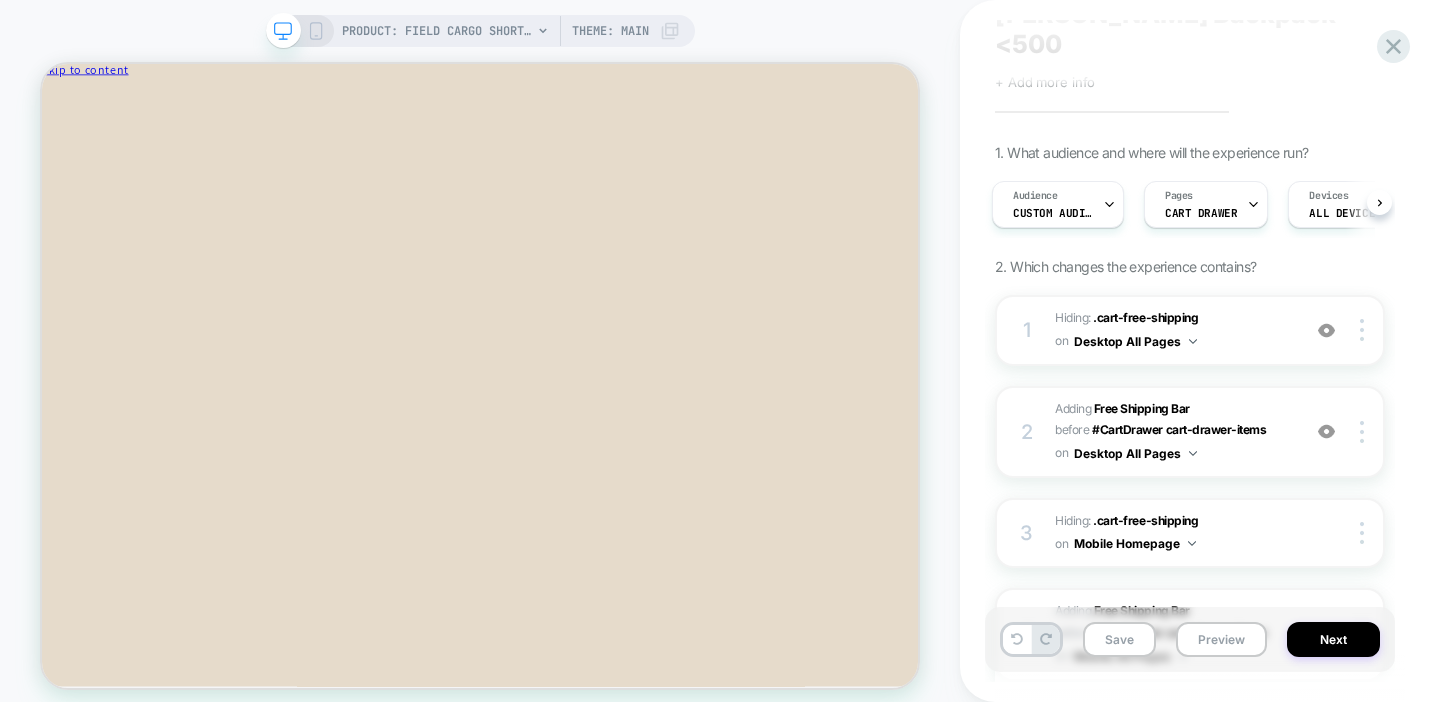 click 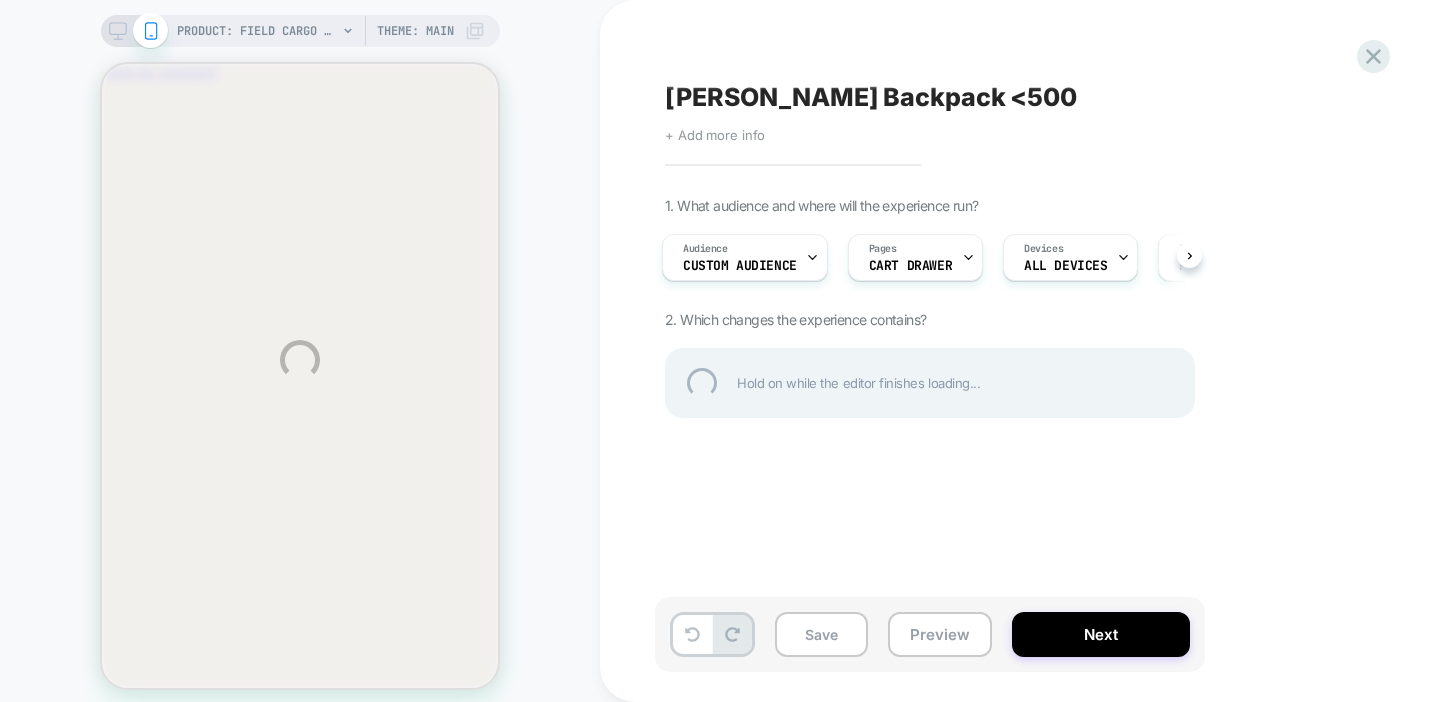 scroll, scrollTop: 0, scrollLeft: 0, axis: both 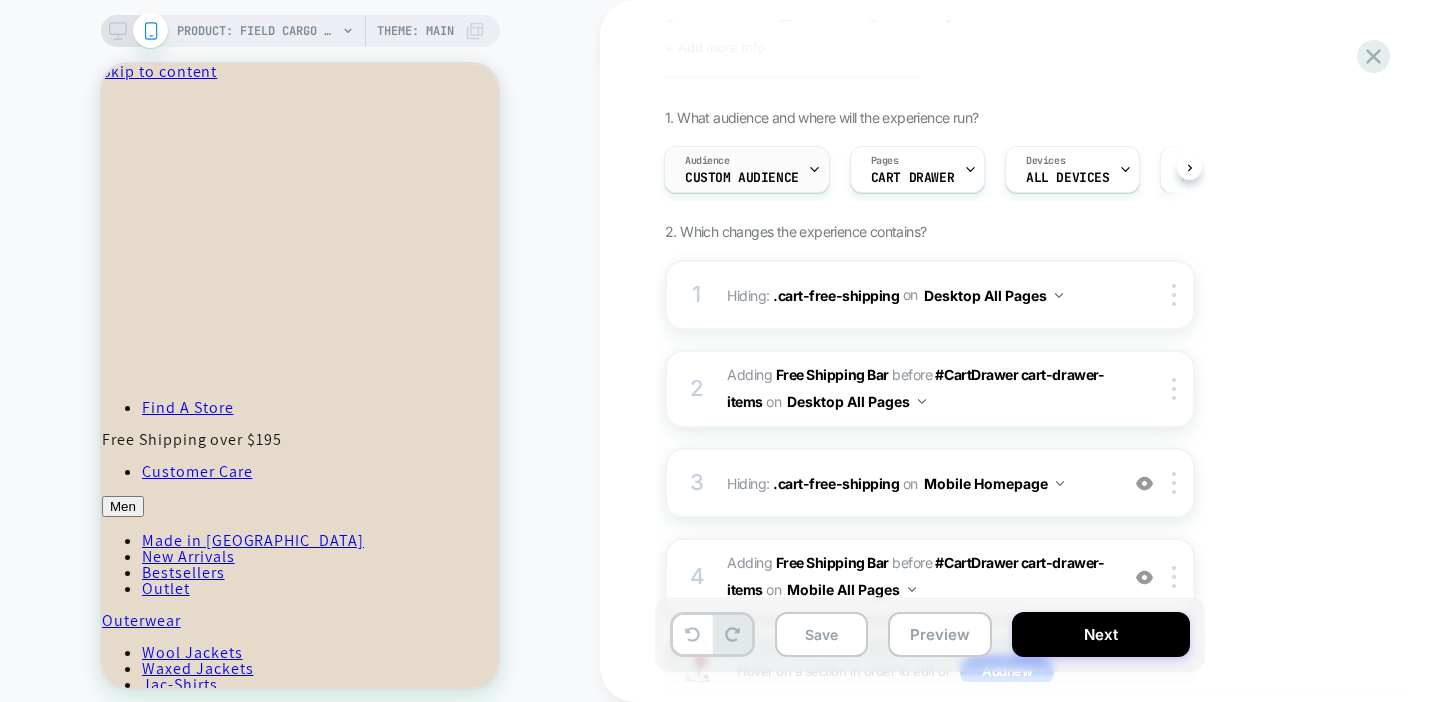click on "Audience Custom Audience" at bounding box center (742, 169) 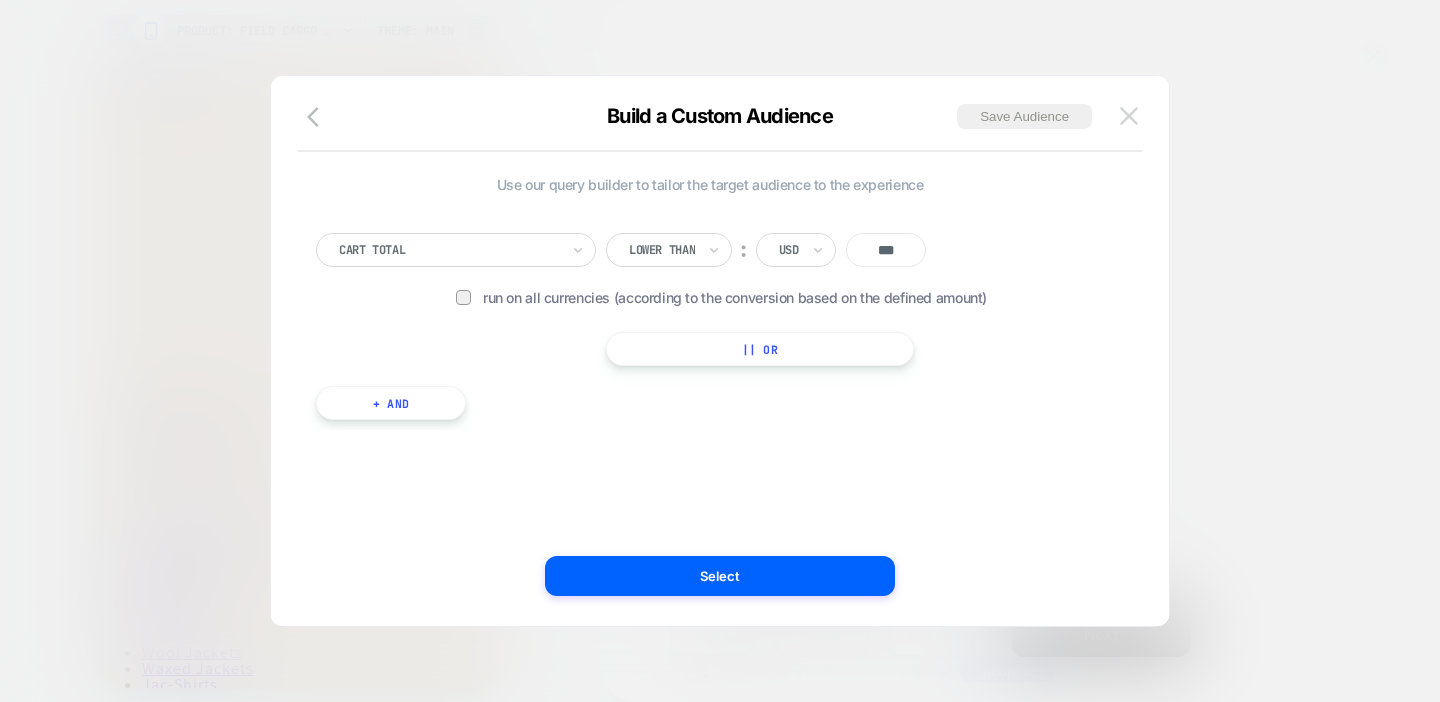 click at bounding box center [1129, 115] 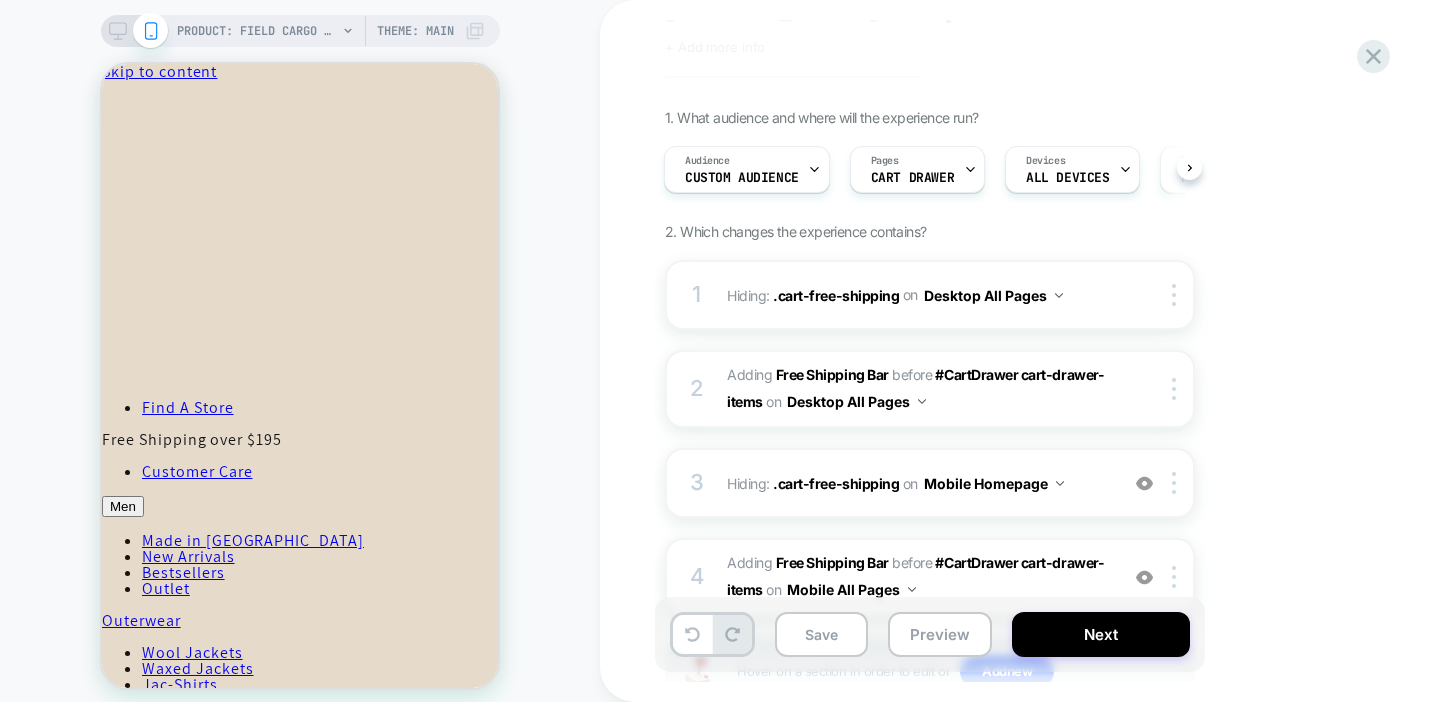 scroll, scrollTop: 125, scrollLeft: 0, axis: vertical 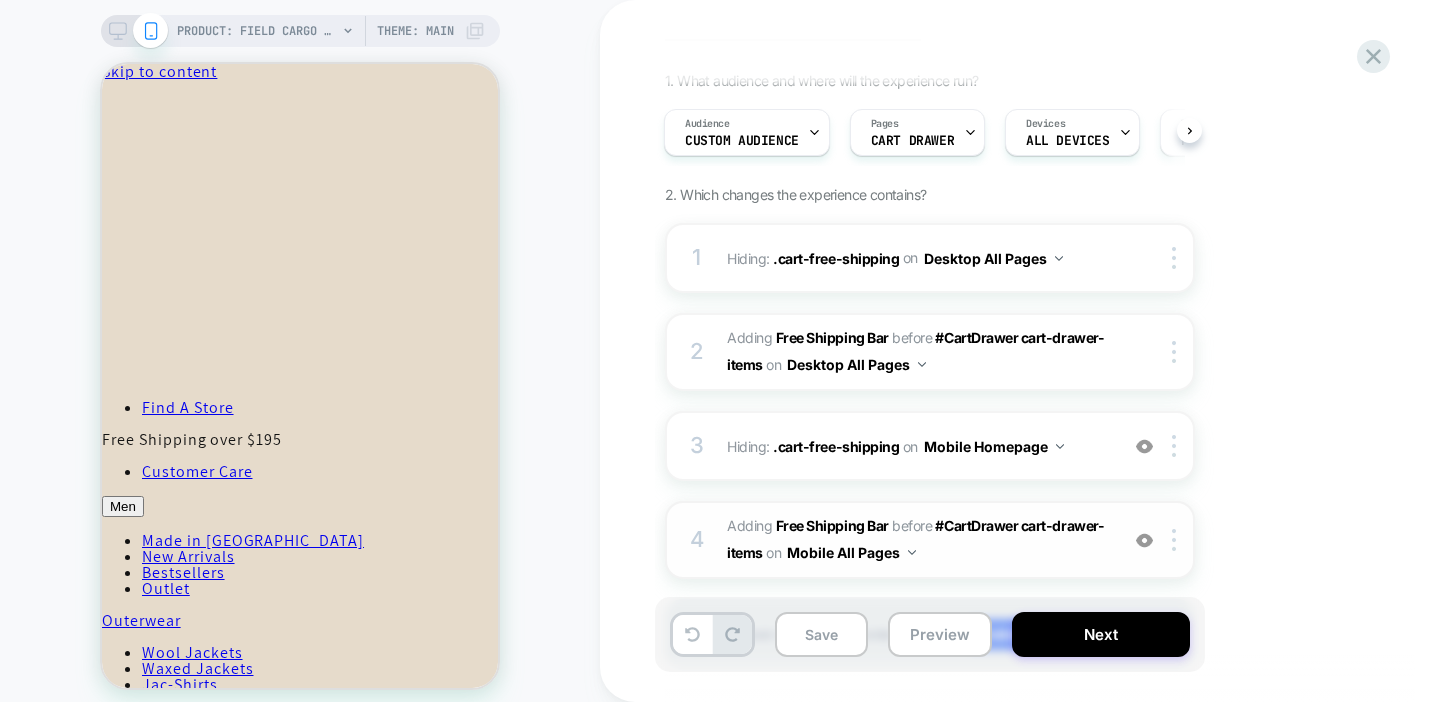 click at bounding box center [1144, 540] 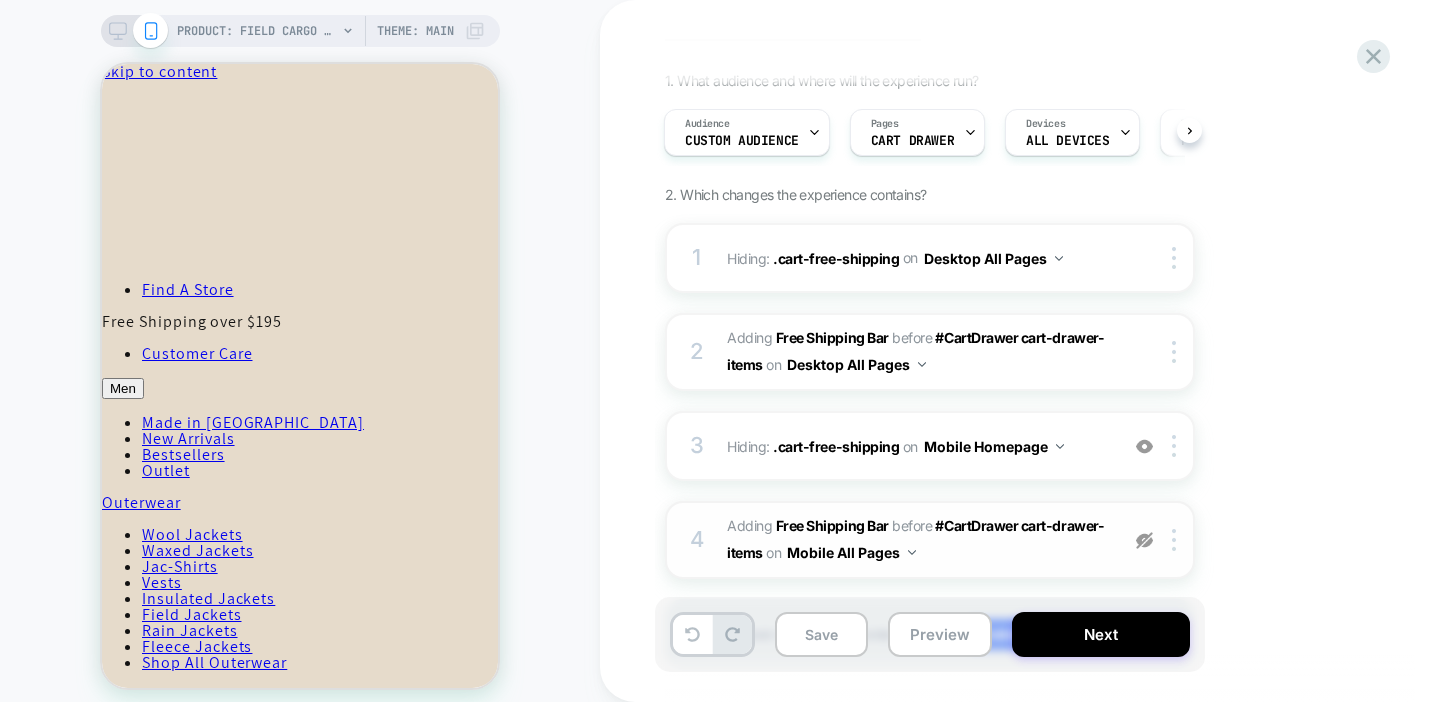 click at bounding box center (1144, 540) 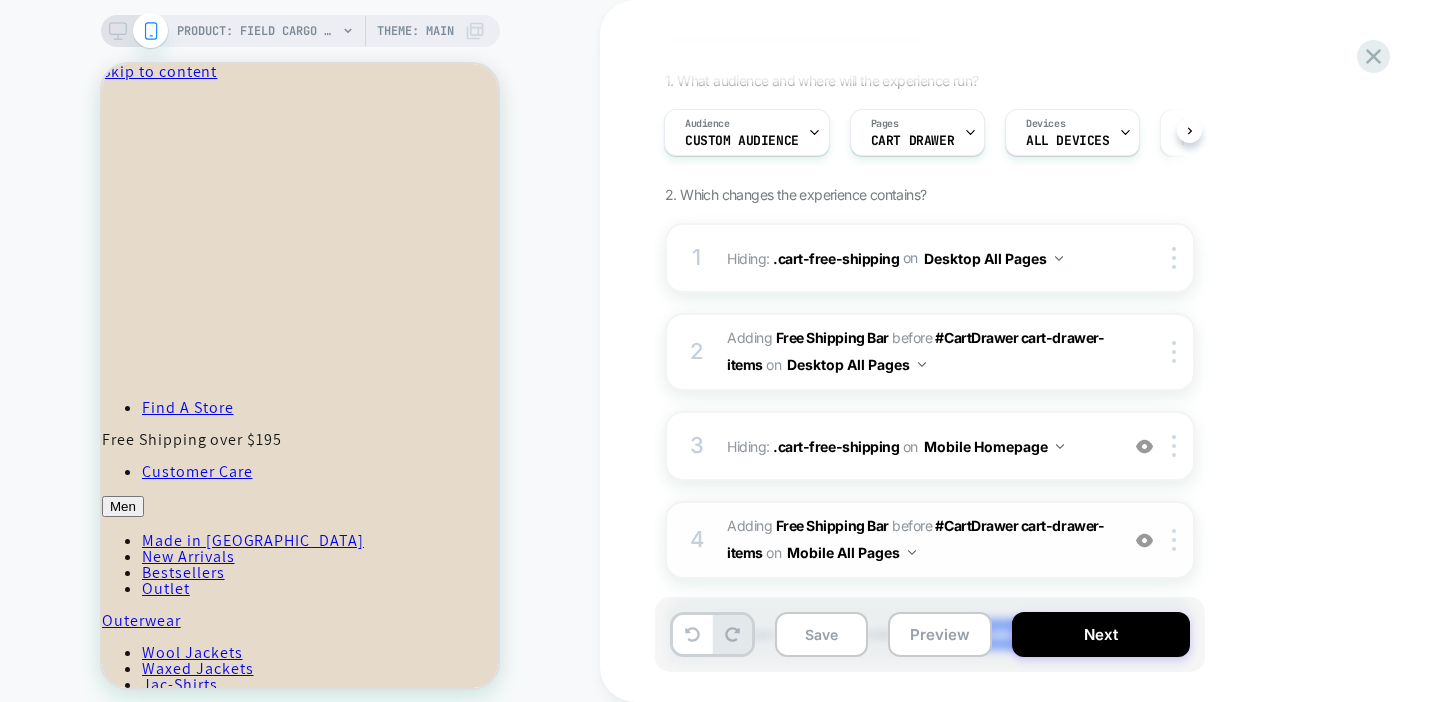 click on "#_loomi_addon_1752000263004 Adding   Free Shipping Bar   BEFORE #CartDrawer cart-drawer-items #CartDrawer cart-drawer-items   on Mobile All Pages" at bounding box center [917, 540] 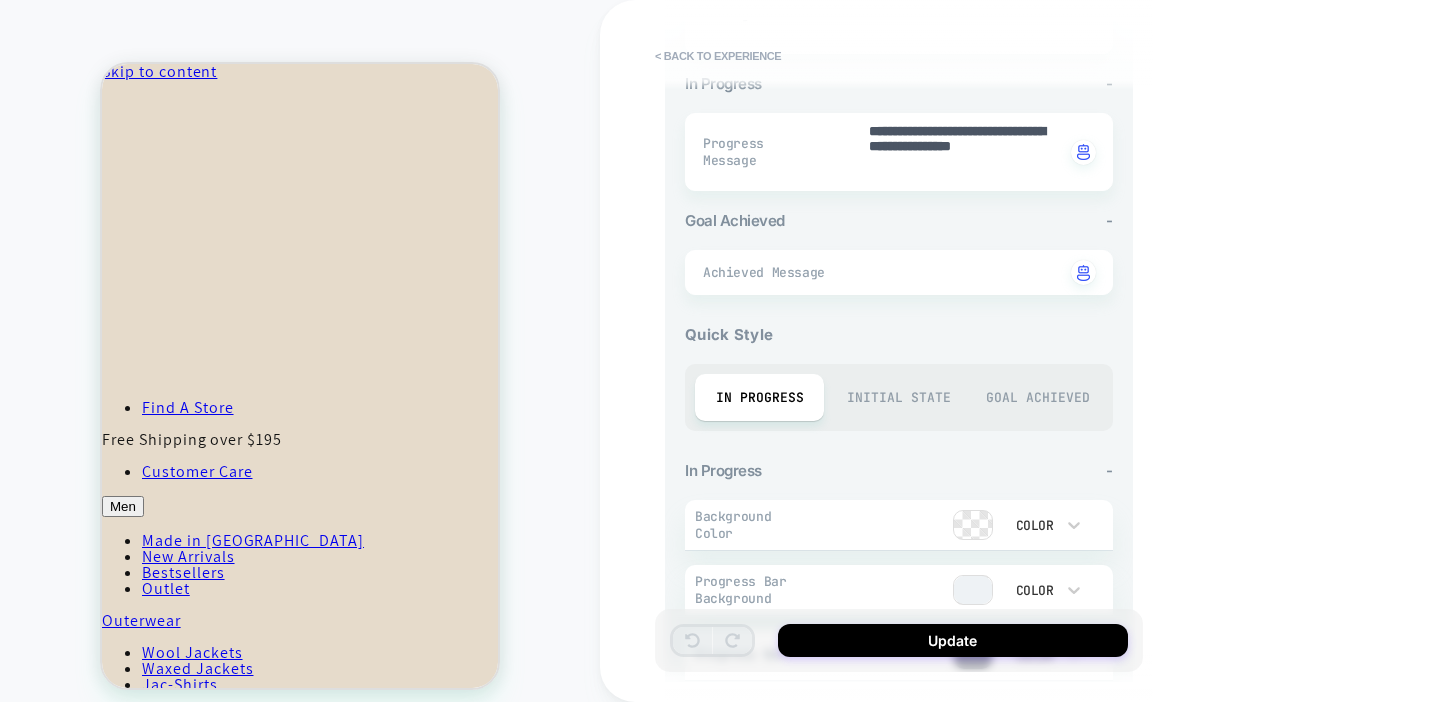 scroll, scrollTop: 554, scrollLeft: 0, axis: vertical 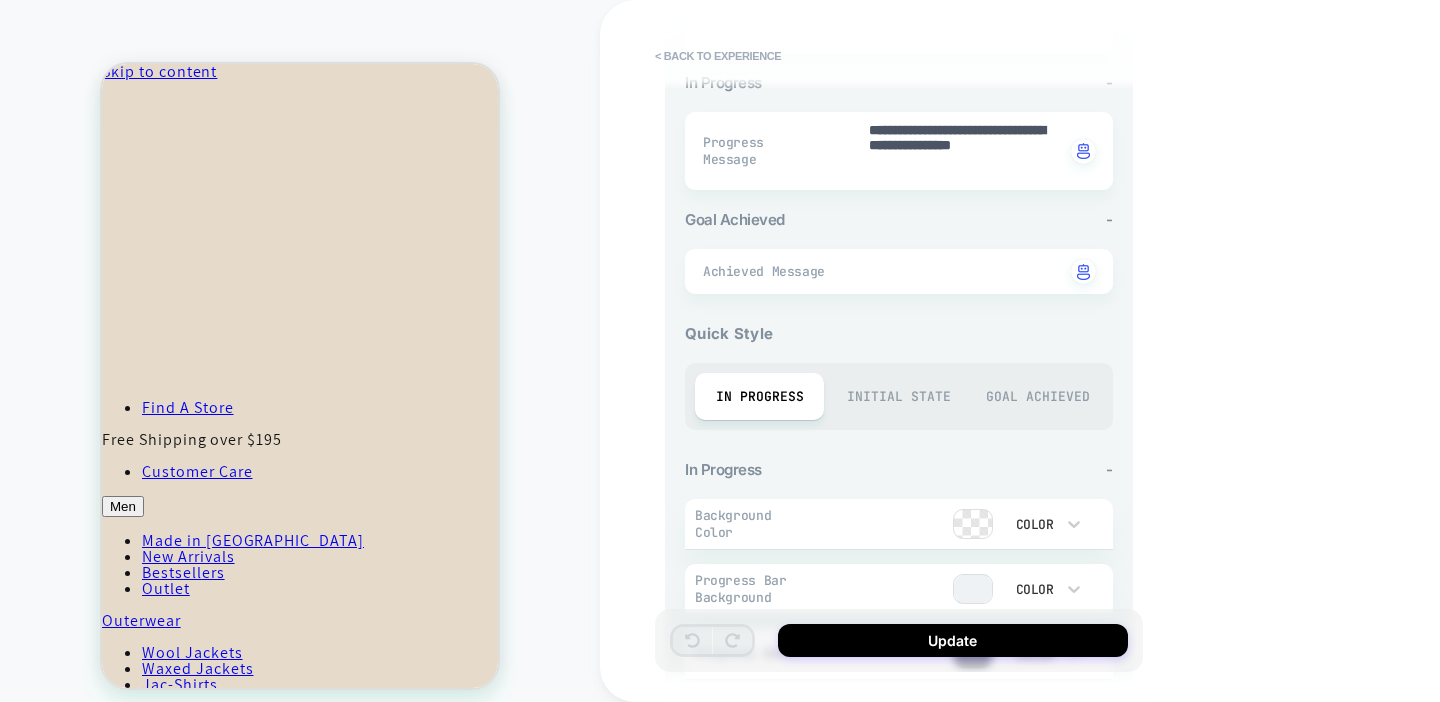 click on "Initial State" at bounding box center [898, 396] 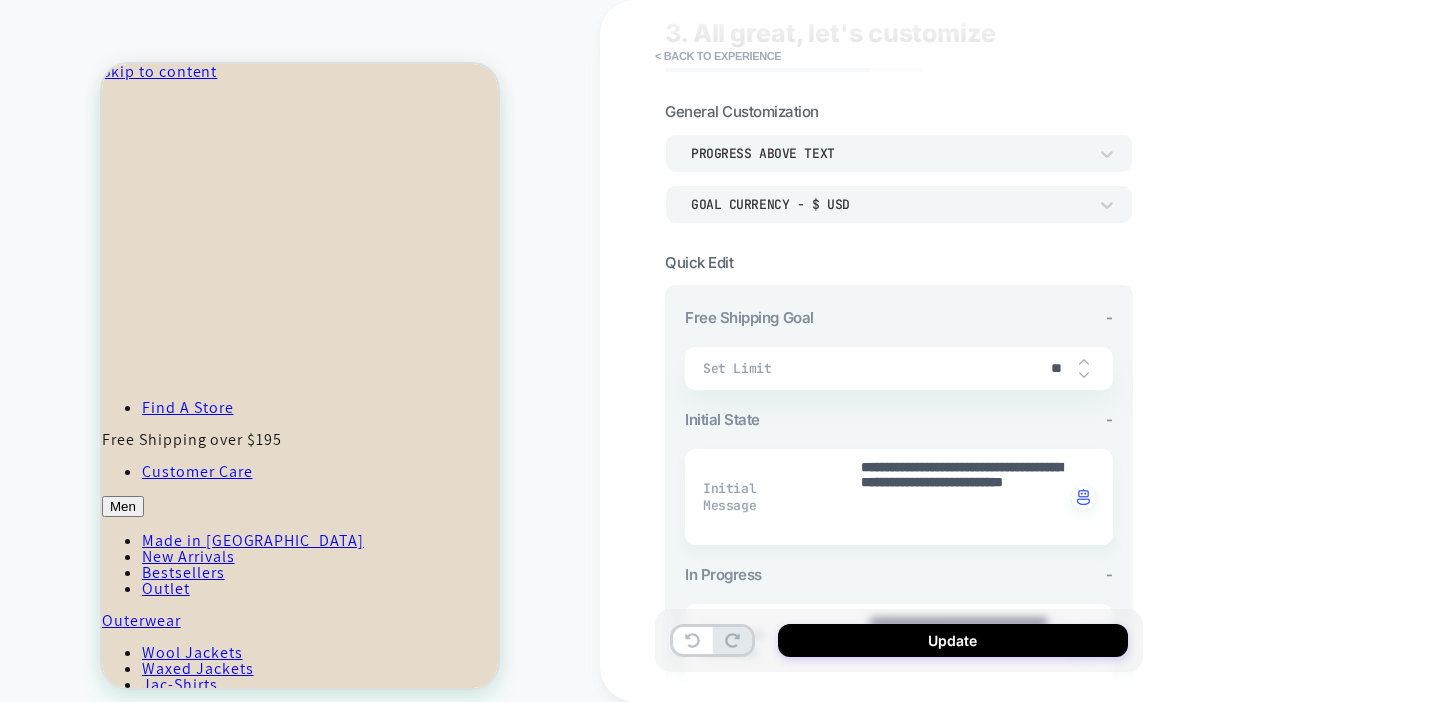 scroll, scrollTop: 13, scrollLeft: 0, axis: vertical 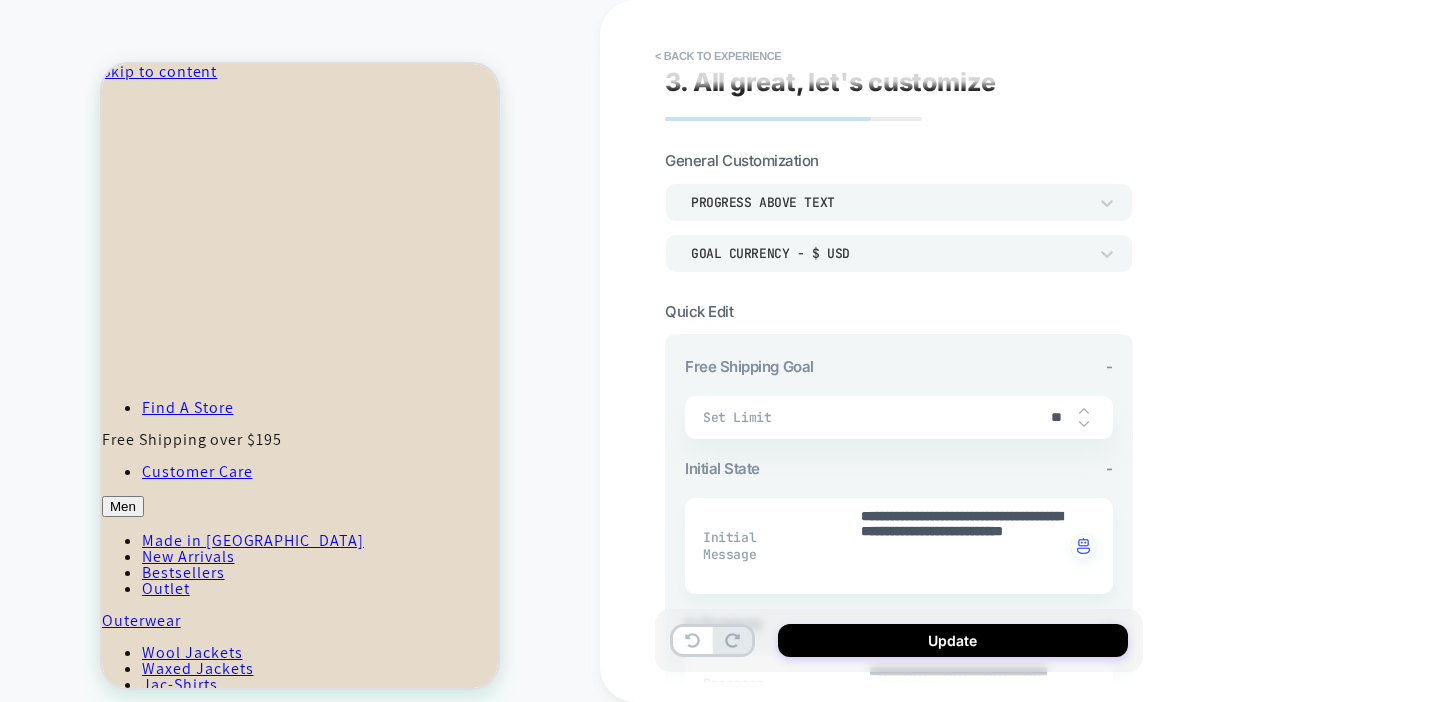 click on "**" at bounding box center (1056, 417) 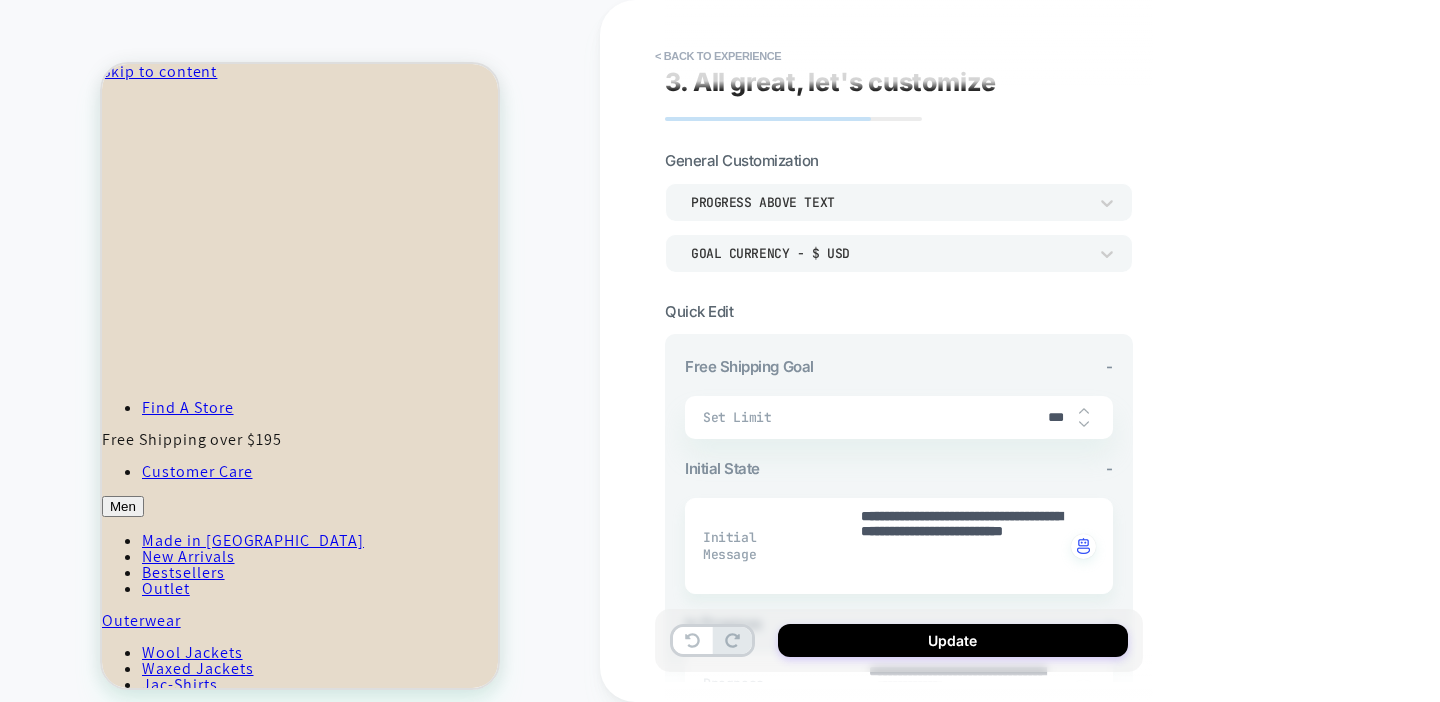type on "*" 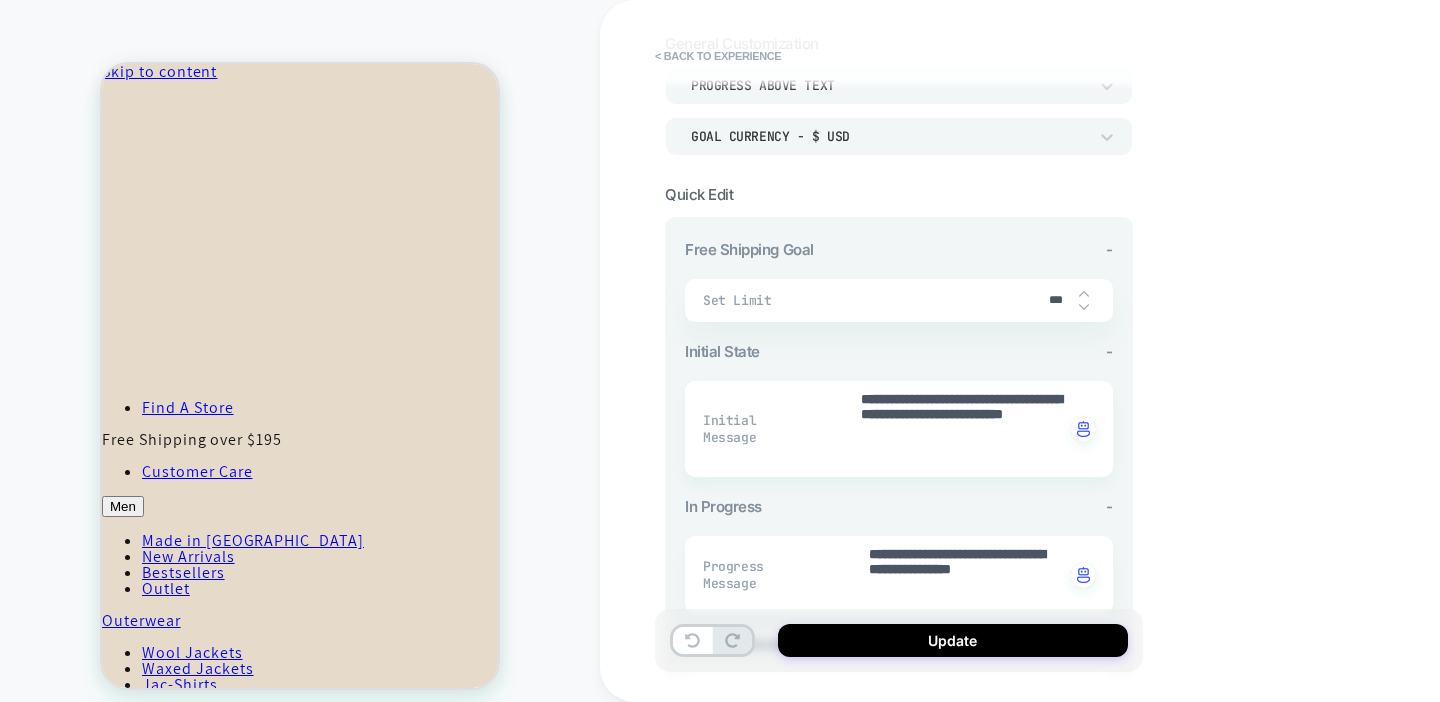 scroll, scrollTop: 131, scrollLeft: 0, axis: vertical 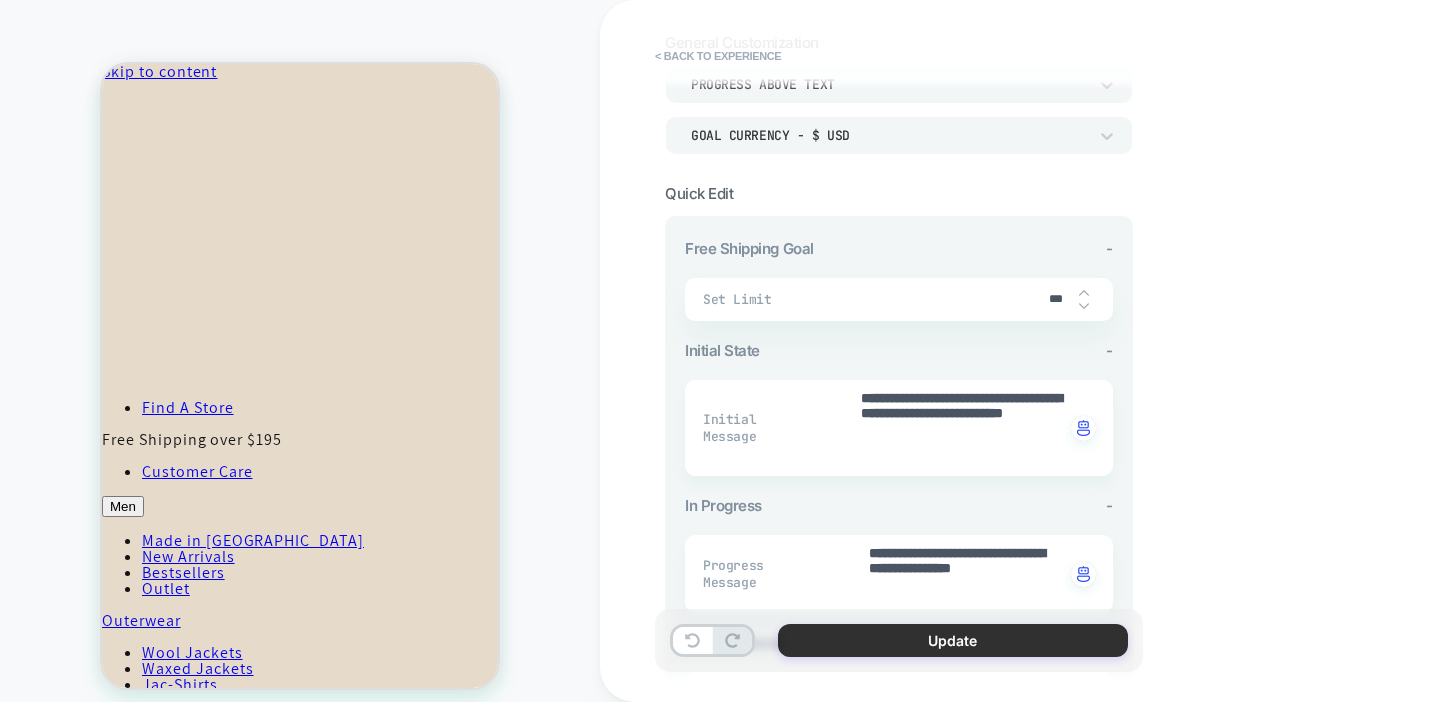 type on "***" 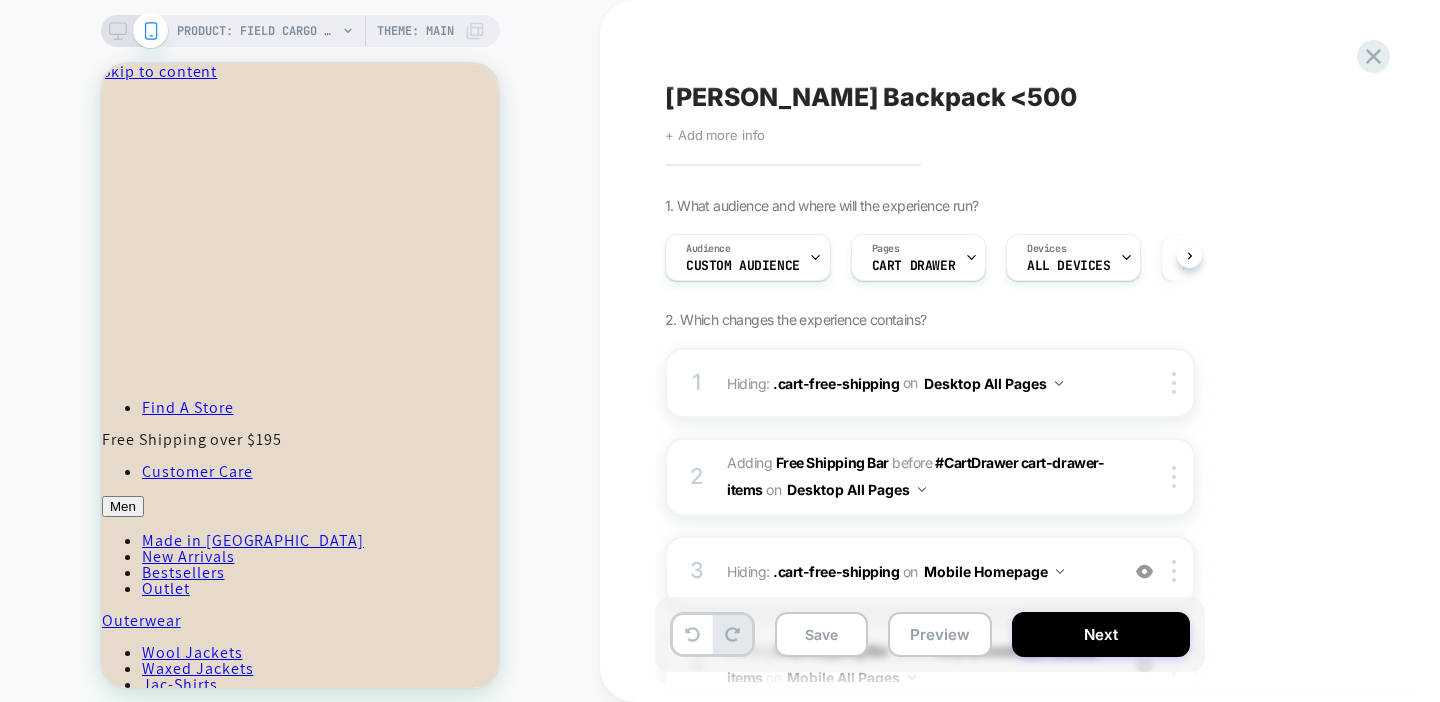 scroll, scrollTop: 0, scrollLeft: 1, axis: horizontal 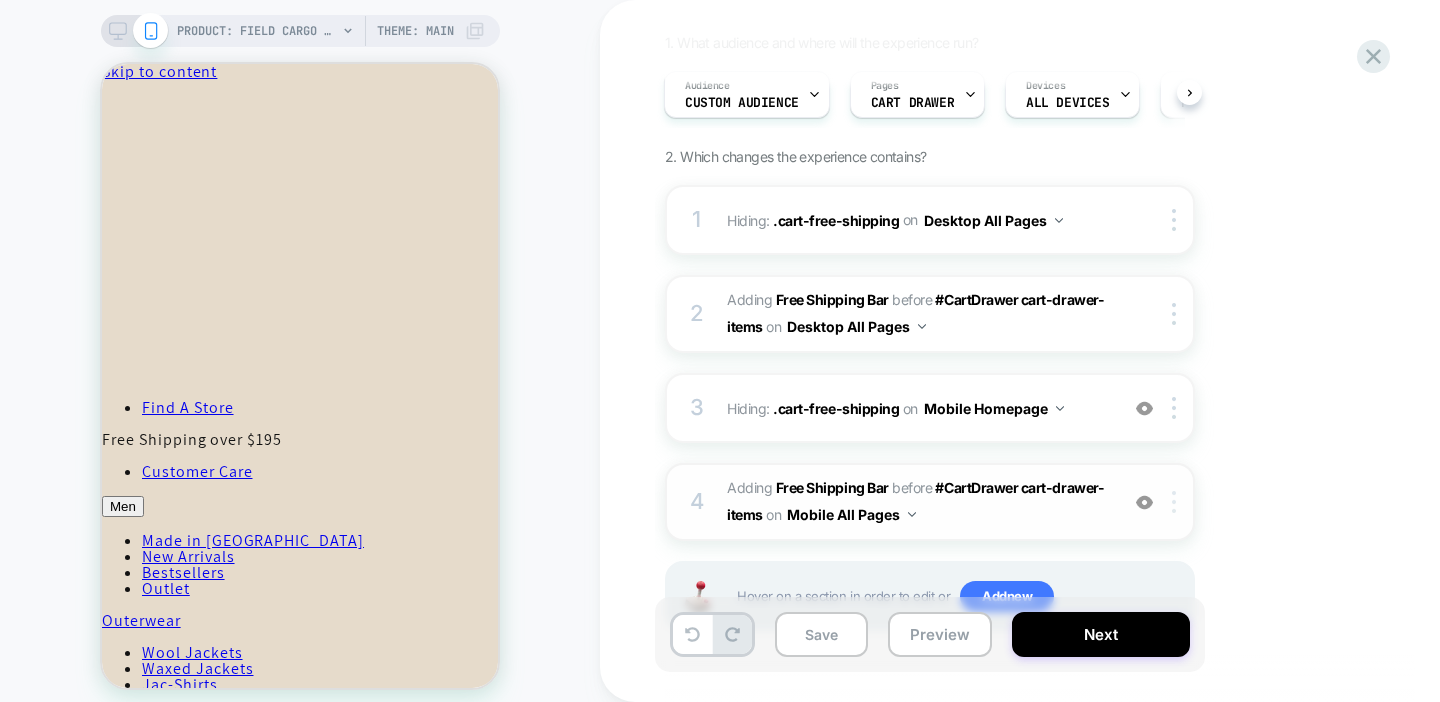 click at bounding box center (1177, 502) 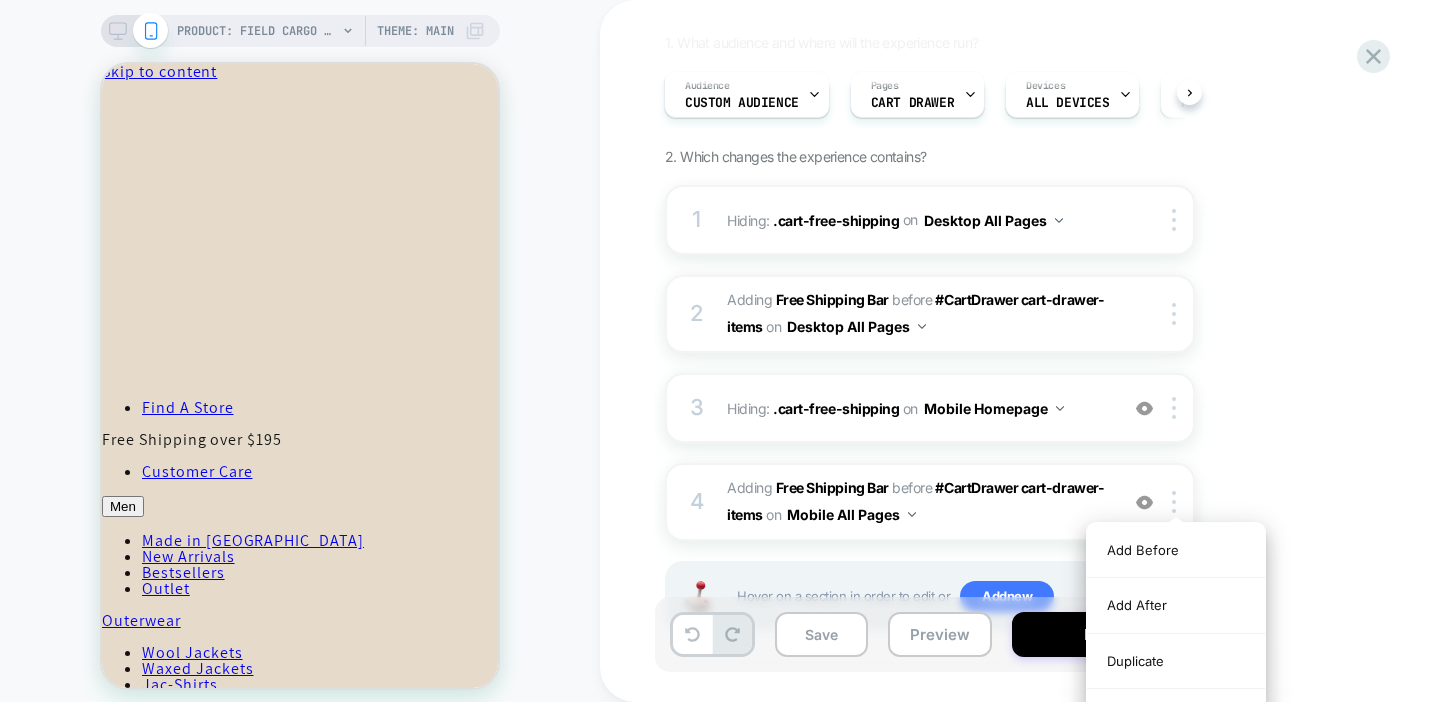 click on "1. What audience and where will the experience run? Audience Custom Audience Pages CART DRAWER Devices ALL DEVICES Trigger Page Load 2. Which changes the experience contains? 1 Hiding :   .cart-free-shipping .cart-free-shipping   on Desktop All Pages Copy CSS Selector Rename Copy to   Mobile Target   All Devices Delete 2 #_loomi_addon_1751997079939 Adding   Free Shipping Bar   BEFORE #CartDrawer cart-drawer-items #CartDrawer cart-drawer-items   on Desktop All Pages Copy CSS Selector Copy Widget Id Rename Copy to   Mobile Target   All Devices Delete 3 Hiding :   .cart-free-shipping .cart-free-shipping   on Mobile Homepage Copy CSS Selector Rename Copy to   Desktop Target   All Devices Delete 4 #_loomi_addon_1752000263004 Adding   Free Shipping Bar   BEFORE #CartDrawer cart-drawer-items #CartDrawer cart-drawer-items   on Mobile All Pages Add Before Add After Duplicate Replace Position Copy CSS Selector Copy Widget Id Rename Copy to   Desktop Target   All Devices Delete Hover on a section in order to edit or" at bounding box center (1030, 357) 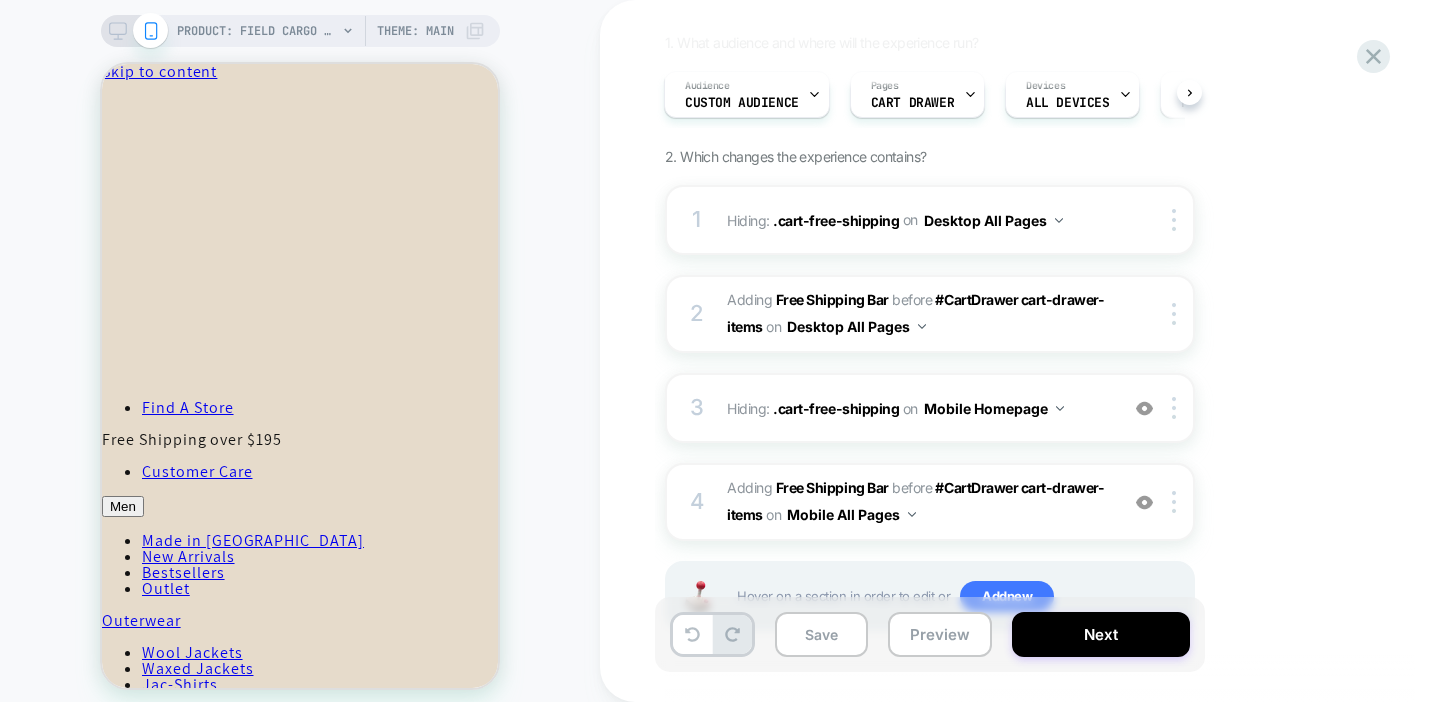 scroll, scrollTop: 242, scrollLeft: 0, axis: vertical 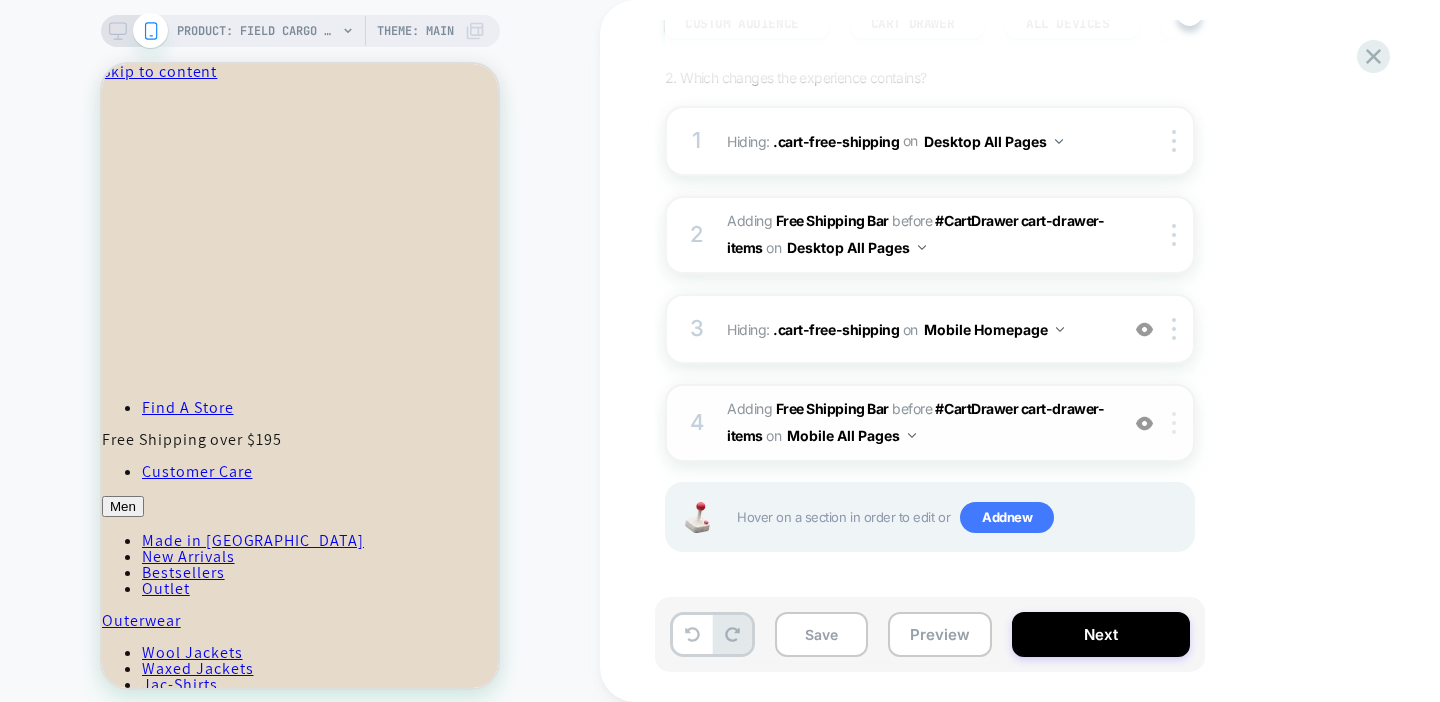 click at bounding box center [1177, 423] 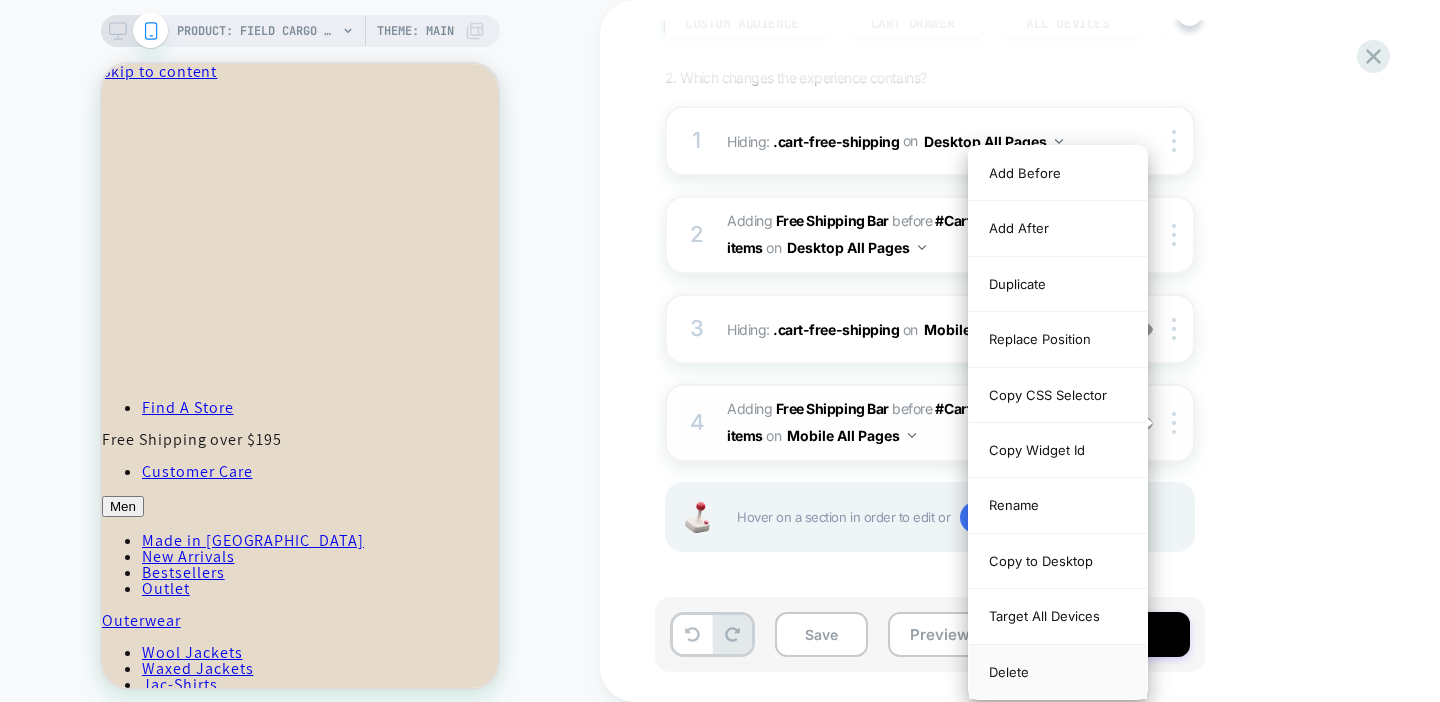 click on "Delete" at bounding box center (1058, 672) 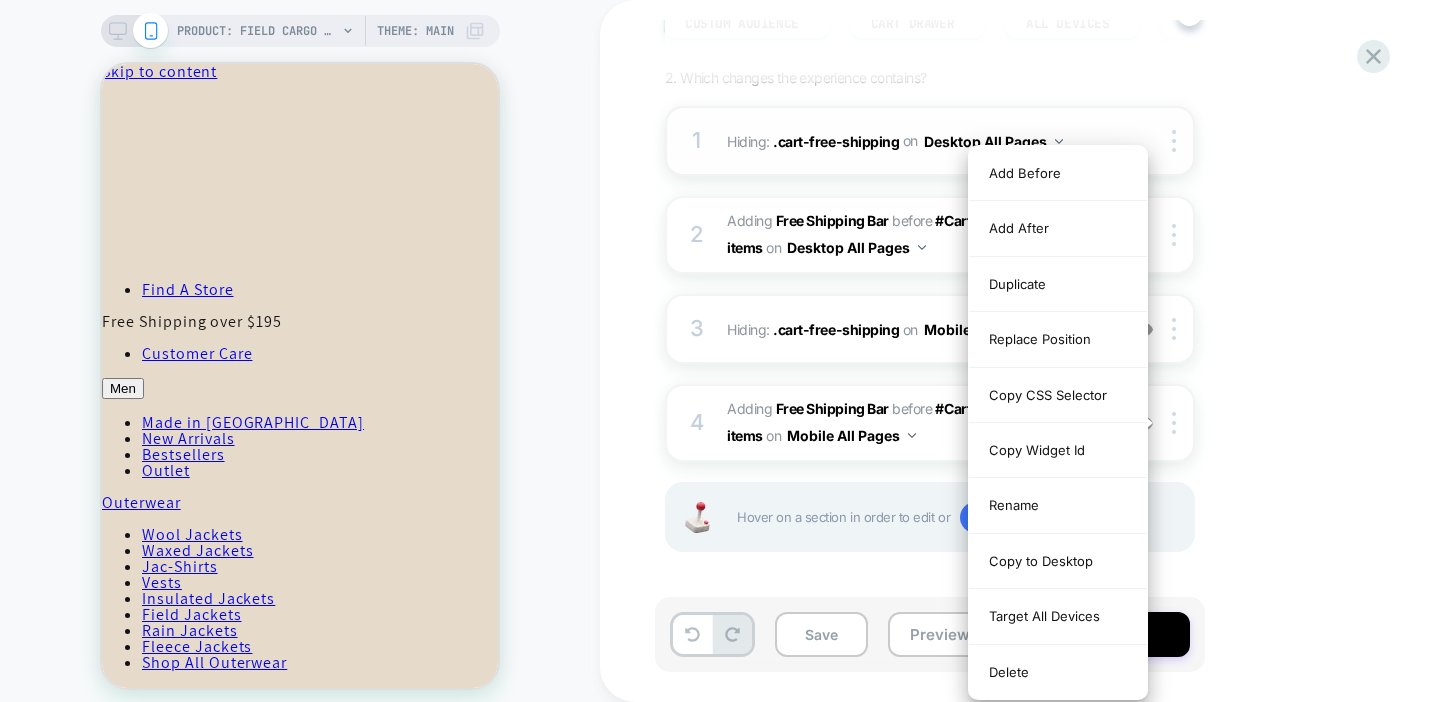 scroll, scrollTop: 143, scrollLeft: 0, axis: vertical 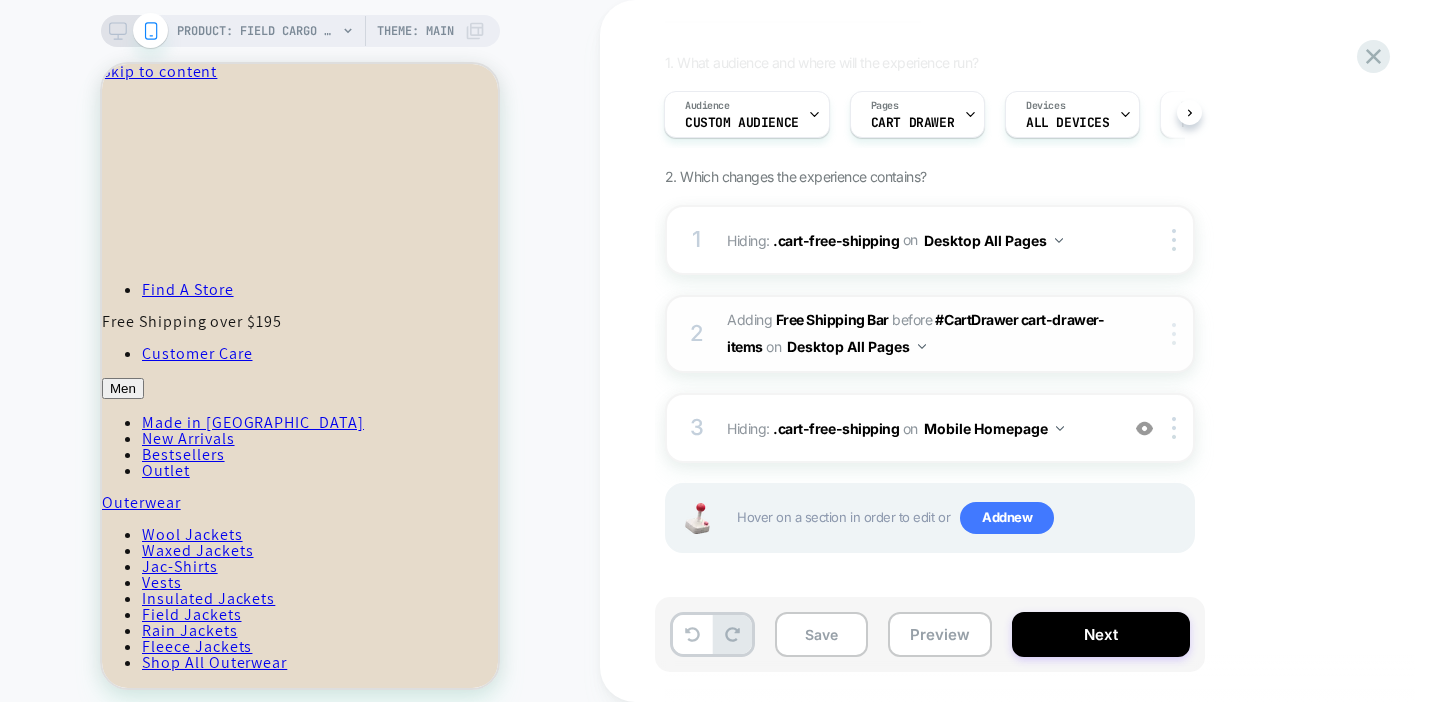 click at bounding box center [1177, 334] 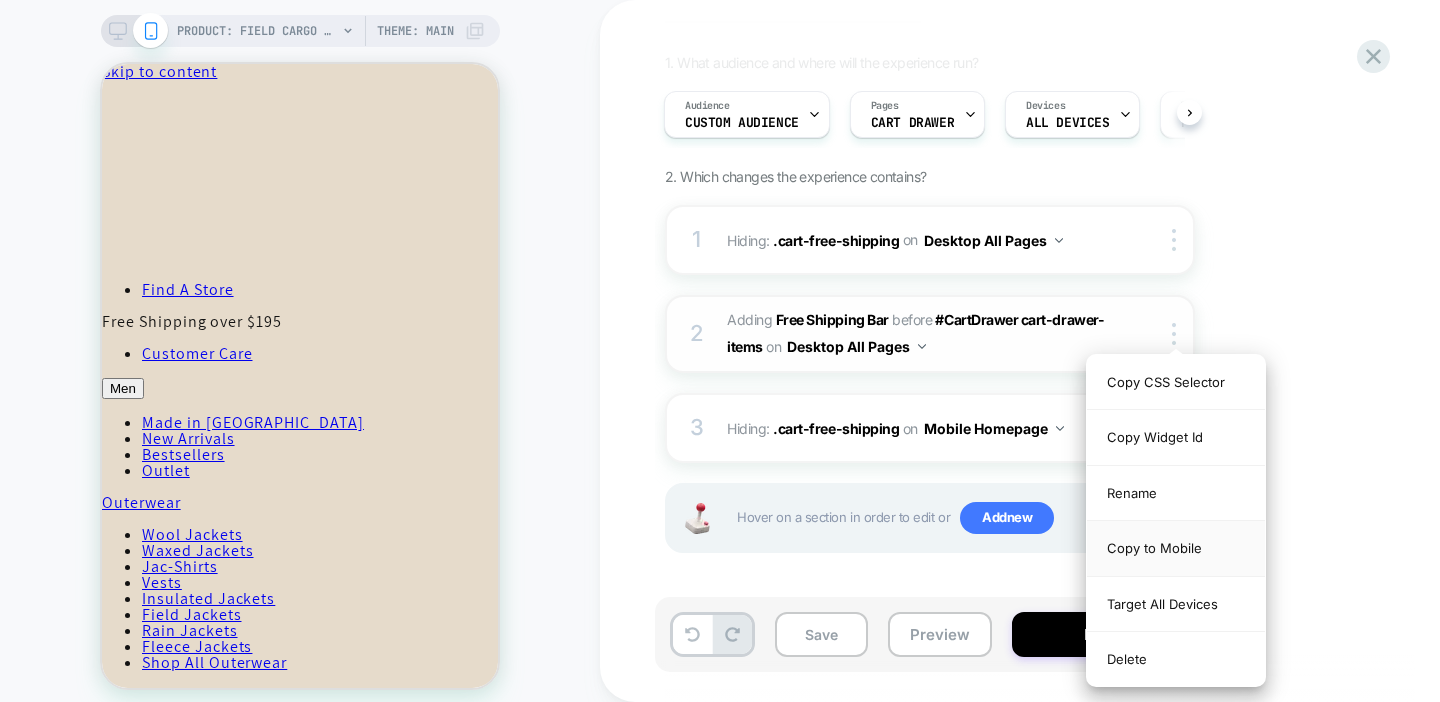 click on "Copy to   Mobile" at bounding box center (1176, 548) 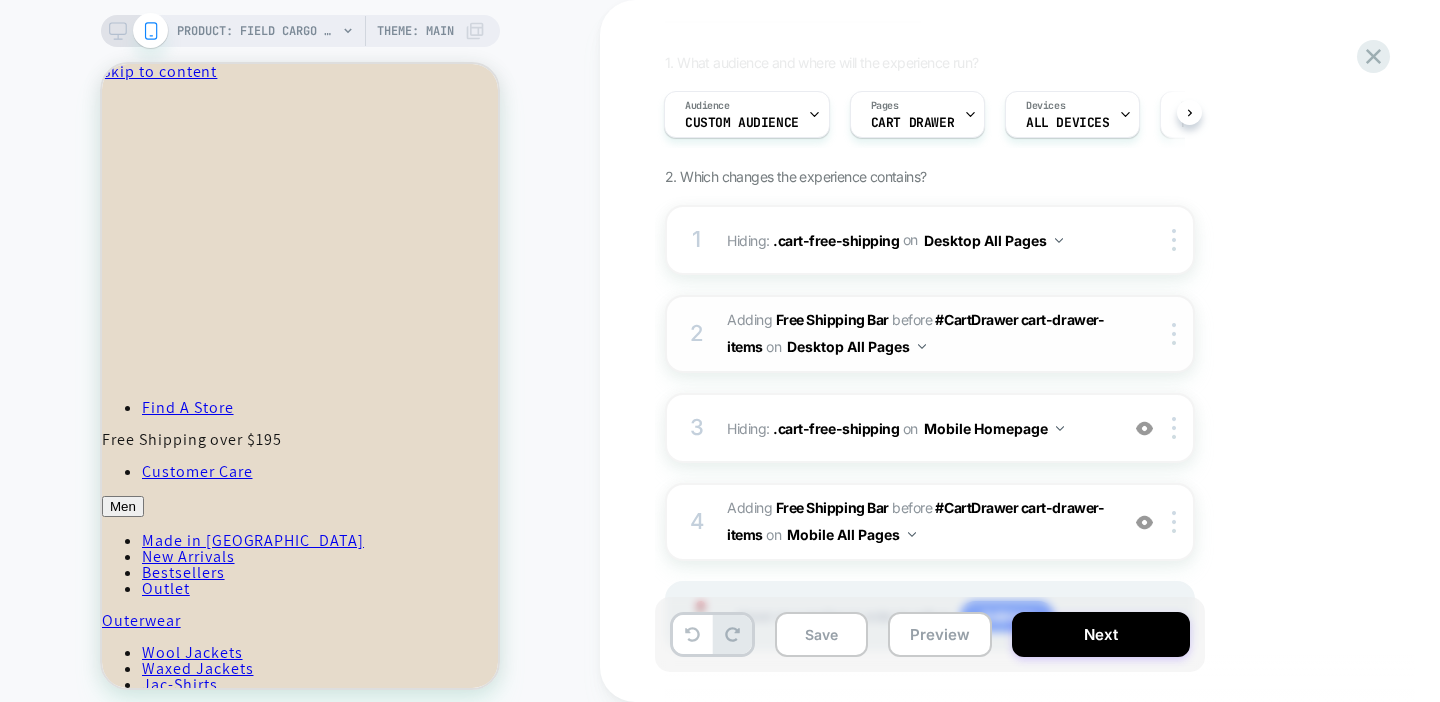 scroll, scrollTop: 242, scrollLeft: 0, axis: vertical 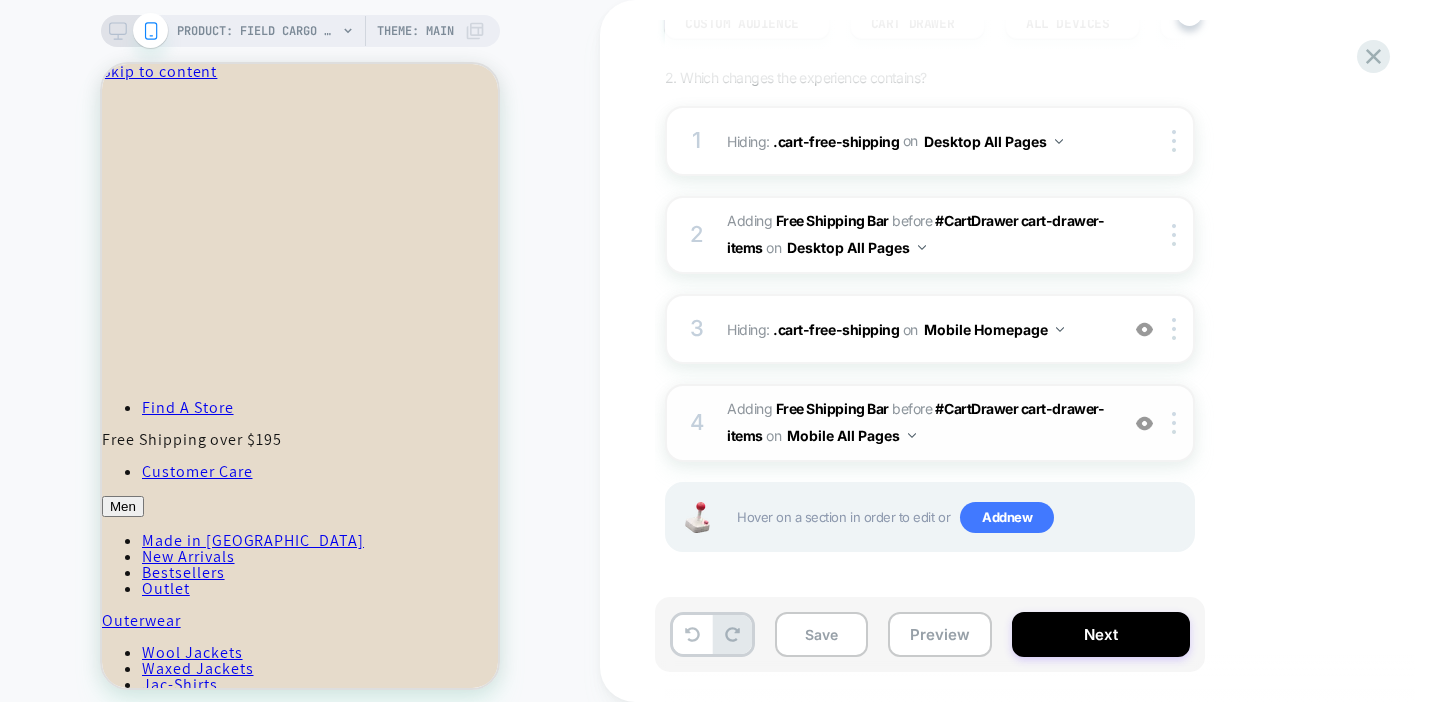 click on "#_loomi_addon_1752000843146 Adding   Free Shipping Bar   BEFORE #CartDrawer cart-drawer-items #CartDrawer cart-drawer-items   on Mobile All Pages" at bounding box center [917, 423] 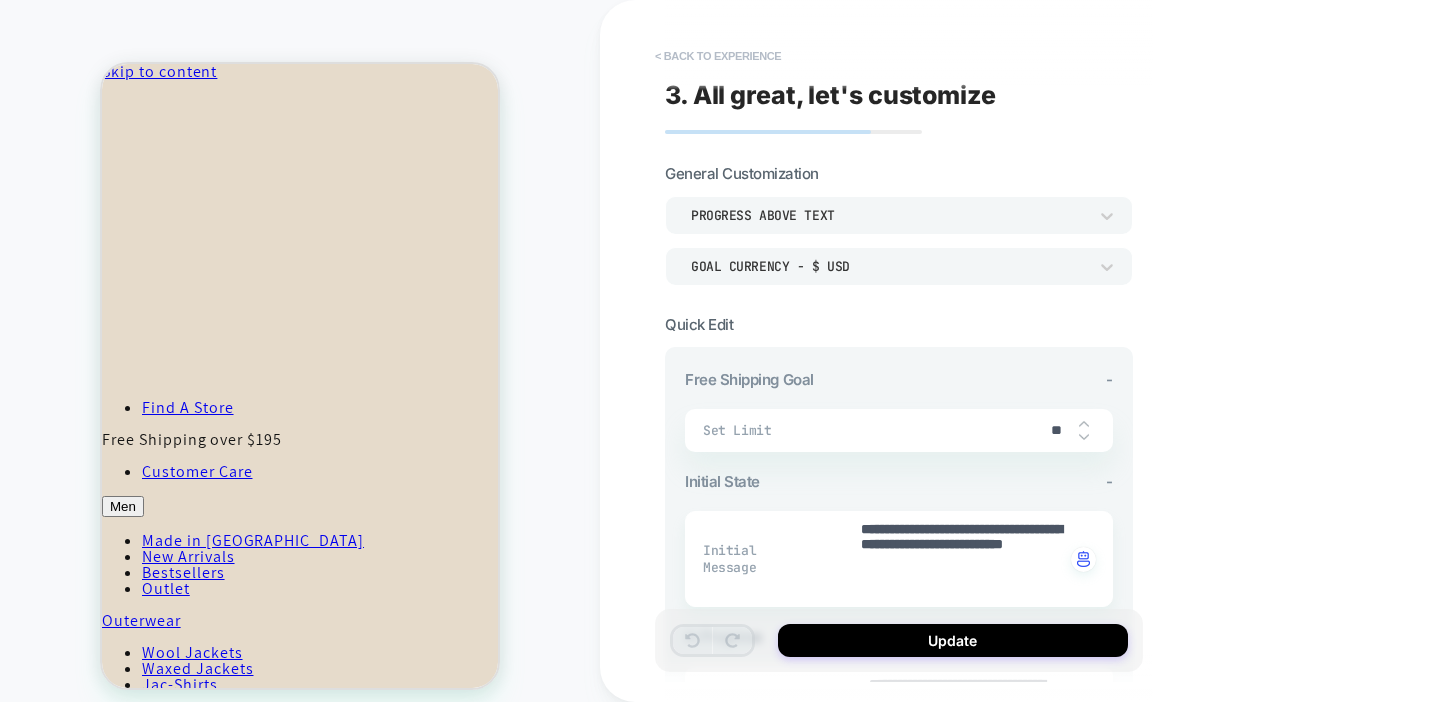 click on "< Back to experience" at bounding box center [718, 56] 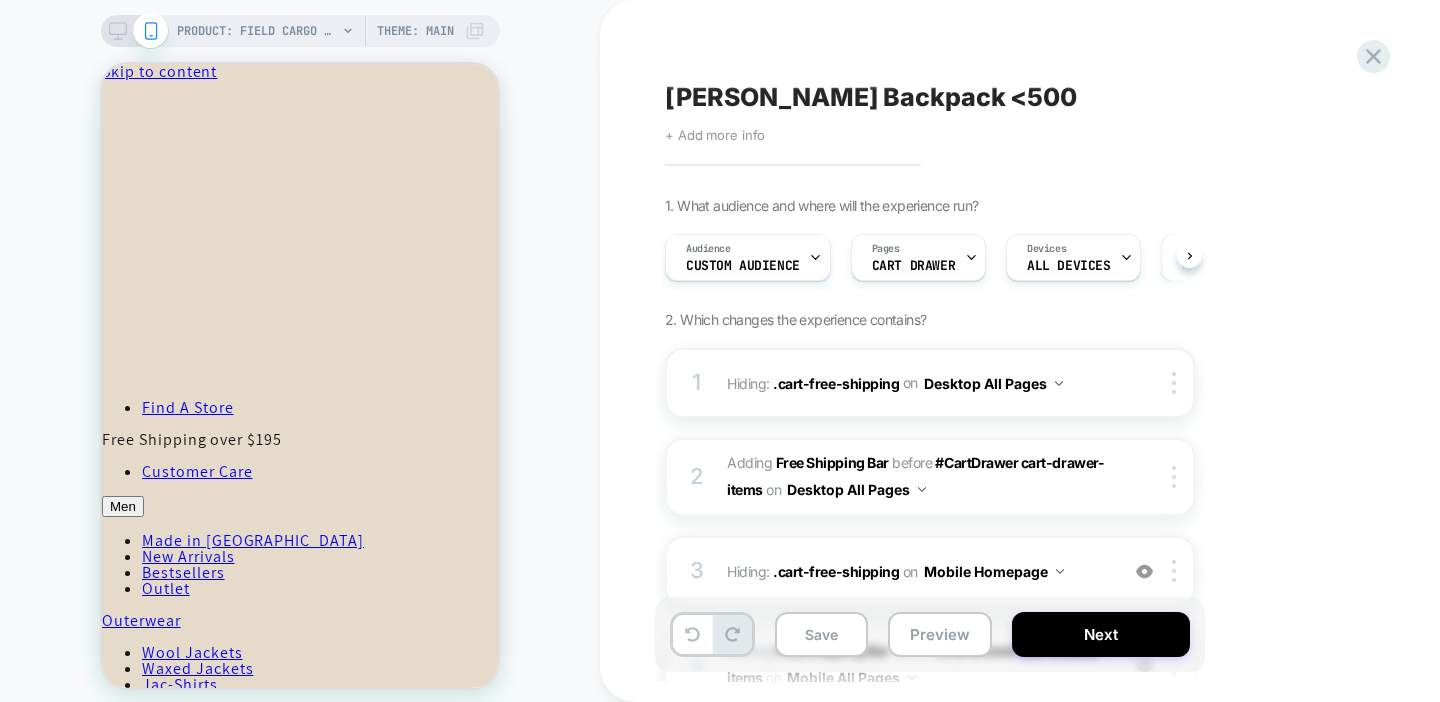 scroll, scrollTop: 0, scrollLeft: 1, axis: horizontal 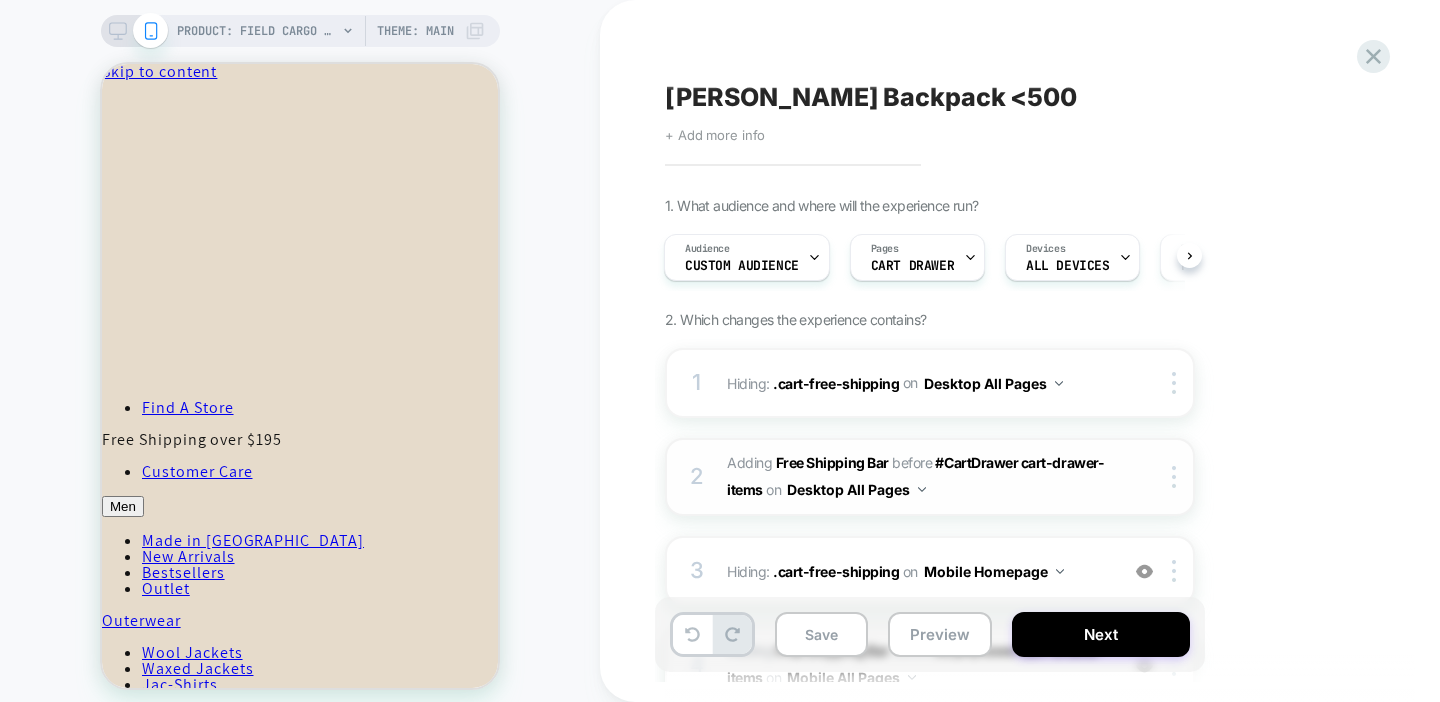 click on "#_loomi_addon_1751997079939 Adding   Free Shipping Bar   BEFORE #CartDrawer cart-drawer-items #CartDrawer cart-drawer-items   on Desktop All Pages" at bounding box center [917, 477] 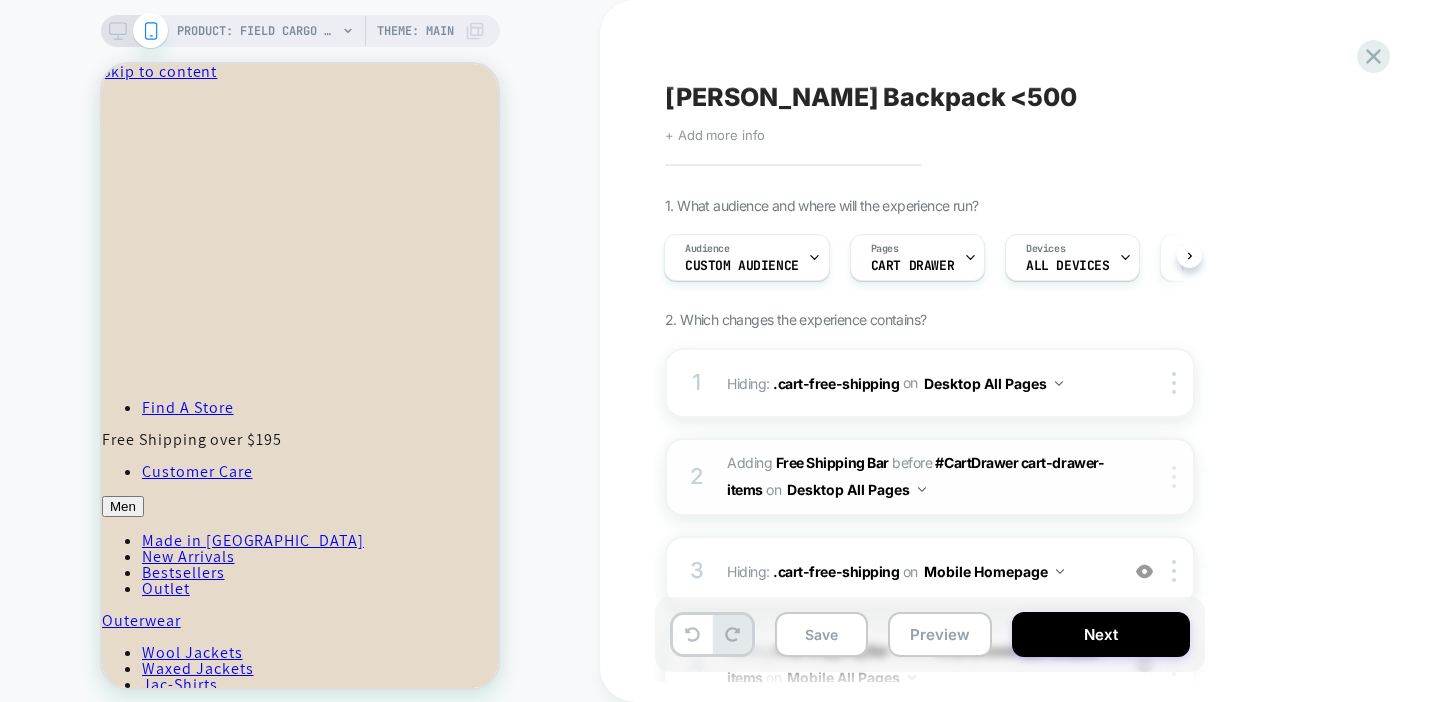 click at bounding box center [1174, 477] 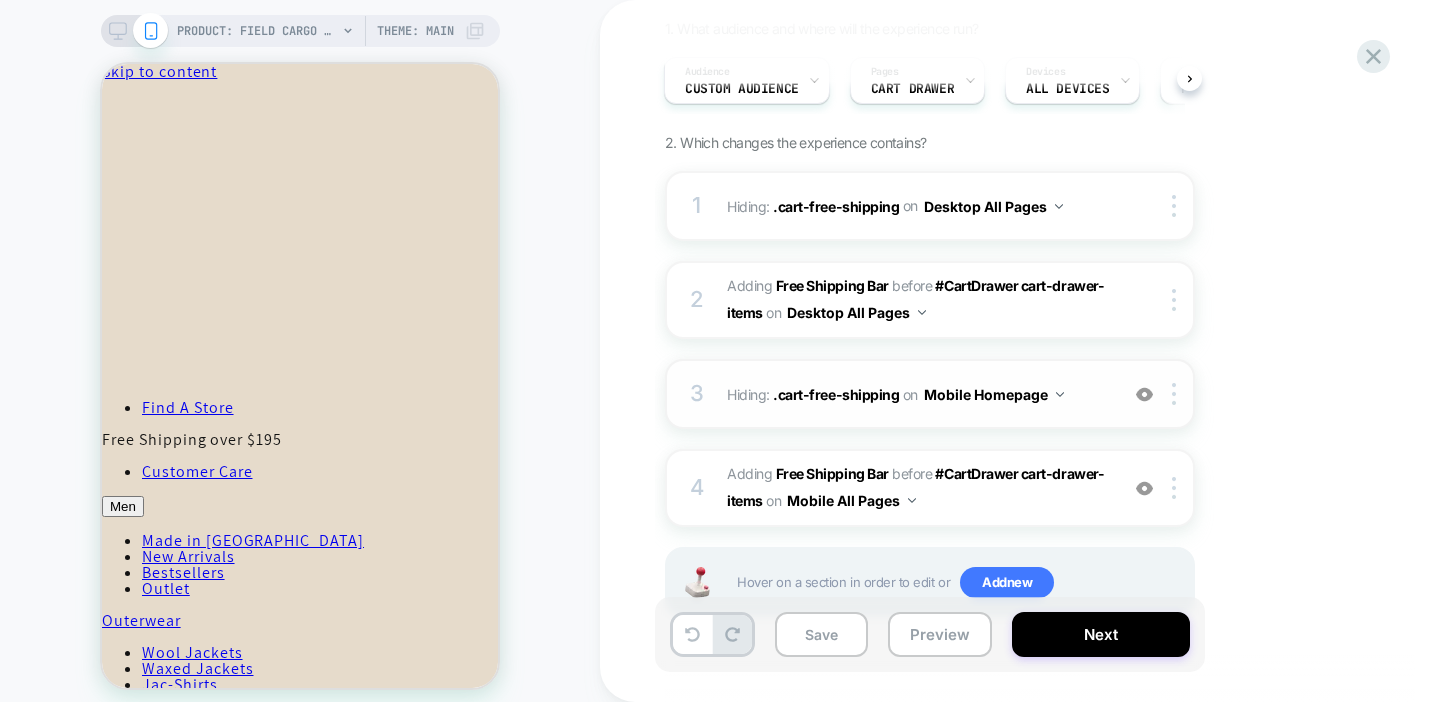 scroll, scrollTop: 178, scrollLeft: 0, axis: vertical 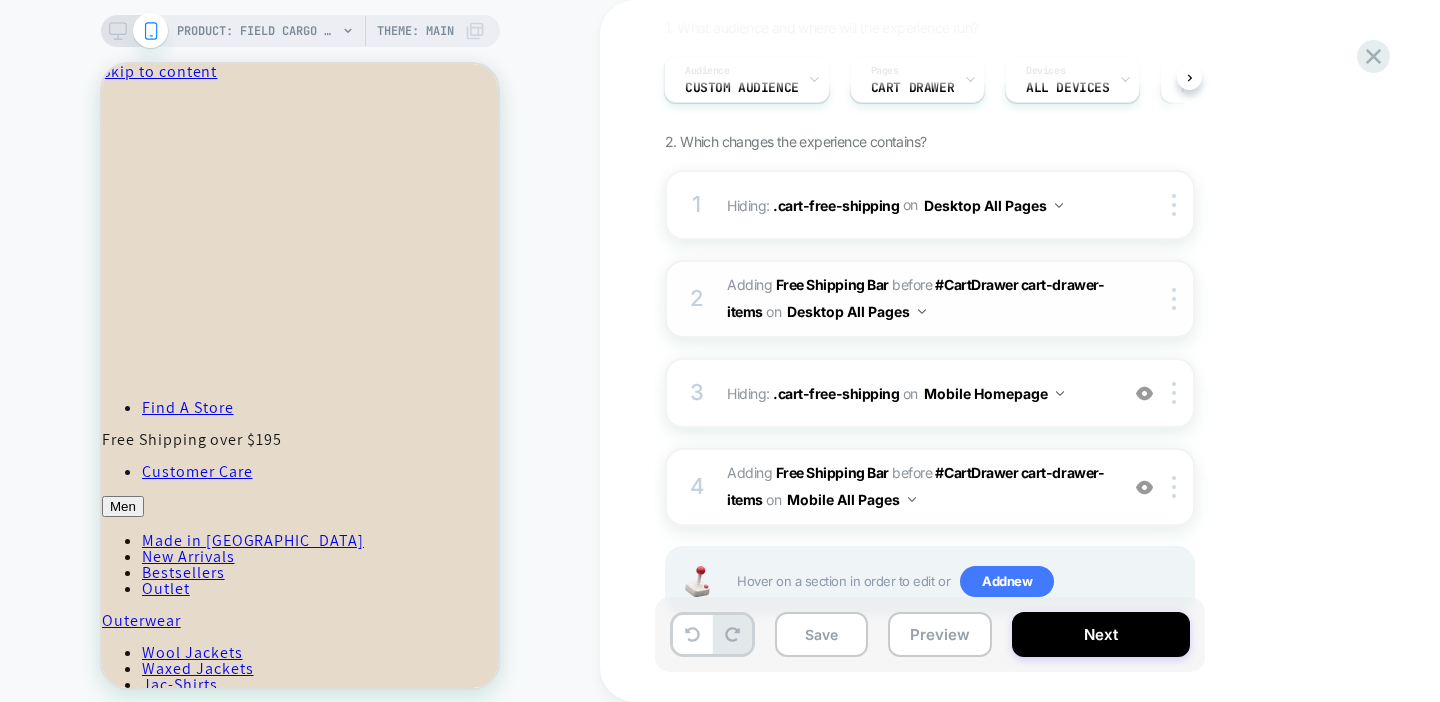 click on "#_loomi_addon_1751997079939 Adding   Free Shipping Bar   BEFORE #CartDrawer cart-drawer-items #CartDrawer cart-drawer-items   on Desktop All Pages" at bounding box center (917, 299) 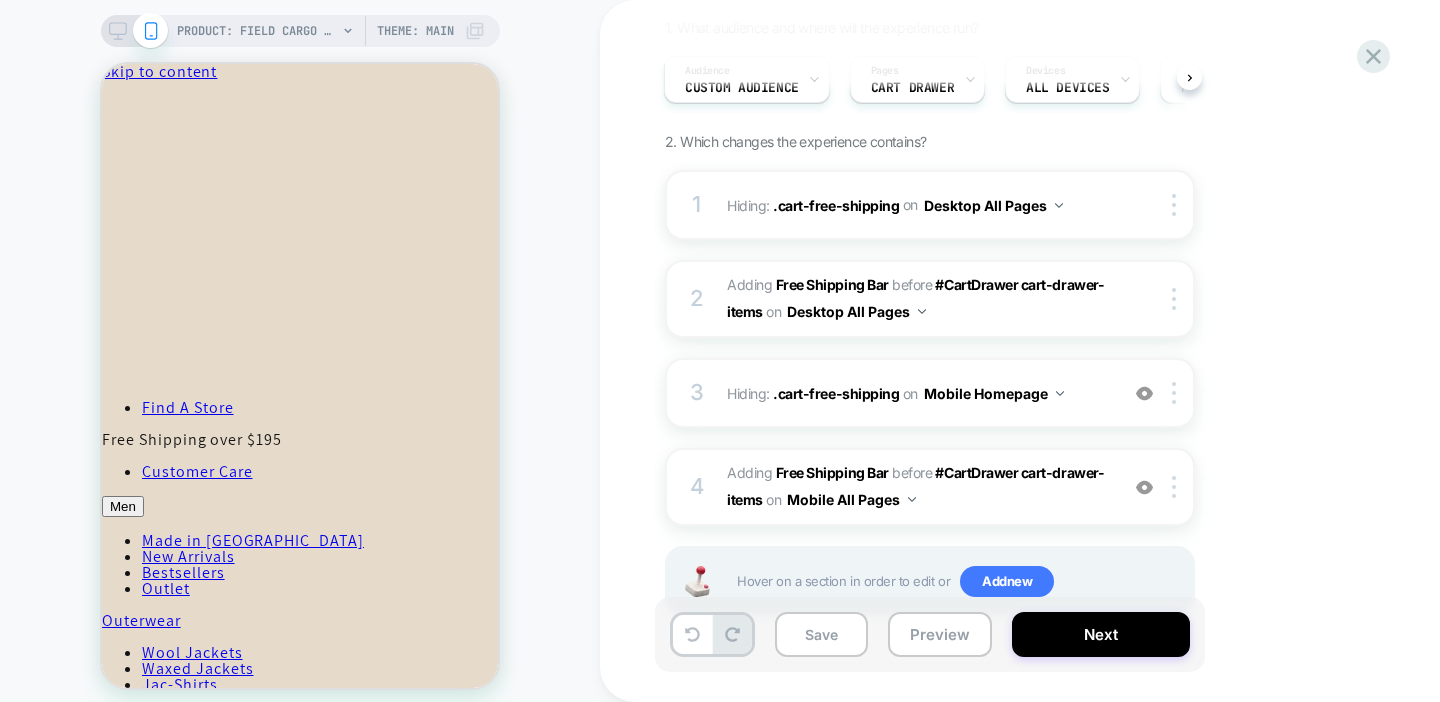click 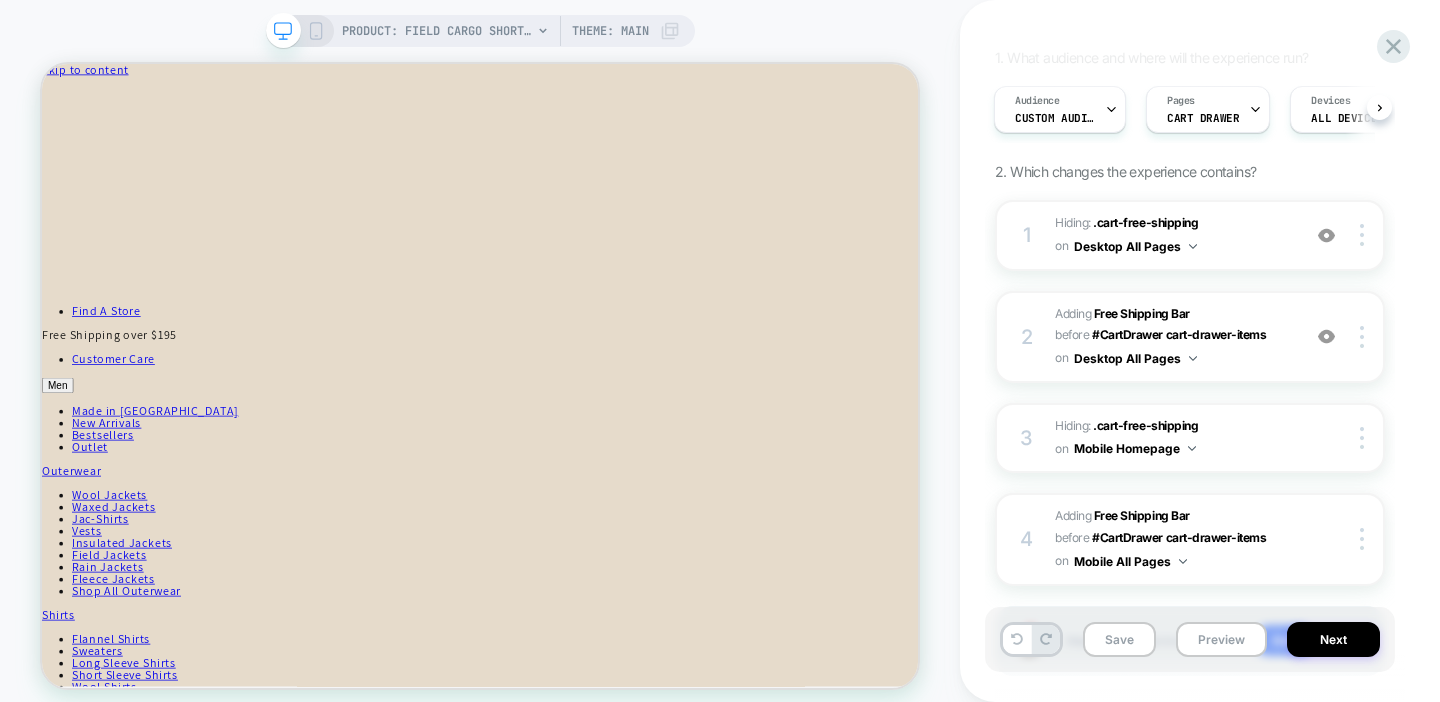 scroll, scrollTop: 0, scrollLeft: 0, axis: both 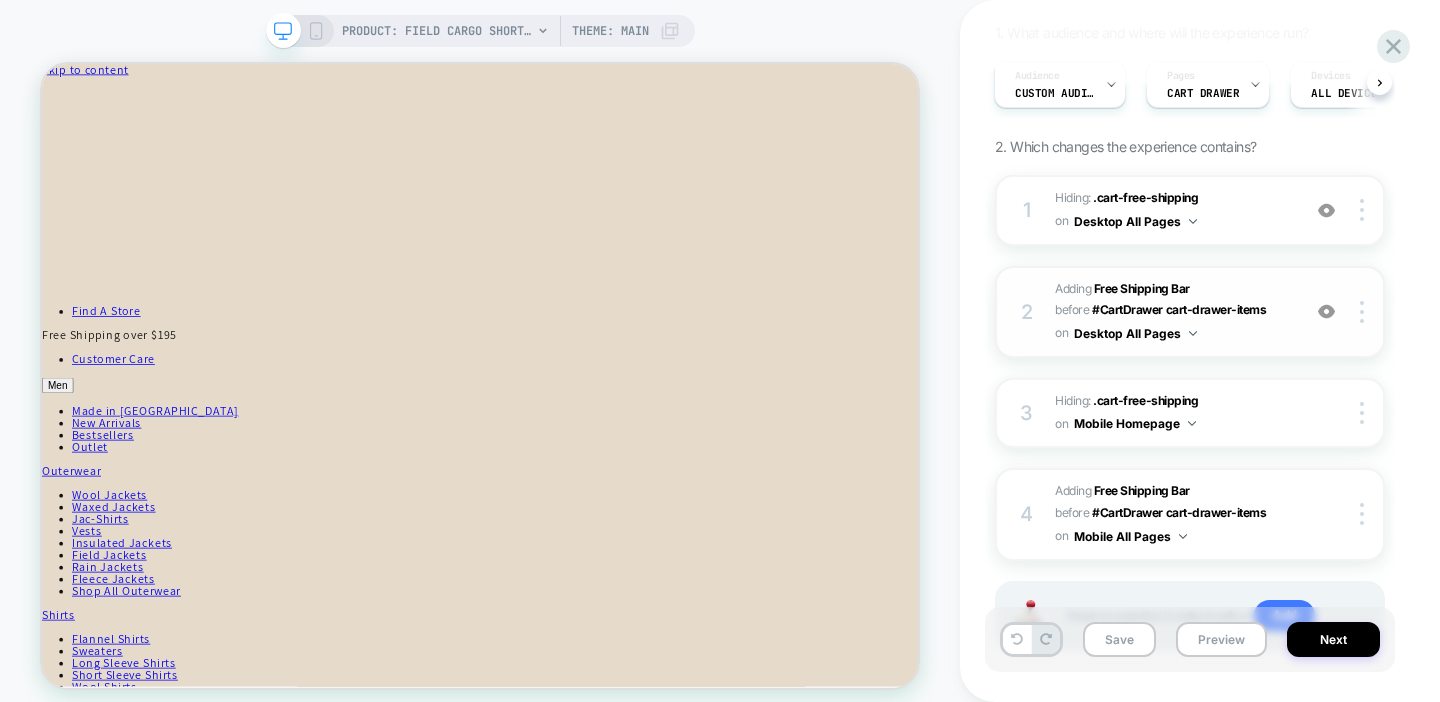 click on "#_loomi_addon_1751997079939 Adding   Free Shipping Bar   BEFORE #CartDrawer cart-drawer-items #CartDrawer cart-drawer-items   on Desktop All Pages" at bounding box center (1172, 312) 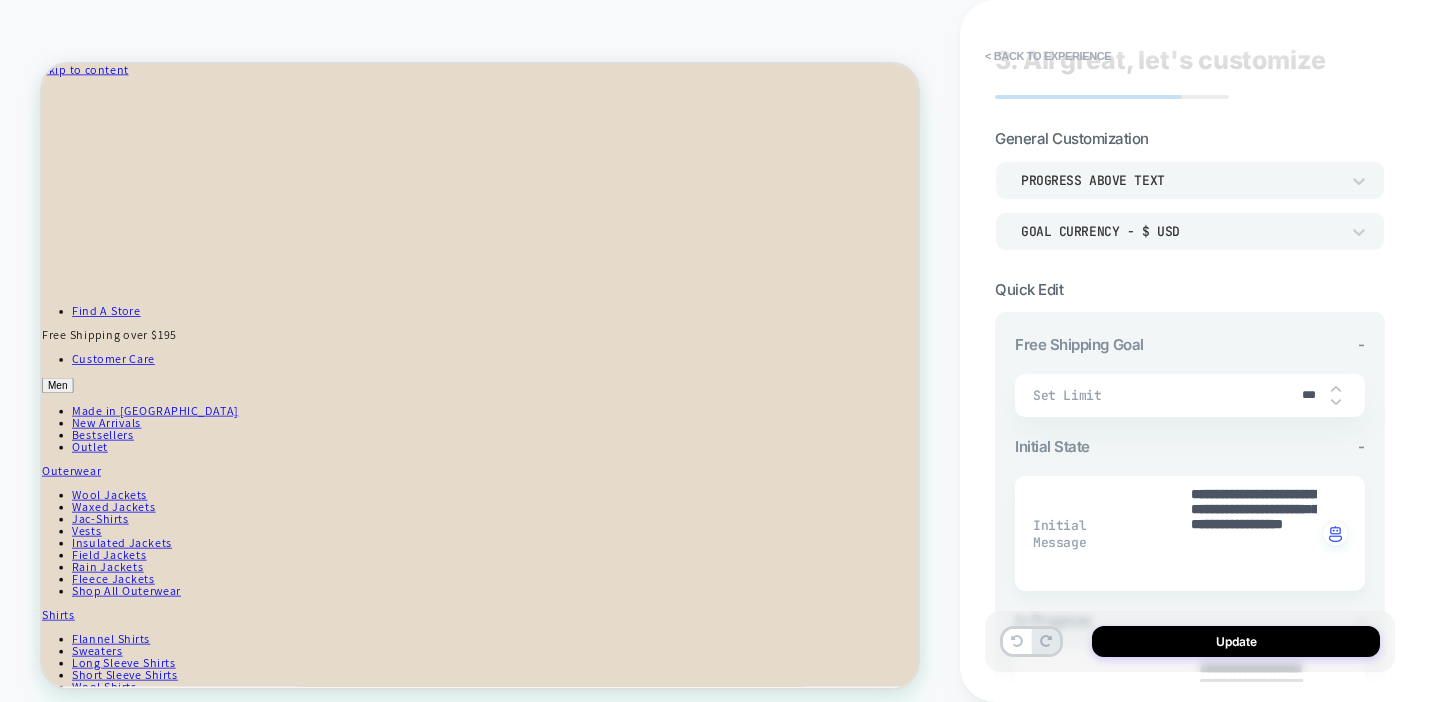 scroll, scrollTop: 0, scrollLeft: 0, axis: both 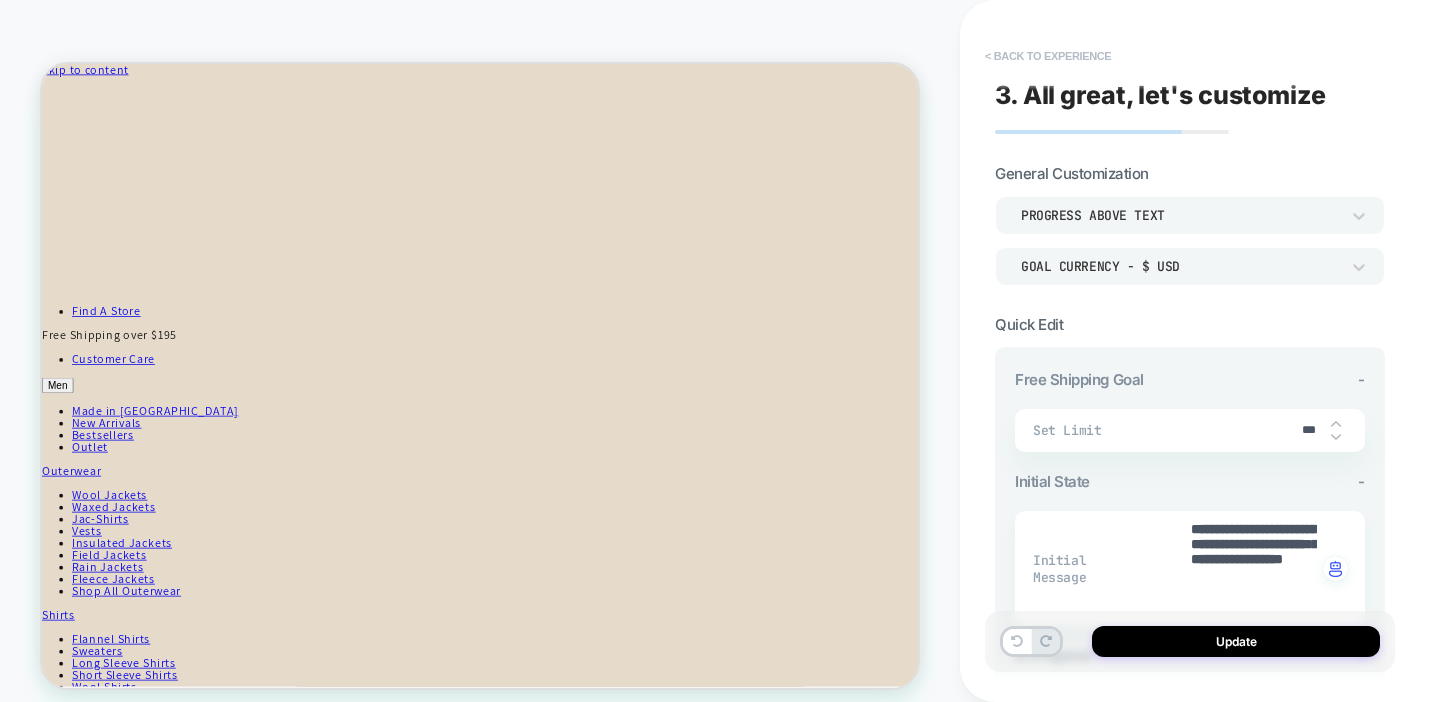 click on "< Back to experience" at bounding box center (1048, 56) 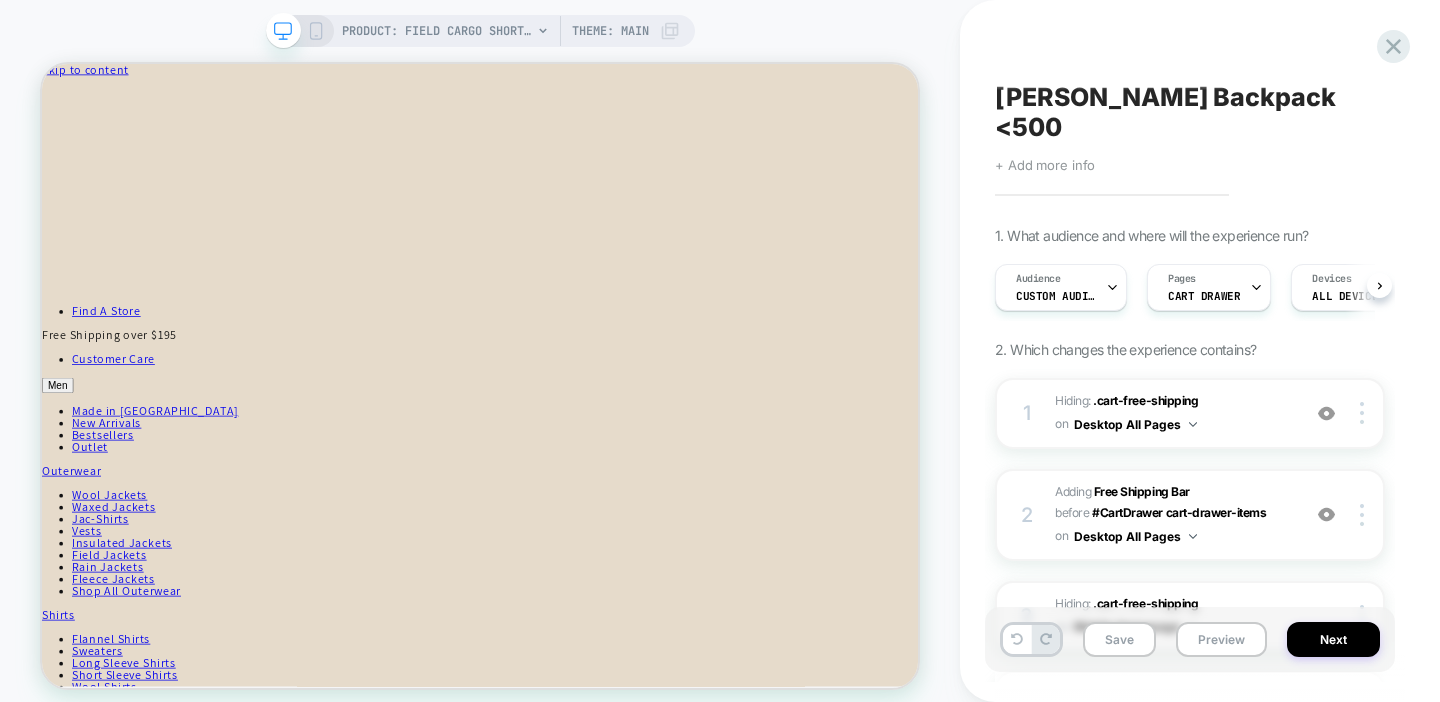 scroll, scrollTop: 0, scrollLeft: 1, axis: horizontal 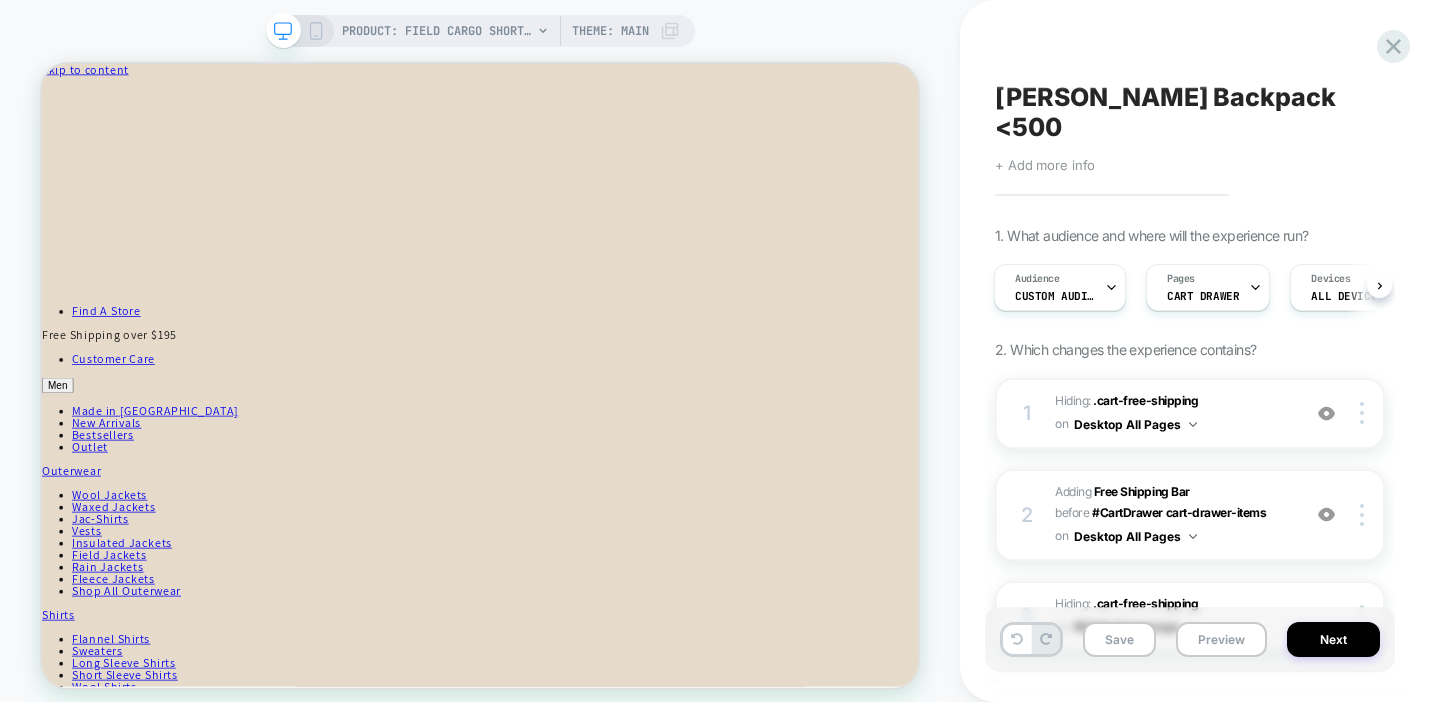 click 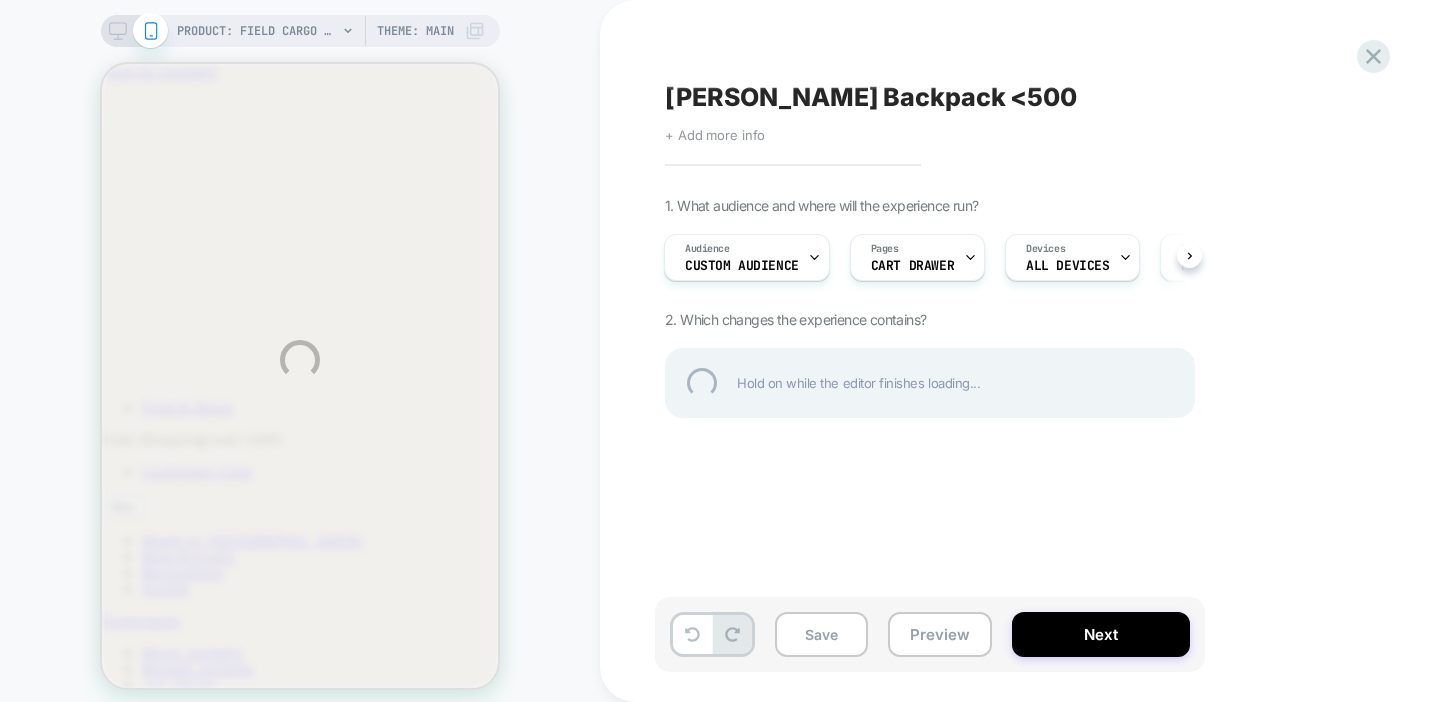 scroll, scrollTop: 0, scrollLeft: 0, axis: both 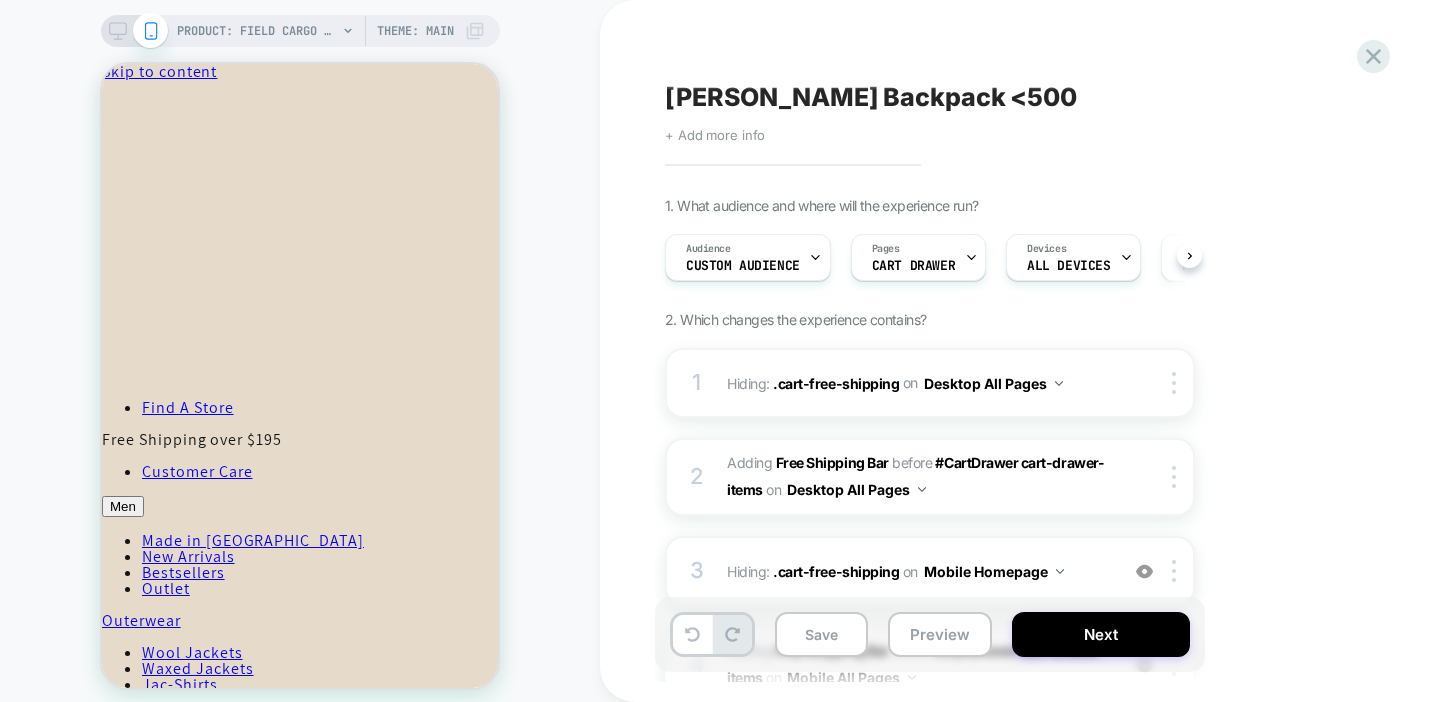 click 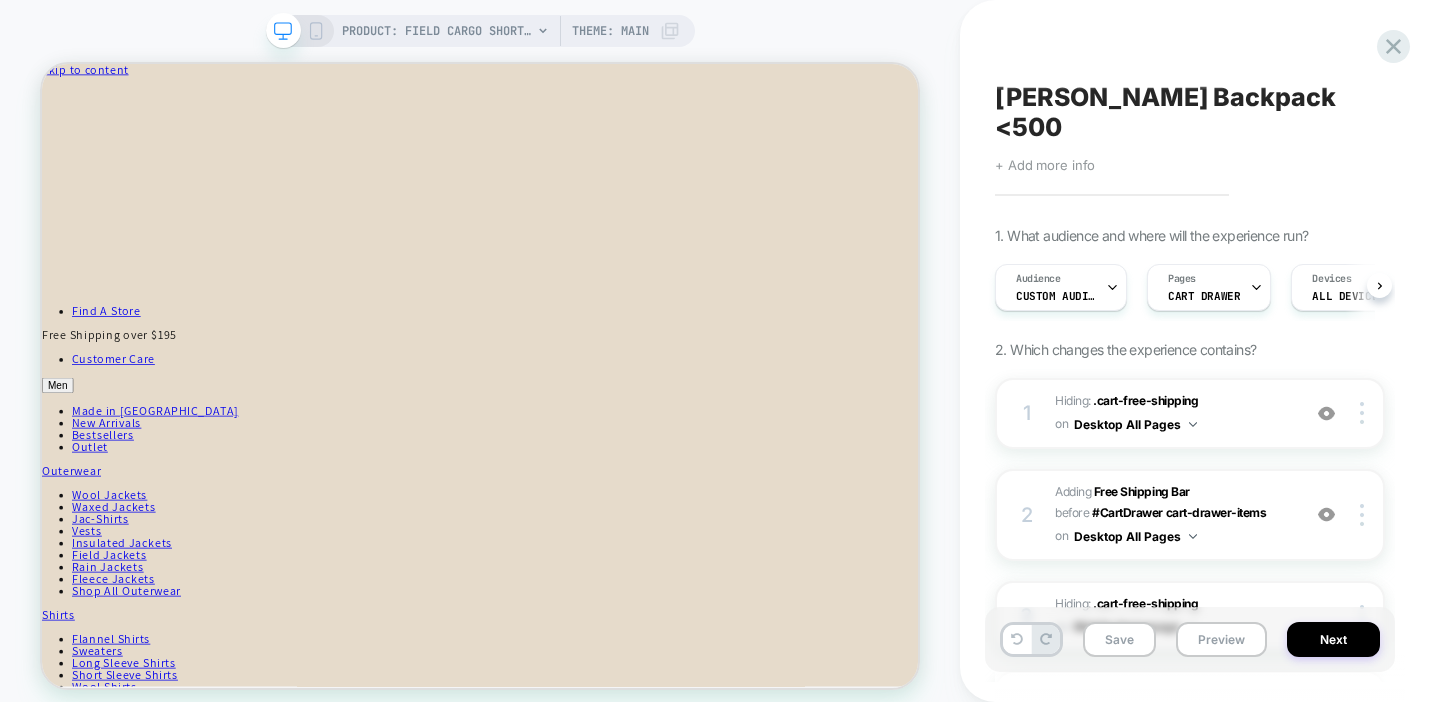 scroll, scrollTop: 0, scrollLeft: 1, axis: horizontal 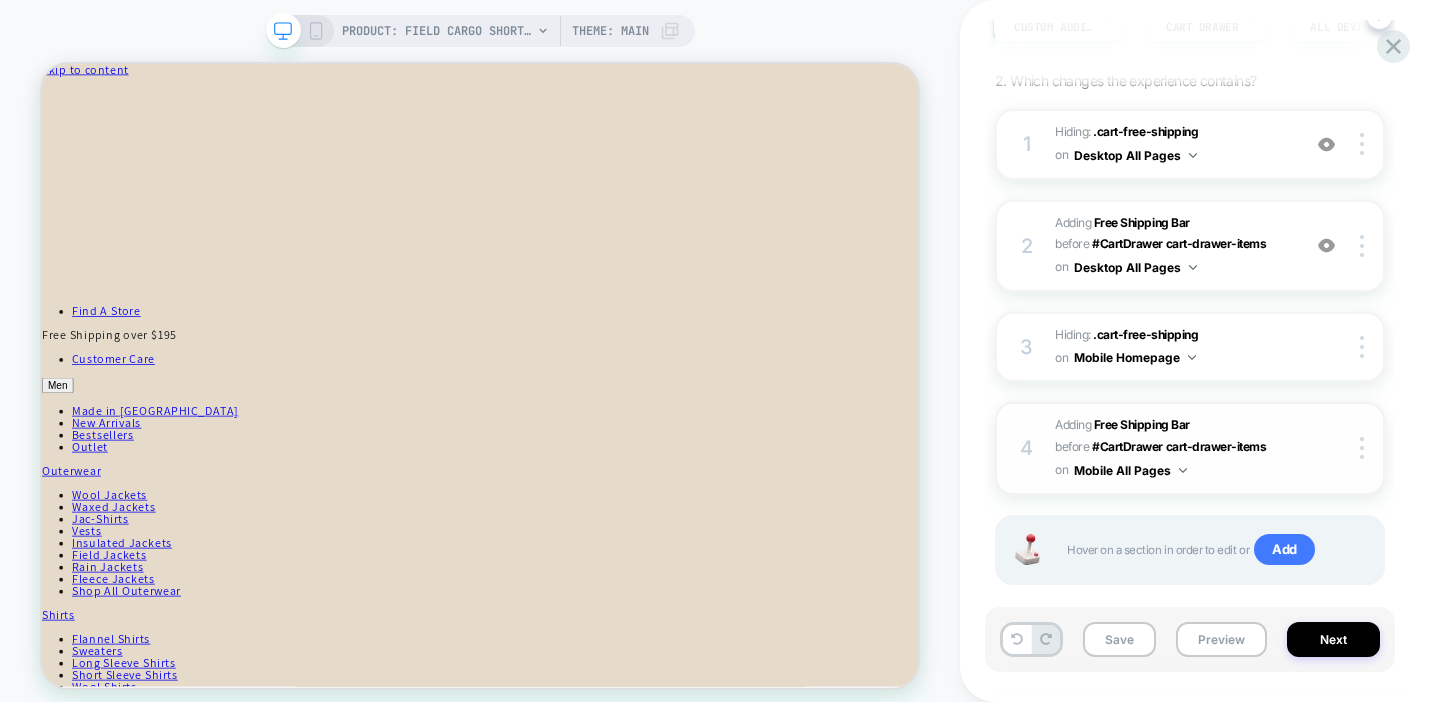 click on "4 #_loomi_addon_1752000843146 Adding   Free Shipping Bar   BEFORE #CartDrawer cart-drawer-items #CartDrawer cart-drawer-items   on Mobile All Pages Copy CSS Selector Copy Widget Id Rename Copy to   Desktop Target   All Devices Delete" at bounding box center [1190, 448] 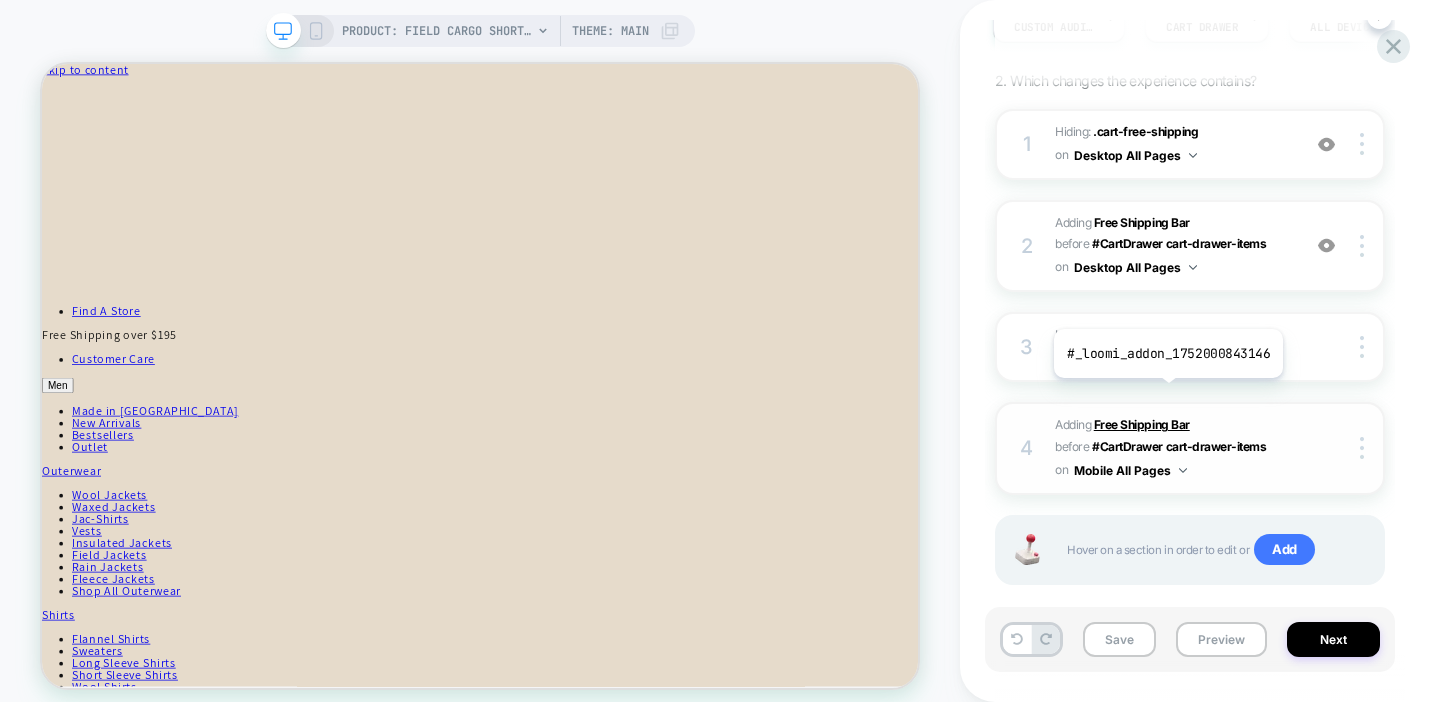 click on "Free Shipping Bar" at bounding box center (1142, 424) 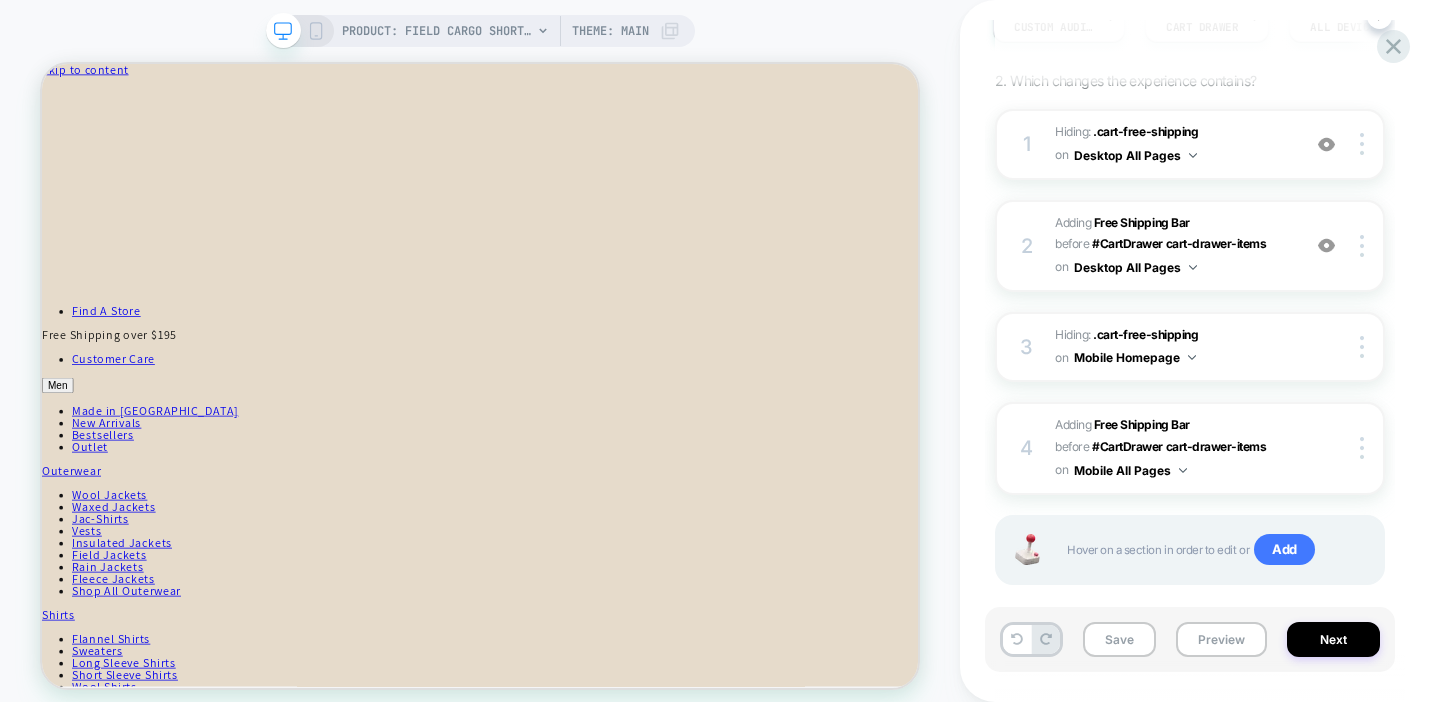 click on "PRODUCT: Field Cargo Shorts - Washed Fatigue Green Theme: MAIN" at bounding box center [480, 31] 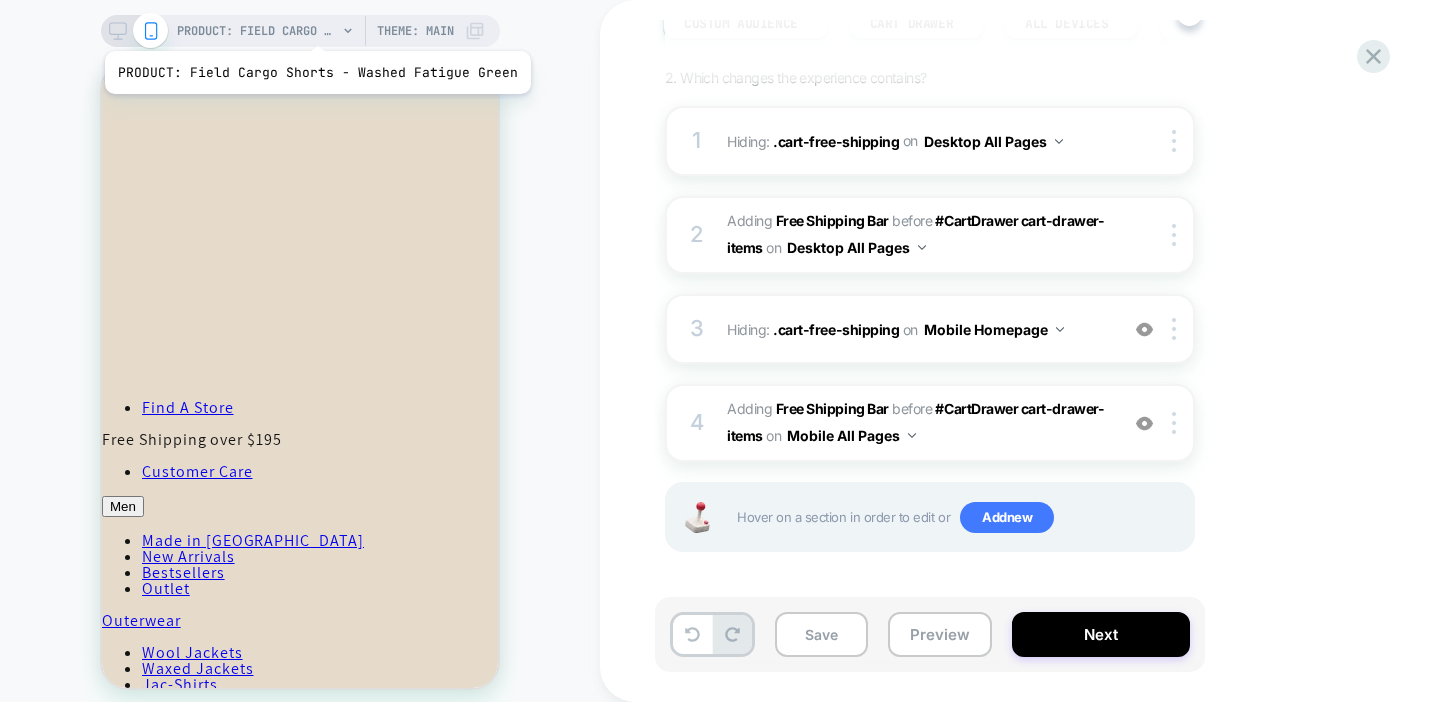 scroll, scrollTop: 0, scrollLeft: 0, axis: both 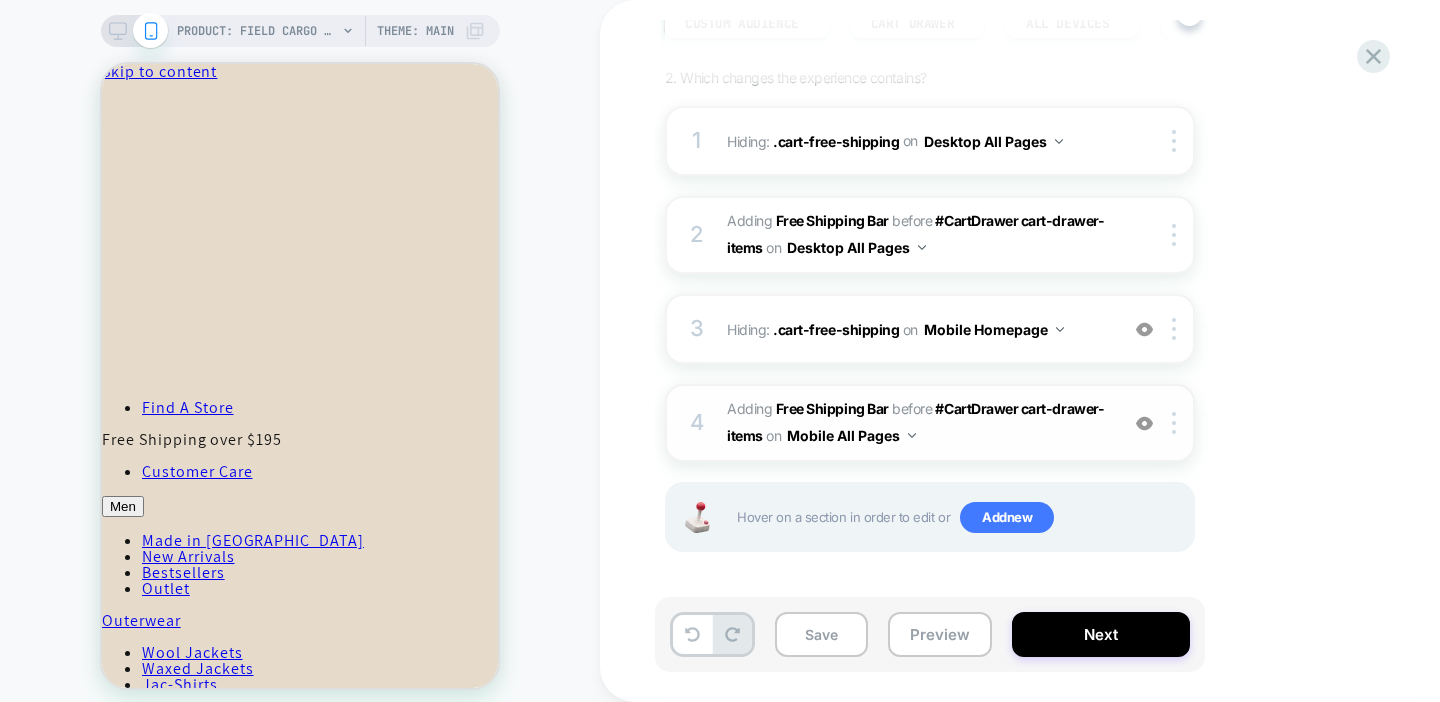 click on "#_loomi_addon_1752000843146 Adding   Free Shipping Bar   BEFORE #CartDrawer cart-drawer-items #CartDrawer cart-drawer-items   on Mobile All Pages" at bounding box center (917, 423) 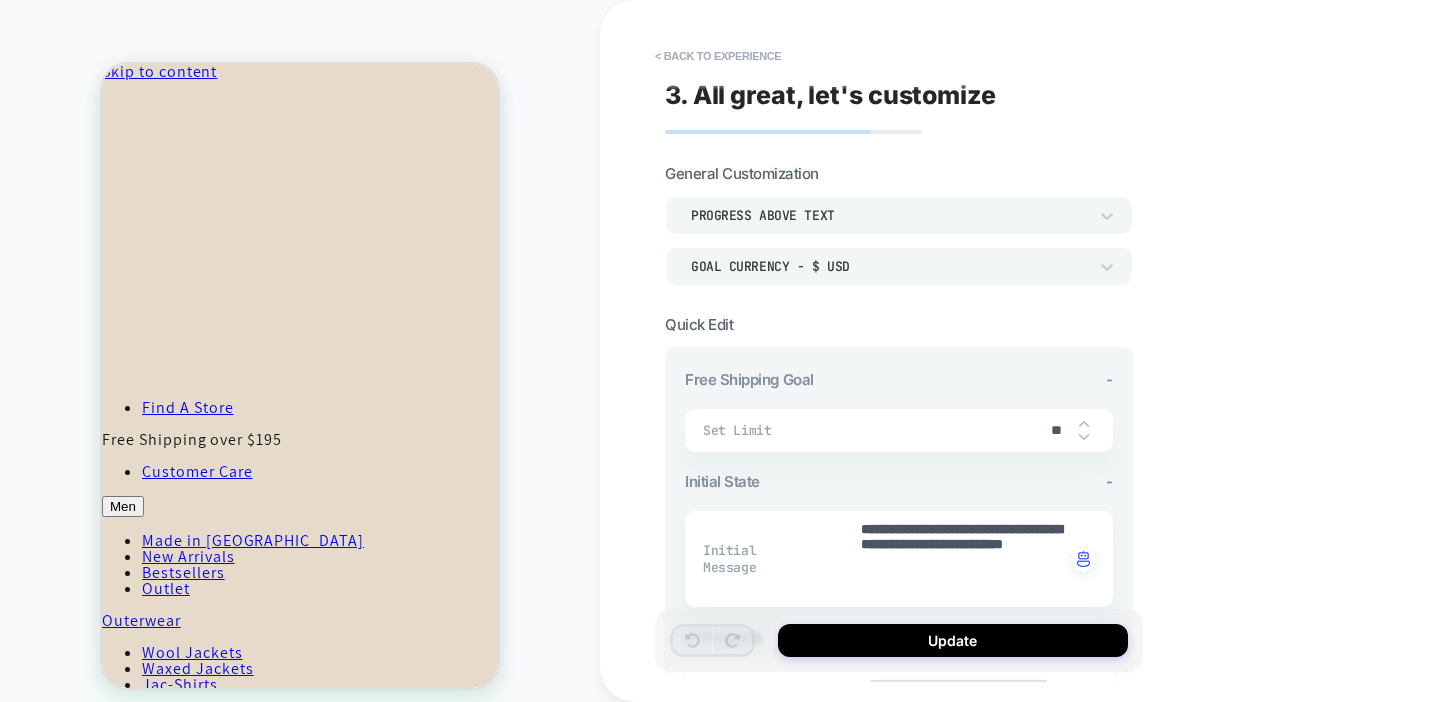 click on "**" at bounding box center (1056, 430) 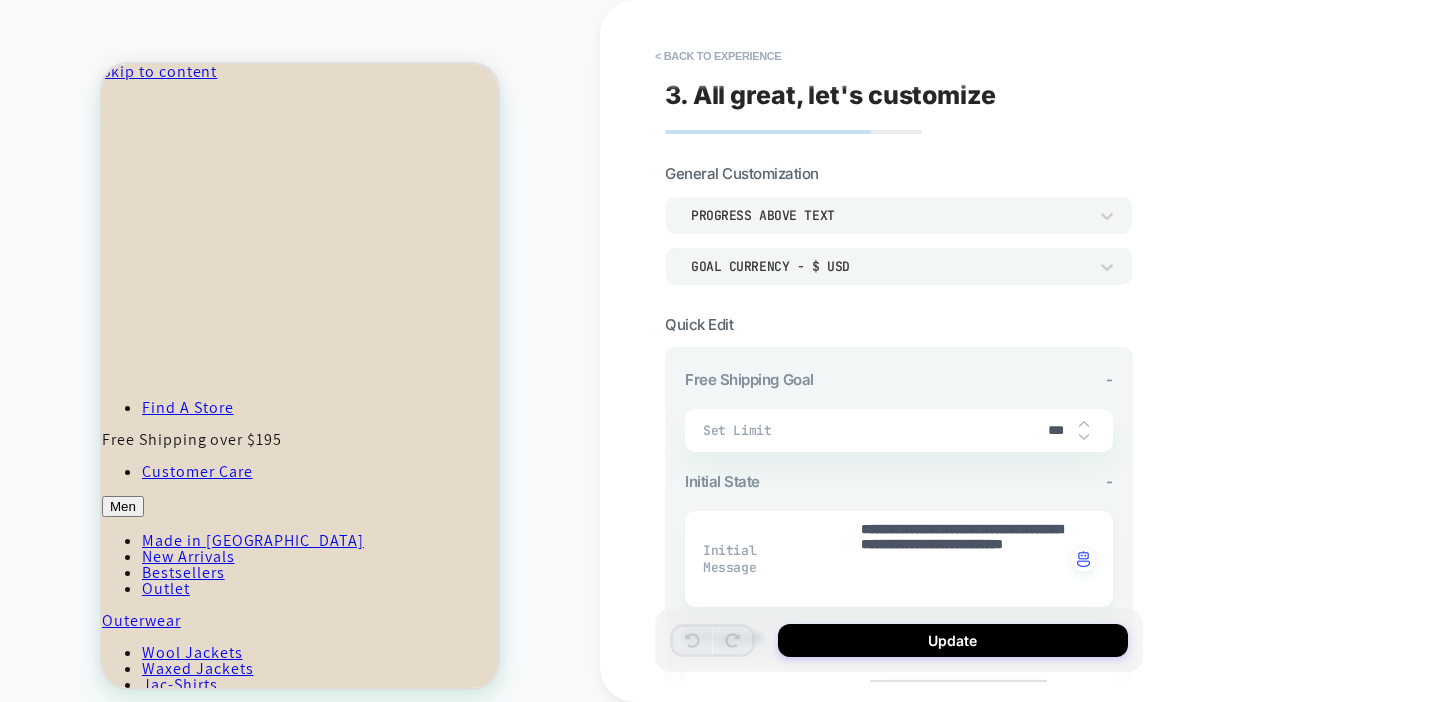 type on "*" 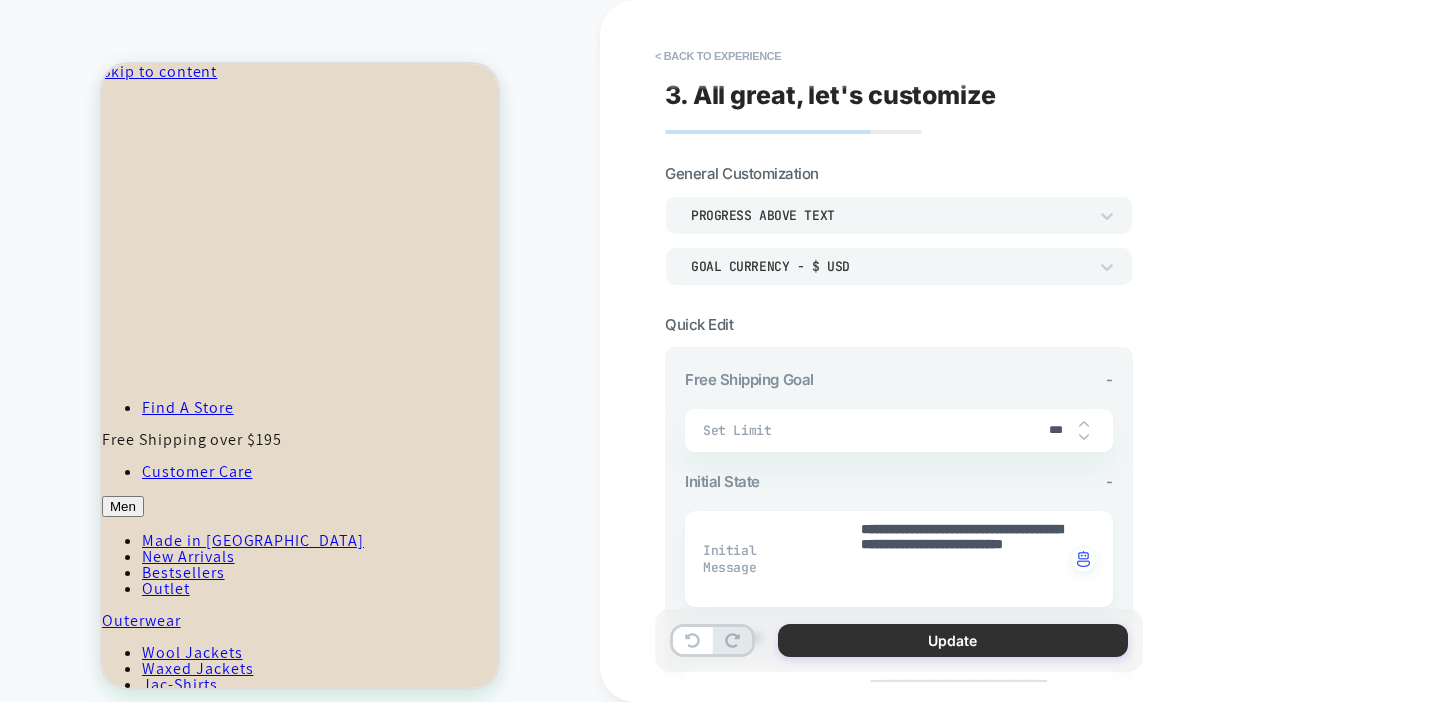type on "***" 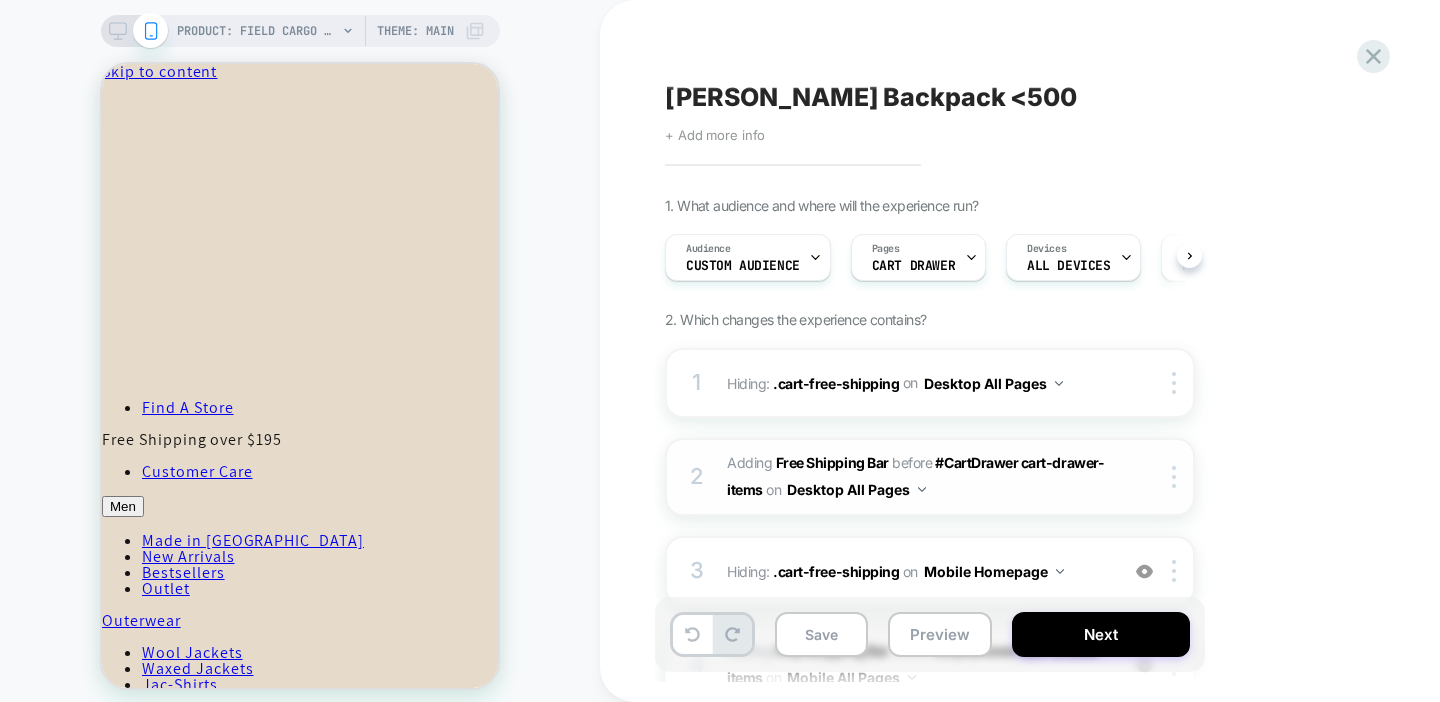 scroll, scrollTop: 139, scrollLeft: 0, axis: vertical 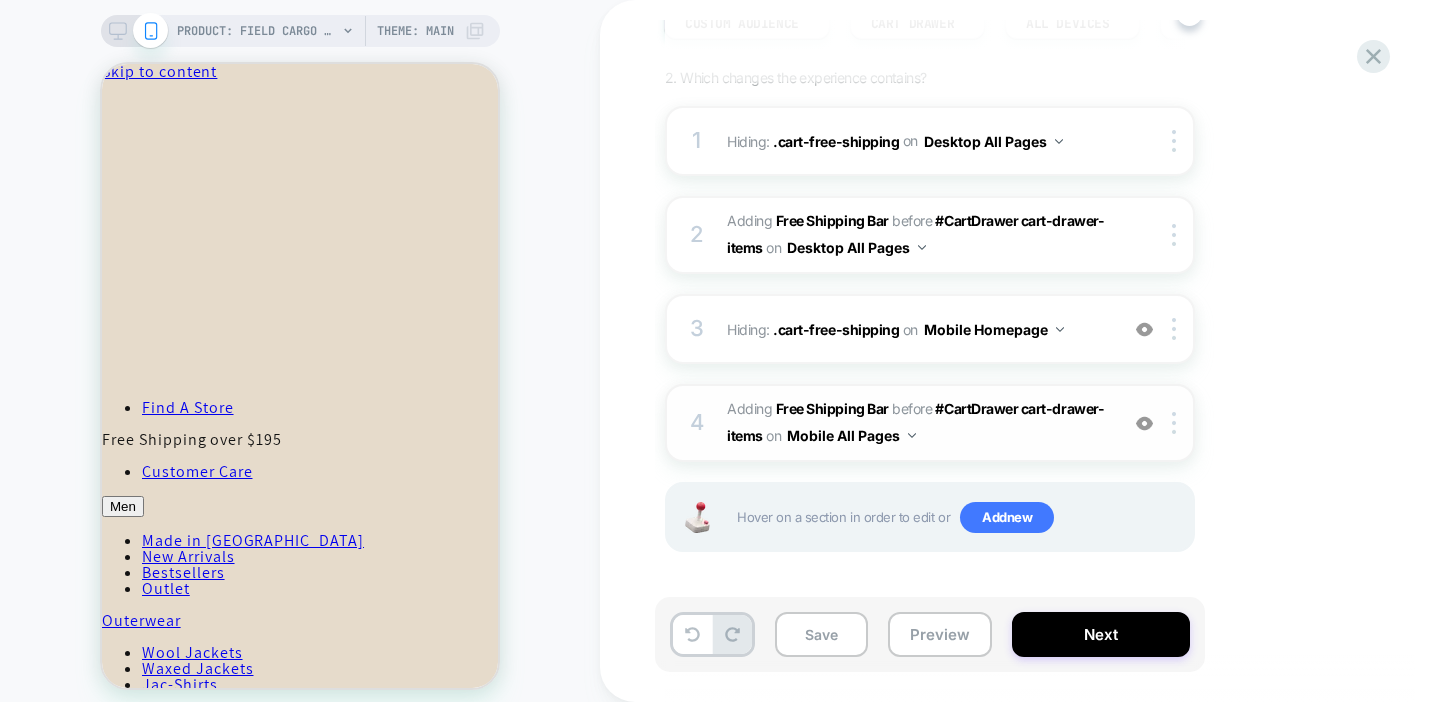 click at bounding box center (1144, 423) 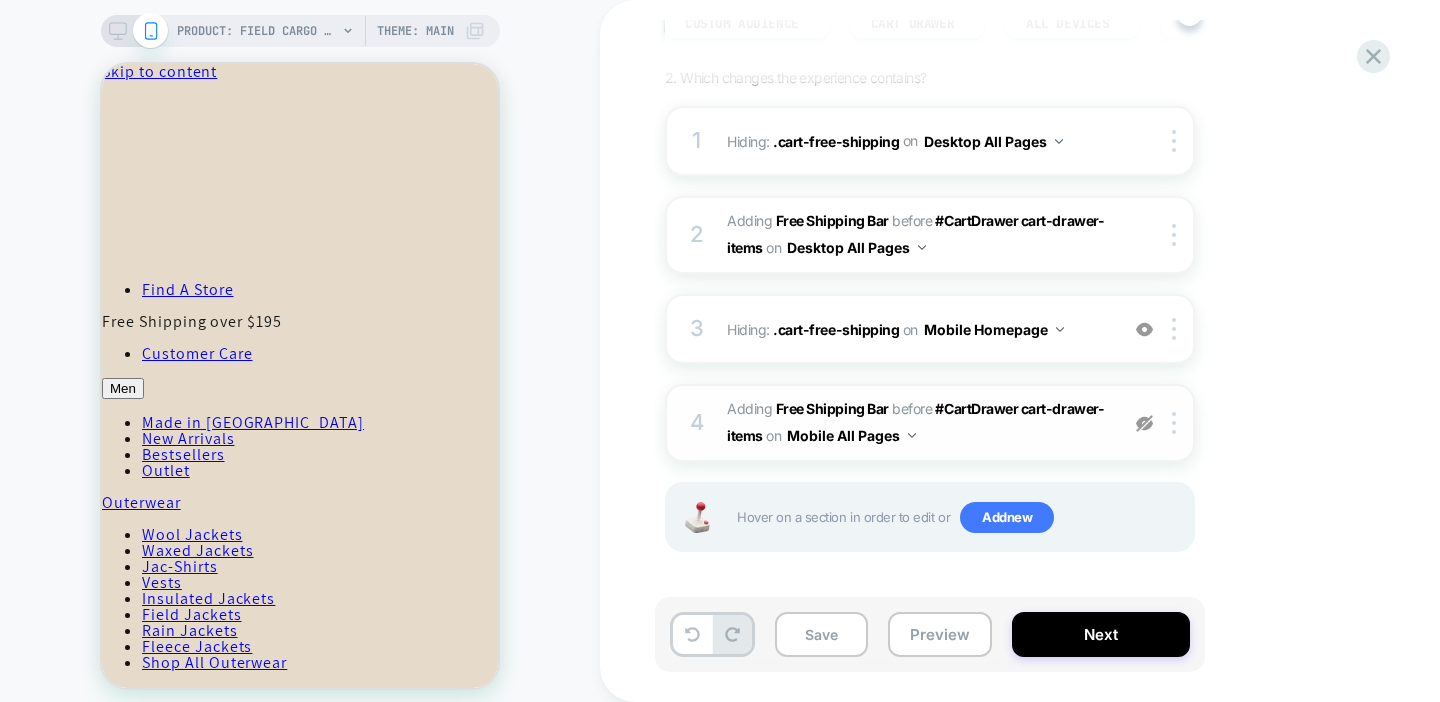 click at bounding box center (1144, 423) 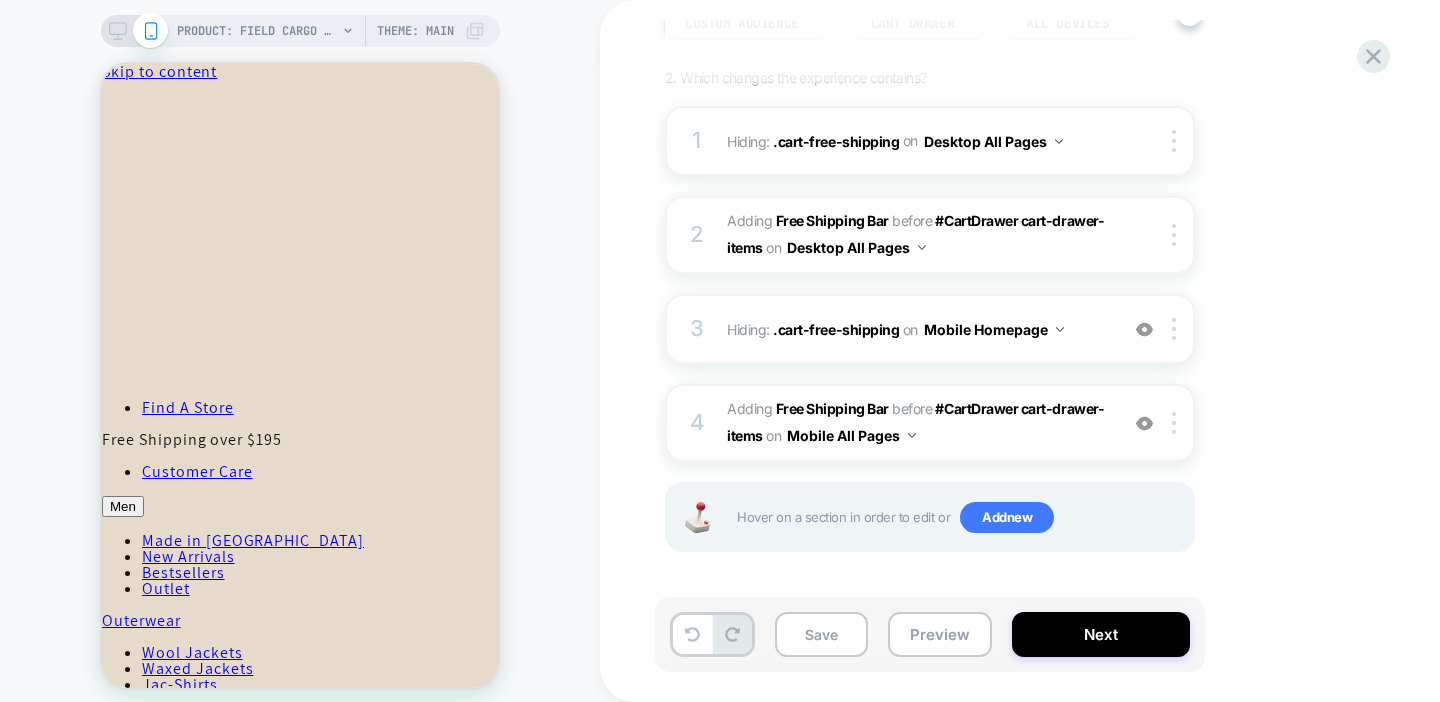 click on "#_loomi_addon_1752000843146 Adding   Free Shipping Bar   BEFORE #CartDrawer cart-drawer-items #CartDrawer cart-drawer-items   on Mobile All Pages" at bounding box center [917, 423] 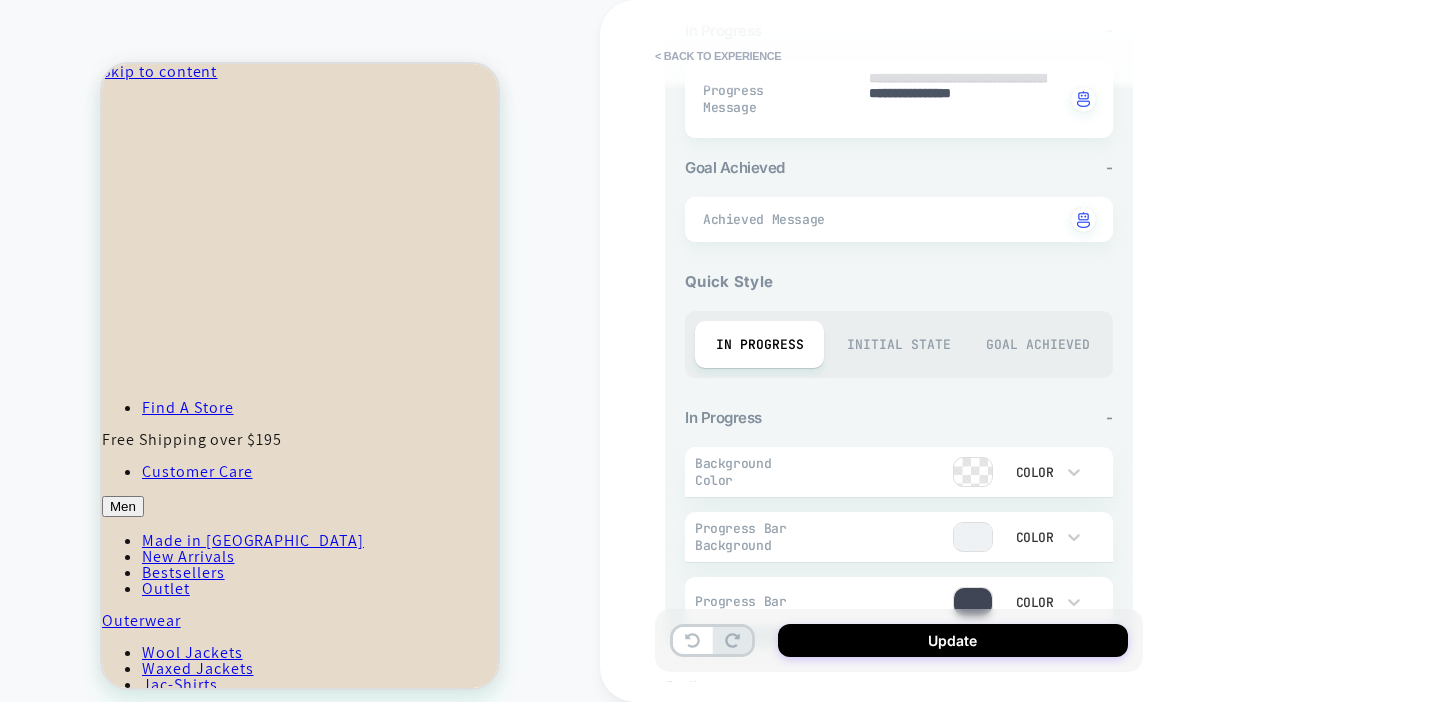 scroll, scrollTop: 629, scrollLeft: 0, axis: vertical 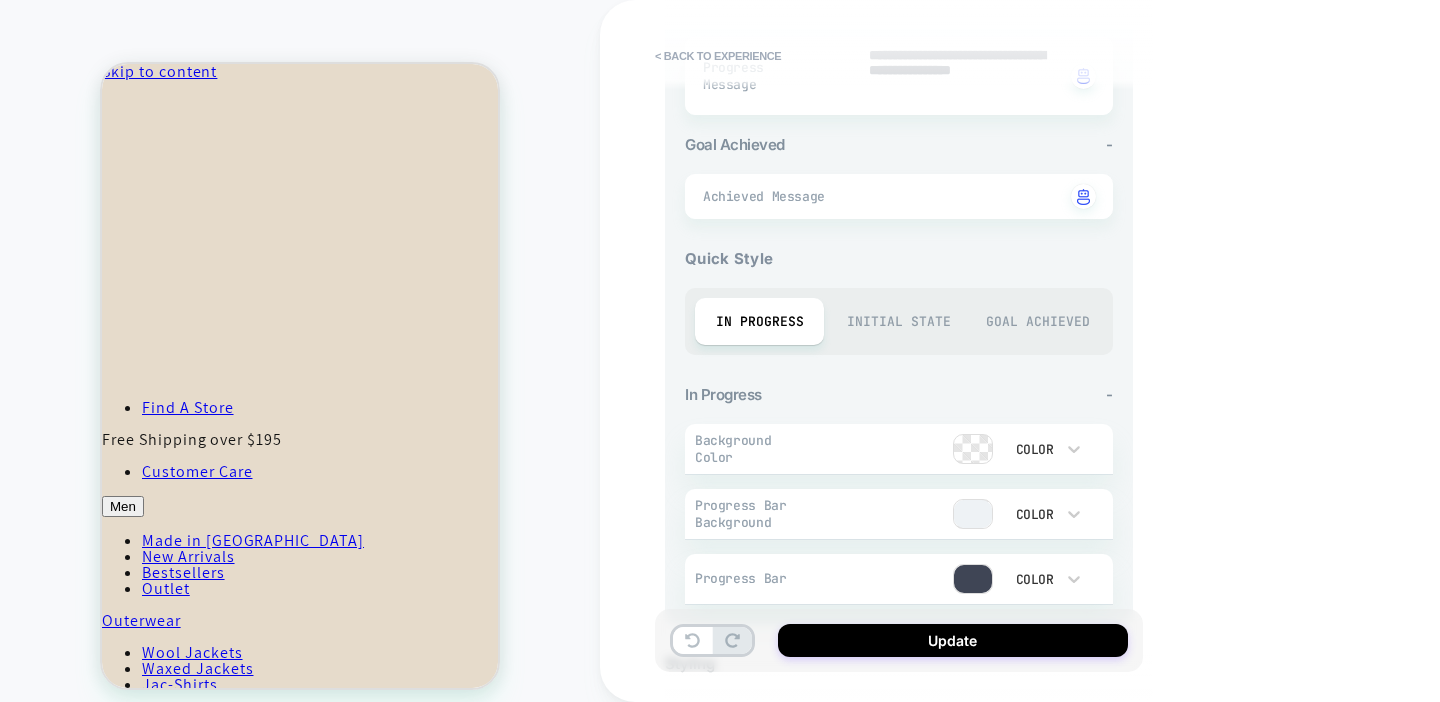 click on "Initial State" at bounding box center [898, 321] 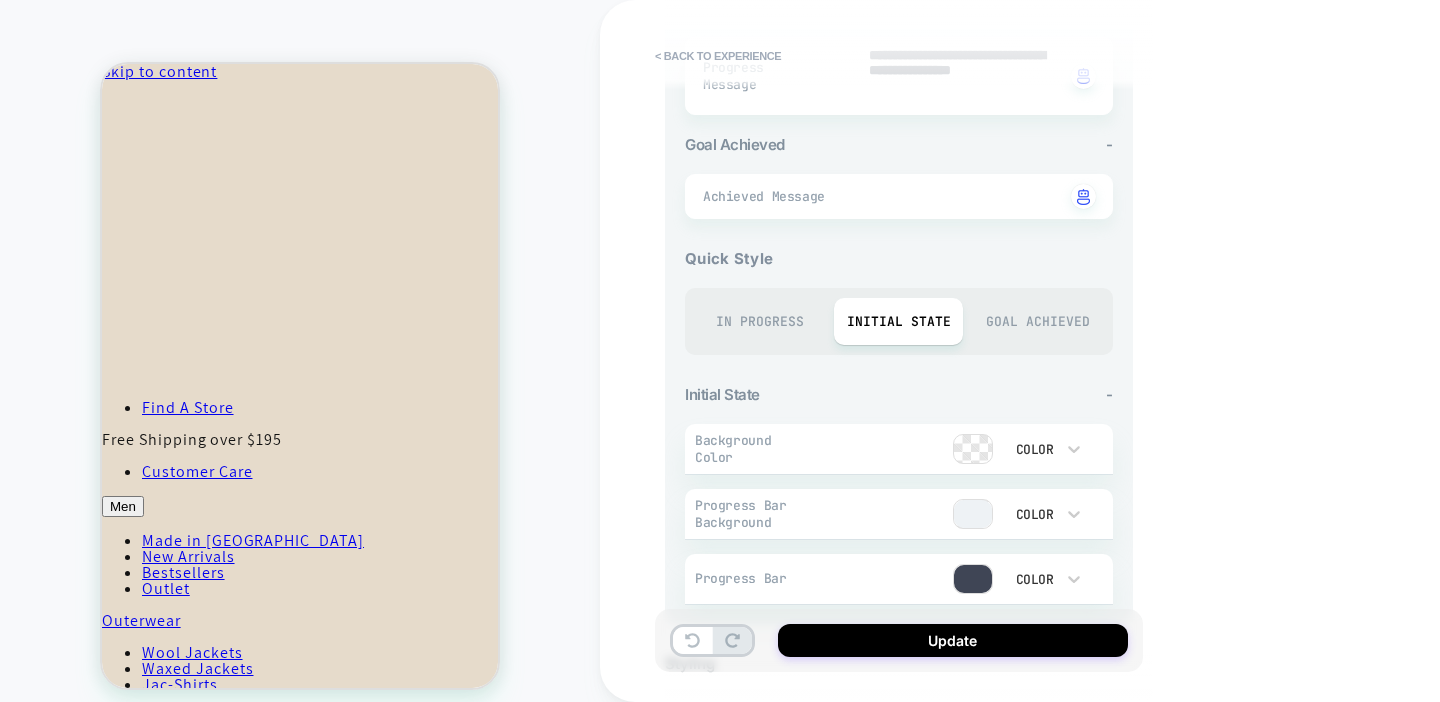 click on "Goal Achieved" at bounding box center (1037, 321) 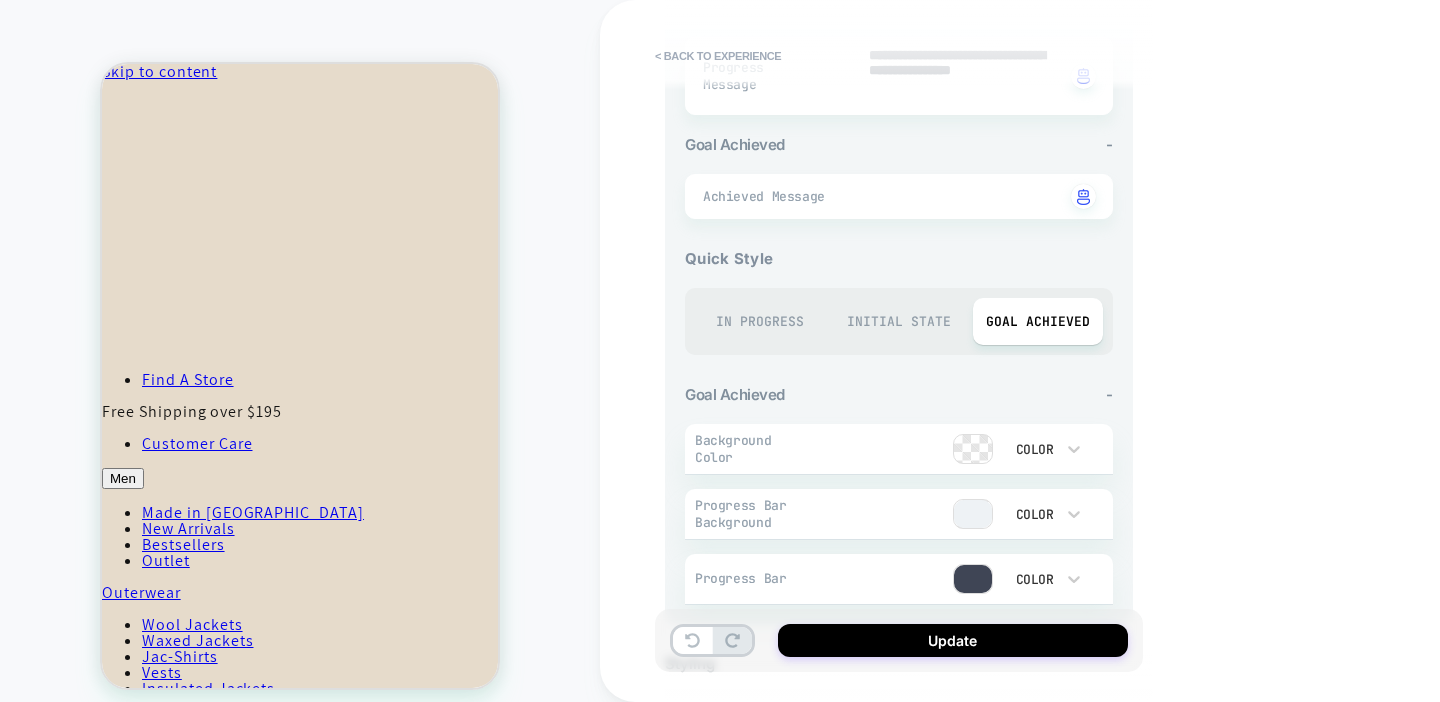 click on "Initial State" at bounding box center (898, 321) 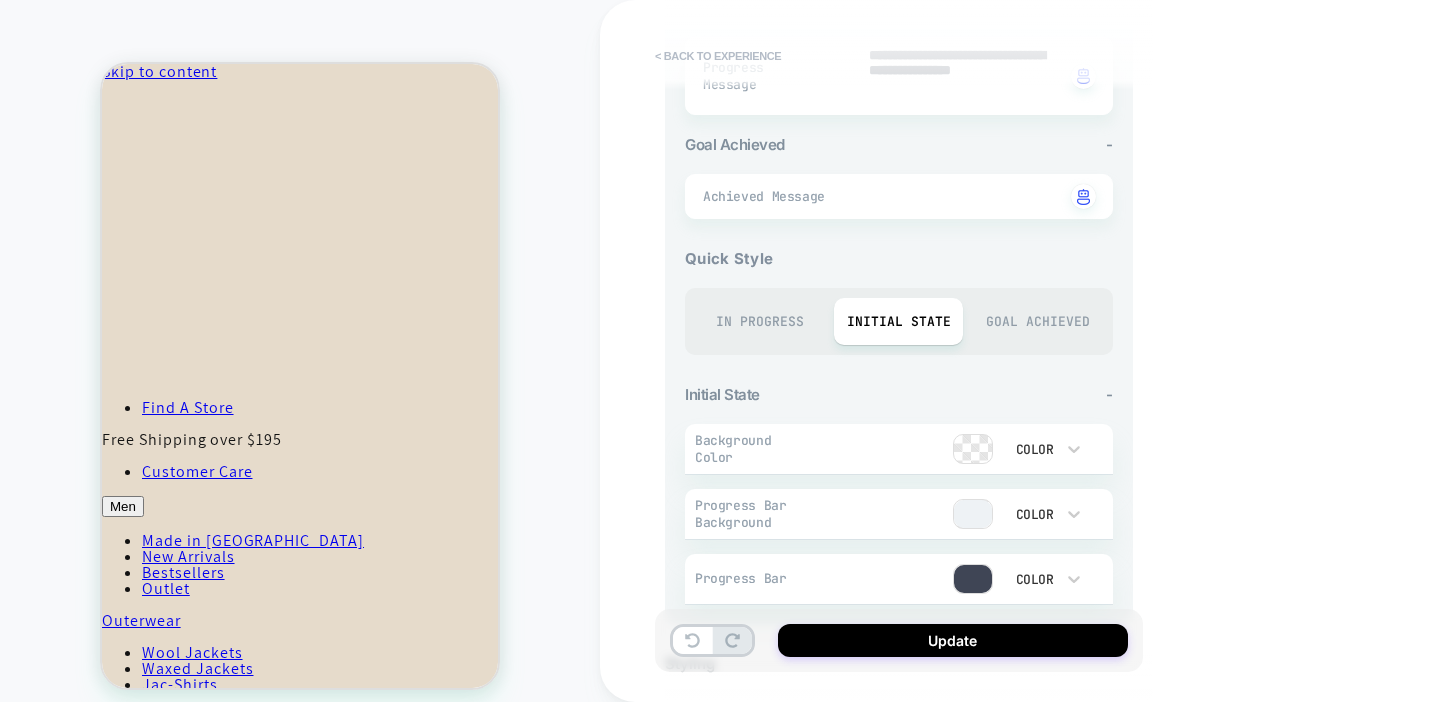 click on "< Back to experience" at bounding box center (718, 56) 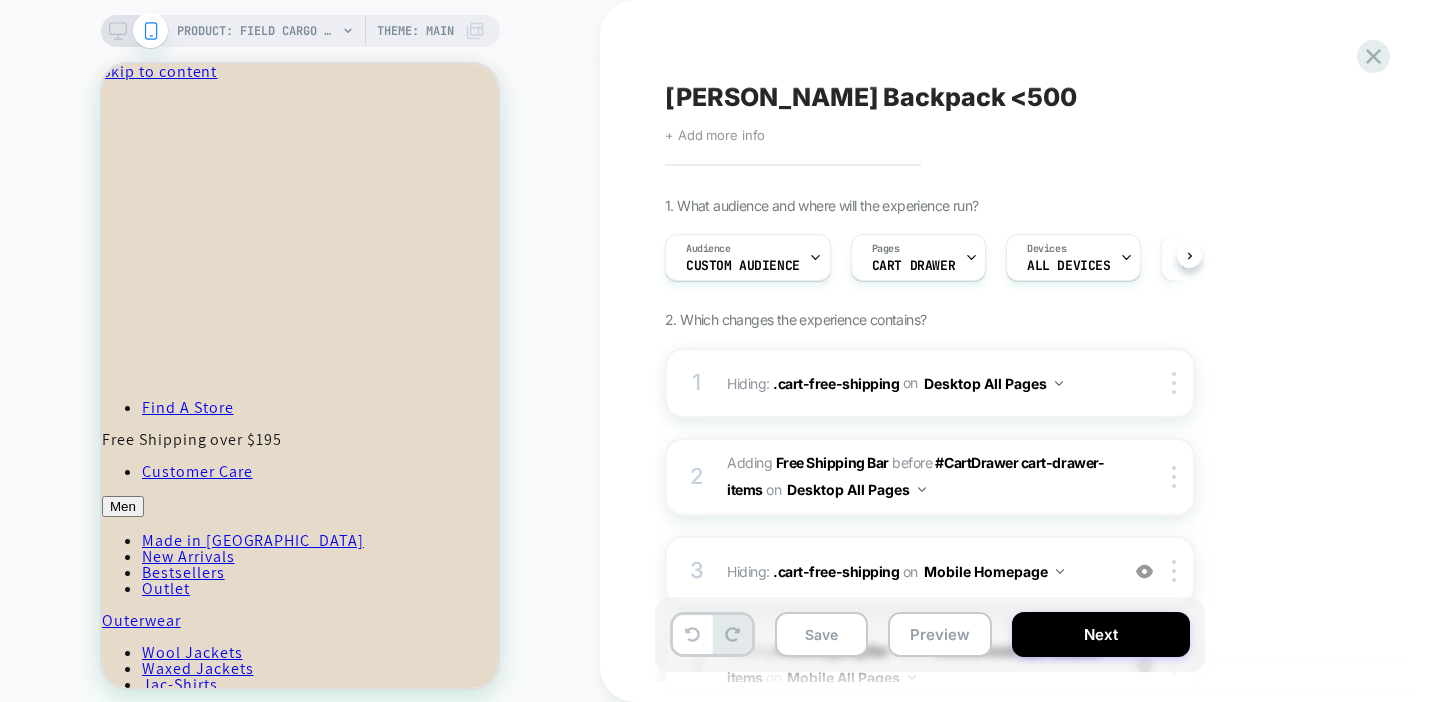 scroll, scrollTop: 0, scrollLeft: 1, axis: horizontal 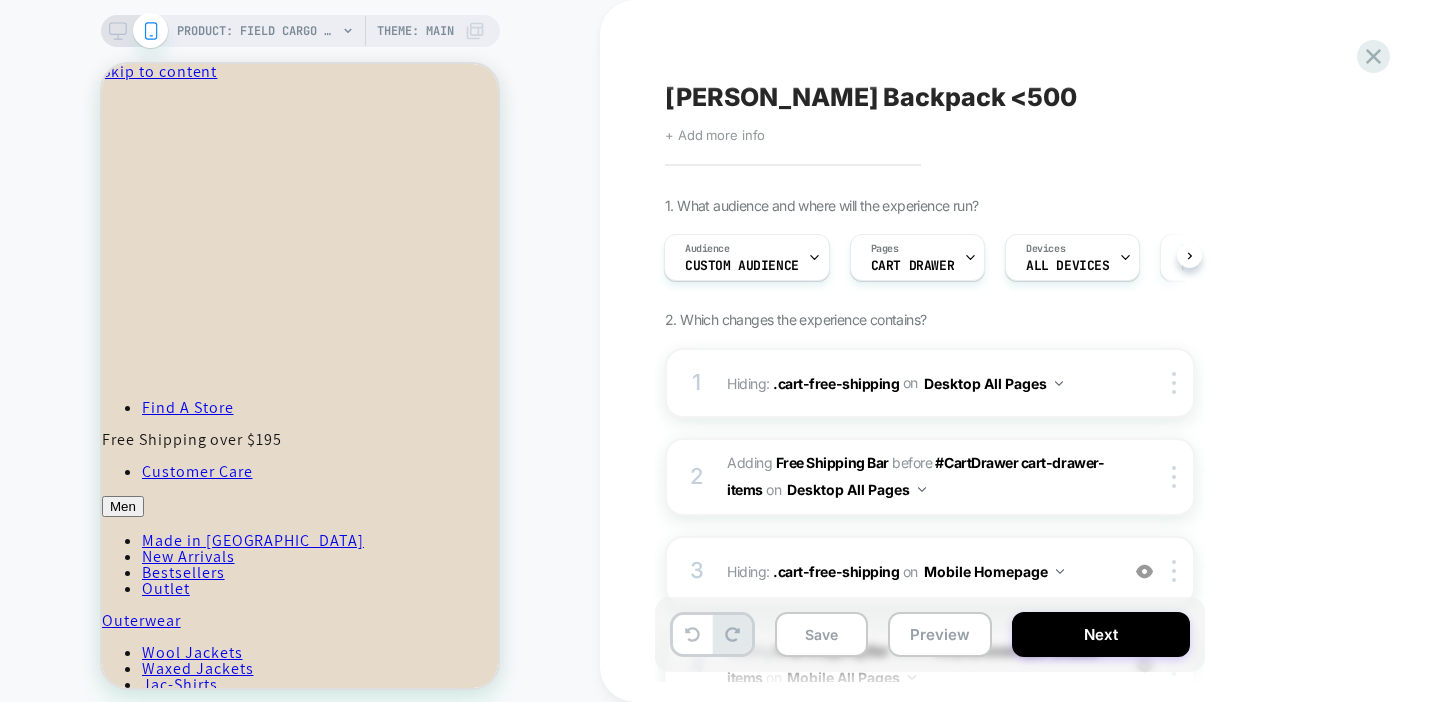 click at bounding box center [134, 31] 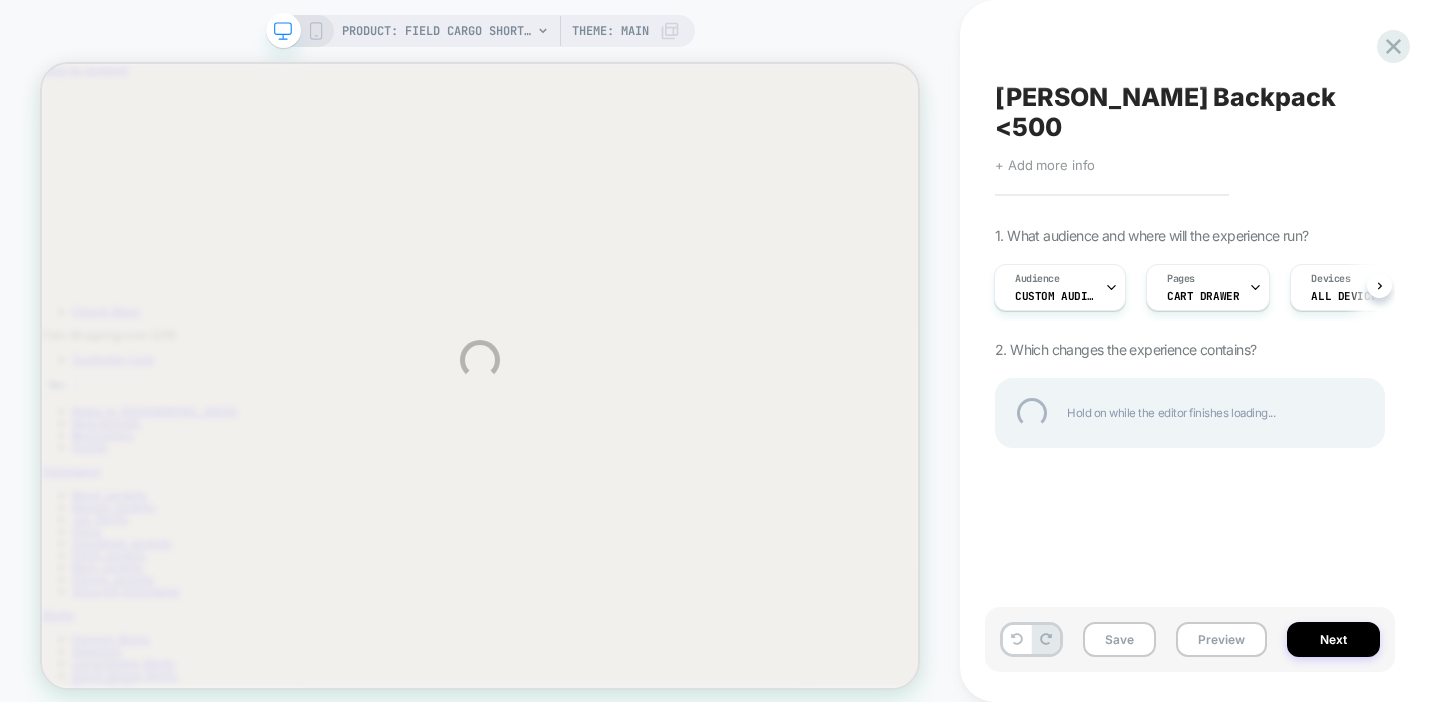 scroll, scrollTop: 0, scrollLeft: 0, axis: both 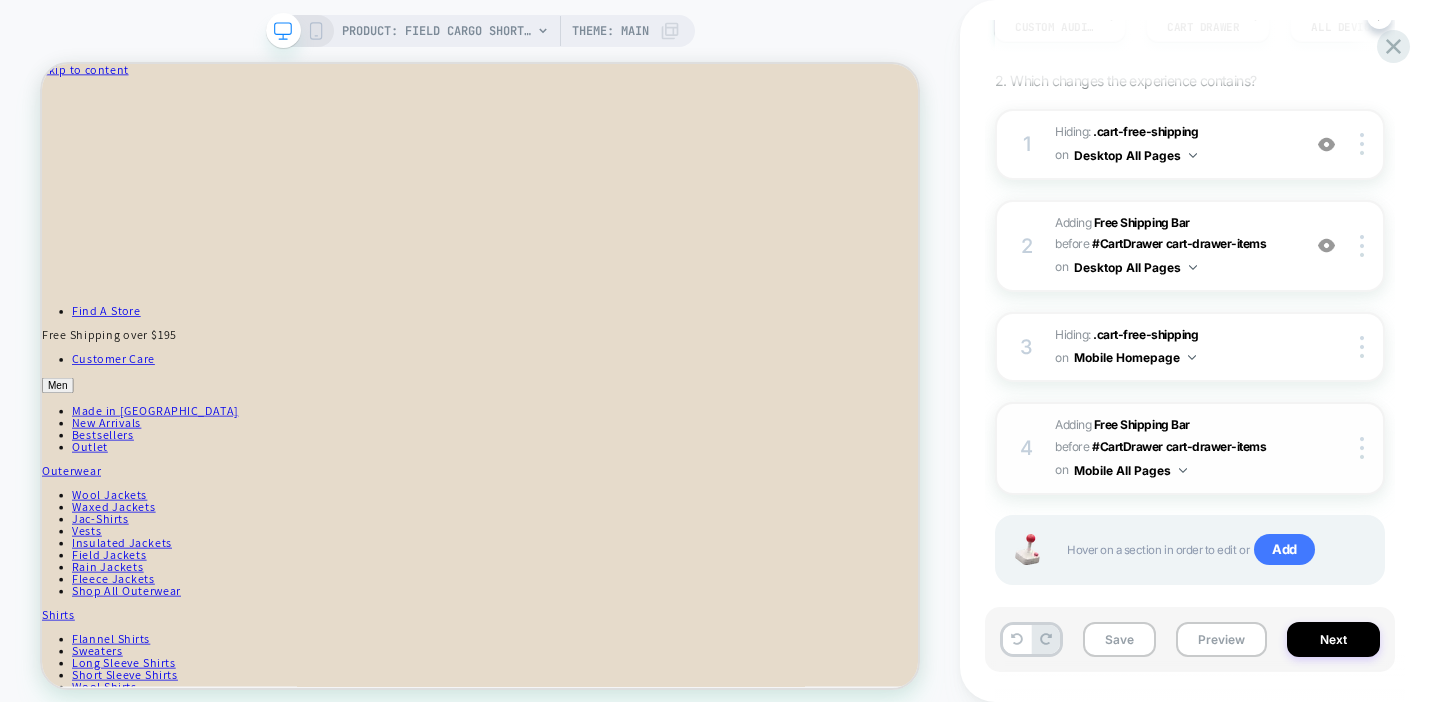 click on "4 #_loomi_addon_1752000843146 Adding   Free Shipping Bar   BEFORE #CartDrawer cart-drawer-items #CartDrawer cart-drawer-items   on Mobile All Pages Copy CSS Selector Copy Widget Id Rename Copy to   Desktop Target   All Devices Delete" at bounding box center [1190, 448] 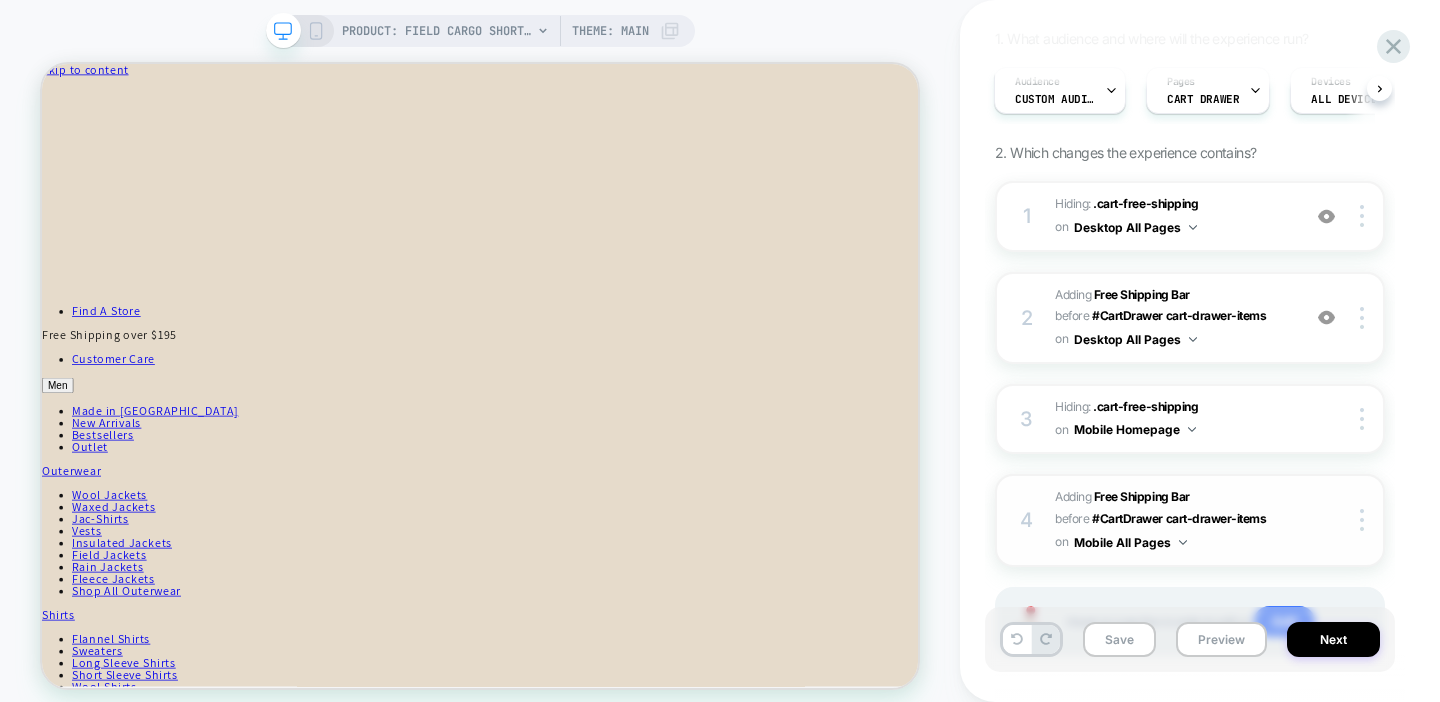 scroll, scrollTop: 180, scrollLeft: 0, axis: vertical 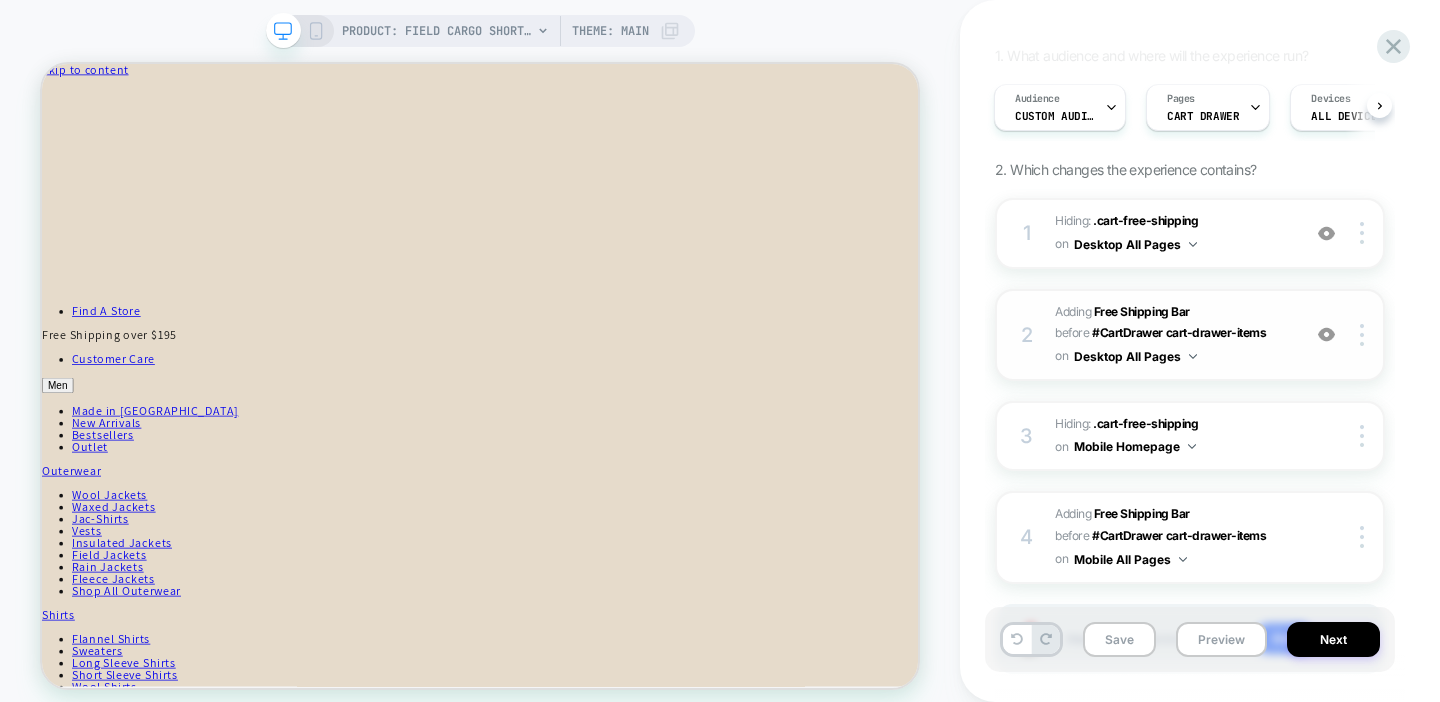 click on "#_loomi_addon_1751997079939 Adding   Free Shipping Bar   BEFORE #CartDrawer cart-drawer-items #CartDrawer cart-drawer-items   on Desktop All Pages" at bounding box center (1172, 335) 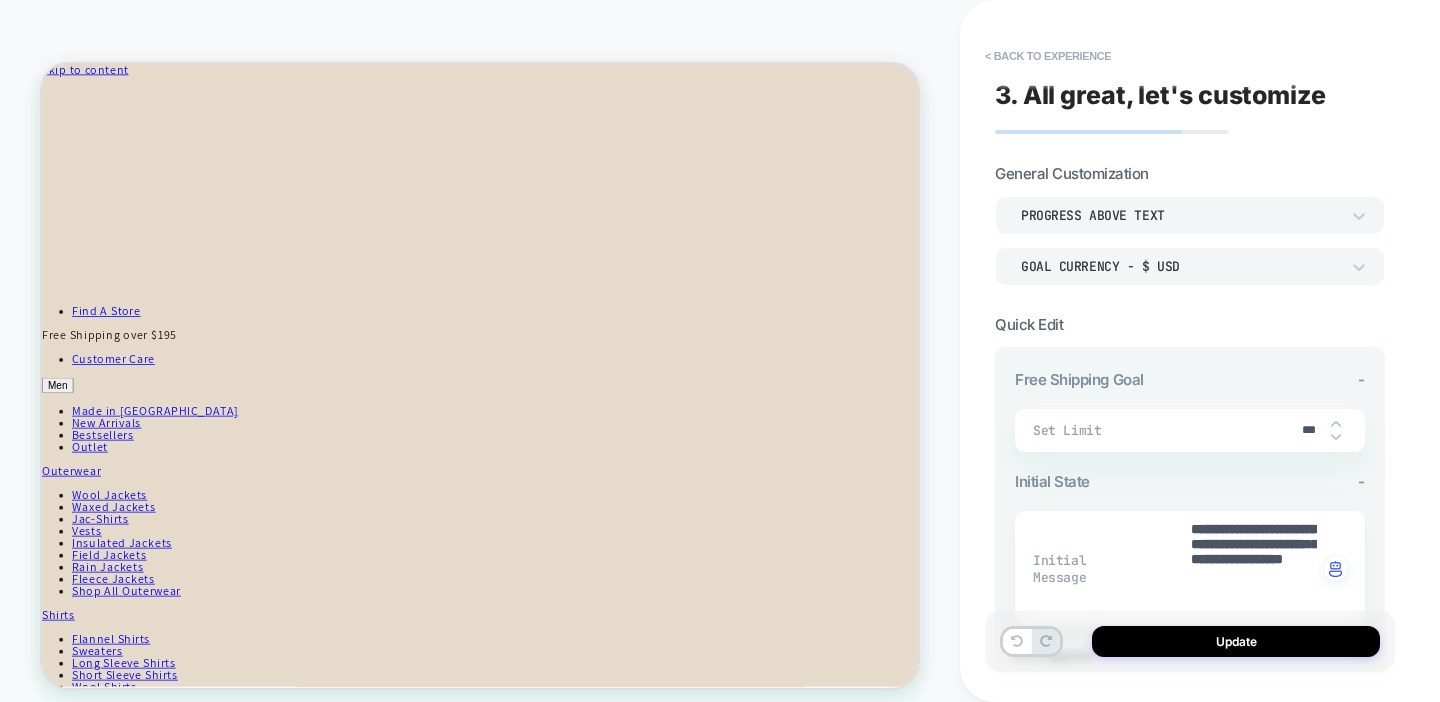 scroll, scrollTop: 738, scrollLeft: 0, axis: vertical 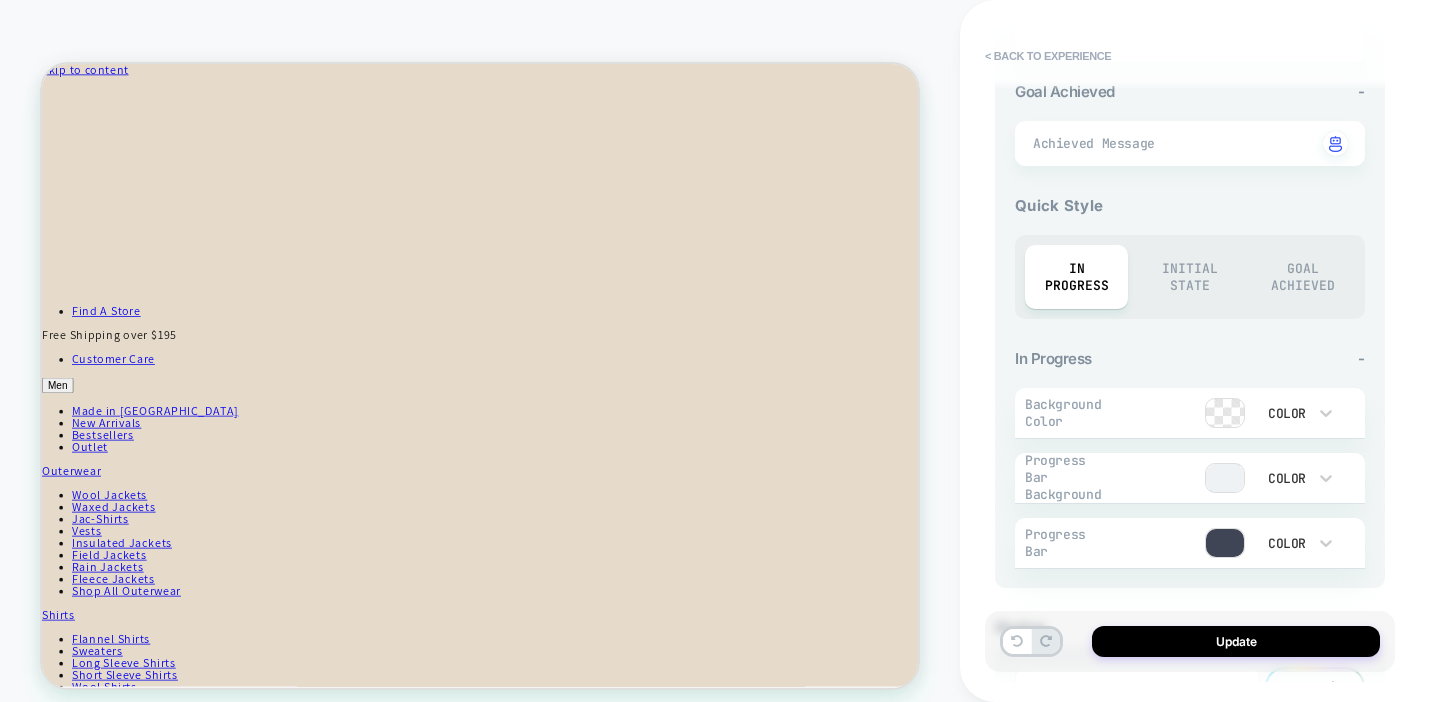 click on "Initial State" at bounding box center (1189, 277) 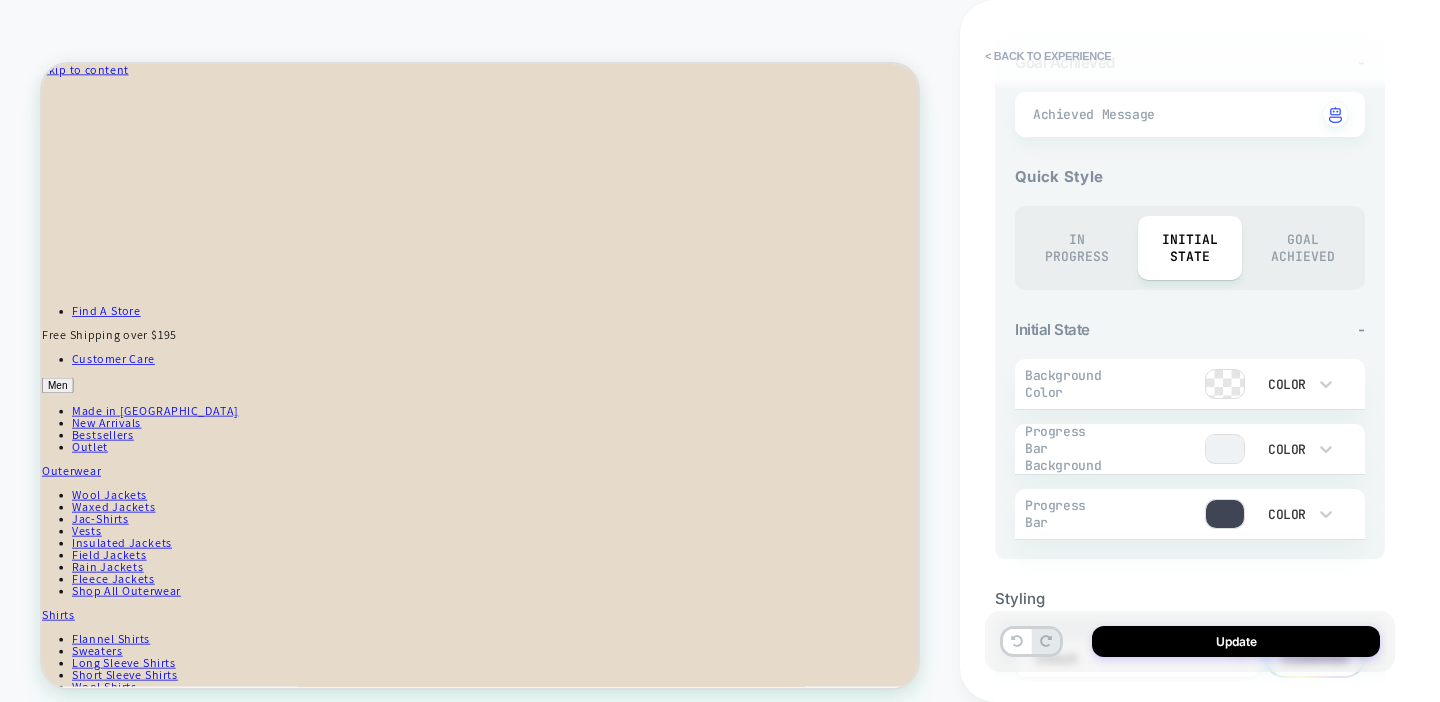 scroll, scrollTop: 885, scrollLeft: 0, axis: vertical 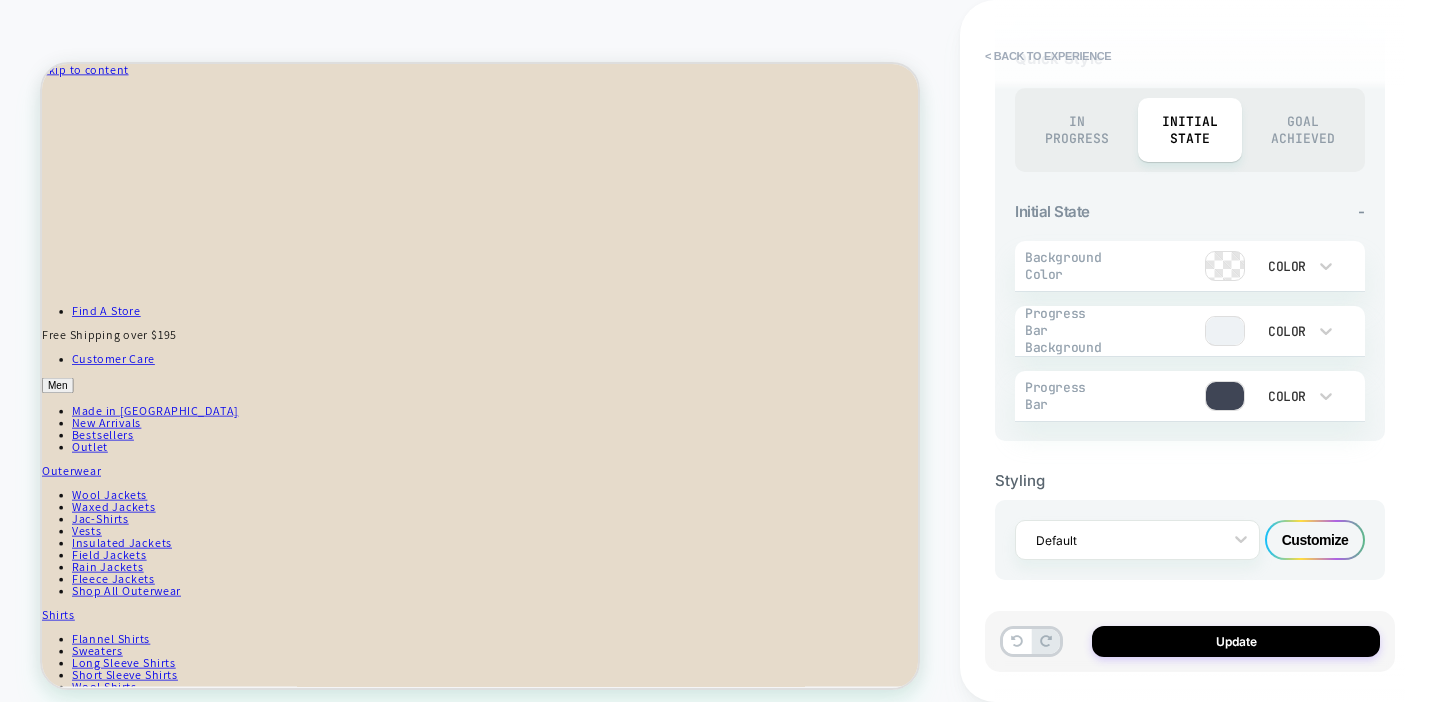click on "Default Customize" at bounding box center (1190, 540) 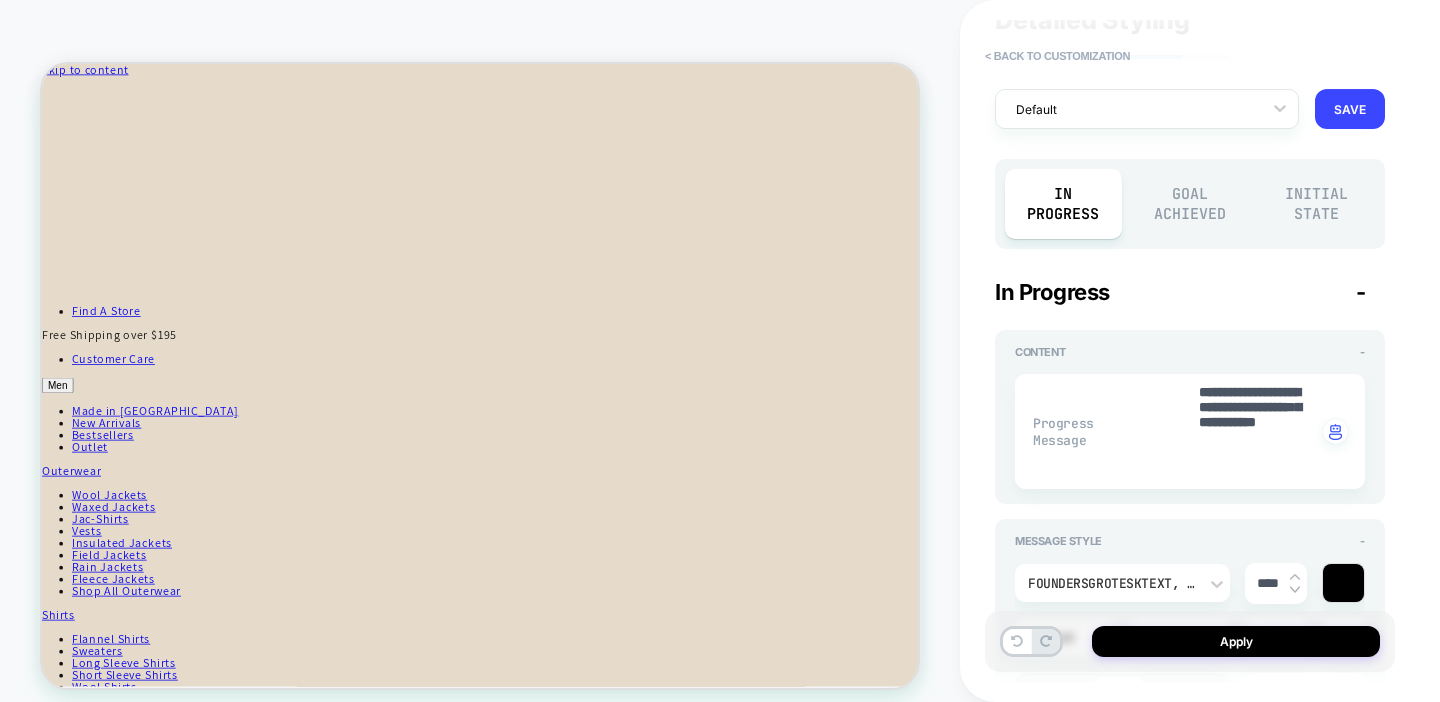click on "Initial State" at bounding box center (1316, 204) 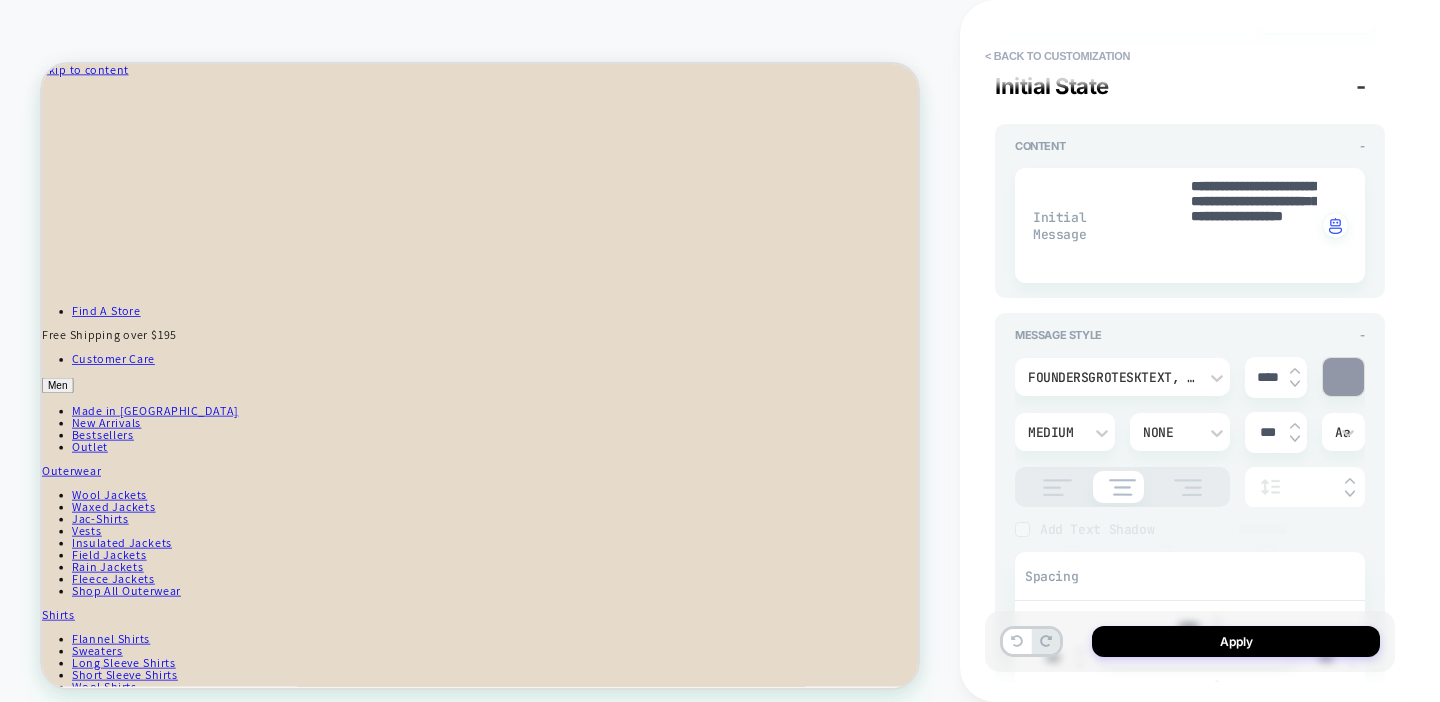 scroll, scrollTop: 280, scrollLeft: 0, axis: vertical 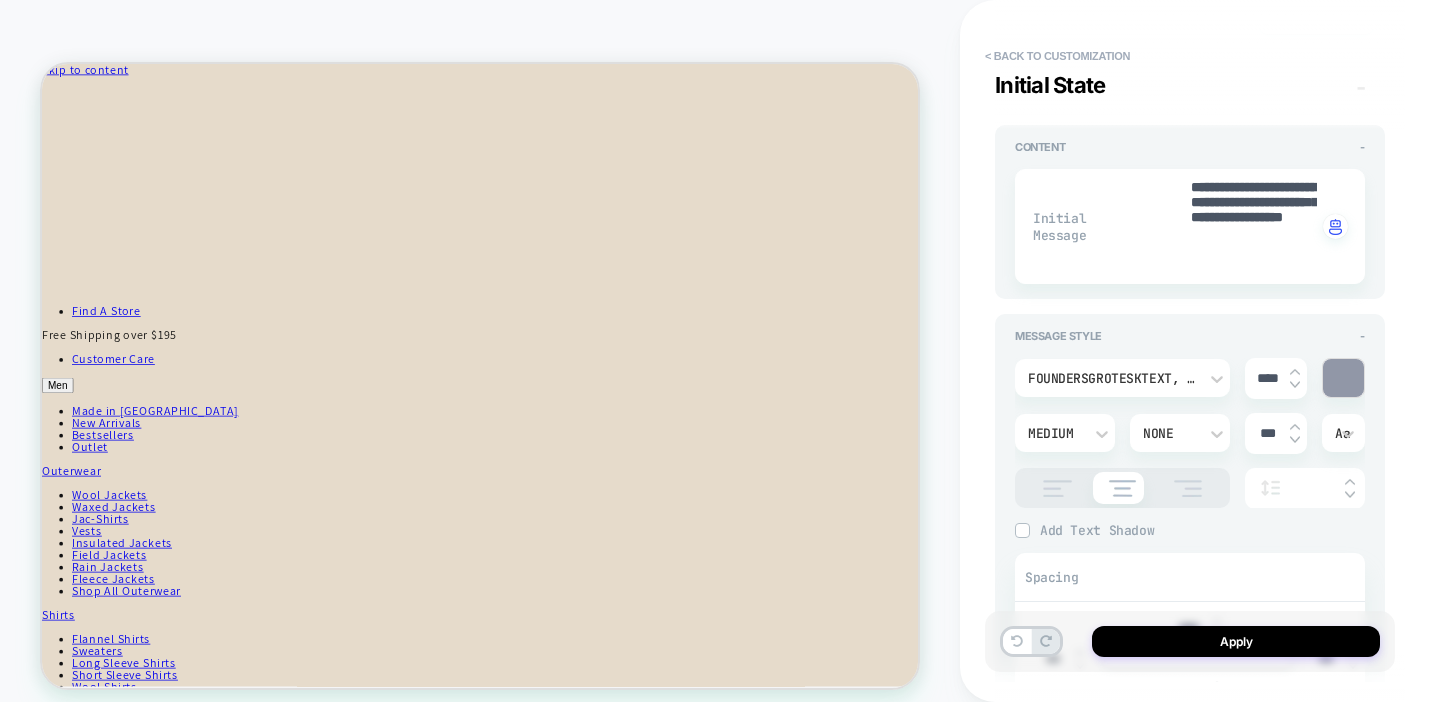 click at bounding box center (1343, 378) 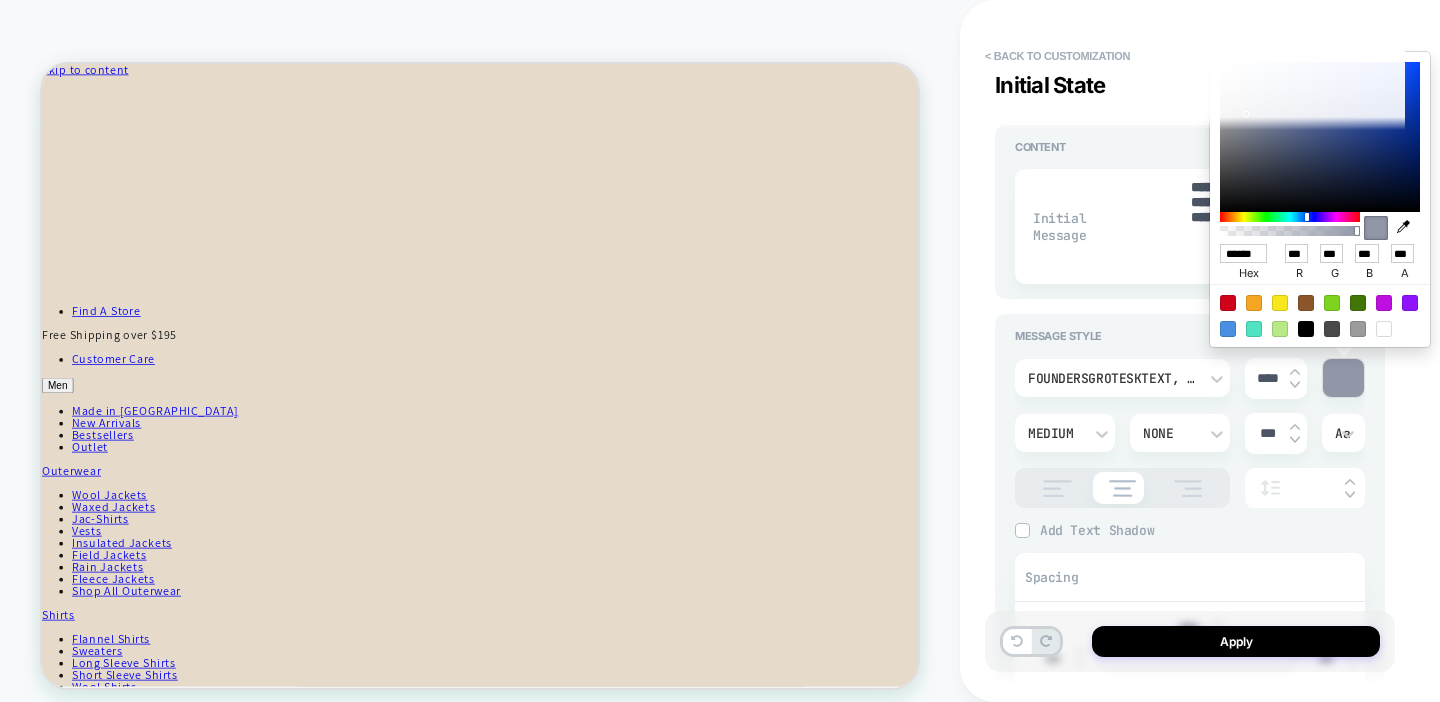 type on "*" 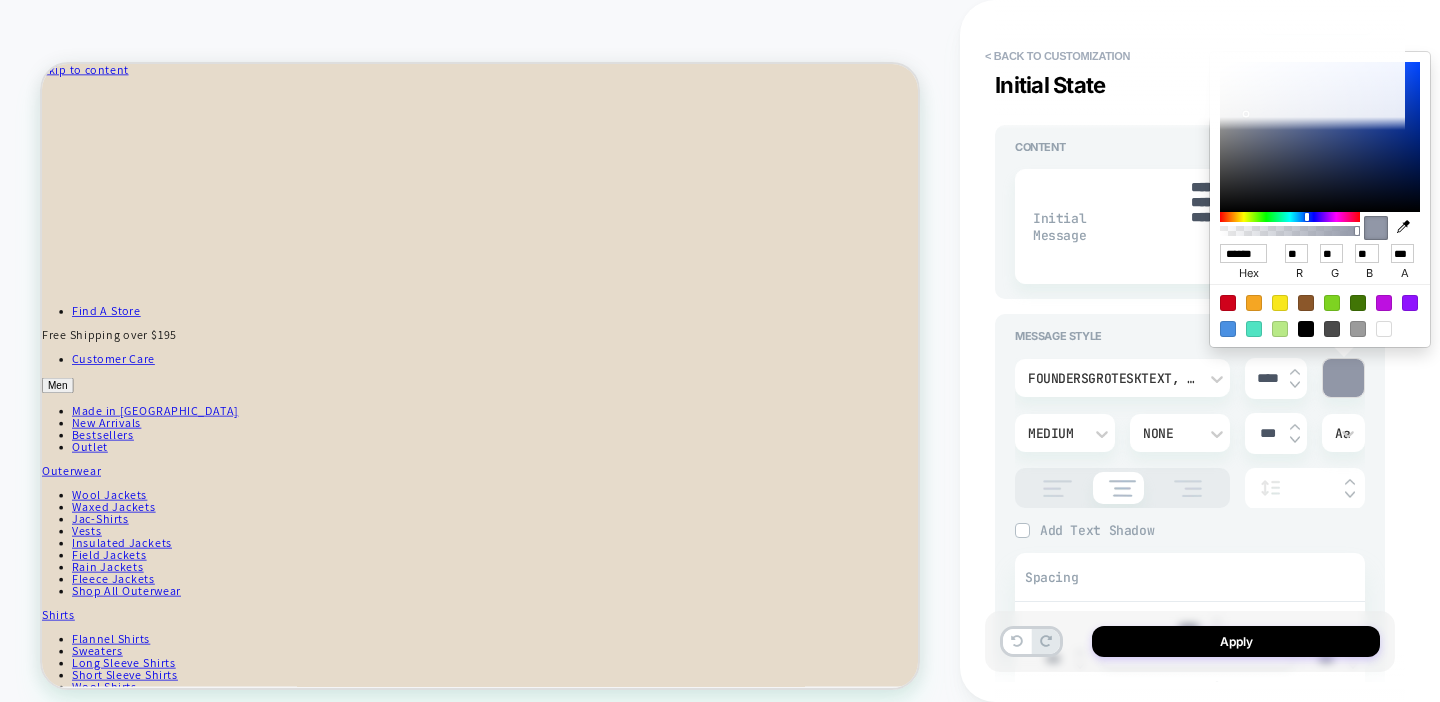 type on "*" 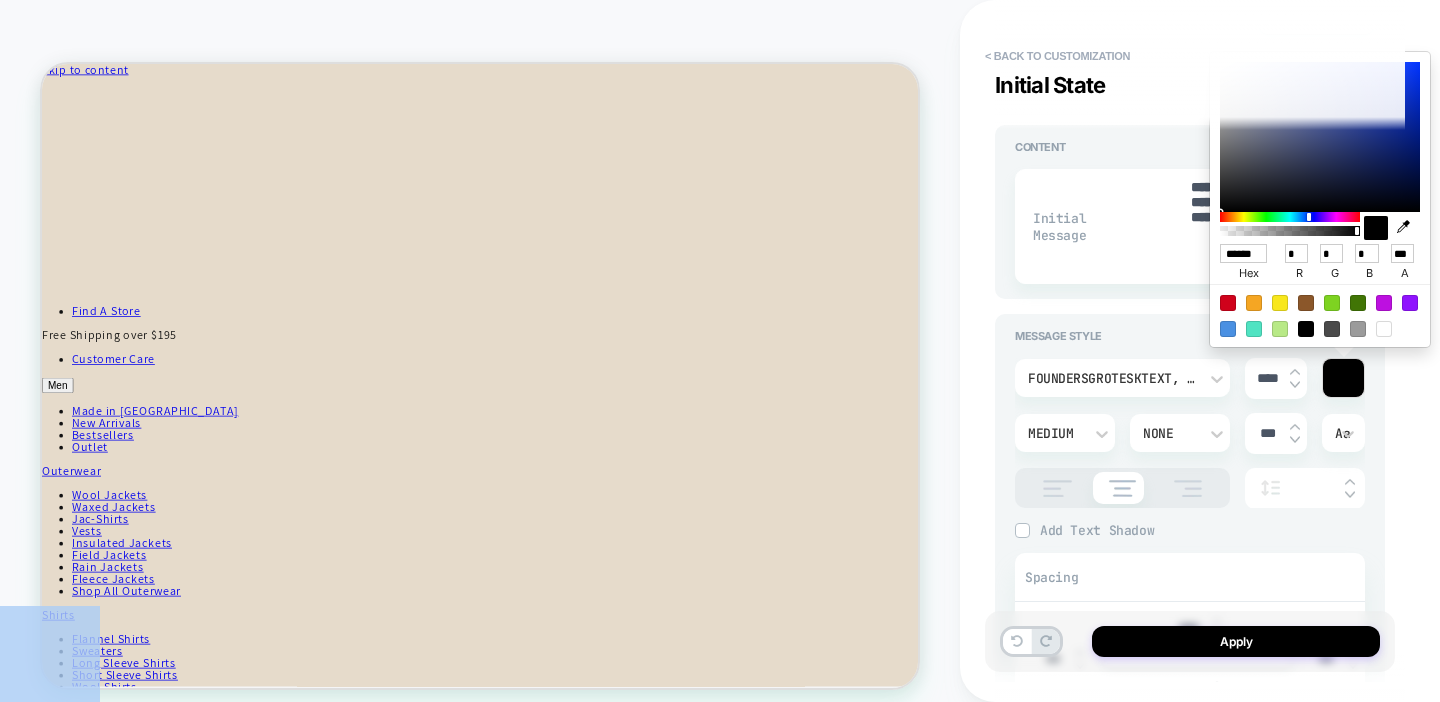 drag, startPoint x: 1264, startPoint y: 186, endPoint x: 1163, endPoint y: 247, distance: 117.99152 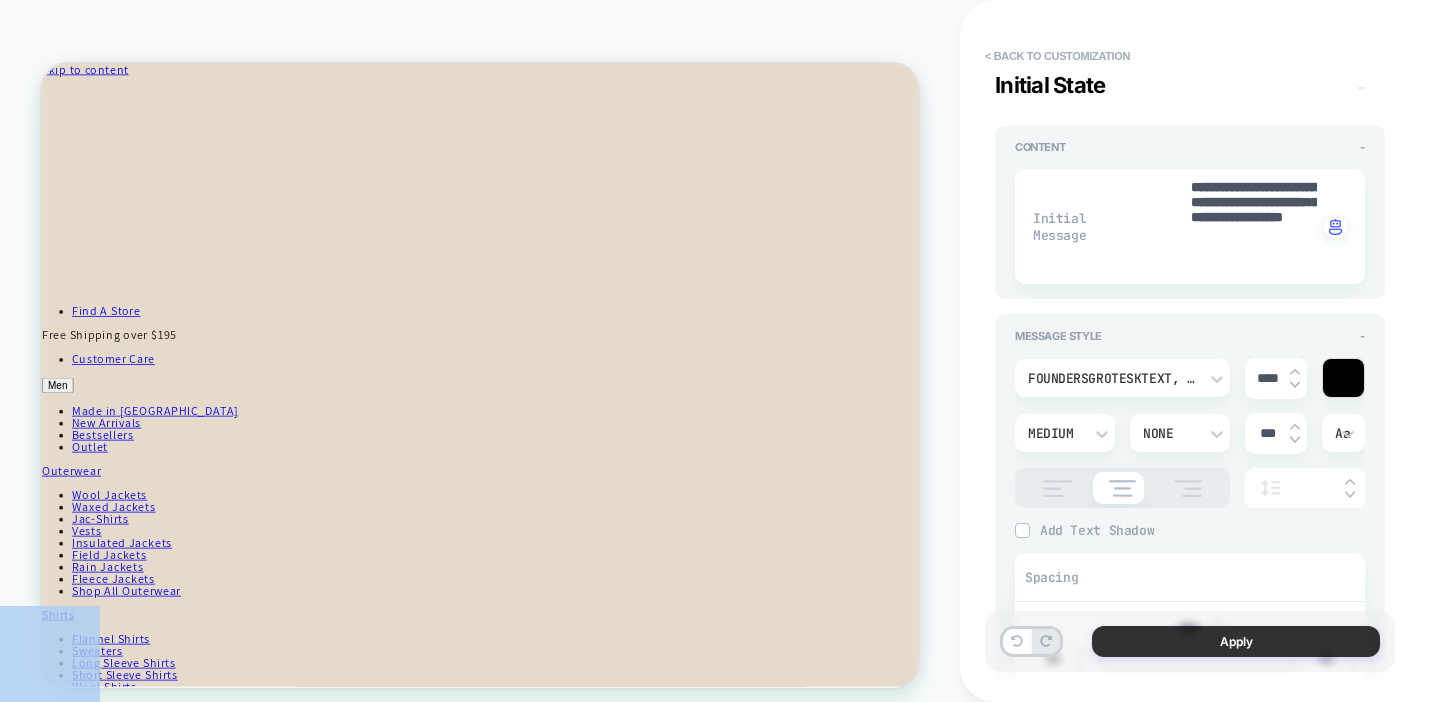 click on "Apply" at bounding box center [1236, 641] 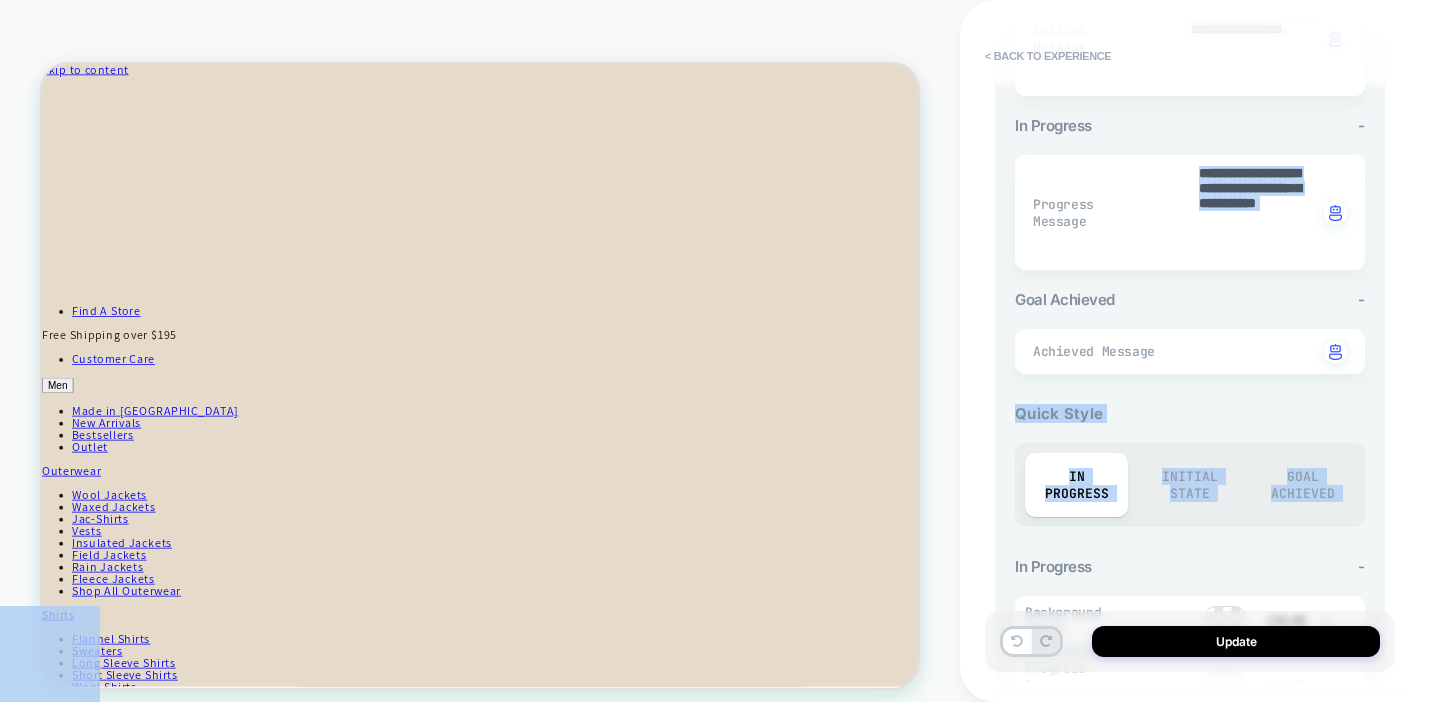 scroll, scrollTop: 539, scrollLeft: 0, axis: vertical 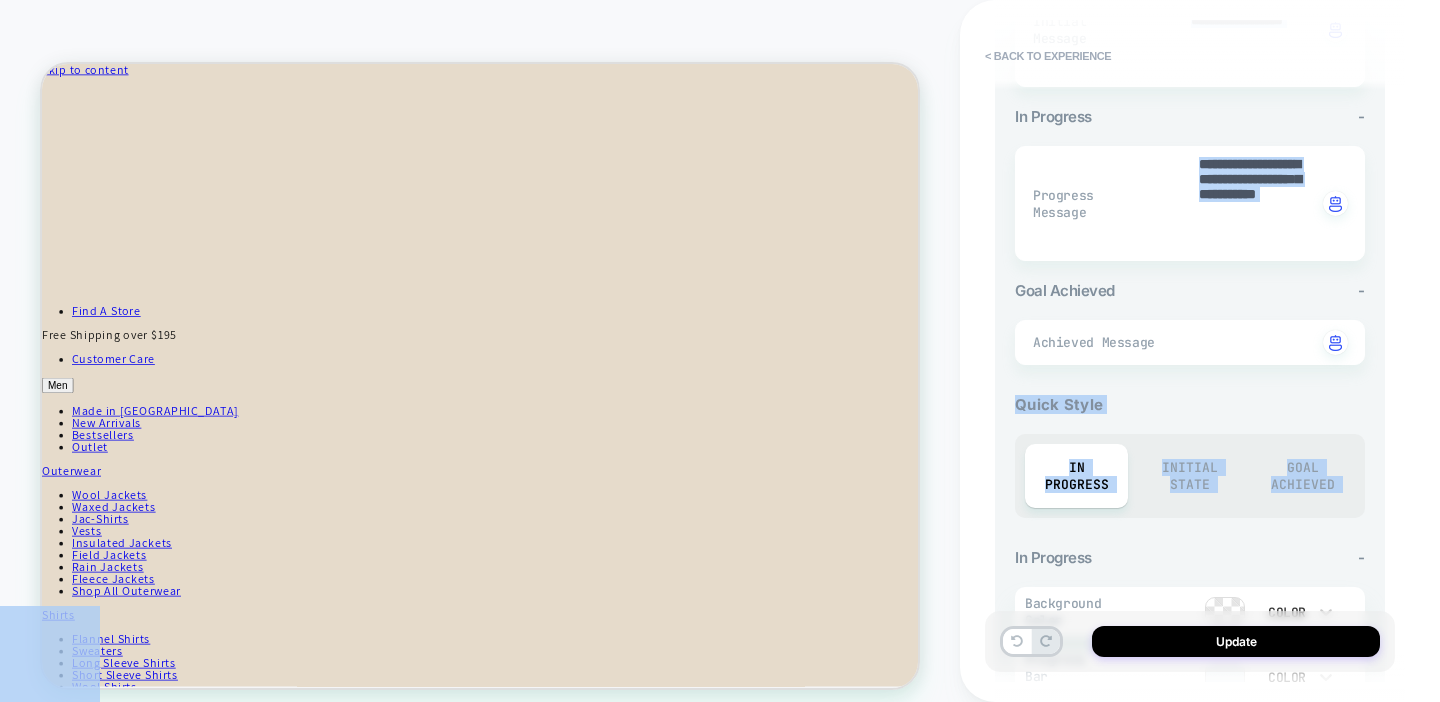 click on "Initial State" at bounding box center (1189, 476) 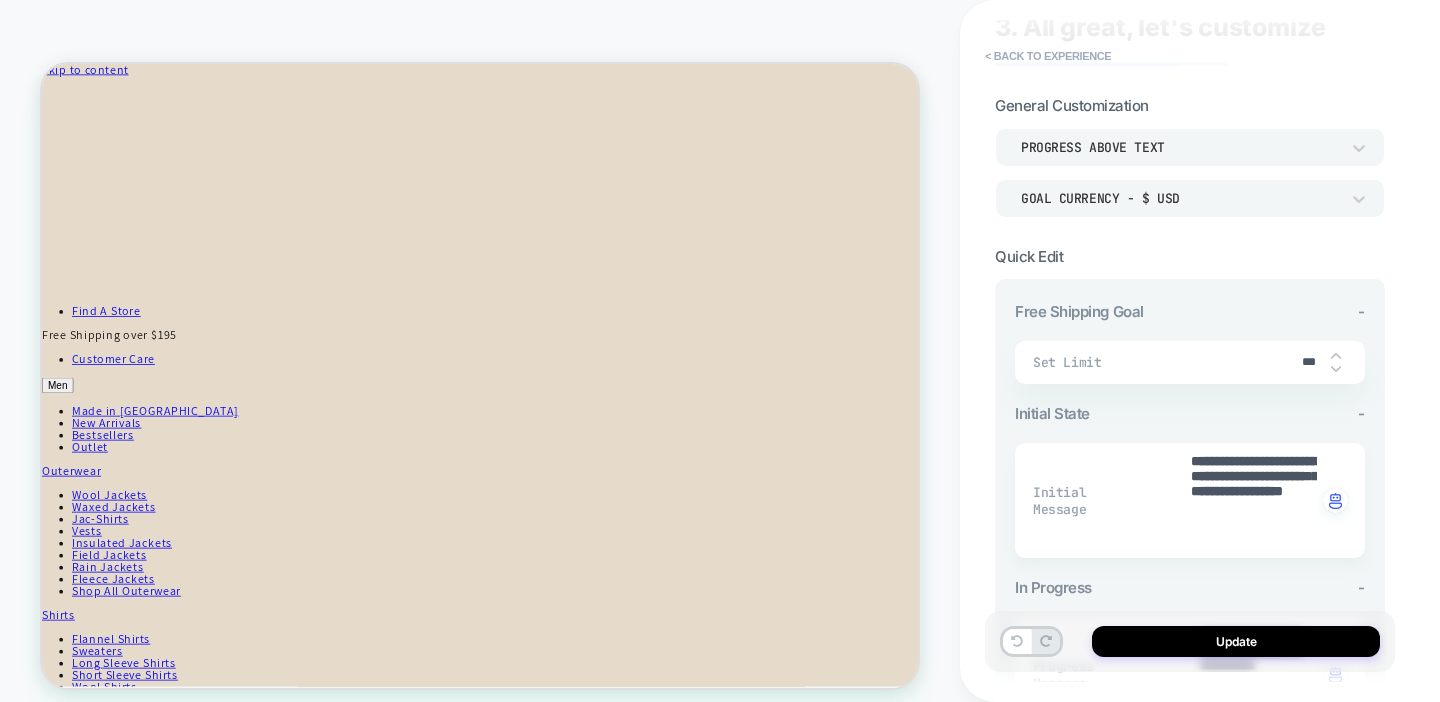scroll, scrollTop: 0, scrollLeft: 0, axis: both 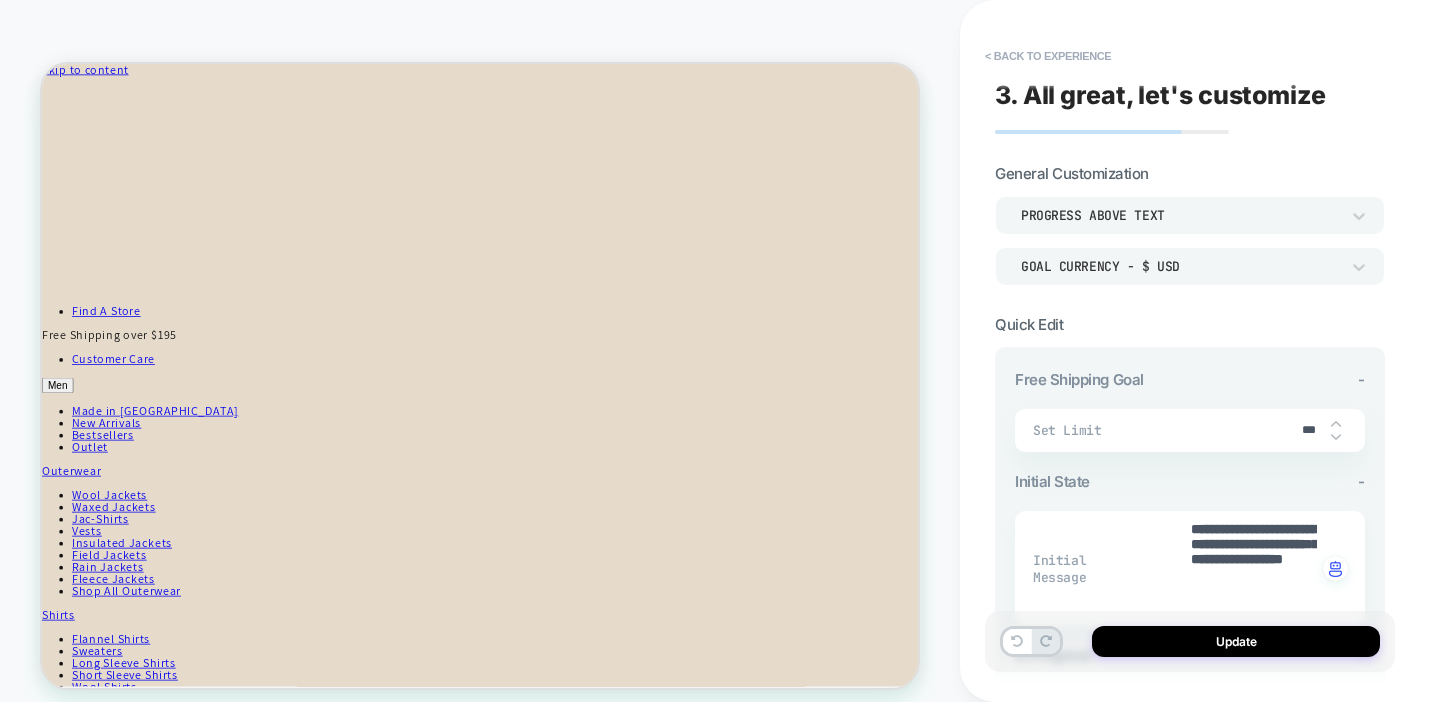 click on "Progress above Text" at bounding box center [1180, 215] 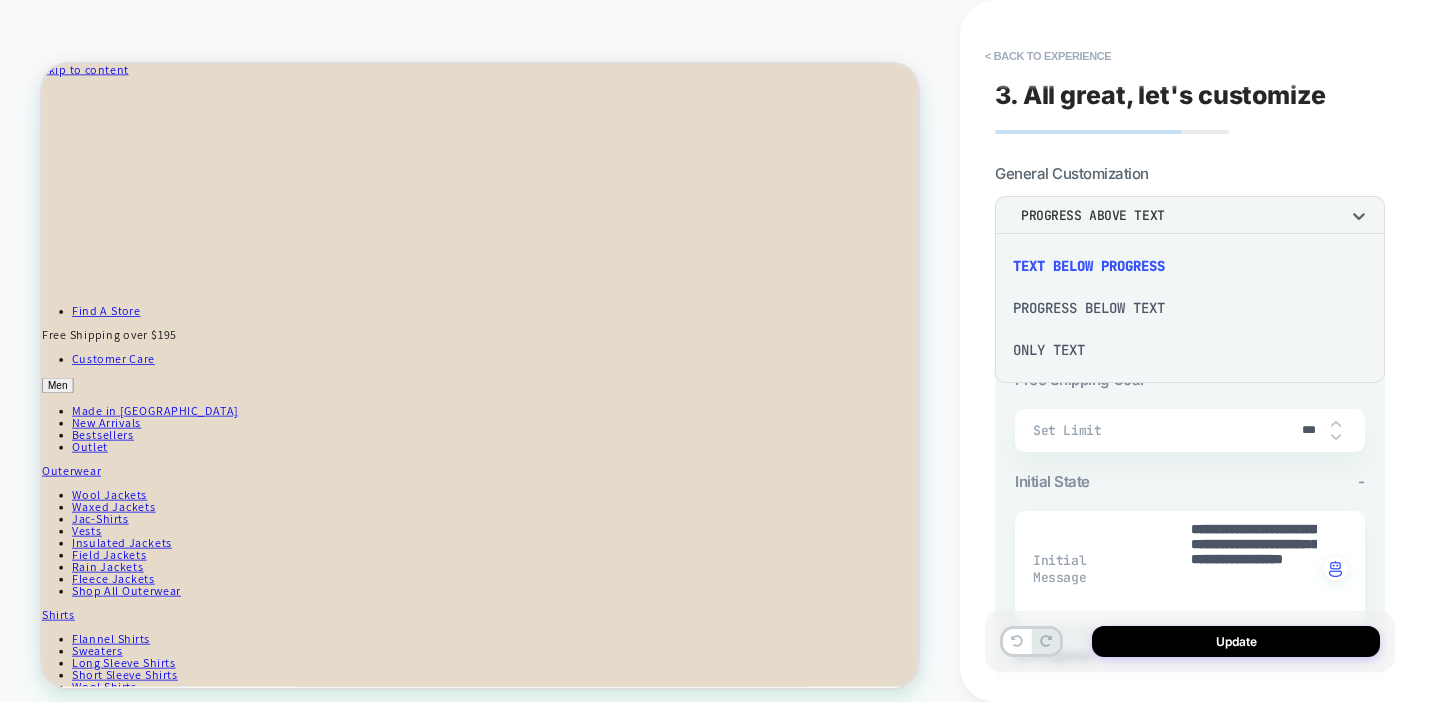 click at bounding box center [720, 351] 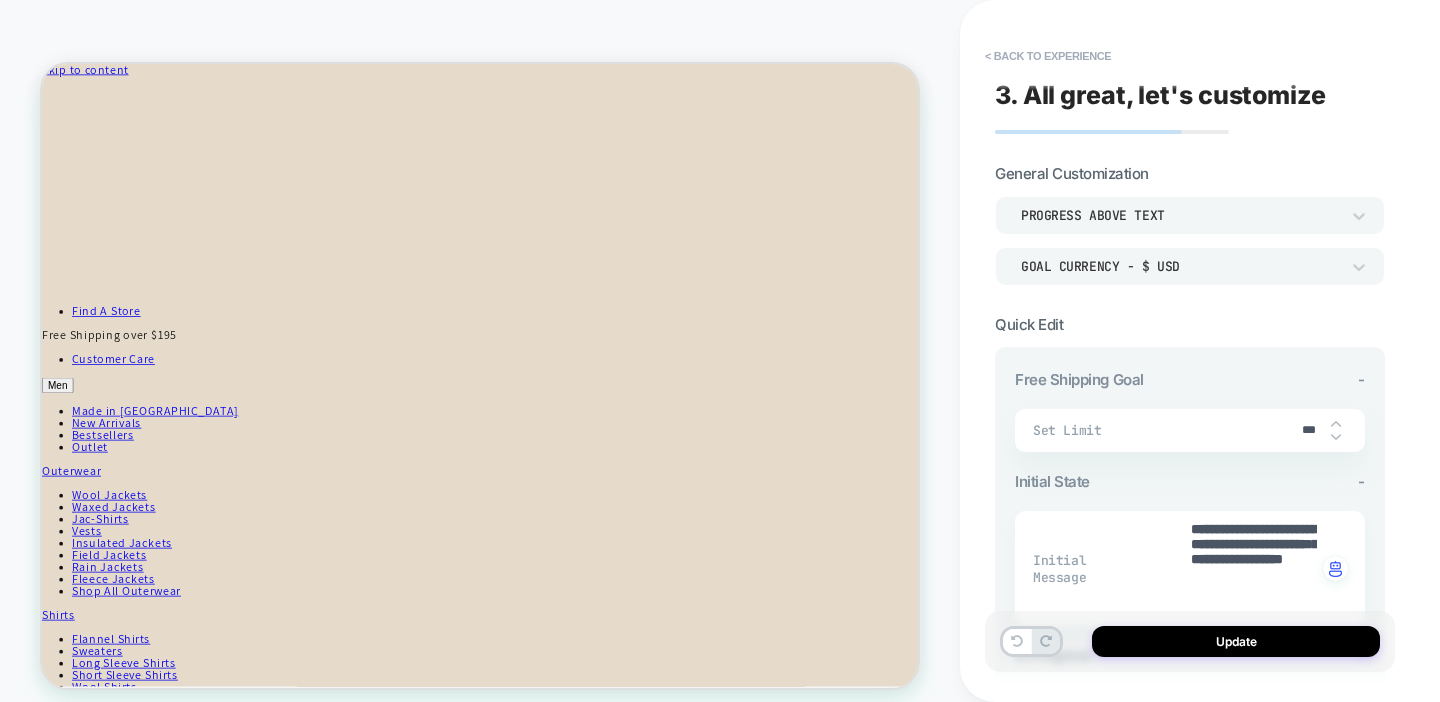 click on "Get a FREE [PERSON_NAME] Backpack on orders over $500  for a limited time" at bounding box center (626, 275) 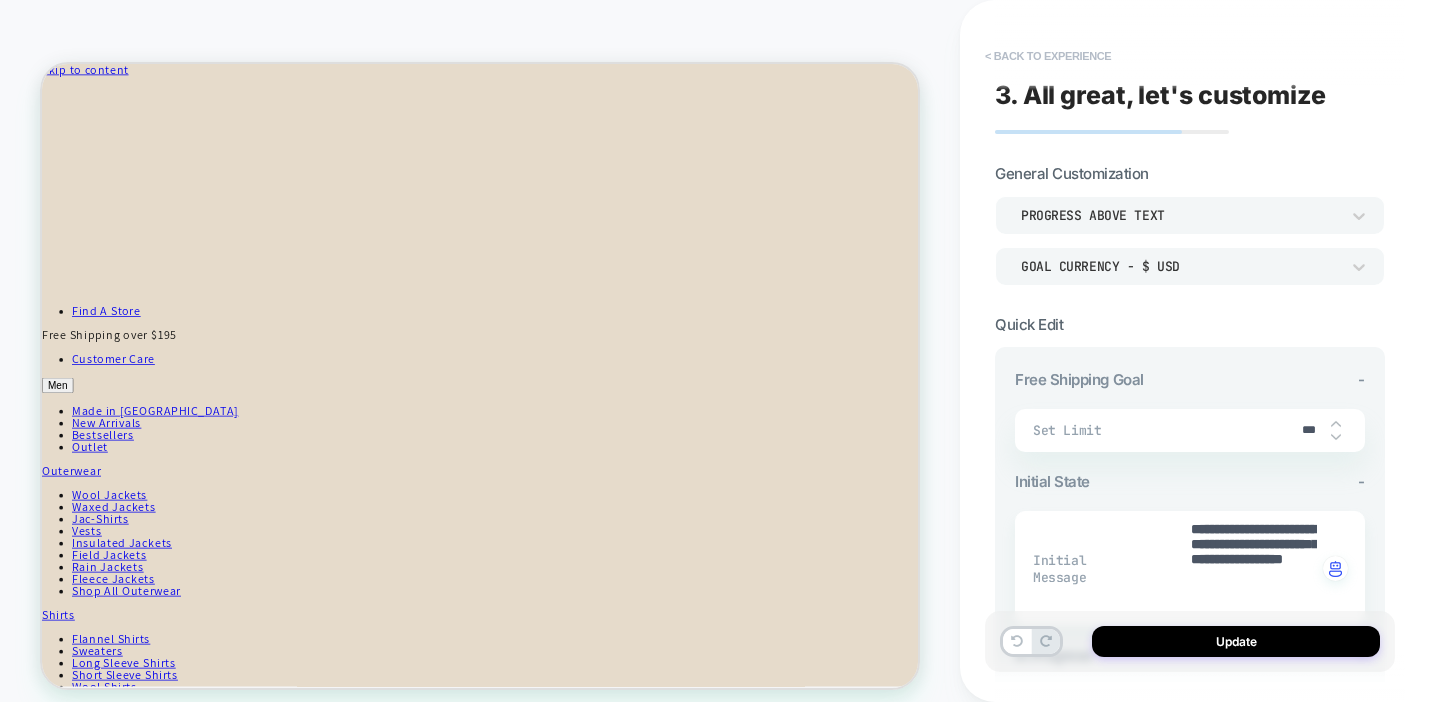 click on "< Back to experience" at bounding box center (1048, 56) 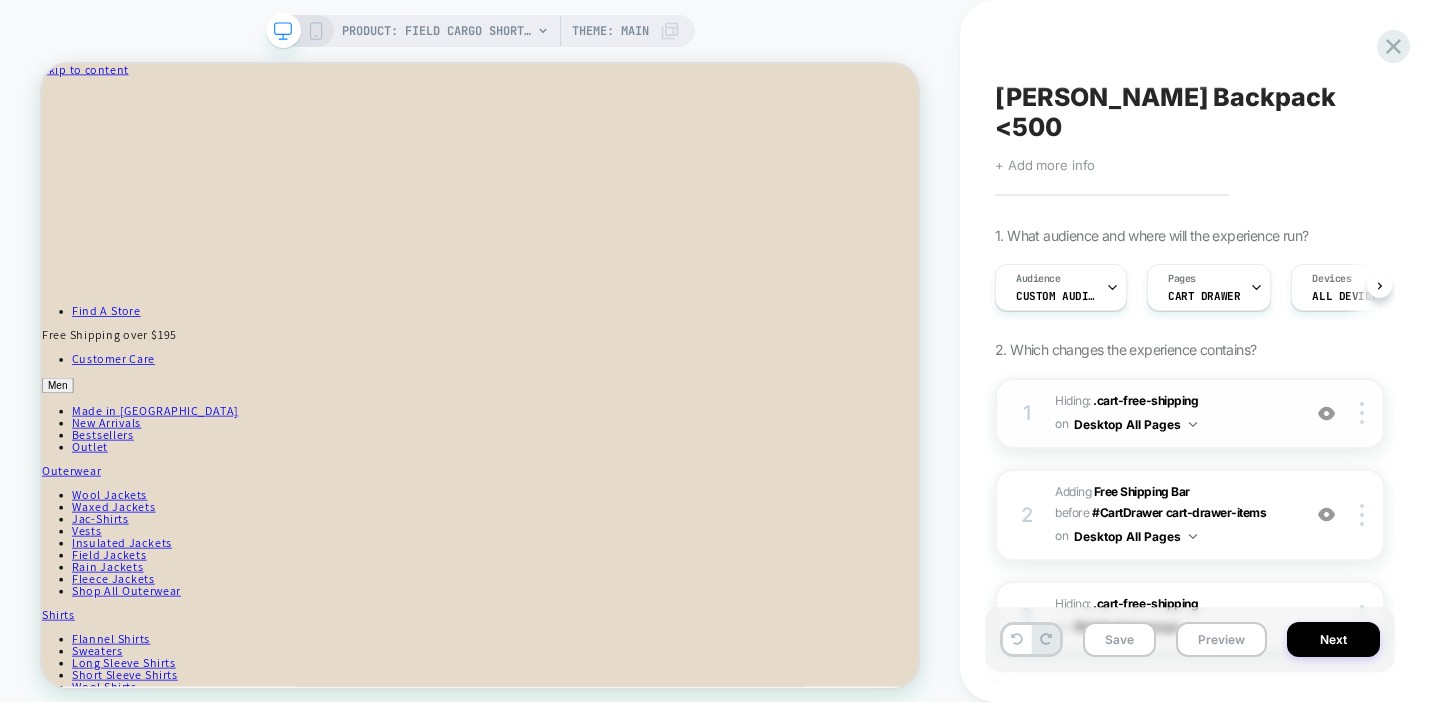 scroll, scrollTop: 0, scrollLeft: 1, axis: horizontal 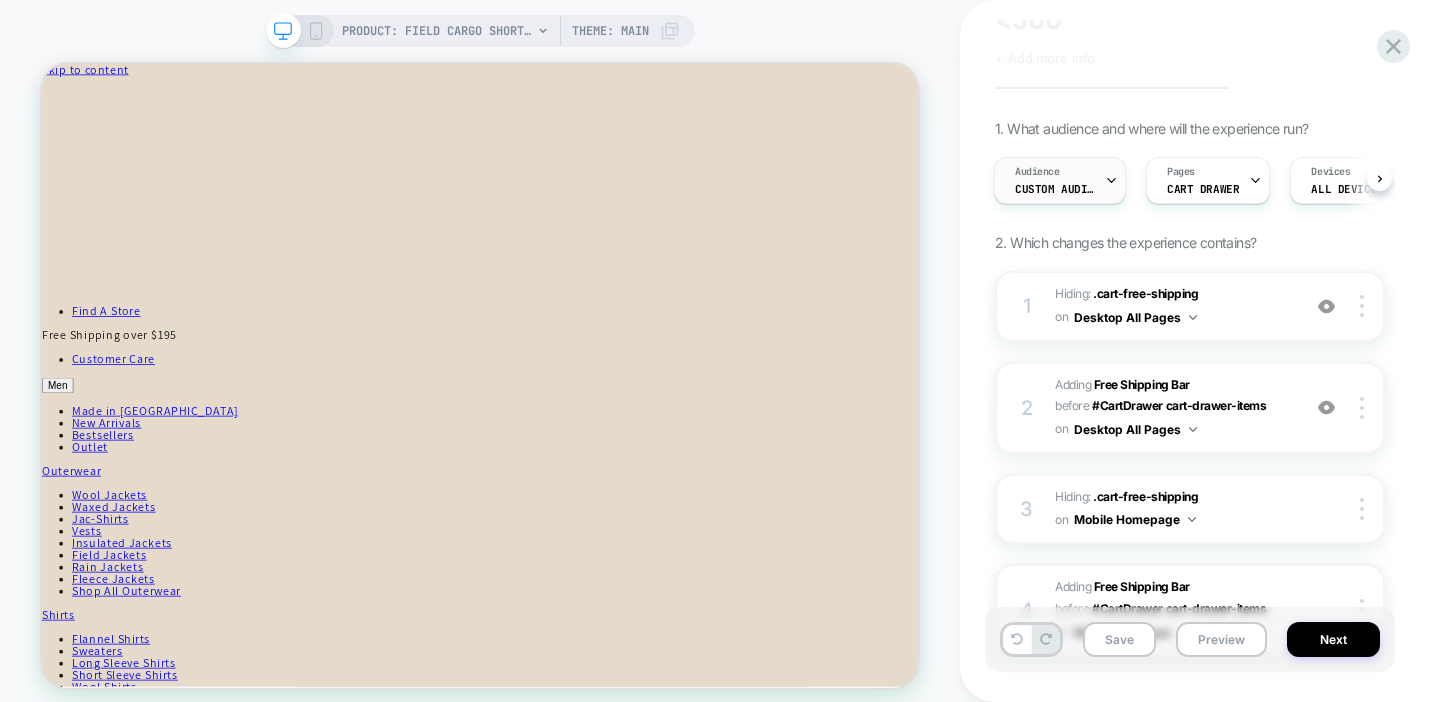 click on "Custom Audience" at bounding box center (1055, 189) 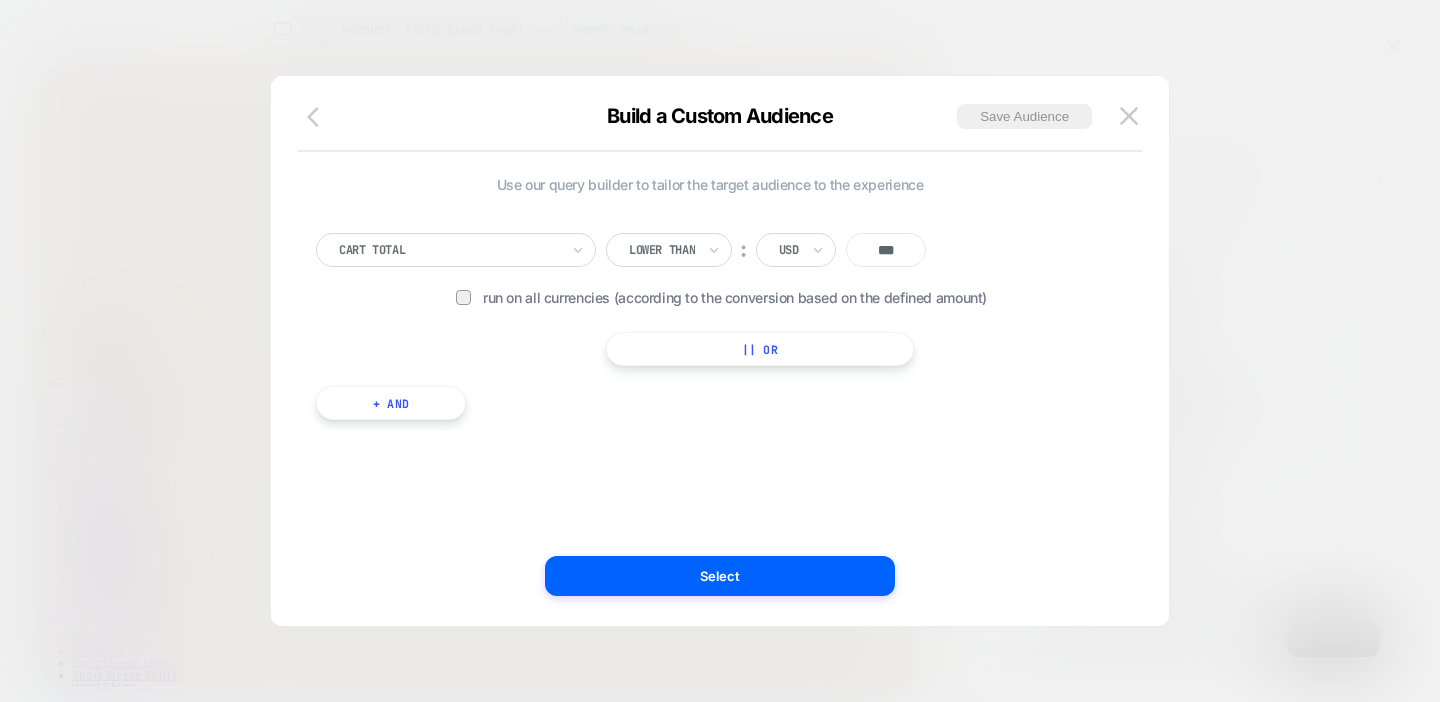 click at bounding box center (319, 118) 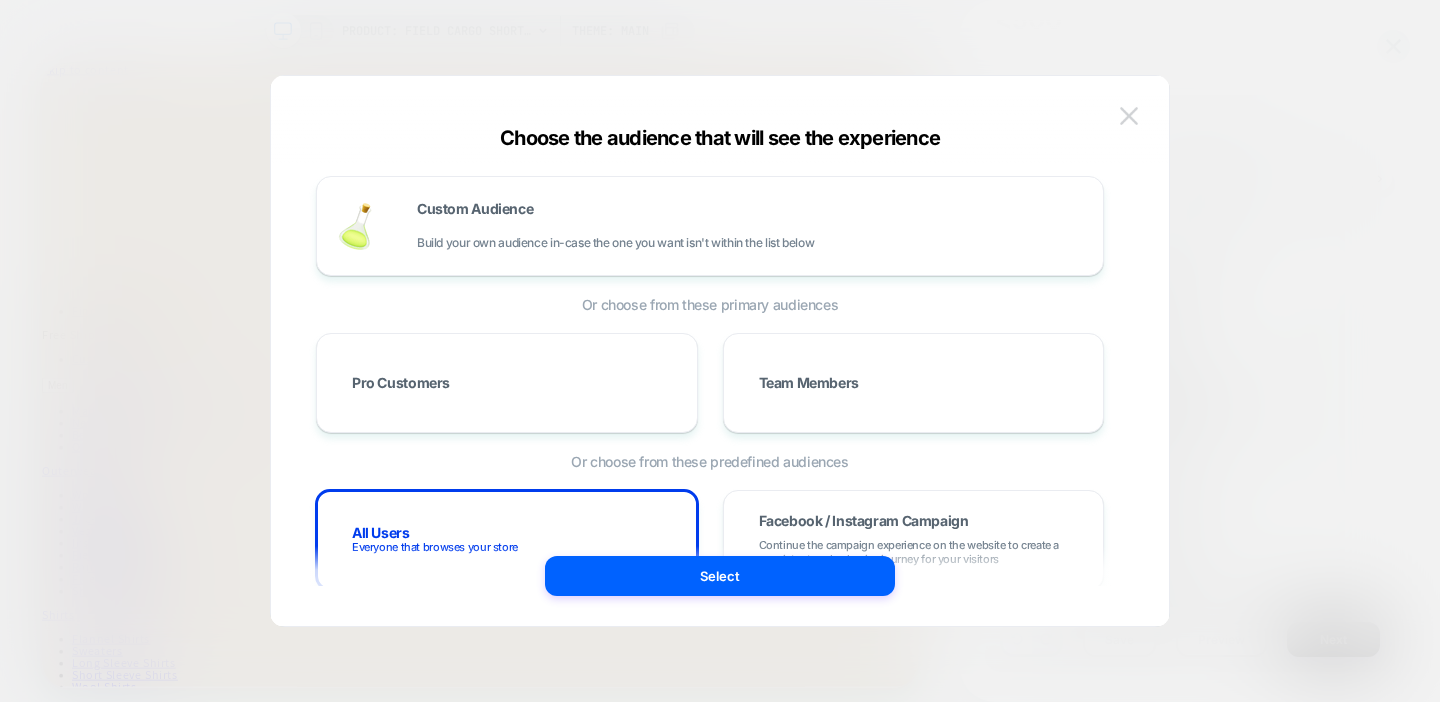 click at bounding box center (1129, 116) 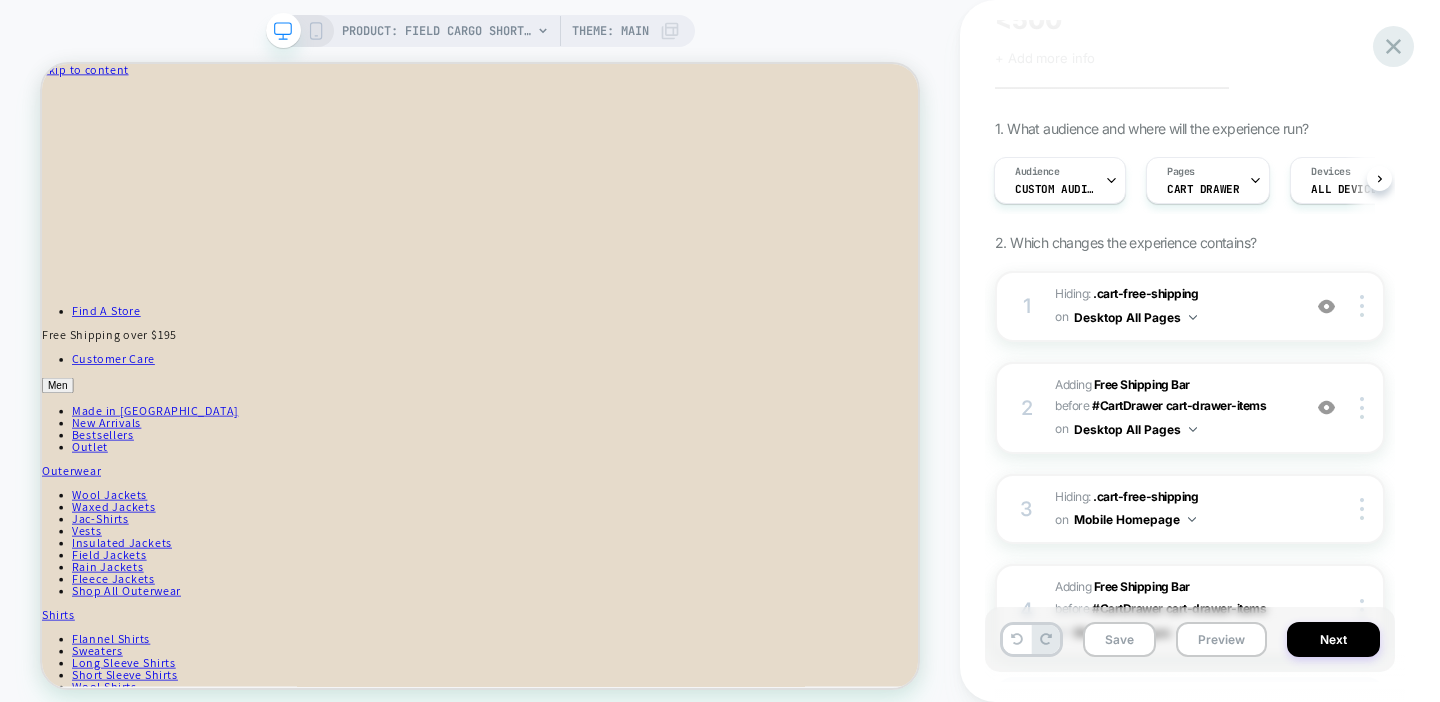click 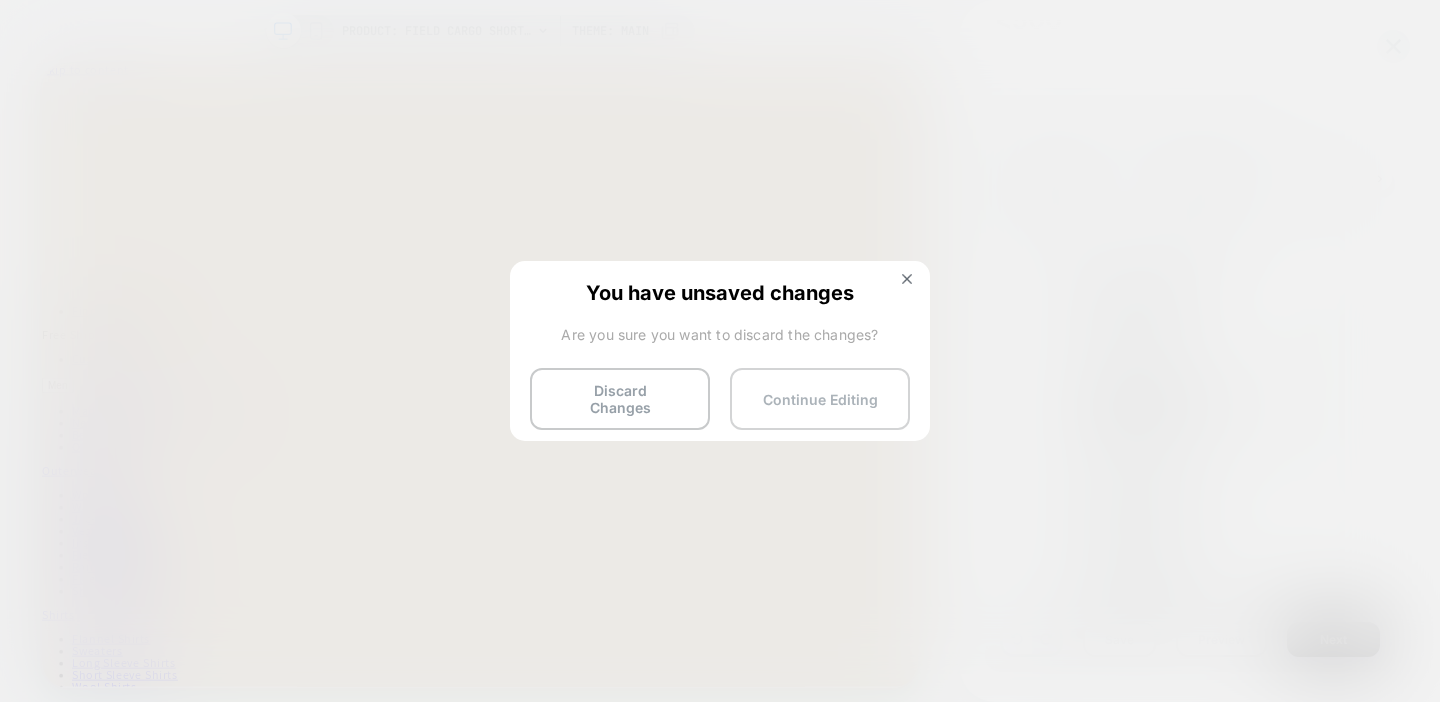 click on "Continue Editing" at bounding box center (820, 399) 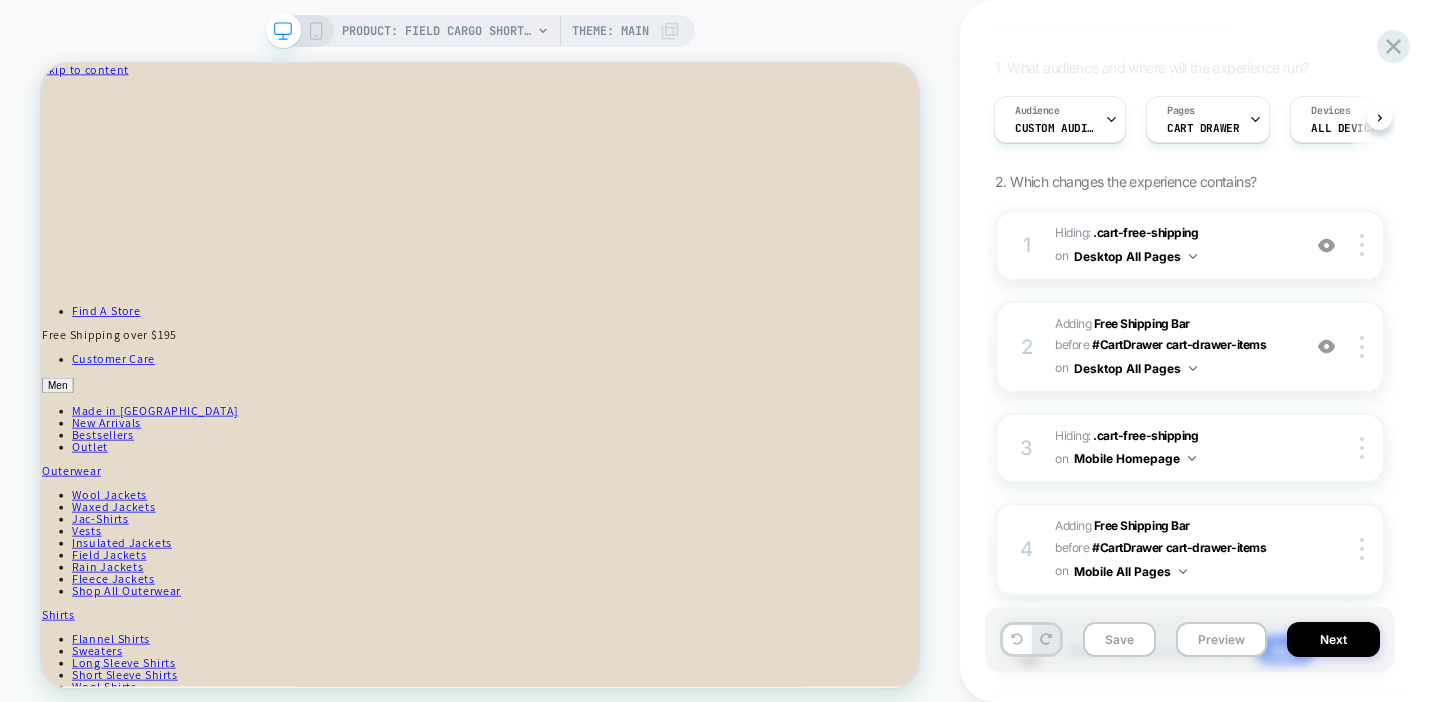 scroll, scrollTop: 269, scrollLeft: 0, axis: vertical 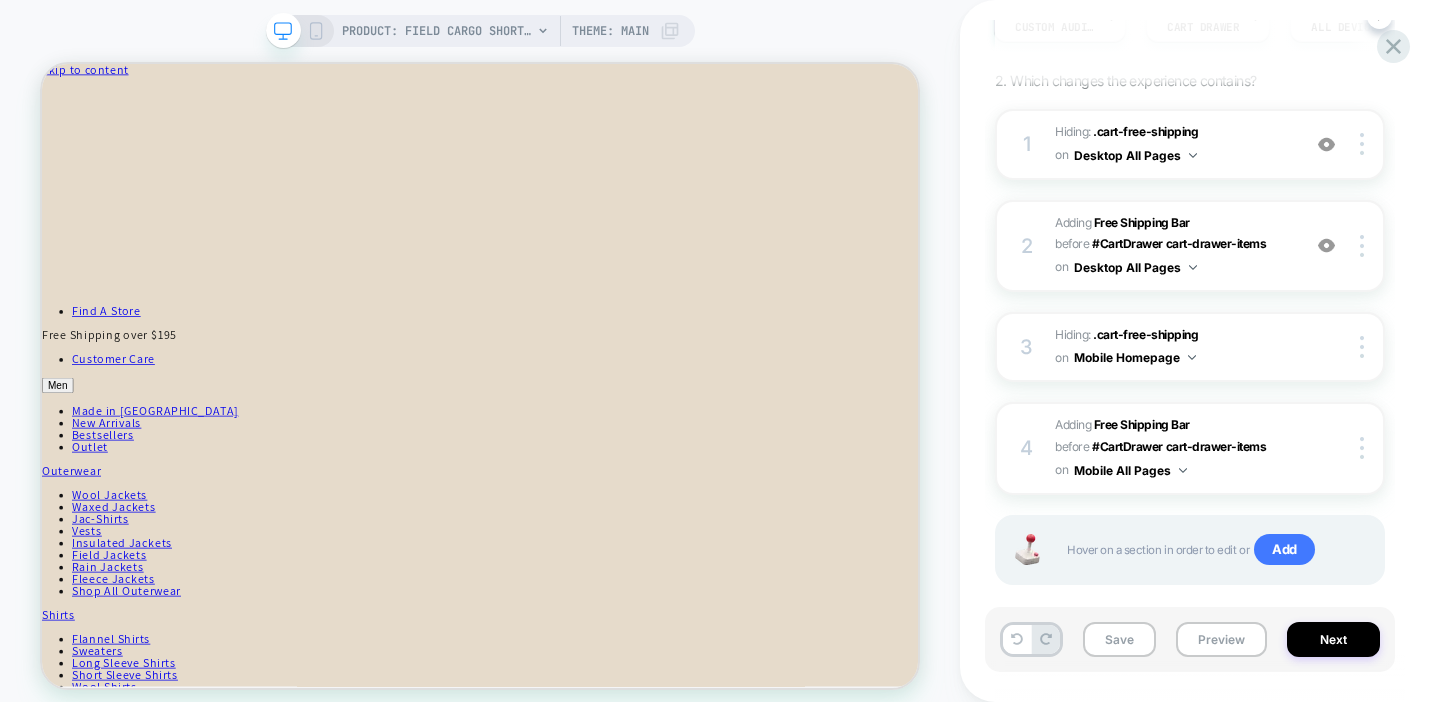 click on "Save Preview Next" at bounding box center (1190, 639) 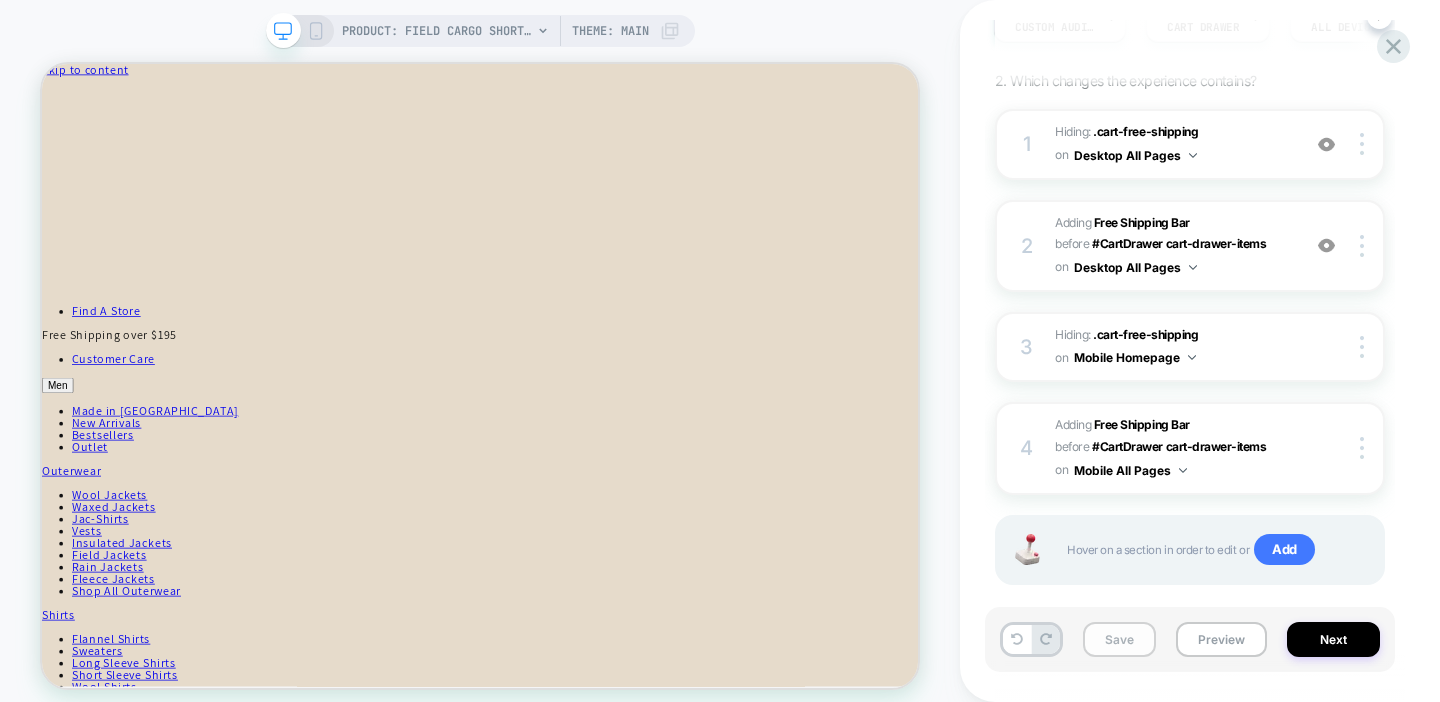click on "Save" at bounding box center [1119, 639] 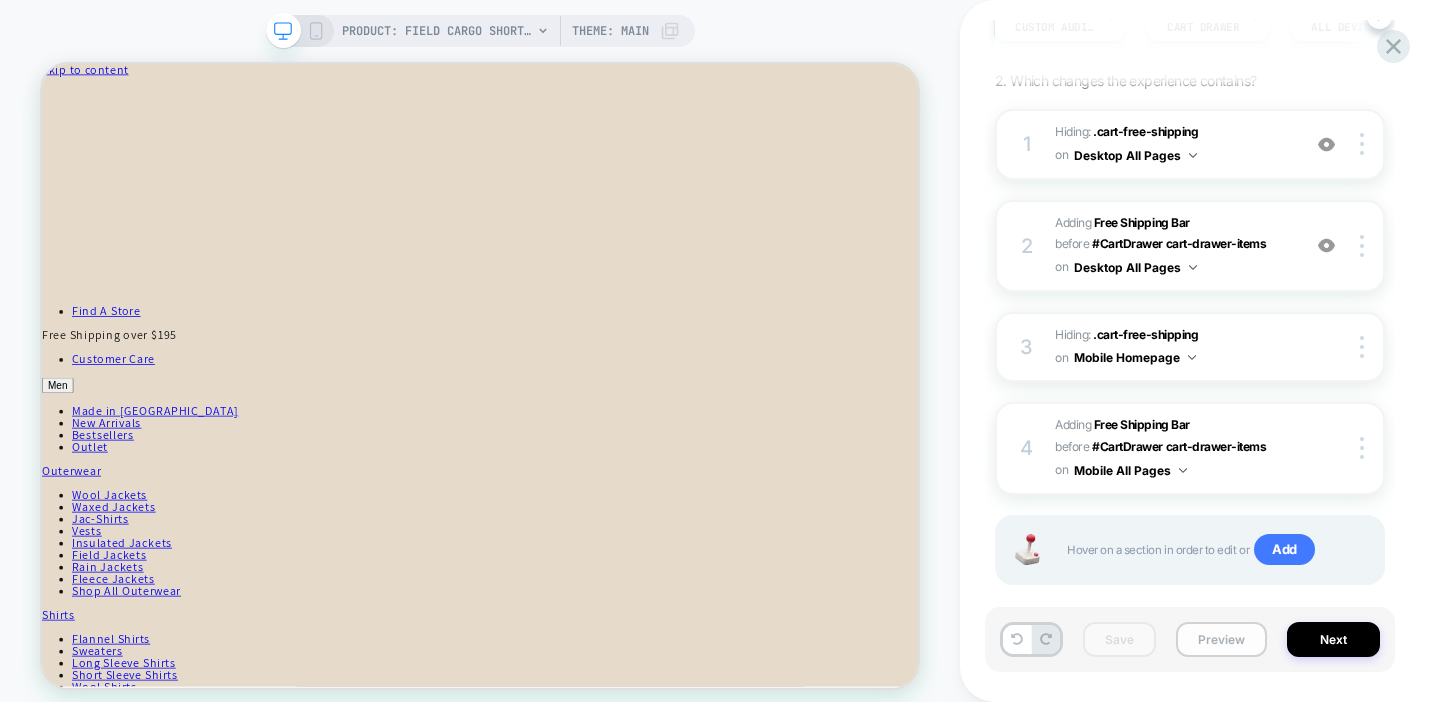 click on "Preview" at bounding box center [1221, 639] 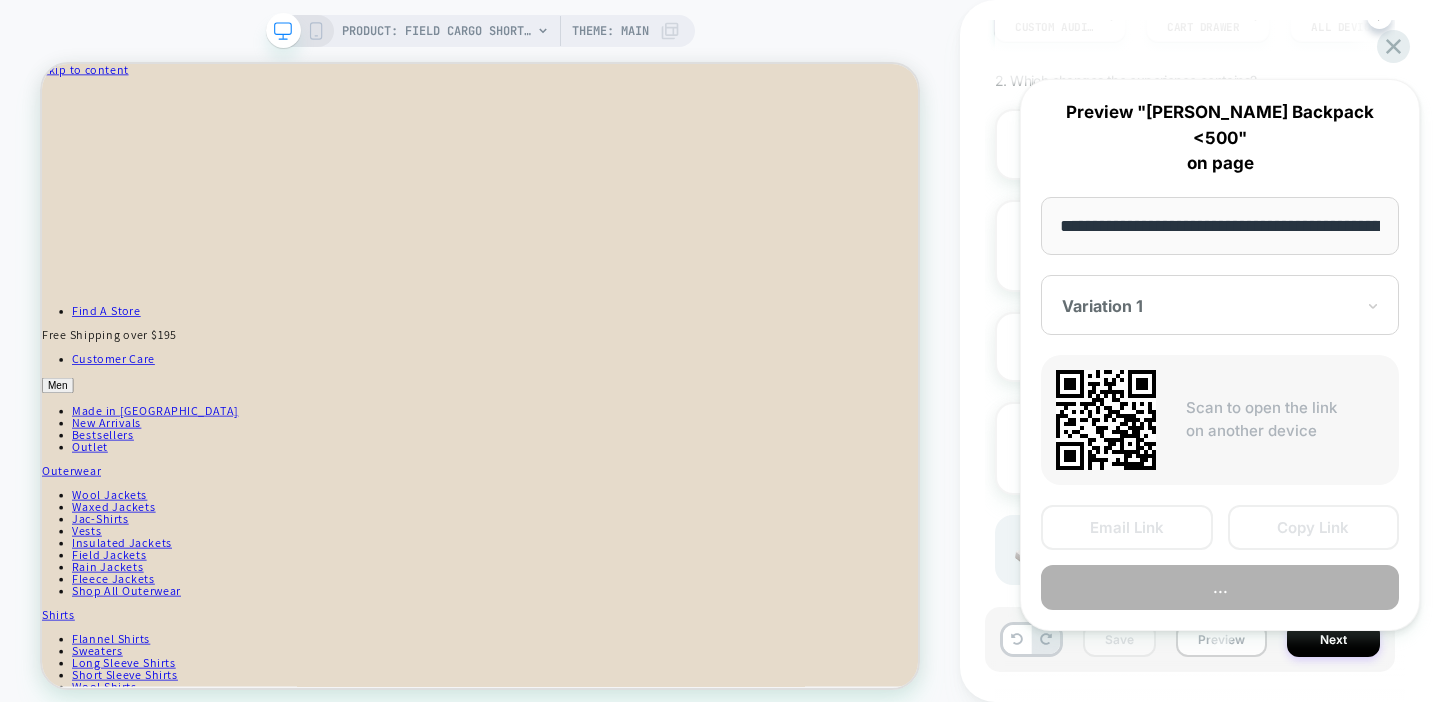 scroll, scrollTop: 0, scrollLeft: 422, axis: horizontal 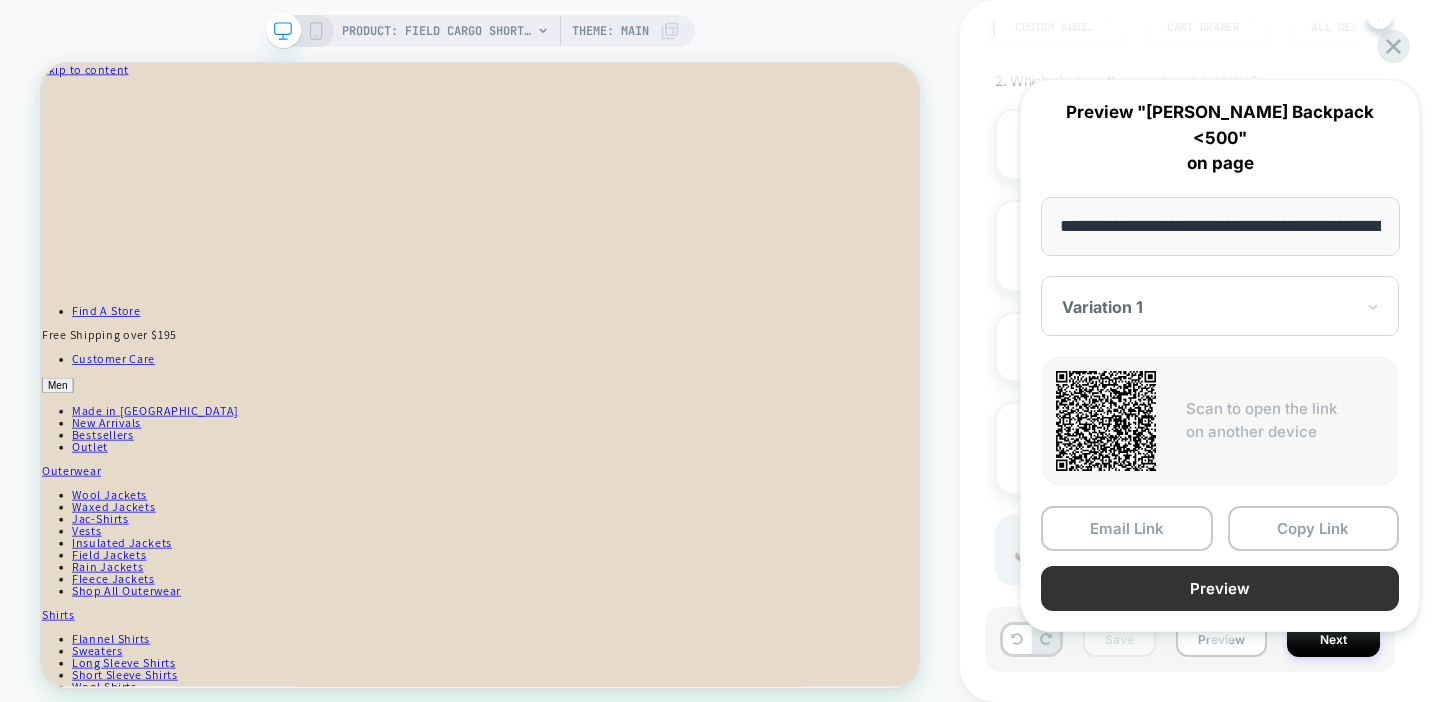 click on "Preview" at bounding box center (1220, 588) 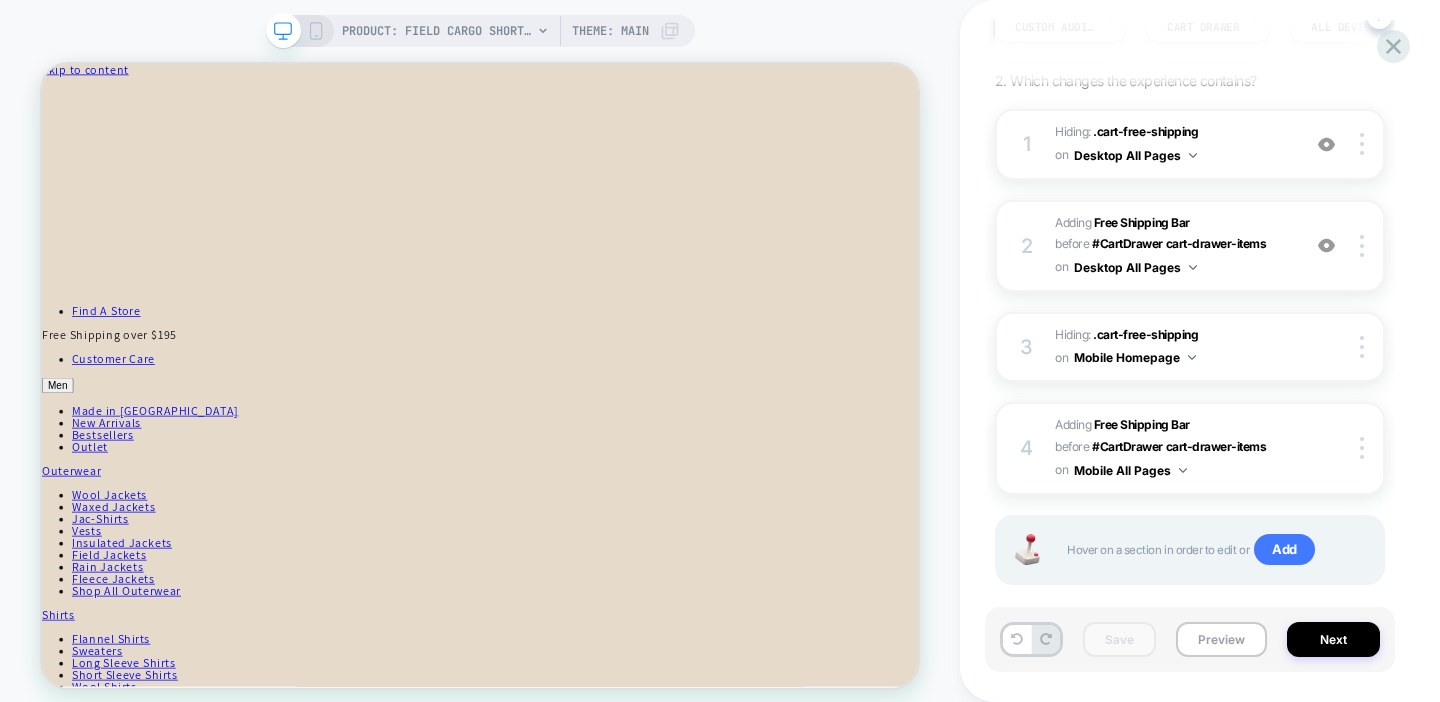 click on "1. What audience and where will the experience run? Audience Custom Audience Pages CART DRAWER Devices ALL DEVICES Trigger Page Load 2. Which changes the experience contains? 1 Hiding :   .cart-free-shipping .cart-free-shipping   on Desktop All Pages Add Before Add After Copy CSS Selector Rename Copy to   Mobile Target   All Devices Delete 2 #_loomi_addon_1751997079939 Adding   Free Shipping Bar   BEFORE #CartDrawer cart-drawer-items #CartDrawer cart-drawer-items   on Desktop All Pages Add Before Add After Duplicate Replace Position Copy CSS Selector Copy Widget Id Rename Copy to   Mobile Target   All Devices Delete 3 Hiding :   .cart-free-shipping .cart-free-shipping   on Mobile Homepage Copy CSS Selector Rename Copy to   Desktop Target   All Devices Delete 4 #_loomi_addon_1752000843146 Adding   Free Shipping Bar   BEFORE #CartDrawer cart-drawer-items #CartDrawer cart-drawer-items   on Mobile All Pages Copy CSS Selector Copy Widget Id Rename Copy to   Desktop Target   All Devices Delete Add" at bounding box center [1190, 296] 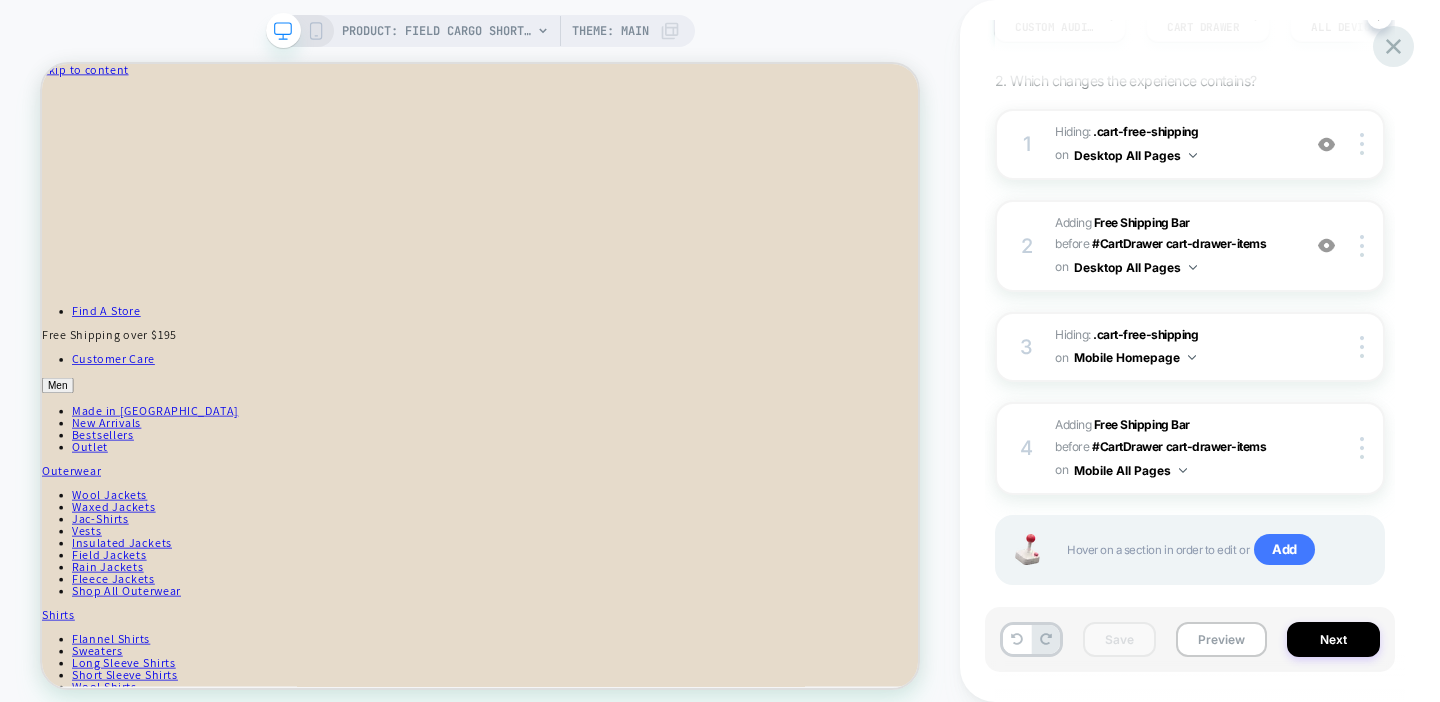 click 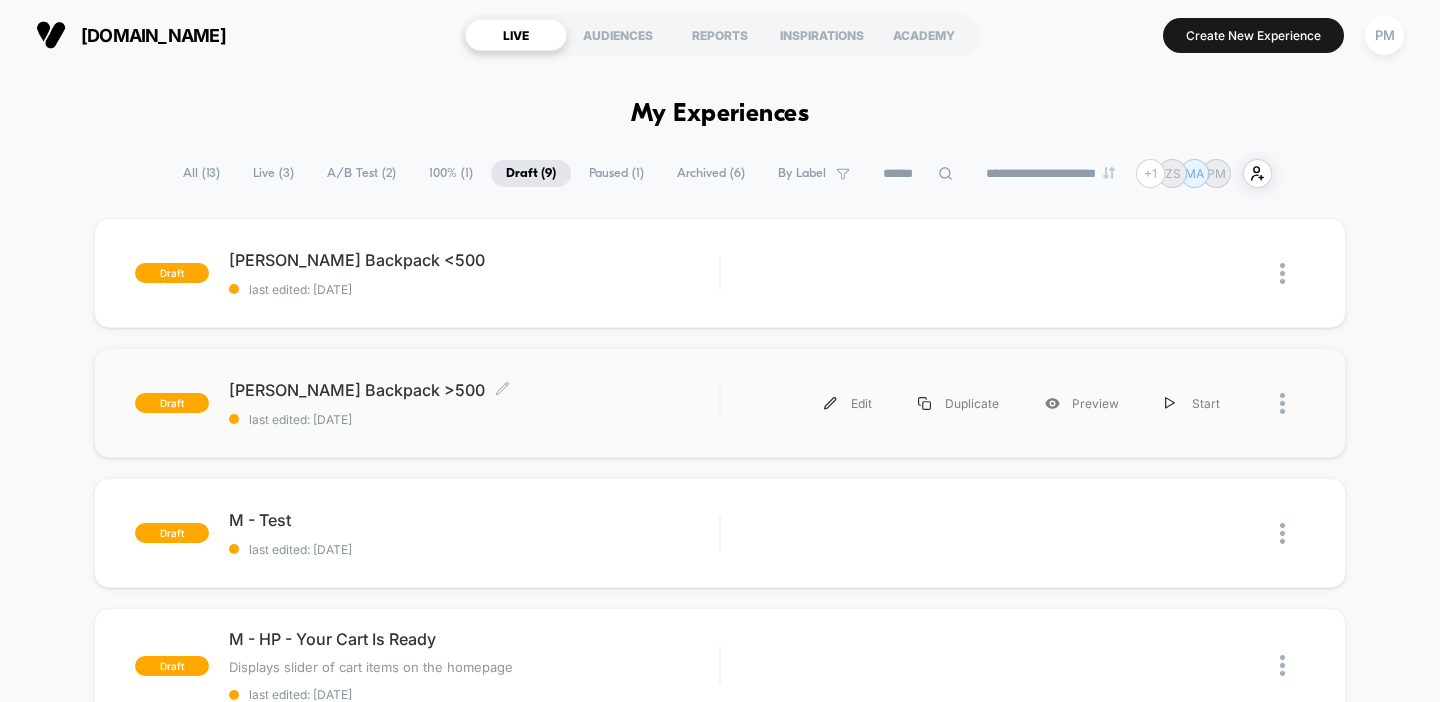 click on "last edited: [DATE]" at bounding box center (474, 419) 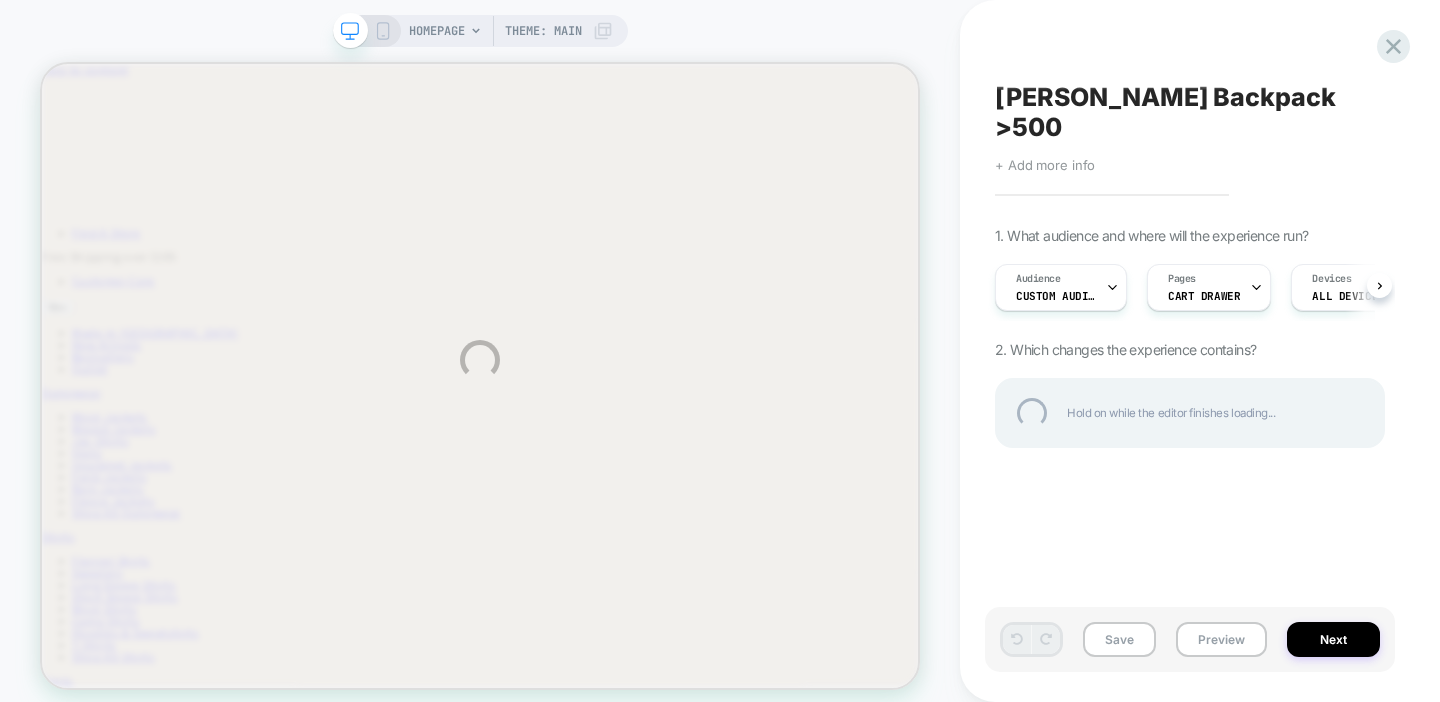 scroll, scrollTop: 0, scrollLeft: 0, axis: both 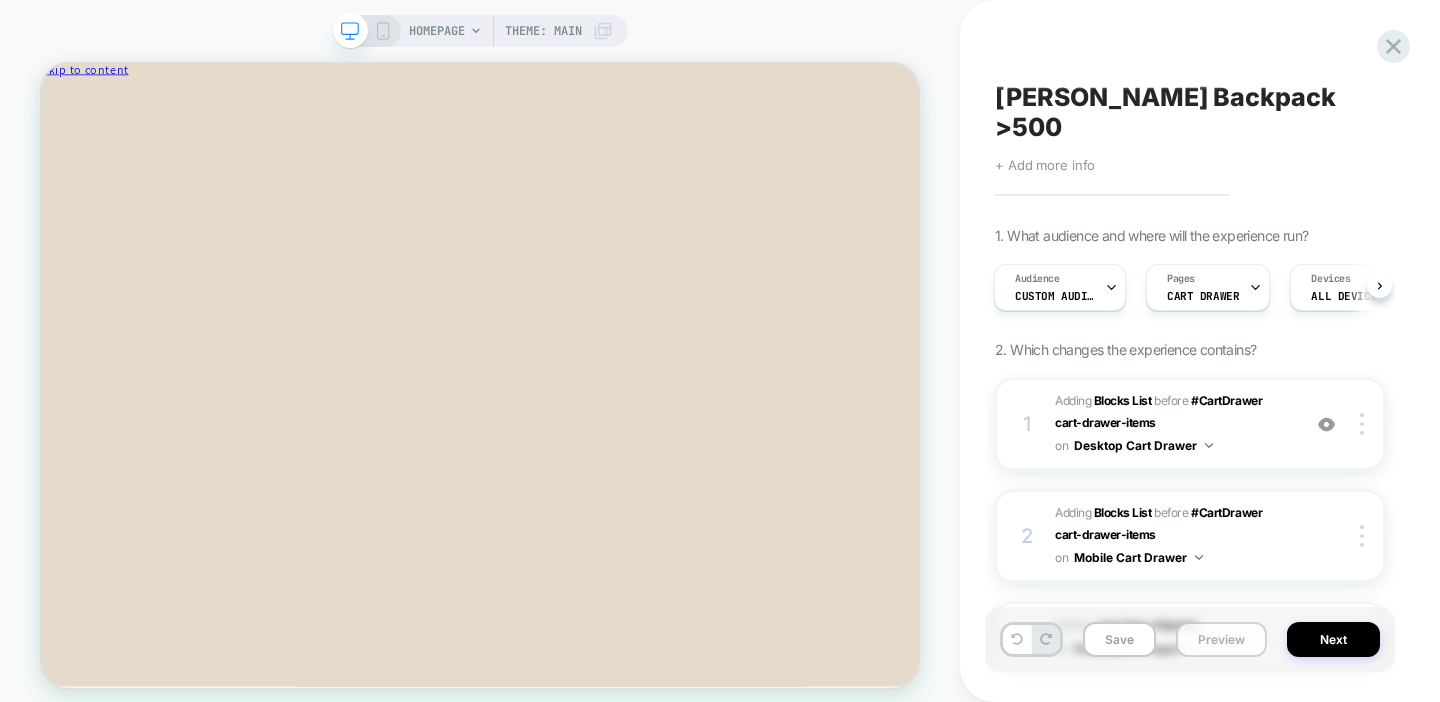 click on "Preview" at bounding box center (1221, 639) 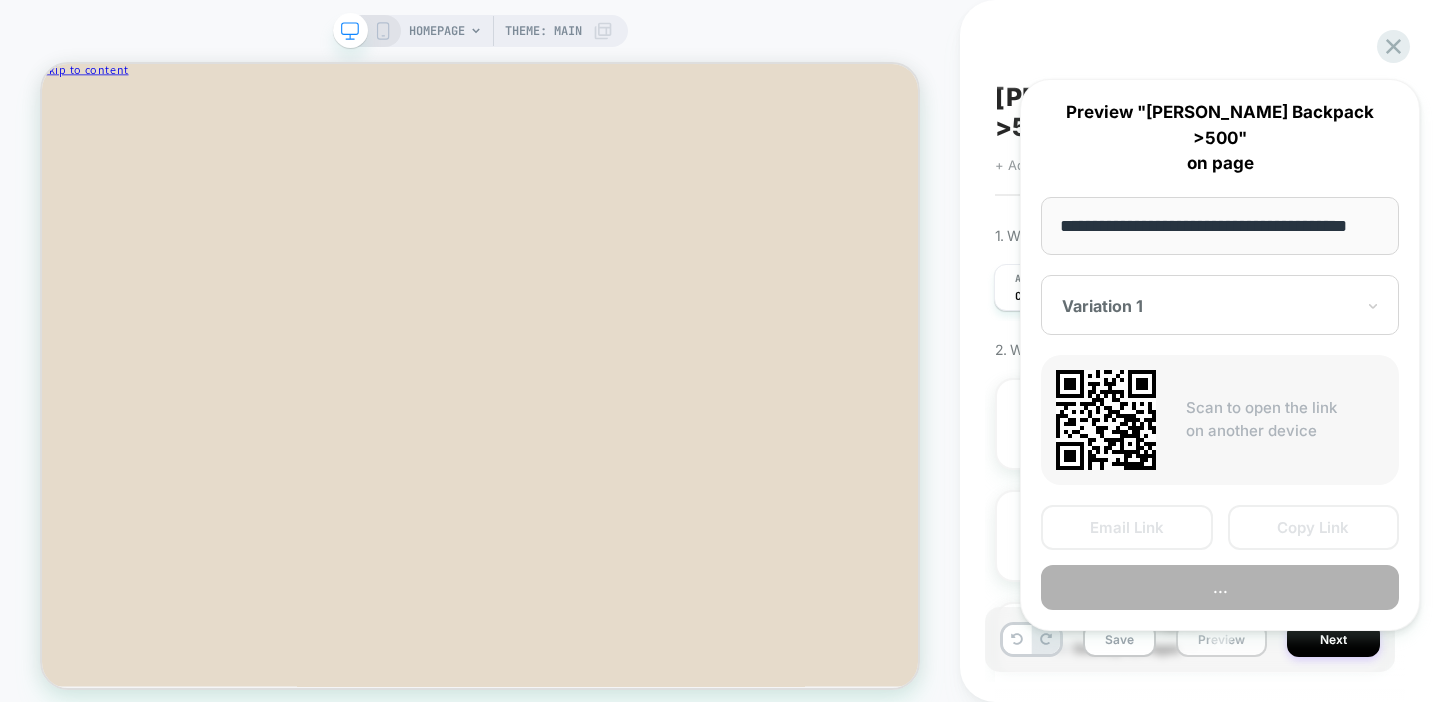 scroll, scrollTop: 0, scrollLeft: 28, axis: horizontal 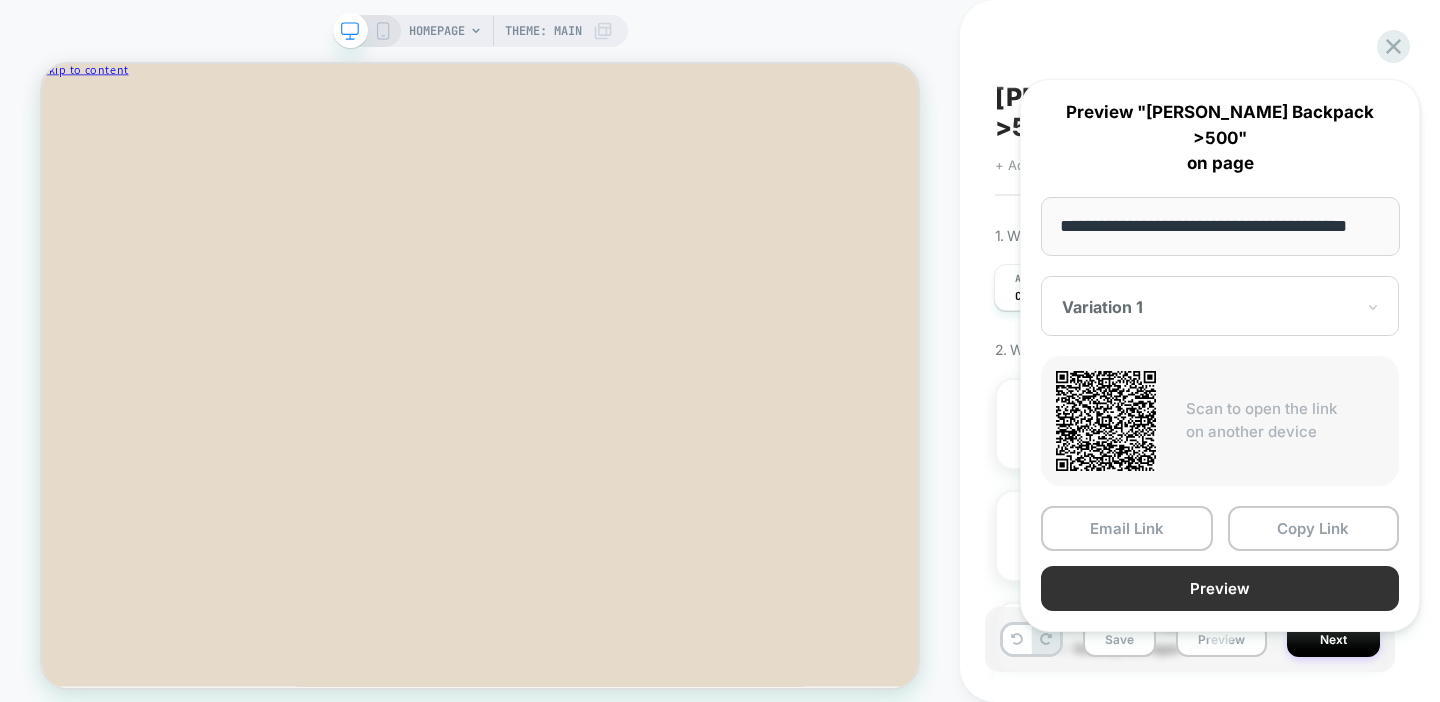 click on "Preview" at bounding box center [1220, 588] 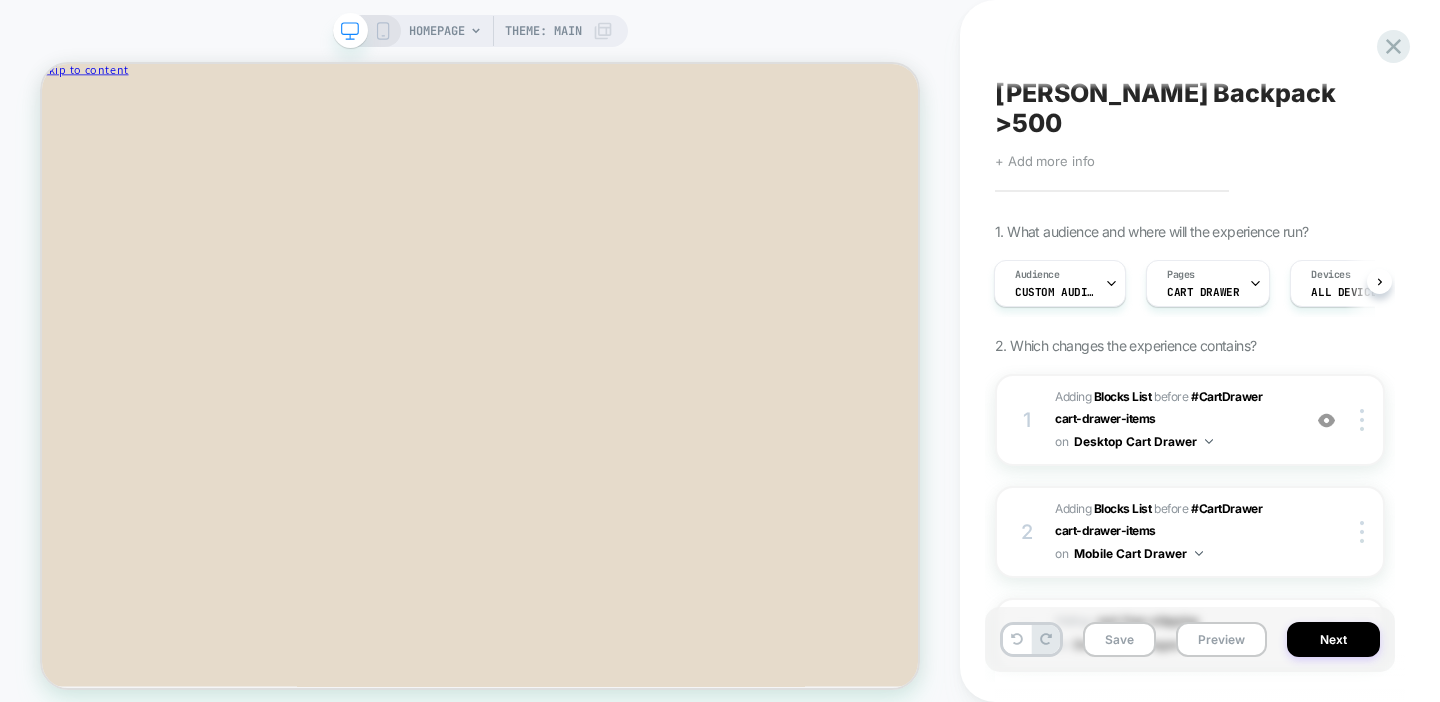 scroll, scrollTop: 0, scrollLeft: 0, axis: both 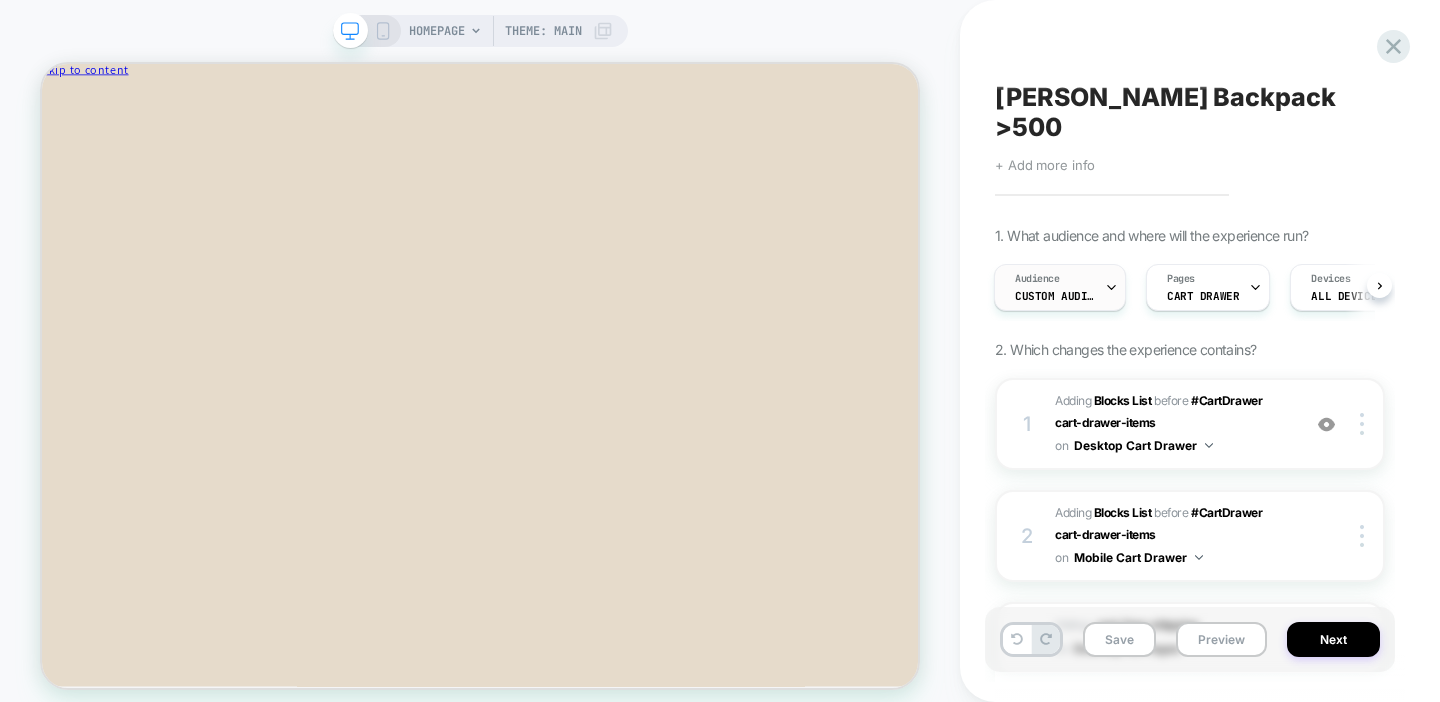 click on "Custom Audience" at bounding box center (1055, 296) 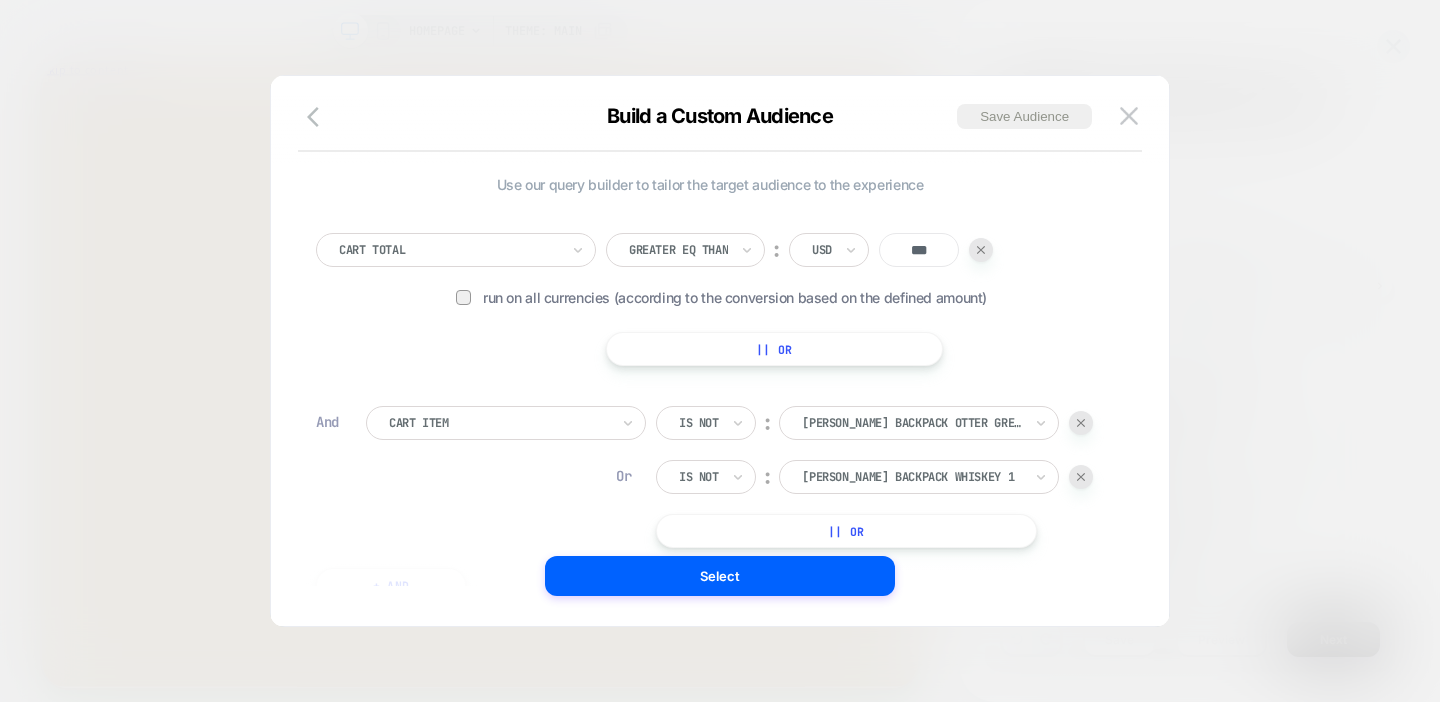 scroll, scrollTop: 20, scrollLeft: 0, axis: vertical 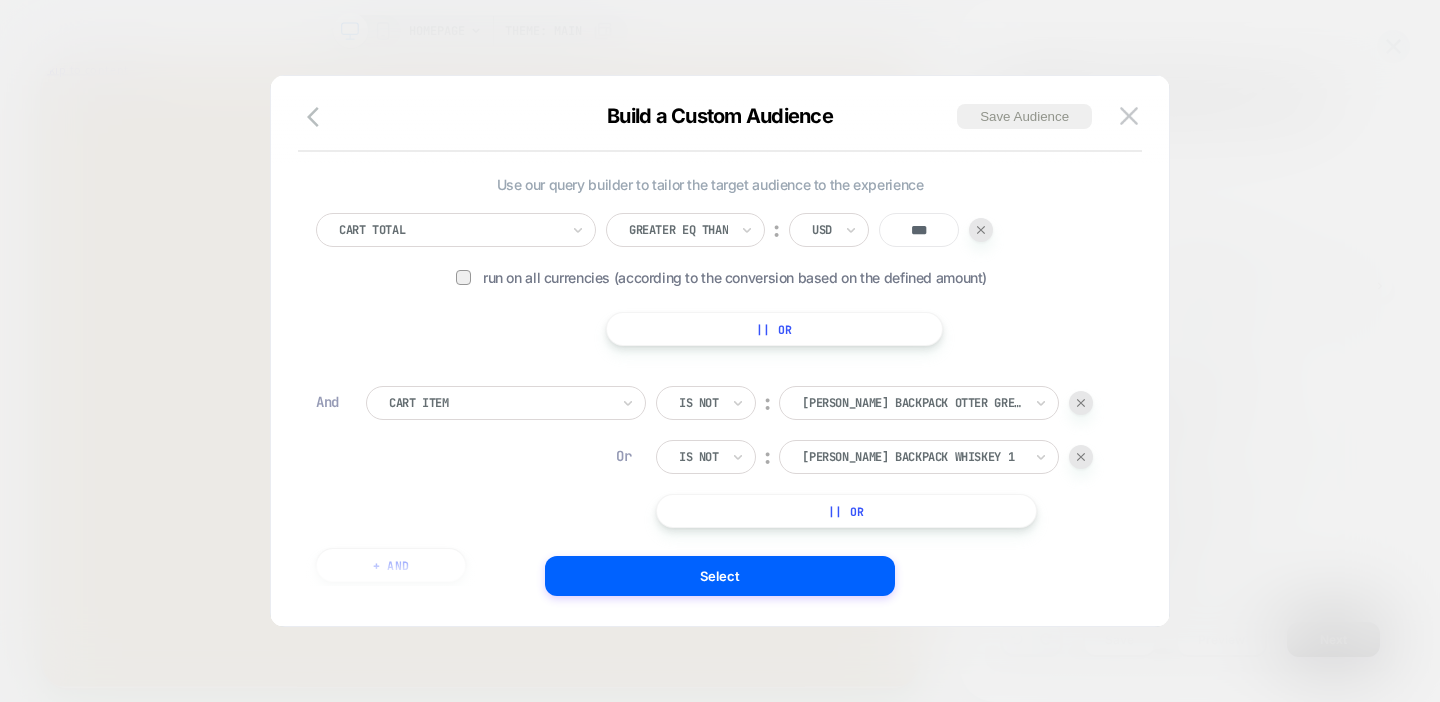 click on "Select" at bounding box center [720, 576] 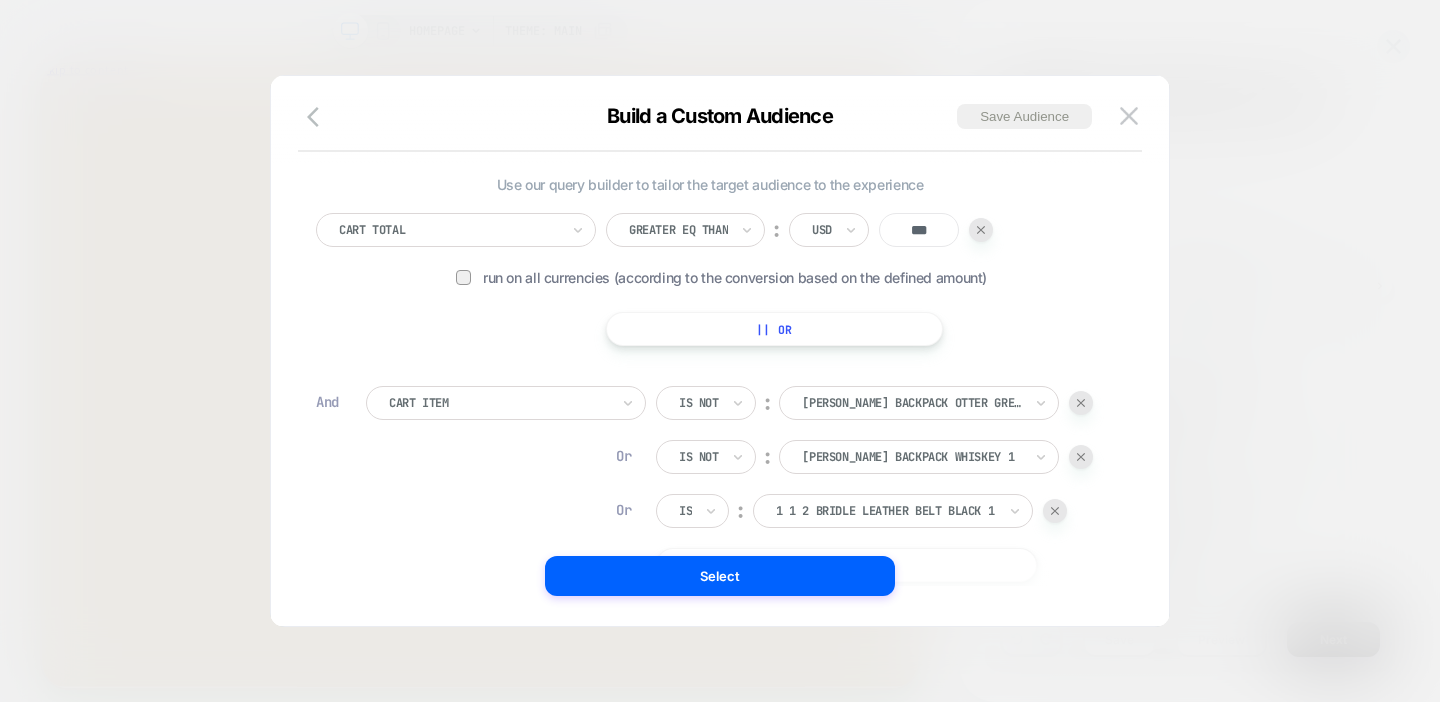 click at bounding box center [1055, 511] 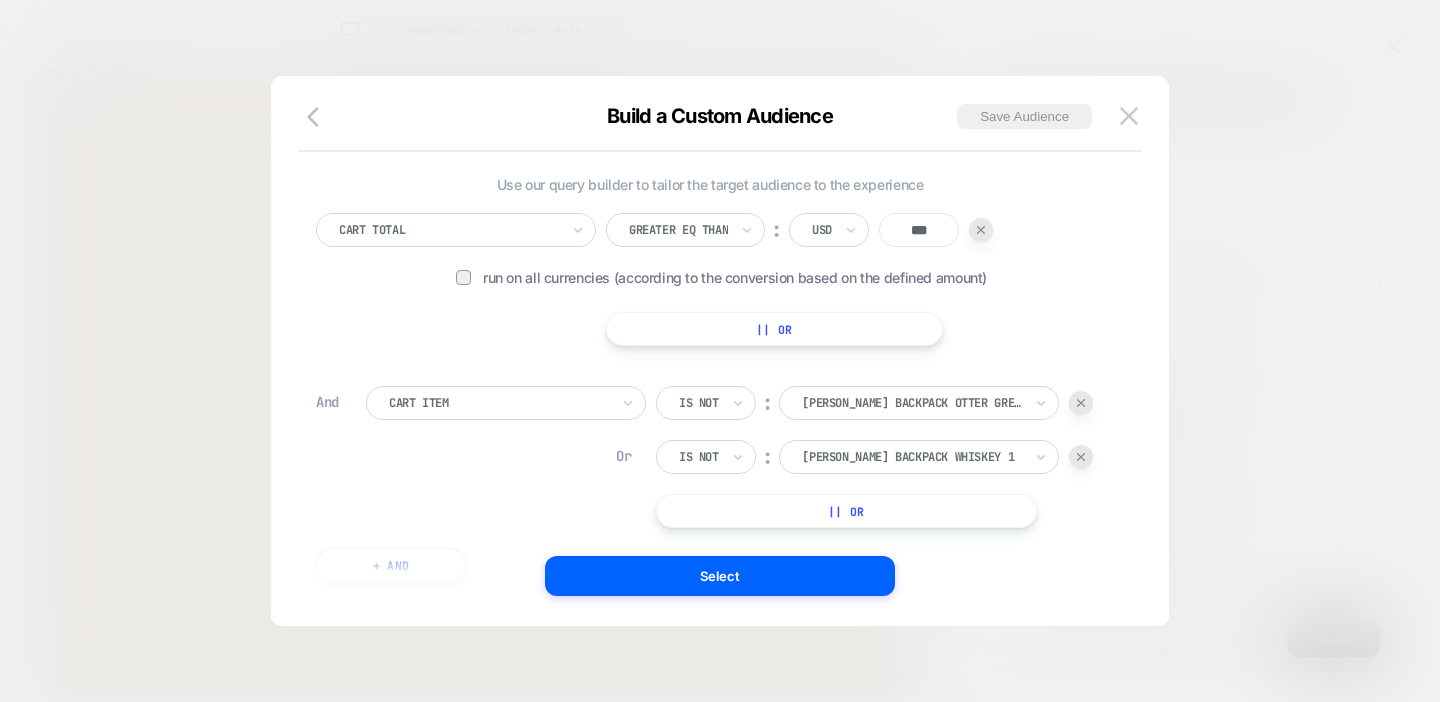 click on "Build a Custom Audience Save Audience Use our query builder to tailor the target audience to the experience Cart Total Greater Eq Than ︰ USD *** Run on all currencies (according to the conversion based on the defined amount) || Or And Cart Item Is not ︰ dryden backpack otter green 1 DRYDEN BACKPACK OTTER GREEN 1 Or Is not ︰ dryden backpack whiskey 1 DRYDEN BACKPACK WHISKEY 1 || Or + And Select" at bounding box center [720, 361] 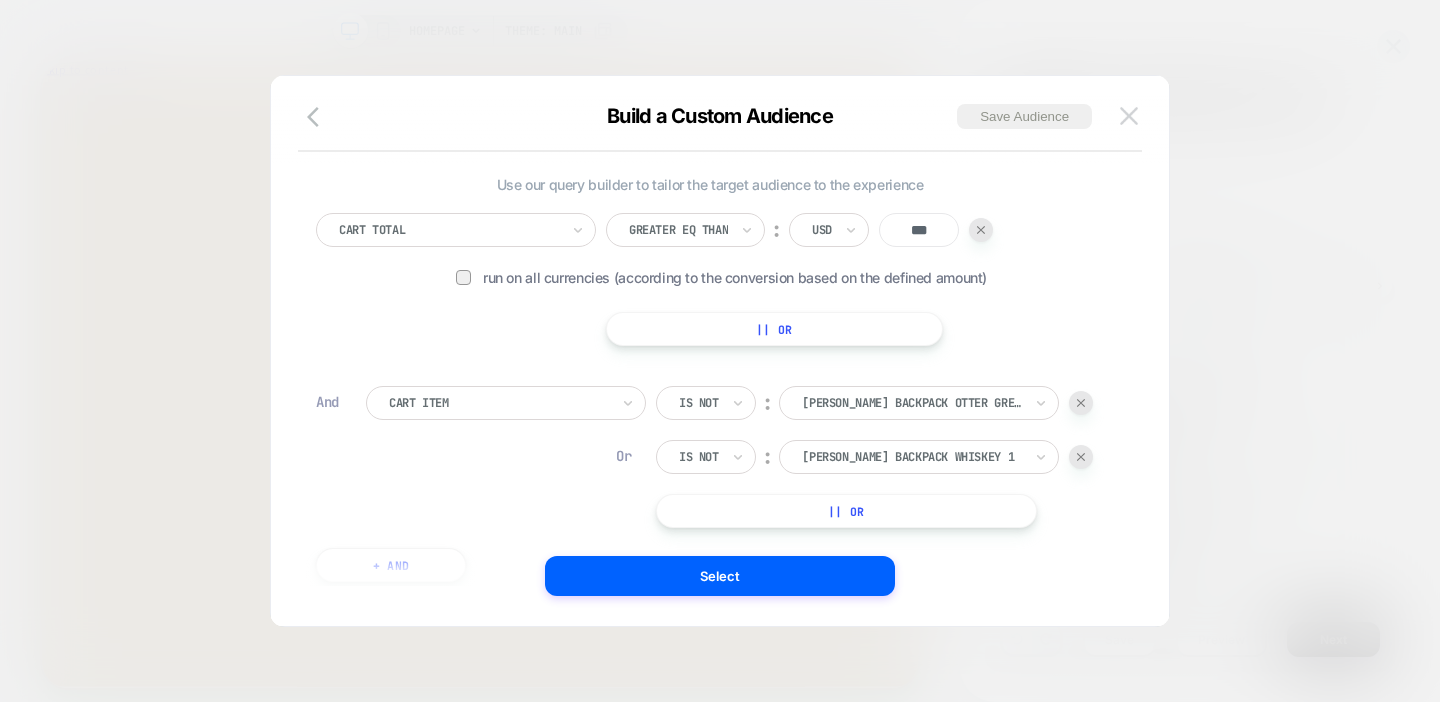 click at bounding box center (1129, 115) 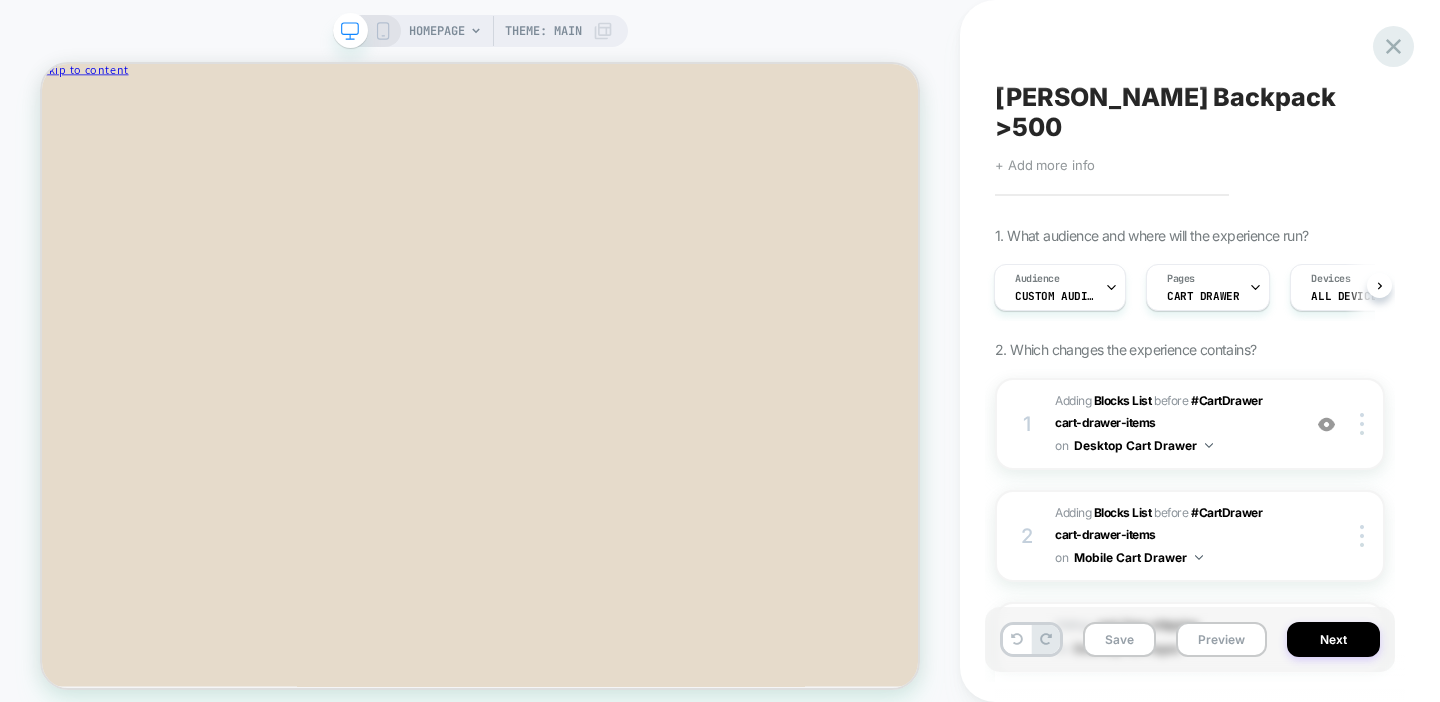 click 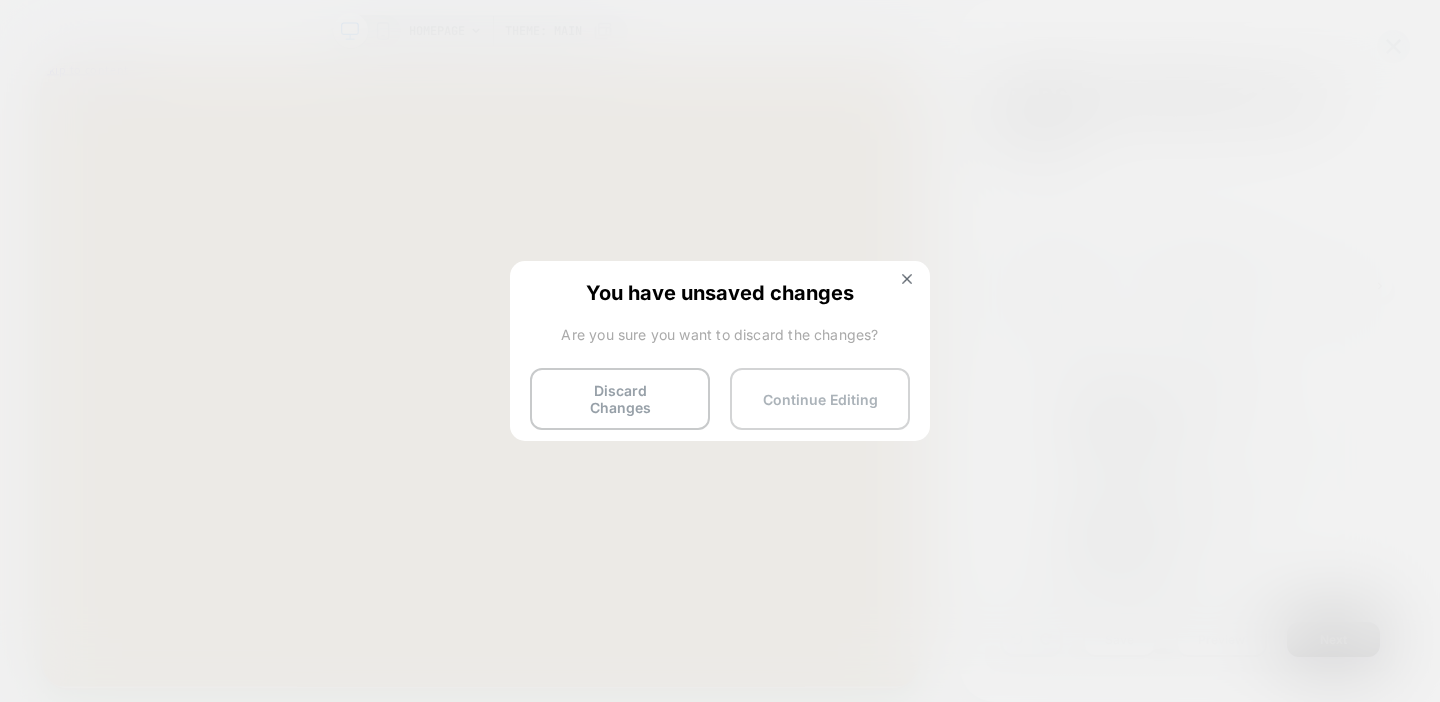 click on "Continue Editing" at bounding box center (820, 399) 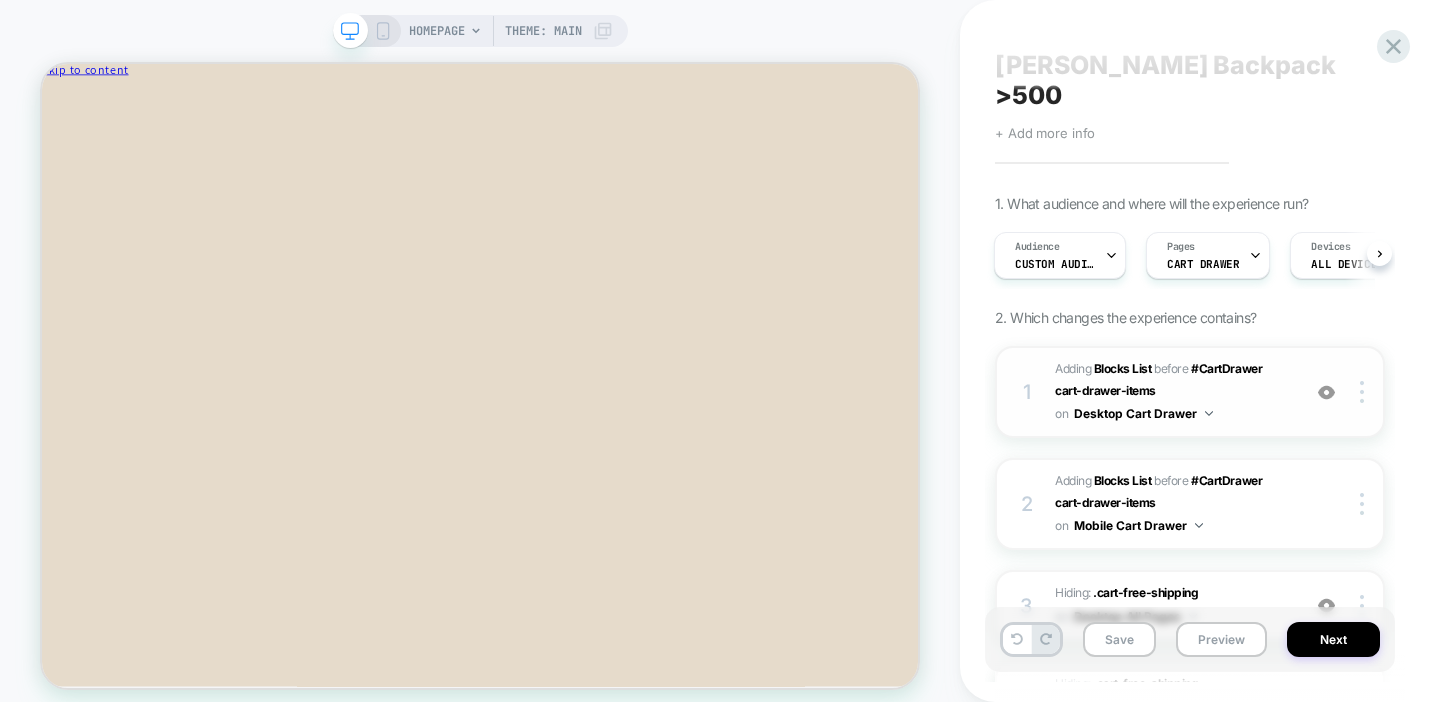 scroll, scrollTop: 42, scrollLeft: 0, axis: vertical 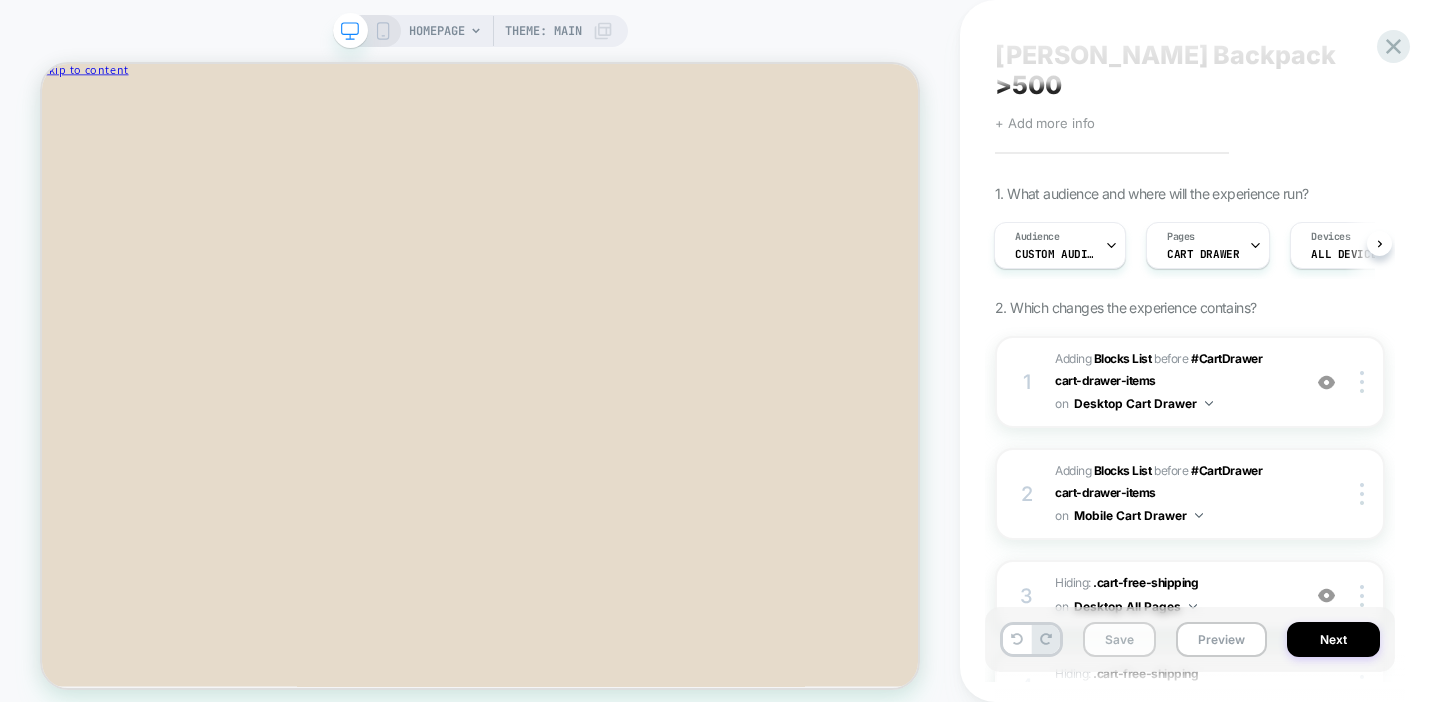 click on "Save" at bounding box center [1119, 639] 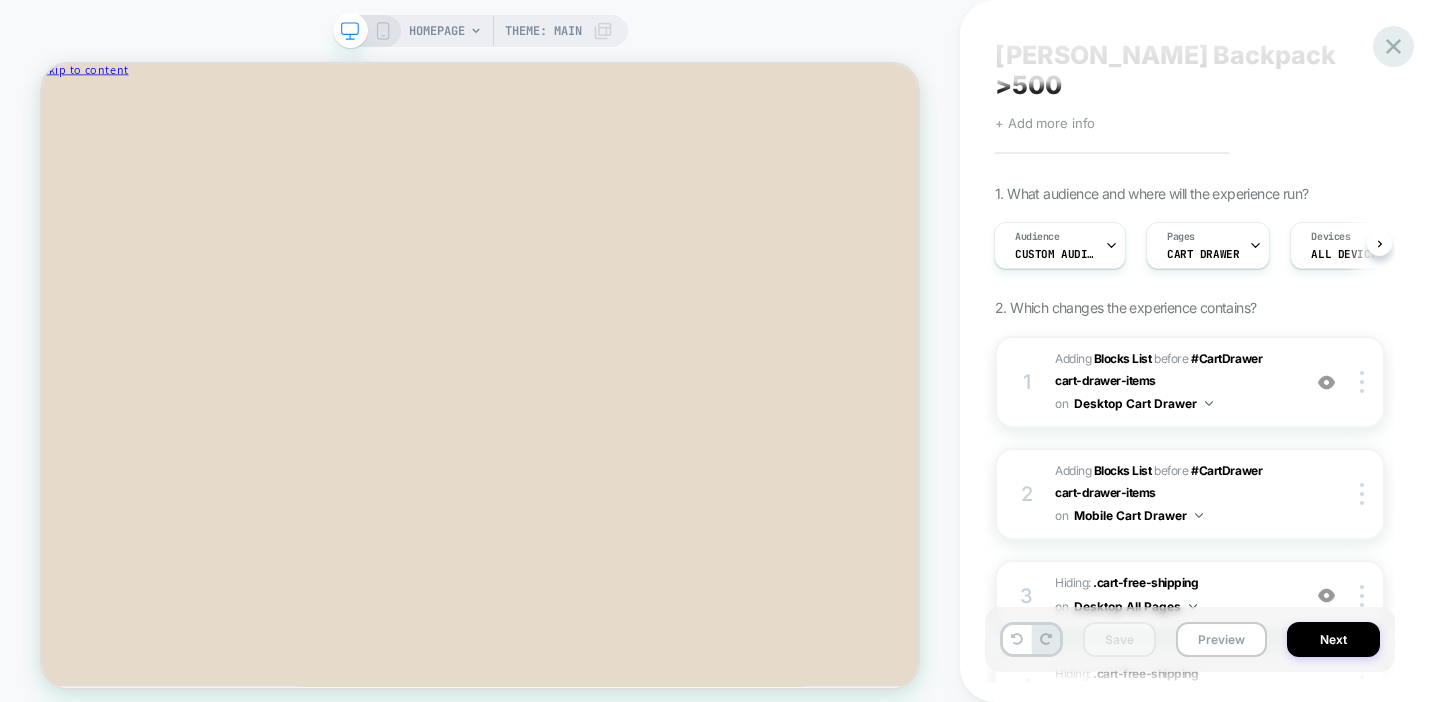 click 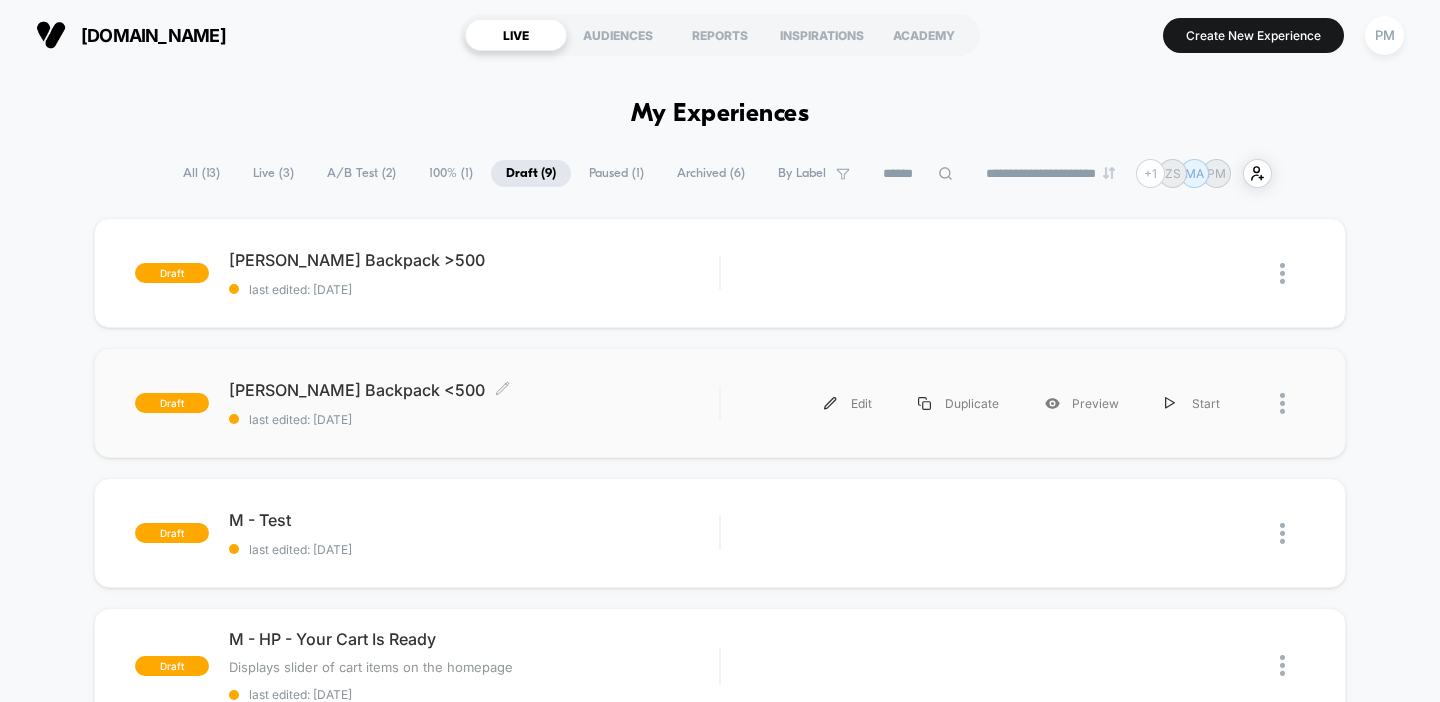 click on "[PERSON_NAME] Backpack <500 Click to edit experience details Click to edit experience details last edited: [DATE]" at bounding box center (474, 403) 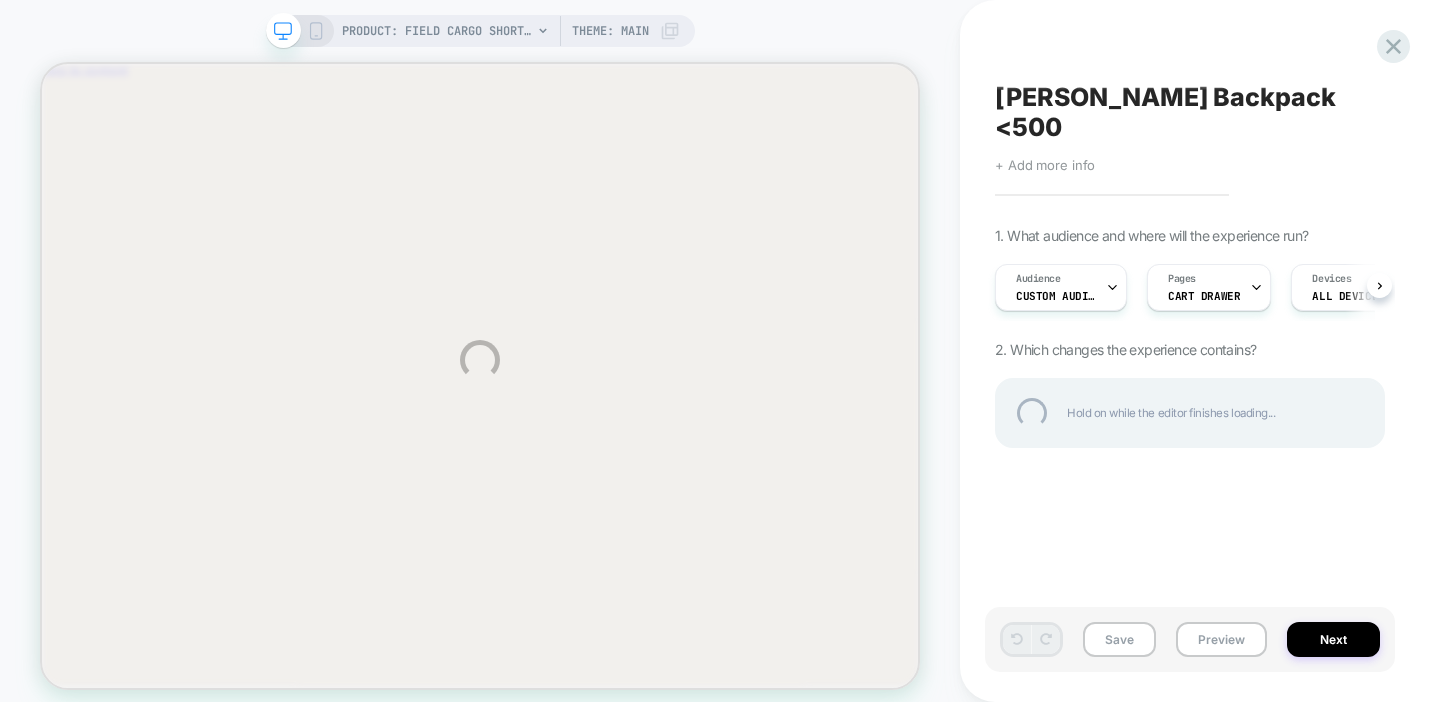 scroll, scrollTop: 0, scrollLeft: 0, axis: both 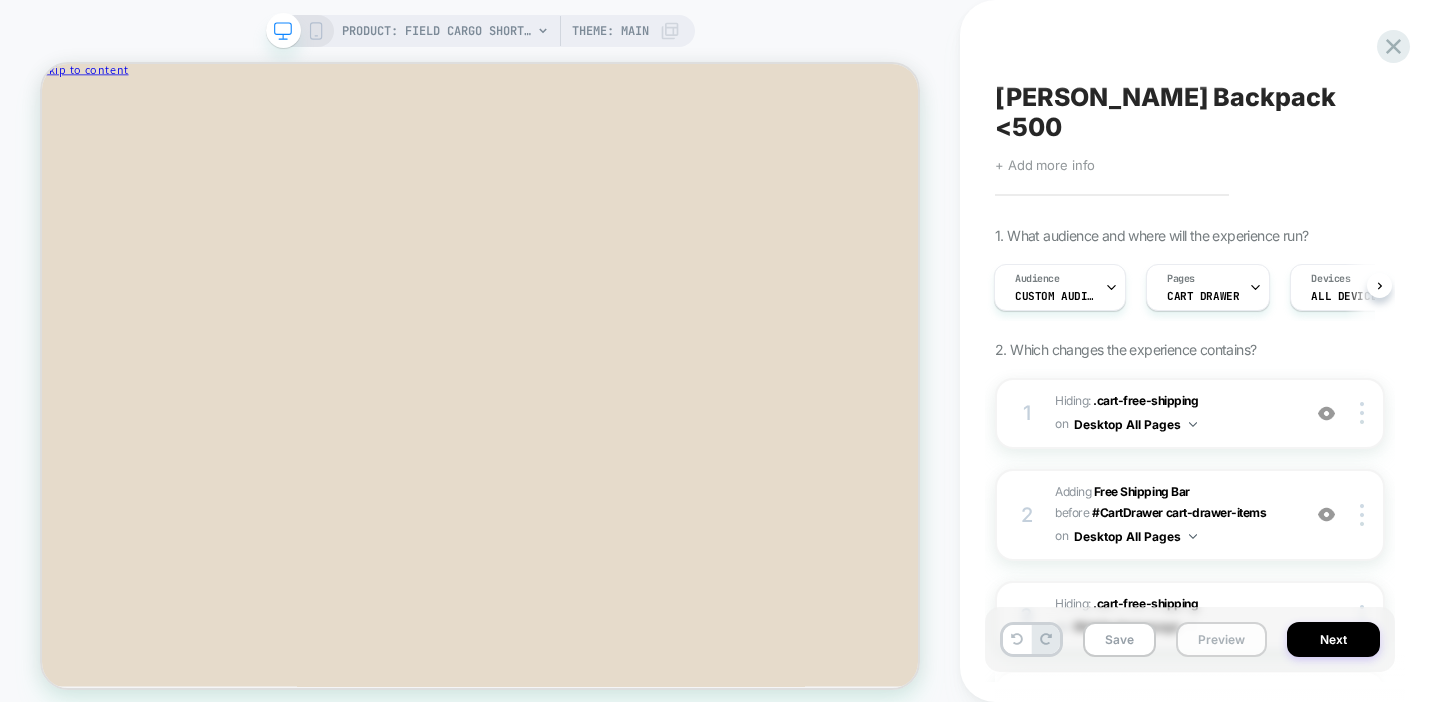 click on "Preview" at bounding box center (1221, 639) 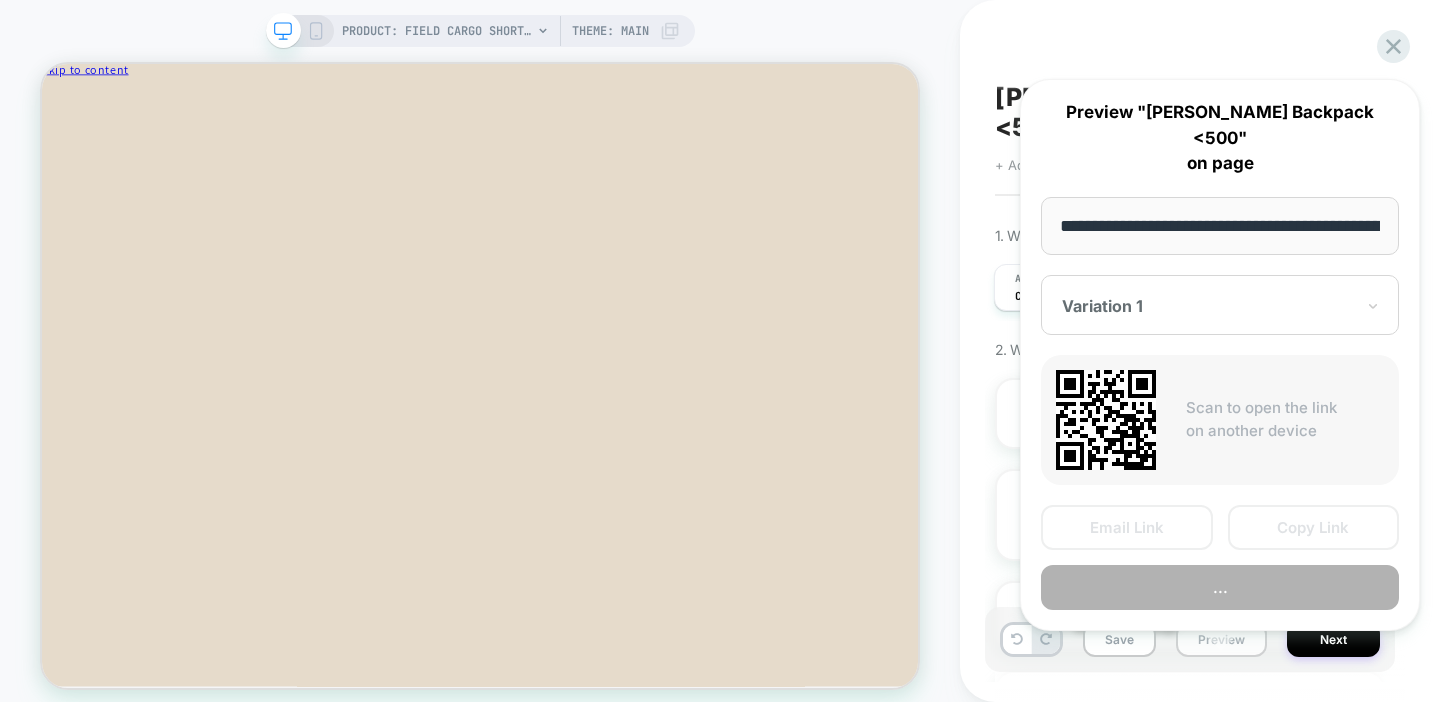 scroll, scrollTop: 0, scrollLeft: 422, axis: horizontal 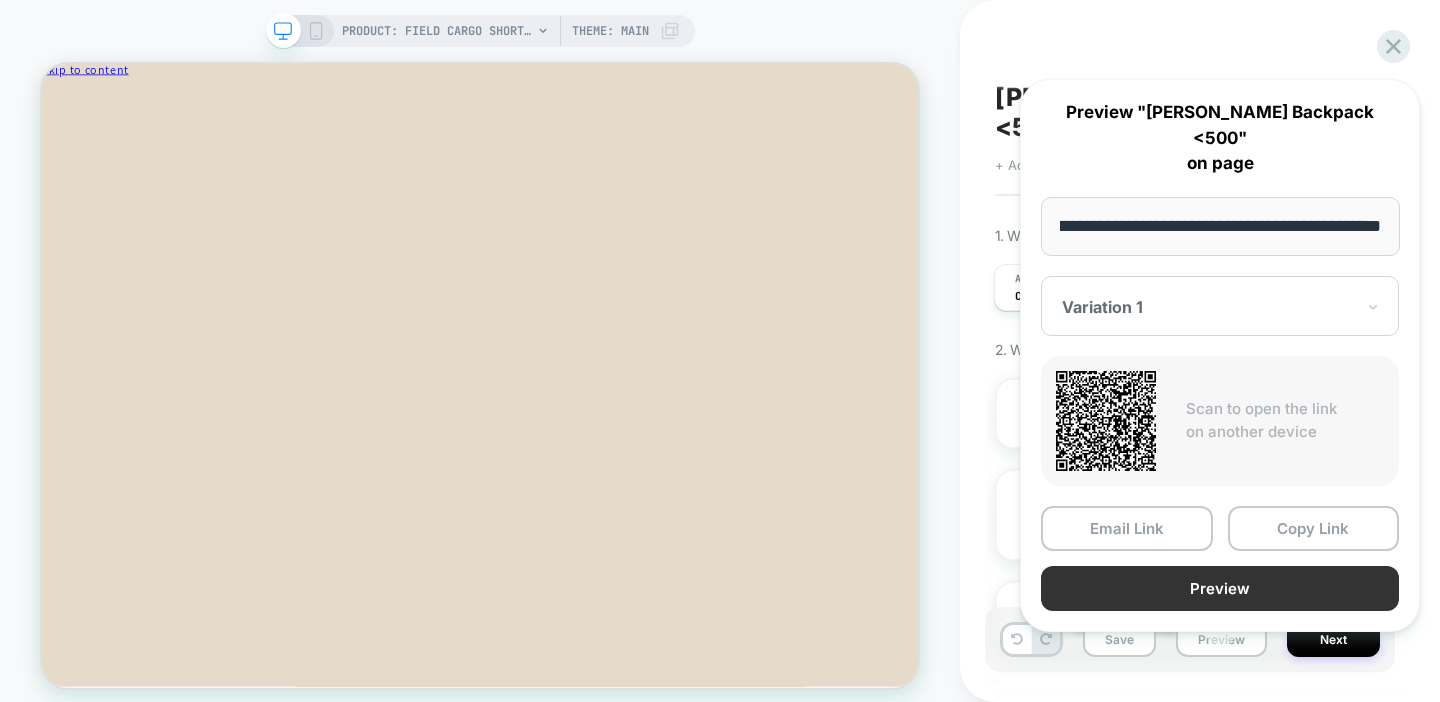 click on "Preview" at bounding box center [1220, 588] 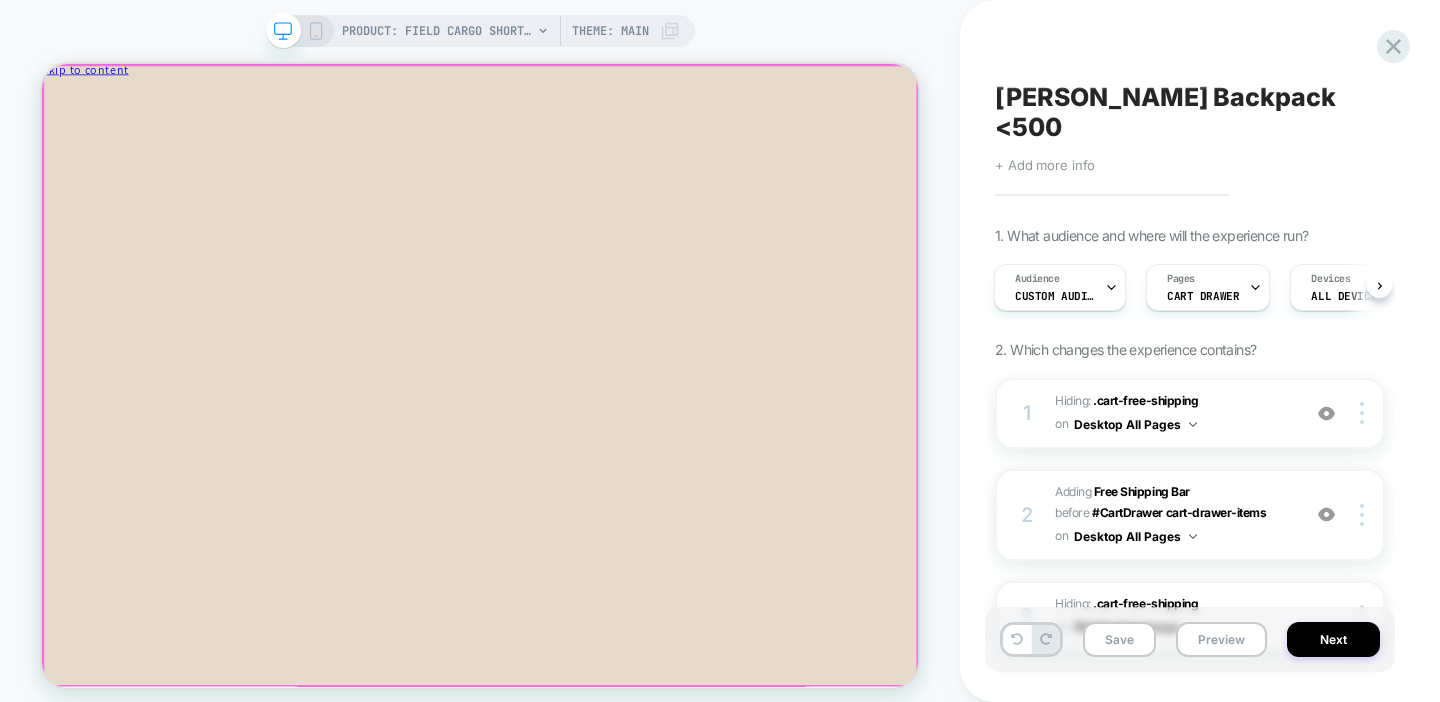 click at bounding box center (626, 80) 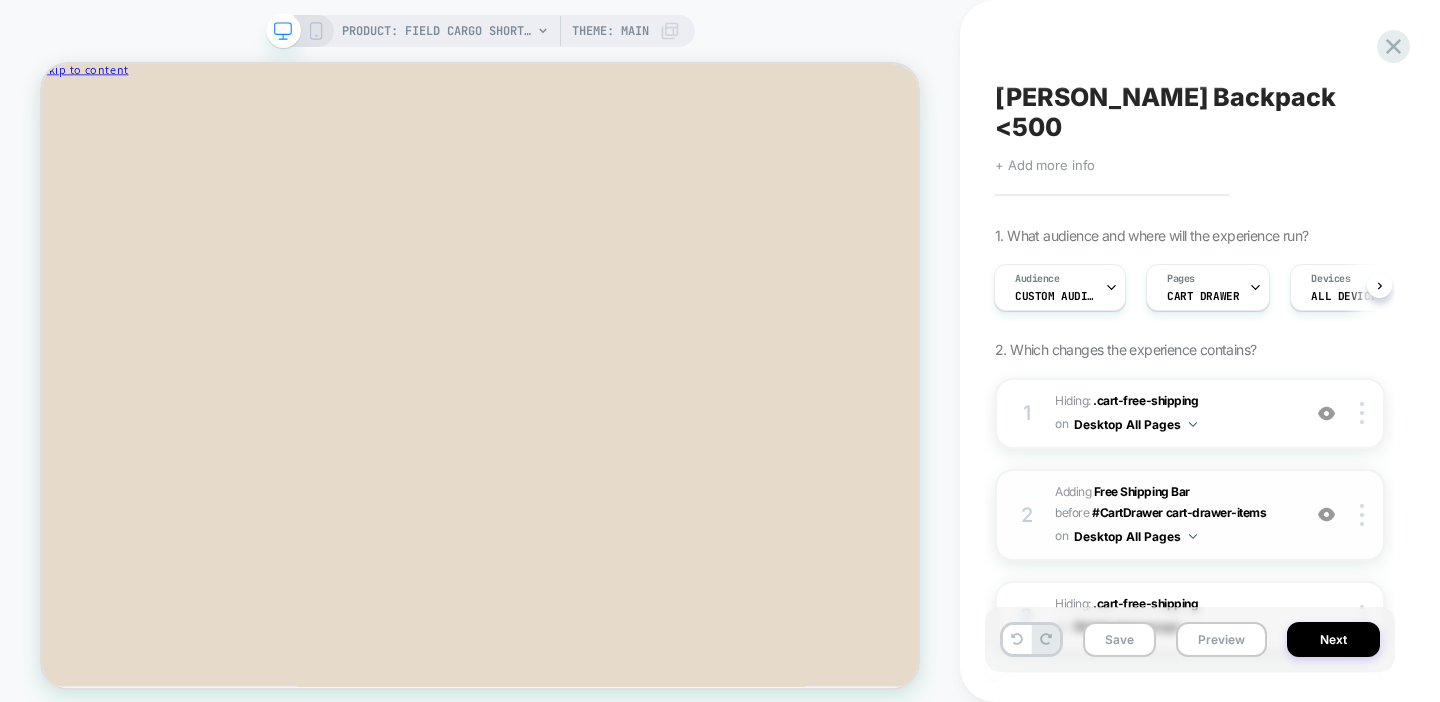click on "#_loomi_addon_1751997079939 Adding   Free Shipping Bar   BEFORE #CartDrawer cart-drawer-items #CartDrawer cart-drawer-items   on Desktop All Pages" at bounding box center (1172, 515) 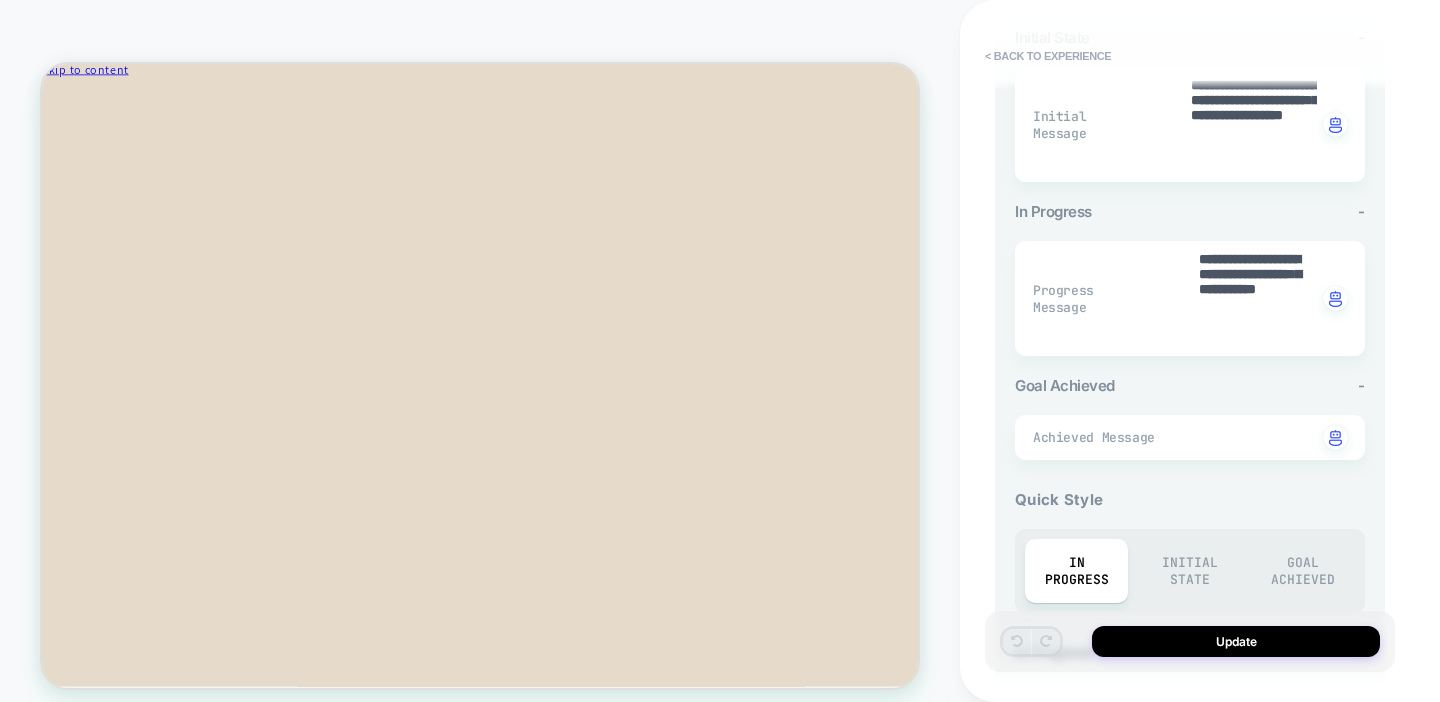 scroll, scrollTop: 482, scrollLeft: 0, axis: vertical 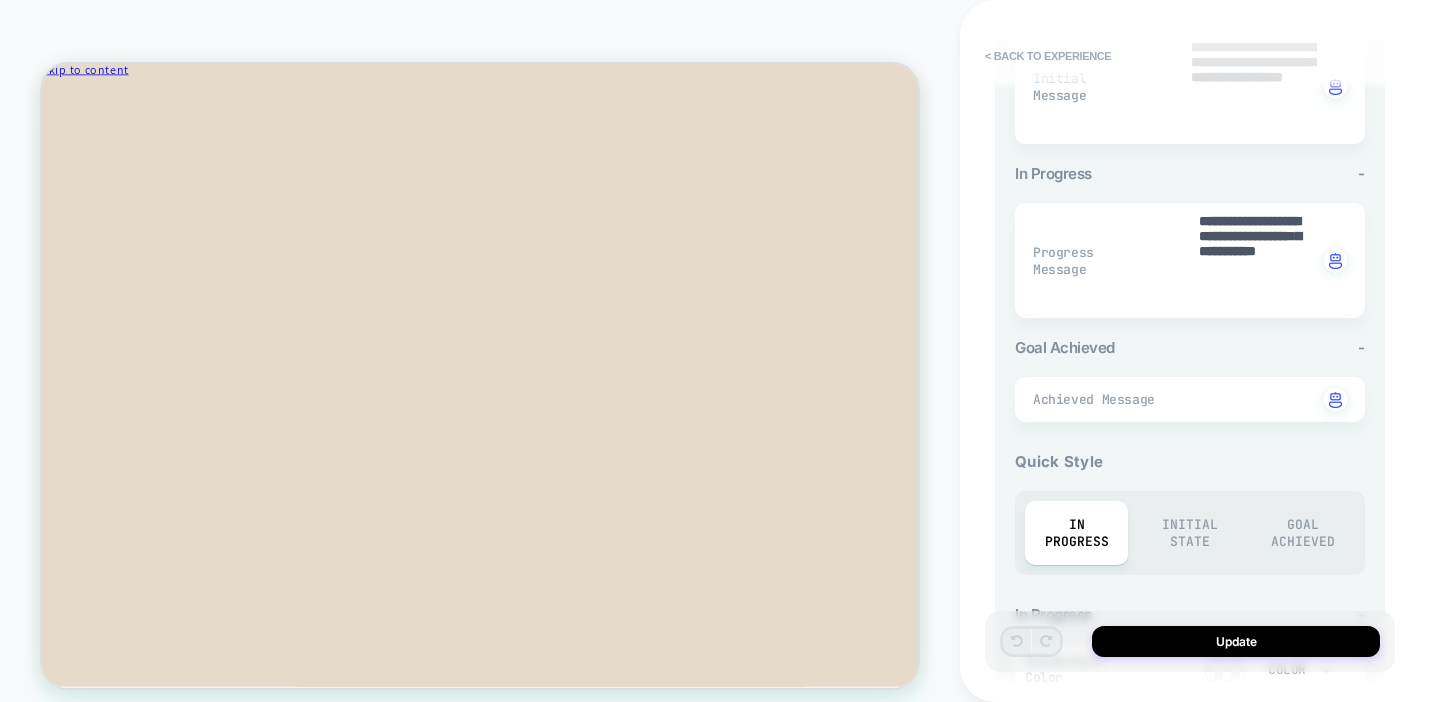 click on "Initial State" at bounding box center [1189, 533] 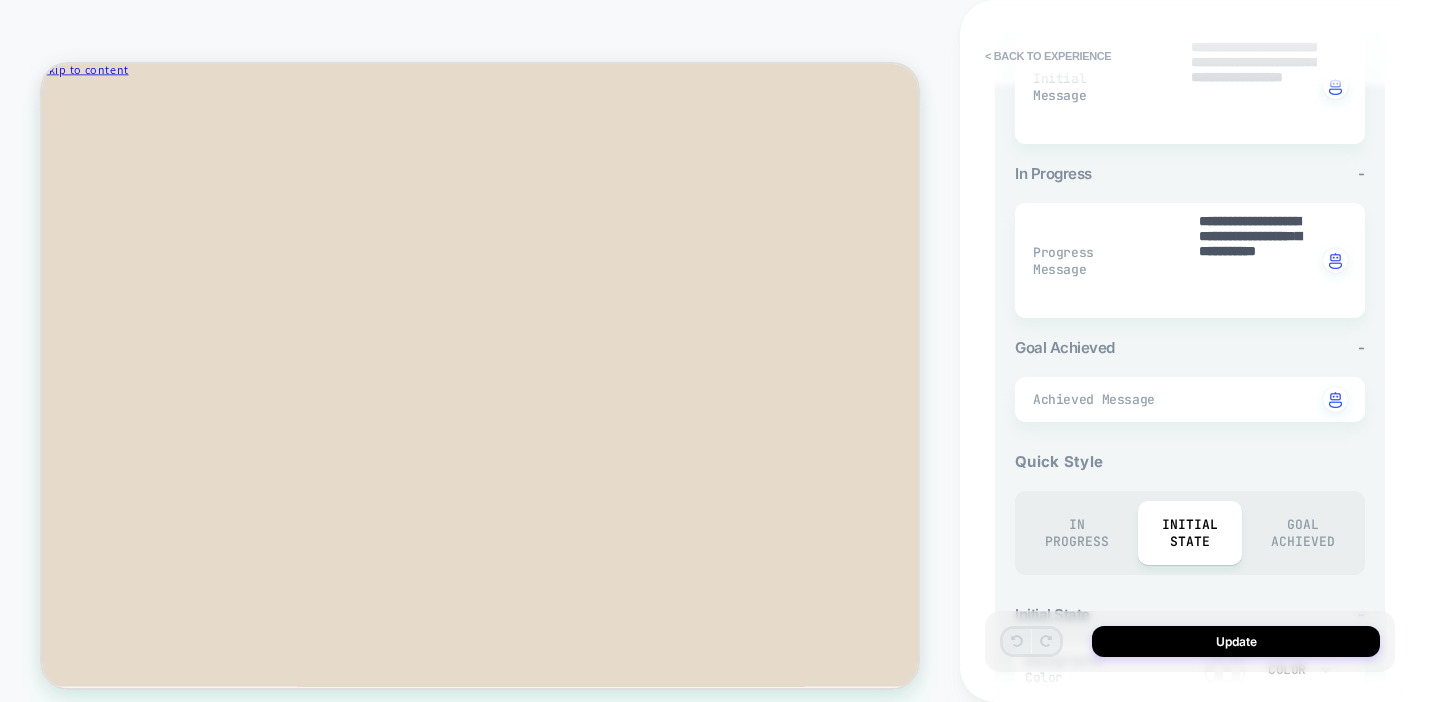 scroll, scrollTop: 885, scrollLeft: 0, axis: vertical 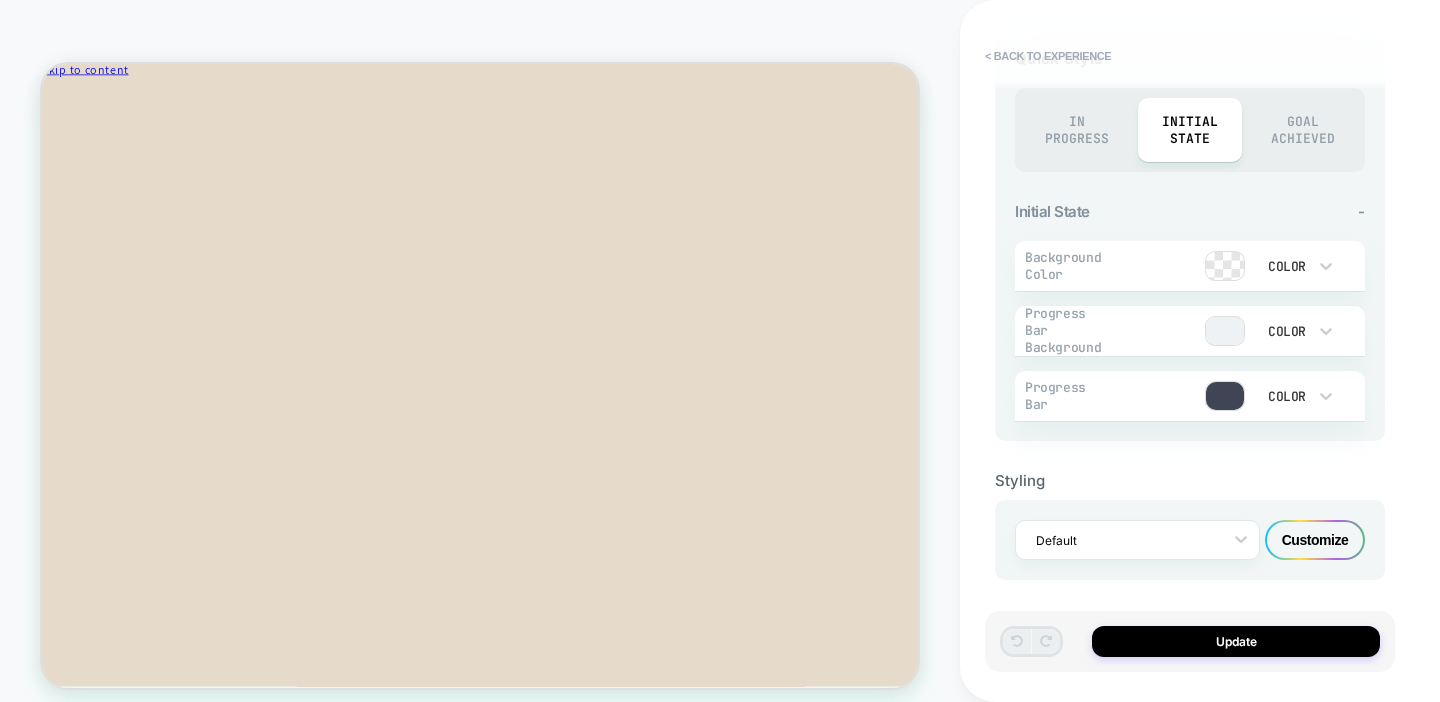 click on "Customize" at bounding box center [1315, 540] 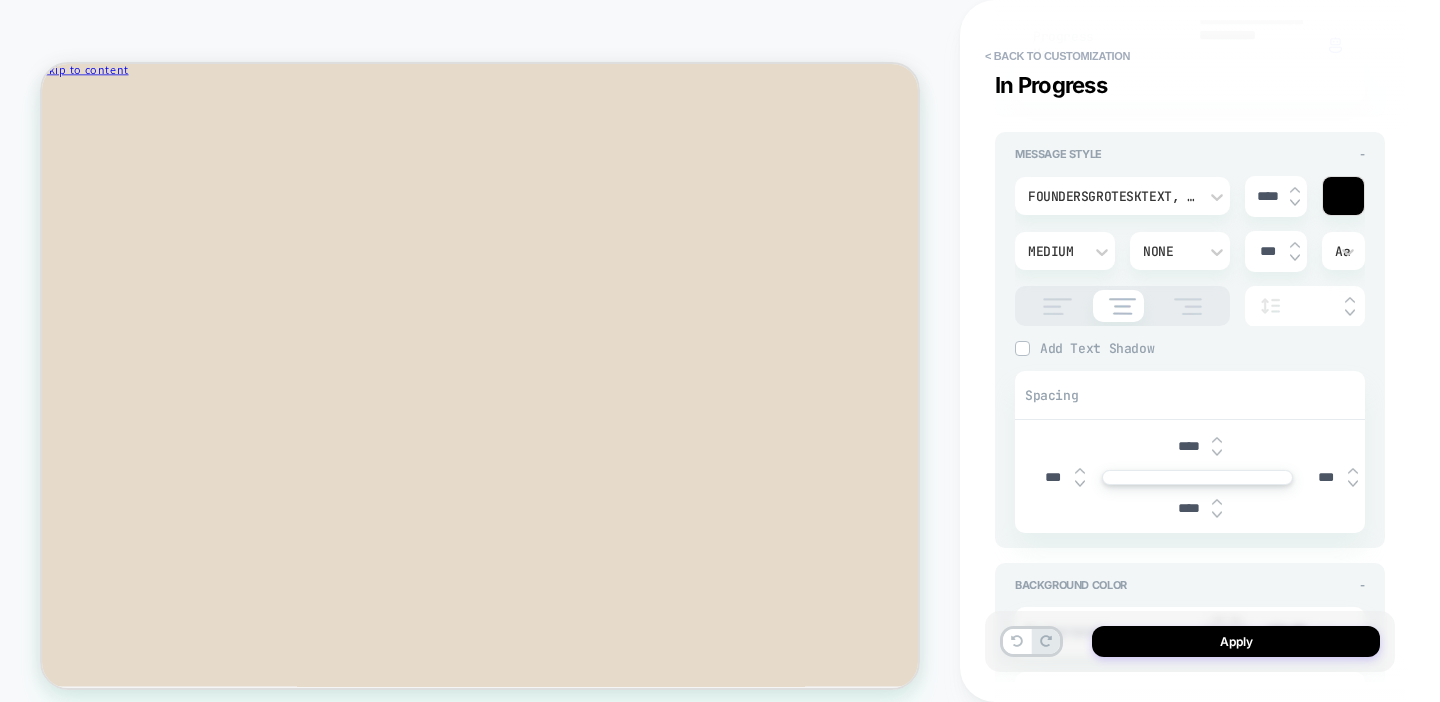 scroll, scrollTop: 460, scrollLeft: 0, axis: vertical 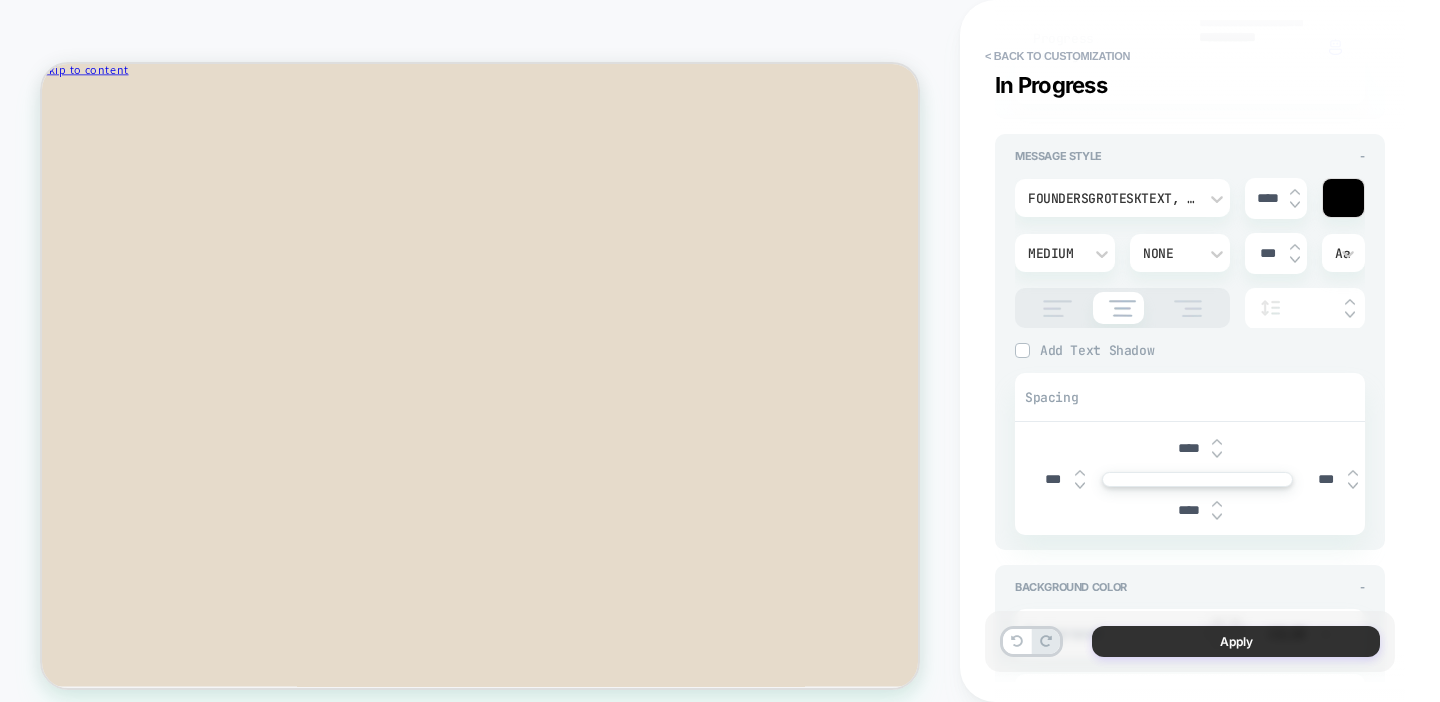 click on "Apply" at bounding box center (1236, 641) 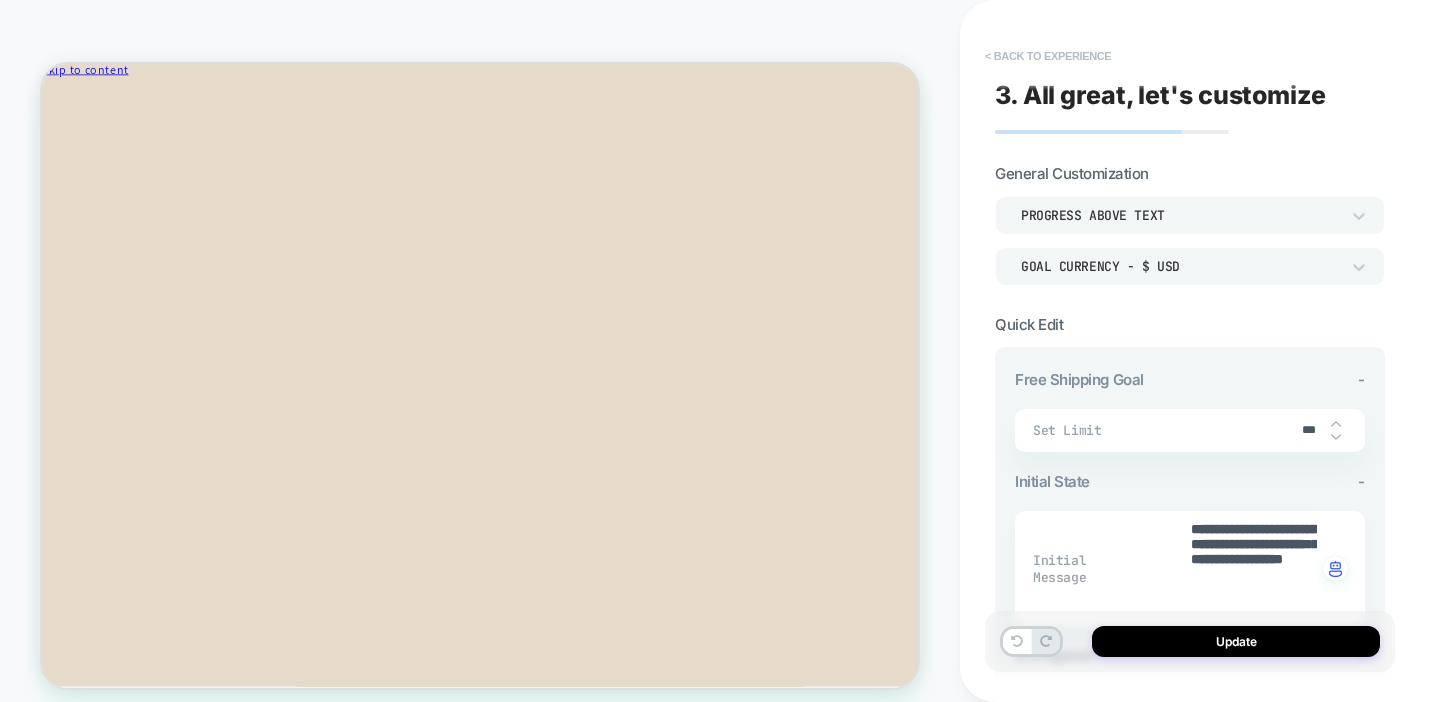 click on "< Back to experience" at bounding box center (1048, 56) 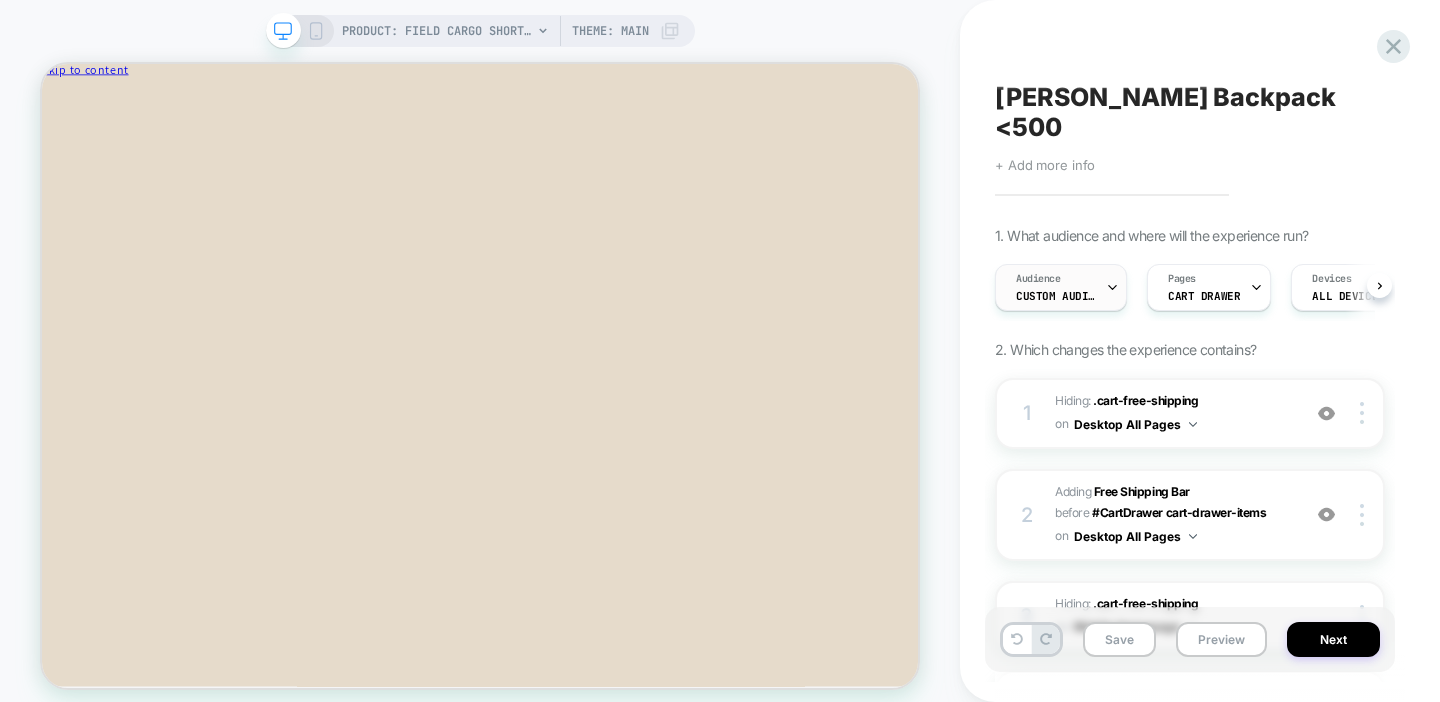 scroll, scrollTop: 0, scrollLeft: 1, axis: horizontal 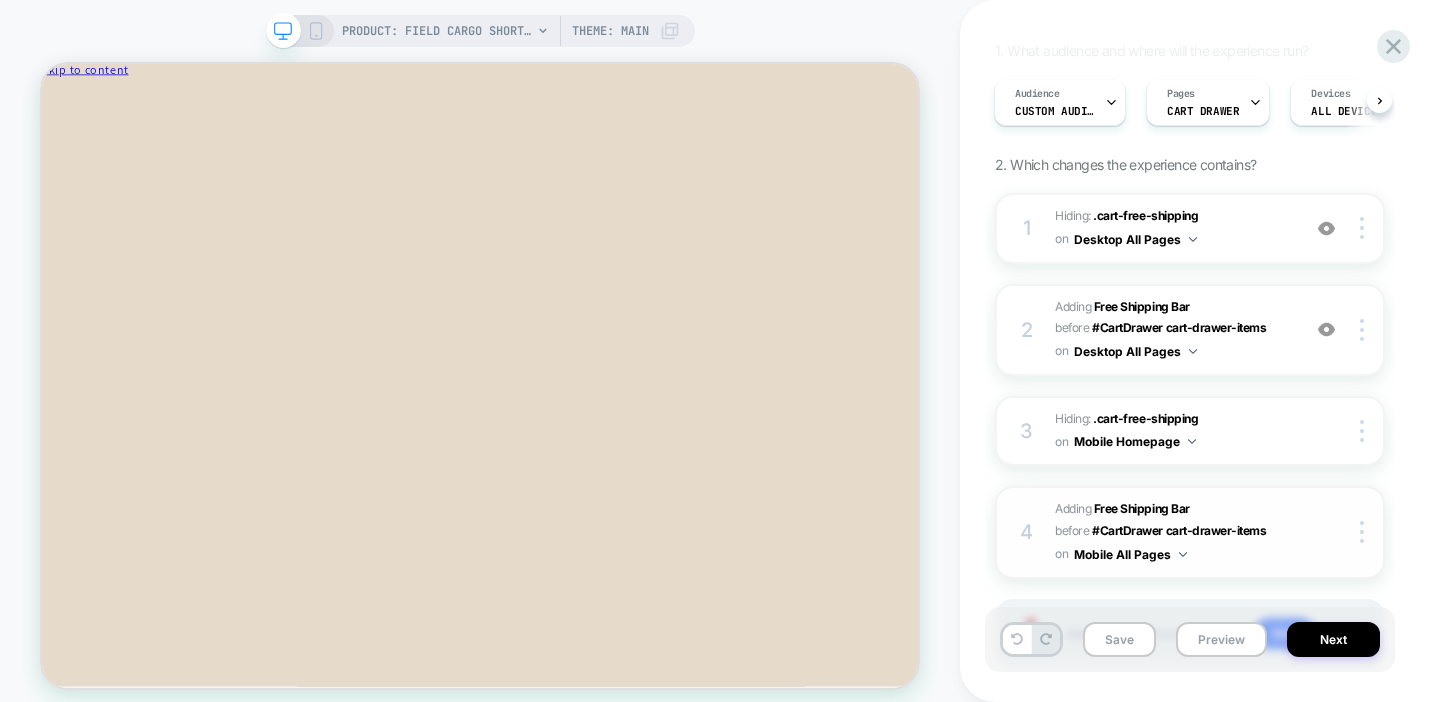 click on "#_loomi_addon_1752000843146 Adding   Free Shipping Bar   BEFORE #CartDrawer cart-drawer-items #CartDrawer cart-drawer-items   on Mobile All Pages" at bounding box center [1172, 532] 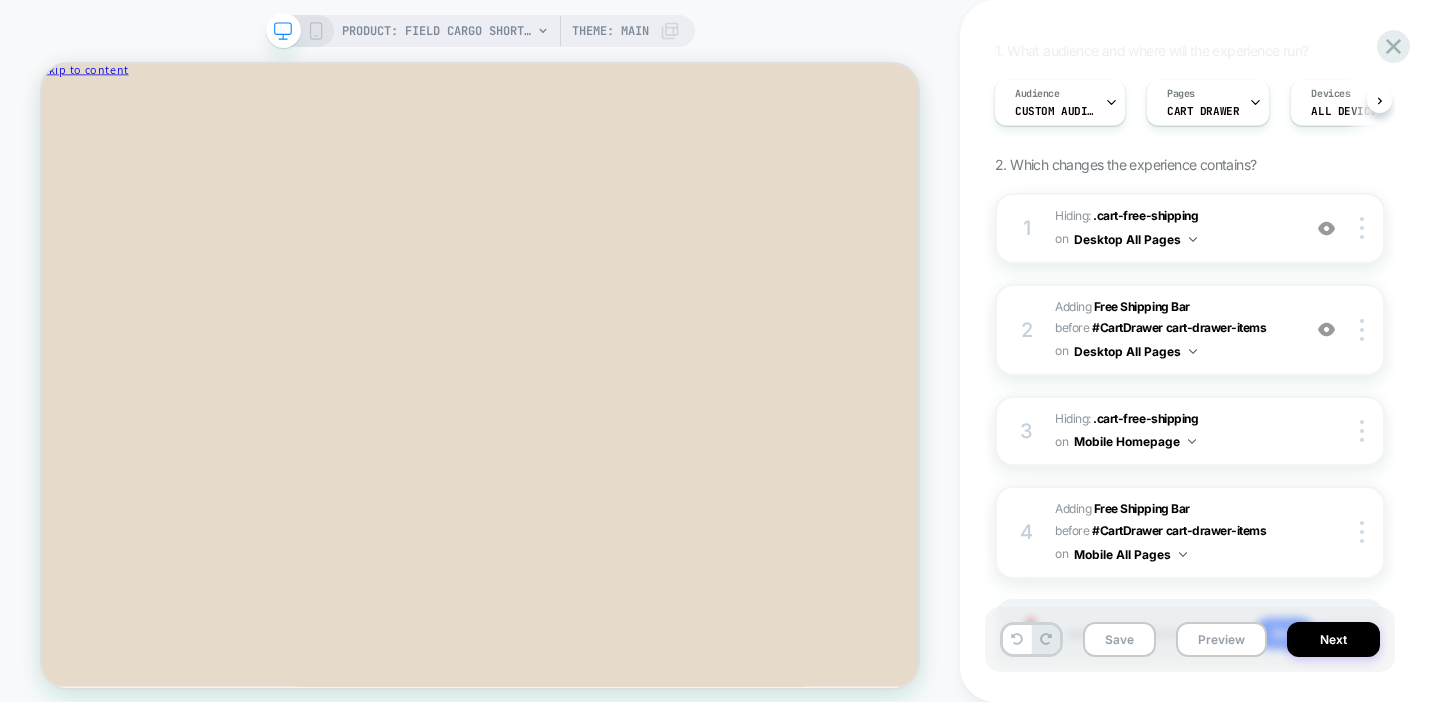 click on "PRODUCT: Field Cargo Shorts - Washed Fatigue Green Theme: MAIN" at bounding box center (480, 31) 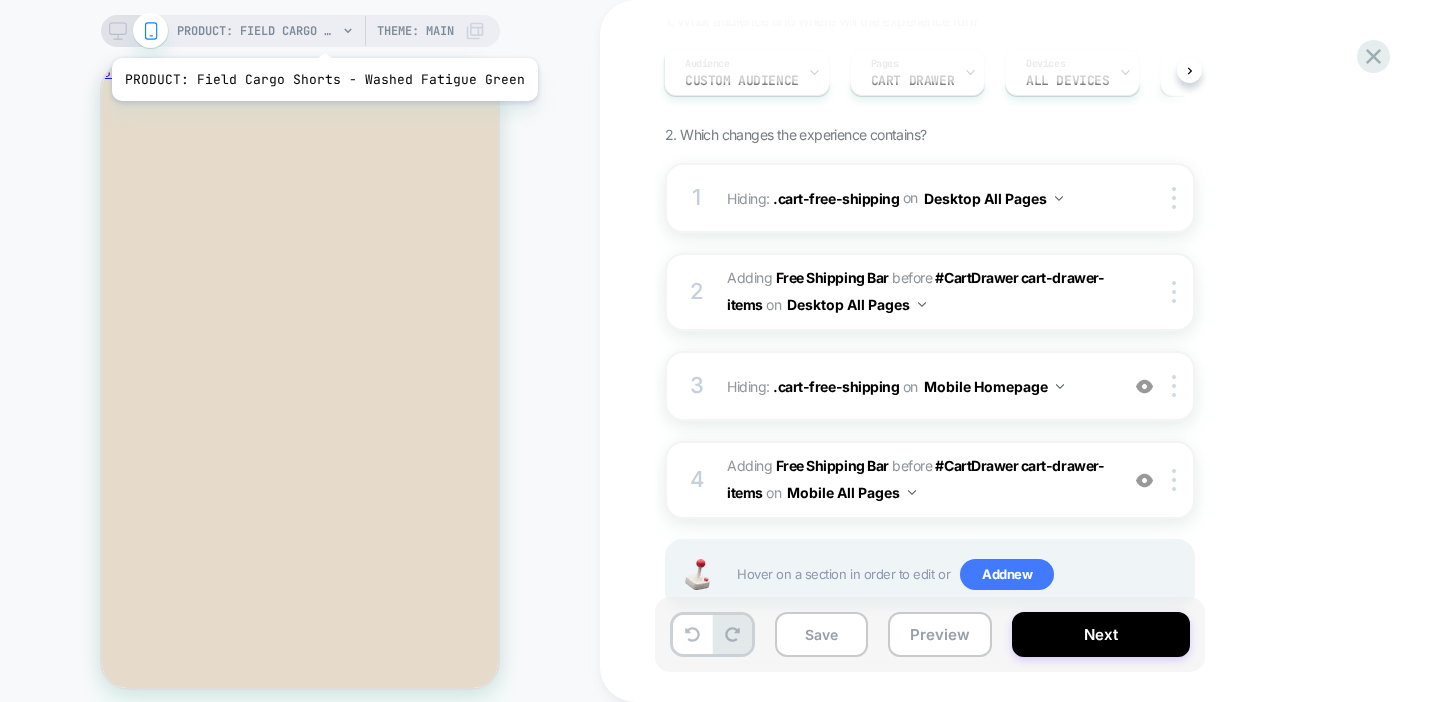 scroll, scrollTop: 0, scrollLeft: 0, axis: both 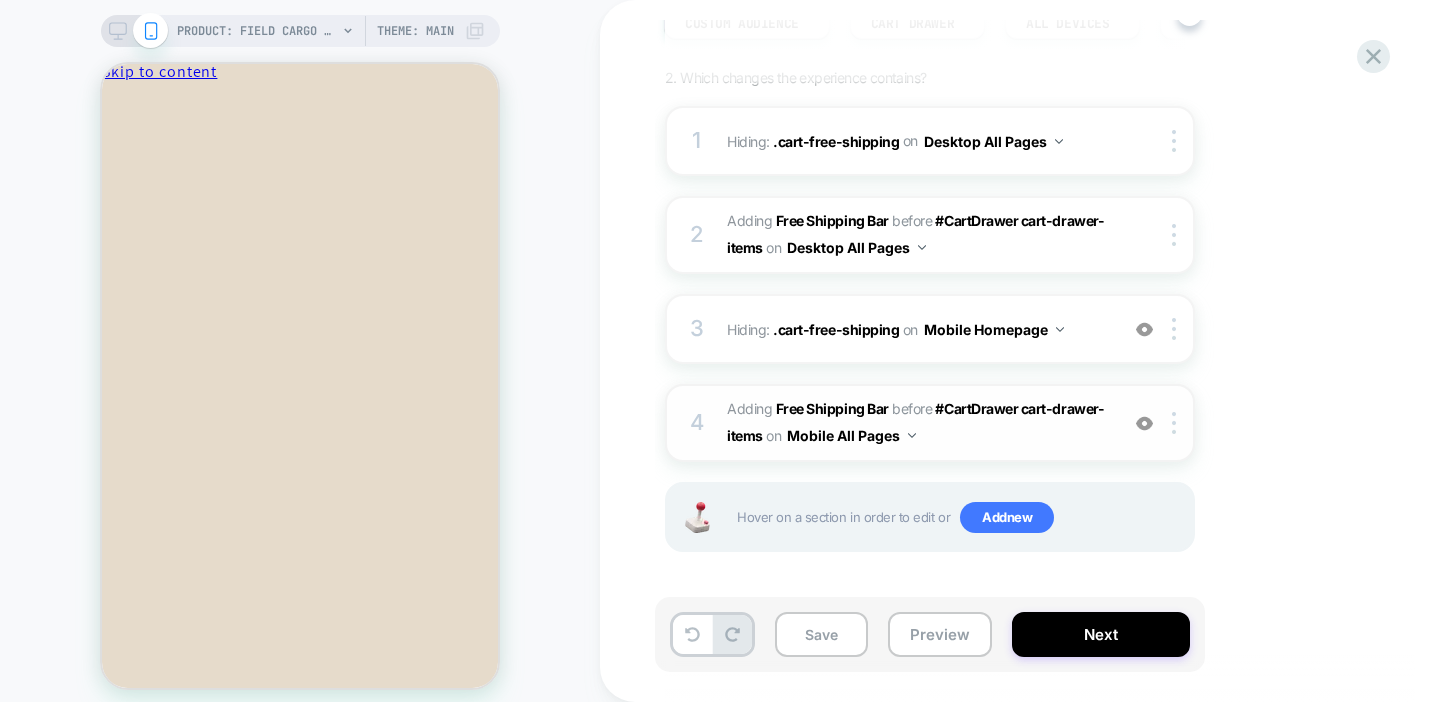 click on "#_loomi_addon_1752000843146 Adding   Free Shipping Bar   BEFORE #CartDrawer cart-drawer-items #CartDrawer cart-drawer-items   on Mobile All Pages" at bounding box center (917, 423) 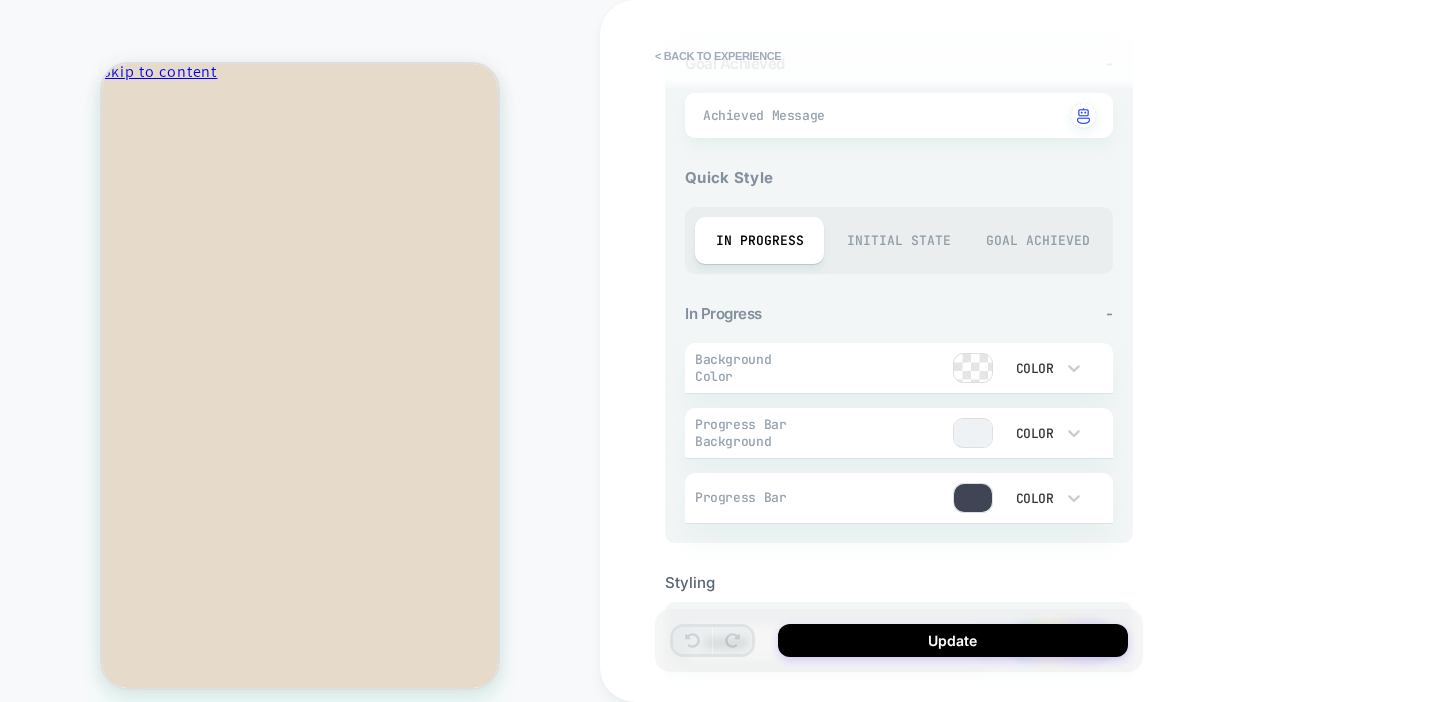 scroll, scrollTop: 789, scrollLeft: 0, axis: vertical 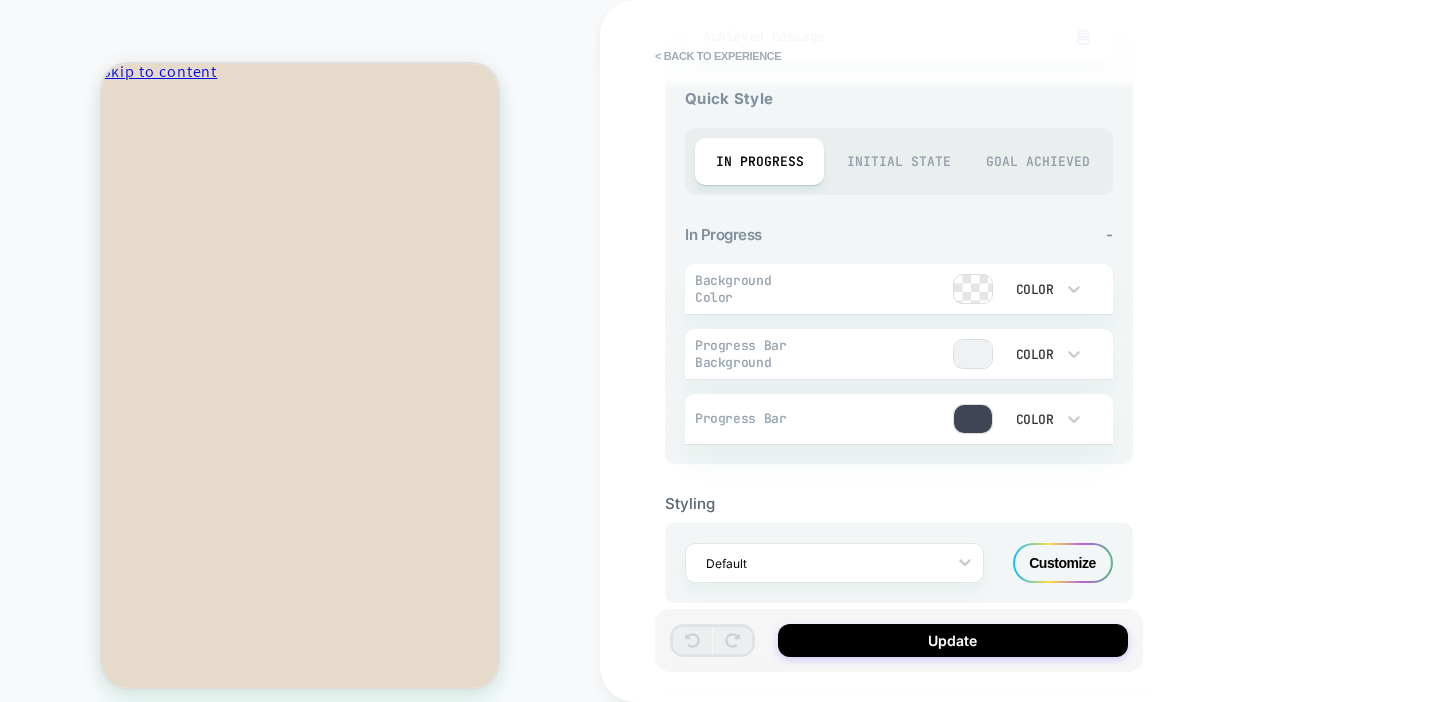 click on "Initial State" at bounding box center [898, 161] 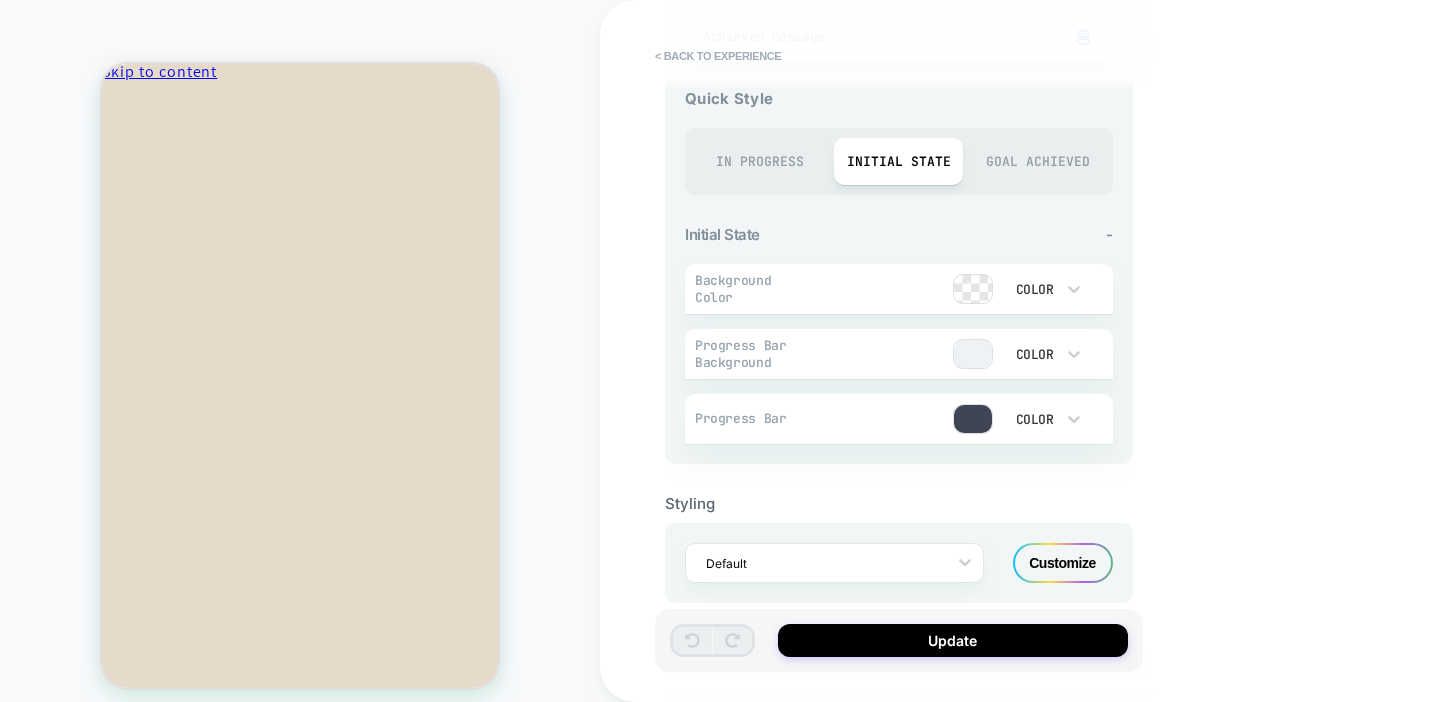 scroll, scrollTop: 811, scrollLeft: 0, axis: vertical 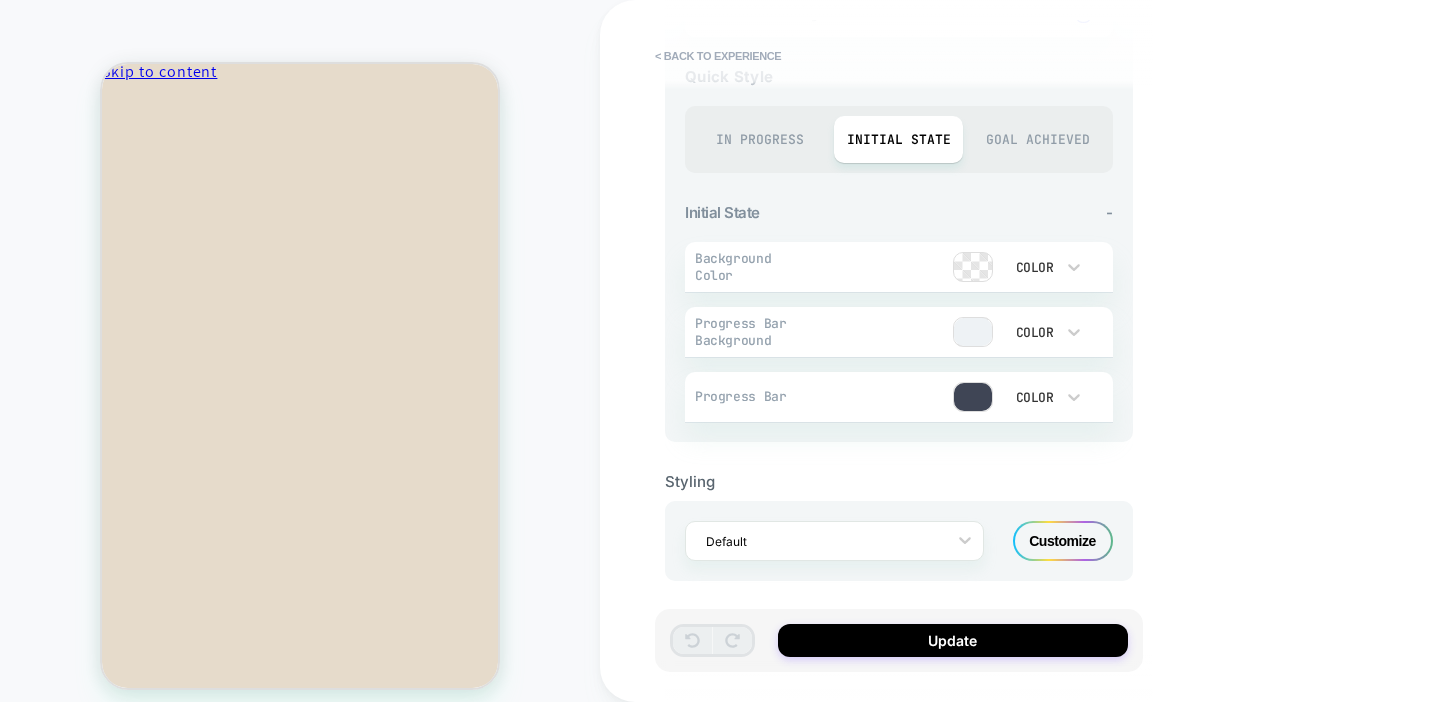 click on "Customize" at bounding box center (1063, 541) 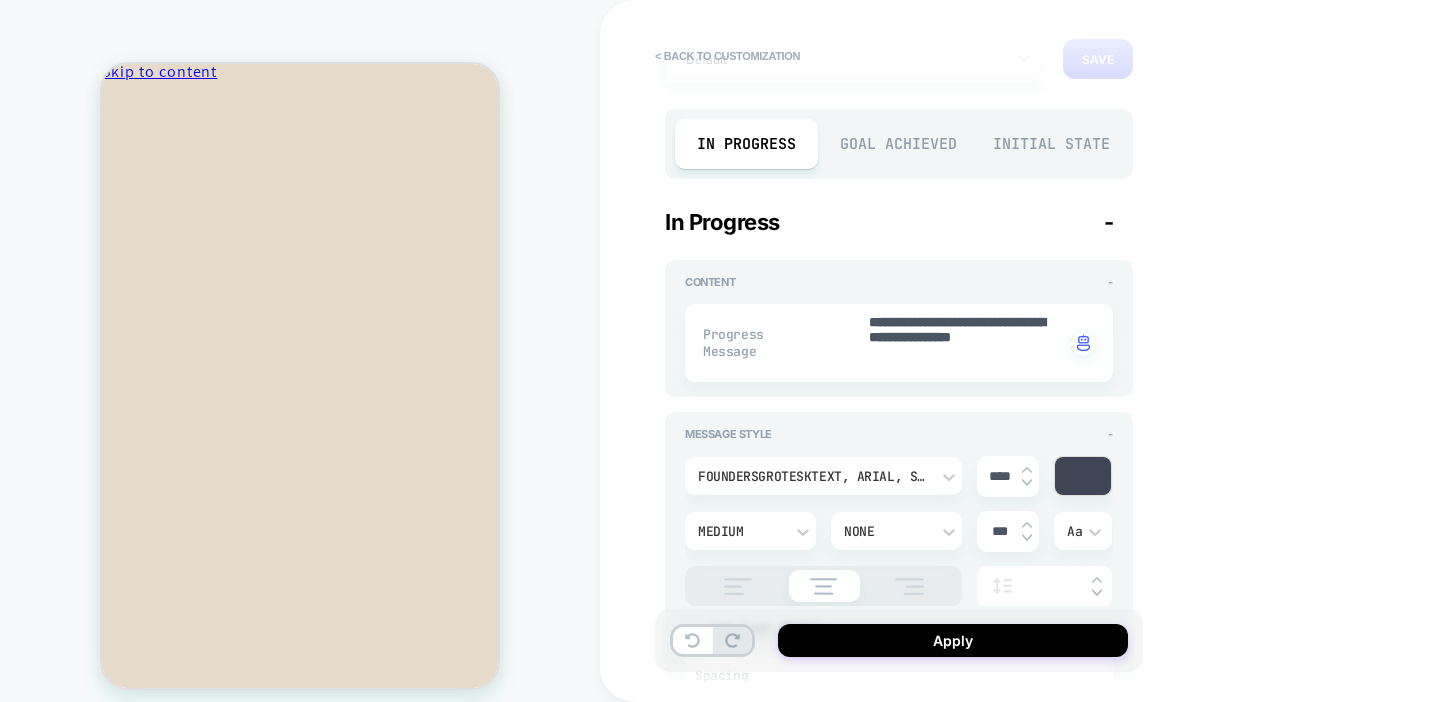 scroll, scrollTop: 126, scrollLeft: 0, axis: vertical 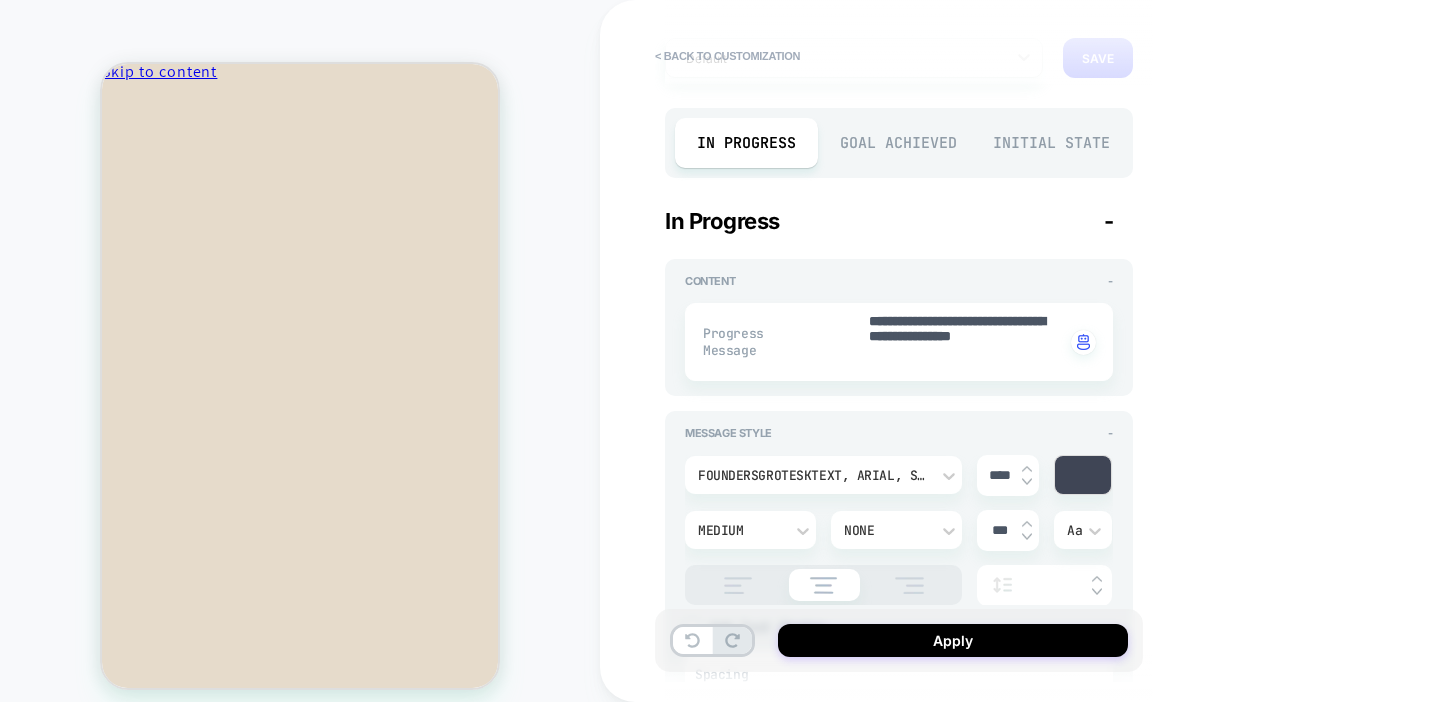click on "Initial State" at bounding box center [1051, 143] 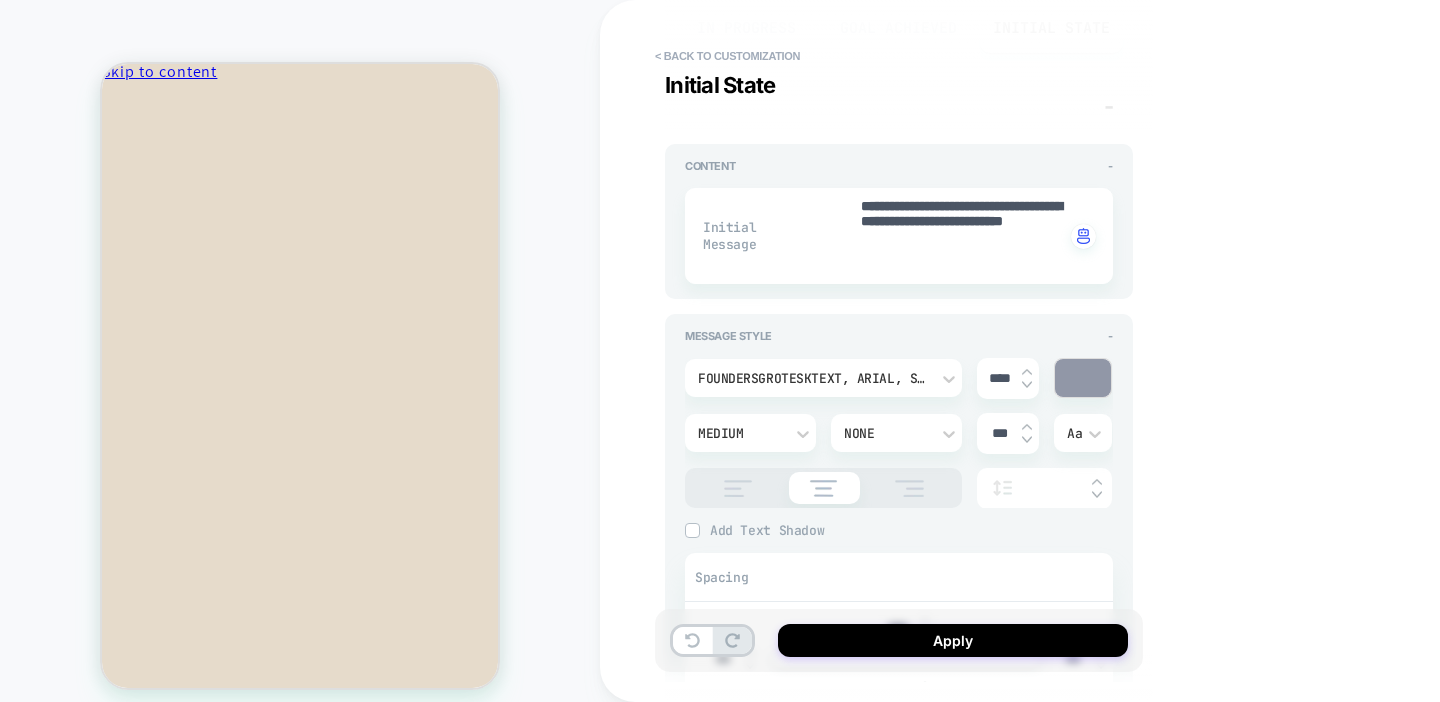 scroll, scrollTop: 264, scrollLeft: 0, axis: vertical 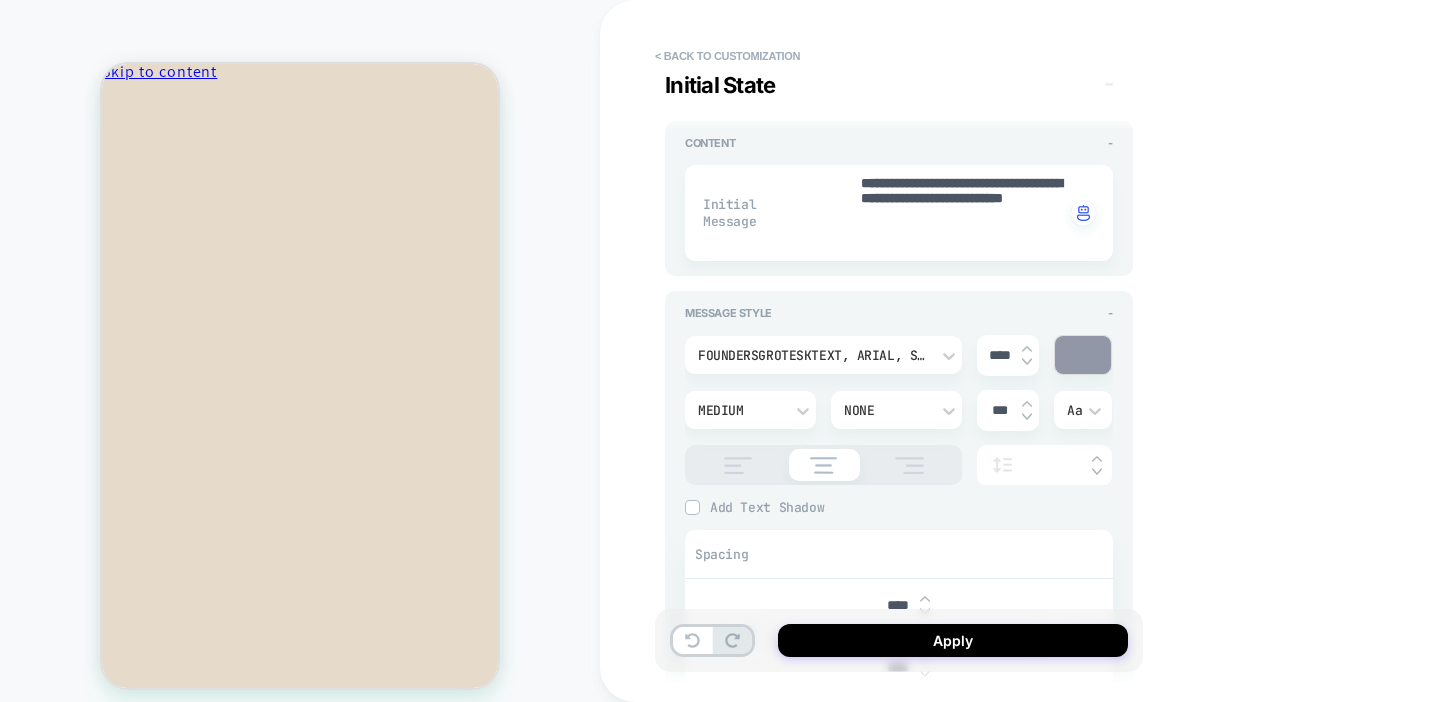 click at bounding box center (1083, 355) 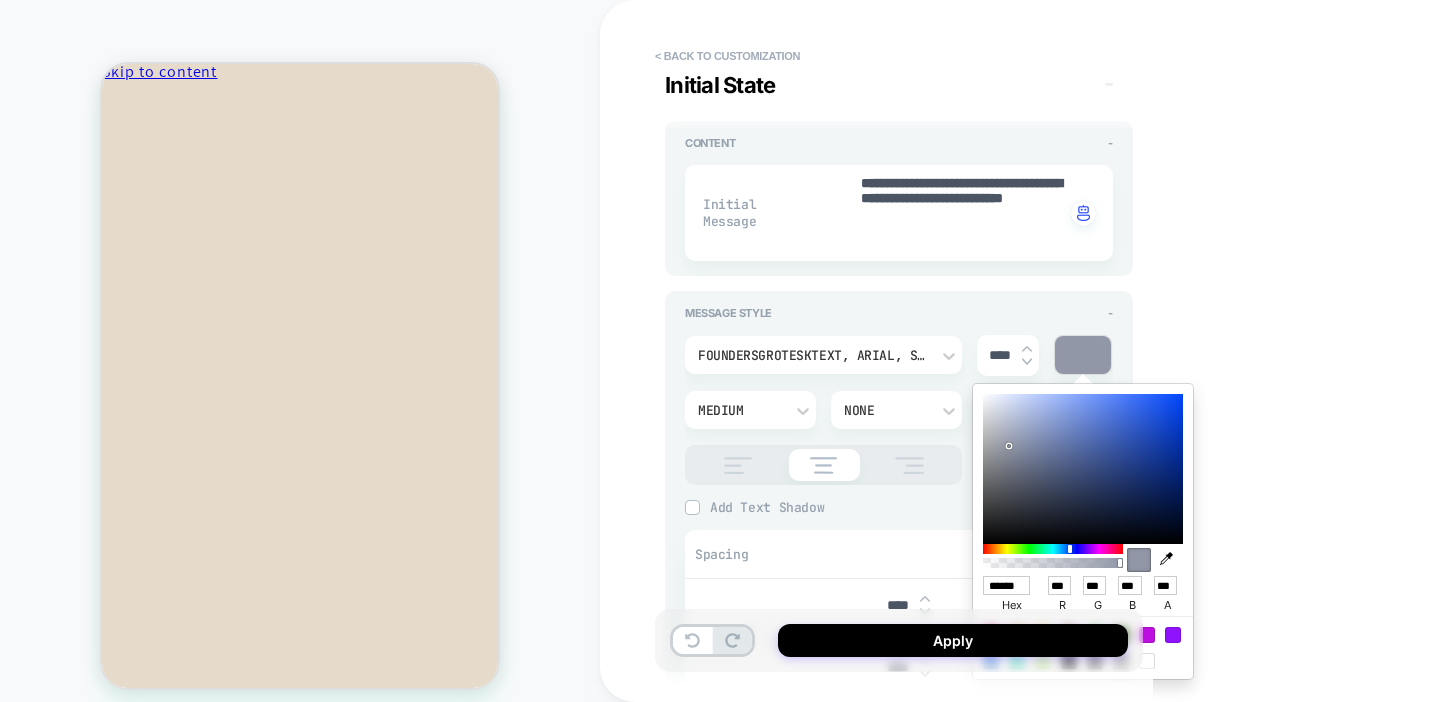 type on "*" 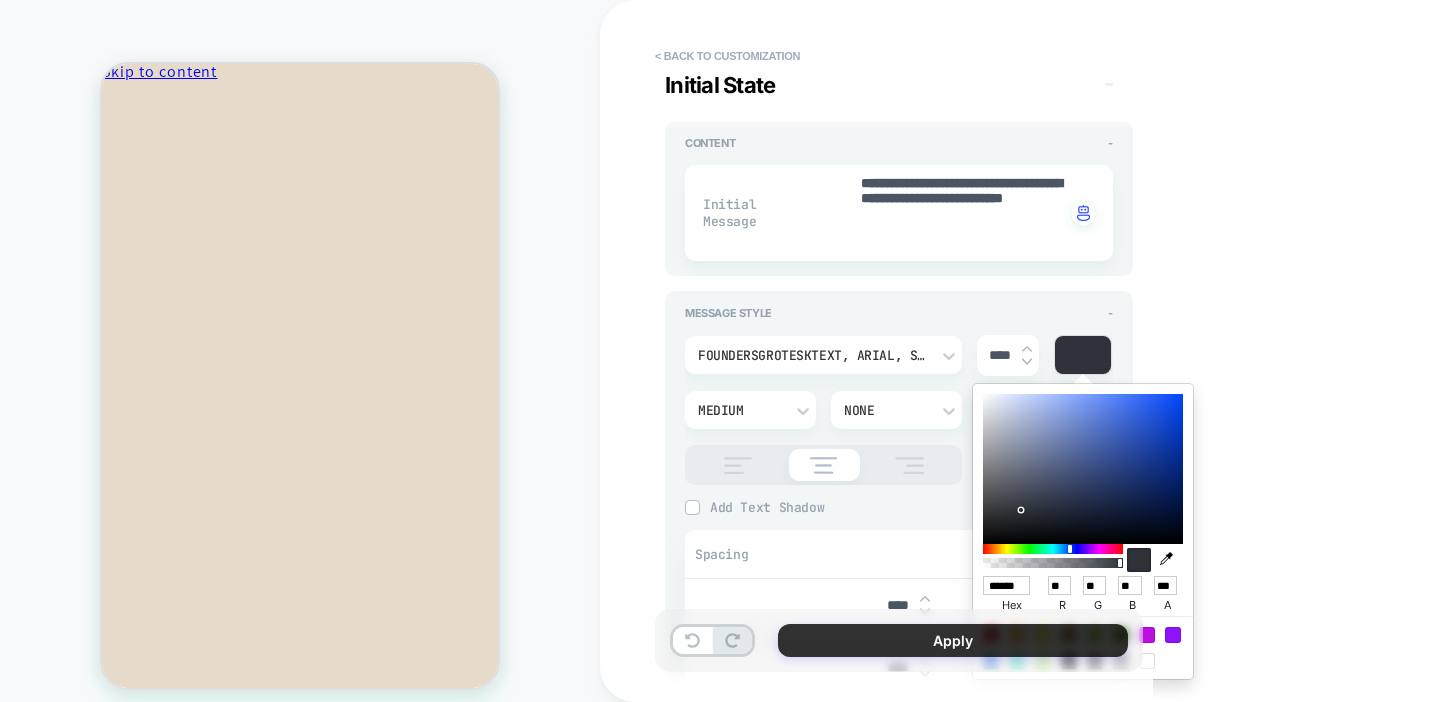 type on "*" 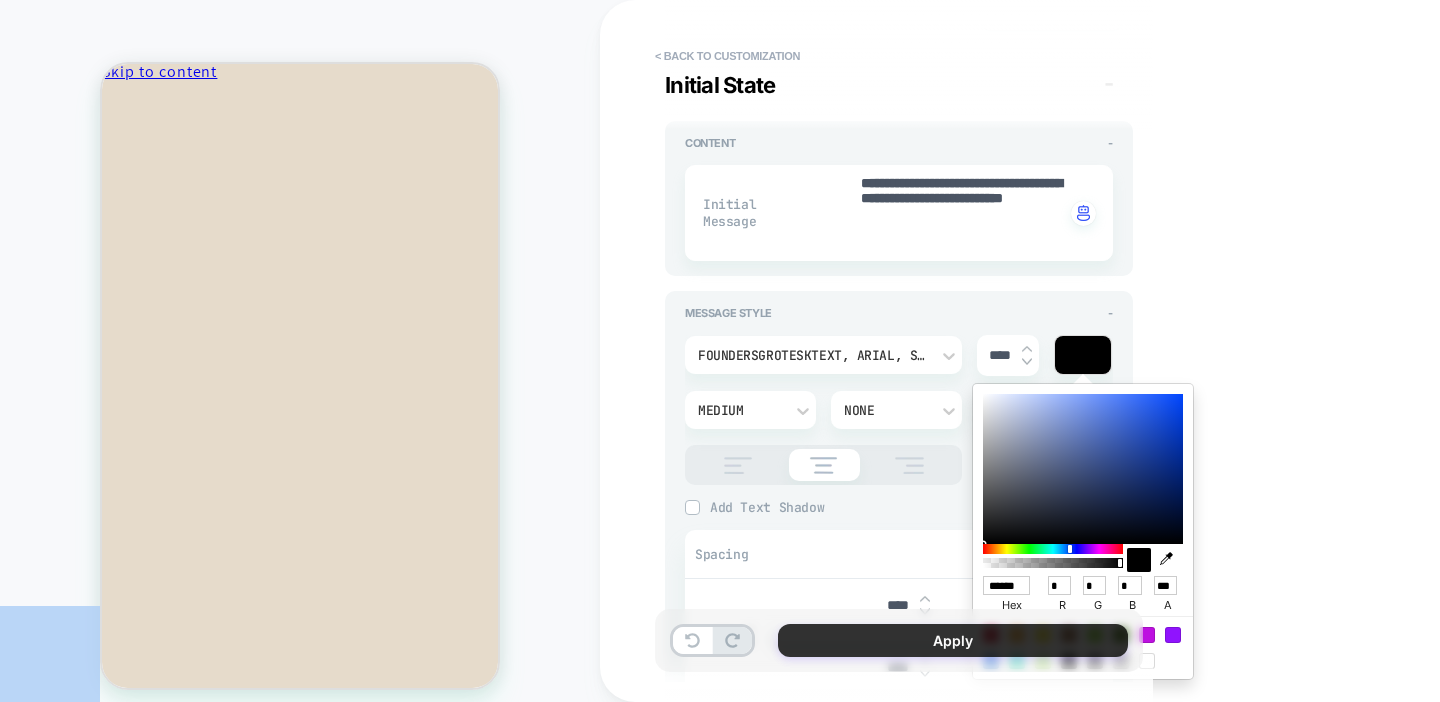 drag, startPoint x: 1021, startPoint y: 510, endPoint x: 881, endPoint y: 646, distance: 195.18196 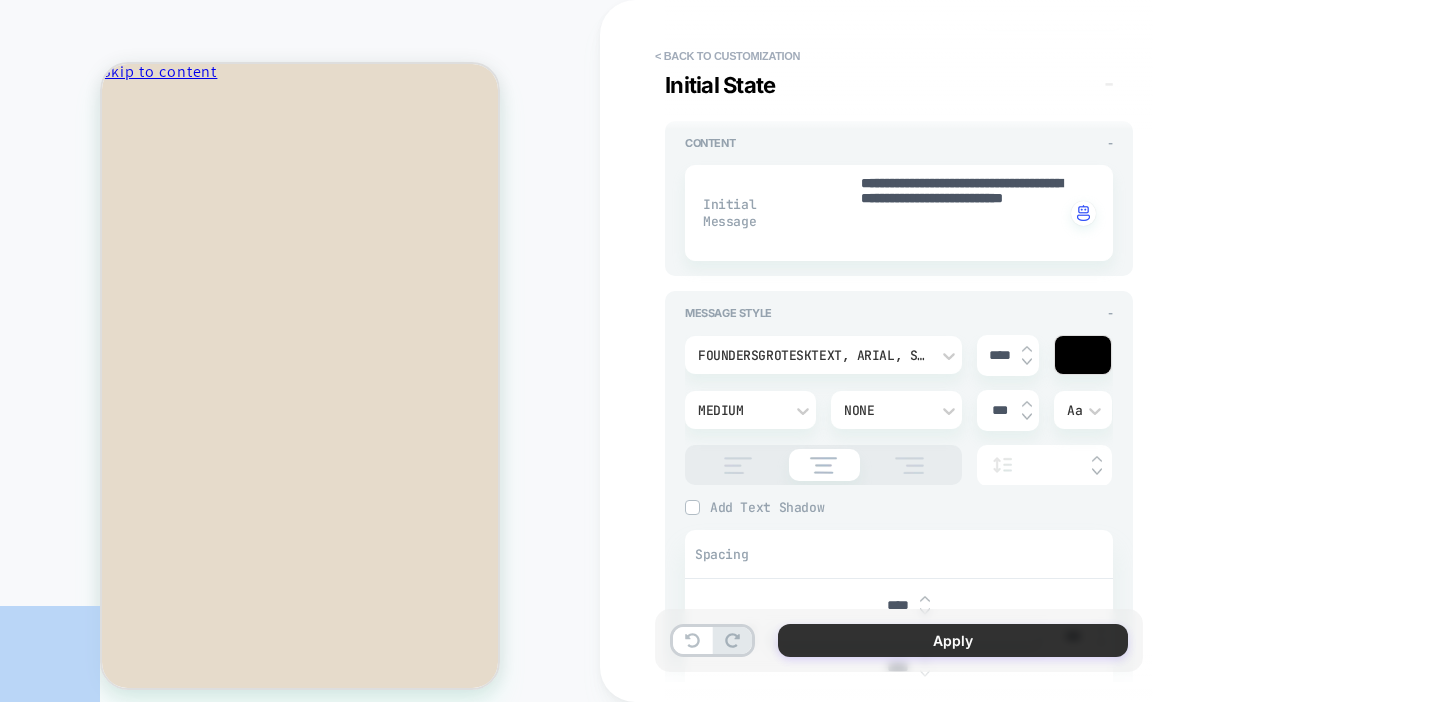 click on "Apply" at bounding box center (953, 640) 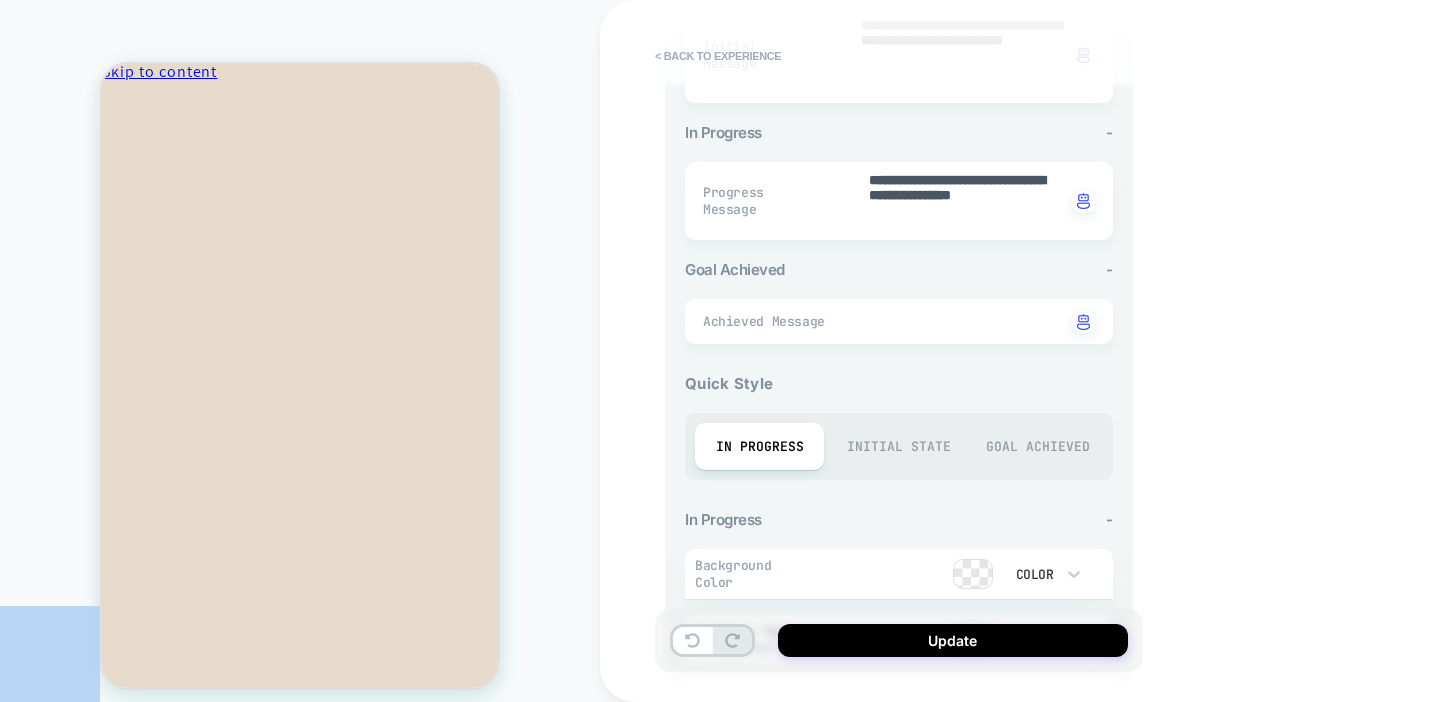 scroll, scrollTop: 811, scrollLeft: 0, axis: vertical 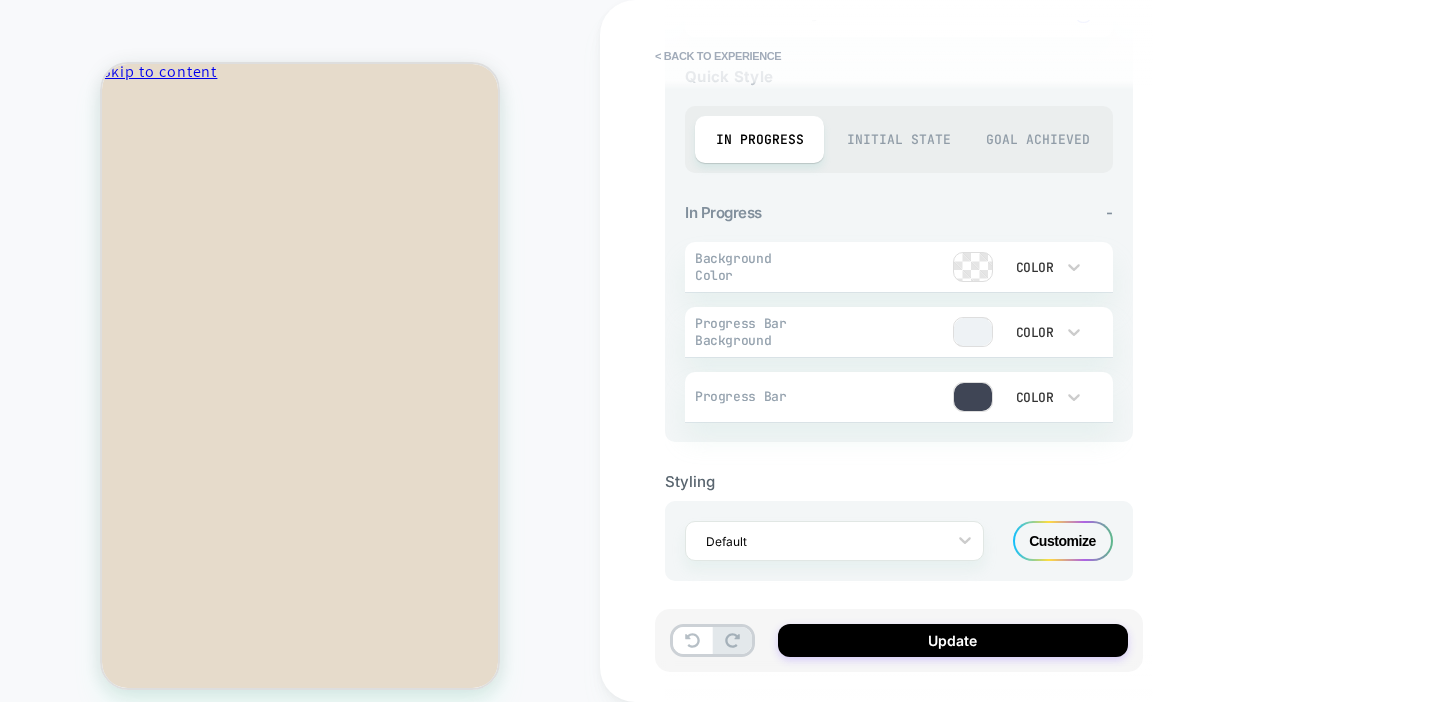 click on "Initial State" at bounding box center (898, 139) 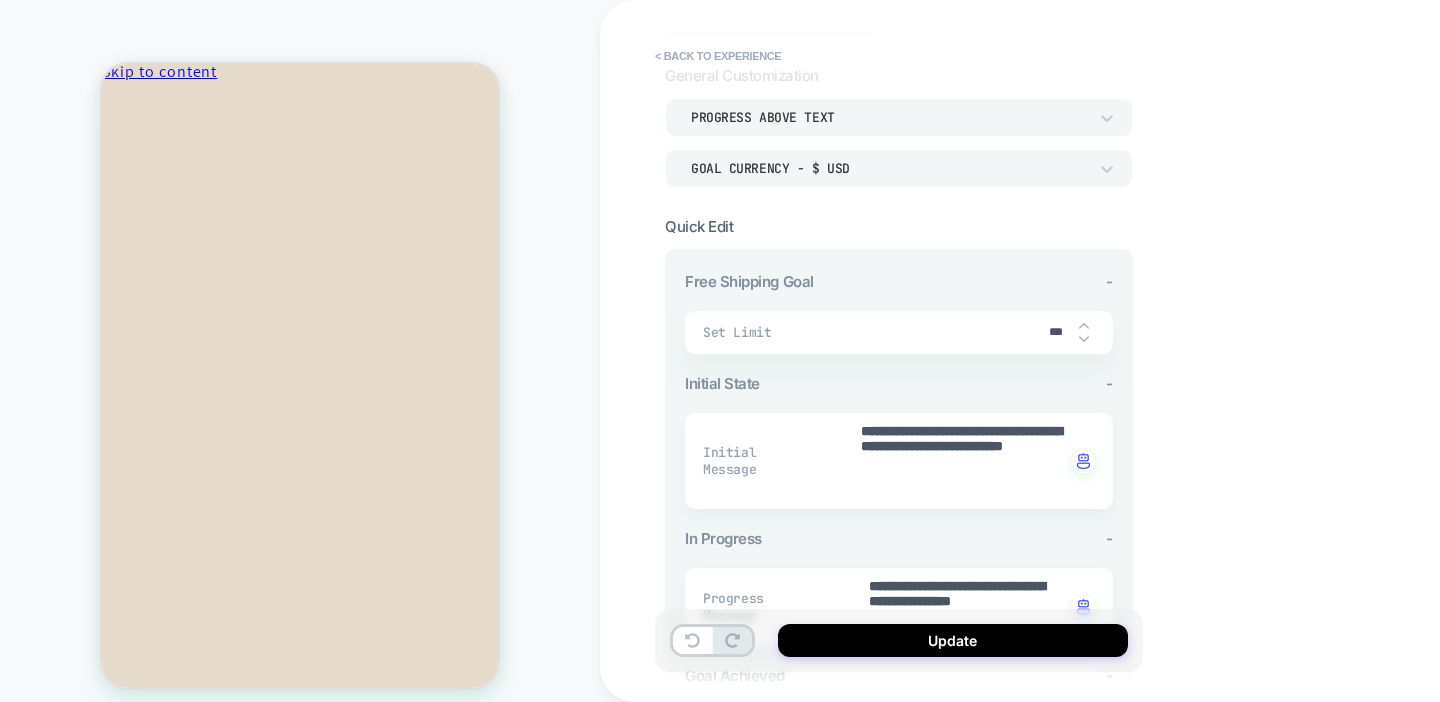 scroll, scrollTop: 0, scrollLeft: 0, axis: both 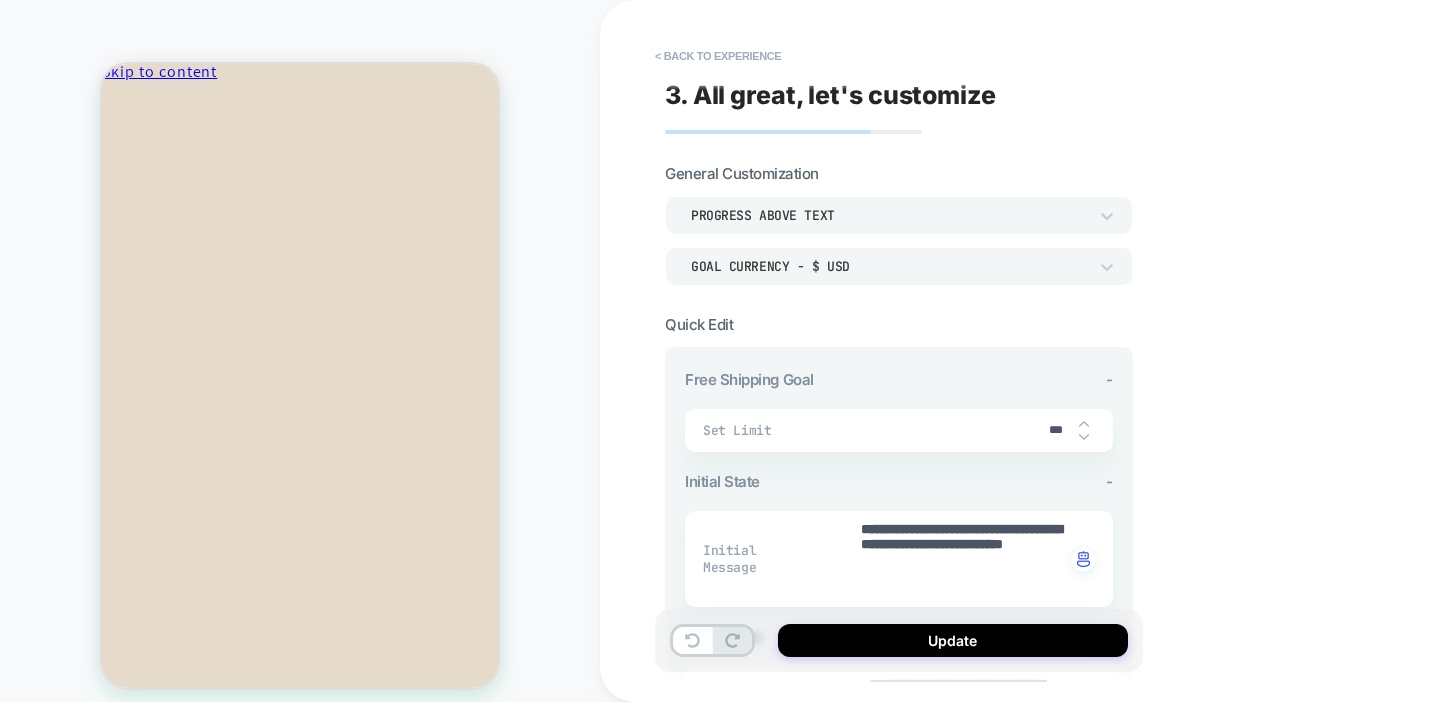 click on "Progress above Text" at bounding box center [899, 215] 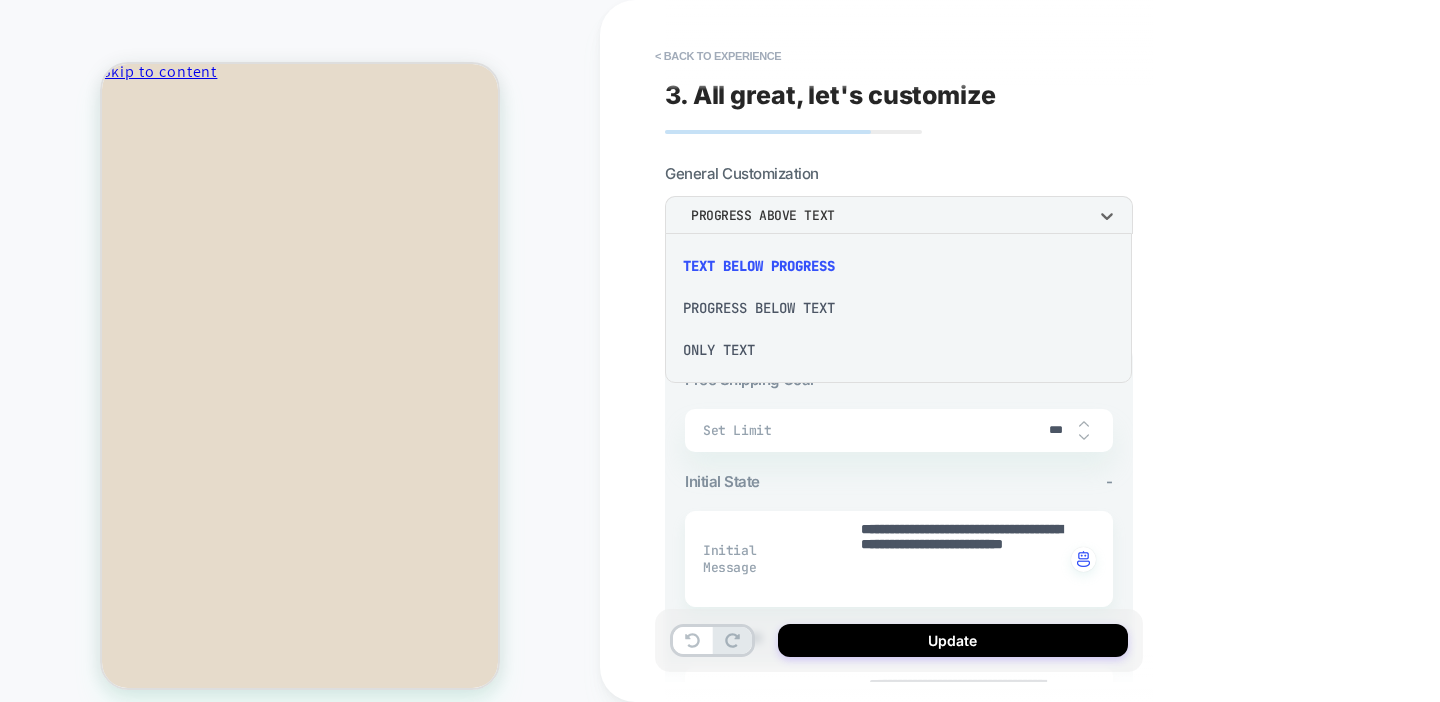 click on "Only Text" at bounding box center [898, 350] 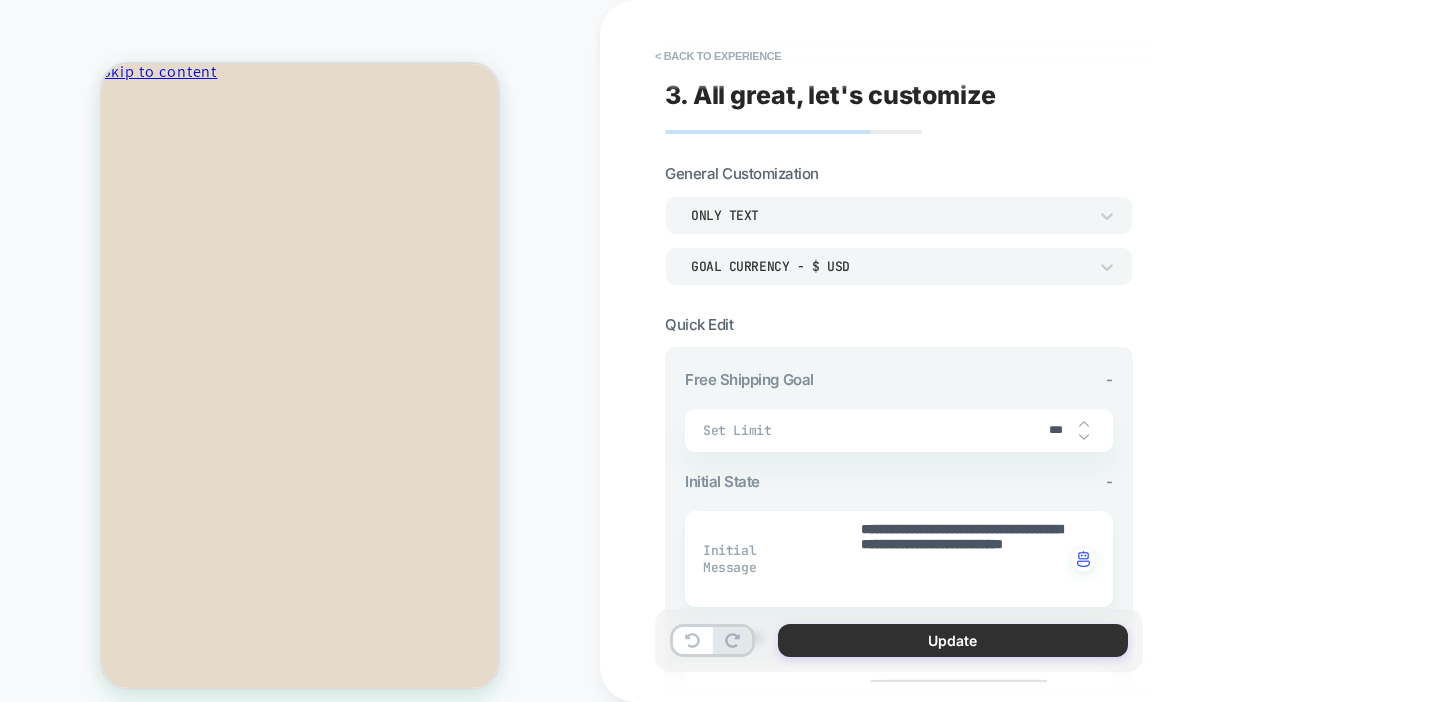 click on "Update" at bounding box center (953, 640) 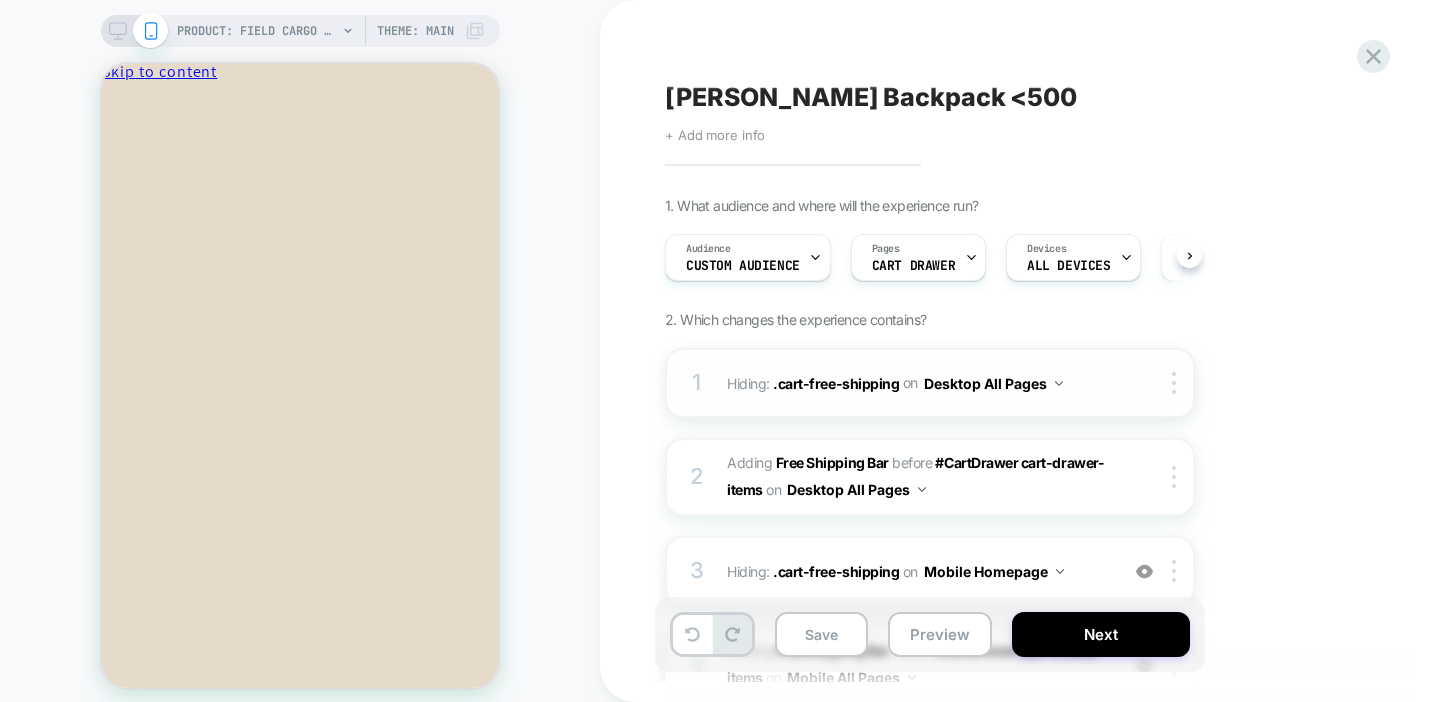 scroll, scrollTop: 0, scrollLeft: 1, axis: horizontal 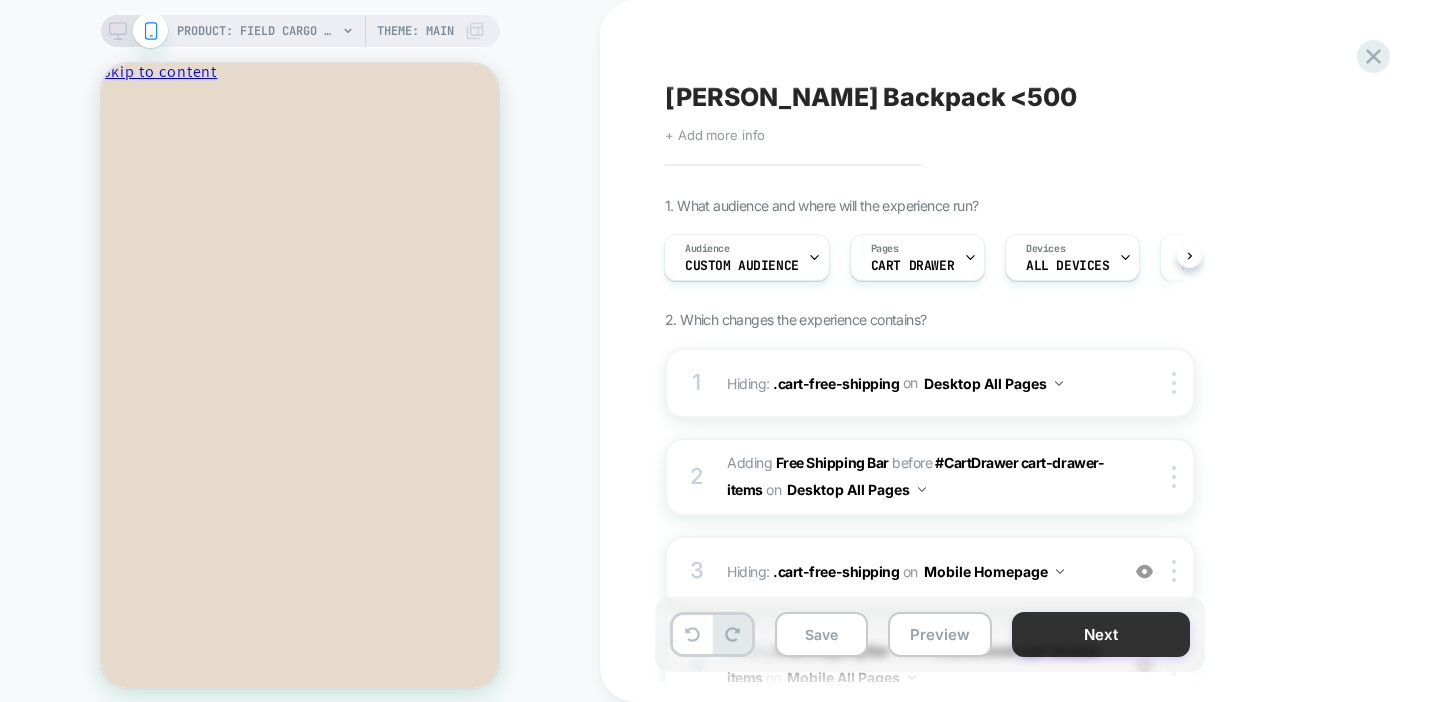 click on "Next" at bounding box center [1101, 634] 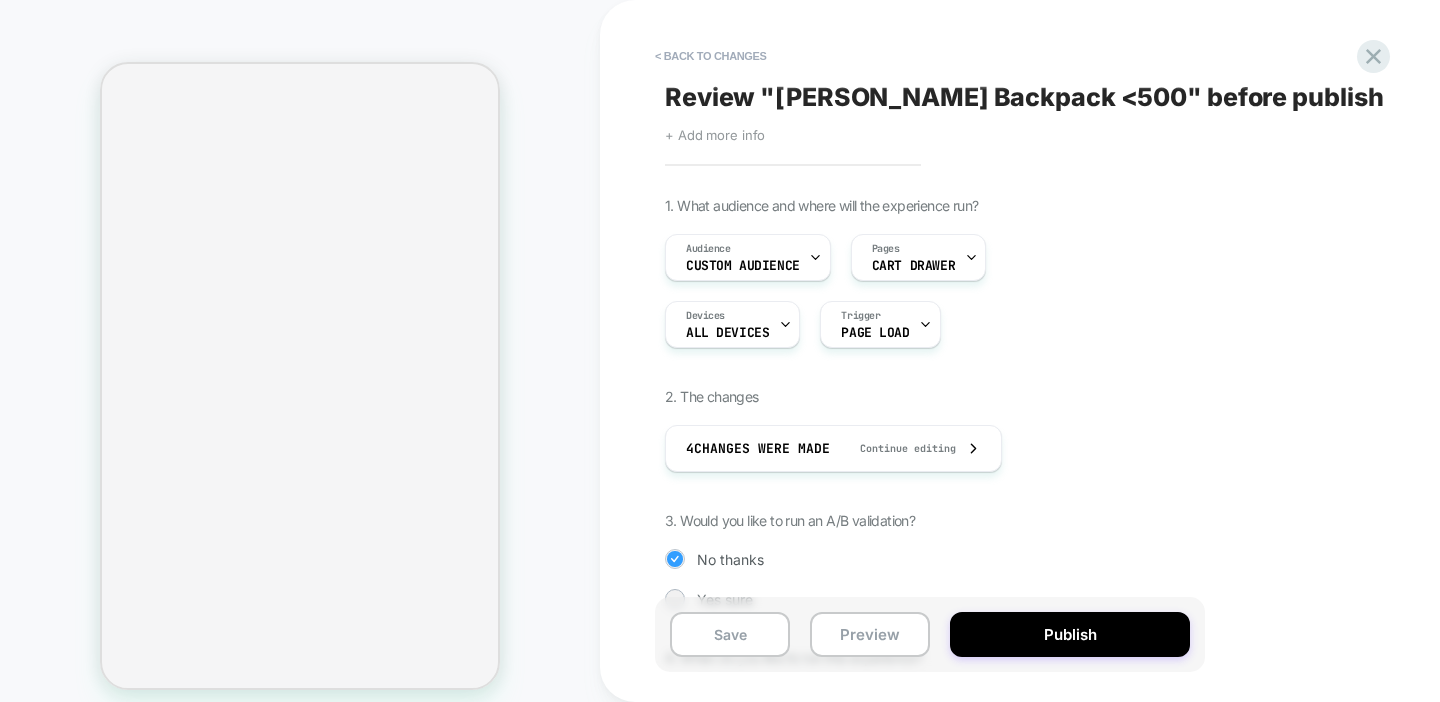 scroll, scrollTop: 0, scrollLeft: 0, axis: both 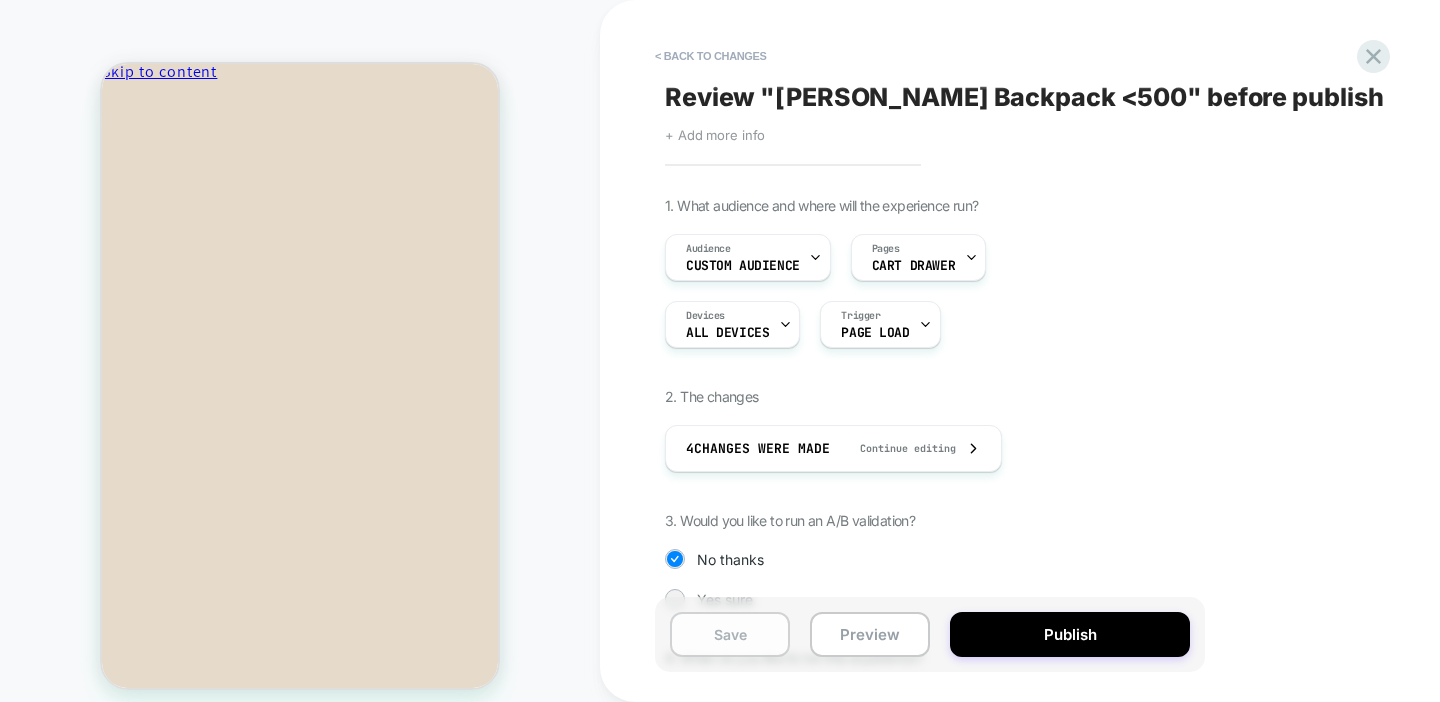 click on "Save" at bounding box center (730, 634) 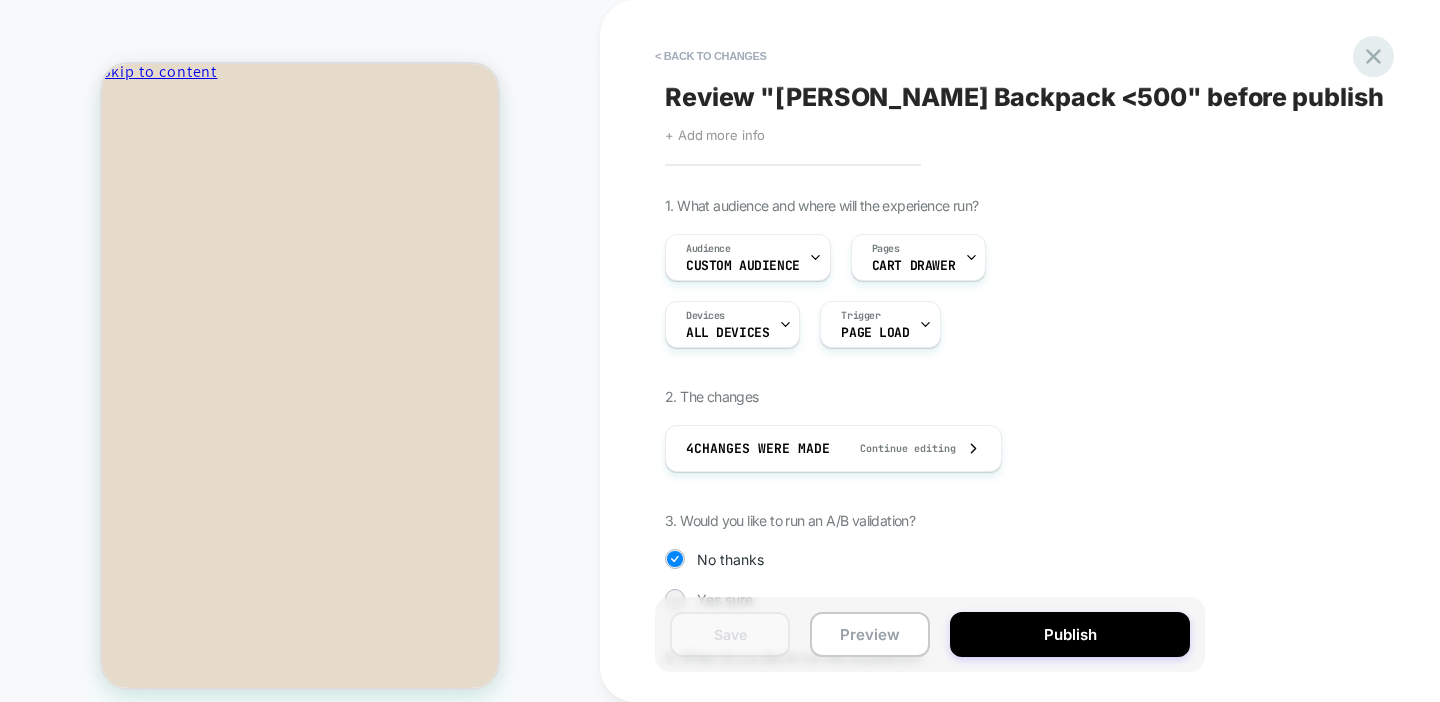 click 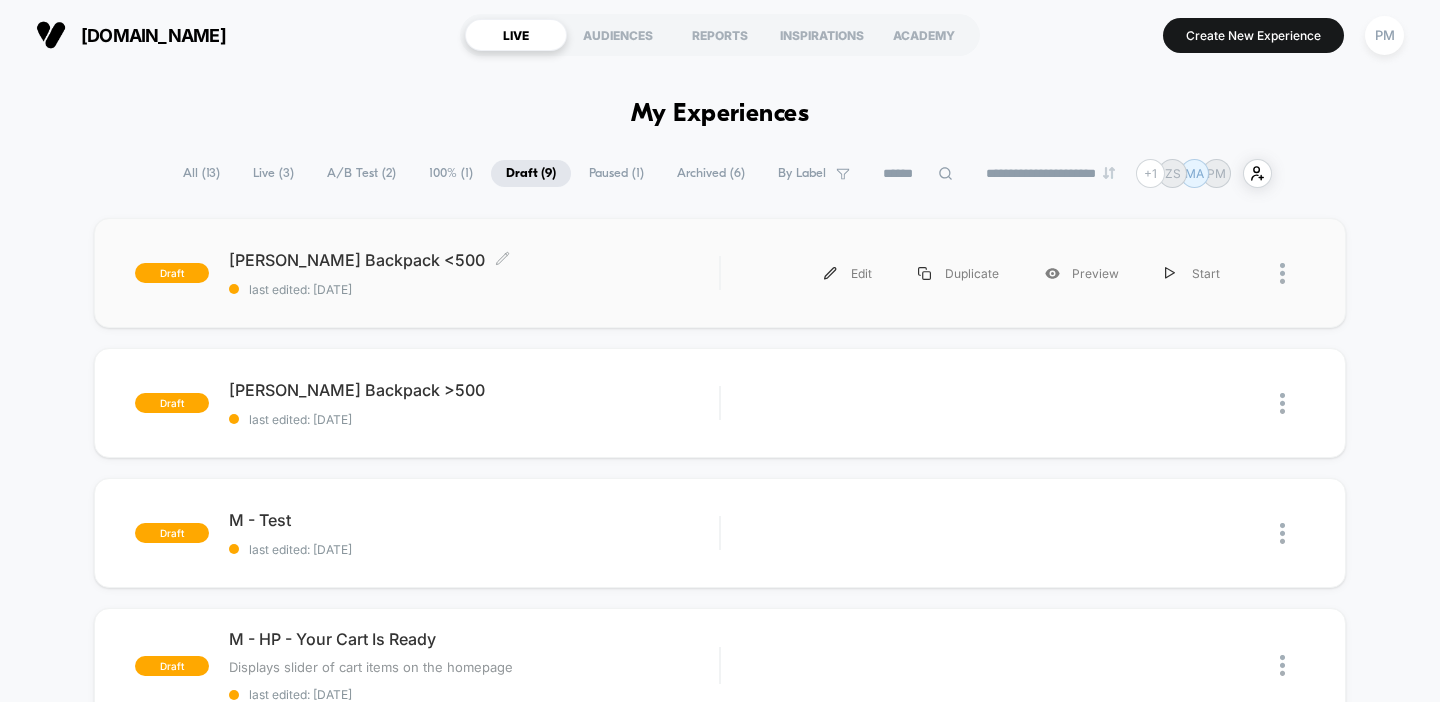 click on "[PERSON_NAME] Backpack <500 Click to edit experience details" at bounding box center (474, 260) 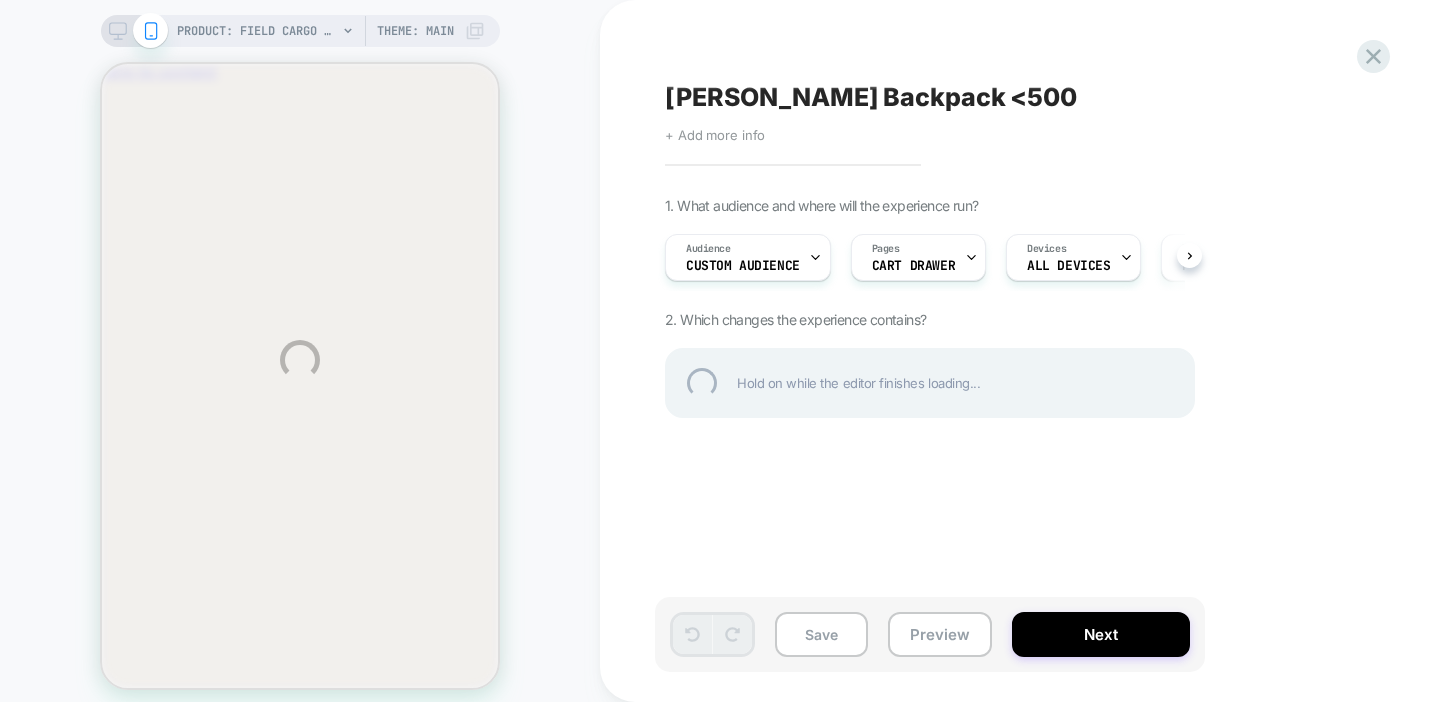 scroll, scrollTop: 0, scrollLeft: 0, axis: both 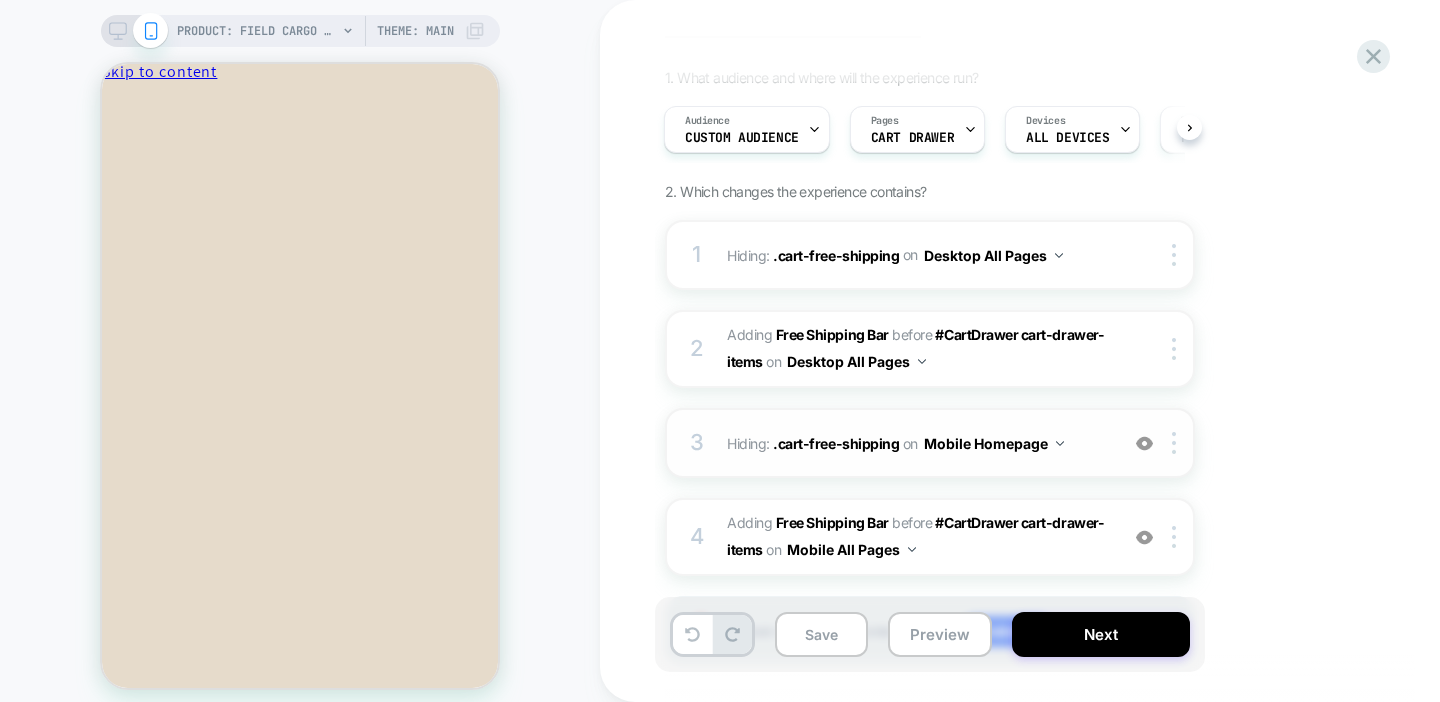 click on "Mobile Homepage" at bounding box center [994, 443] 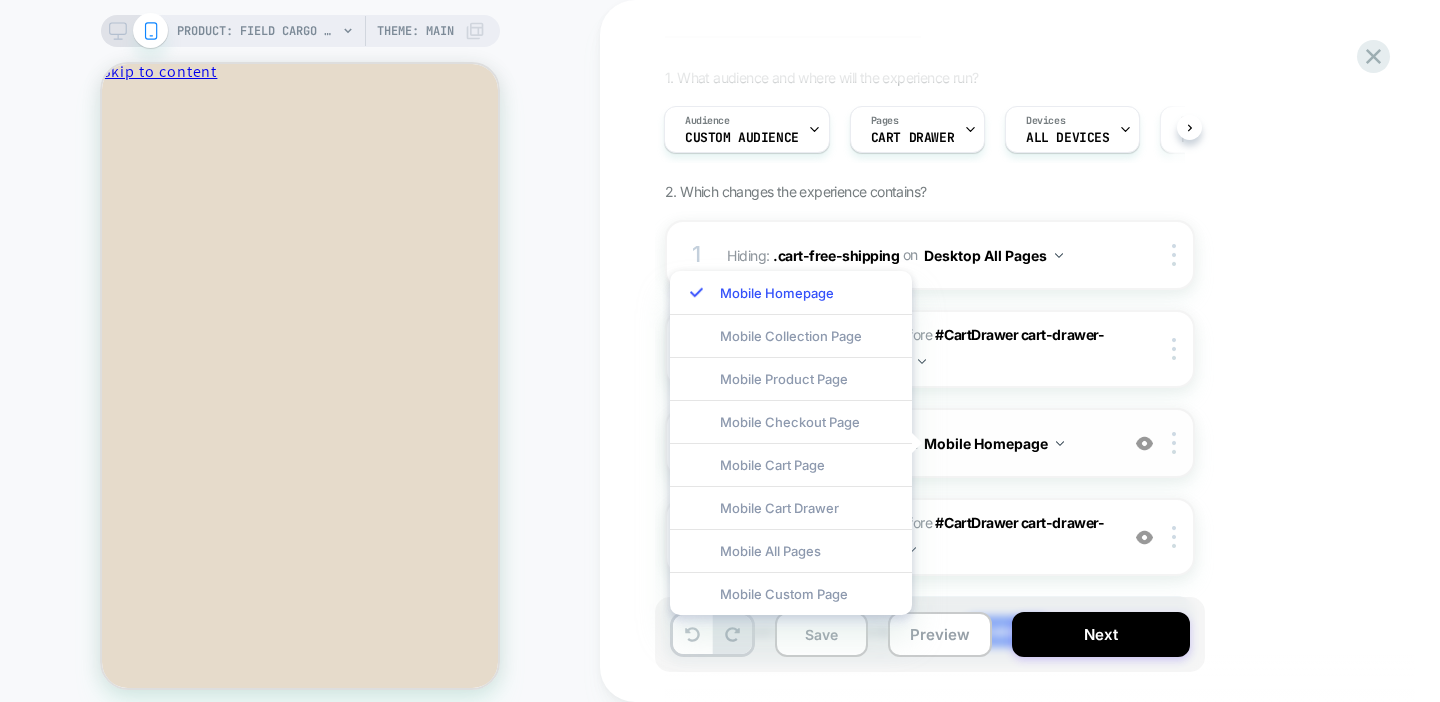 click on "Mobile Homepage" at bounding box center [994, 443] 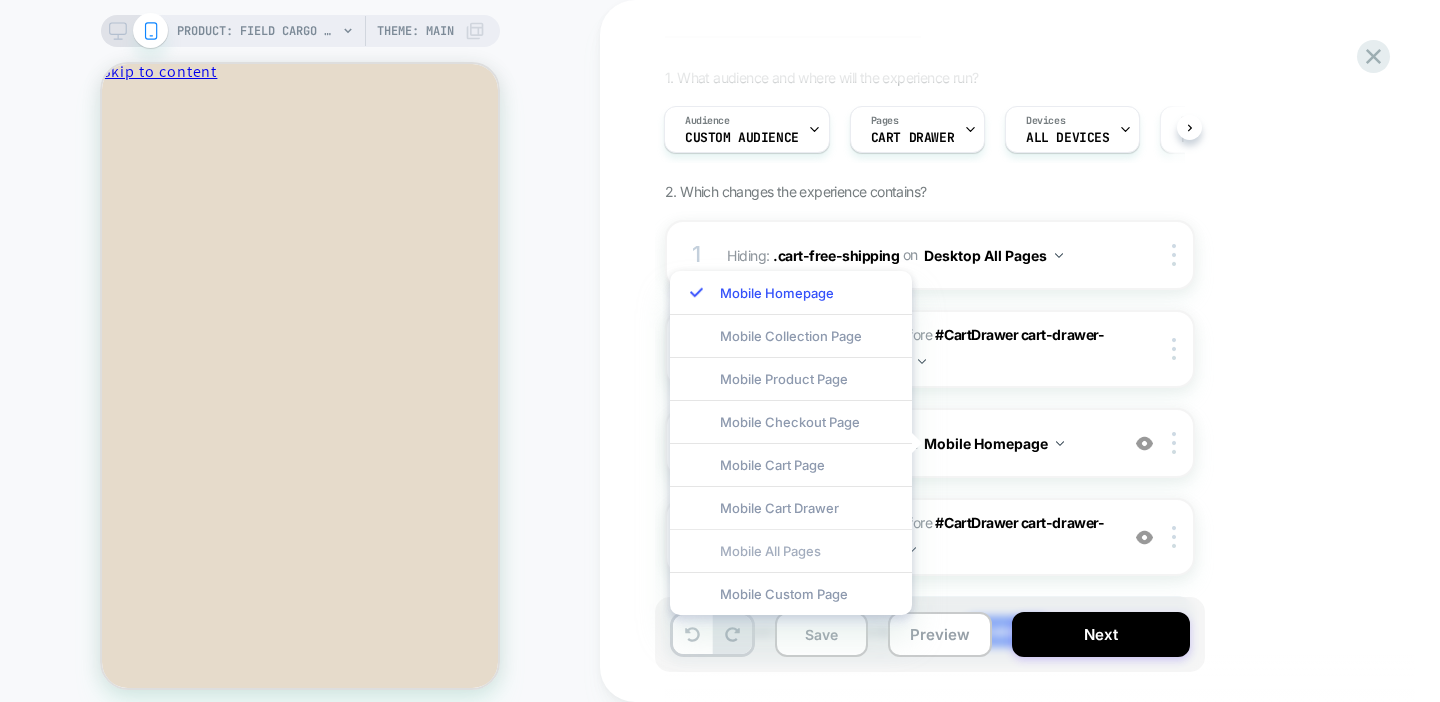 click on "Mobile       All Pages" at bounding box center (791, 550) 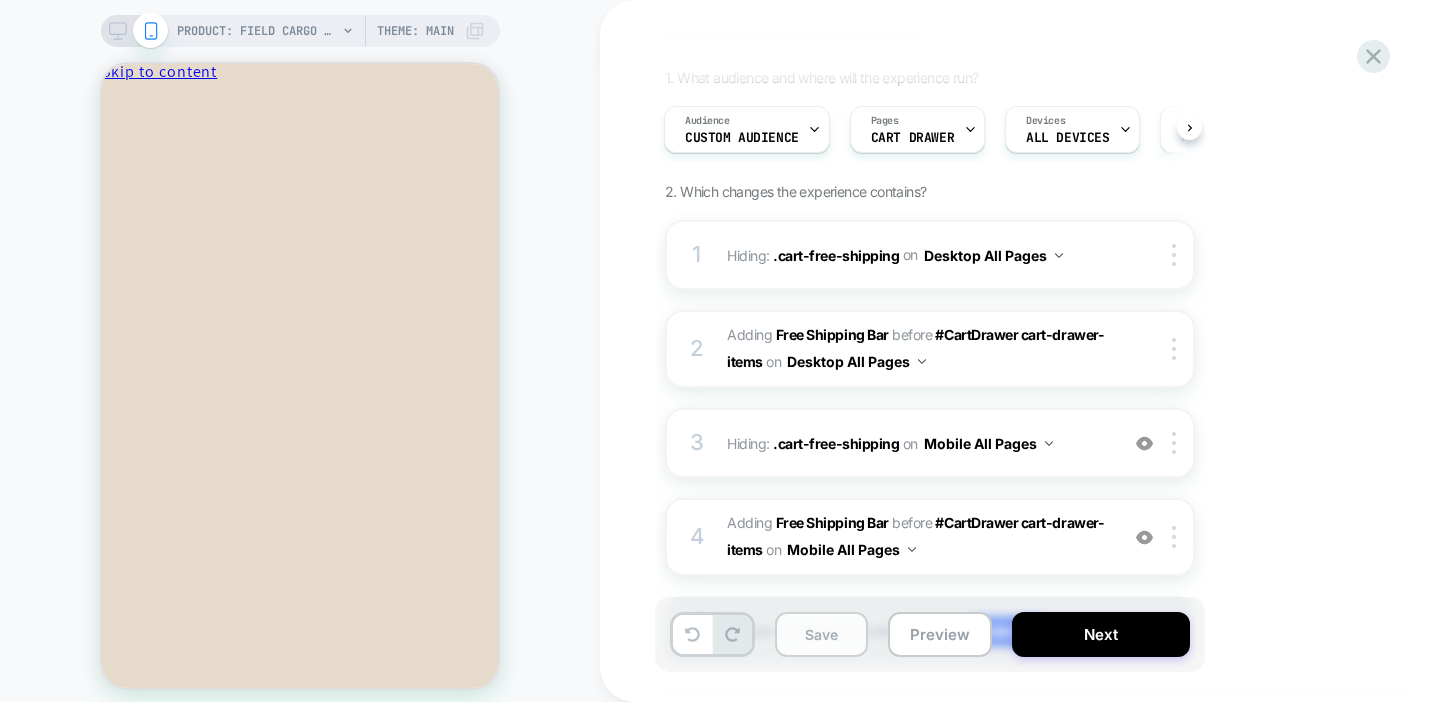 click on "Save" at bounding box center [821, 634] 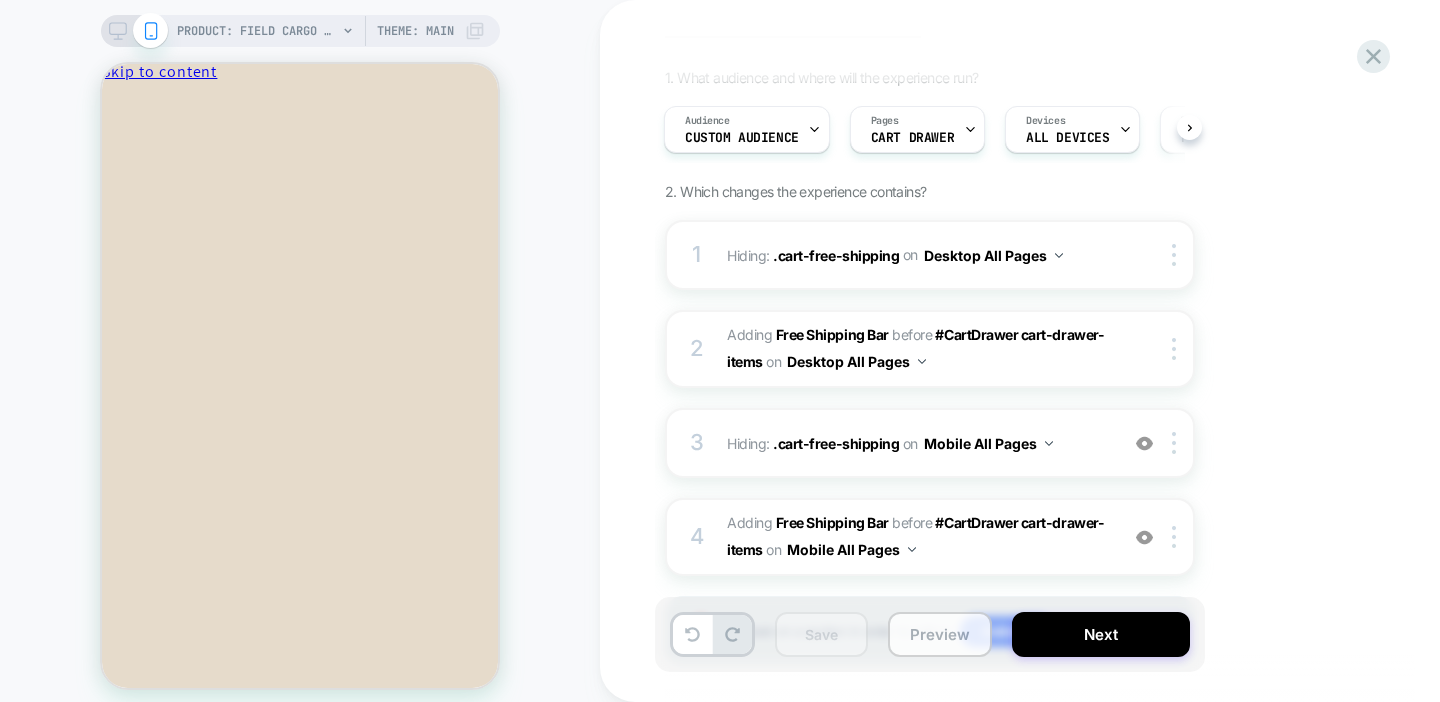 click on "Preview" at bounding box center (940, 634) 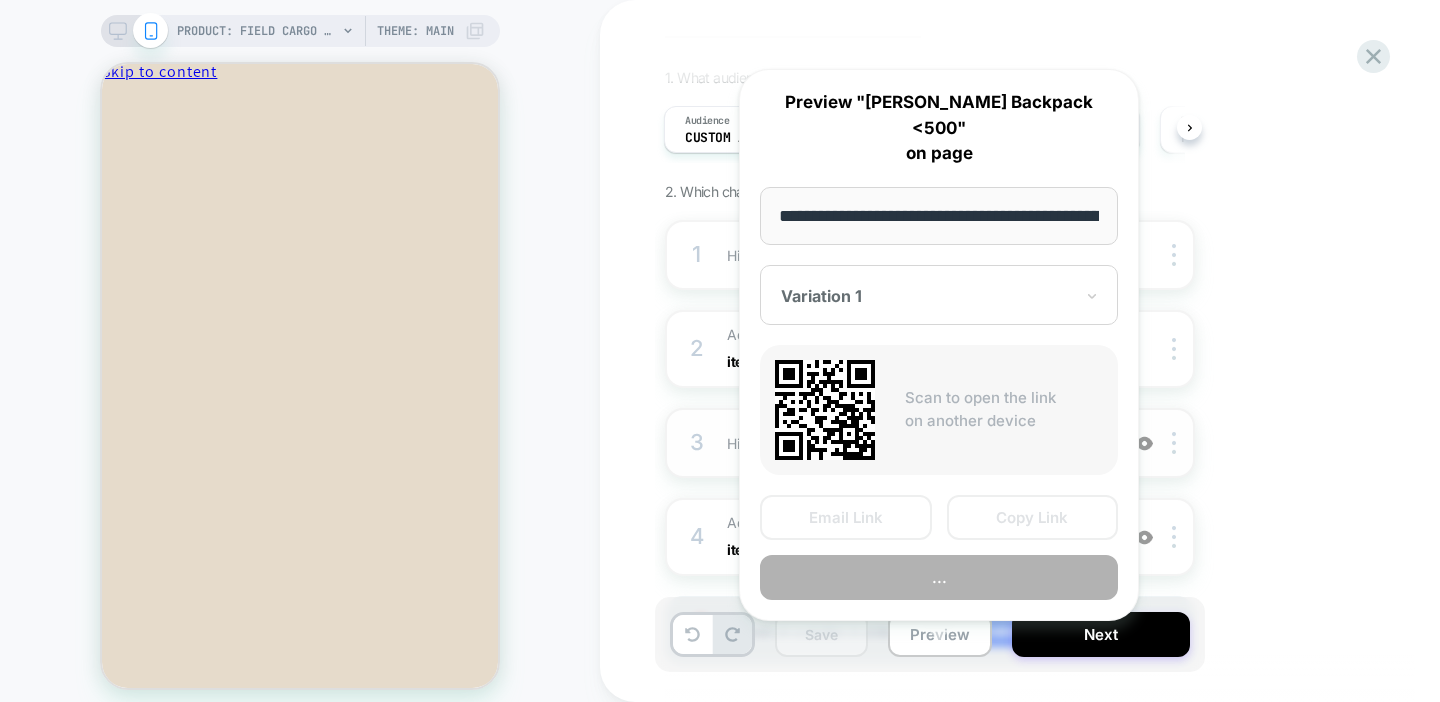 scroll, scrollTop: 0, scrollLeft: 422, axis: horizontal 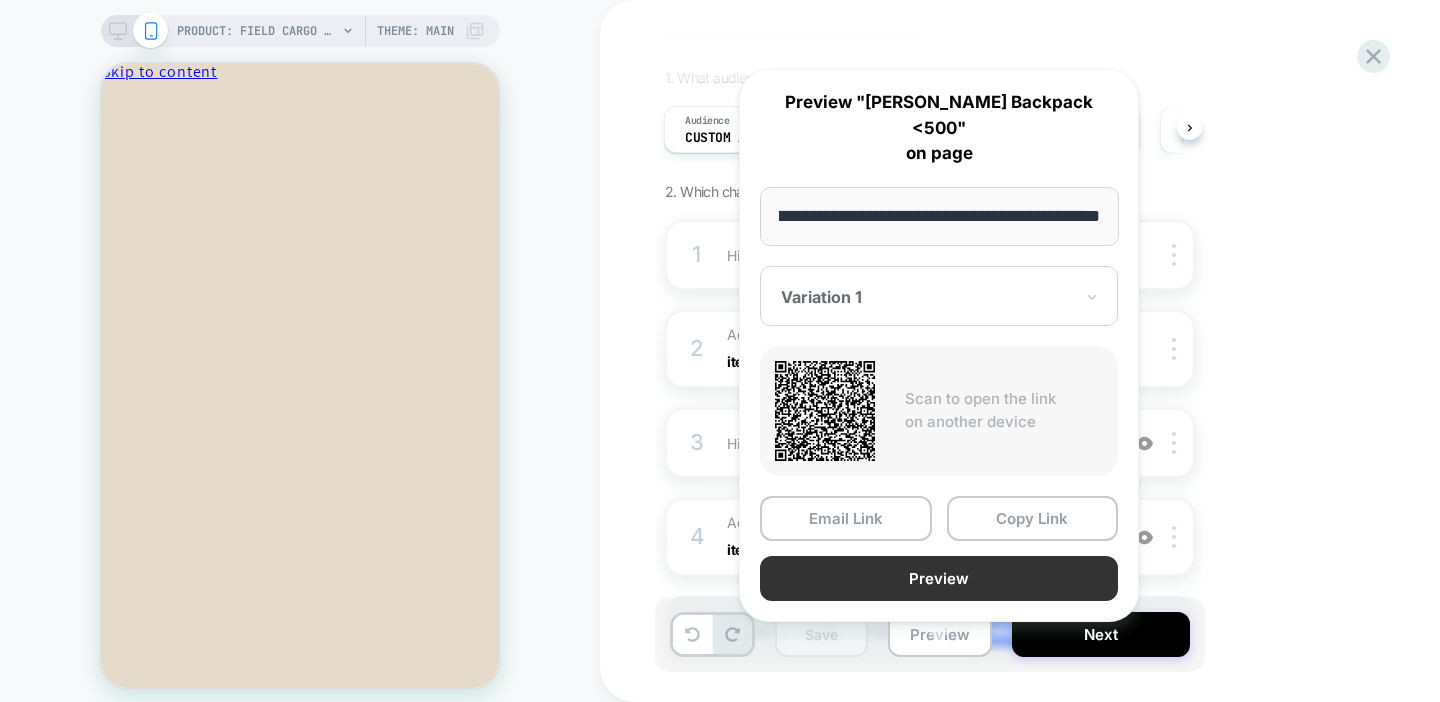 click on "Preview" at bounding box center [939, 578] 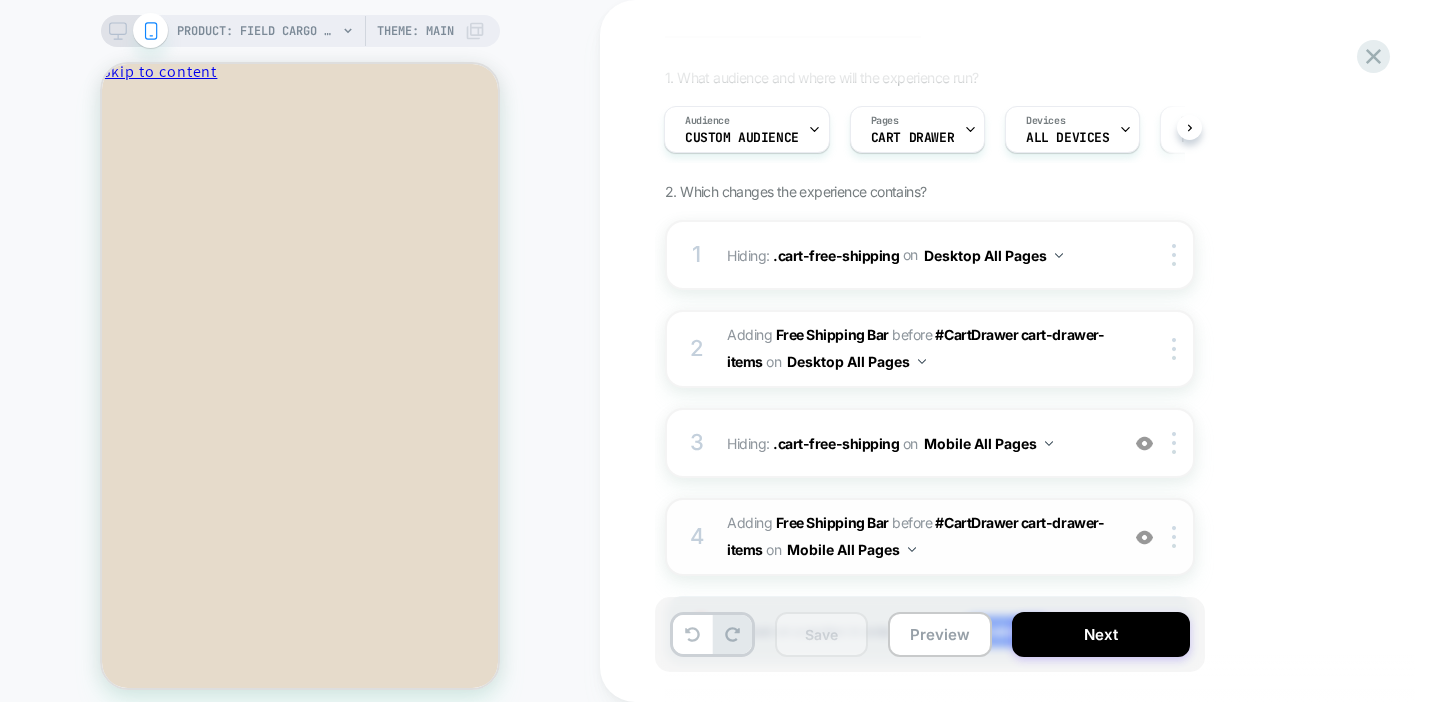 click on "#_loomi_addon_1752000843146 Adding   Free Shipping Bar   BEFORE #CartDrawer cart-drawer-items #CartDrawer cart-drawer-items   on Mobile All Pages" at bounding box center [917, 537] 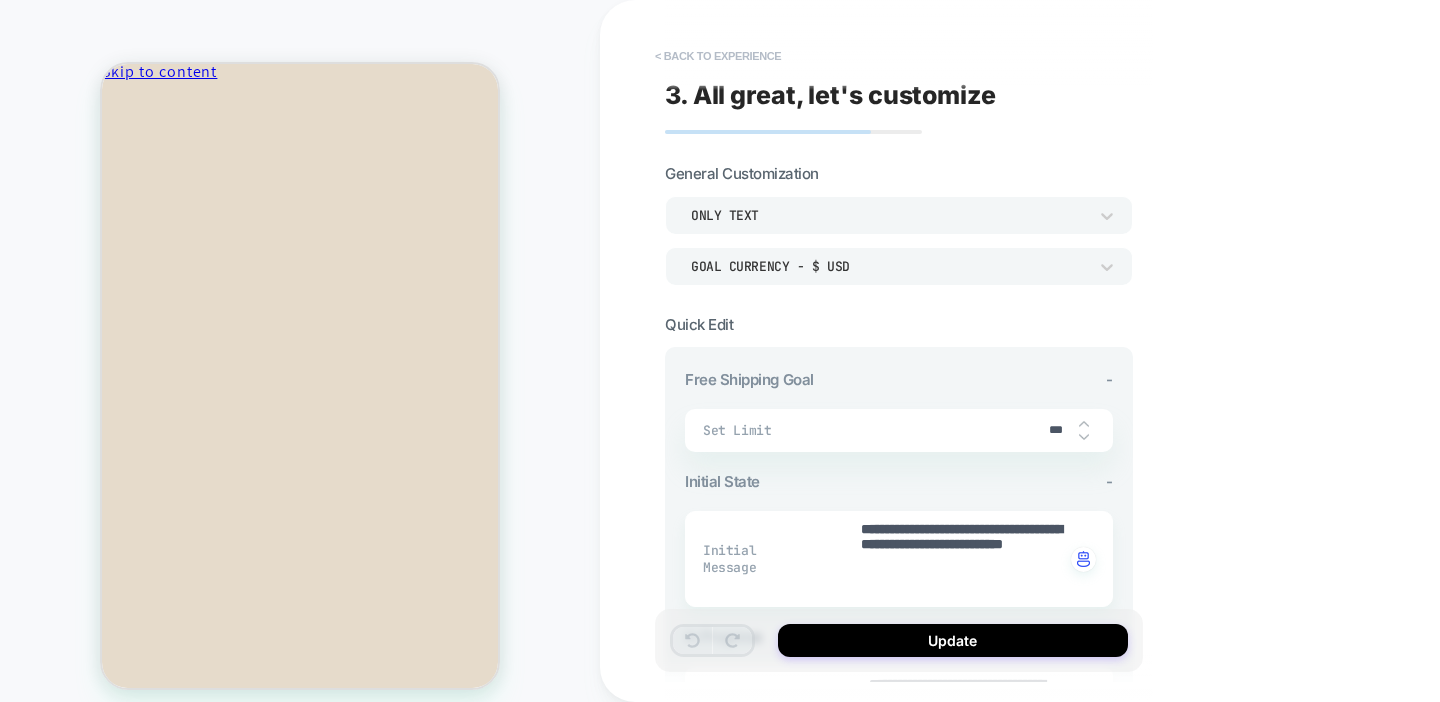 click on "< Back to experience" at bounding box center (718, 56) 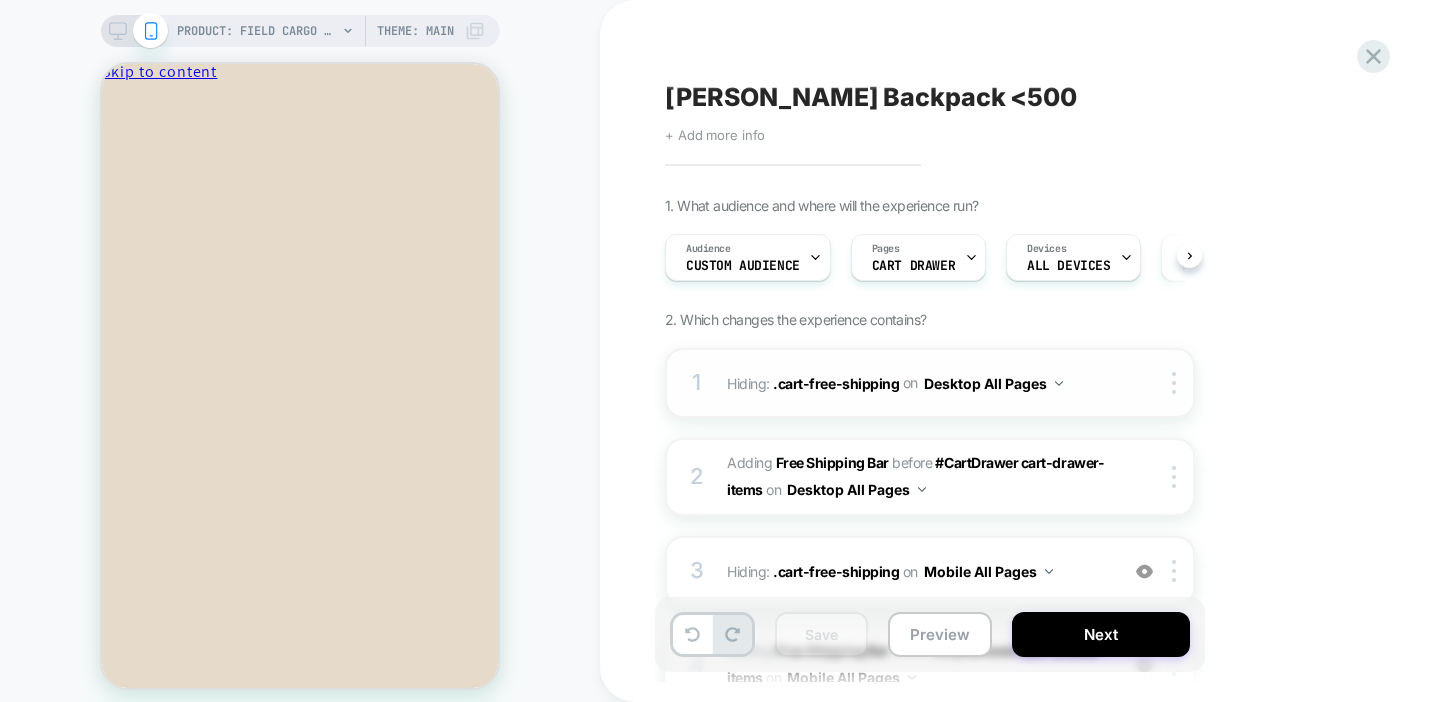 scroll, scrollTop: 0, scrollLeft: 1, axis: horizontal 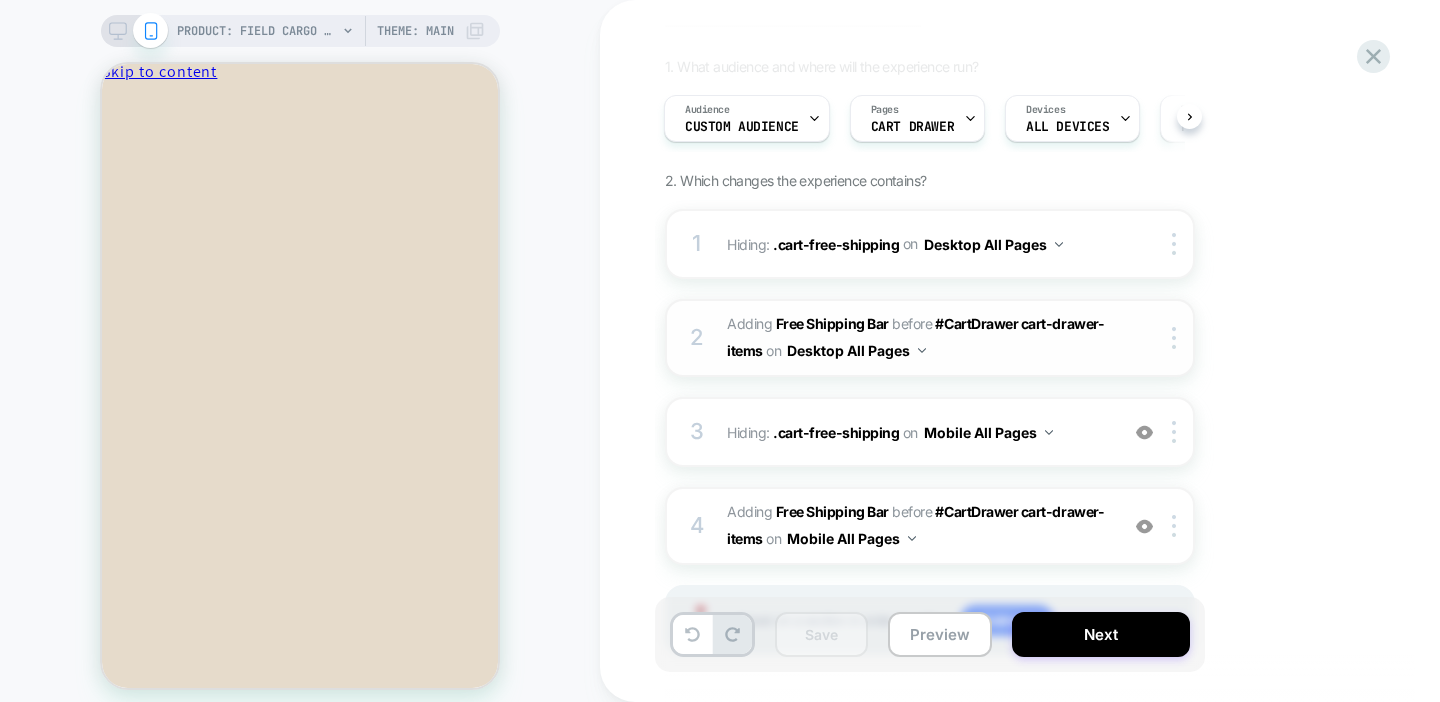click on "#_loomi_addon_1751997079939 Adding   Free Shipping Bar   BEFORE #CartDrawer cart-drawer-items #CartDrawer cart-drawer-items   on Desktop All Pages" at bounding box center (917, 338) 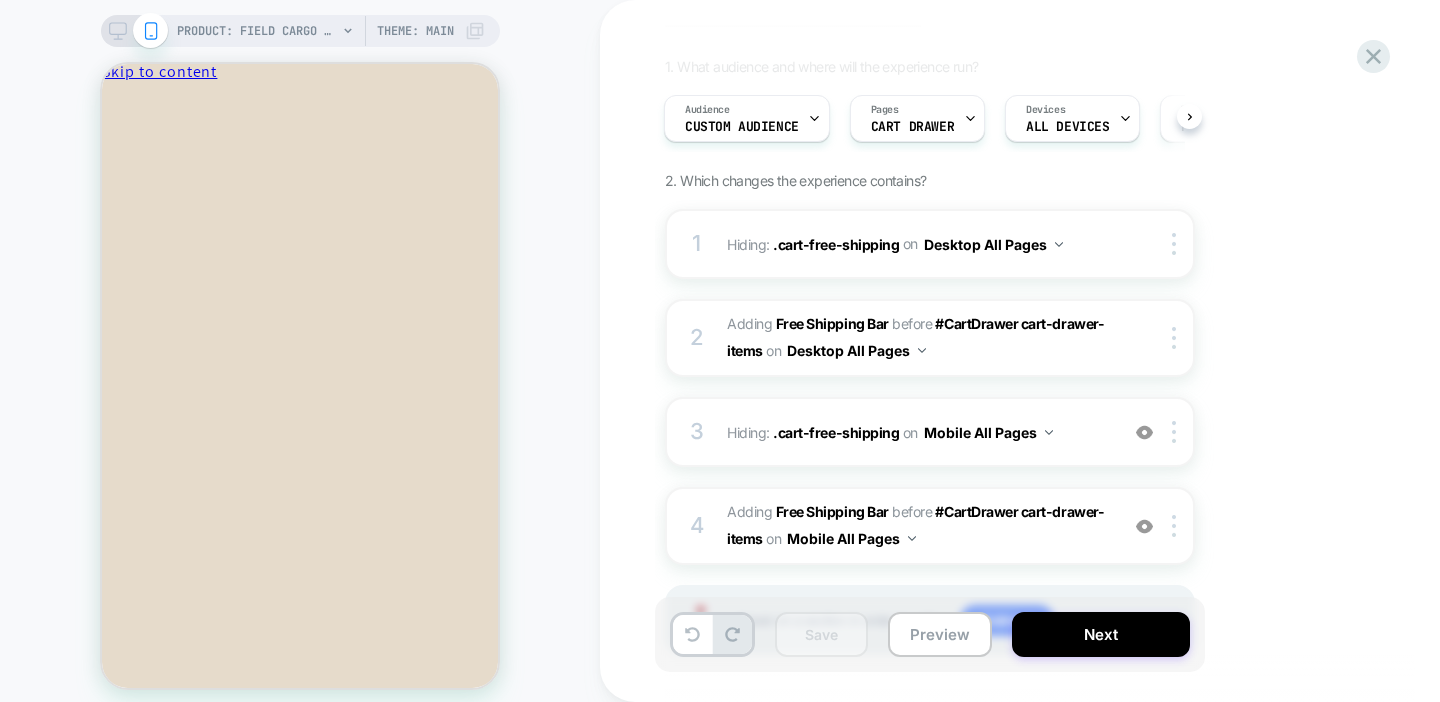 click at bounding box center (134, 31) 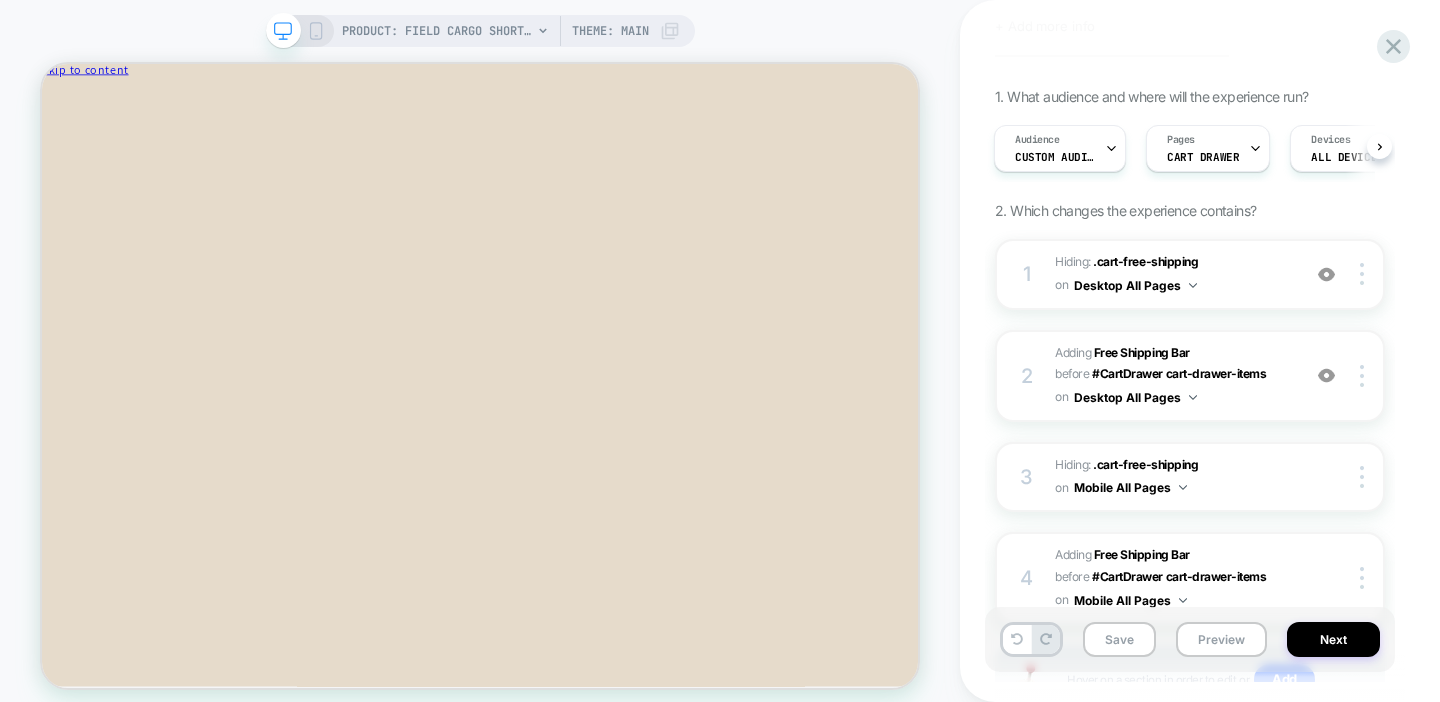 scroll, scrollTop: 0, scrollLeft: 0, axis: both 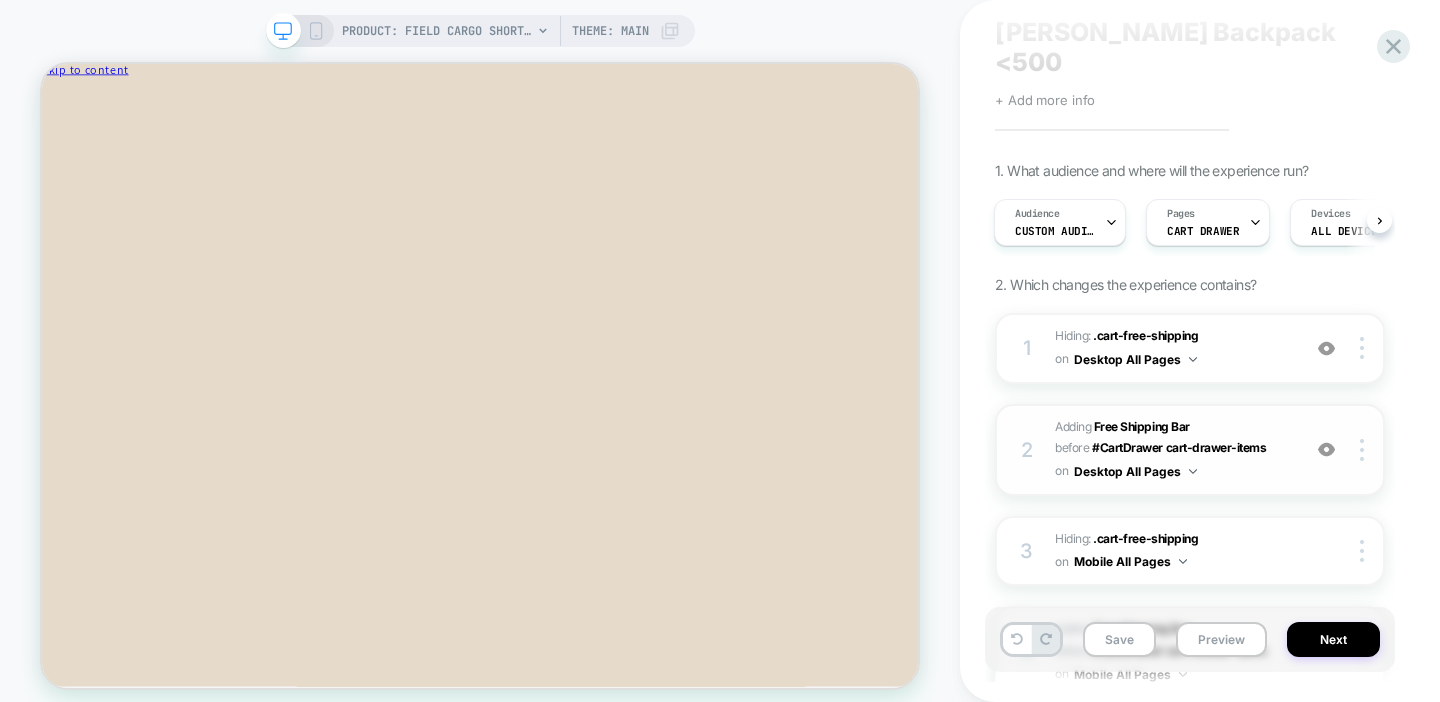click on "#_loomi_addon_1751997079939 Adding   Free Shipping Bar   BEFORE #CartDrawer cart-drawer-items #CartDrawer cart-drawer-items   on Desktop All Pages" at bounding box center (1172, 450) 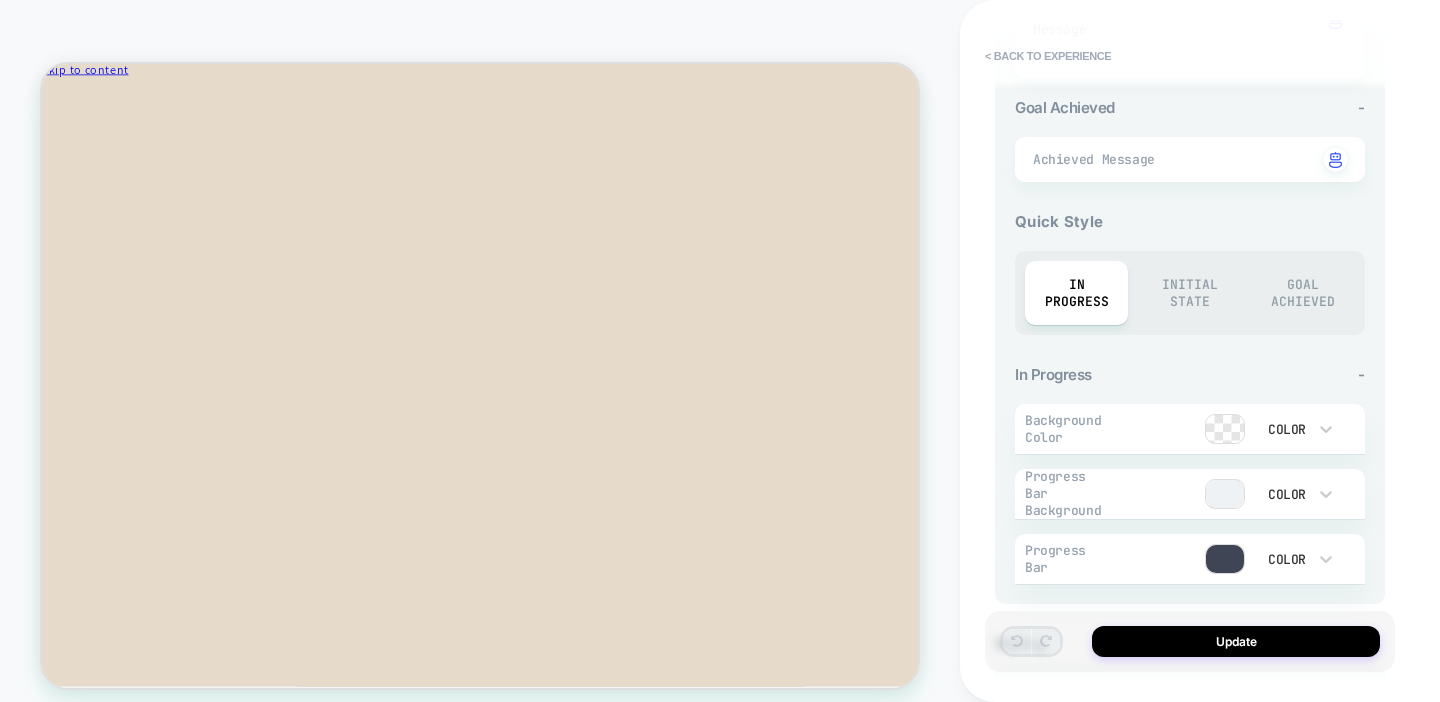 scroll, scrollTop: 731, scrollLeft: 0, axis: vertical 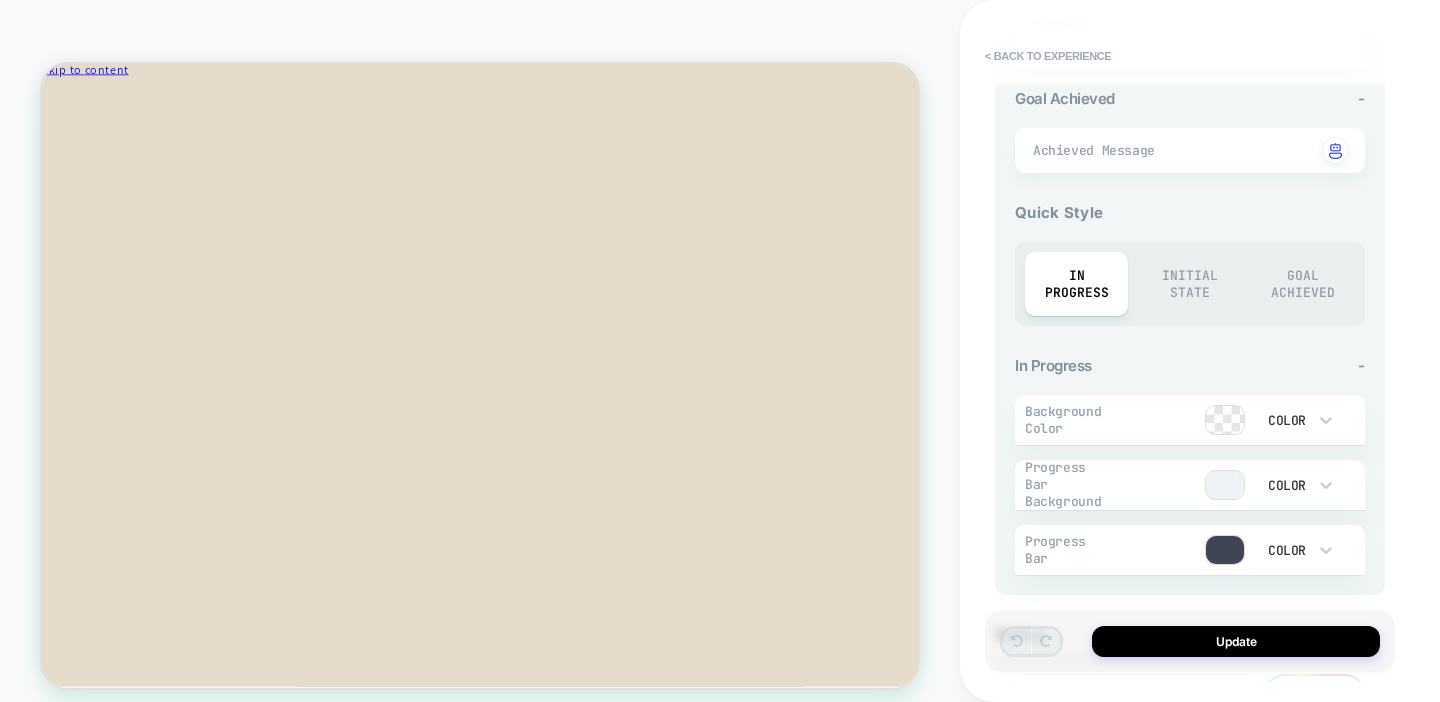 click on "Initial State" at bounding box center [1189, 284] 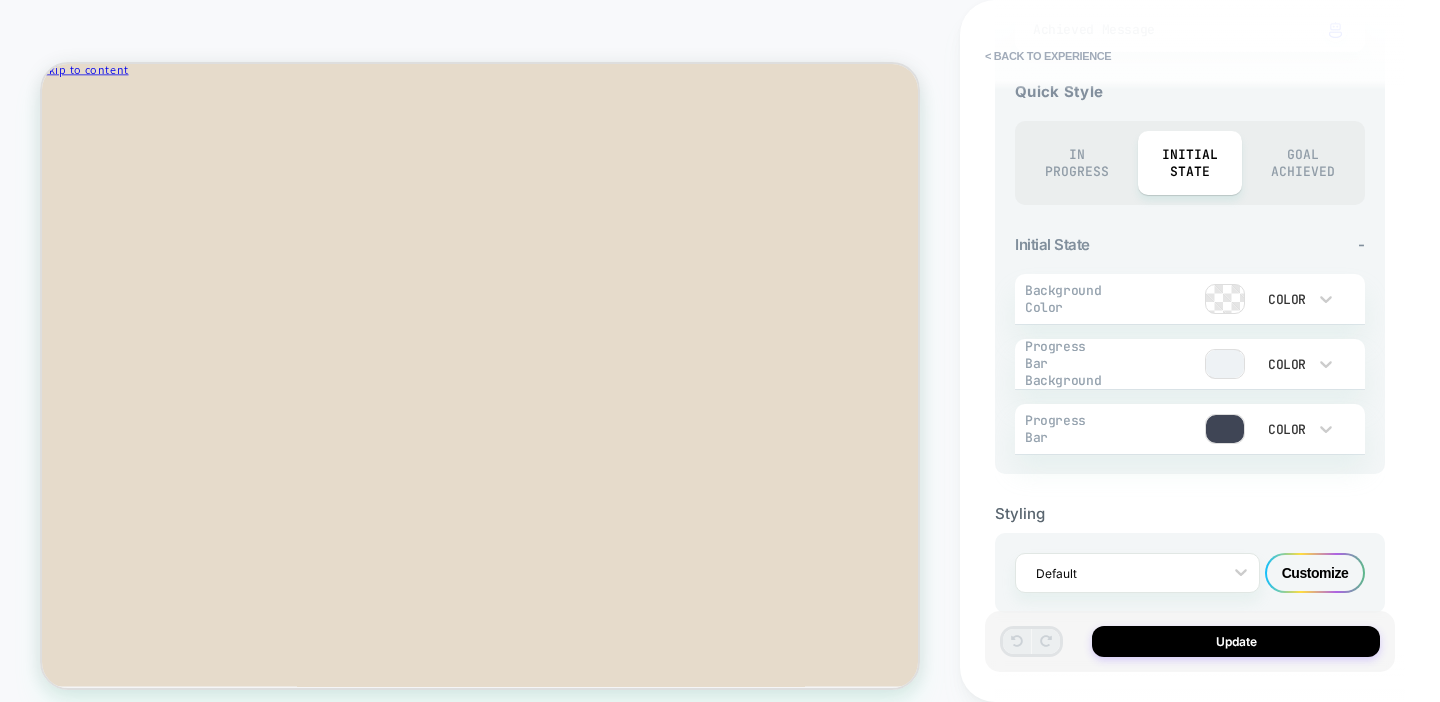 scroll, scrollTop: 868, scrollLeft: 0, axis: vertical 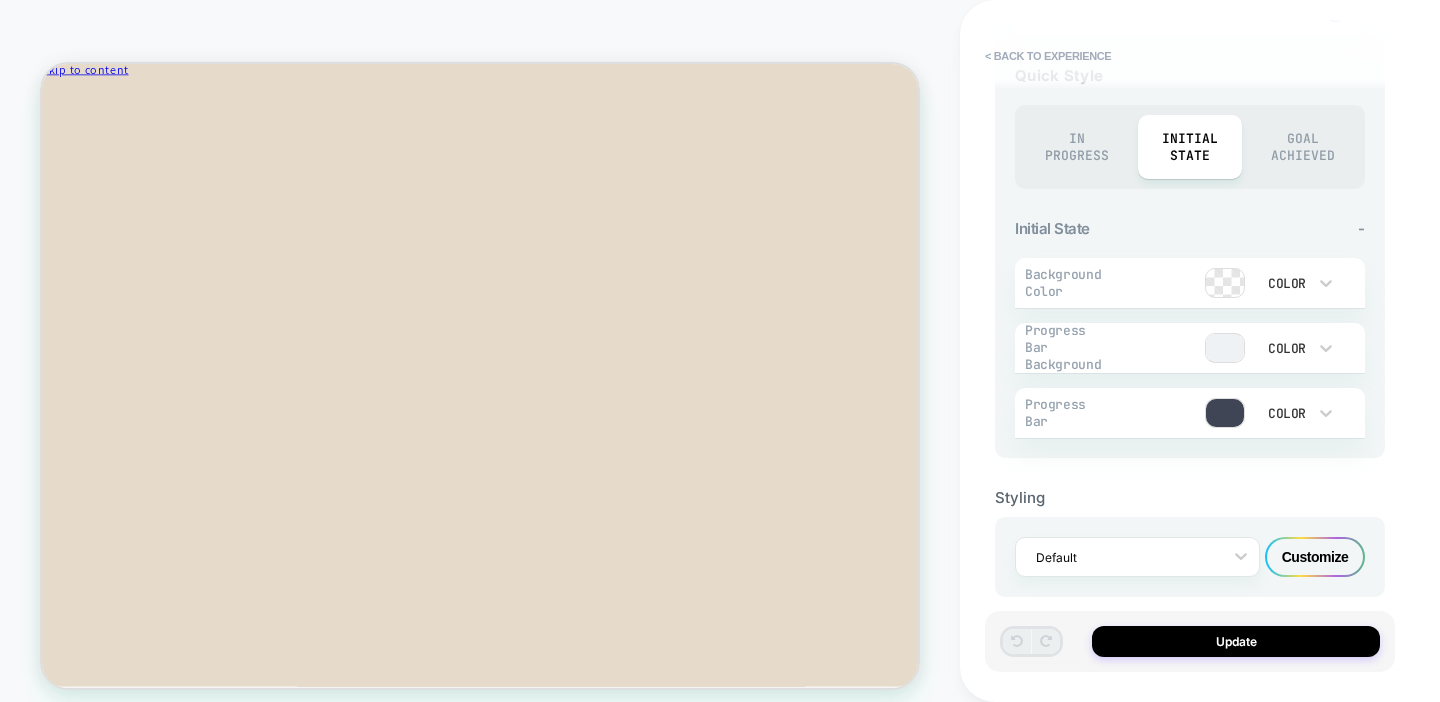 click on "Customize" at bounding box center (1315, 557) 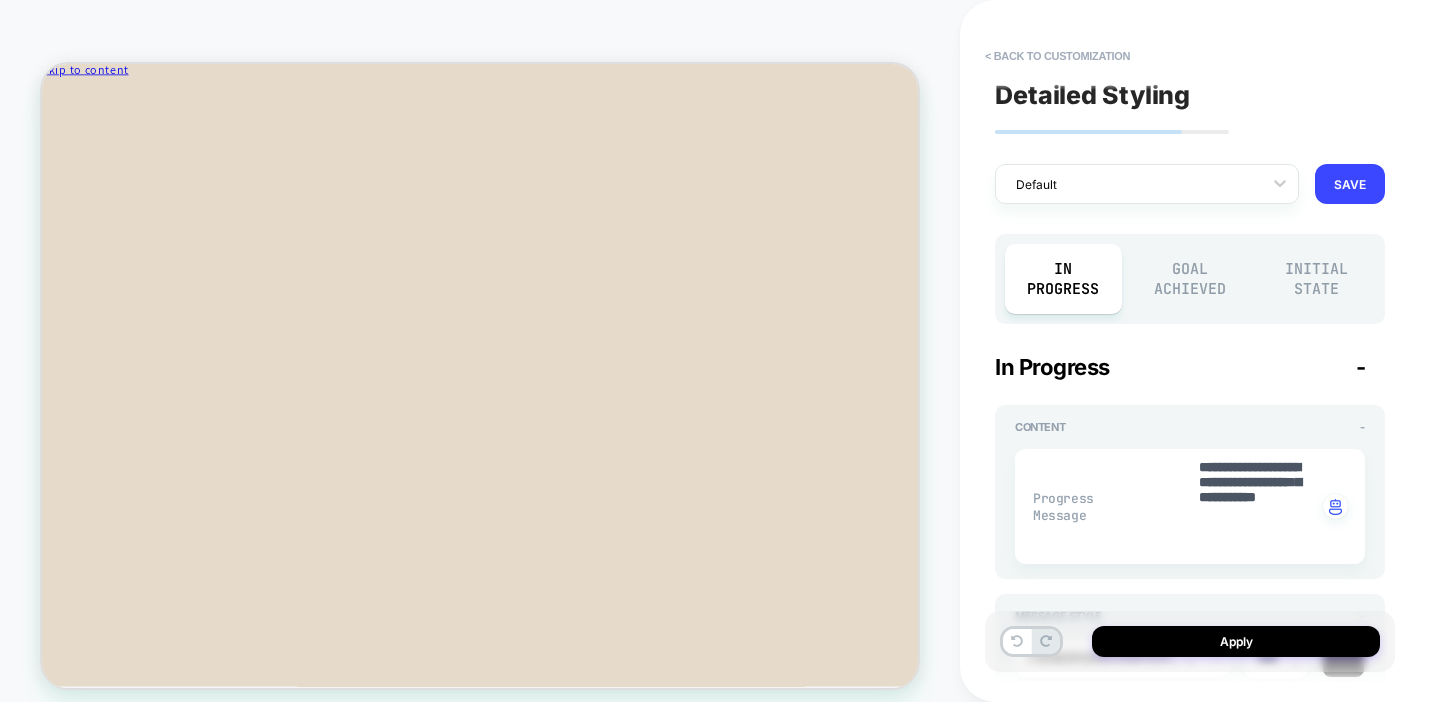click on "Initial State" at bounding box center (1316, 279) 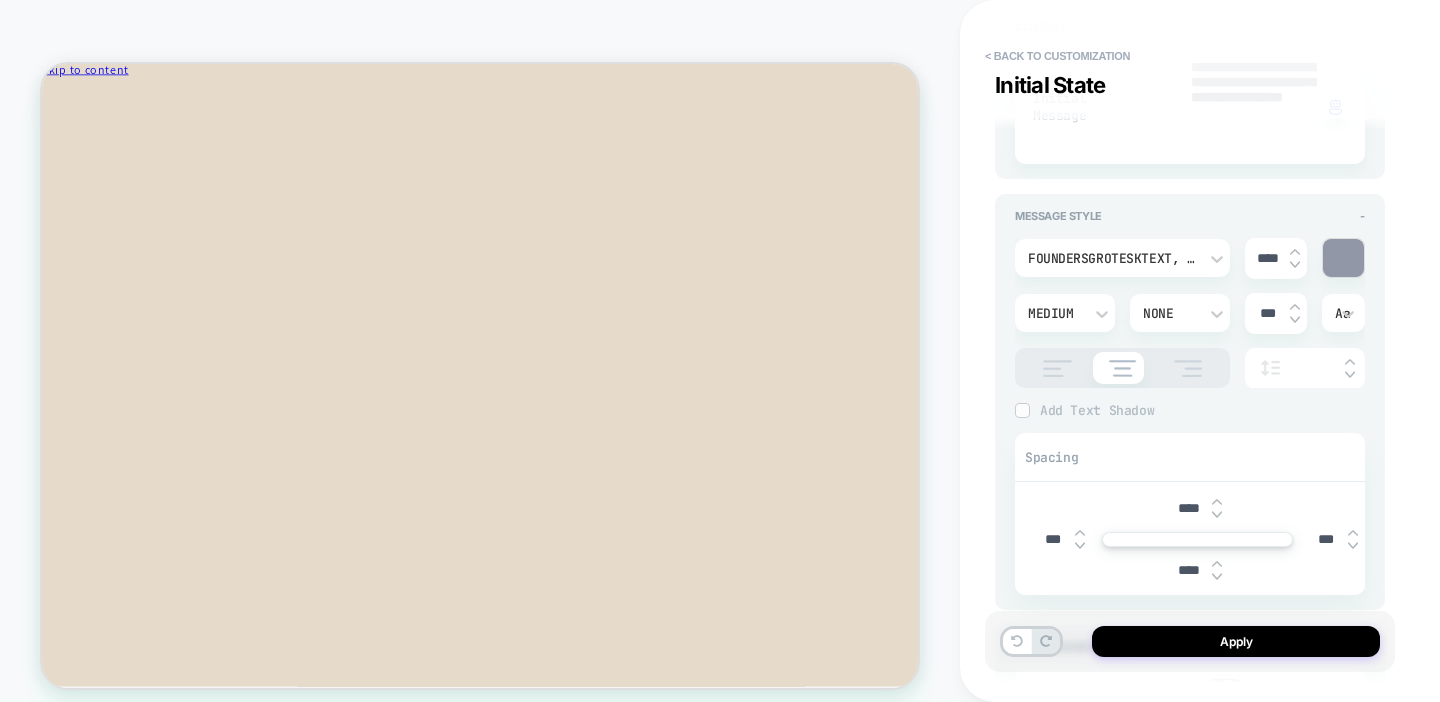 scroll, scrollTop: 510, scrollLeft: 0, axis: vertical 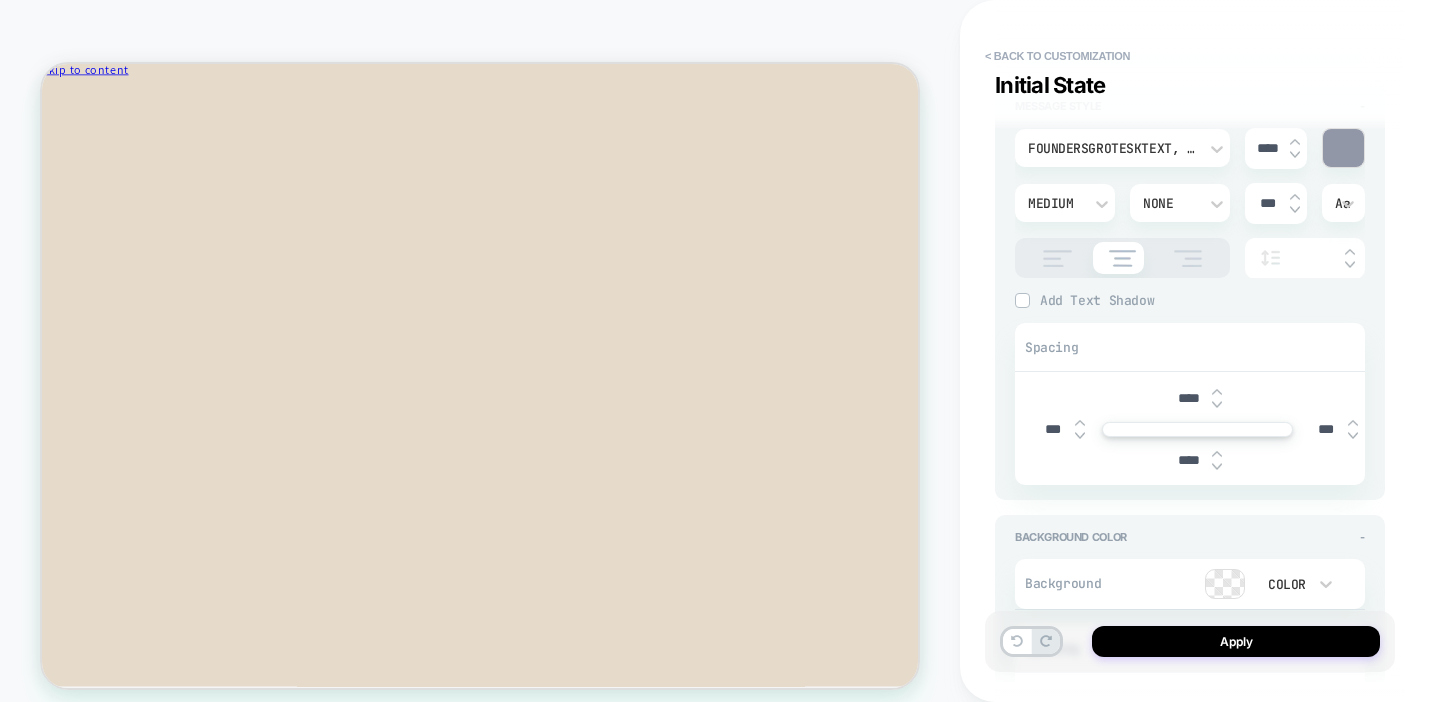 click at bounding box center (1343, 148) 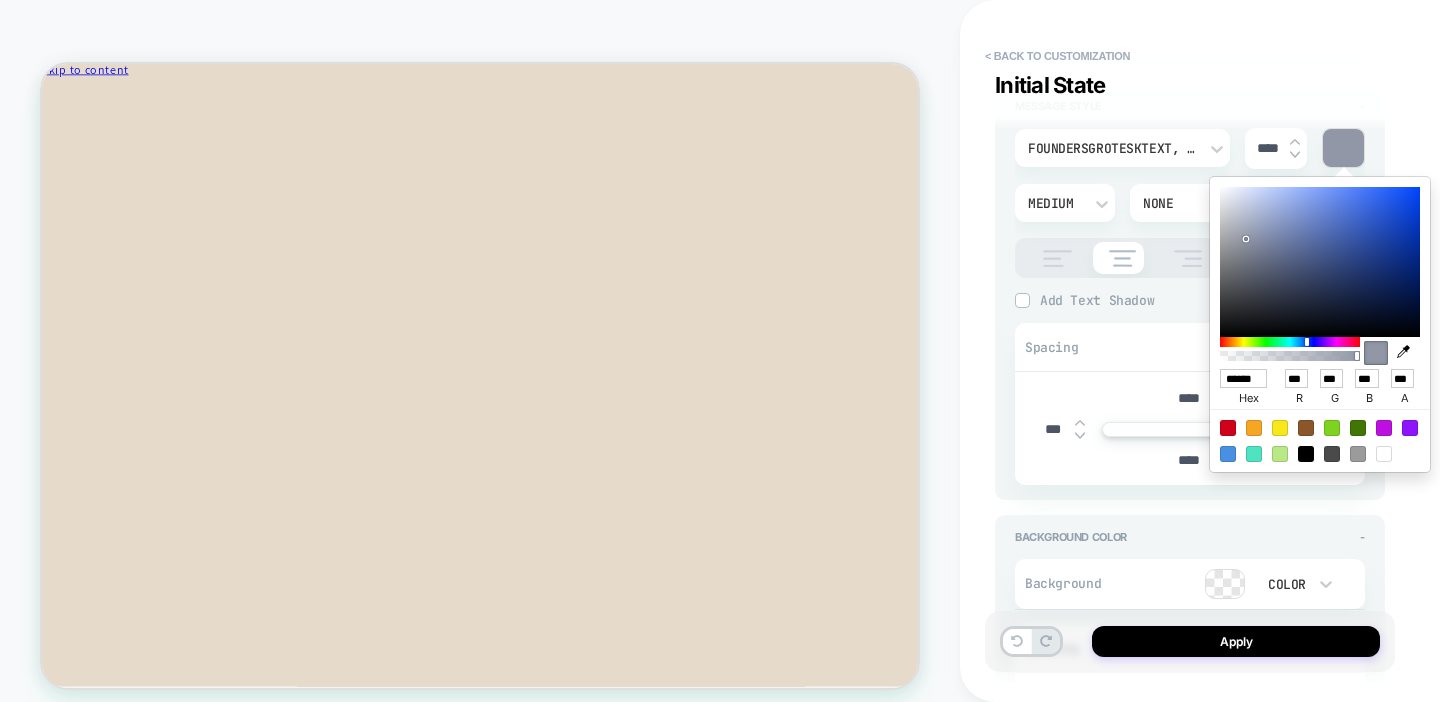 type on "*" 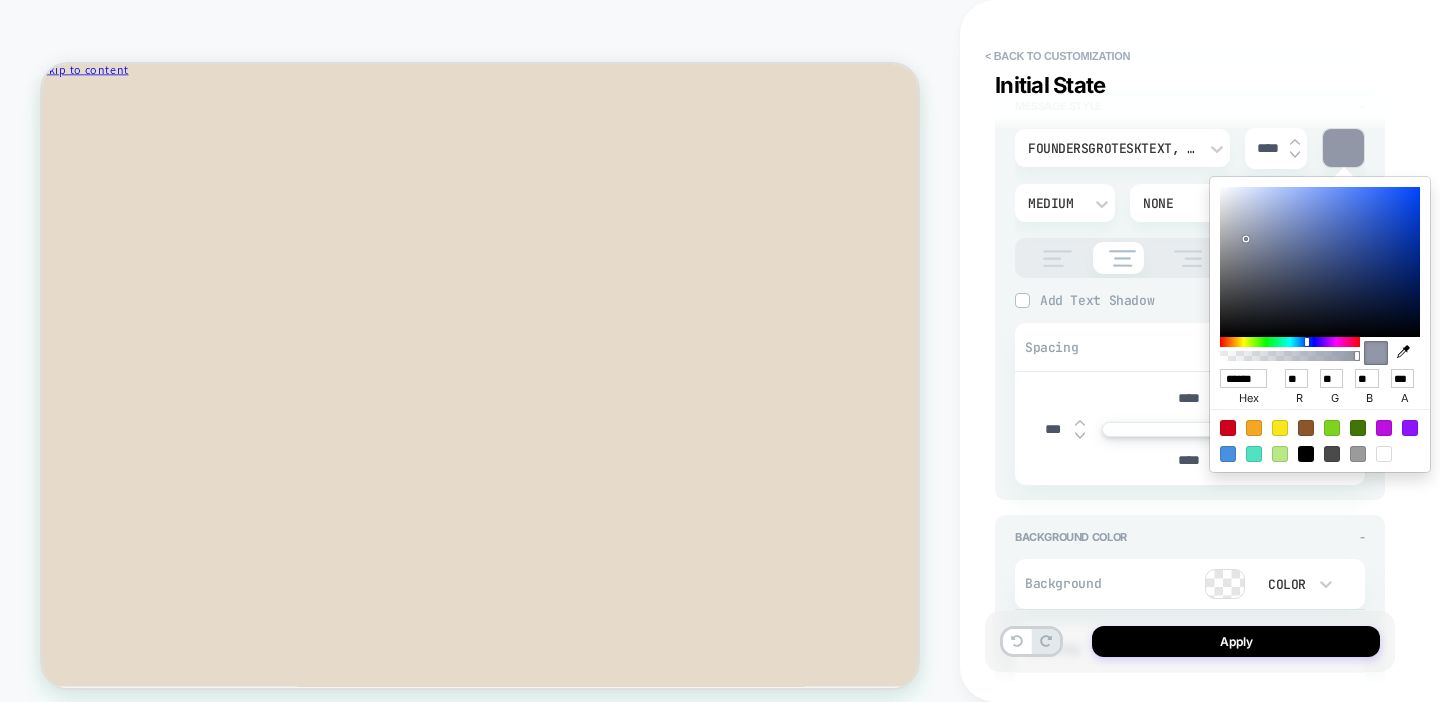 type on "*" 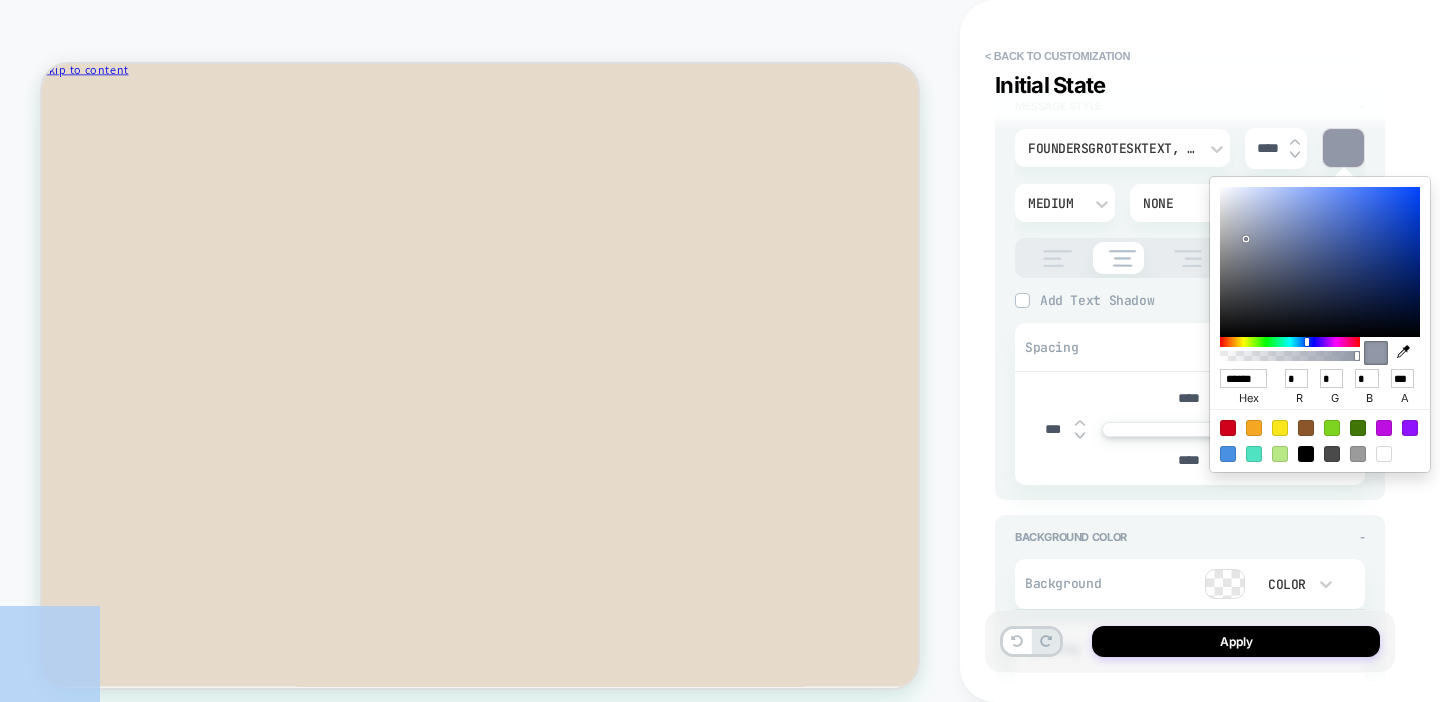 type on "*" 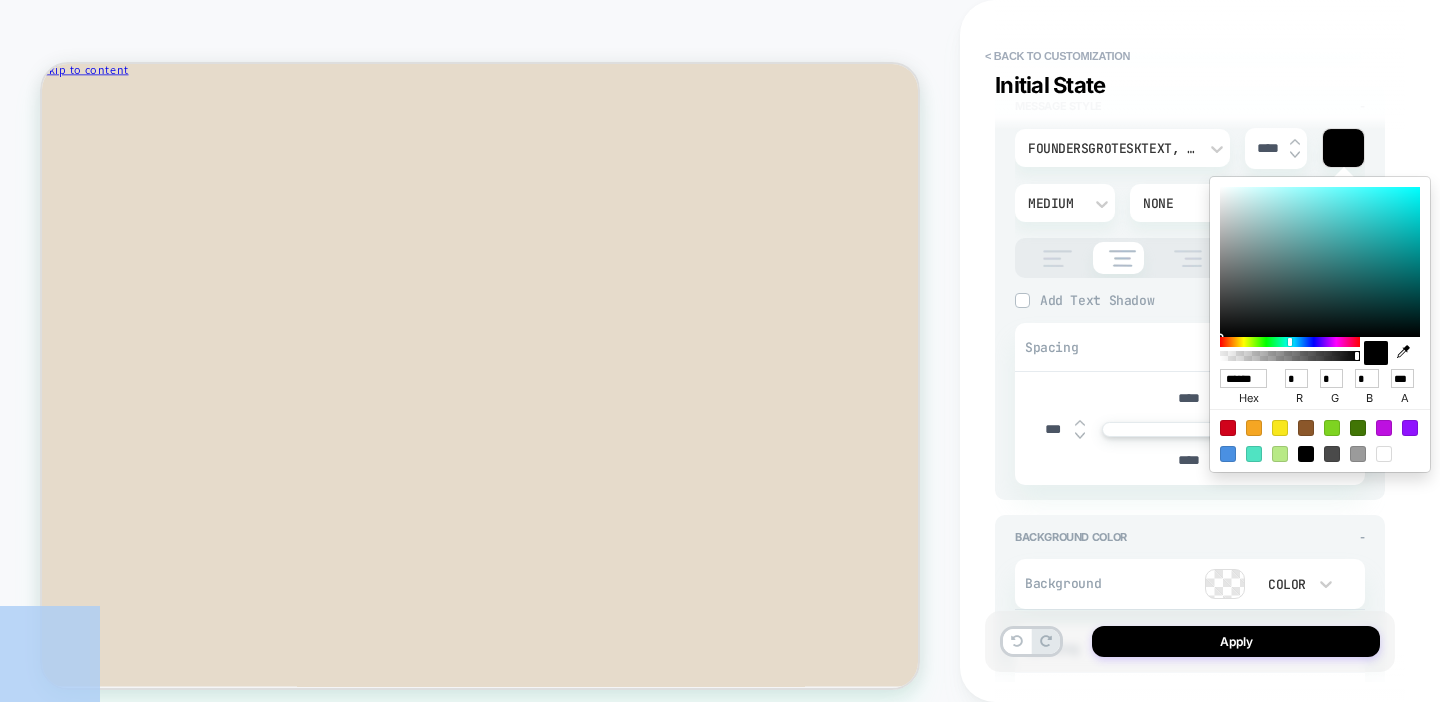 drag, startPoint x: 1259, startPoint y: 315, endPoint x: 1156, endPoint y: 357, distance: 111.233986 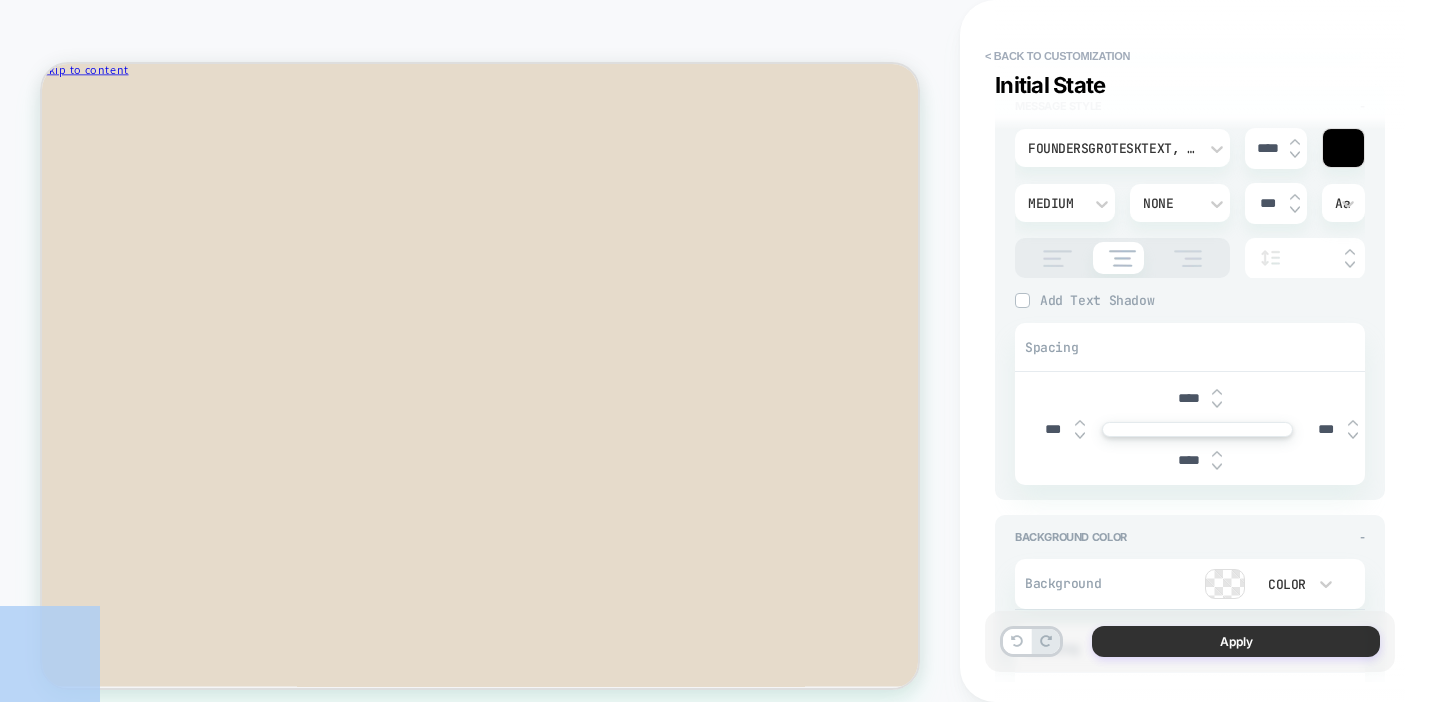click on "Apply" at bounding box center [1236, 641] 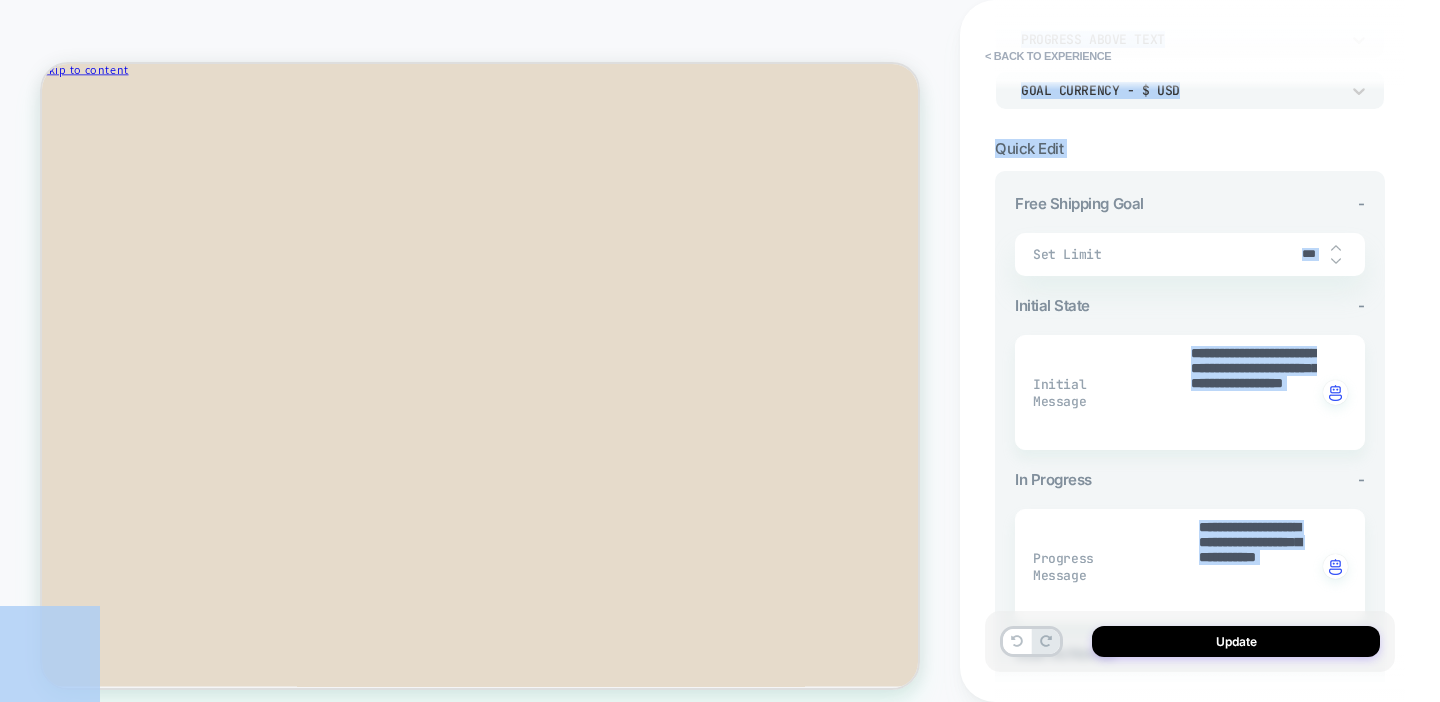 scroll, scrollTop: 217, scrollLeft: 0, axis: vertical 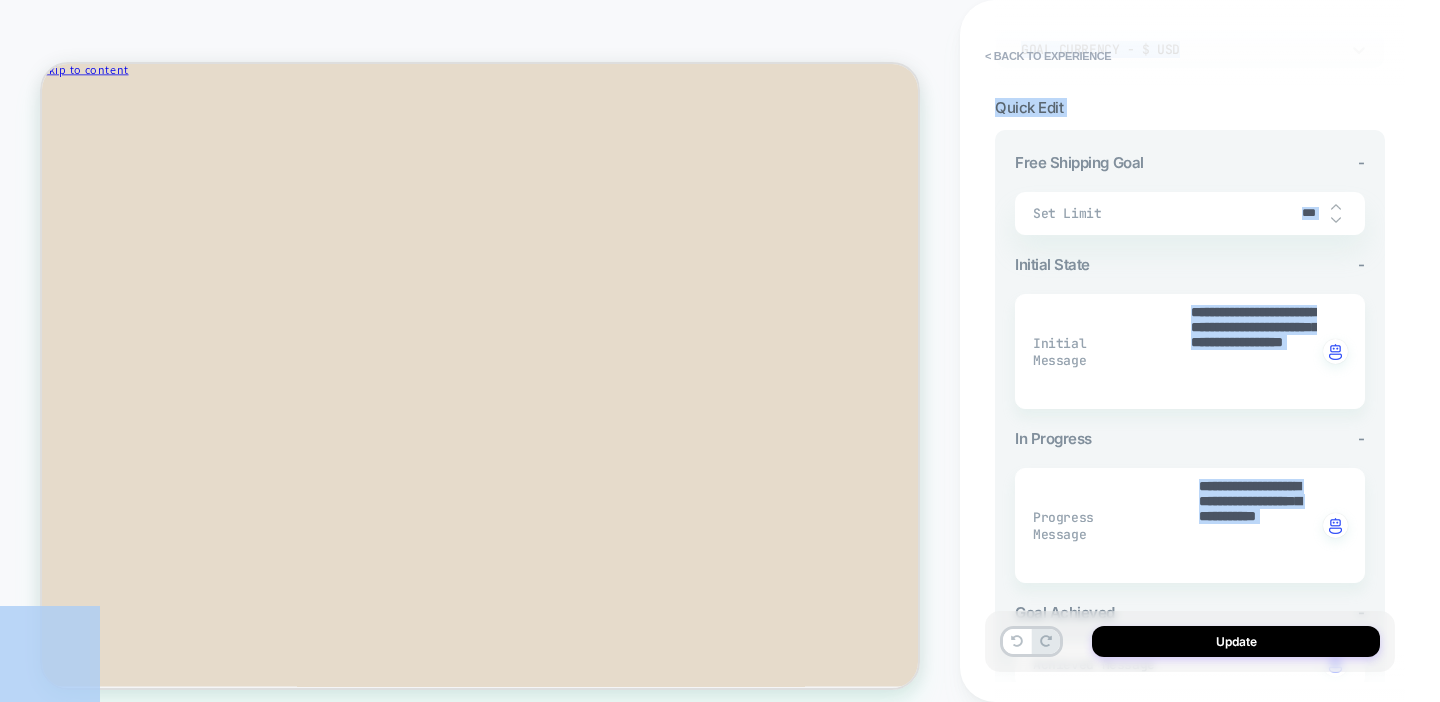 click on "In Progress -" at bounding box center (1190, 438) 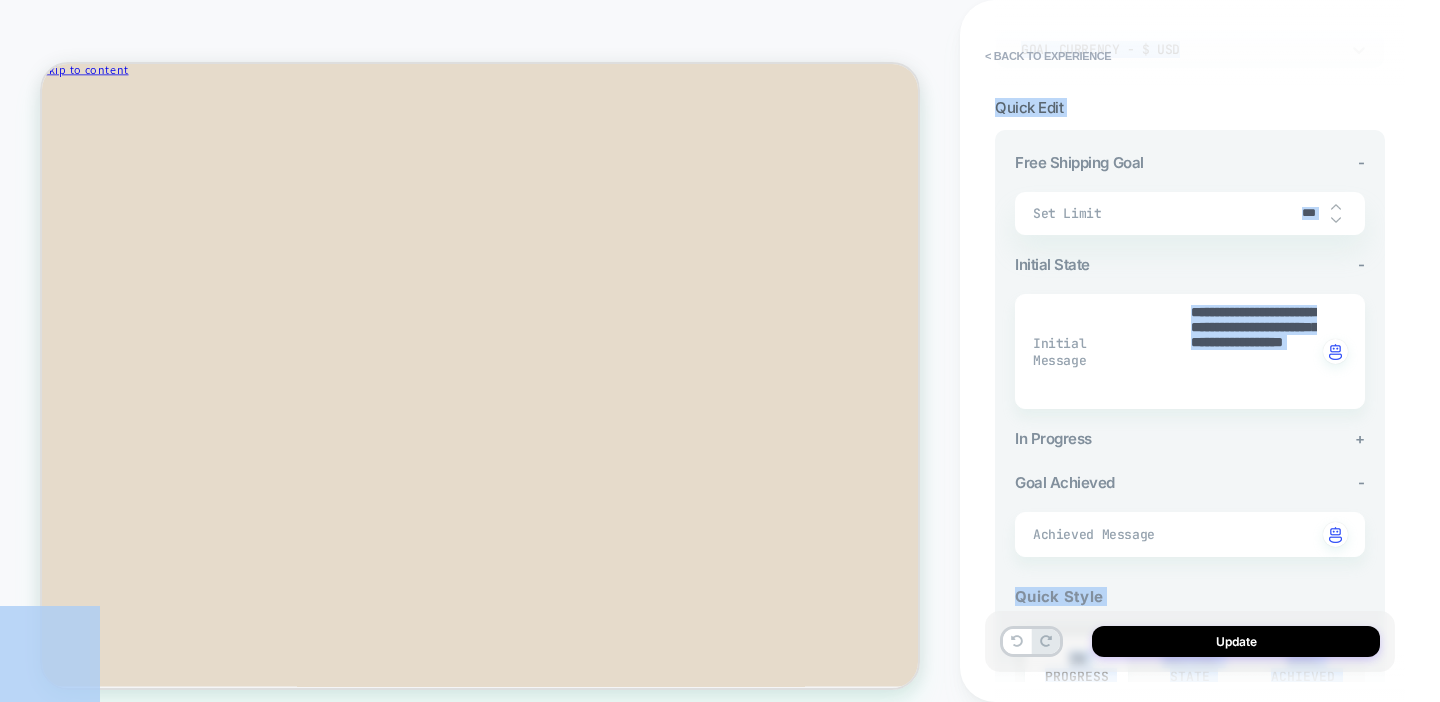 click on "In Progress +" at bounding box center [1190, 438] 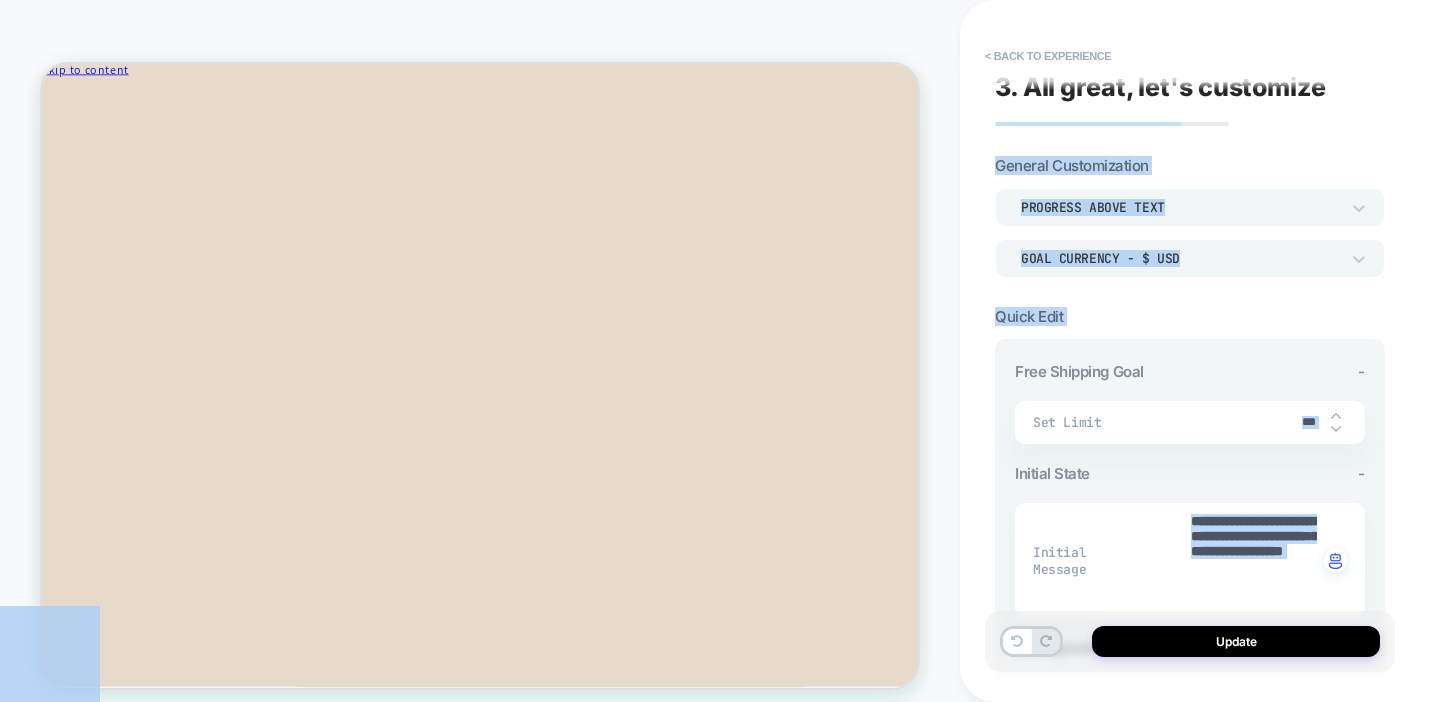 scroll, scrollTop: 0, scrollLeft: 0, axis: both 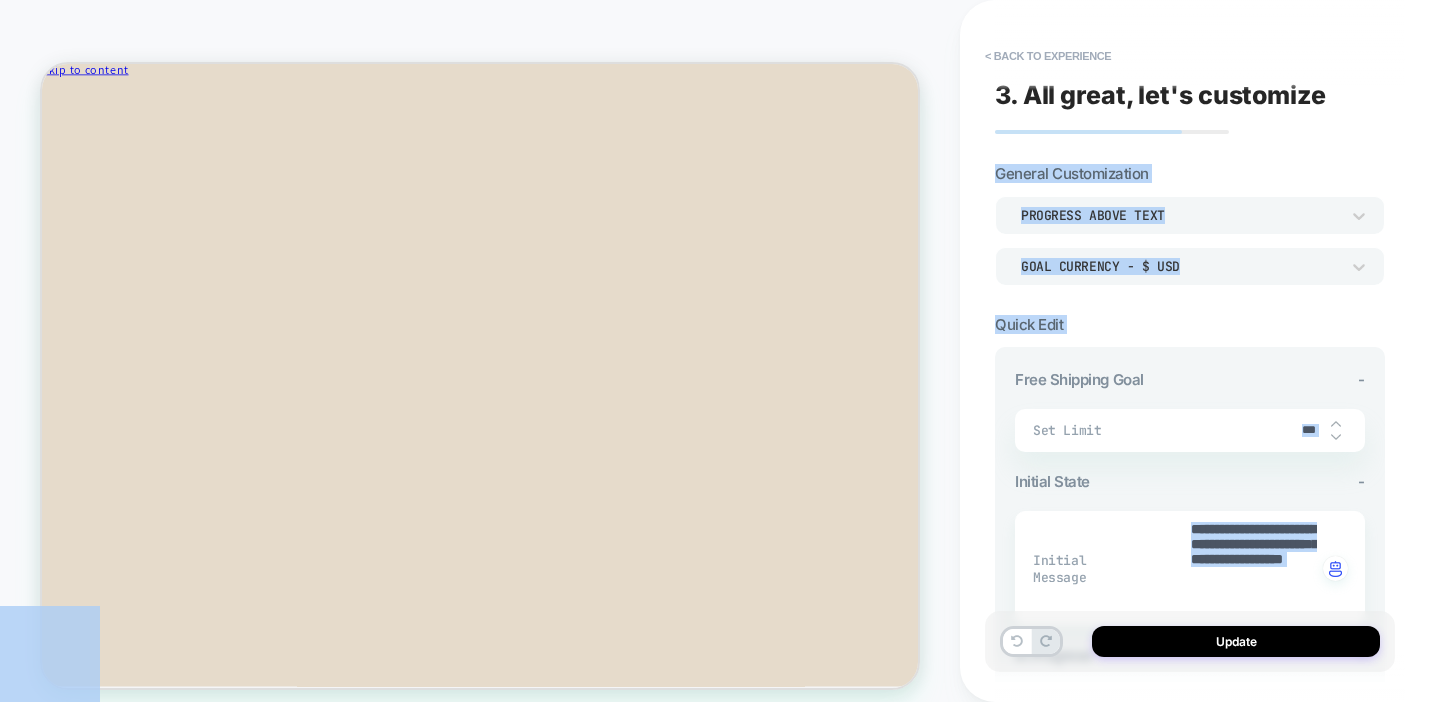 click on "**********" at bounding box center (1190, 829) 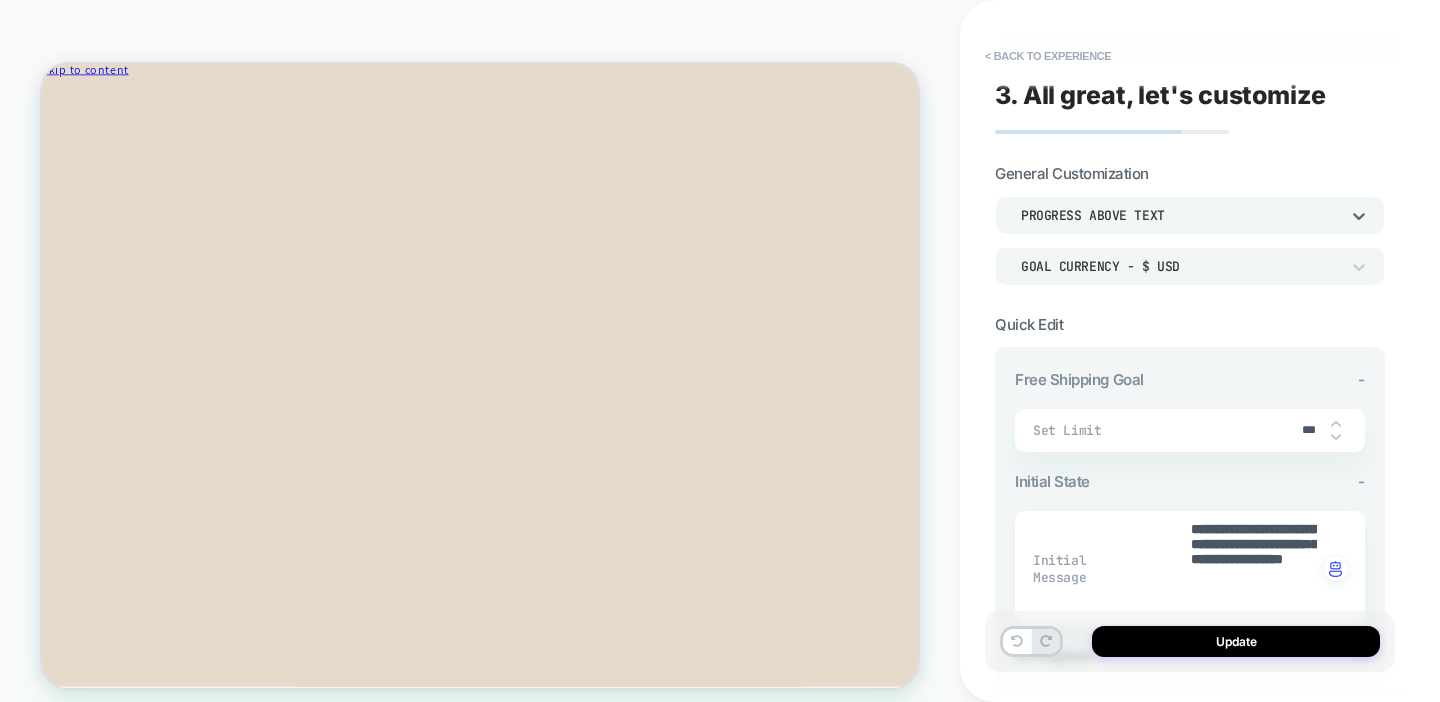 click on "Progress above Text" at bounding box center [1180, 215] 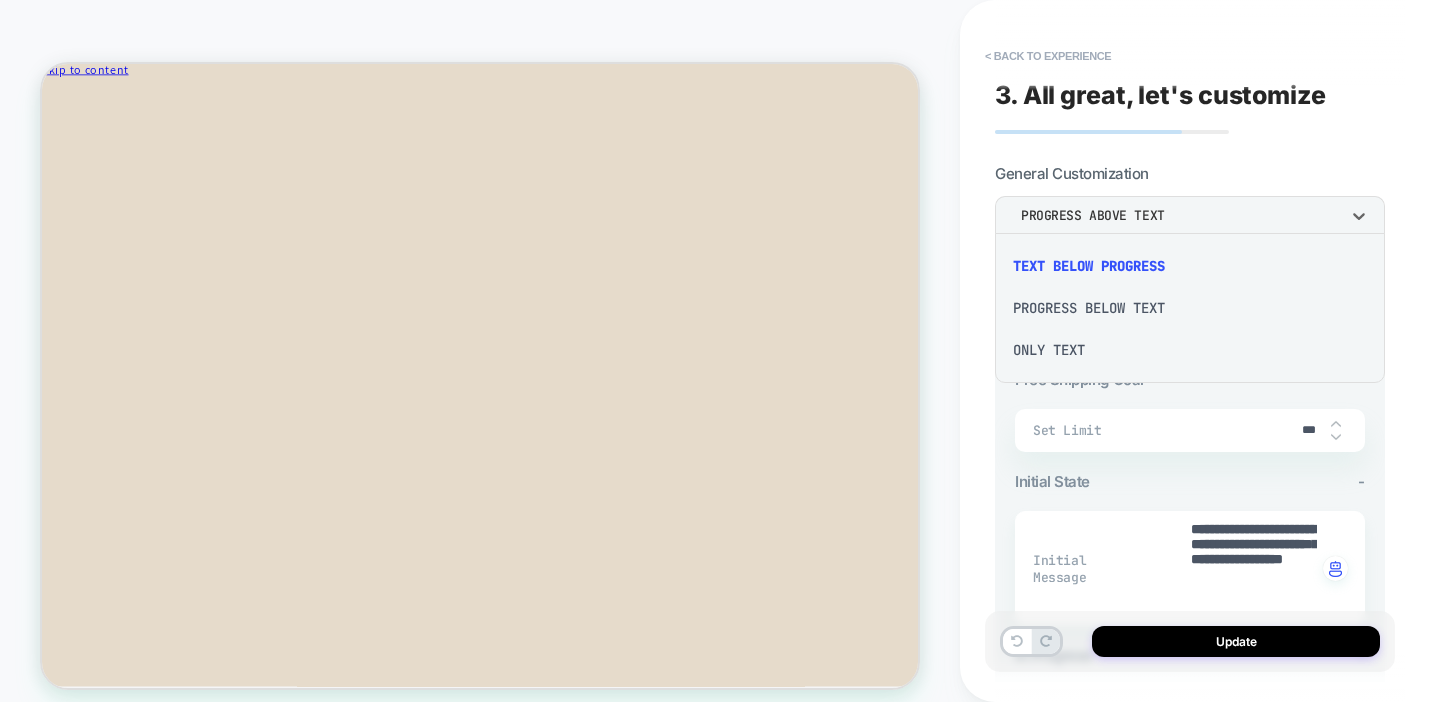 click at bounding box center [720, 351] 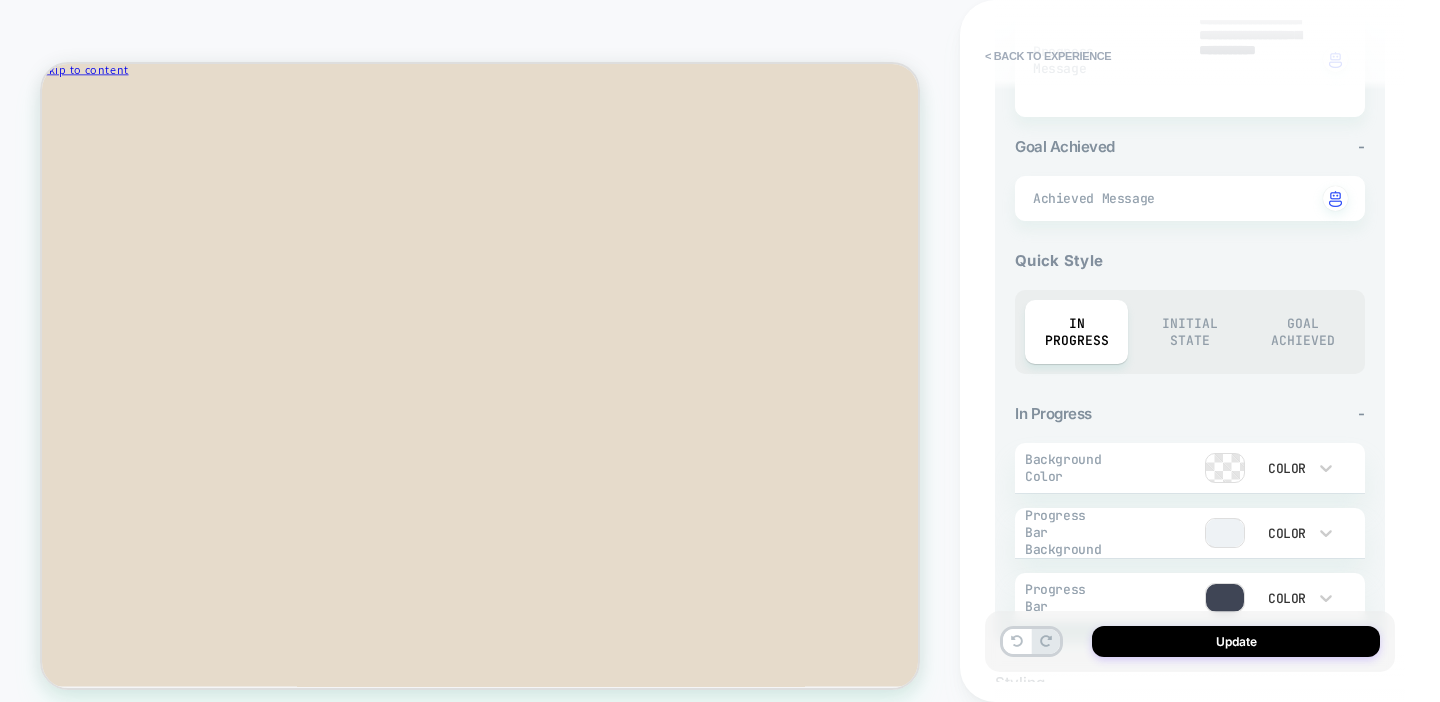 scroll, scrollTop: 685, scrollLeft: 0, axis: vertical 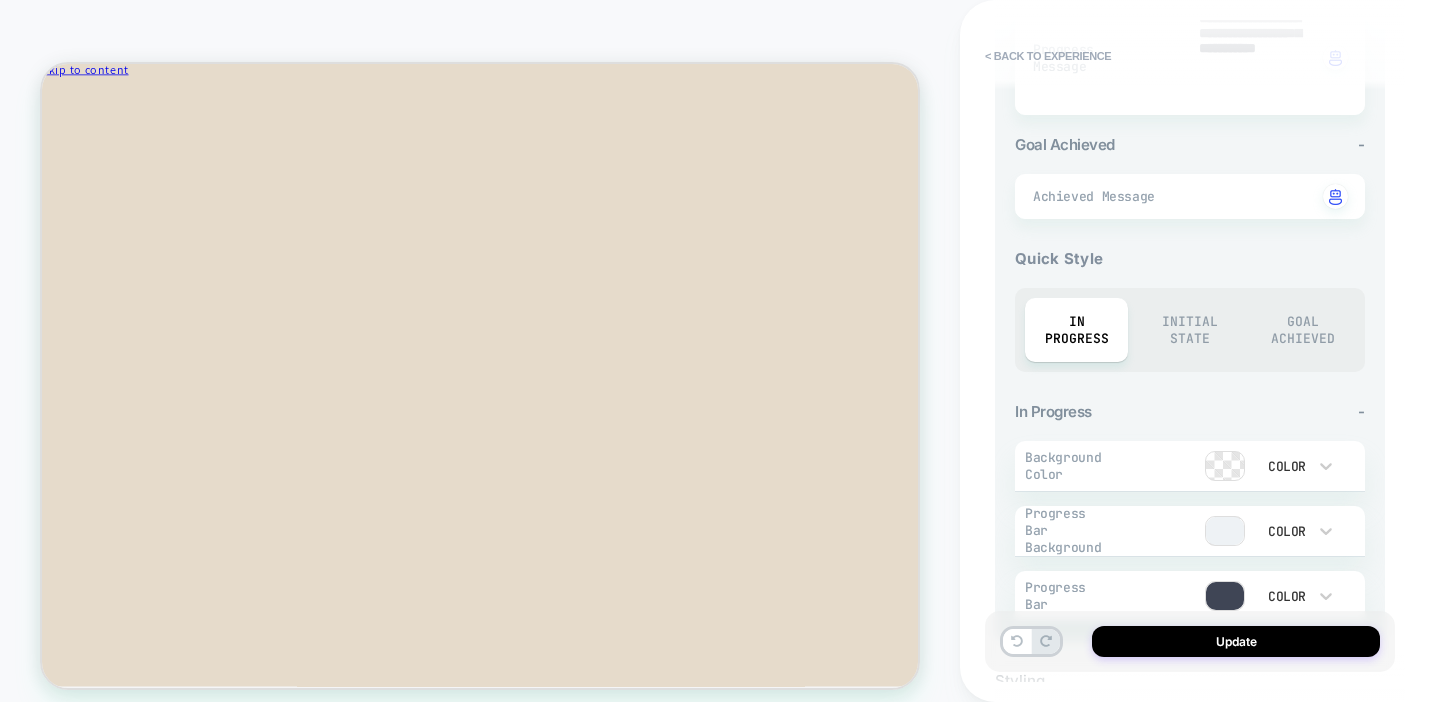 click on "Initial State" at bounding box center (1189, 330) 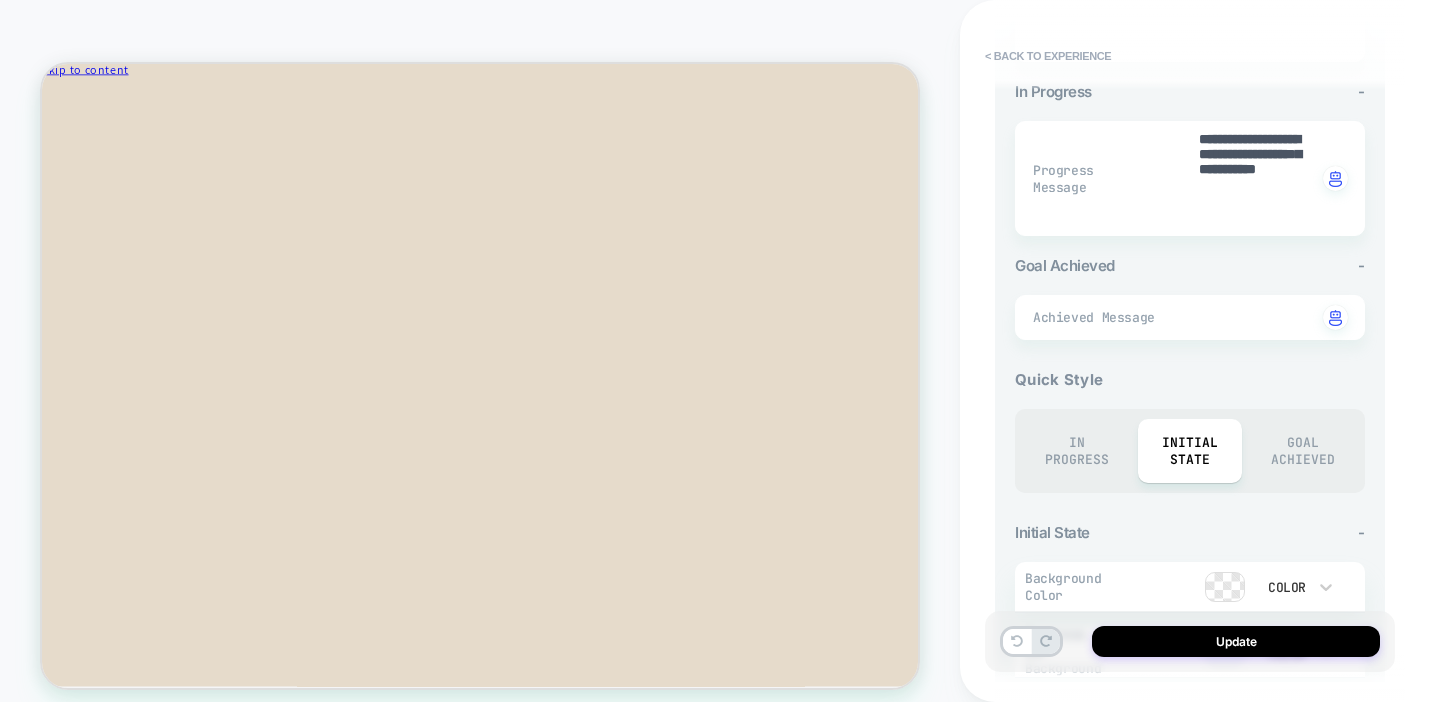 scroll, scrollTop: 0, scrollLeft: 0, axis: both 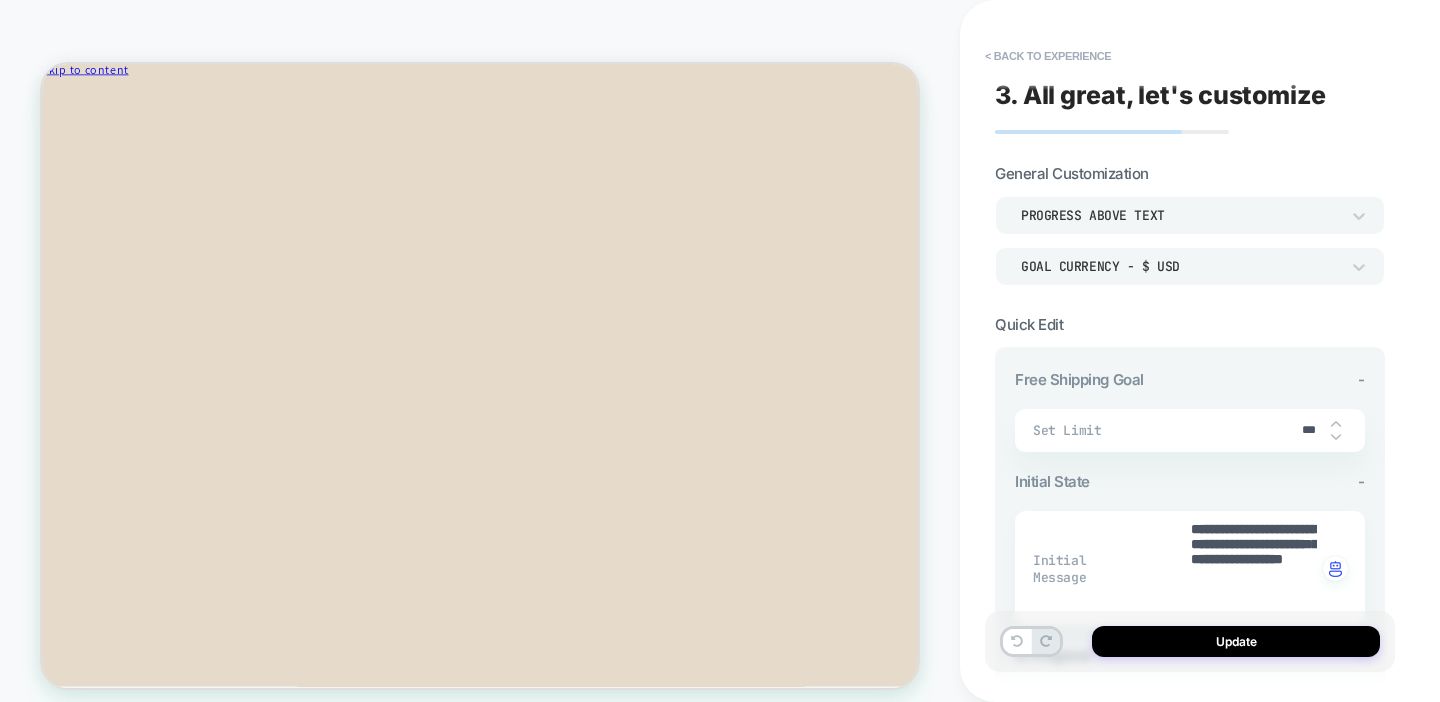 click on "Progress above Text" at bounding box center [1180, 215] 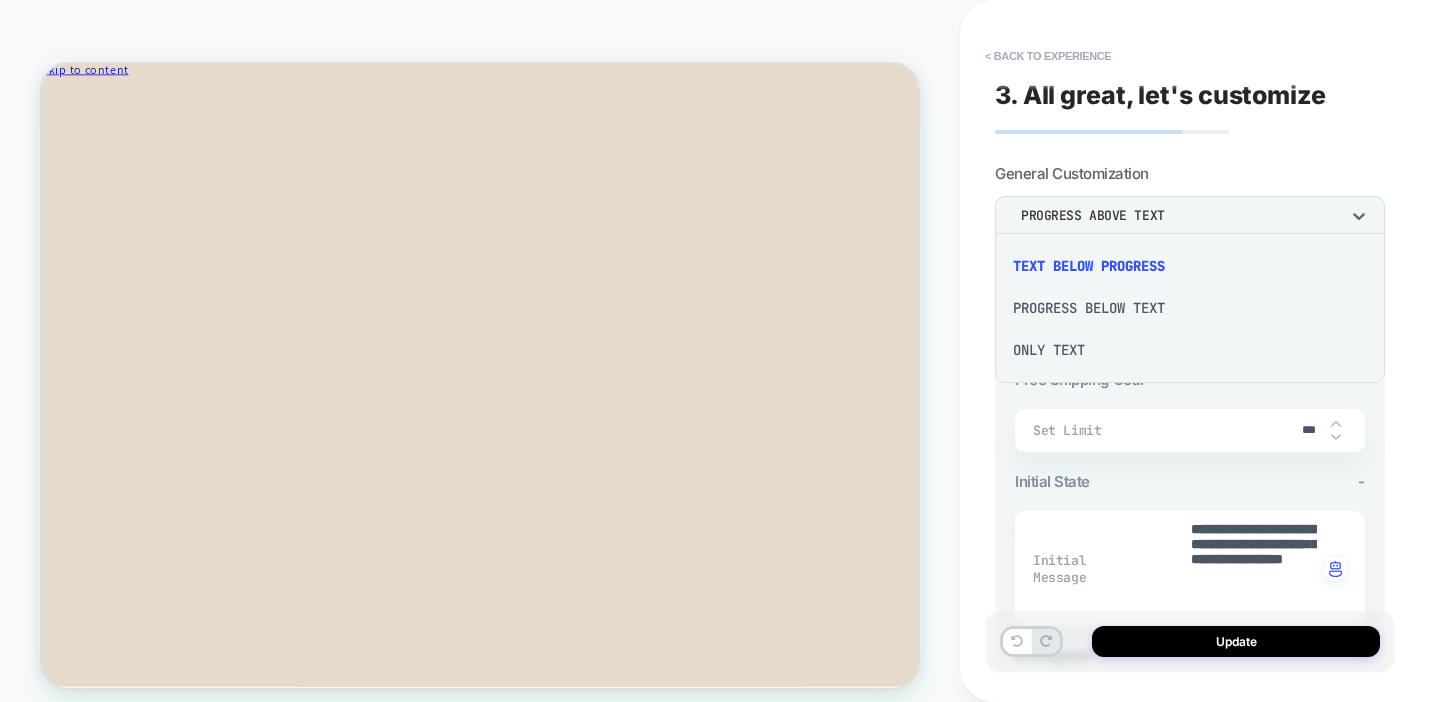click on "Only Text" at bounding box center (1190, 350) 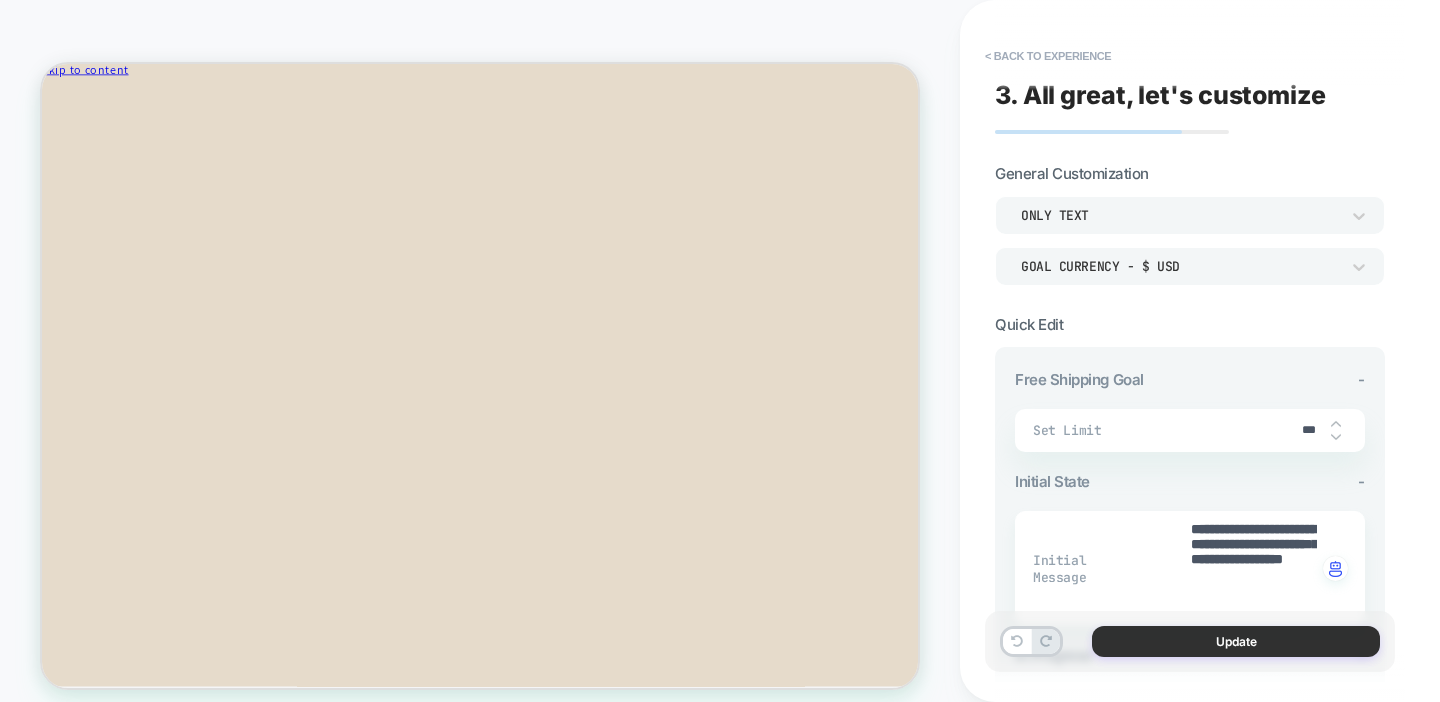 click on "Update" at bounding box center [1236, 641] 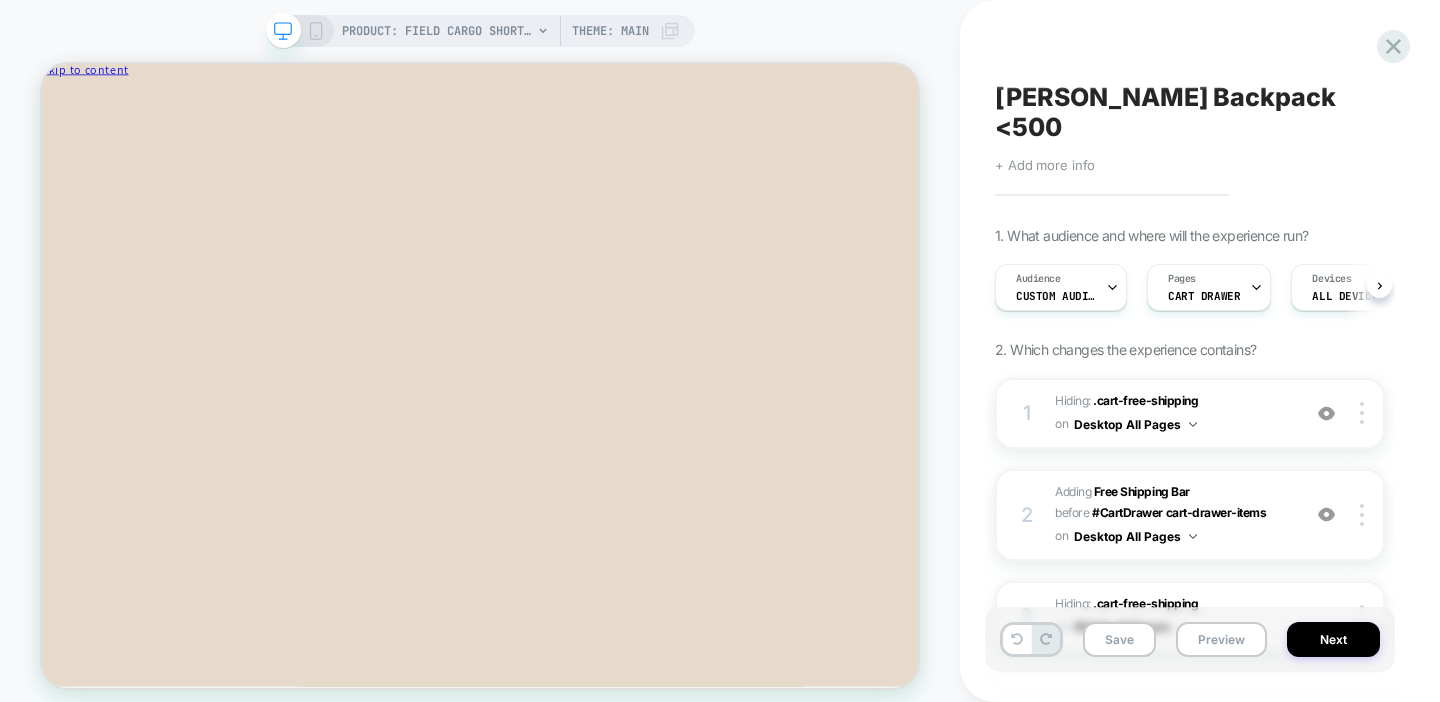 scroll, scrollTop: 0, scrollLeft: 1, axis: horizontal 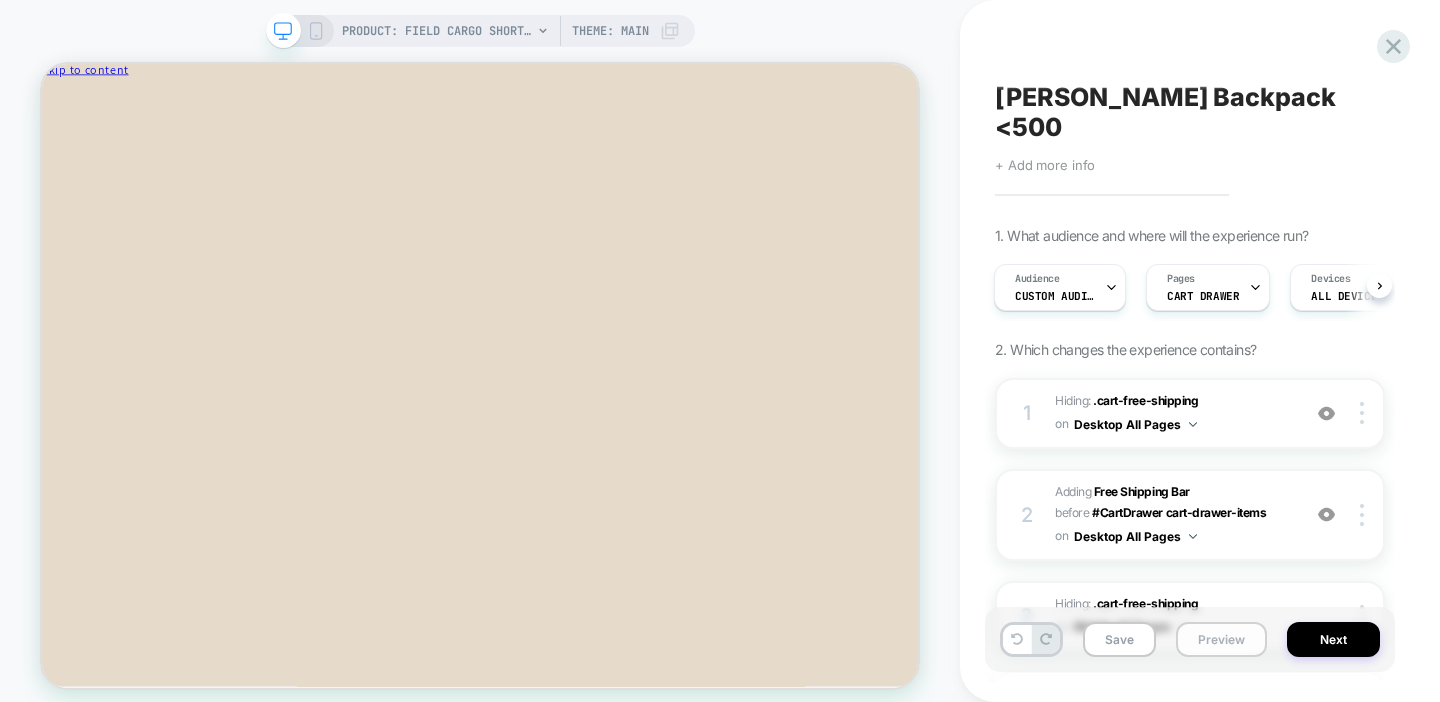 click on "Preview" at bounding box center [1221, 639] 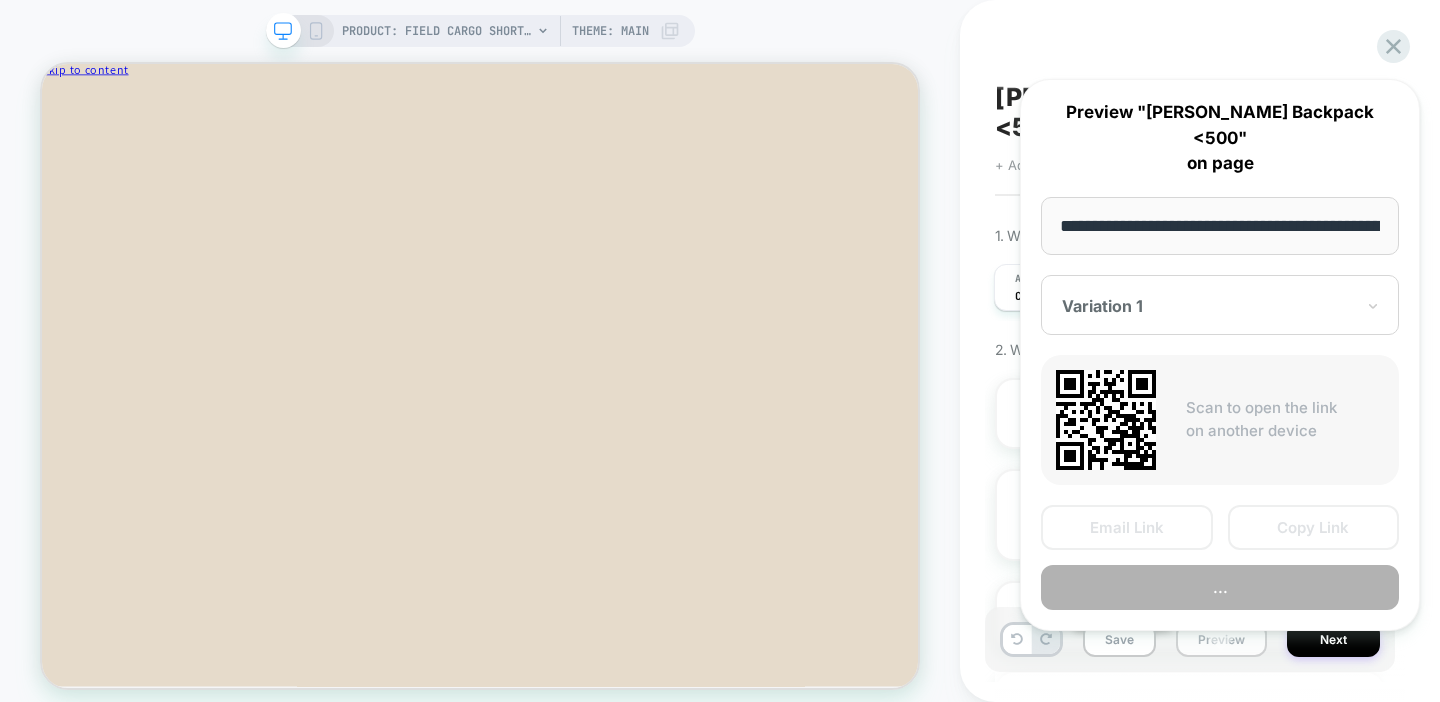 scroll, scrollTop: 0, scrollLeft: 422, axis: horizontal 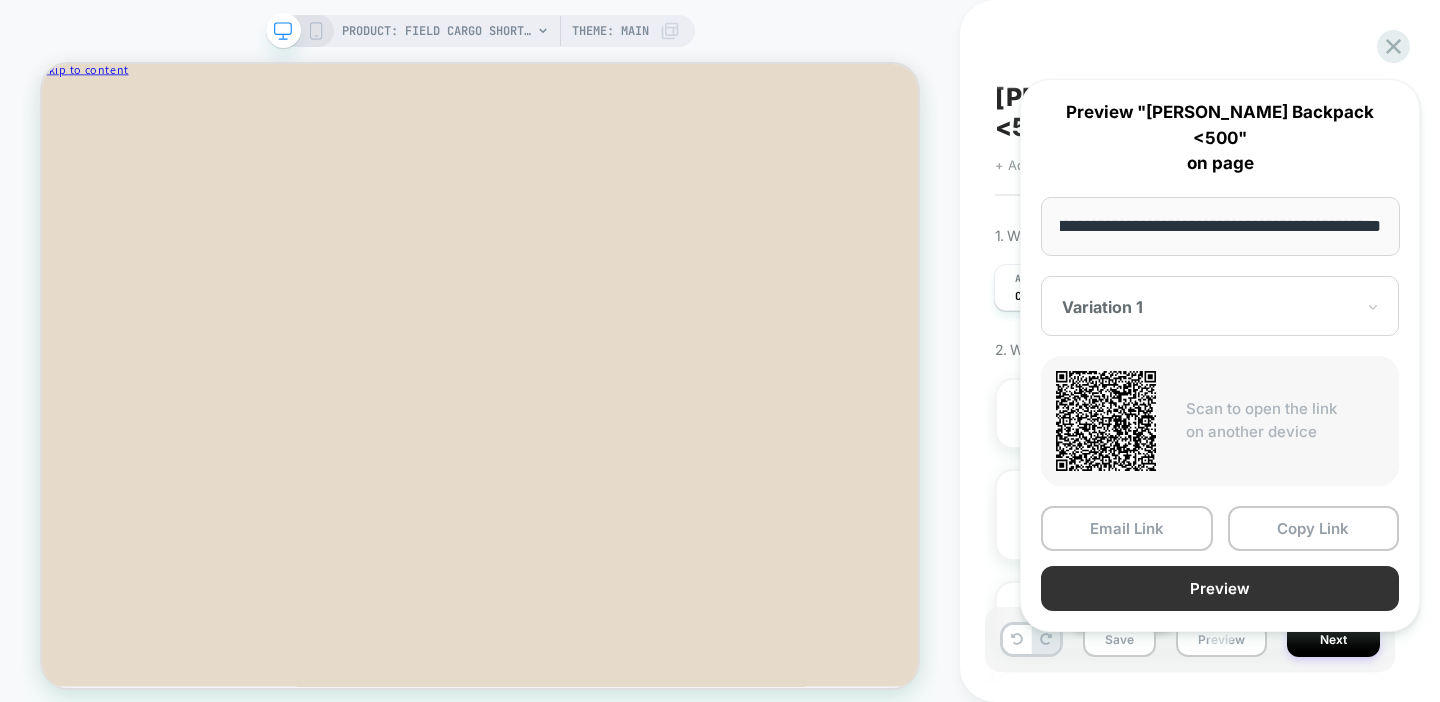 click on "Preview" at bounding box center (1220, 588) 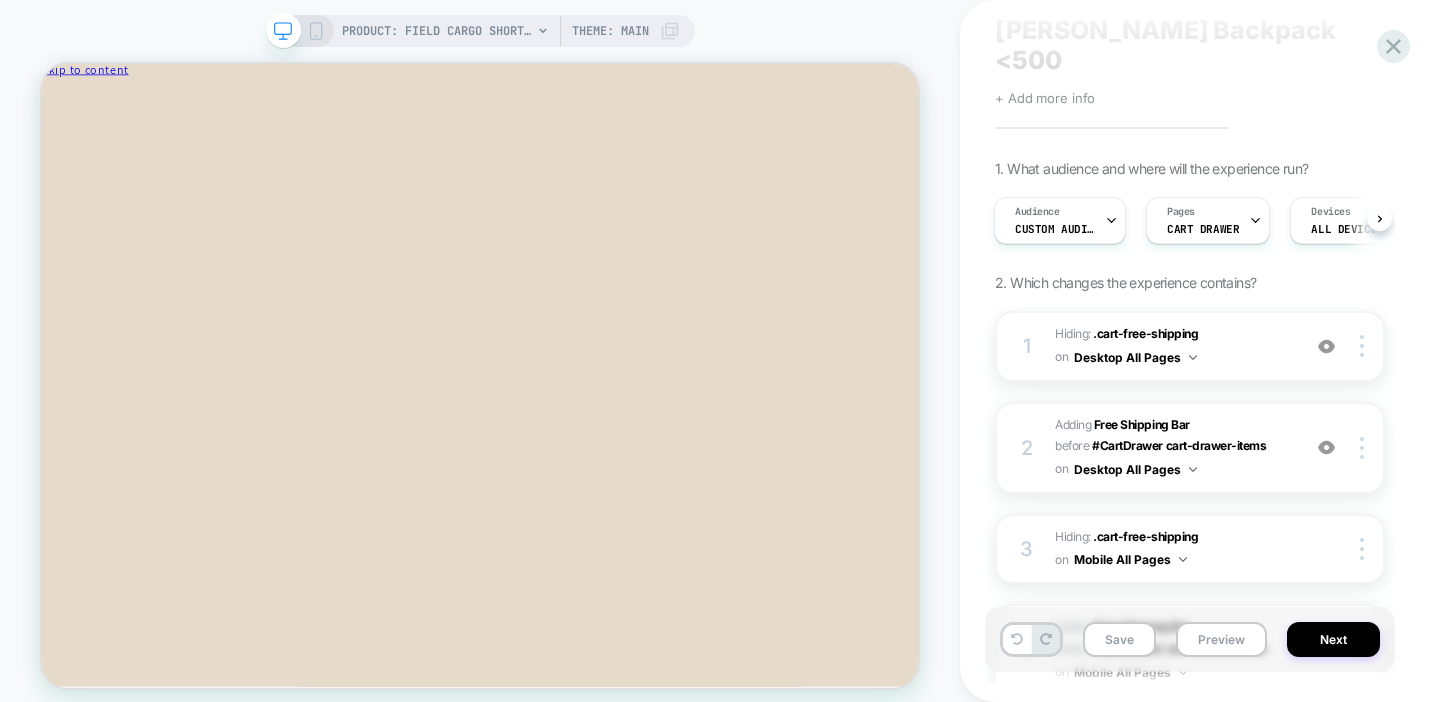 scroll, scrollTop: 175, scrollLeft: 0, axis: vertical 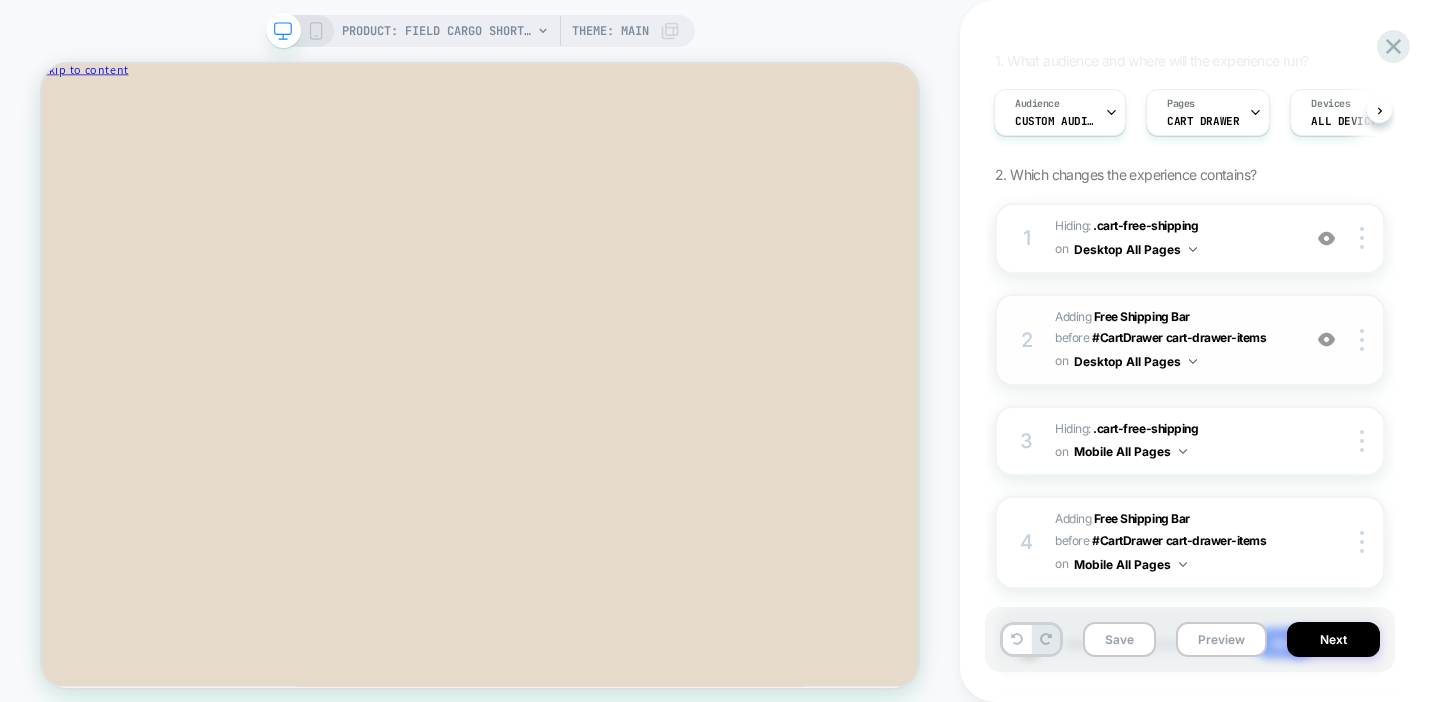 click on "#_loomi_addon_1751997079939 Adding   Free Shipping Bar   BEFORE #CartDrawer cart-drawer-items #CartDrawer cart-drawer-items   on Desktop All Pages" at bounding box center (1172, 340) 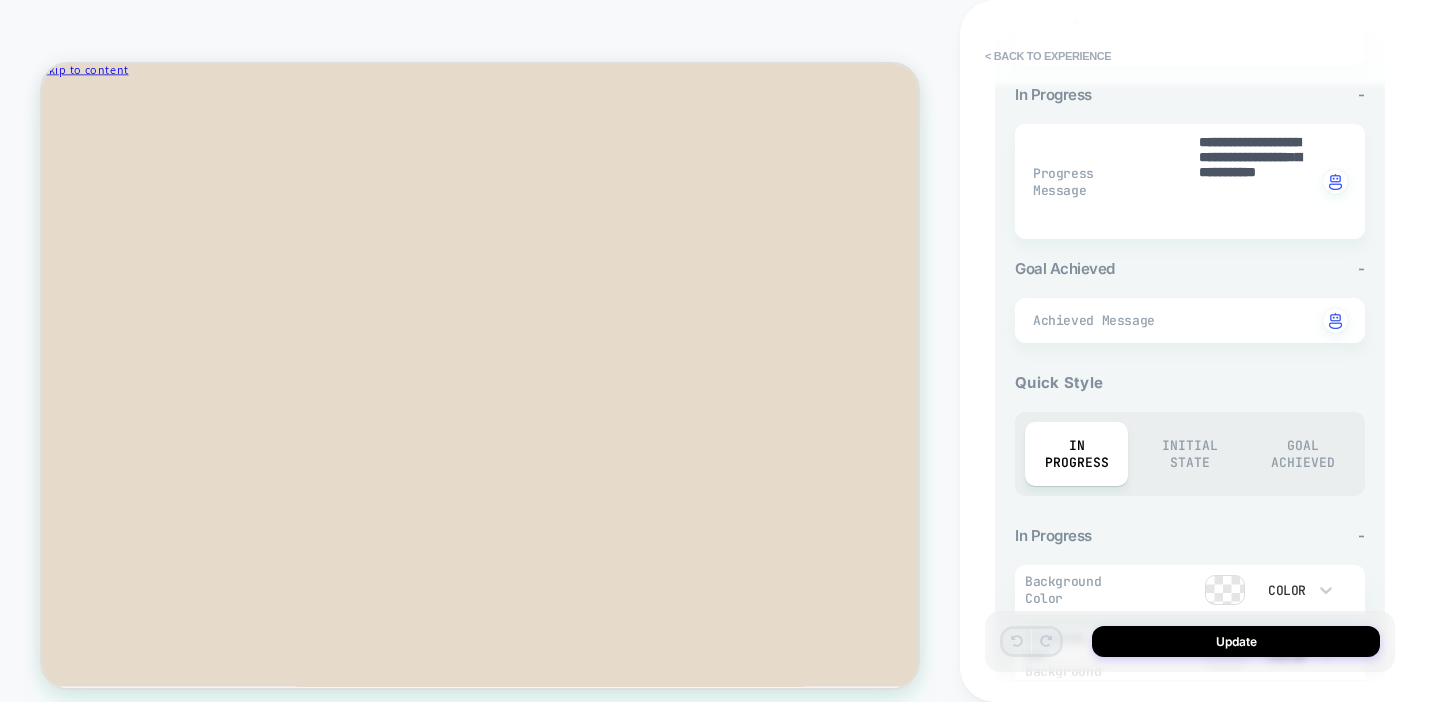 scroll, scrollTop: 0, scrollLeft: 0, axis: both 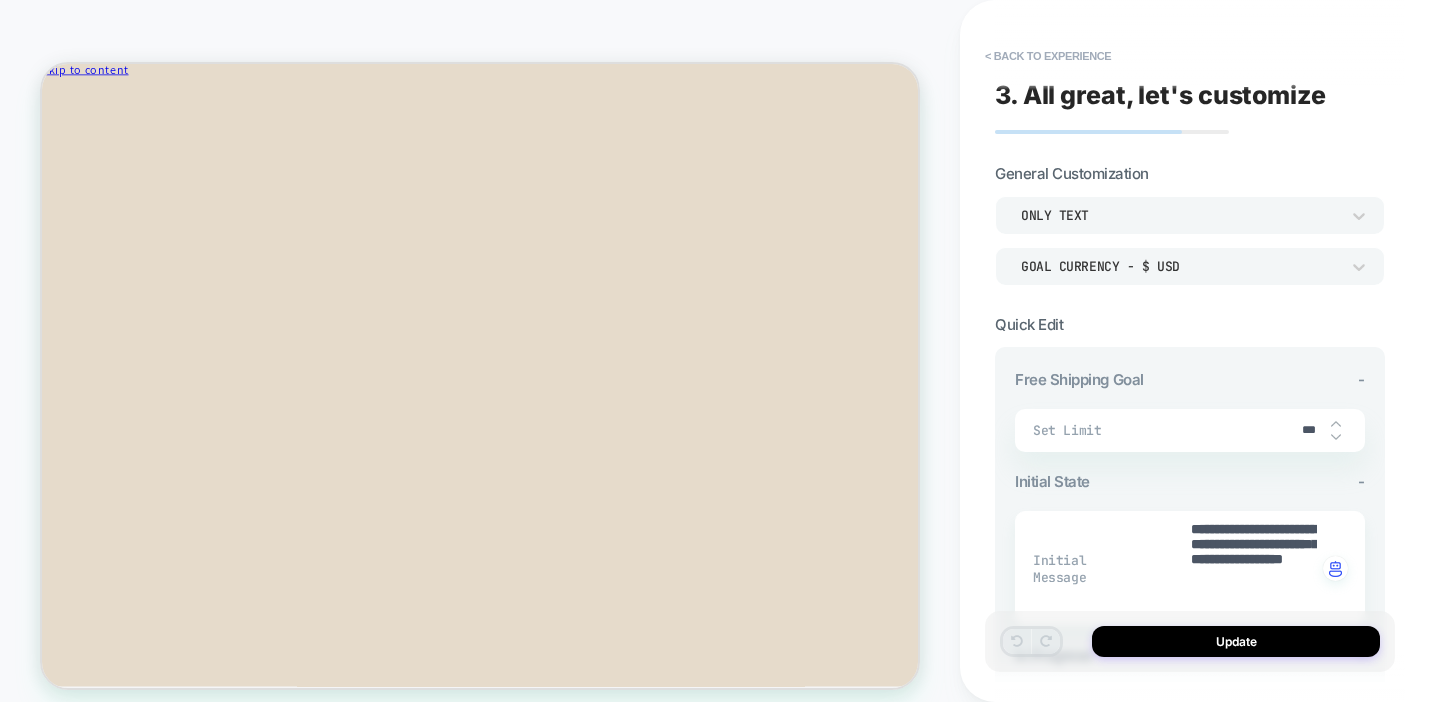 click on "Only Text" at bounding box center [1180, 215] 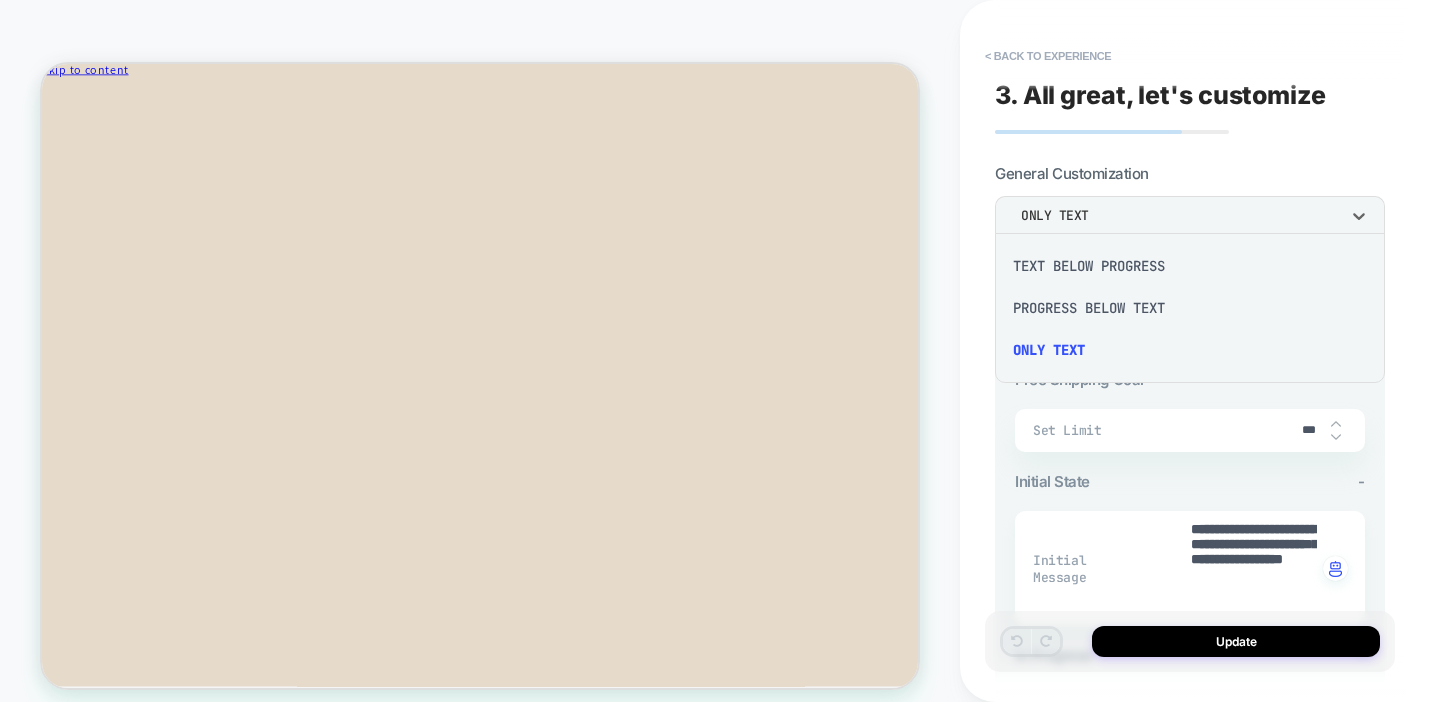 click on "Progress Below Text" at bounding box center [1190, 308] 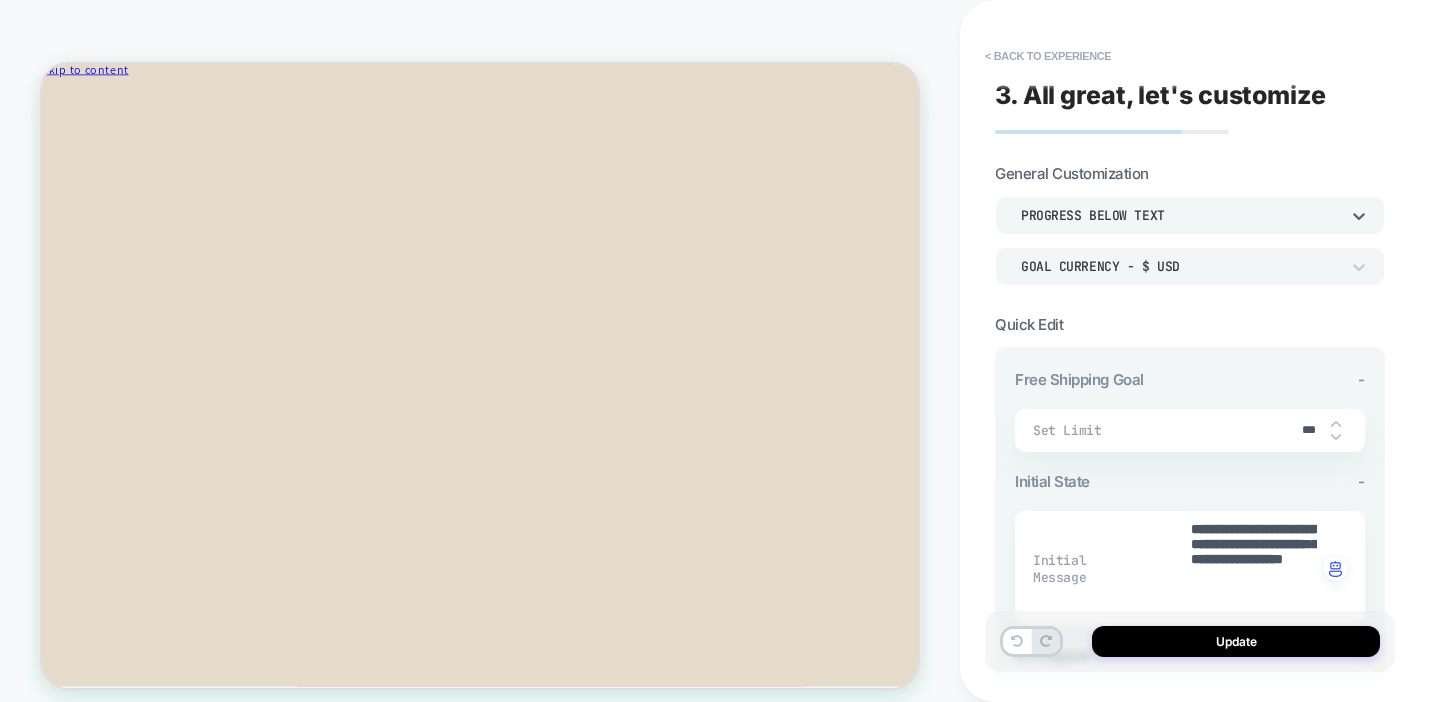 click on "Progress Below Text" at bounding box center [1180, 215] 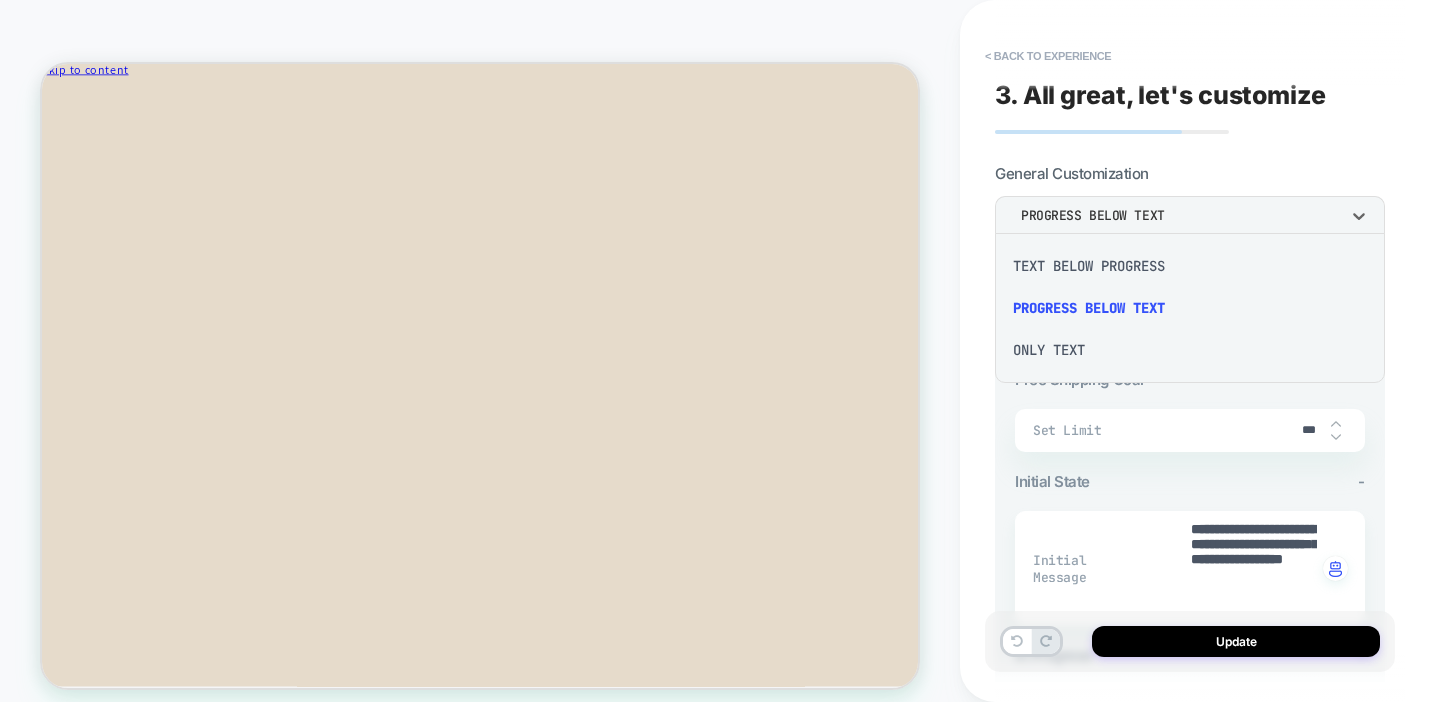 click on "Text Below Progress" at bounding box center (1190, 266) 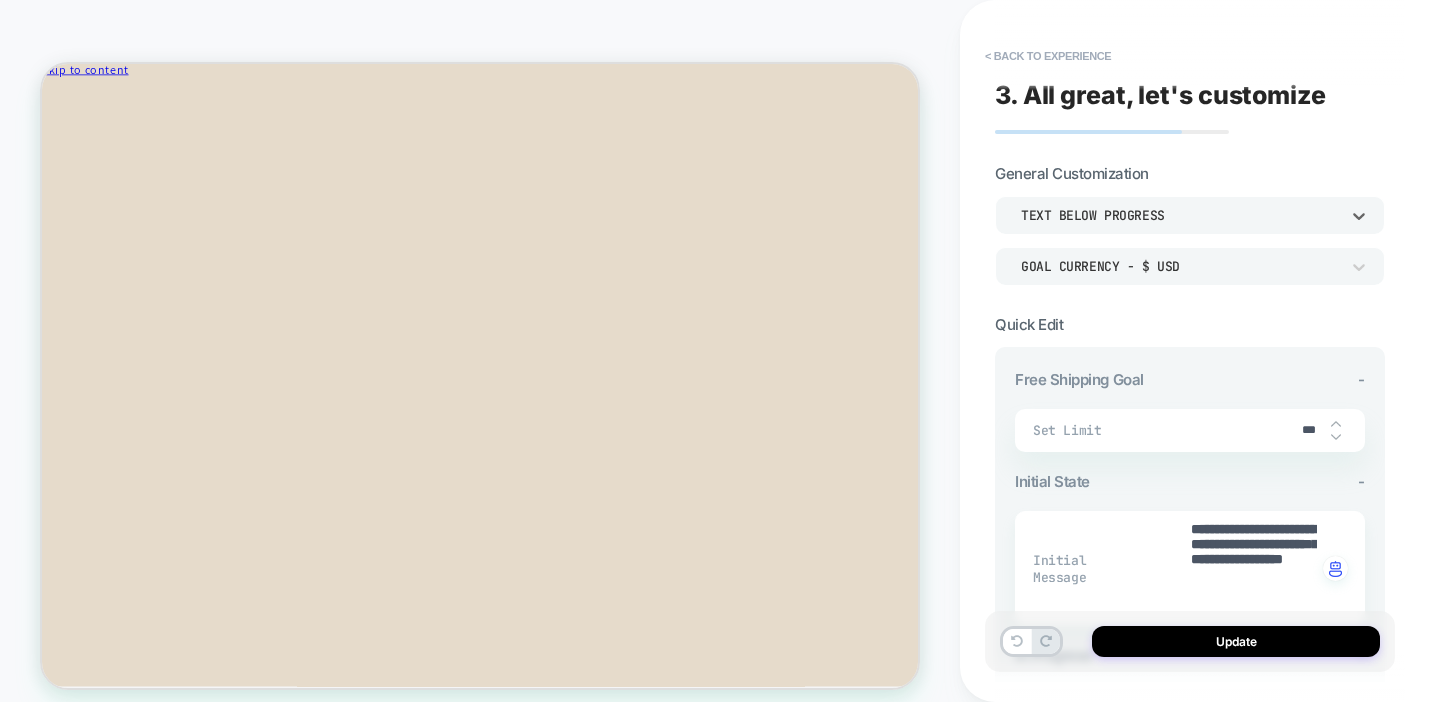 click on "Text Below Progress" at bounding box center [1190, 215] 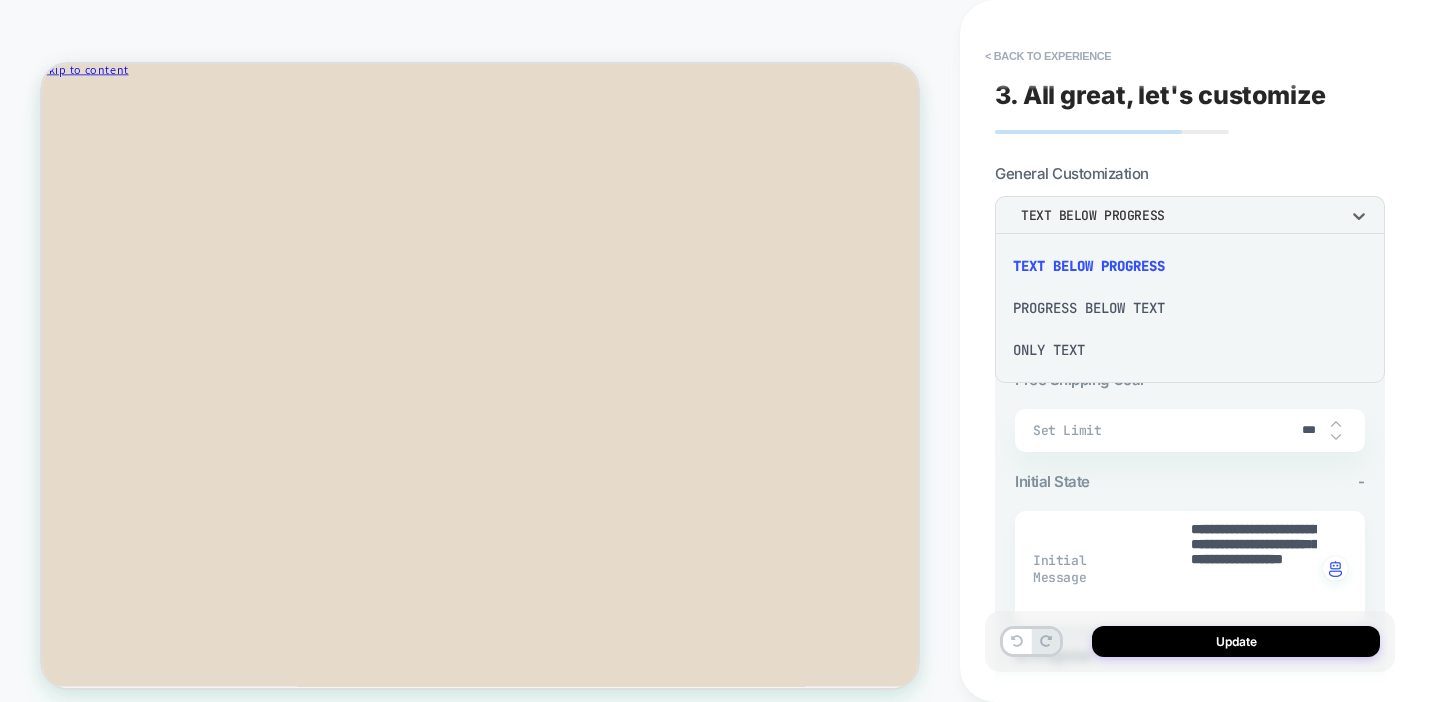 click on "Progress Below Text" at bounding box center [1190, 308] 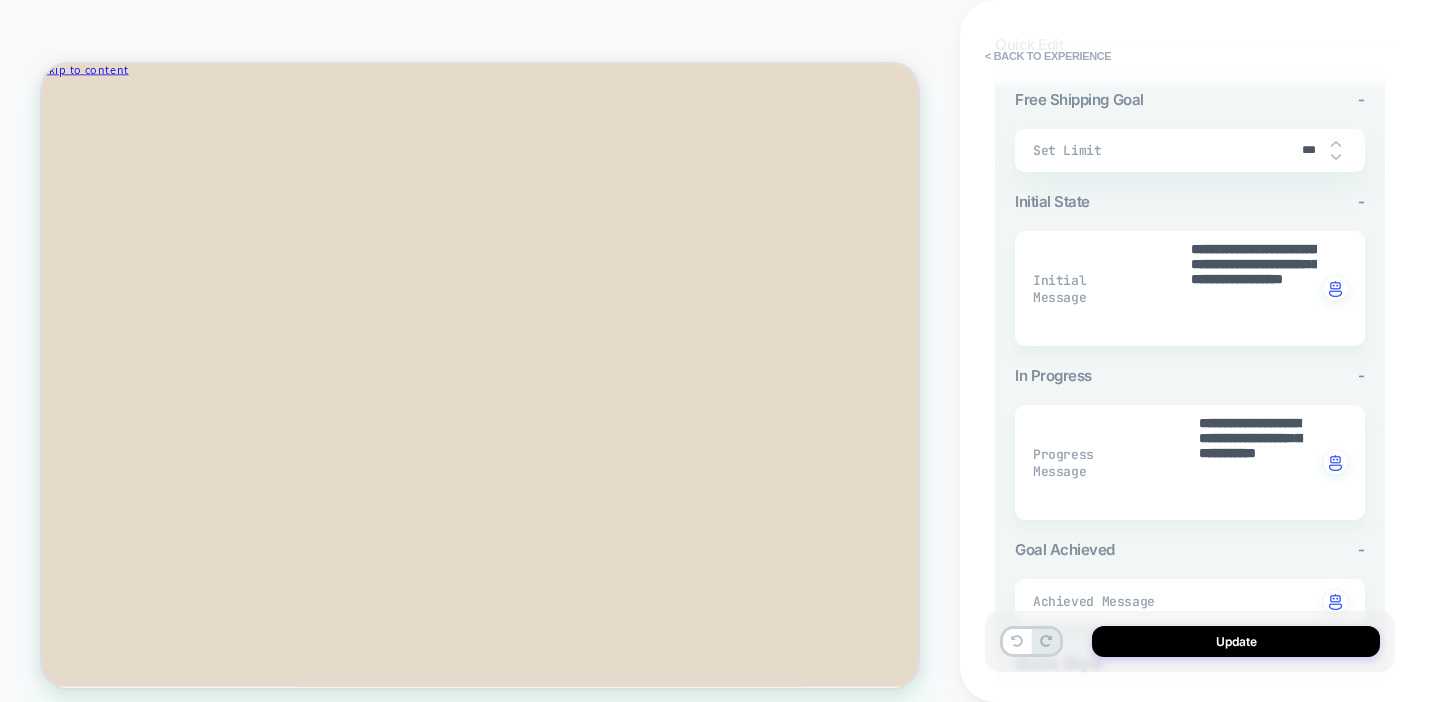 scroll, scrollTop: 885, scrollLeft: 0, axis: vertical 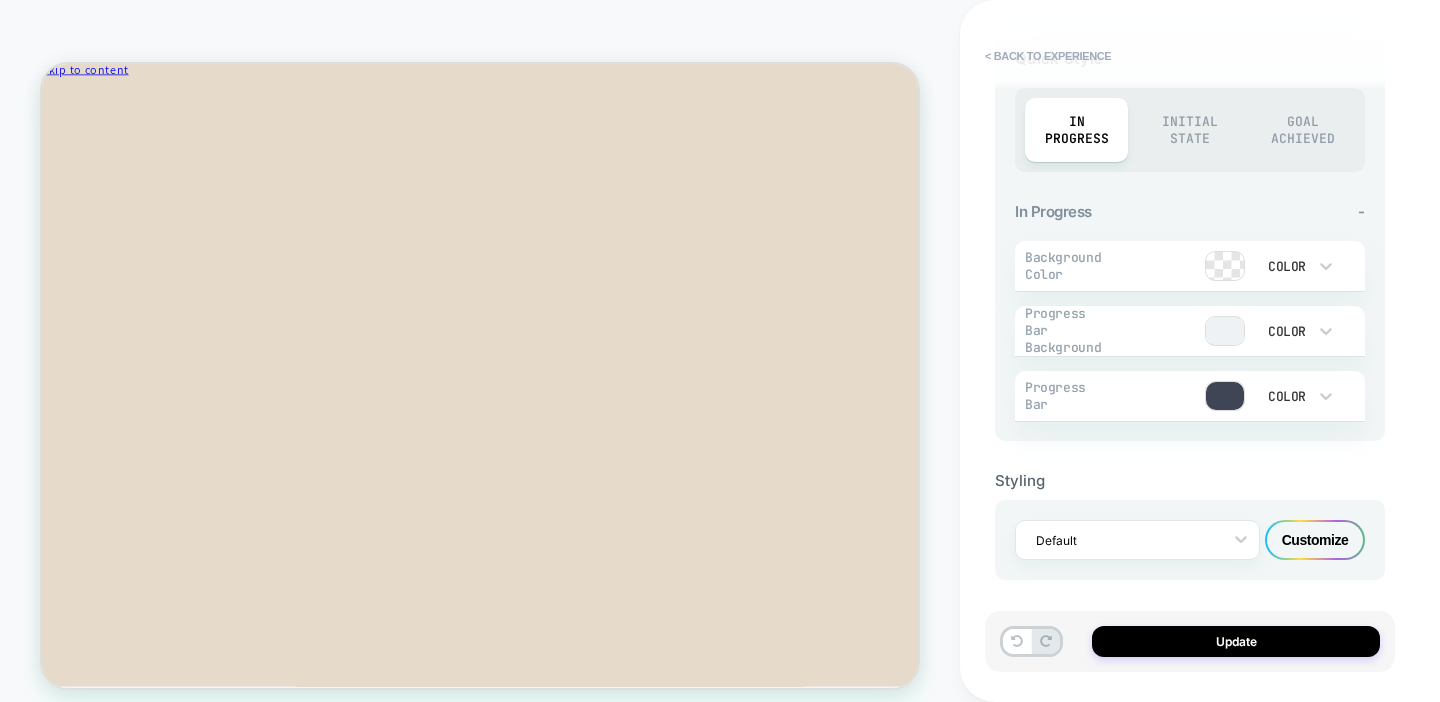 click on "Initial State" at bounding box center (1189, 130) 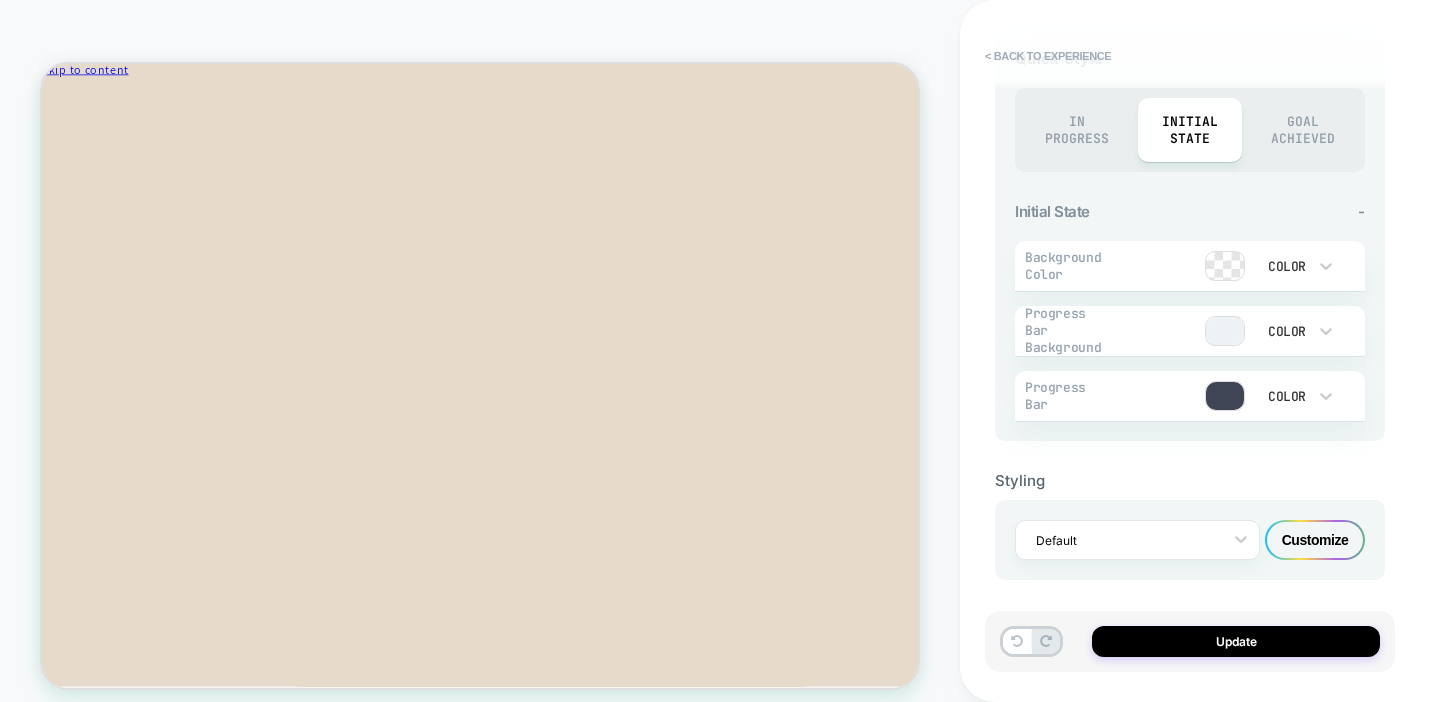 click on "Color" at bounding box center (1285, 396) 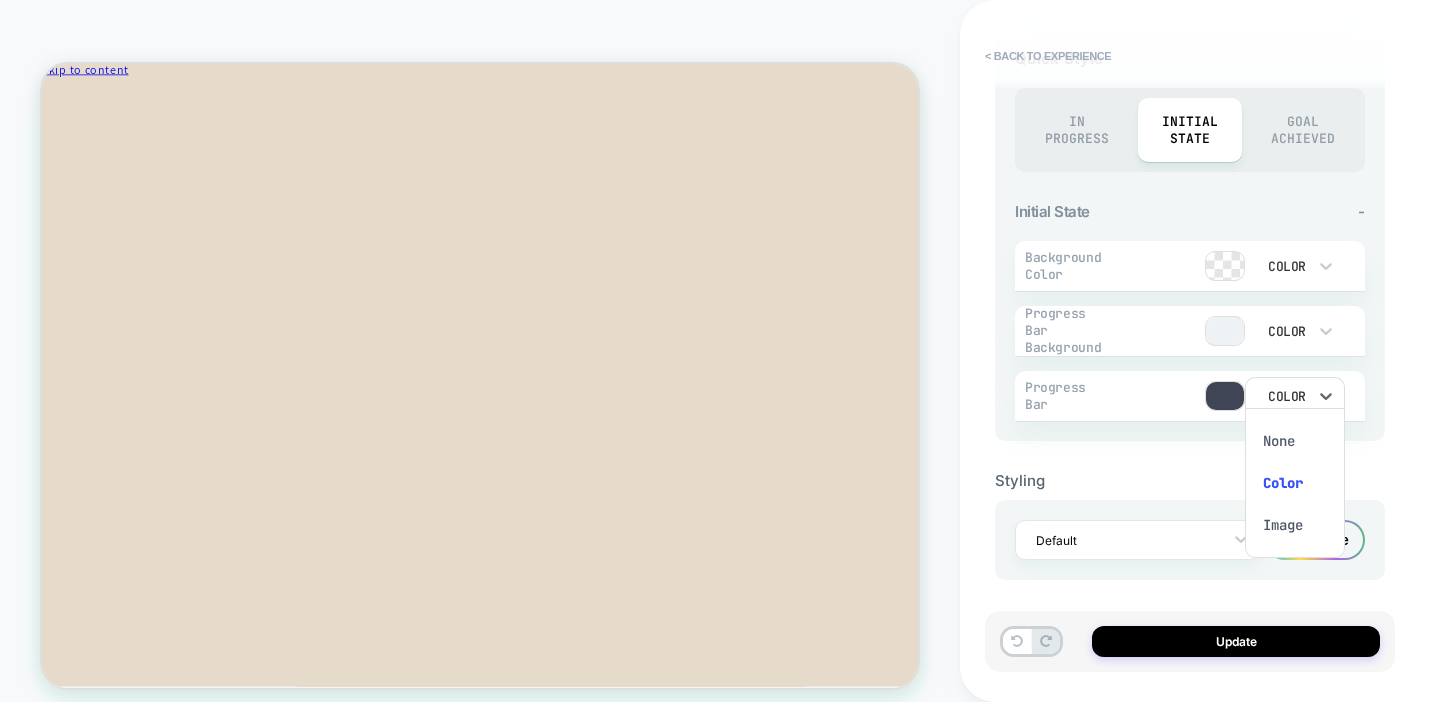 click on "None" at bounding box center (1295, 441) 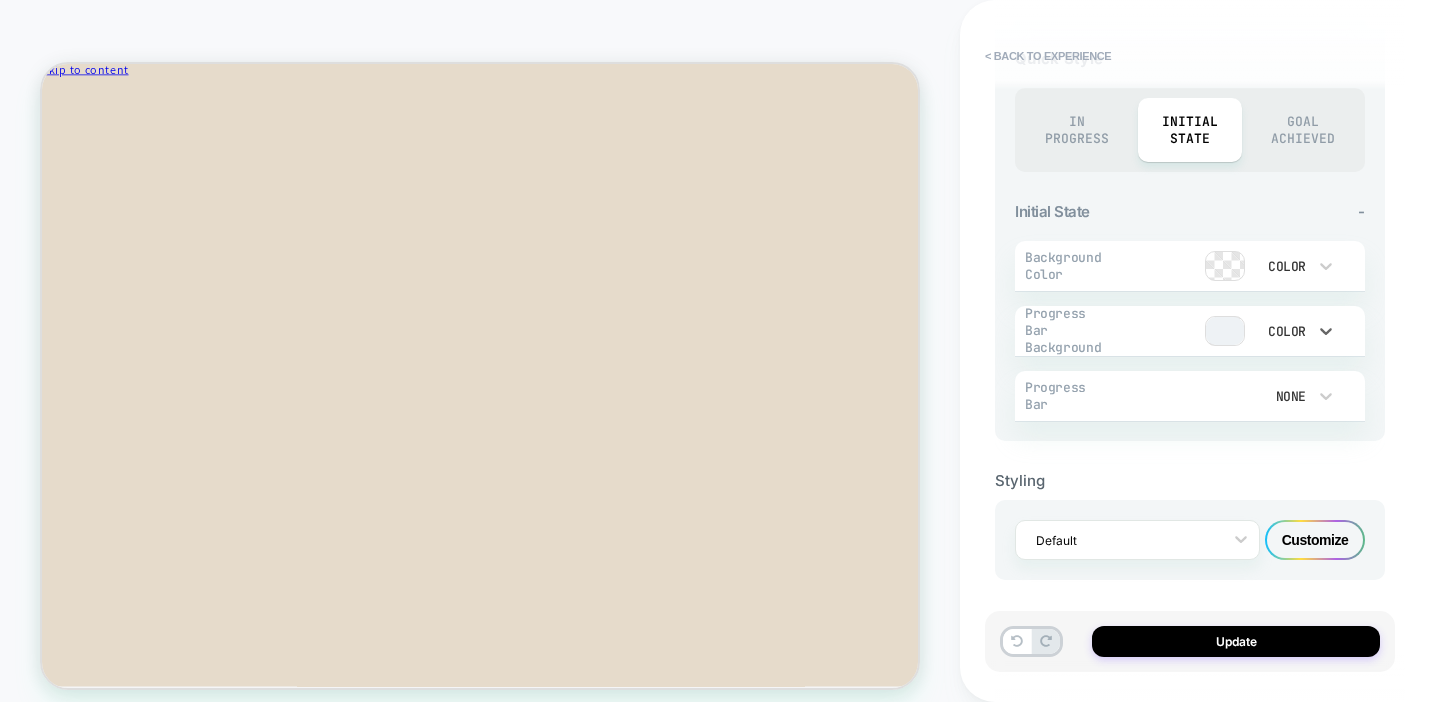 click on "Color" at bounding box center [1295, 331] 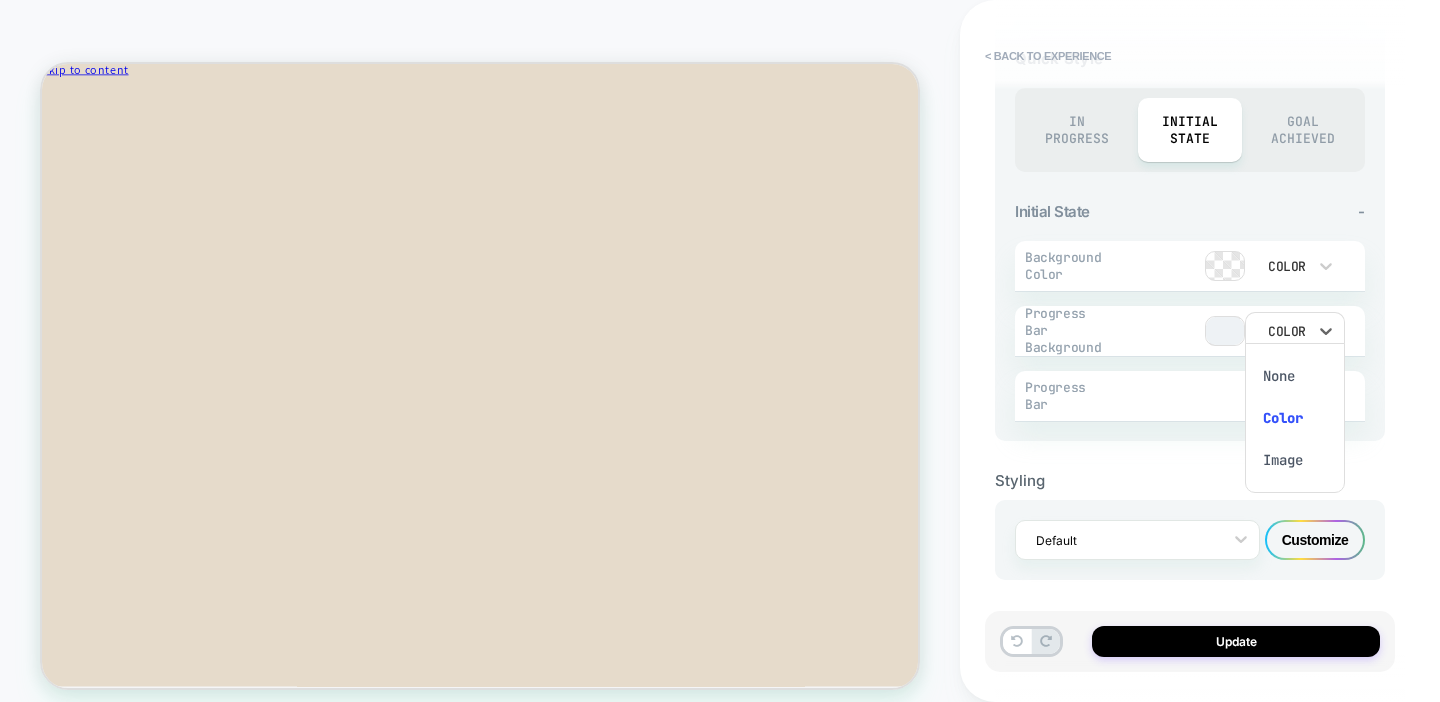 click on "None" at bounding box center (1295, 376) 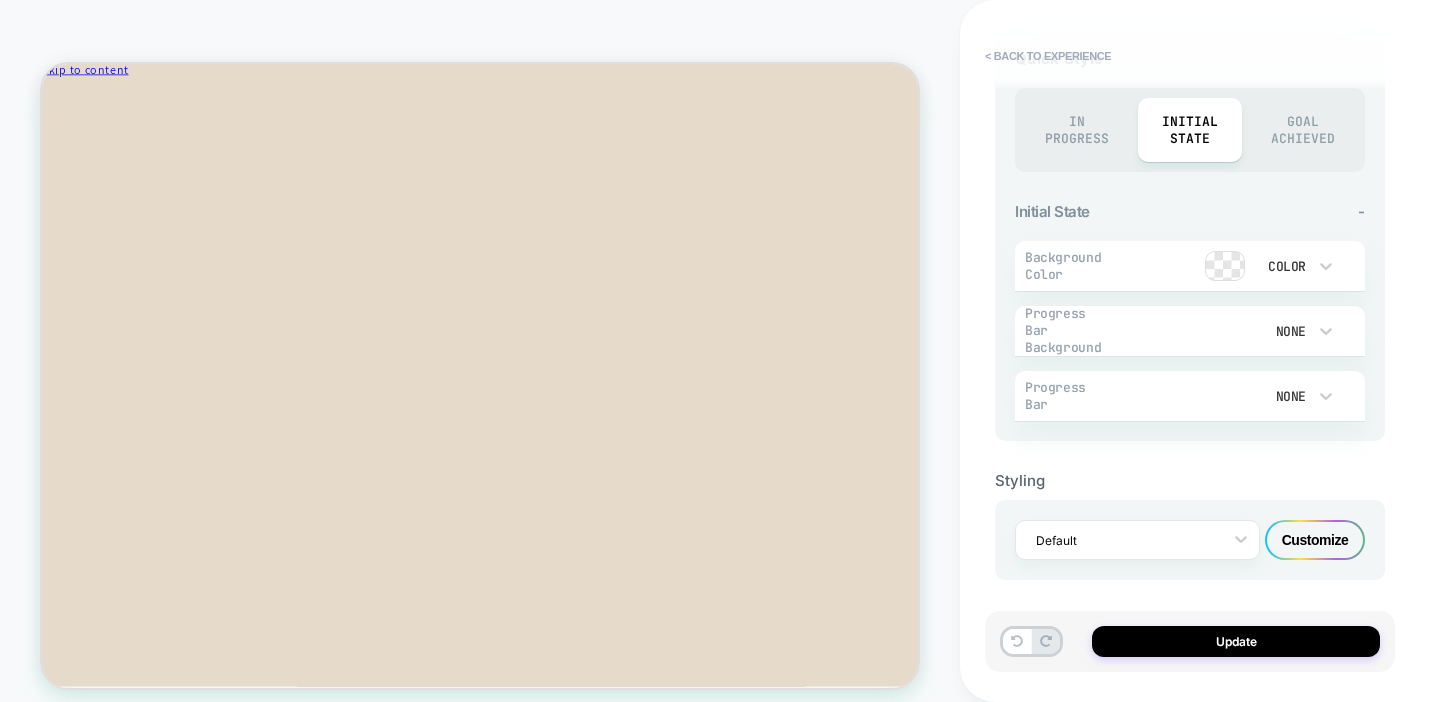 click on "Color" at bounding box center (1285, 266) 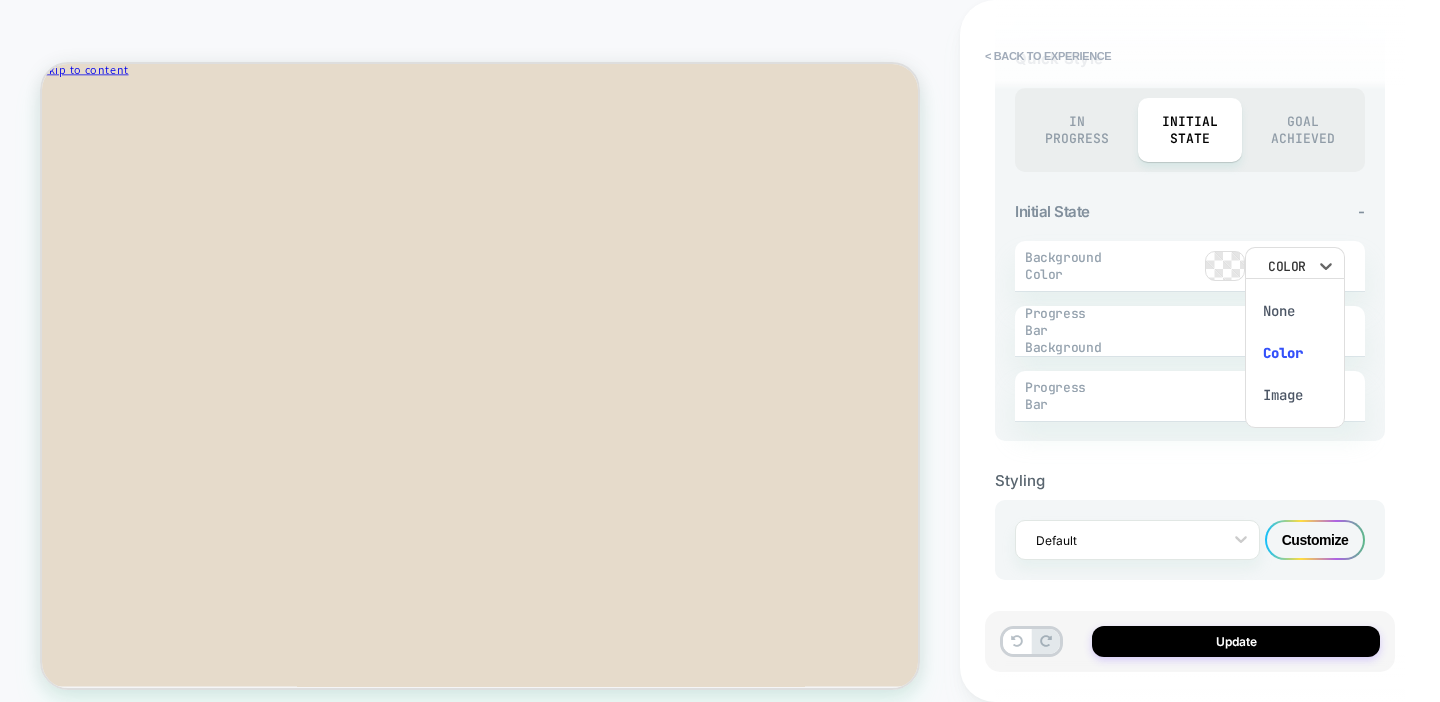 click on "None" at bounding box center (1295, 311) 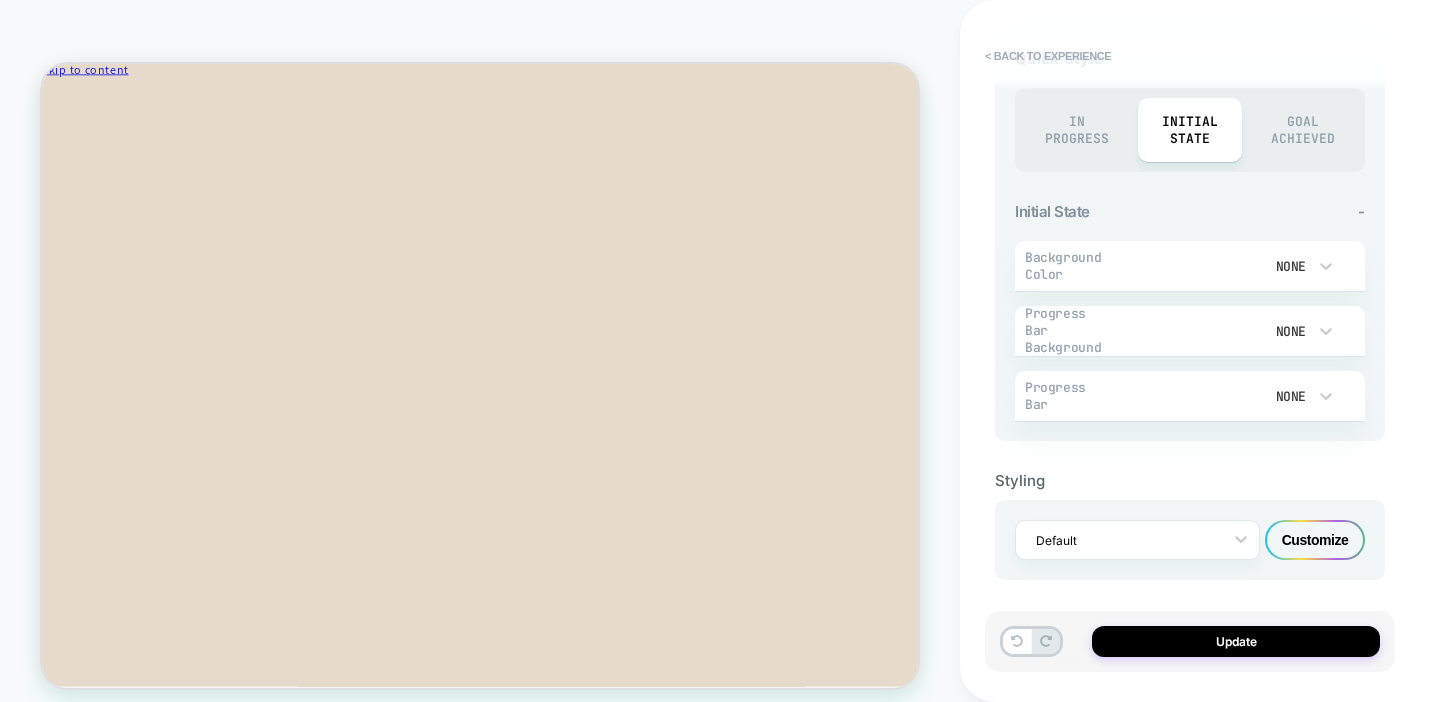 click on "Progress Bar None" at bounding box center (1185, 396) 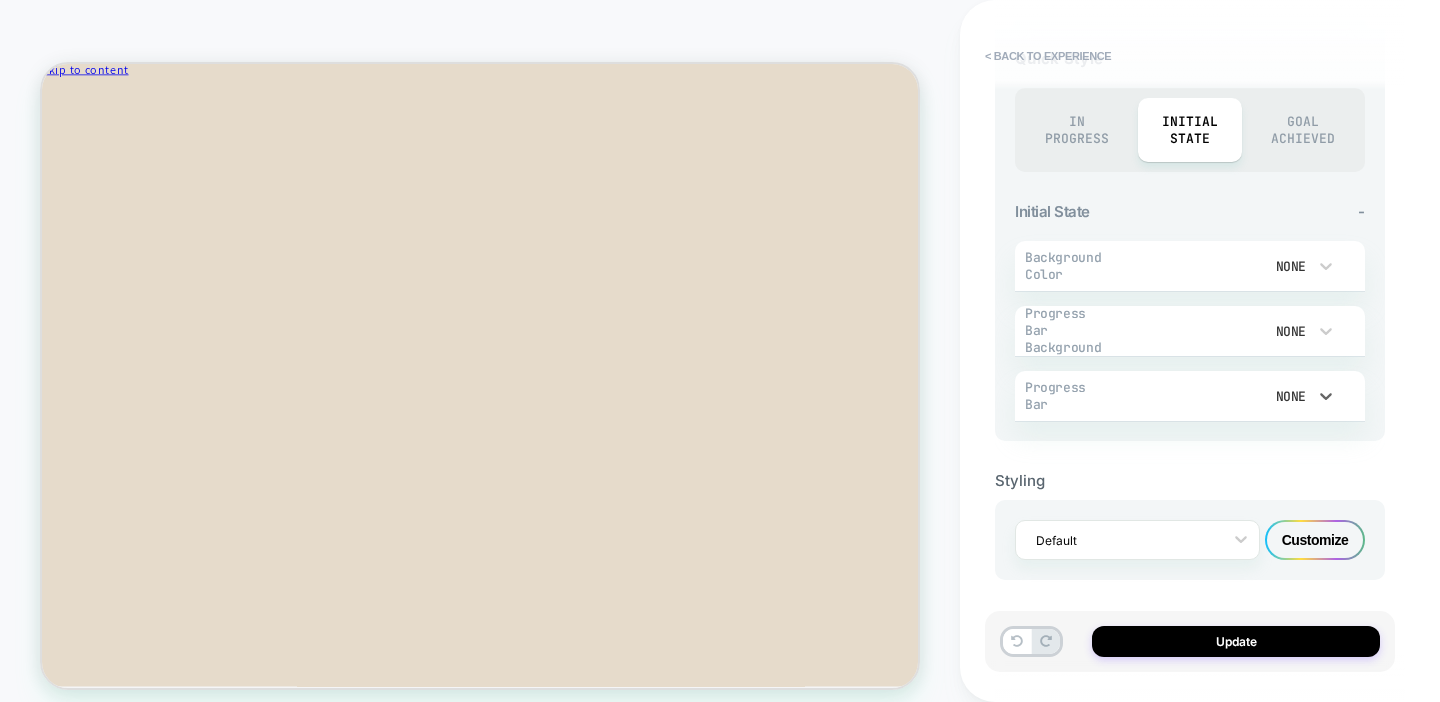 click on "None" at bounding box center [1285, 396] 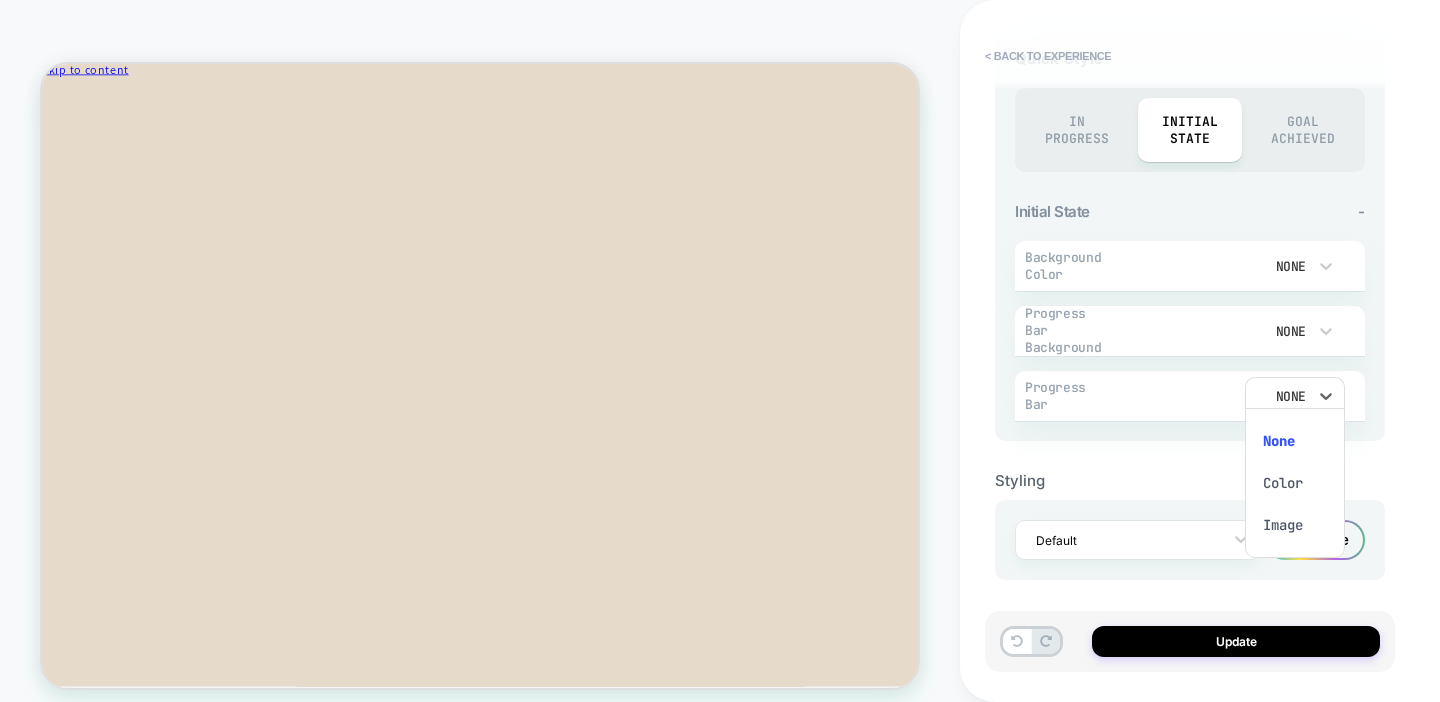 click on "Color" at bounding box center (1295, 483) 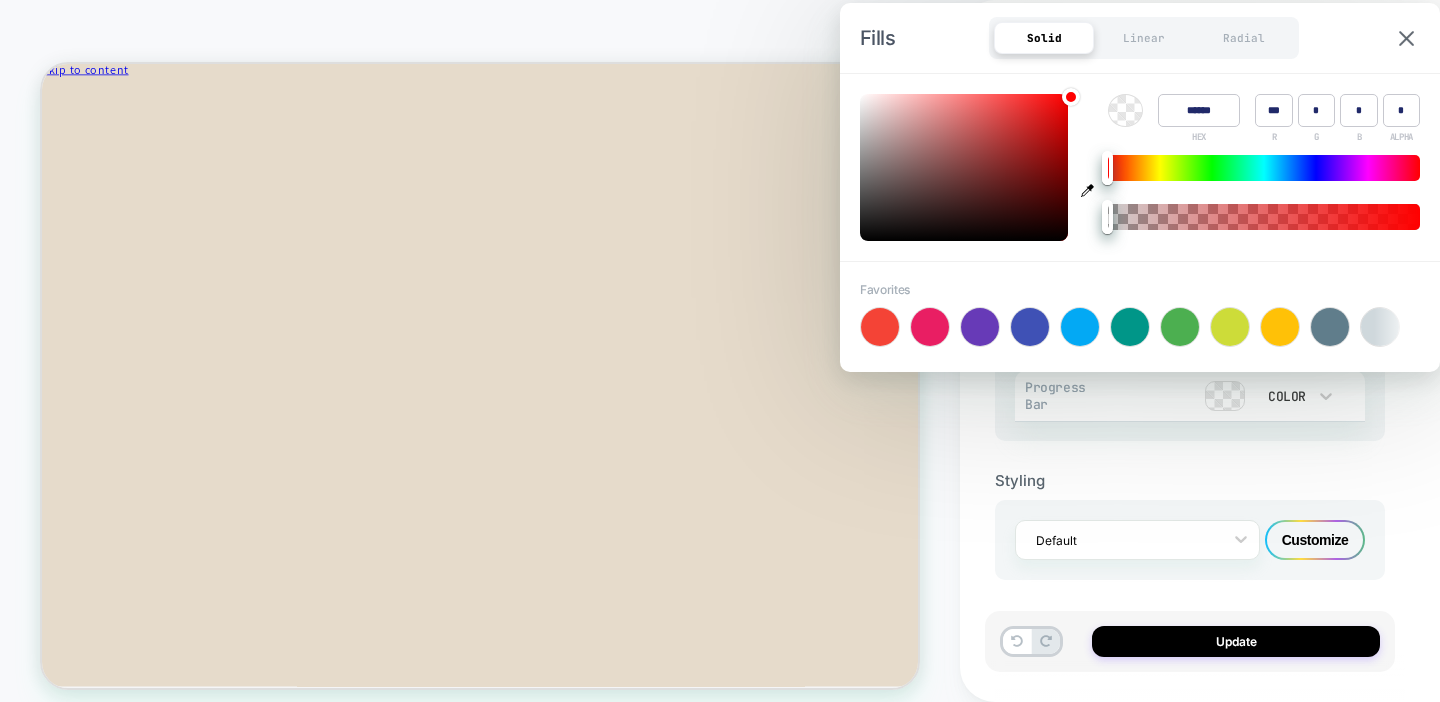 click on "Favorites +" at bounding box center [1140, 314] 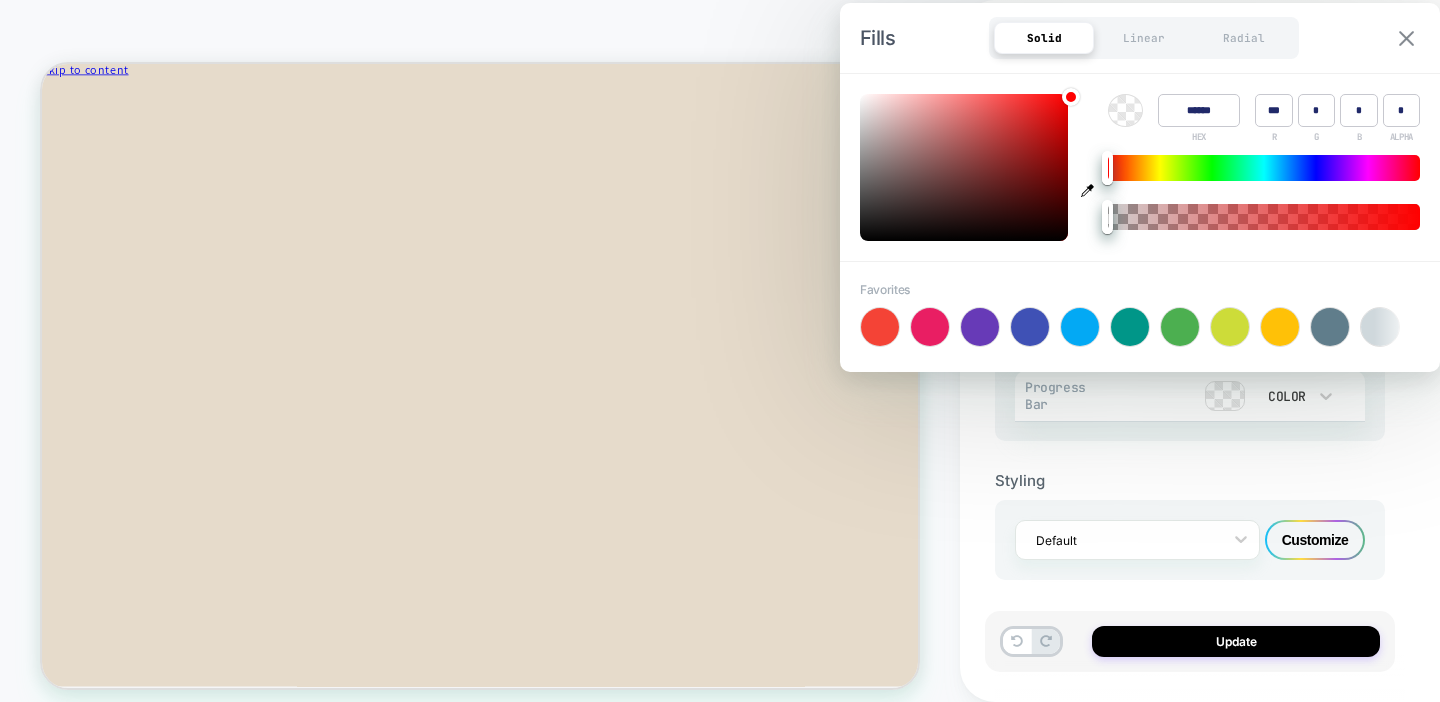 click at bounding box center (1406, 38) 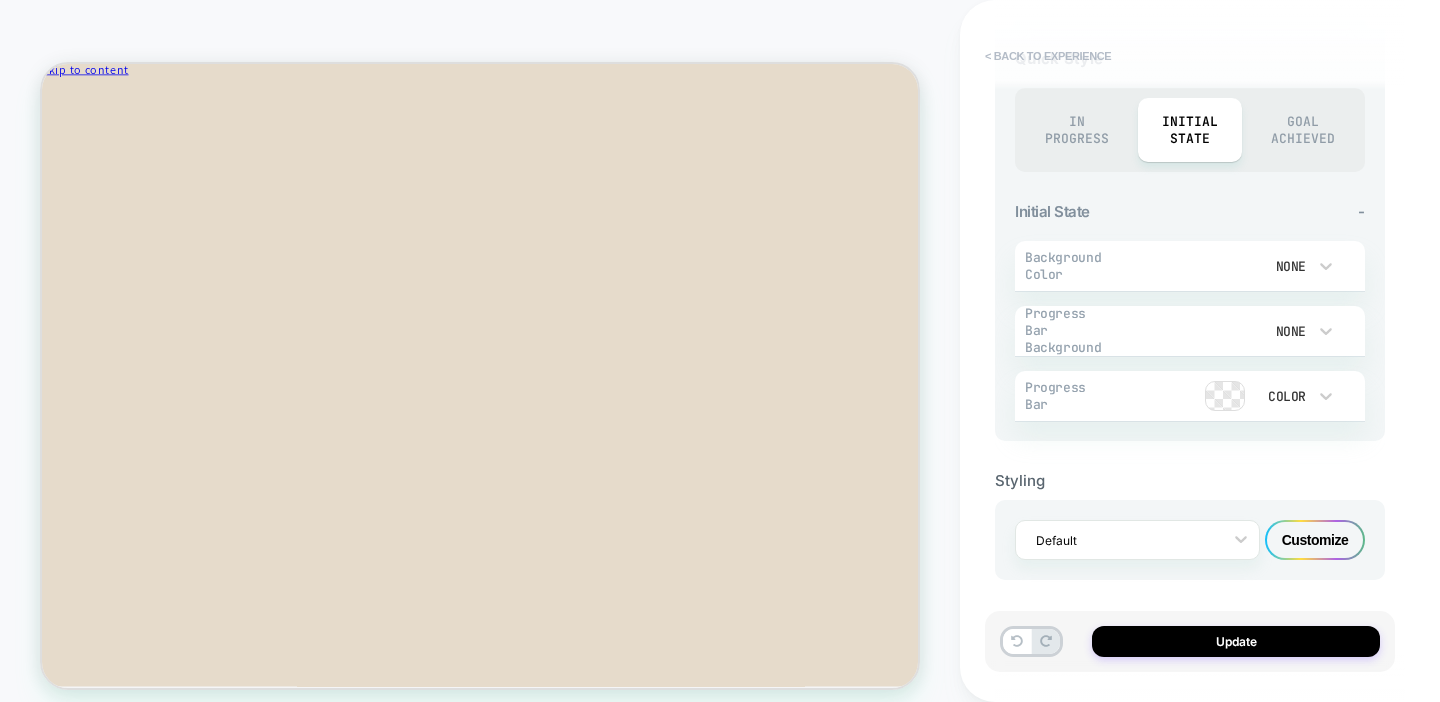 click on "< Back to experience" at bounding box center [1048, 56] 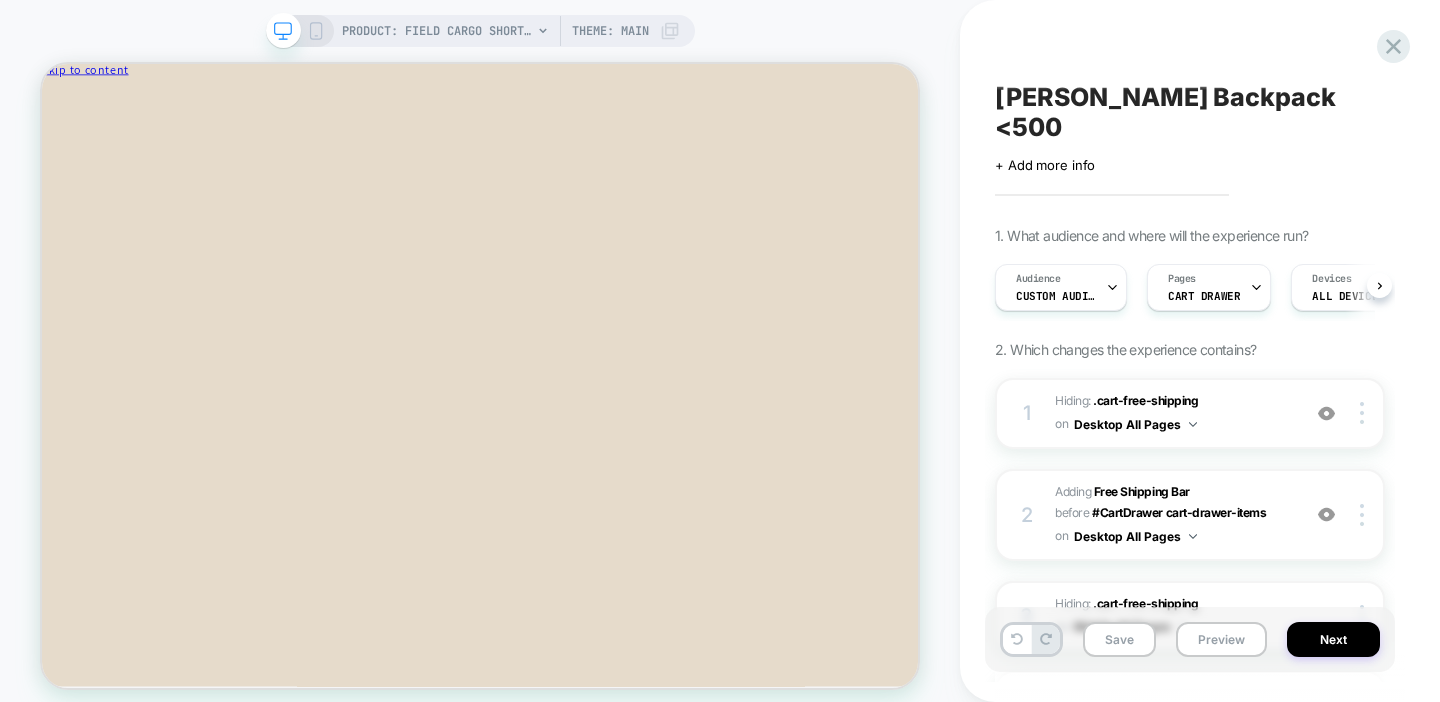 scroll, scrollTop: 0, scrollLeft: 1, axis: horizontal 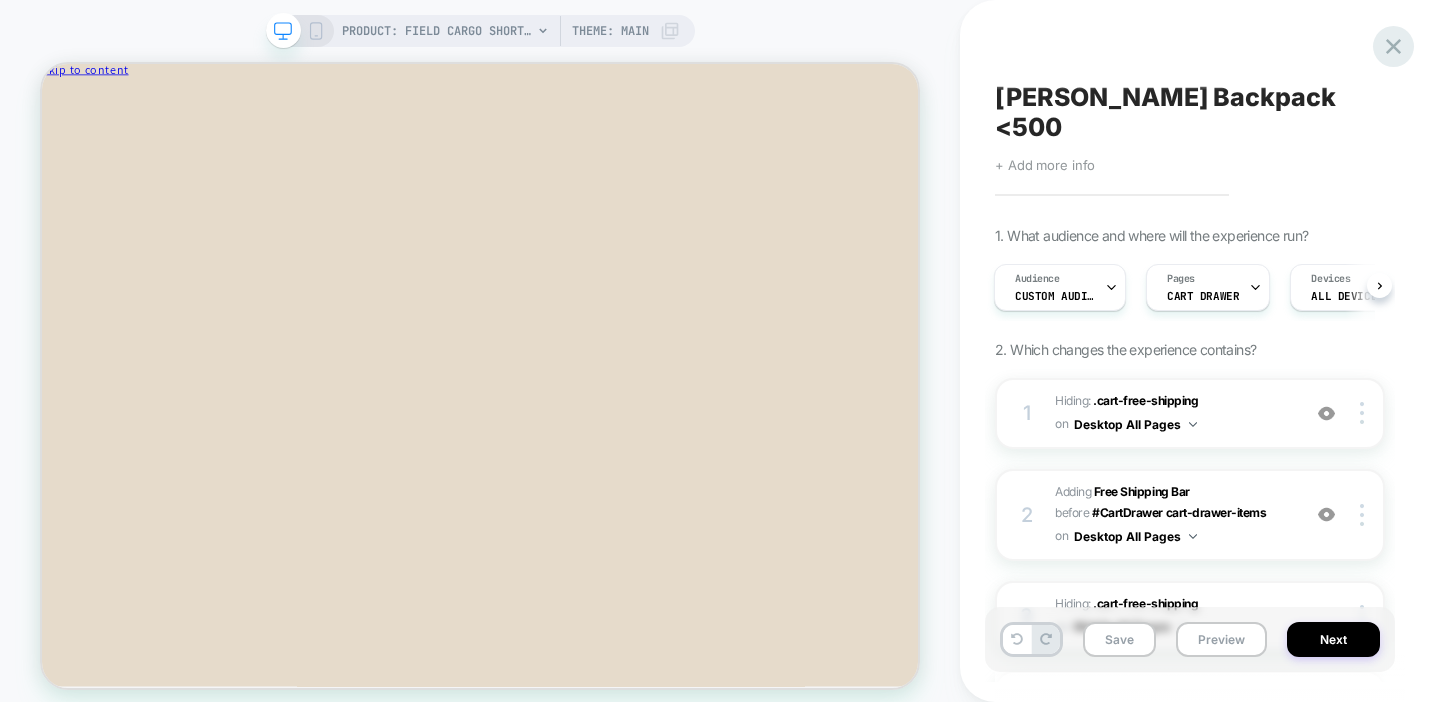 click 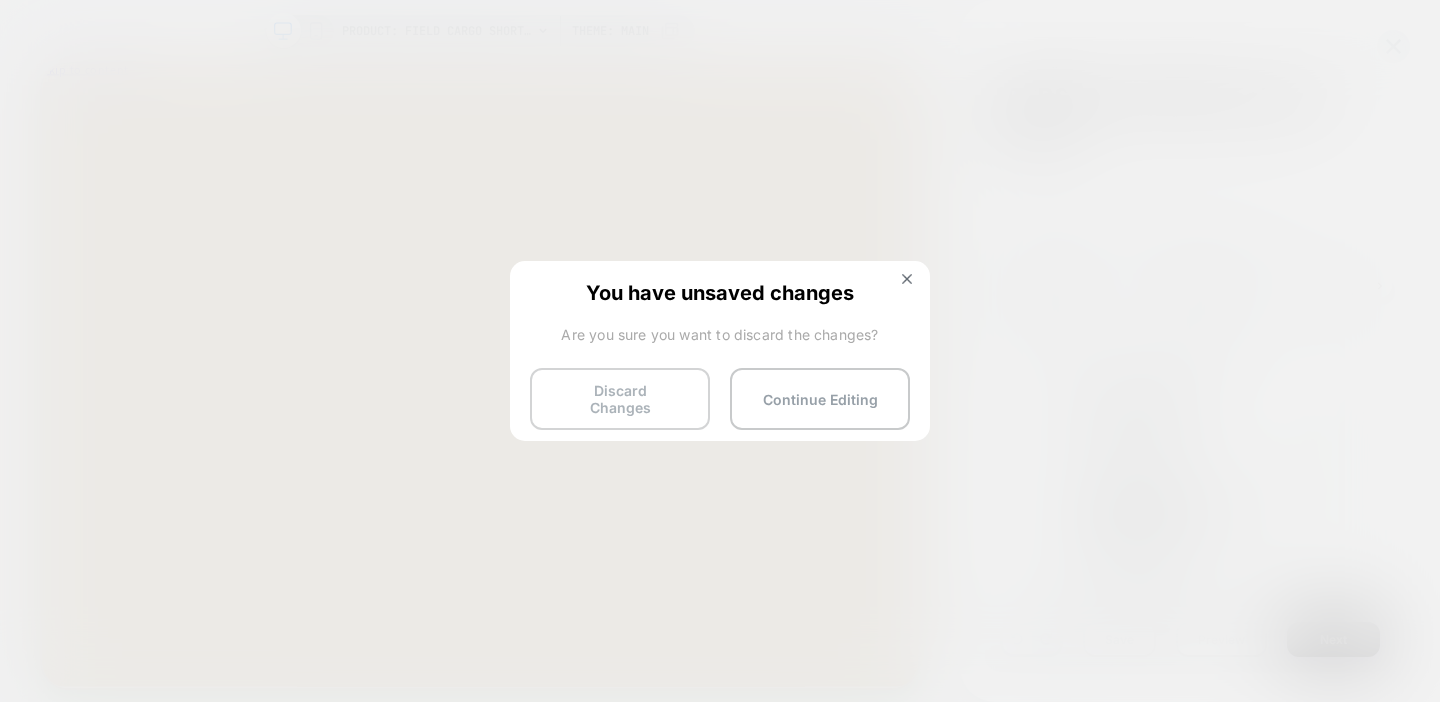 click on "Discard Changes" at bounding box center [620, 399] 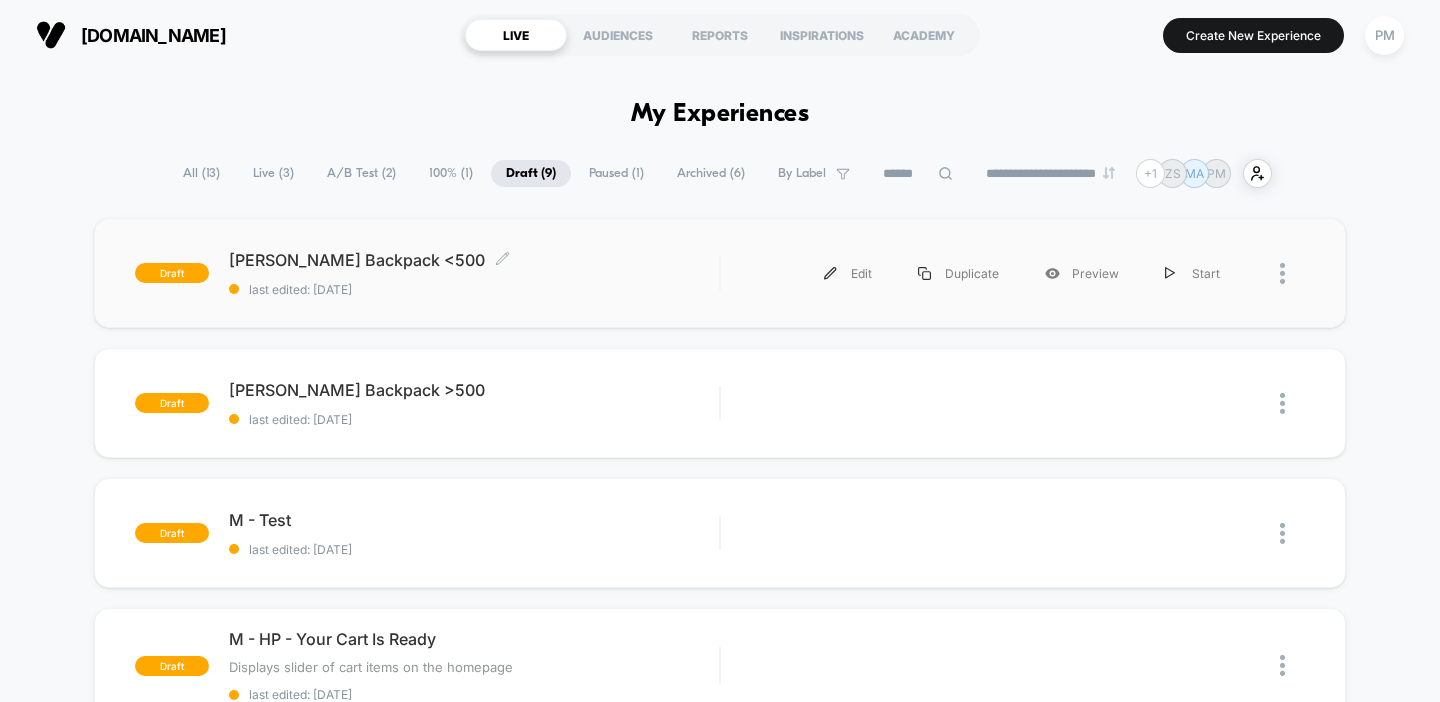 click on "[PERSON_NAME] Backpack <500 Click to edit experience details Click to edit experience details last edited: [DATE]" at bounding box center (474, 273) 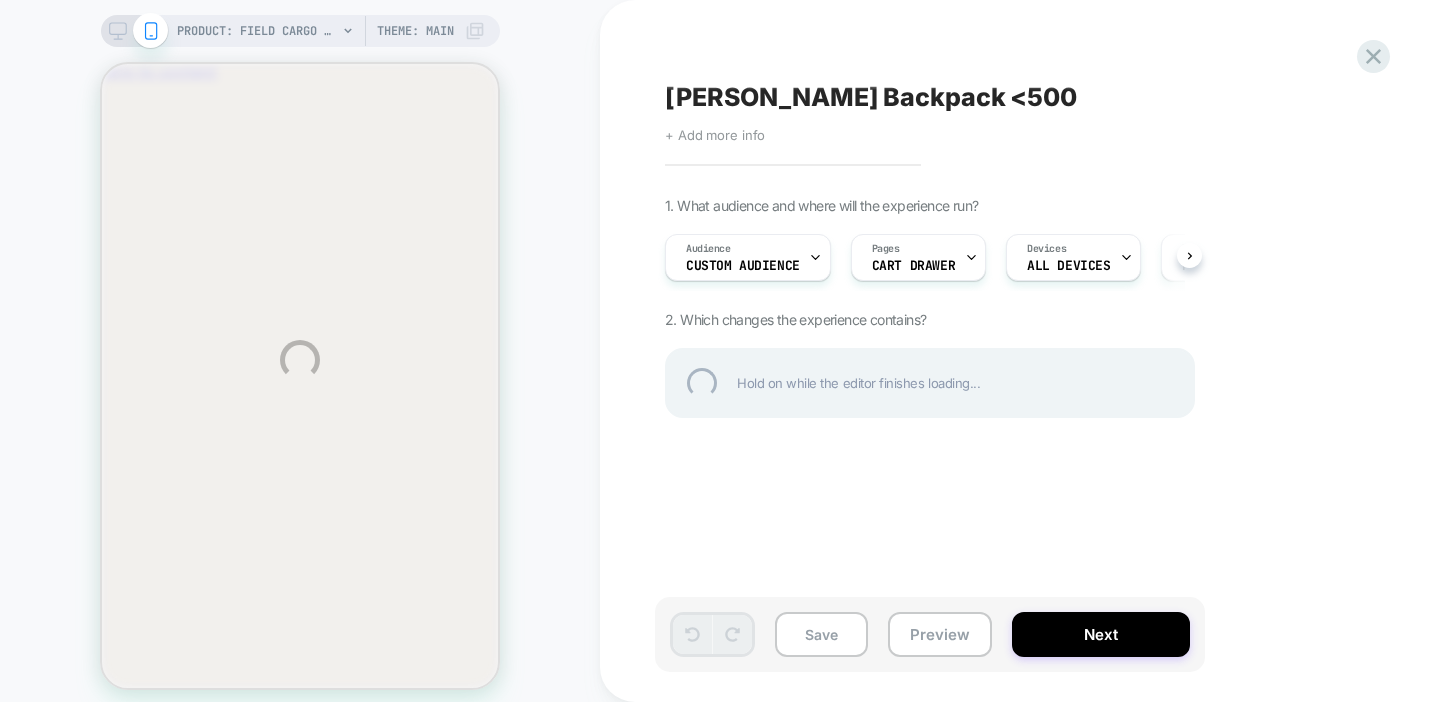 scroll, scrollTop: 0, scrollLeft: 0, axis: both 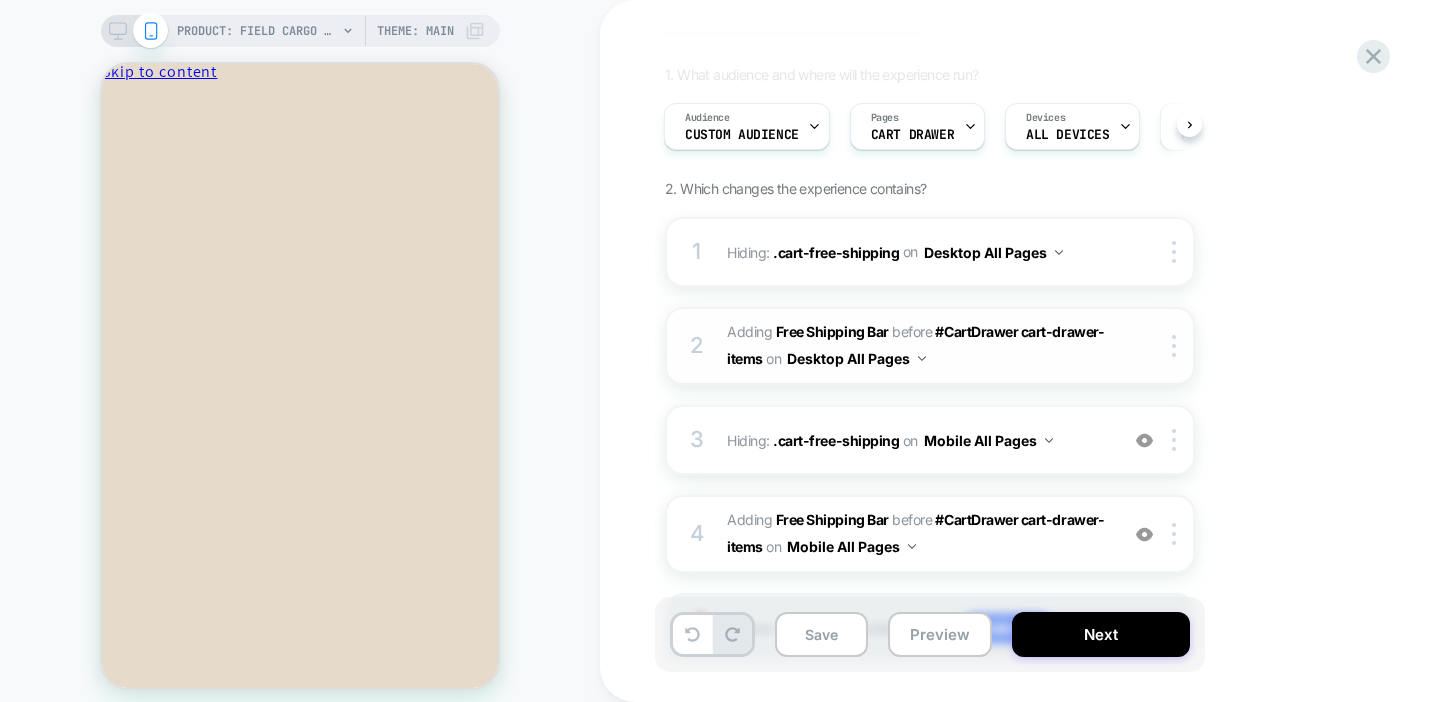 click on "2 #_loomi_addon_1751997079939 Adding   Free Shipping Bar   BEFORE #CartDrawer cart-drawer-items #CartDrawer cart-drawer-items   on Desktop All Pages Copy CSS Selector Copy Widget Id Rename Copy to   Mobile Target   All Devices Delete" at bounding box center [930, 346] 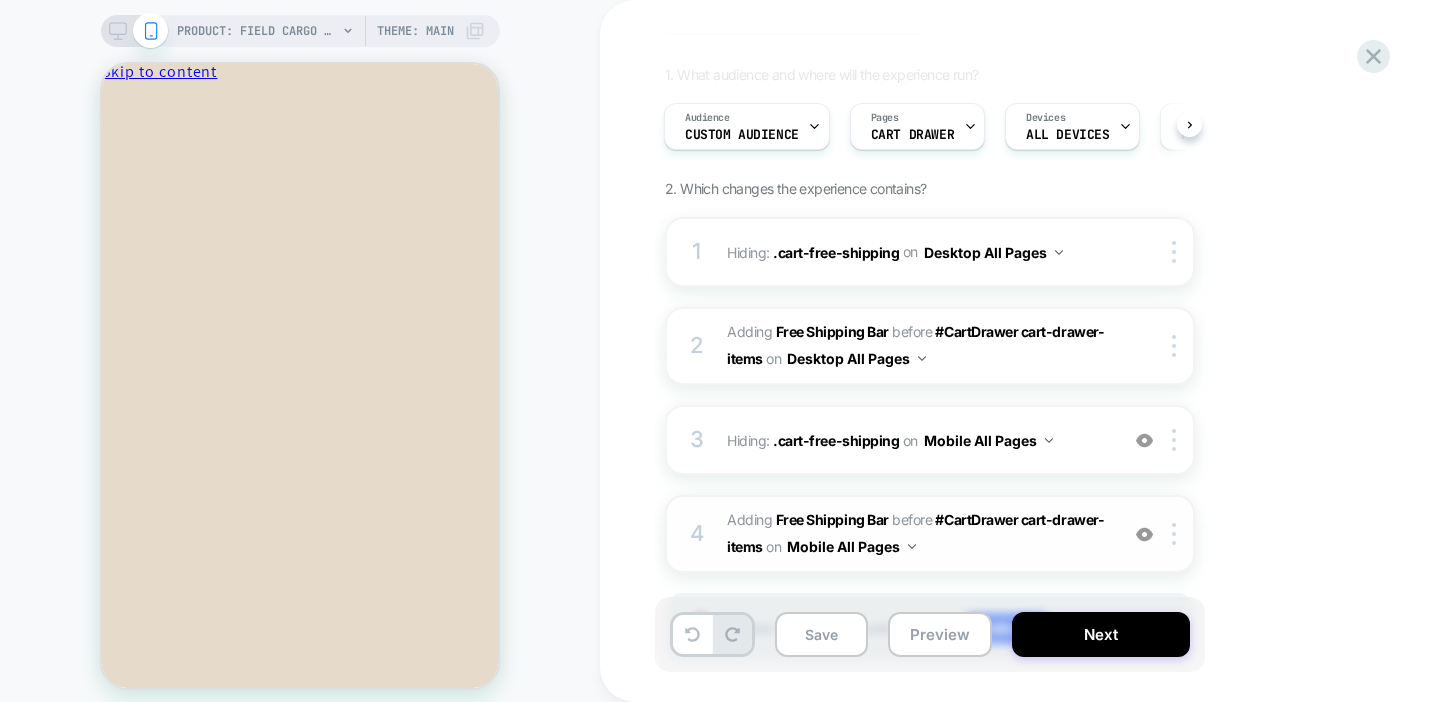 click on "#_loomi_addon_1752000843146 Adding   Free Shipping Bar   BEFORE #CartDrawer cart-drawer-items #CartDrawer cart-drawer-items   on Mobile All Pages" at bounding box center (917, 534) 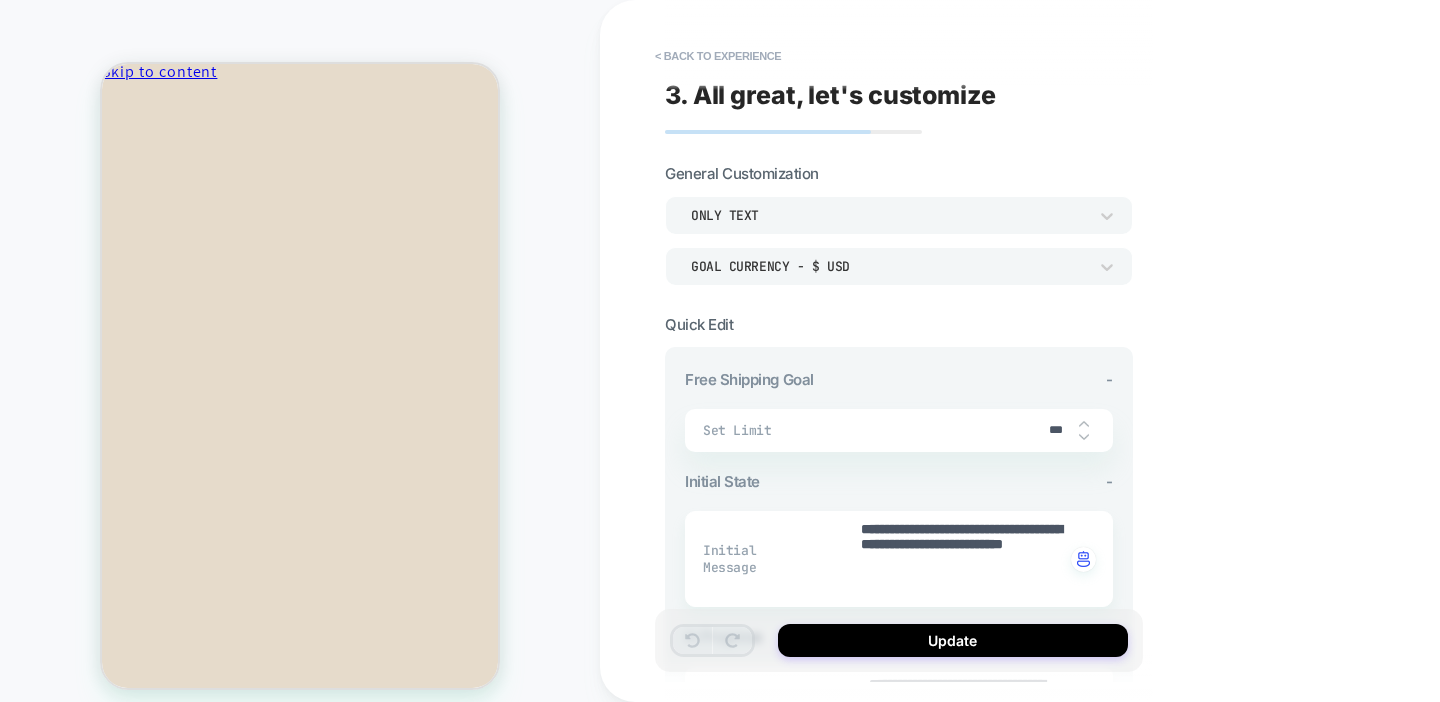 click on "Only Text" at bounding box center (889, 215) 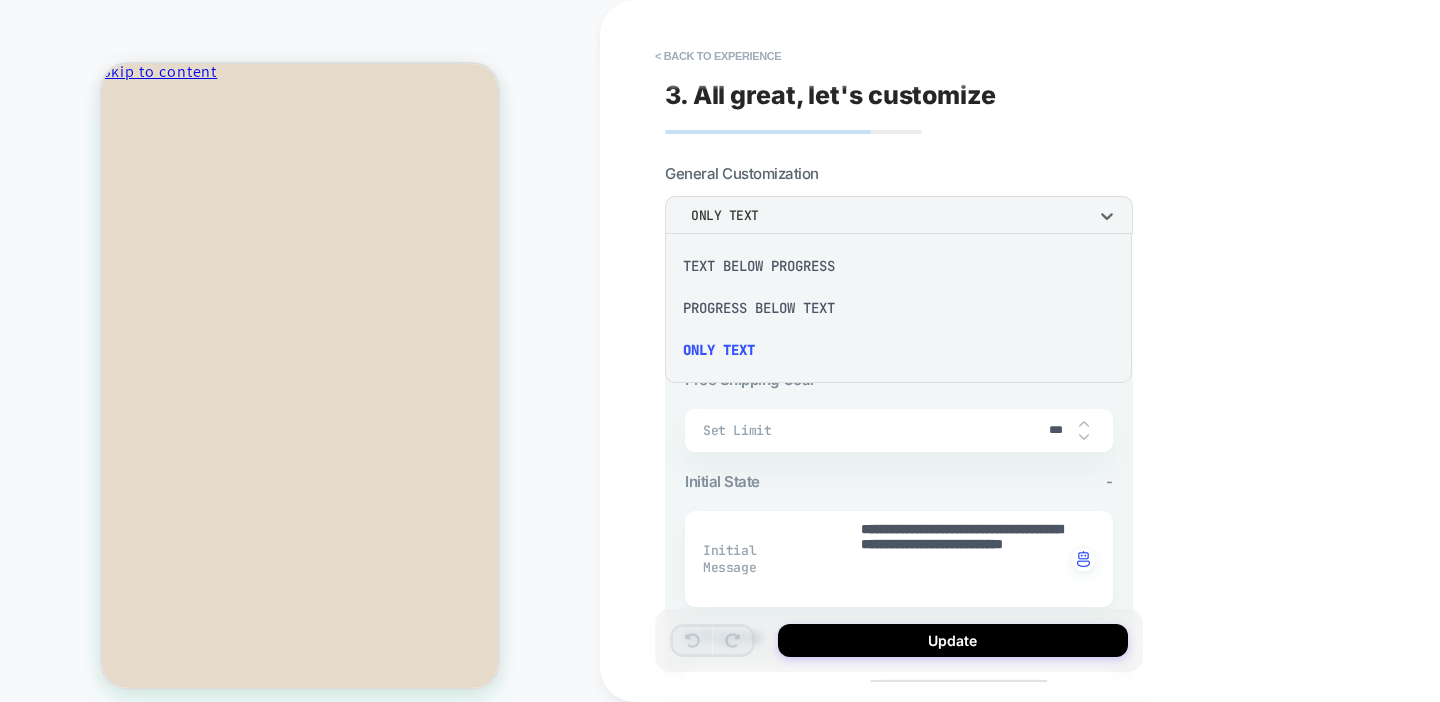 click on "Text Below Progress" at bounding box center (898, 266) 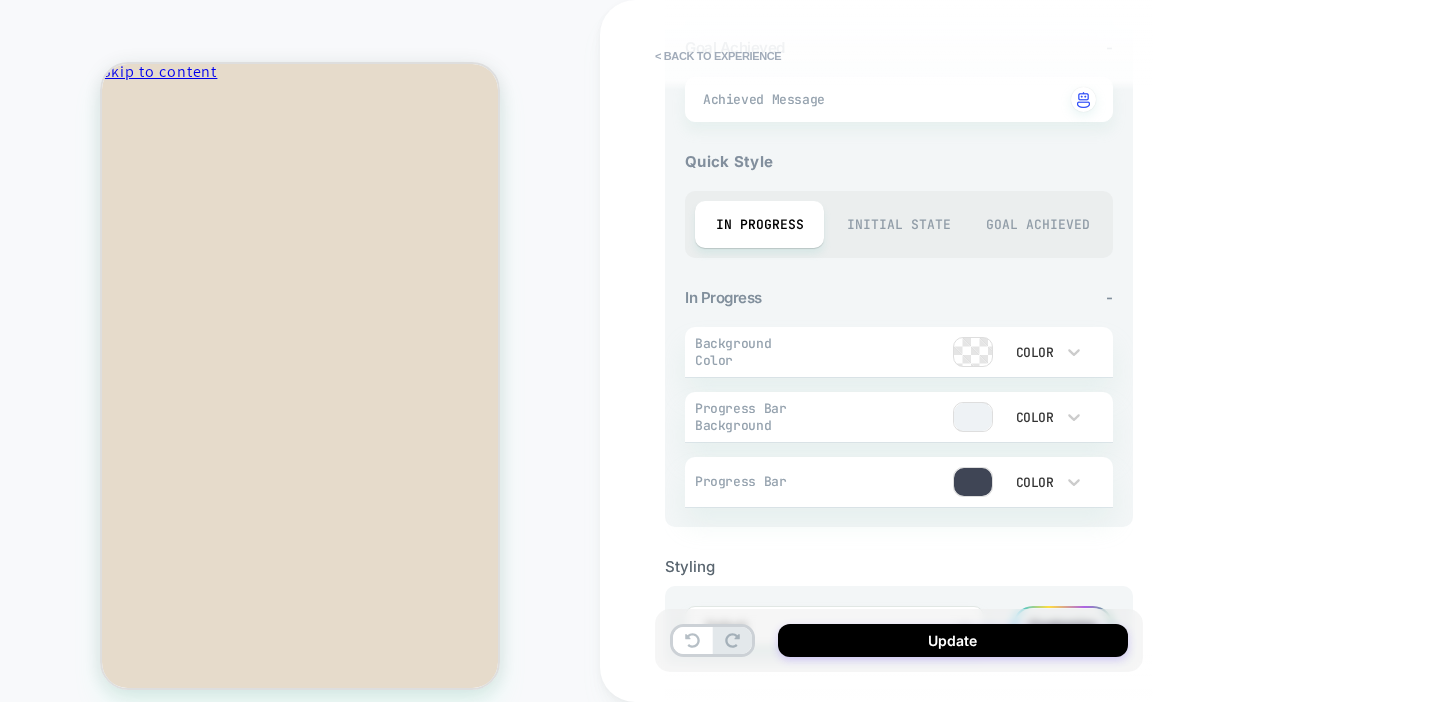 scroll, scrollTop: 726, scrollLeft: 0, axis: vertical 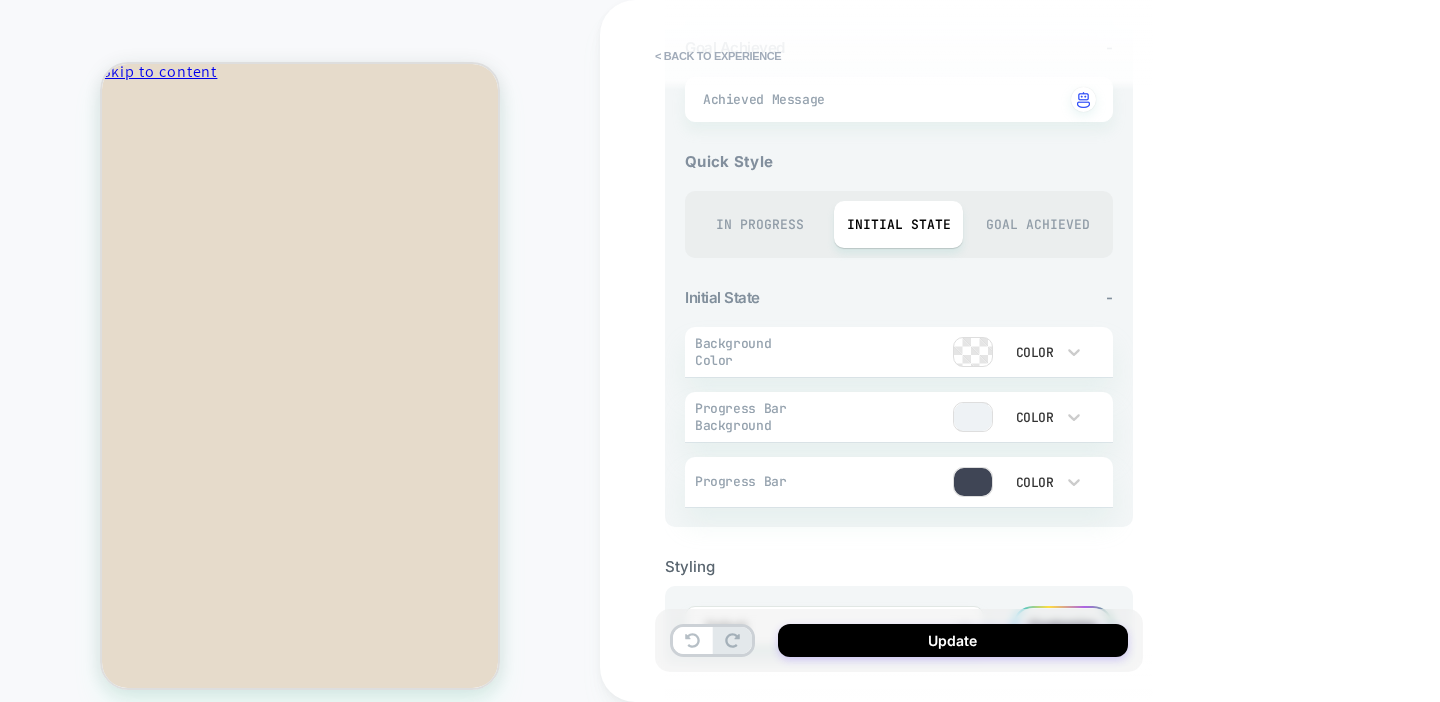 click on "In Progress" at bounding box center [759, 224] 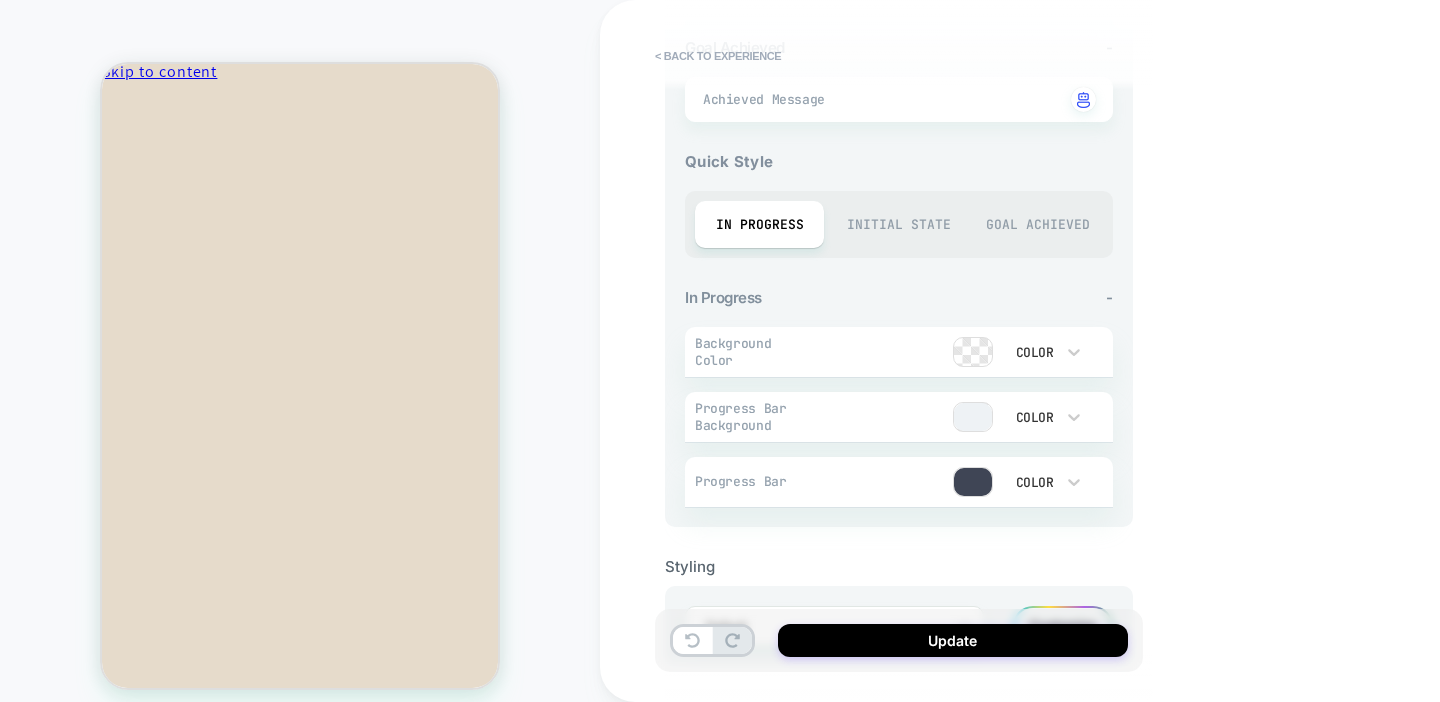 click on "Initial State" at bounding box center [898, 224] 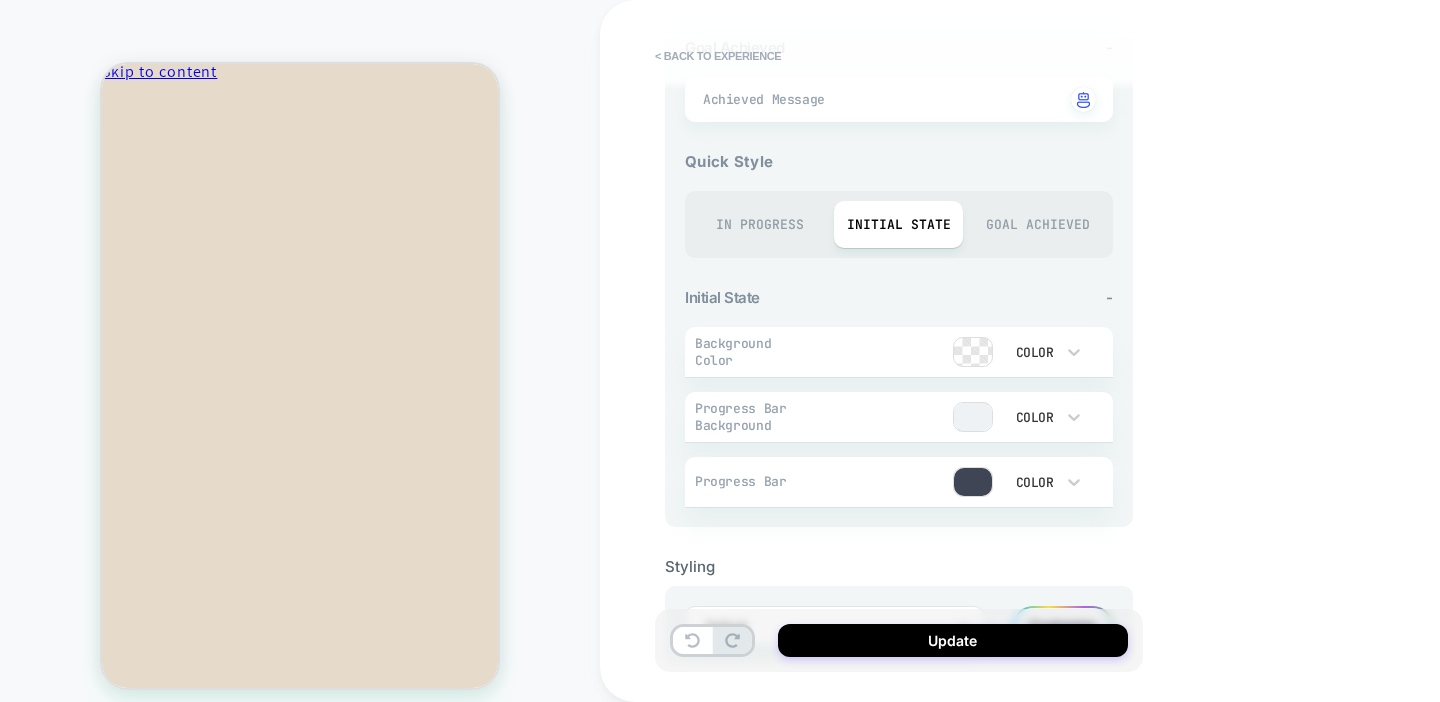 click on "In Progress" at bounding box center [759, 224] 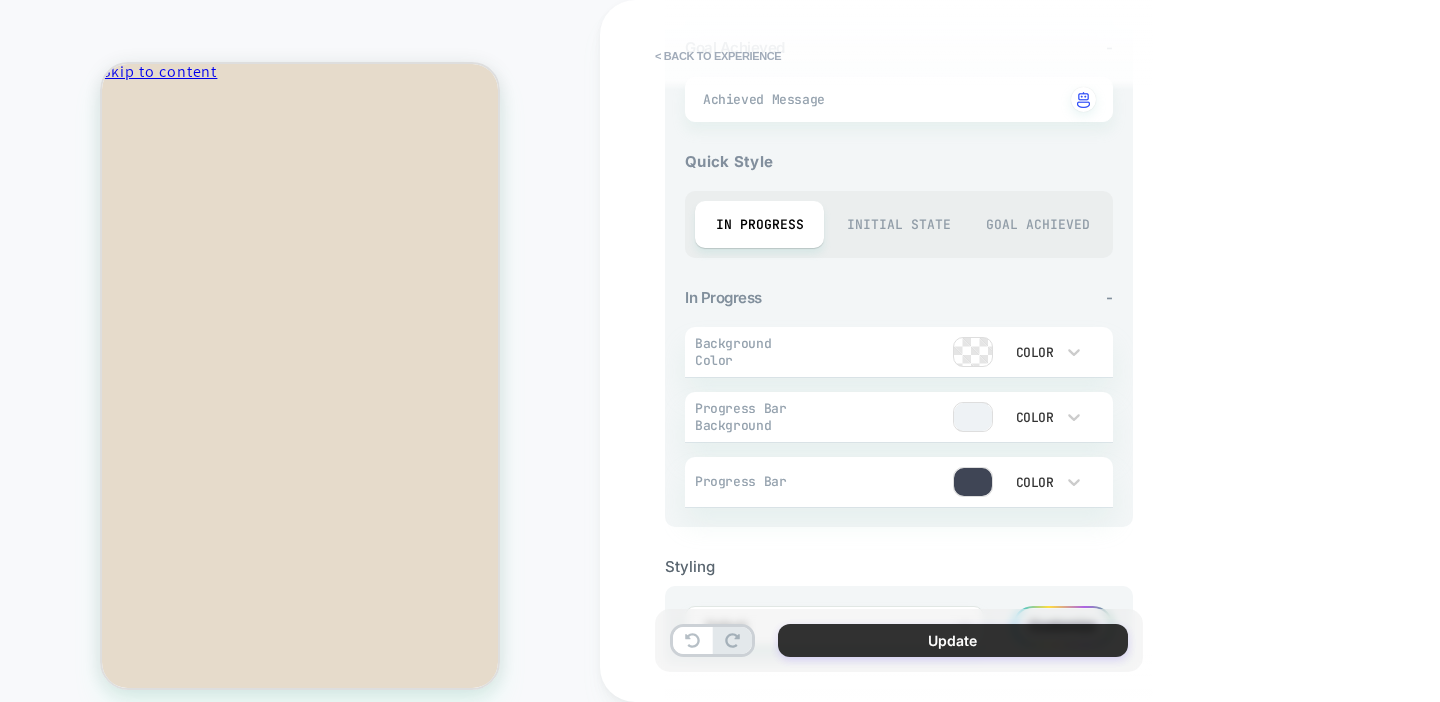 click on "Update" at bounding box center (953, 640) 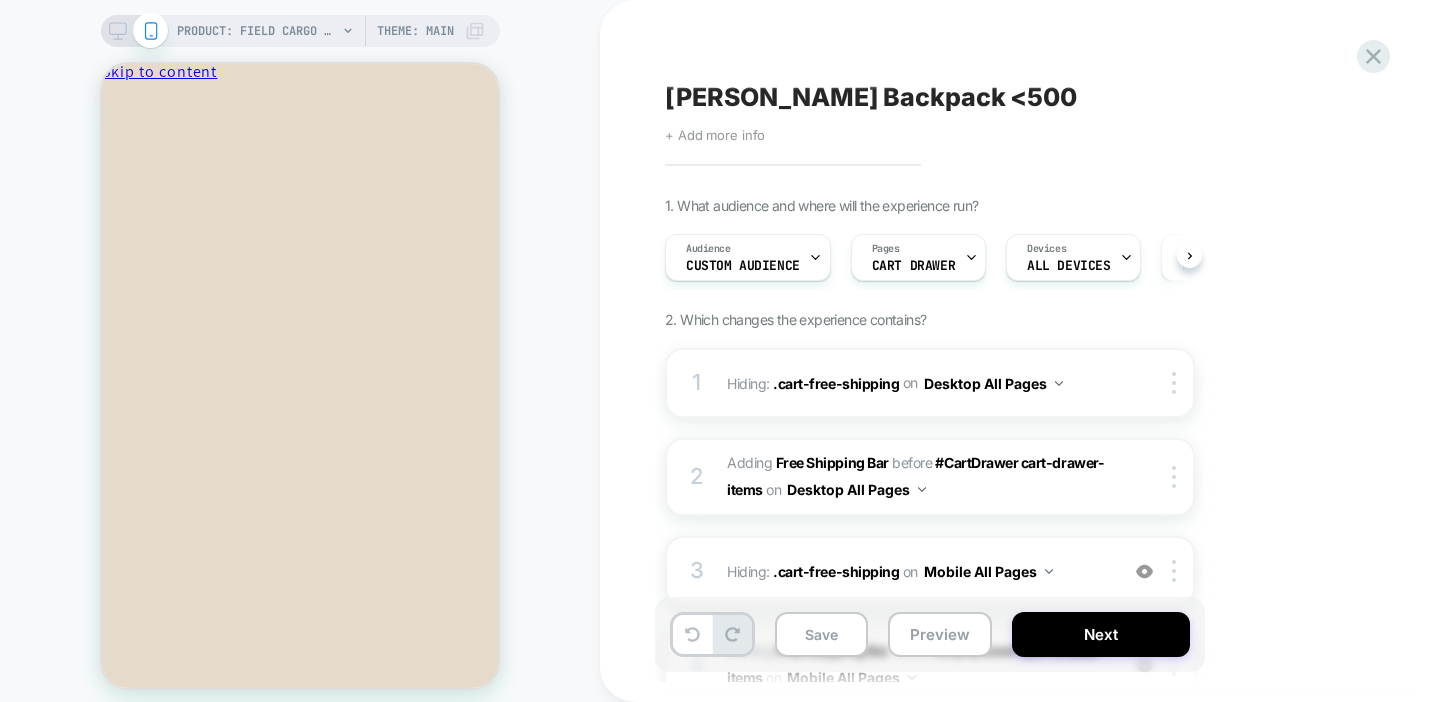 scroll, scrollTop: 0, scrollLeft: 1, axis: horizontal 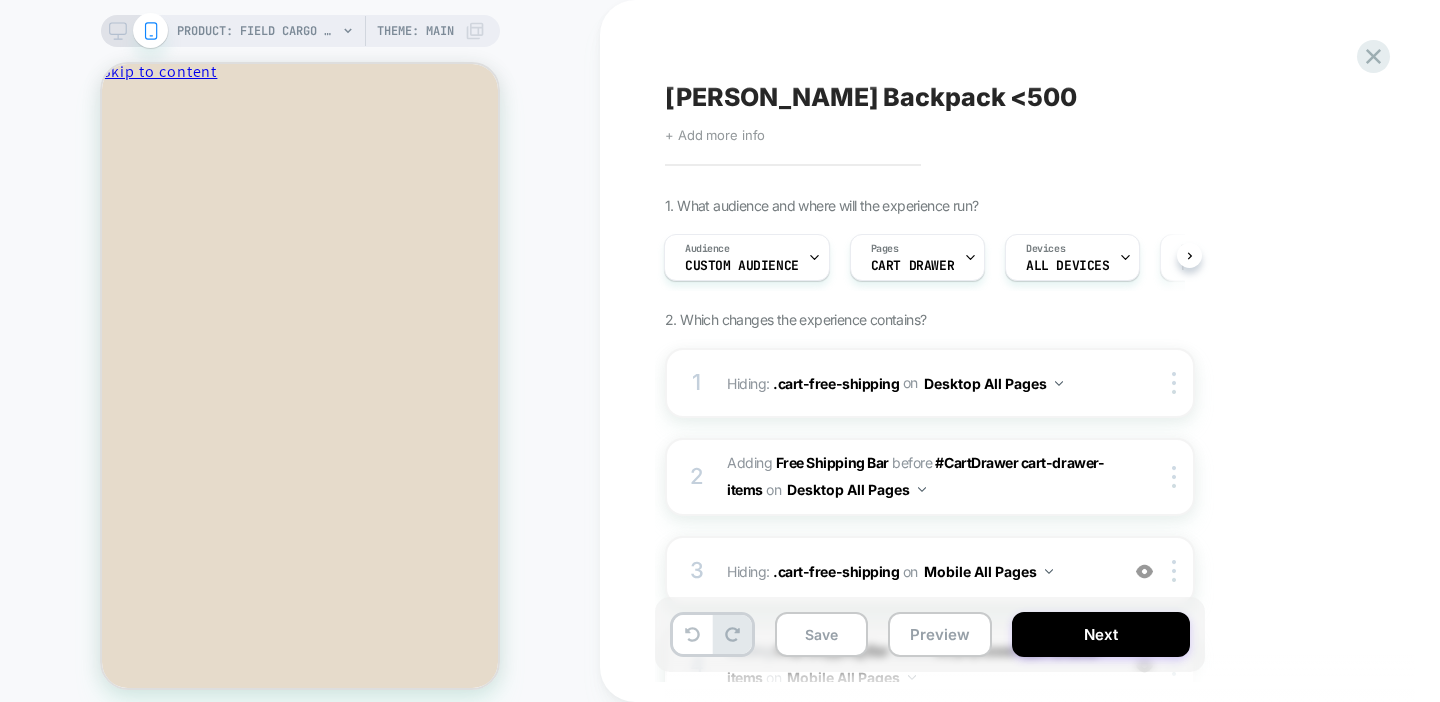 click 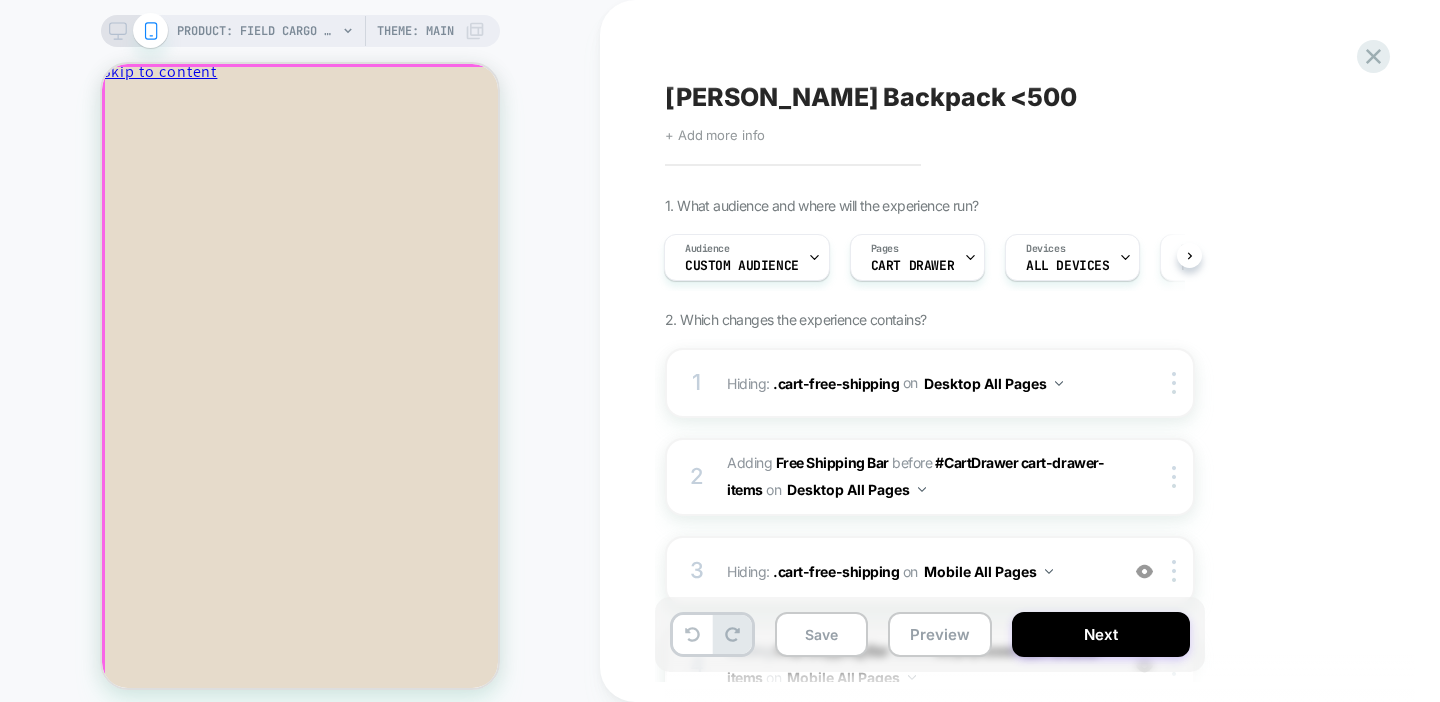 scroll, scrollTop: 0, scrollLeft: 0, axis: both 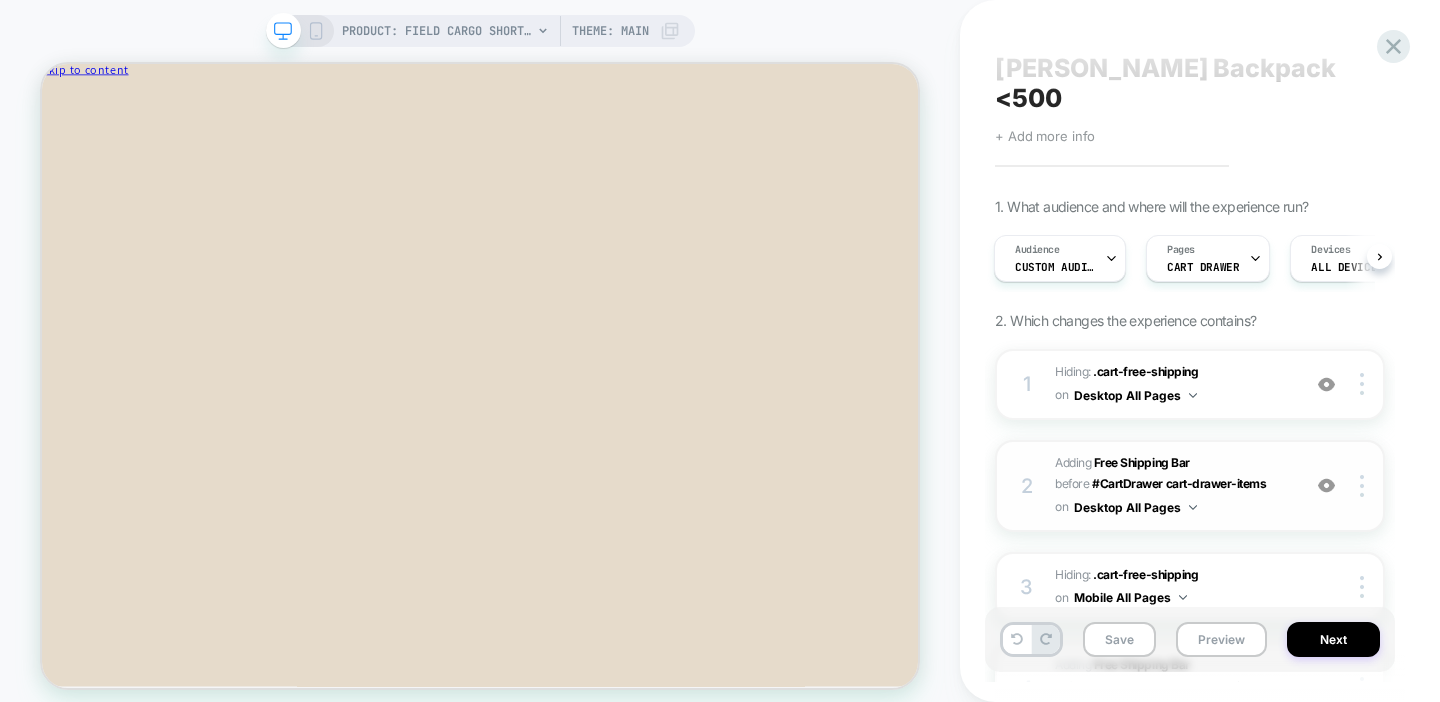 click on "#_loomi_addon_1751997079939 Adding   Free Shipping Bar   BEFORE #CartDrawer cart-drawer-items #CartDrawer cart-drawer-items   on Desktop All Pages" at bounding box center (1172, 486) 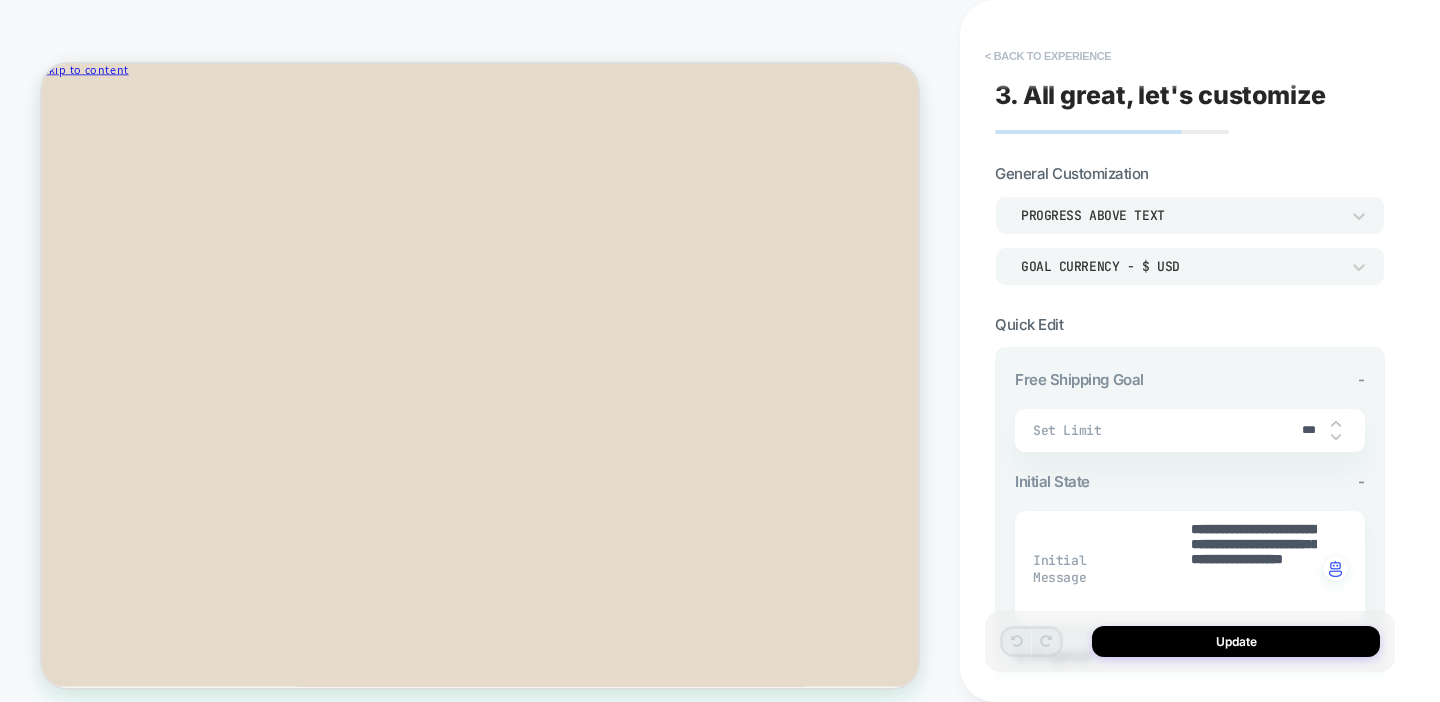 click on "< Back to experience" at bounding box center (1048, 56) 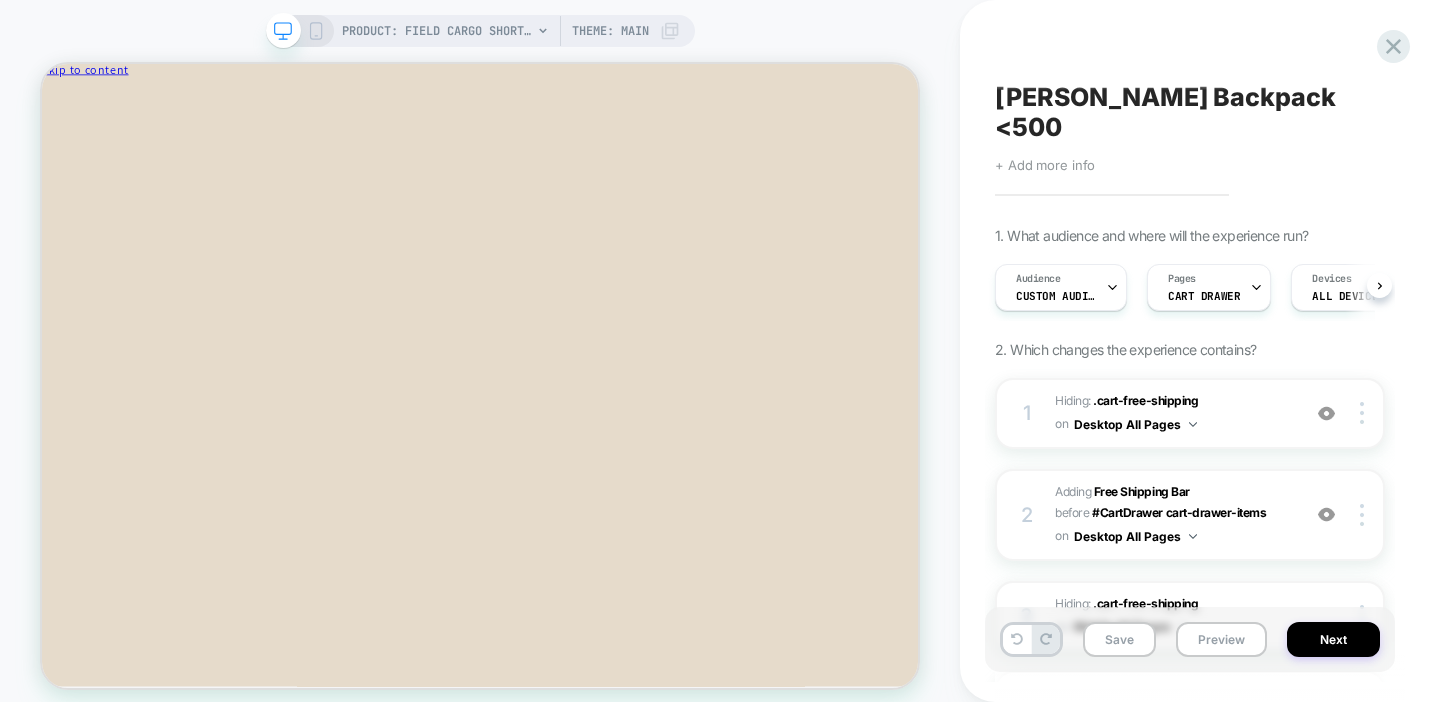 scroll, scrollTop: 0, scrollLeft: 1, axis: horizontal 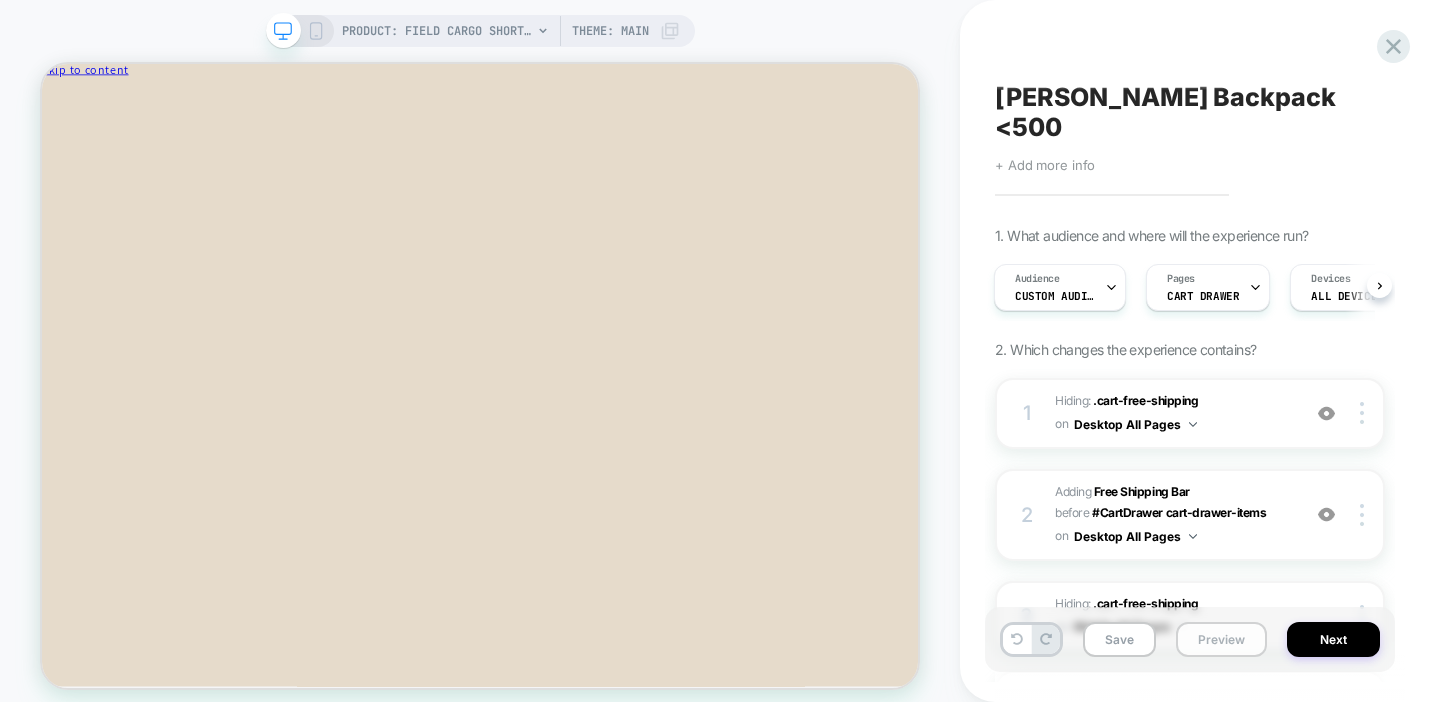 click on "Preview" at bounding box center (1221, 639) 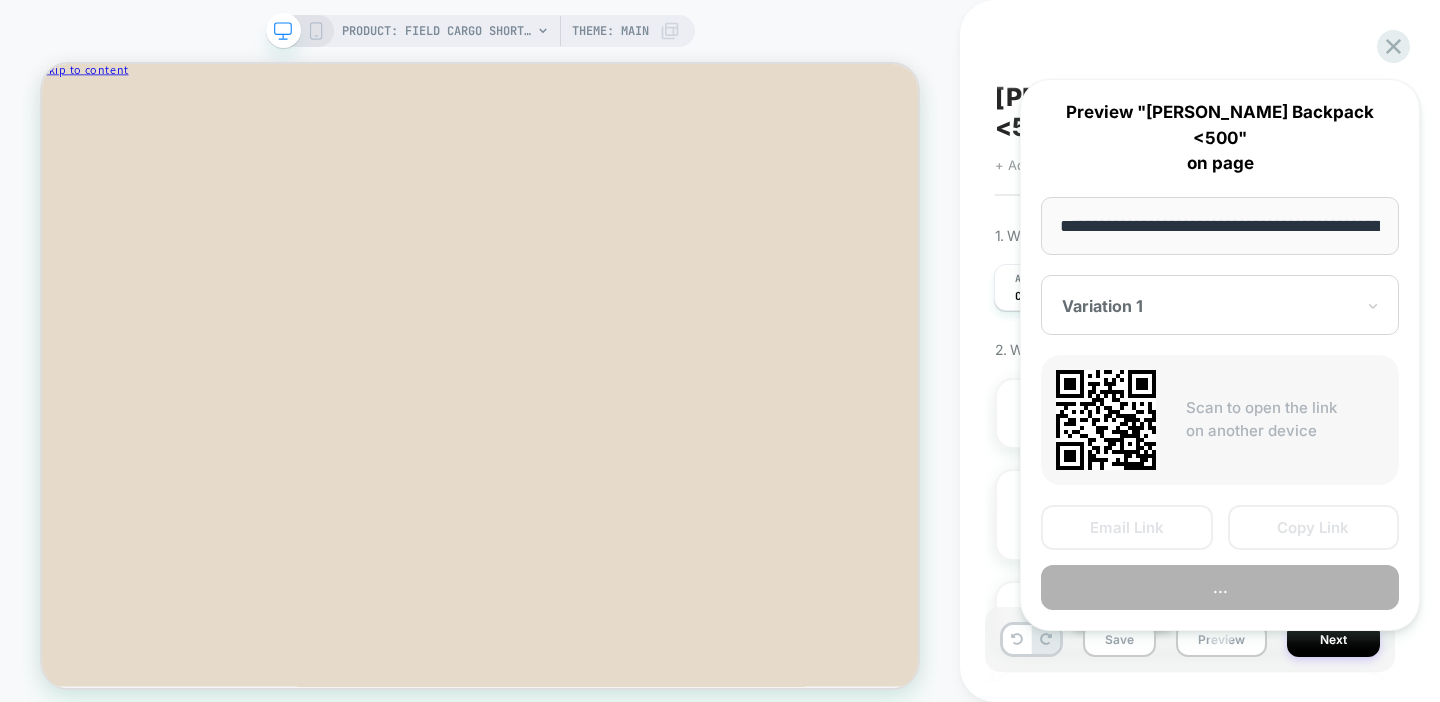 scroll, scrollTop: 0, scrollLeft: 422, axis: horizontal 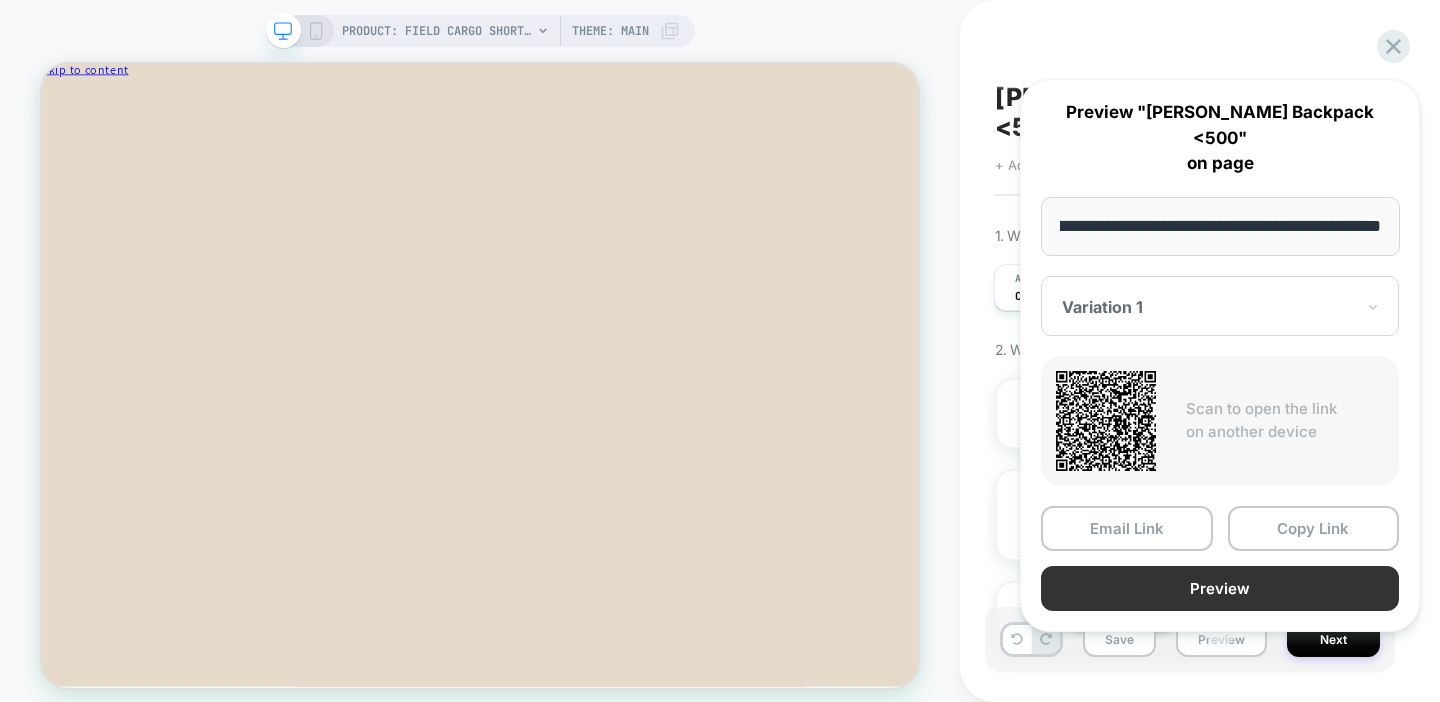 click on "Preview" at bounding box center [1220, 588] 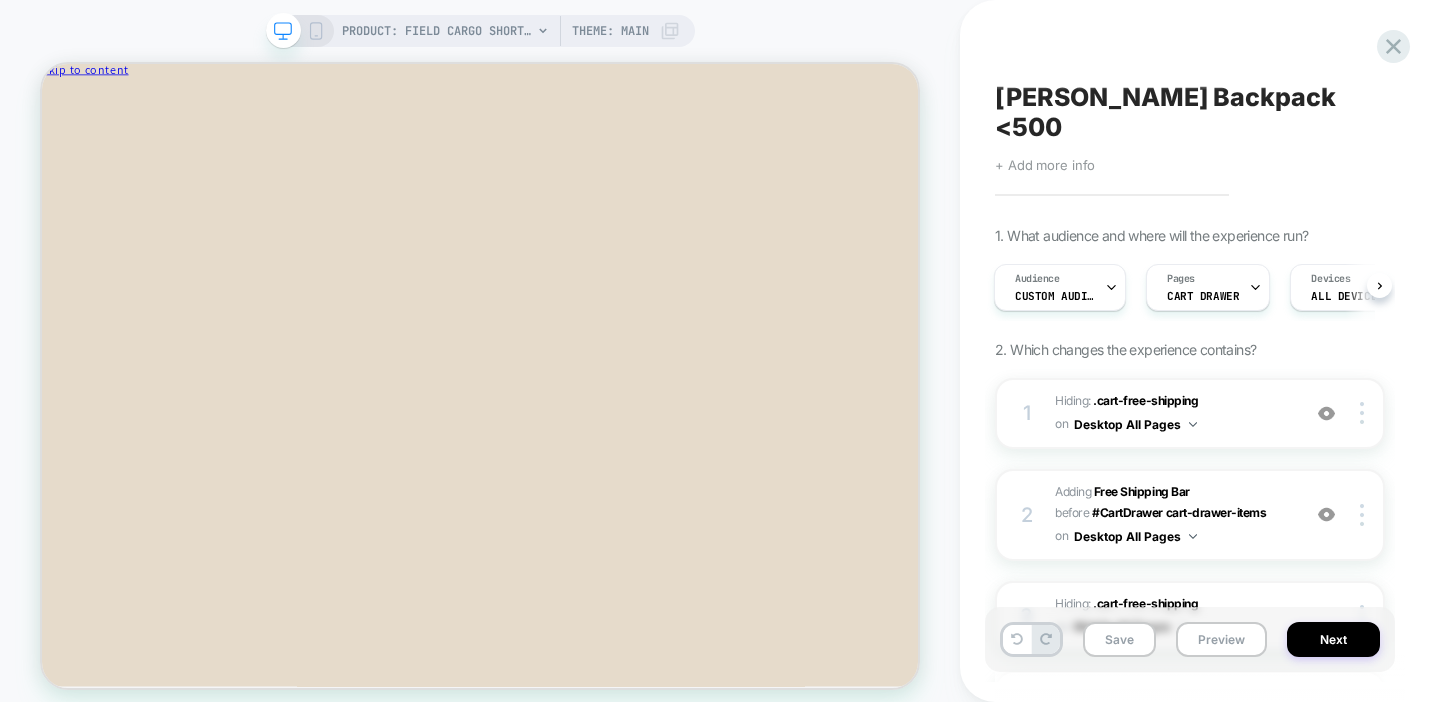 scroll, scrollTop: 269, scrollLeft: 0, axis: vertical 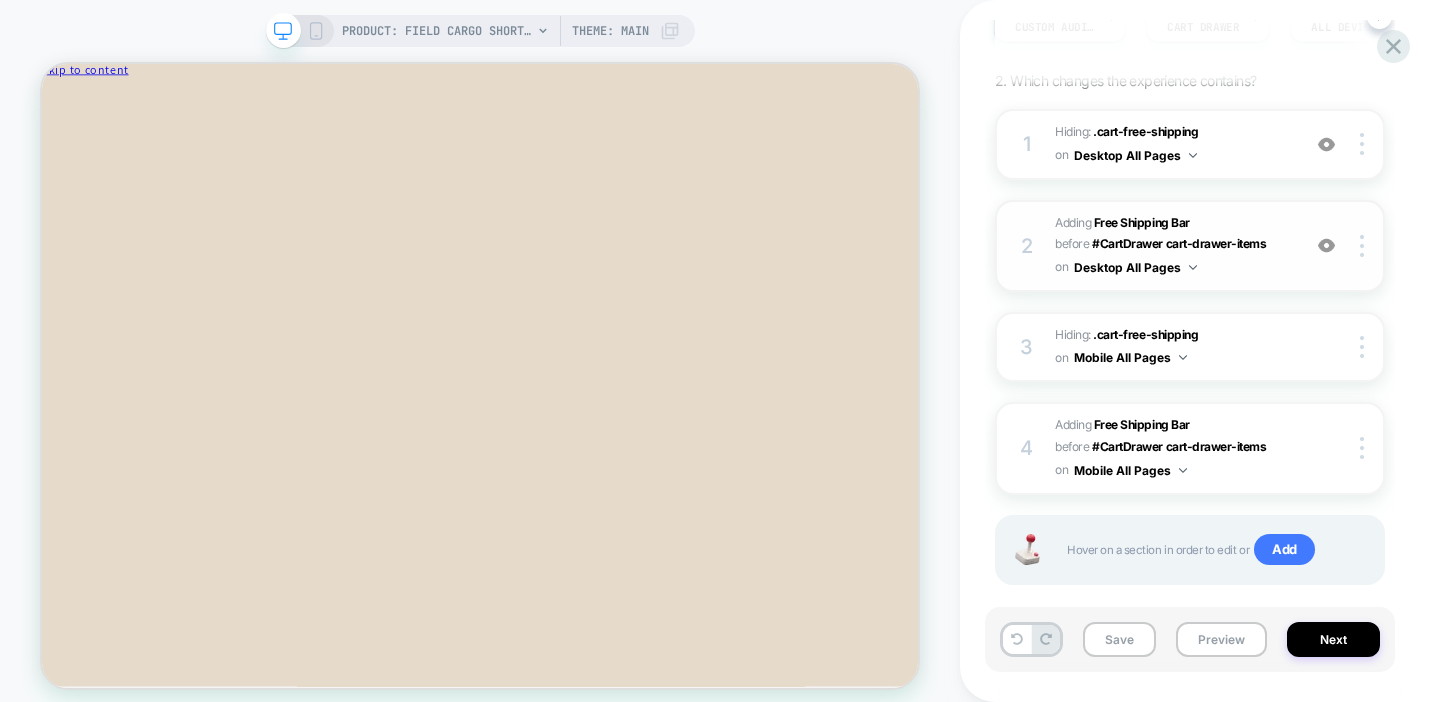 click on "#_loomi_addon_1751997079939 Adding   Free Shipping Bar   BEFORE #CartDrawer cart-drawer-items #CartDrawer cart-drawer-items   on Desktop All Pages" at bounding box center (1172, 246) 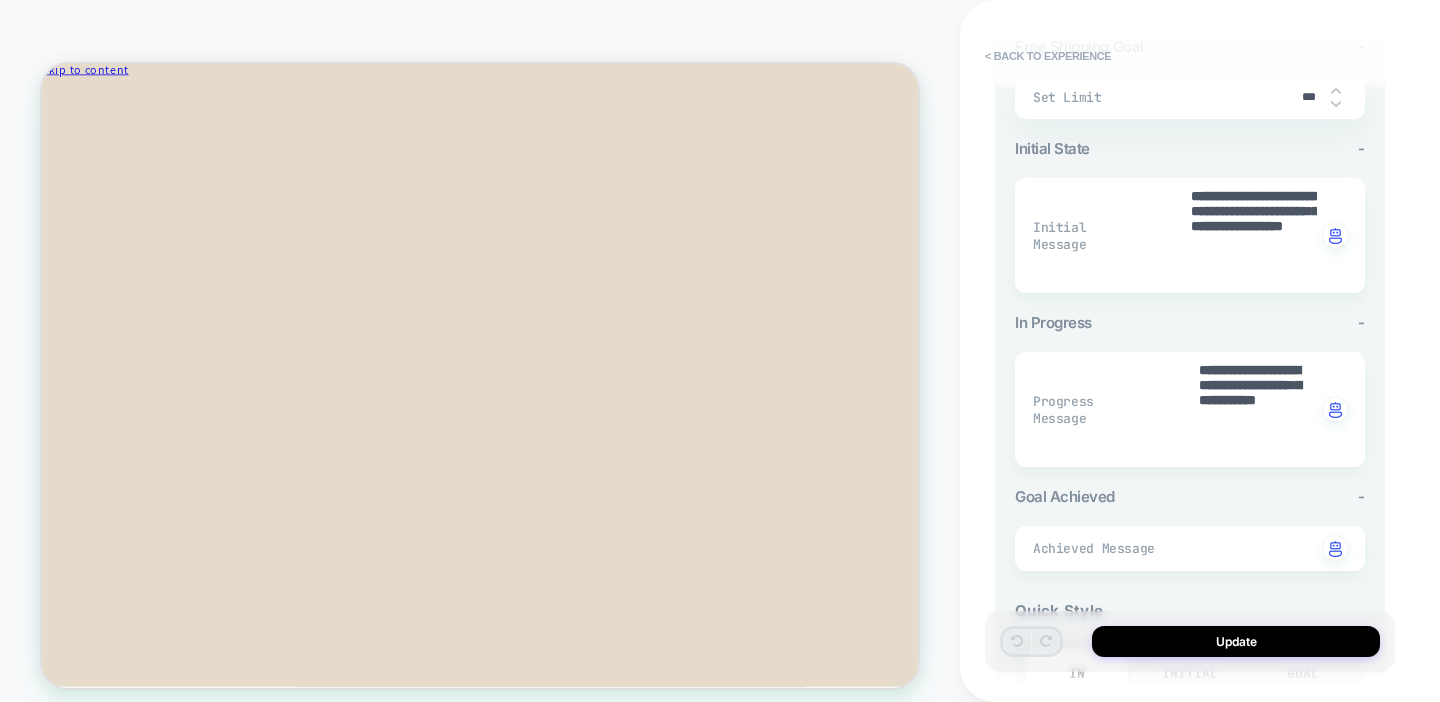 scroll, scrollTop: 332, scrollLeft: 0, axis: vertical 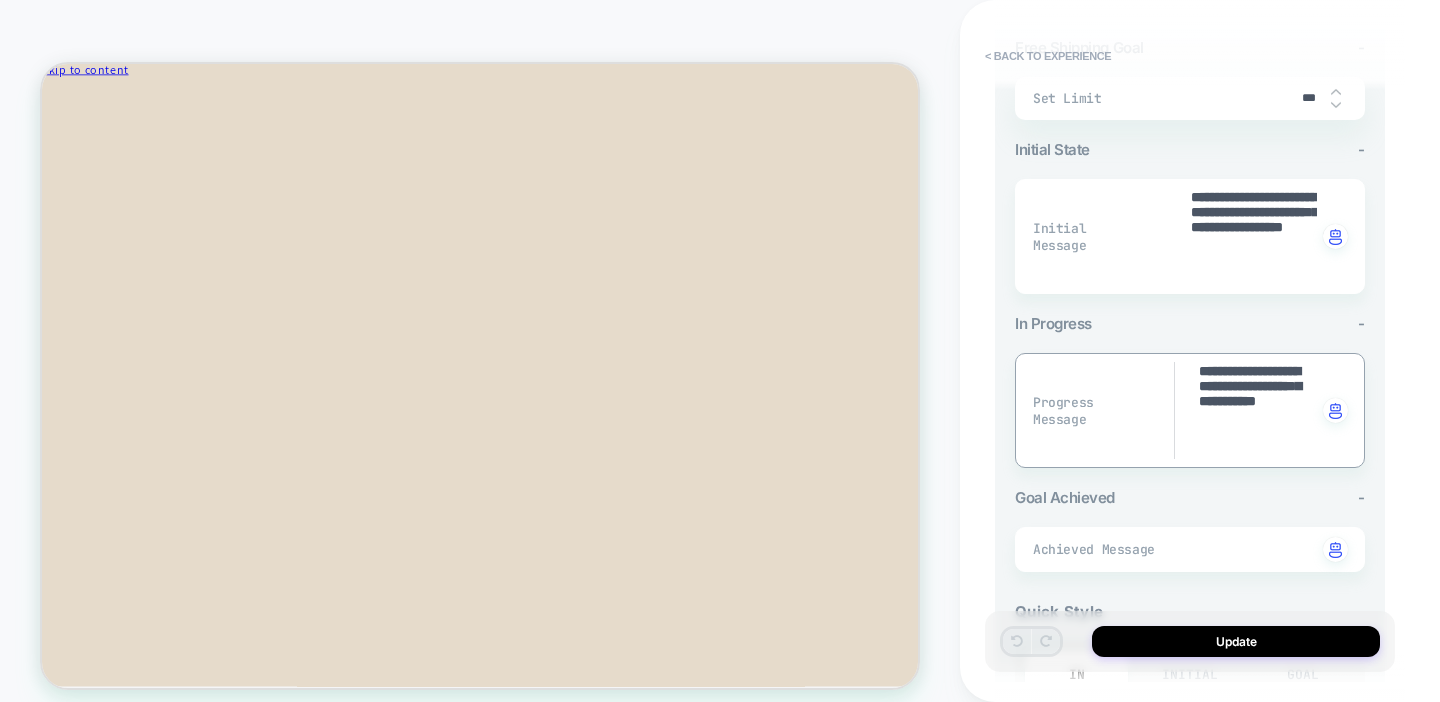 click on "**********" at bounding box center [1257, 410] 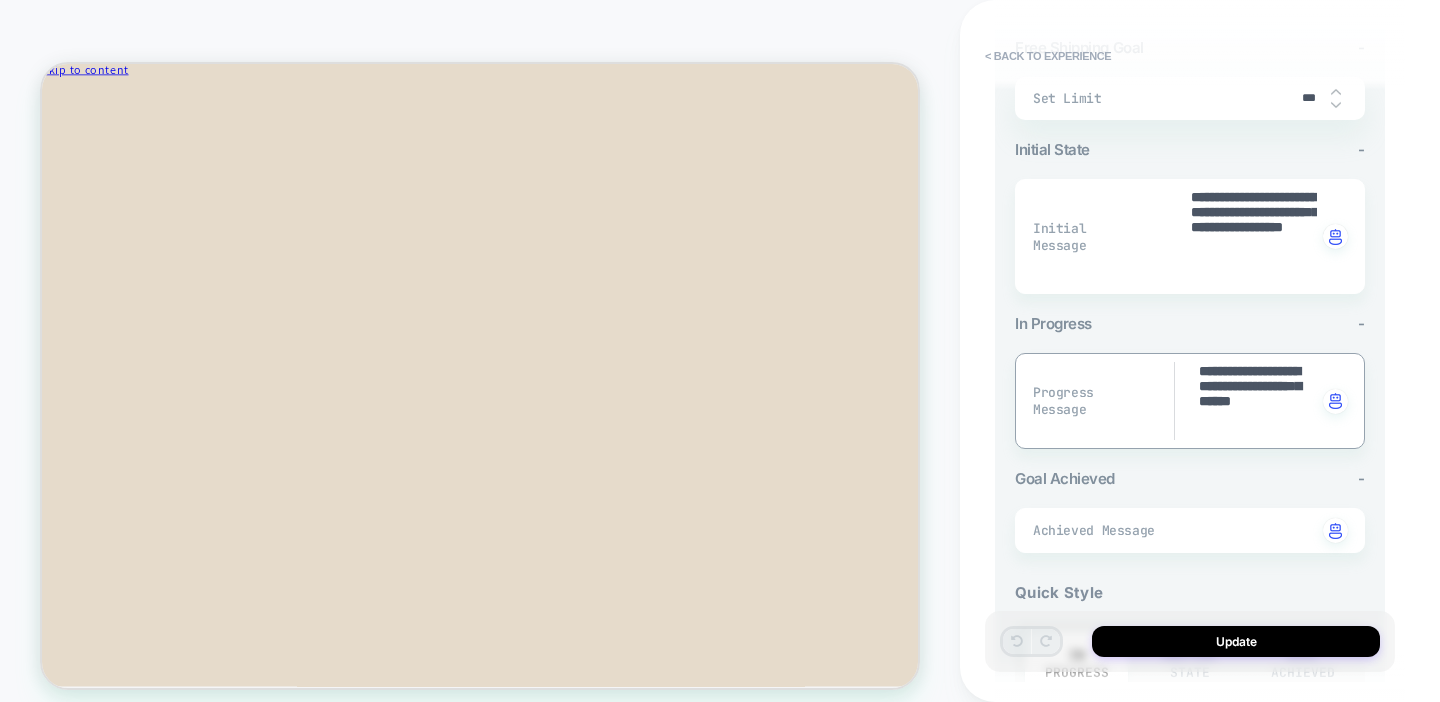 type on "*" 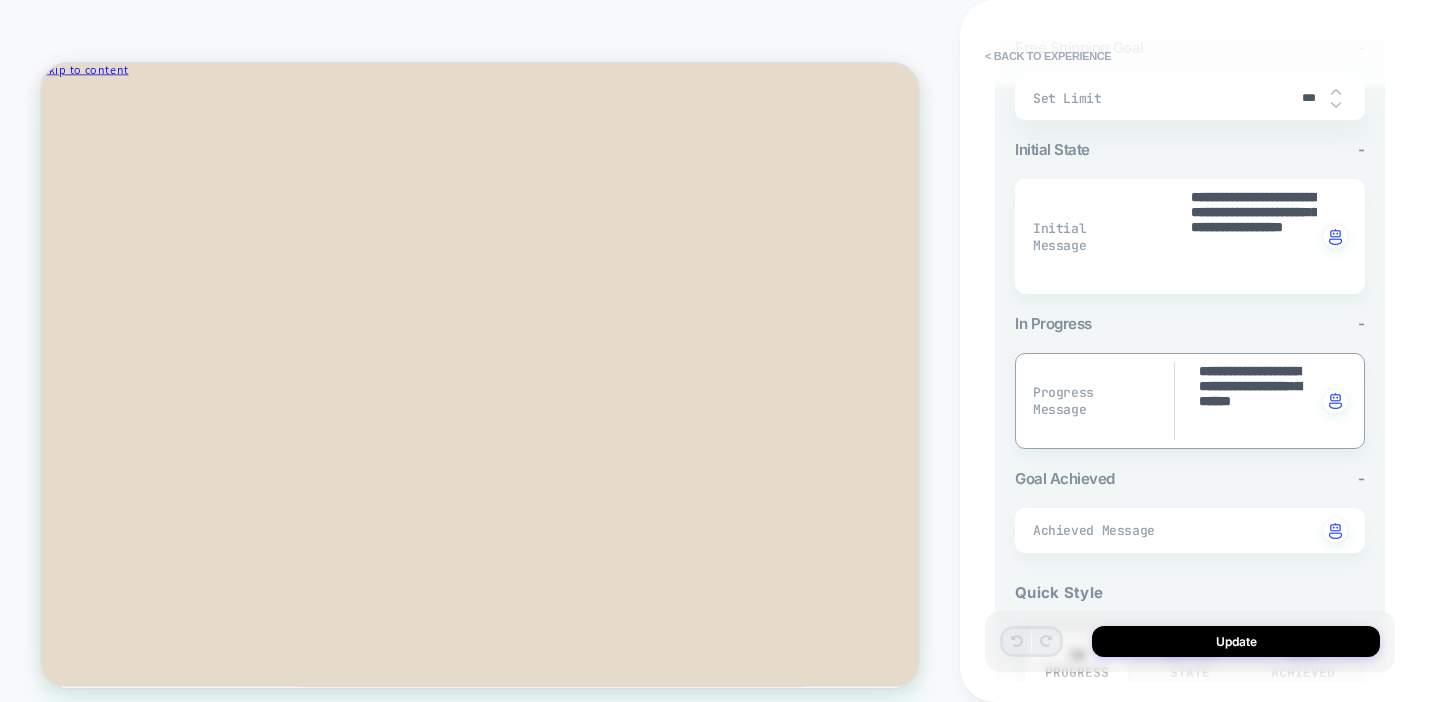 type on "**********" 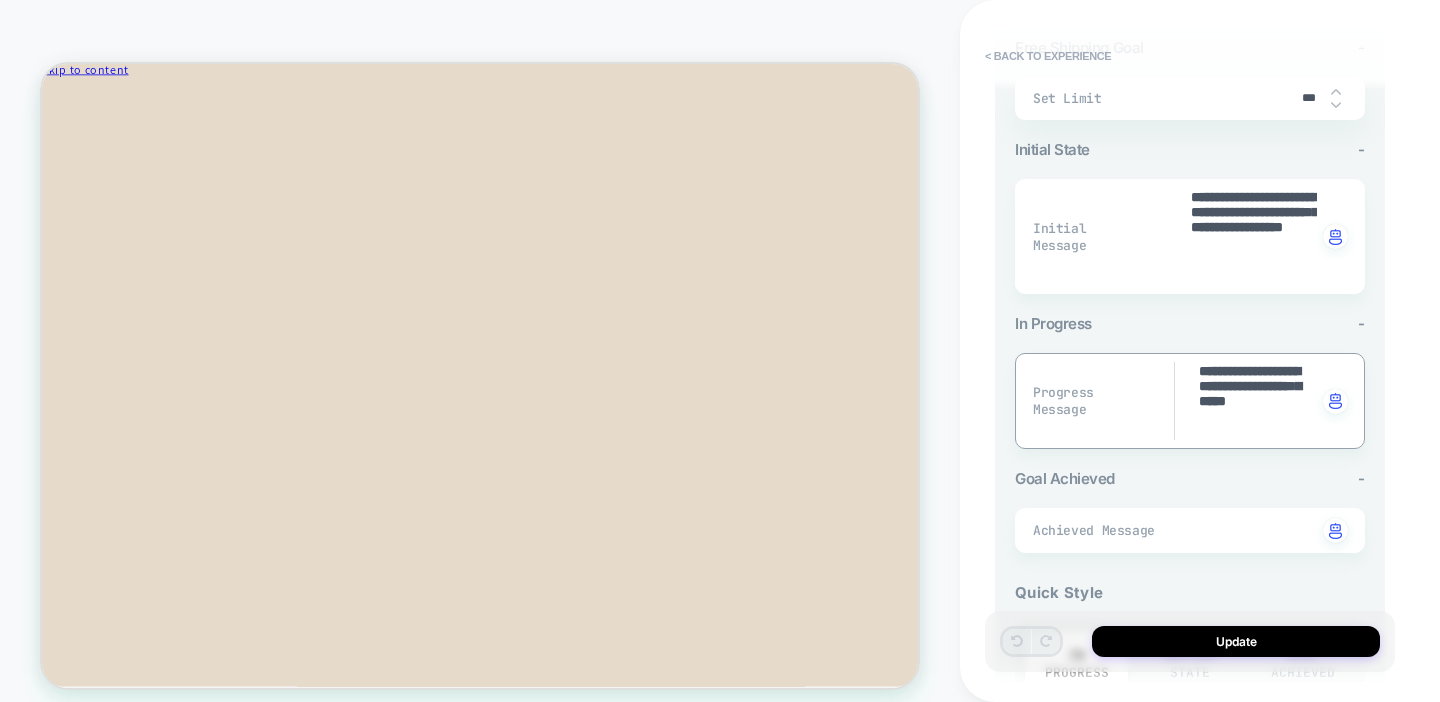 type on "*" 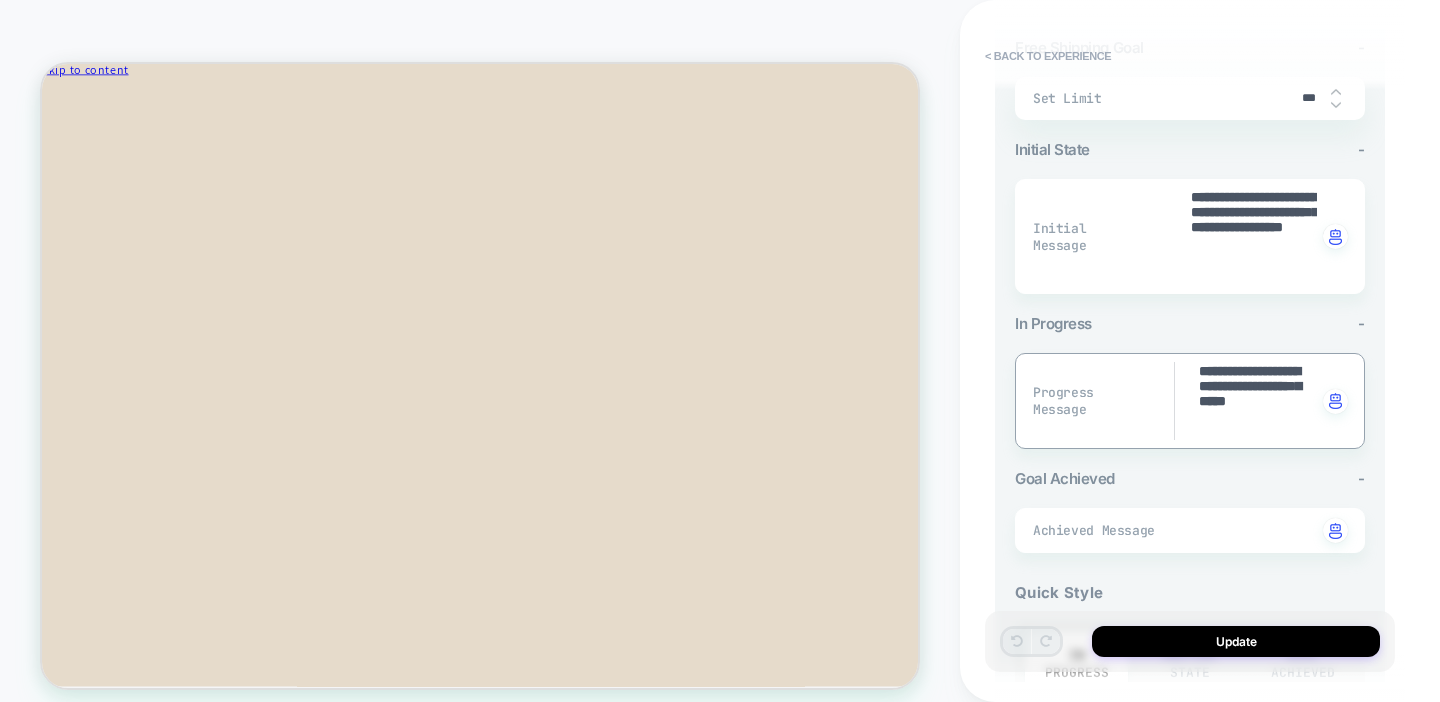 type on "**********" 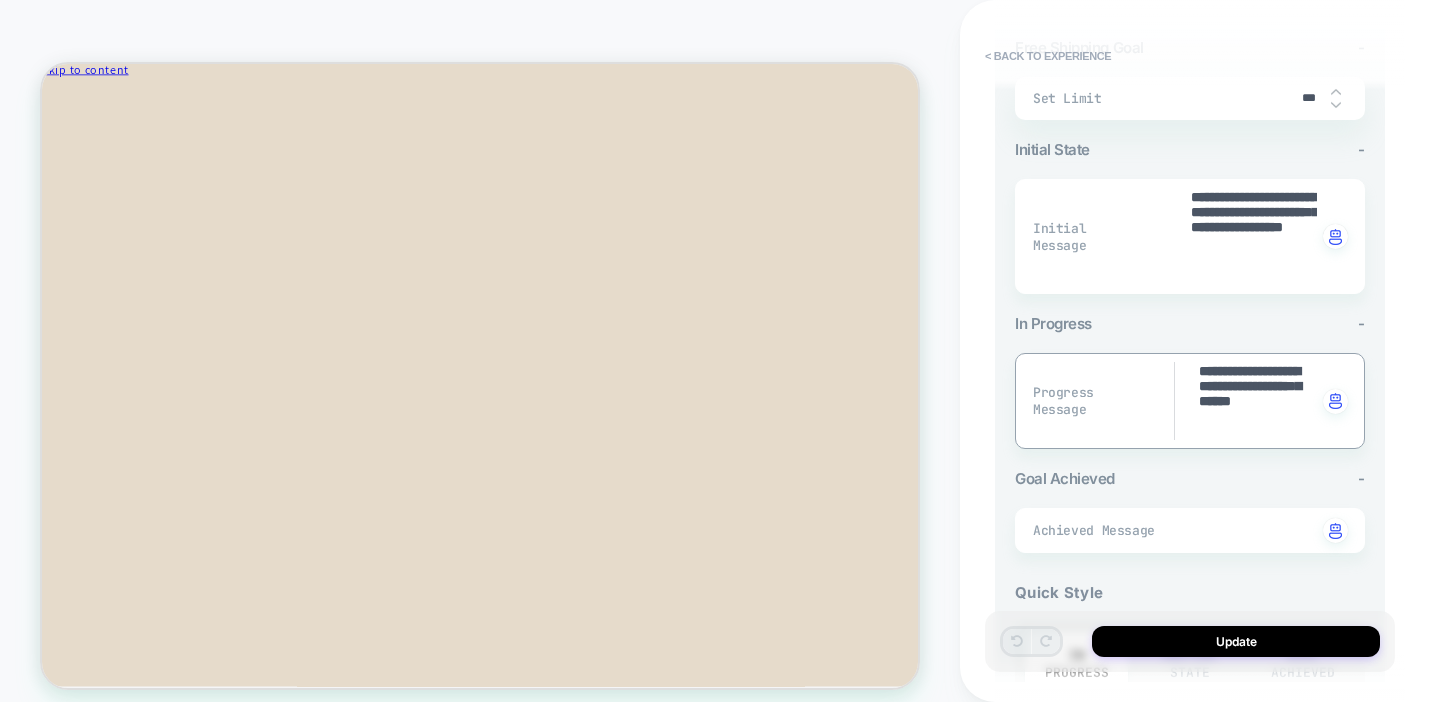 type on "*" 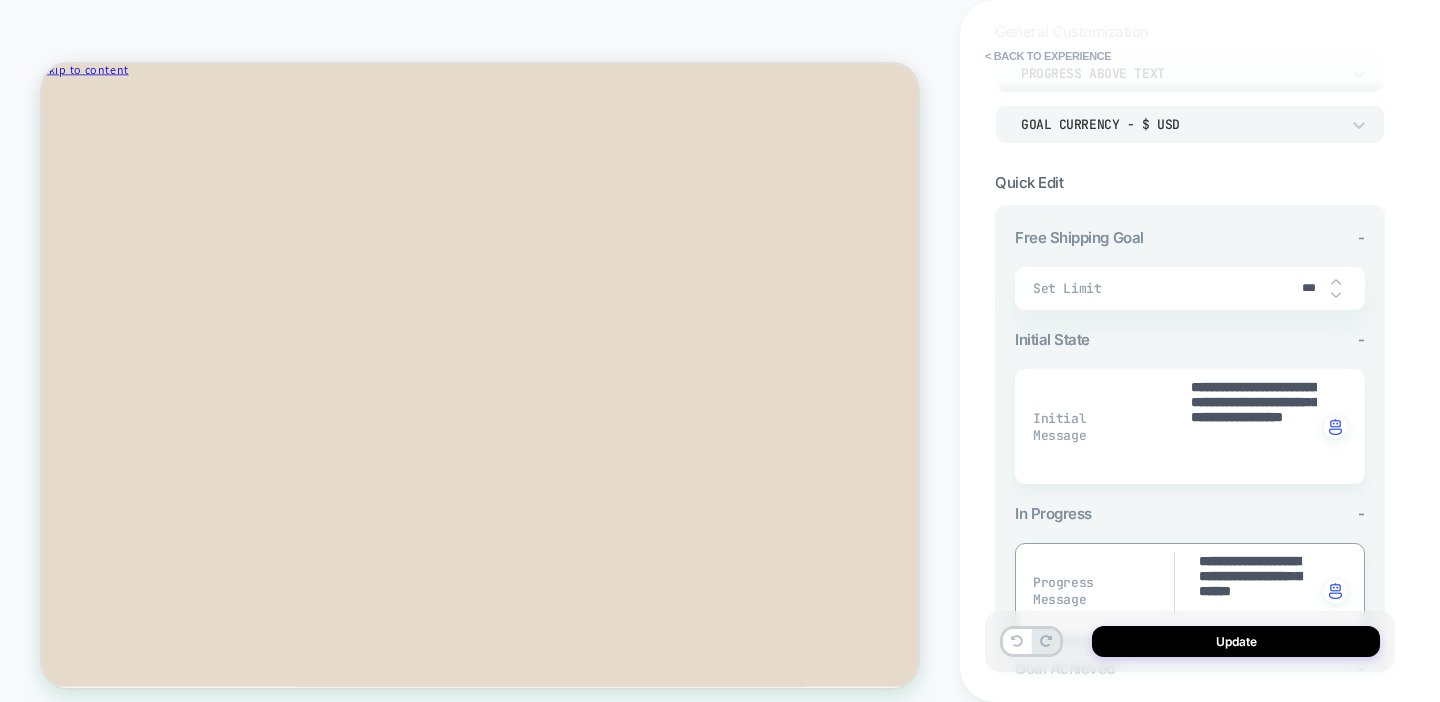 scroll, scrollTop: 120, scrollLeft: 0, axis: vertical 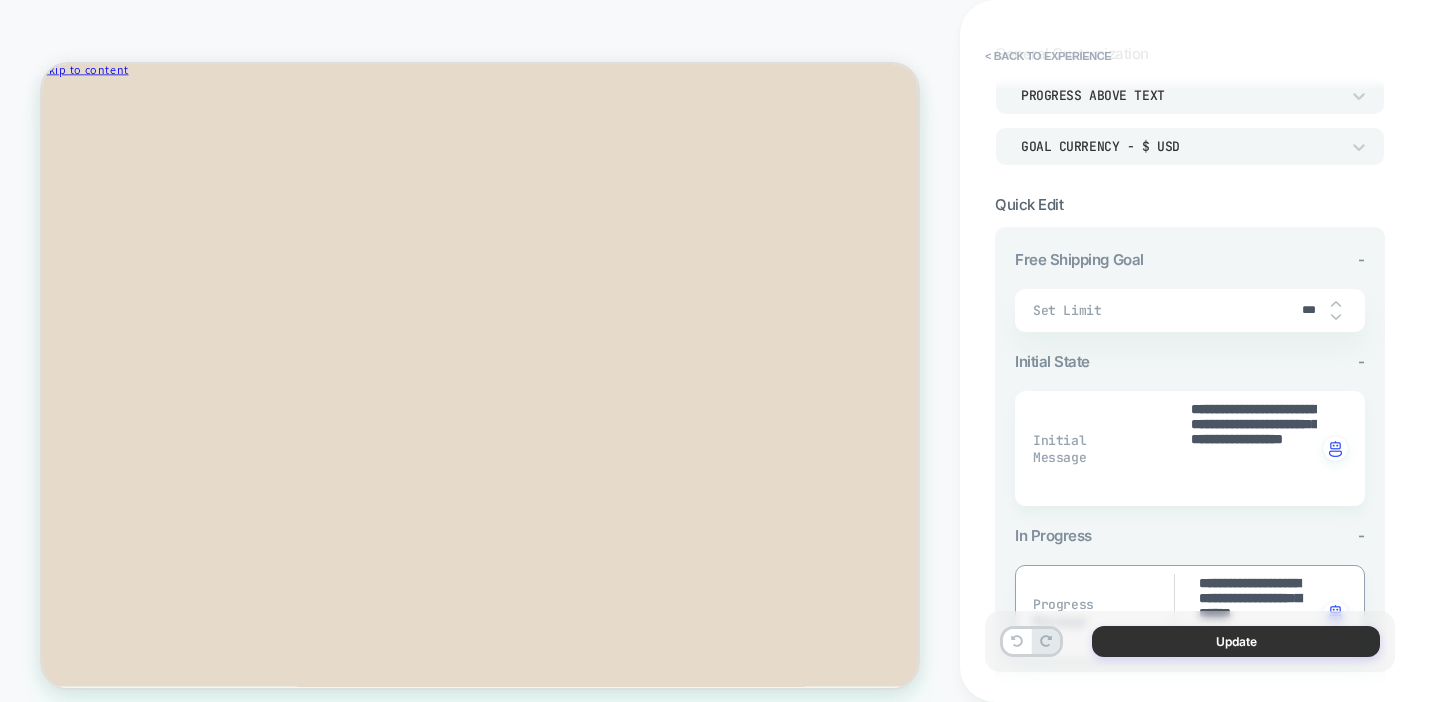 type on "**********" 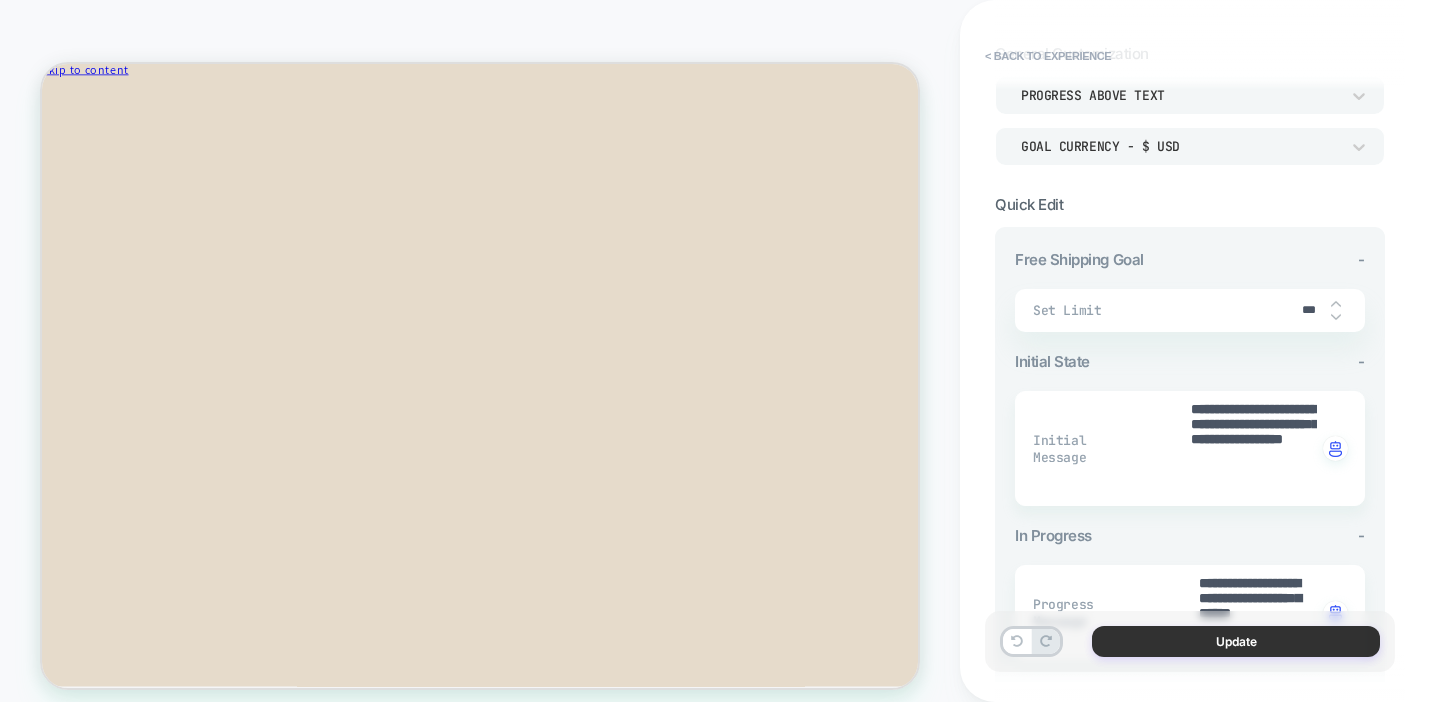 click on "Update" at bounding box center (1236, 641) 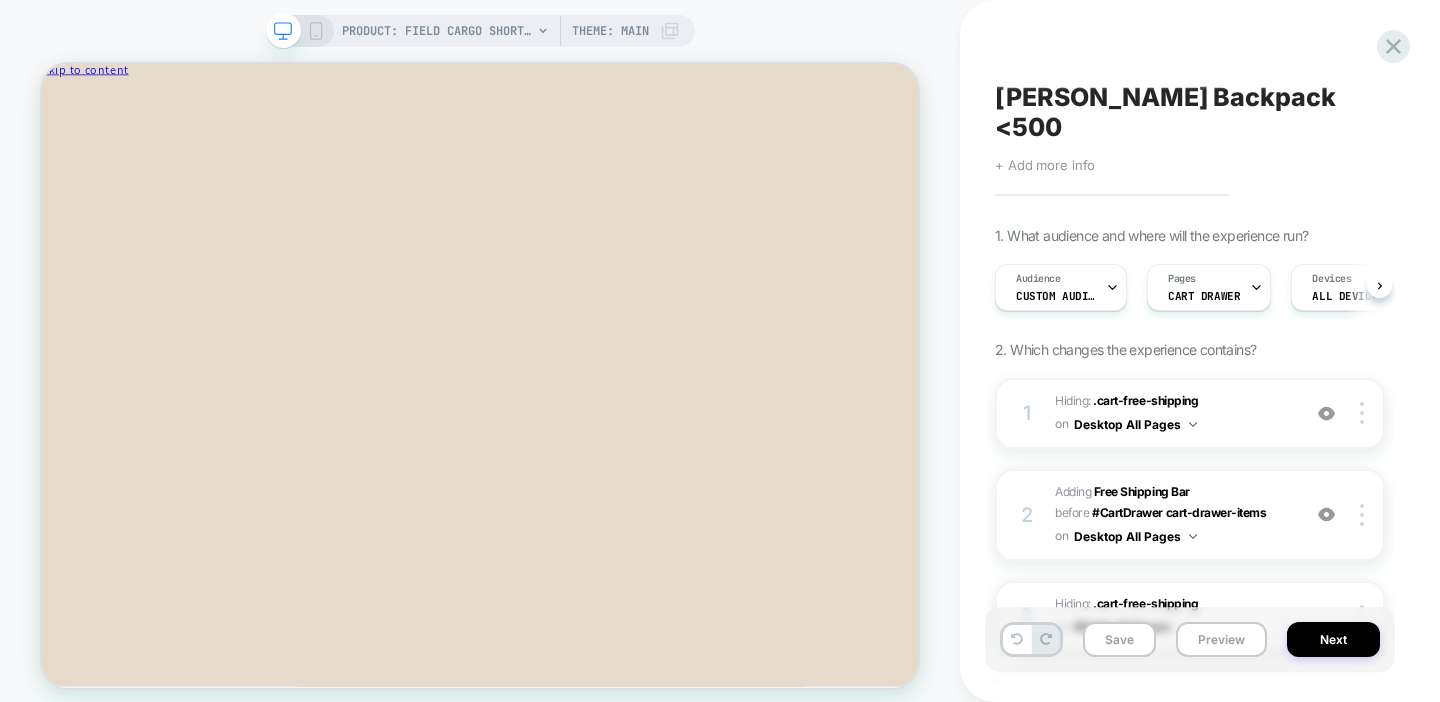 scroll, scrollTop: 0, scrollLeft: 1, axis: horizontal 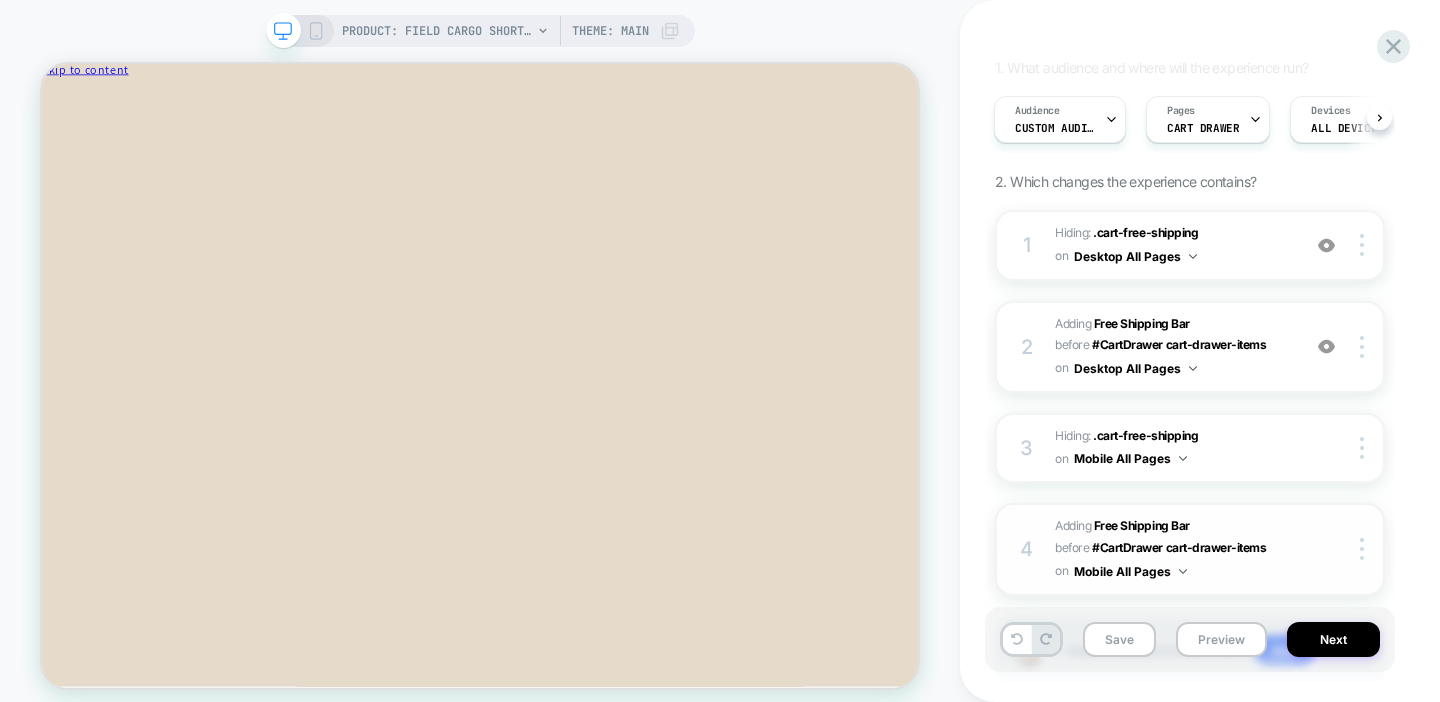 click on "#_loomi_addon_1752000843146 Adding   Free Shipping Bar   BEFORE #CartDrawer cart-drawer-items #CartDrawer cart-drawer-items   on Mobile All Pages" at bounding box center [1172, 549] 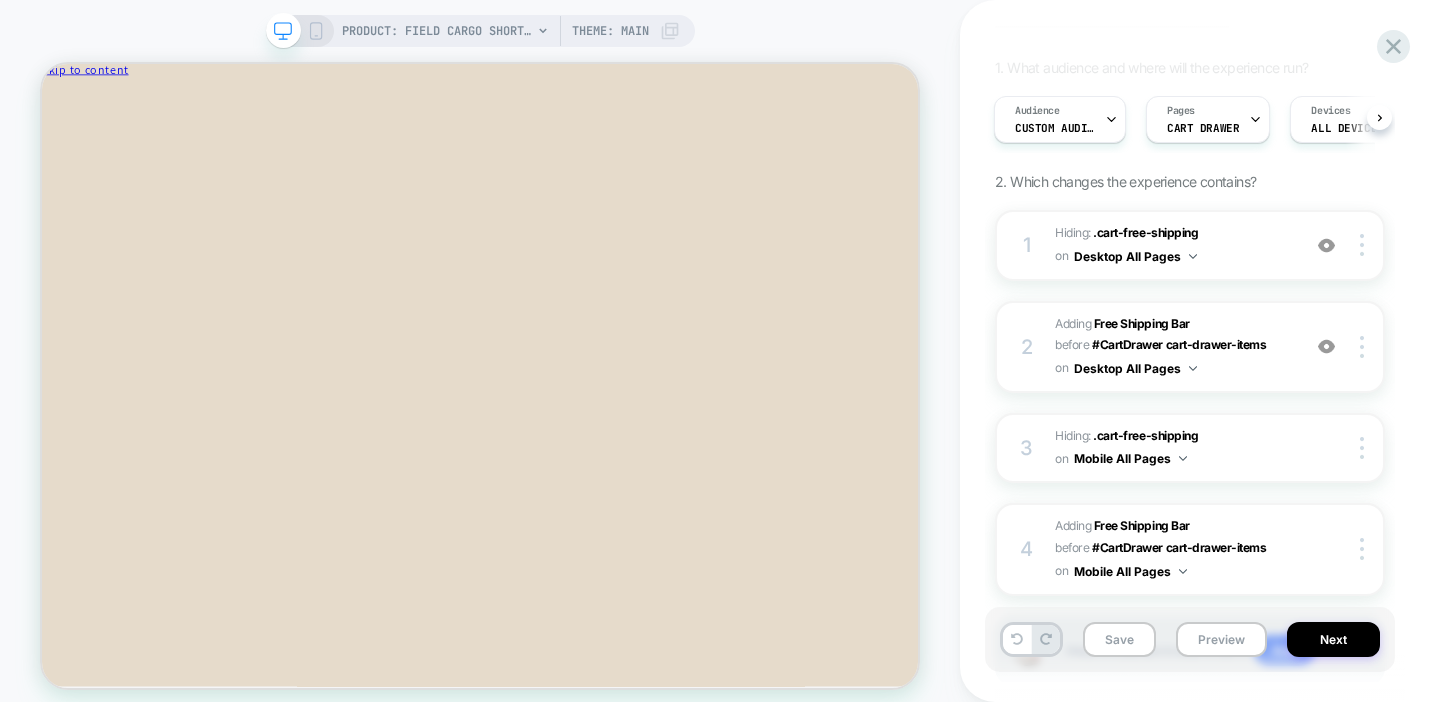 click 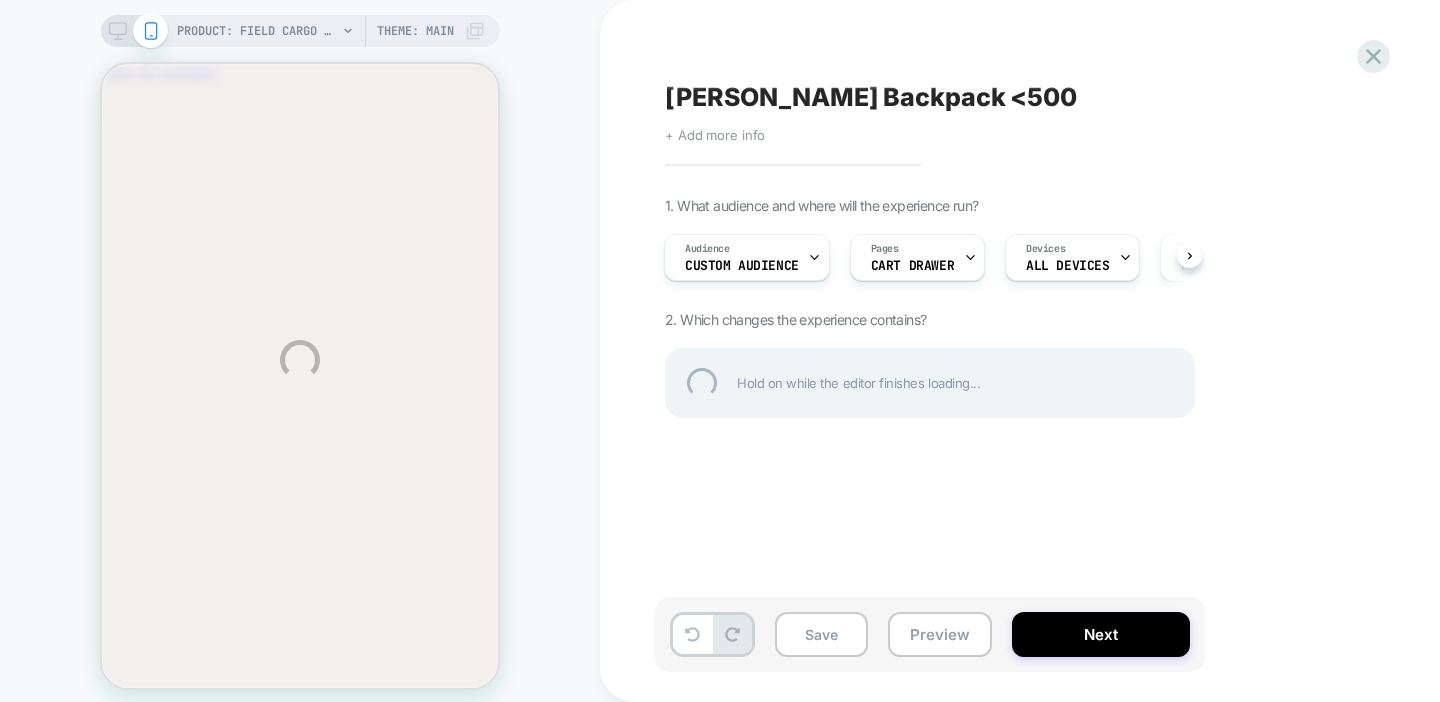scroll, scrollTop: 0, scrollLeft: 0, axis: both 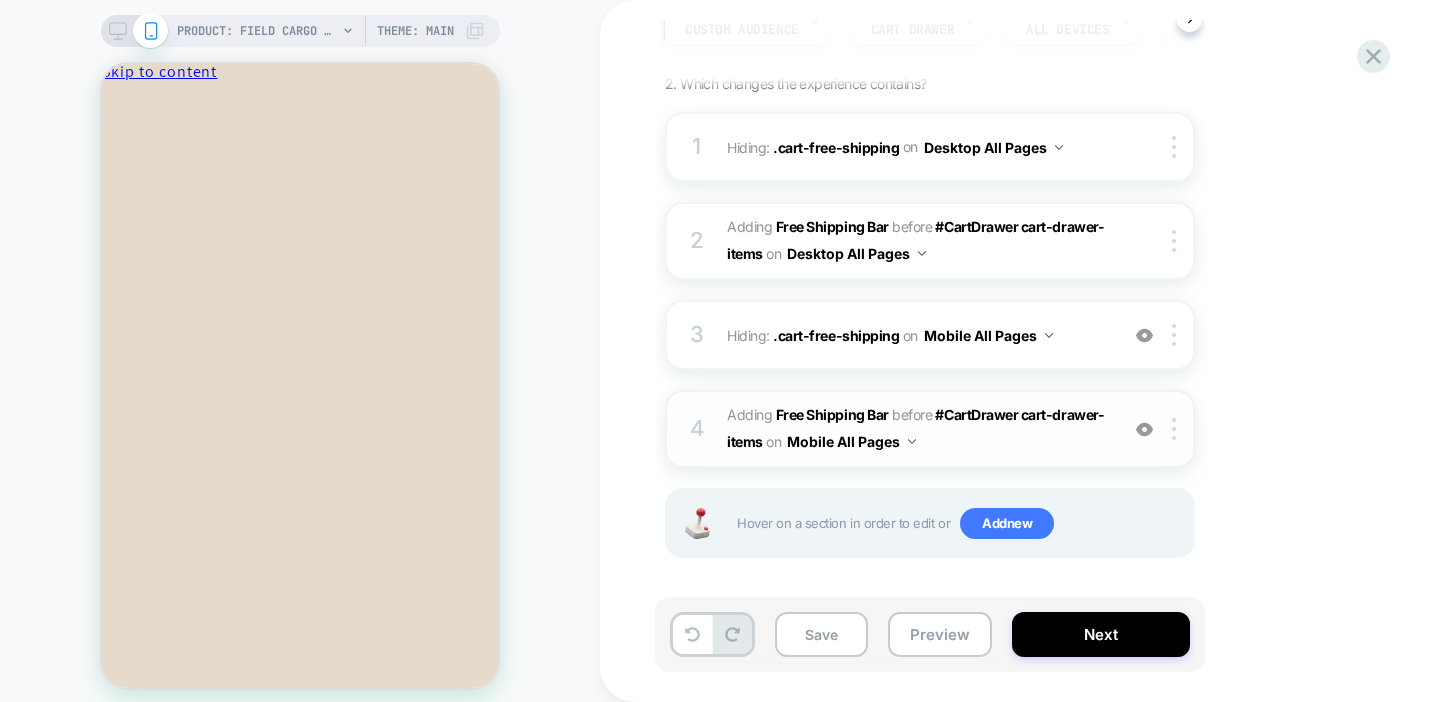 click on "#_loomi_addon_1752000843146 Adding   Free Shipping Bar   BEFORE #CartDrawer cart-drawer-items #CartDrawer cart-drawer-items   on Mobile All Pages" at bounding box center [917, 429] 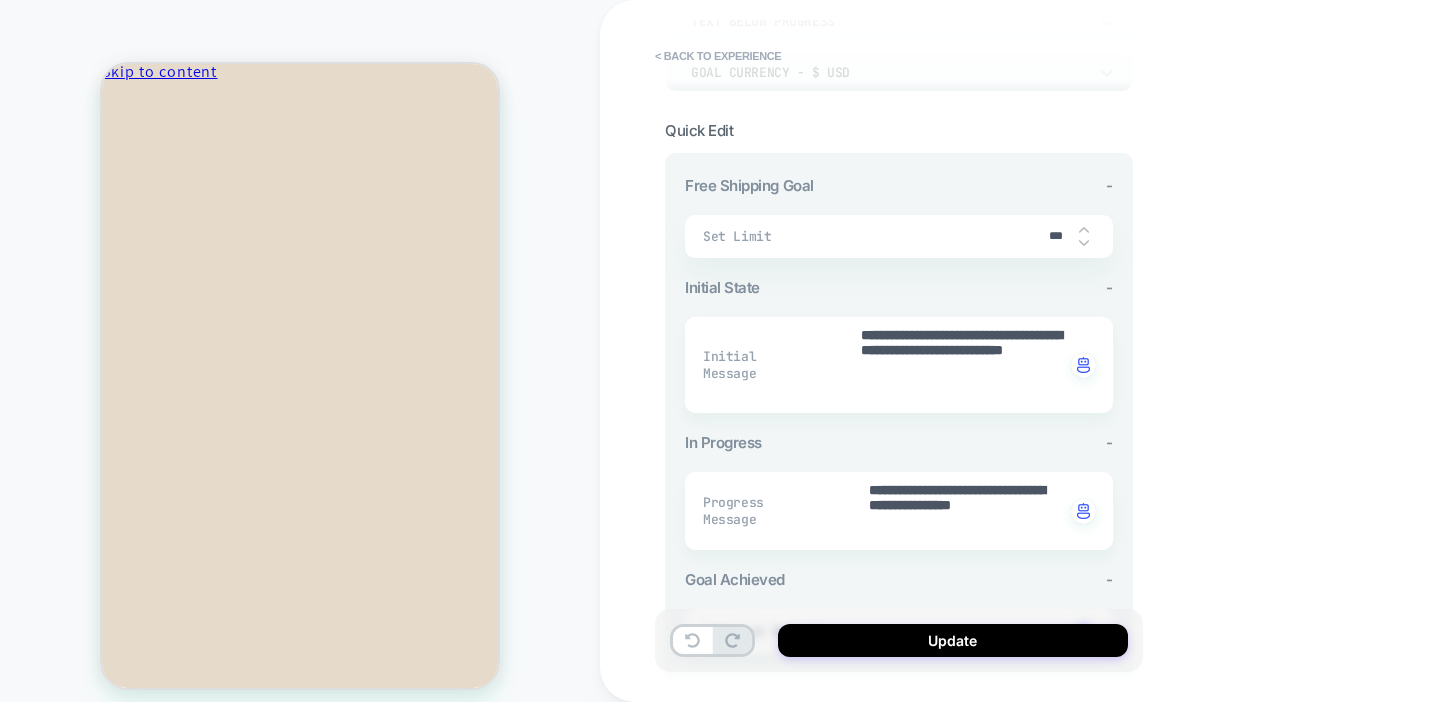 scroll, scrollTop: 268, scrollLeft: 0, axis: vertical 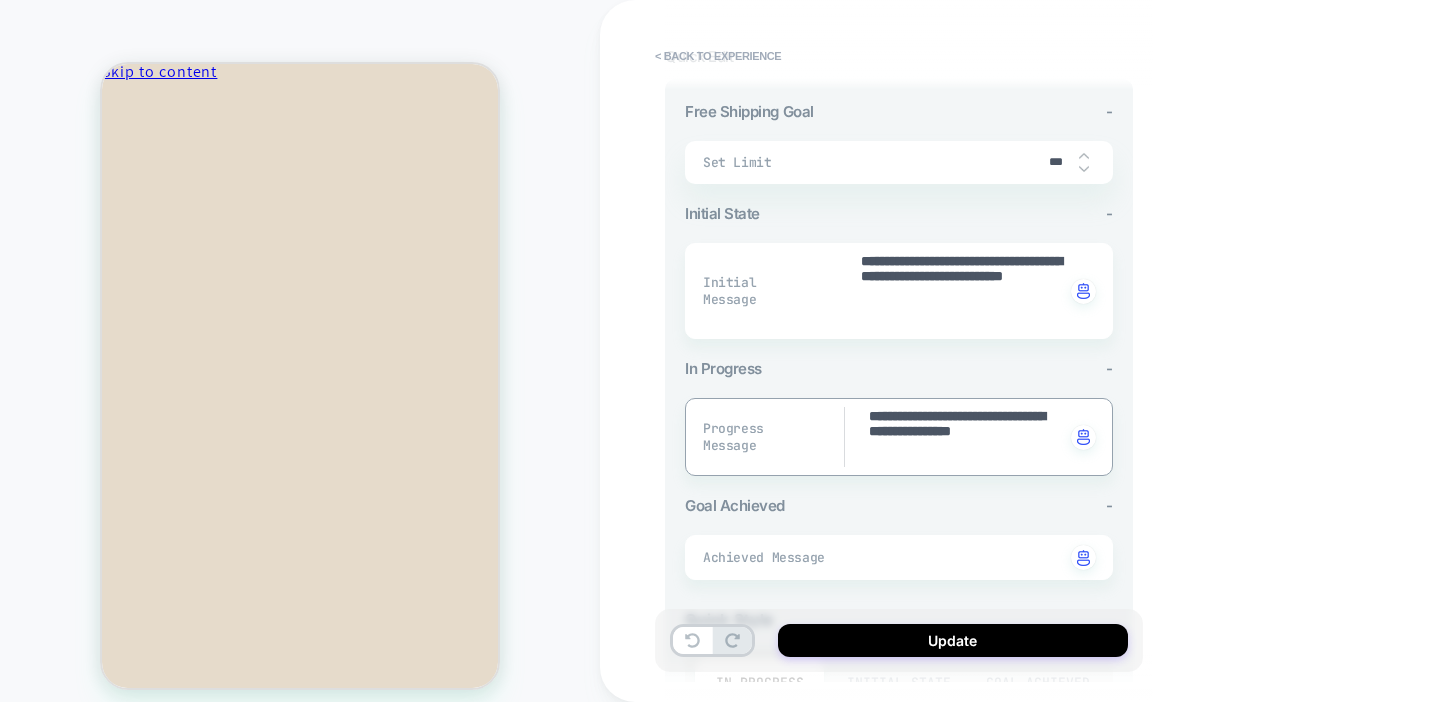 click on "**********" at bounding box center [966, 437] 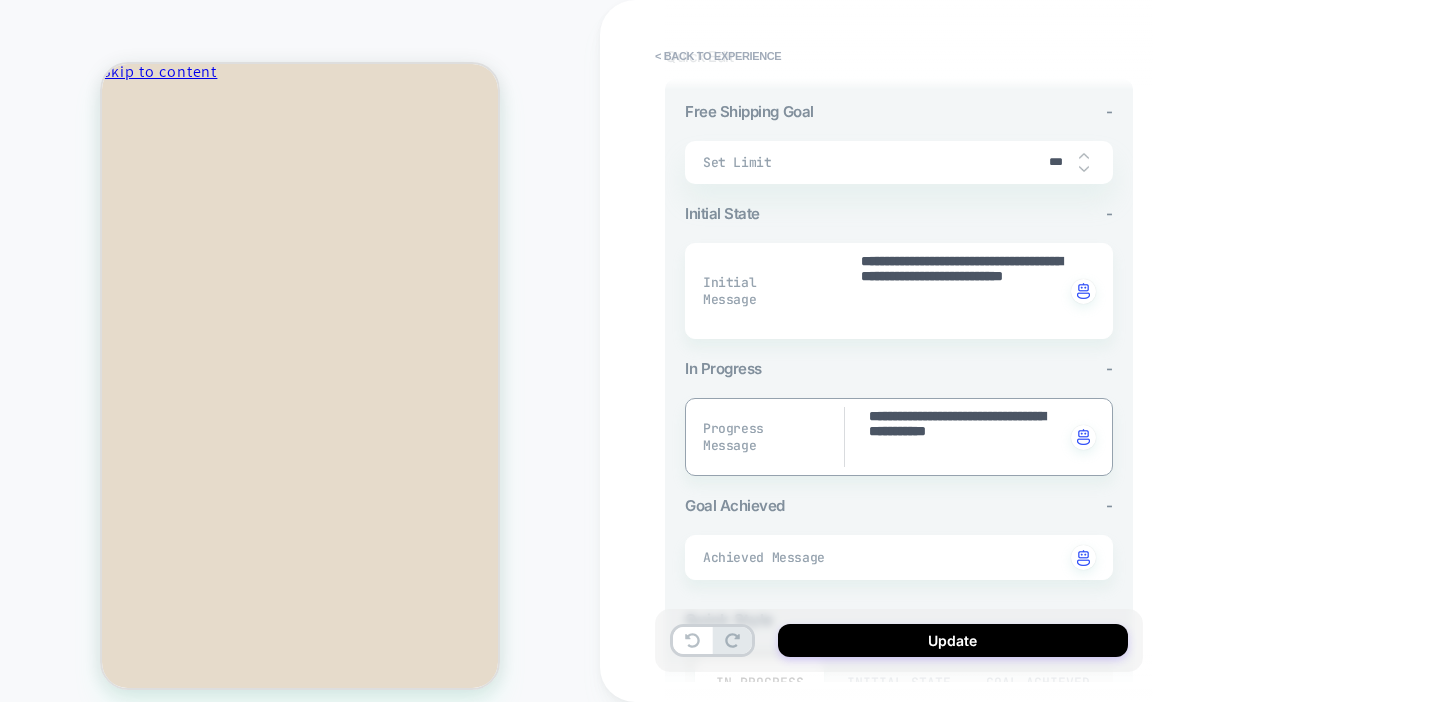 type on "*" 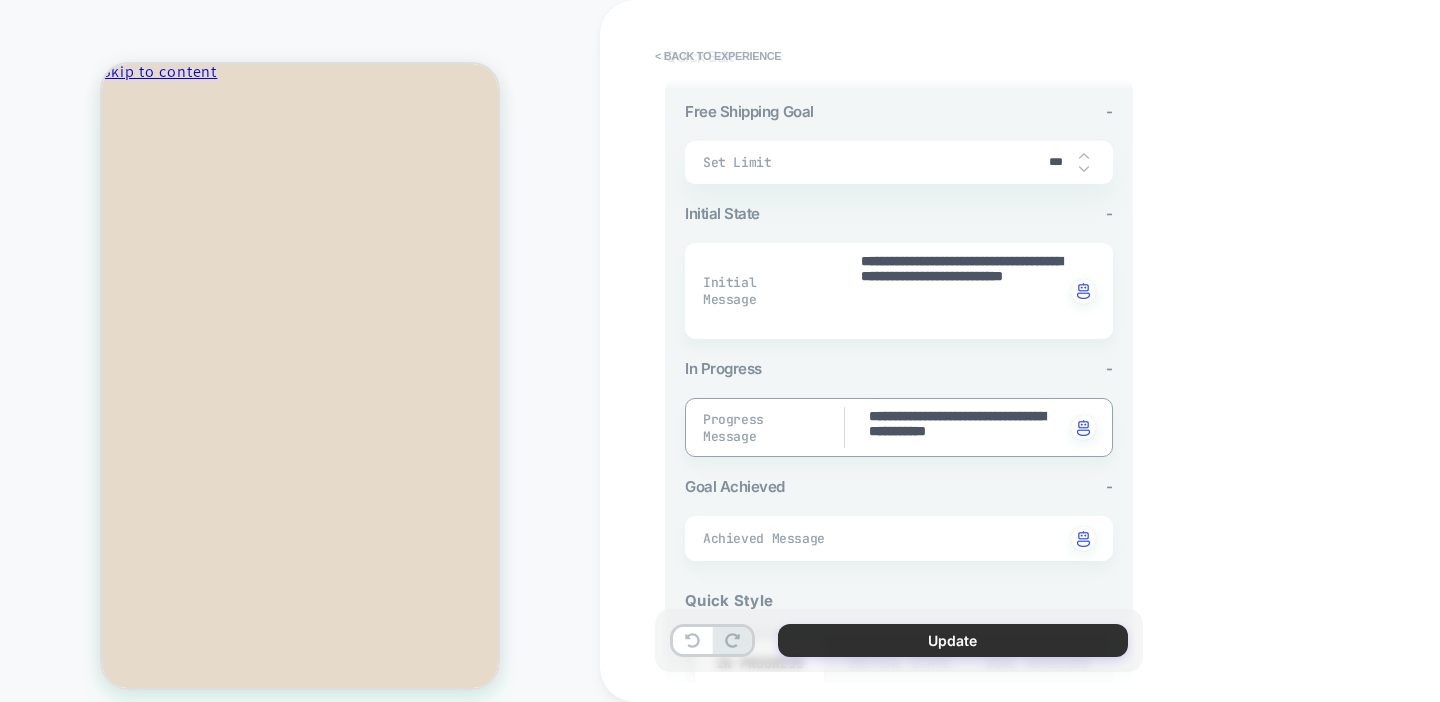 type on "**********" 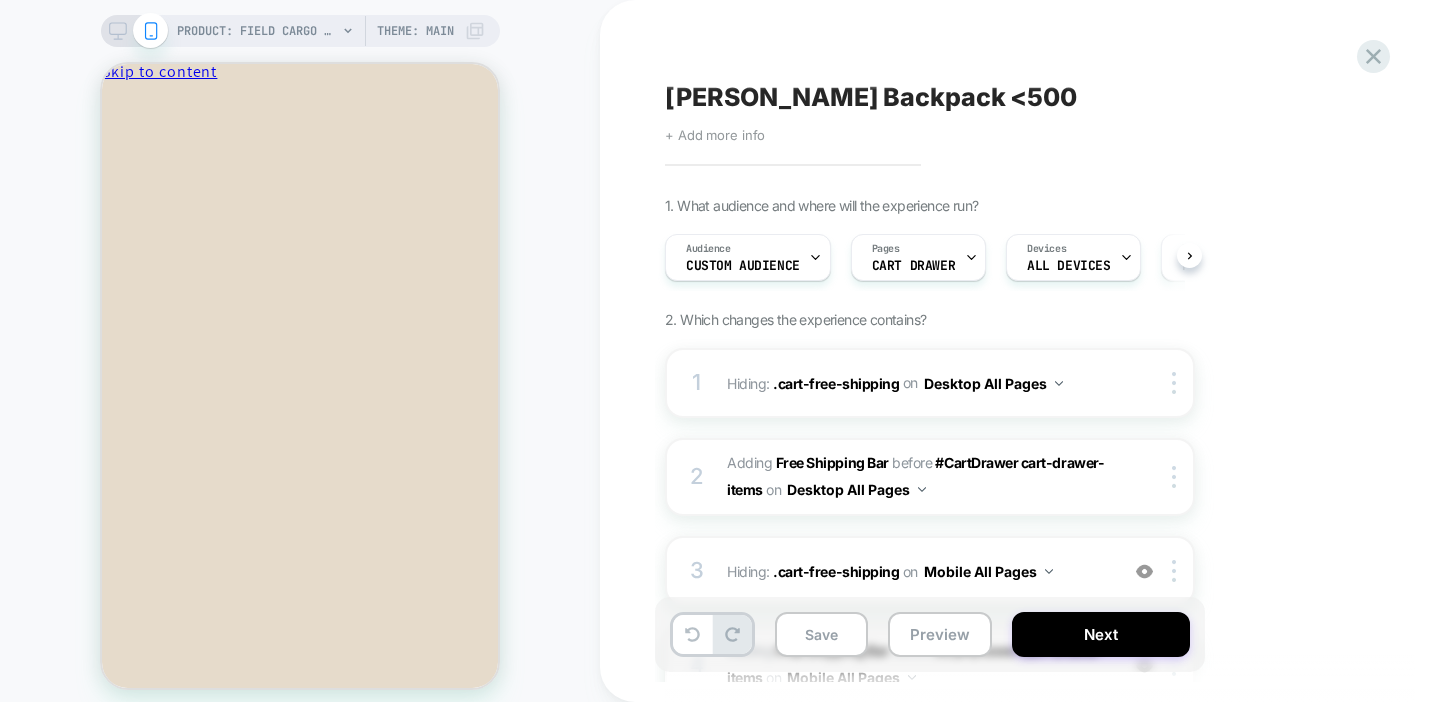 scroll, scrollTop: 0, scrollLeft: 1, axis: horizontal 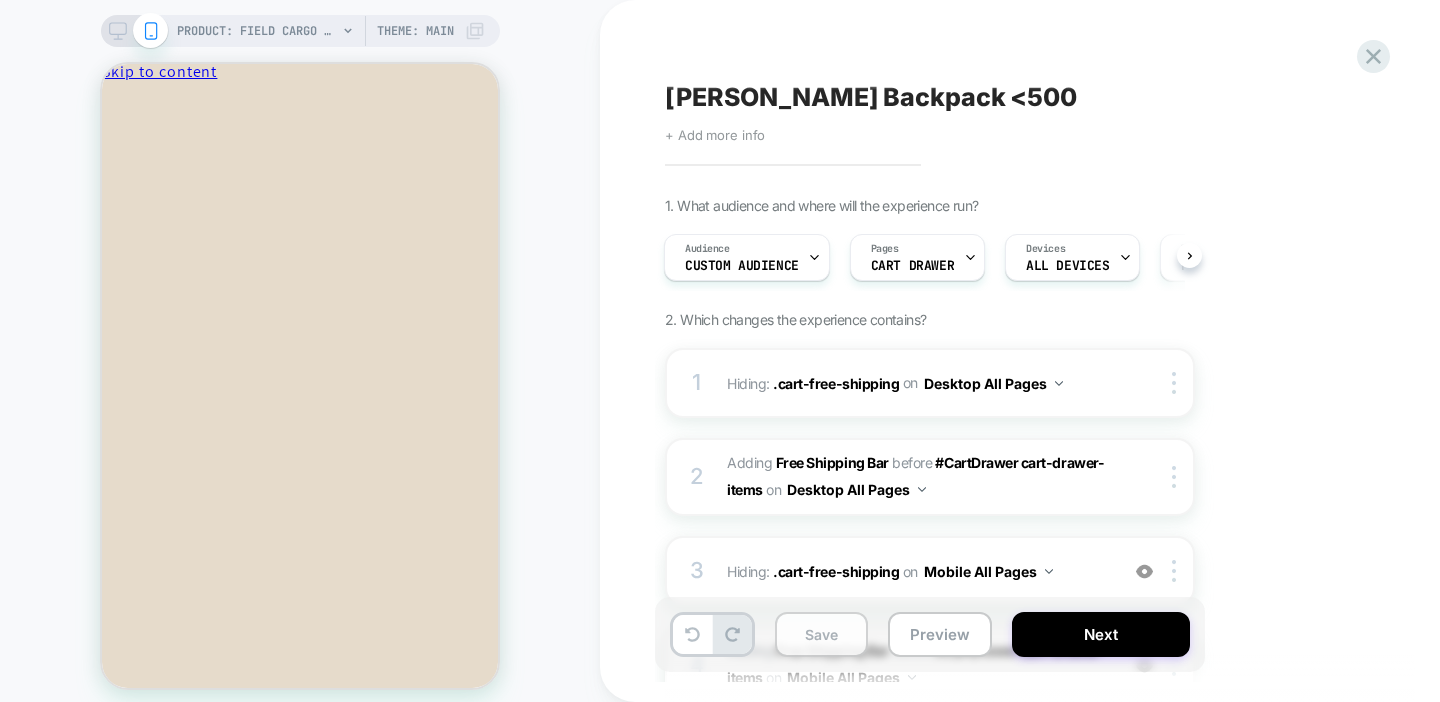 click on "Save" at bounding box center (821, 634) 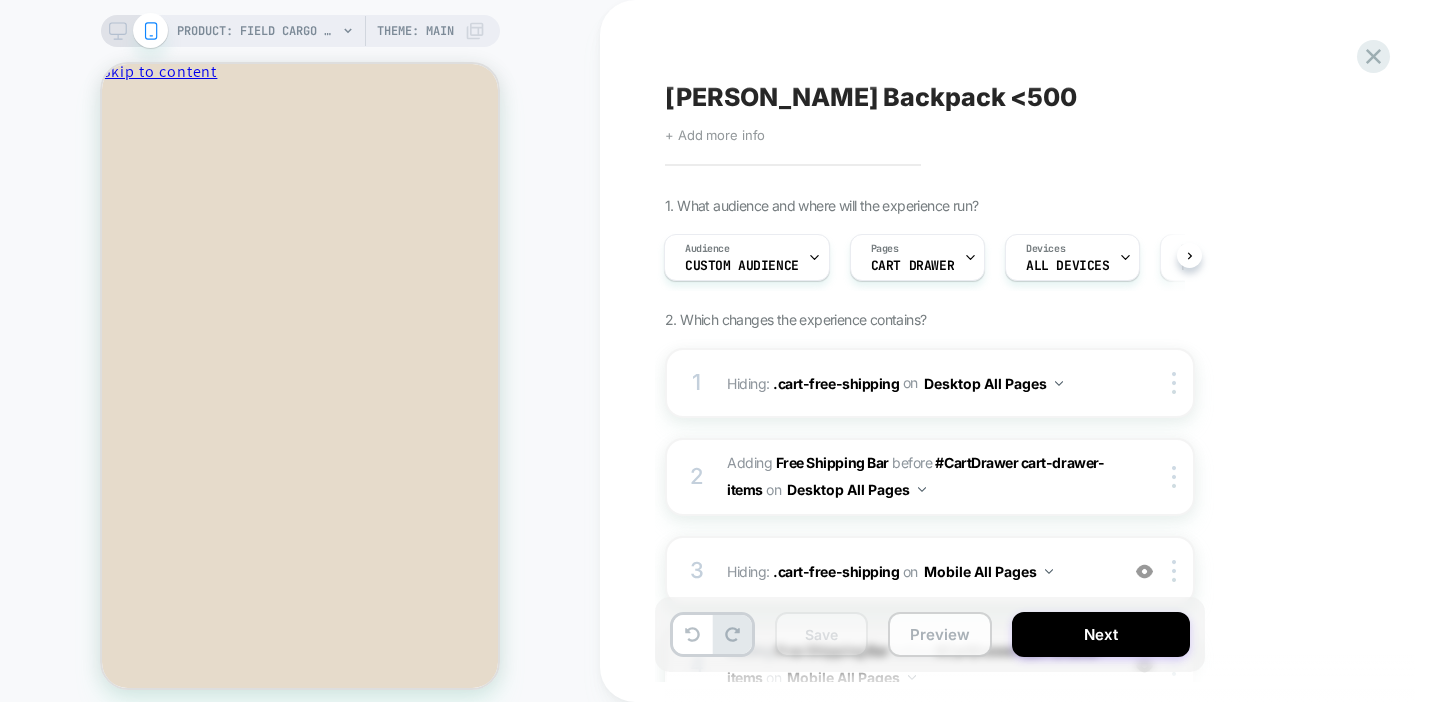 click on "Preview" at bounding box center [940, 634] 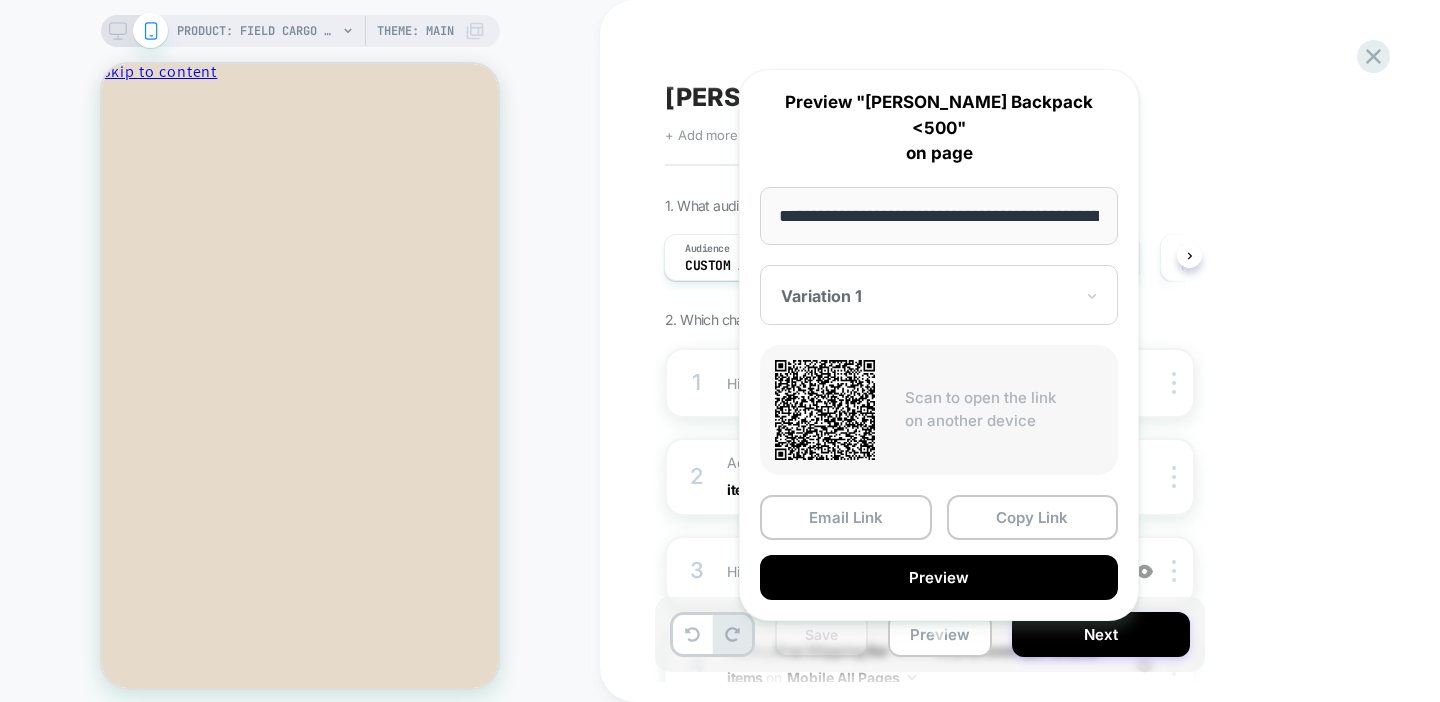 scroll, scrollTop: 0, scrollLeft: 422, axis: horizontal 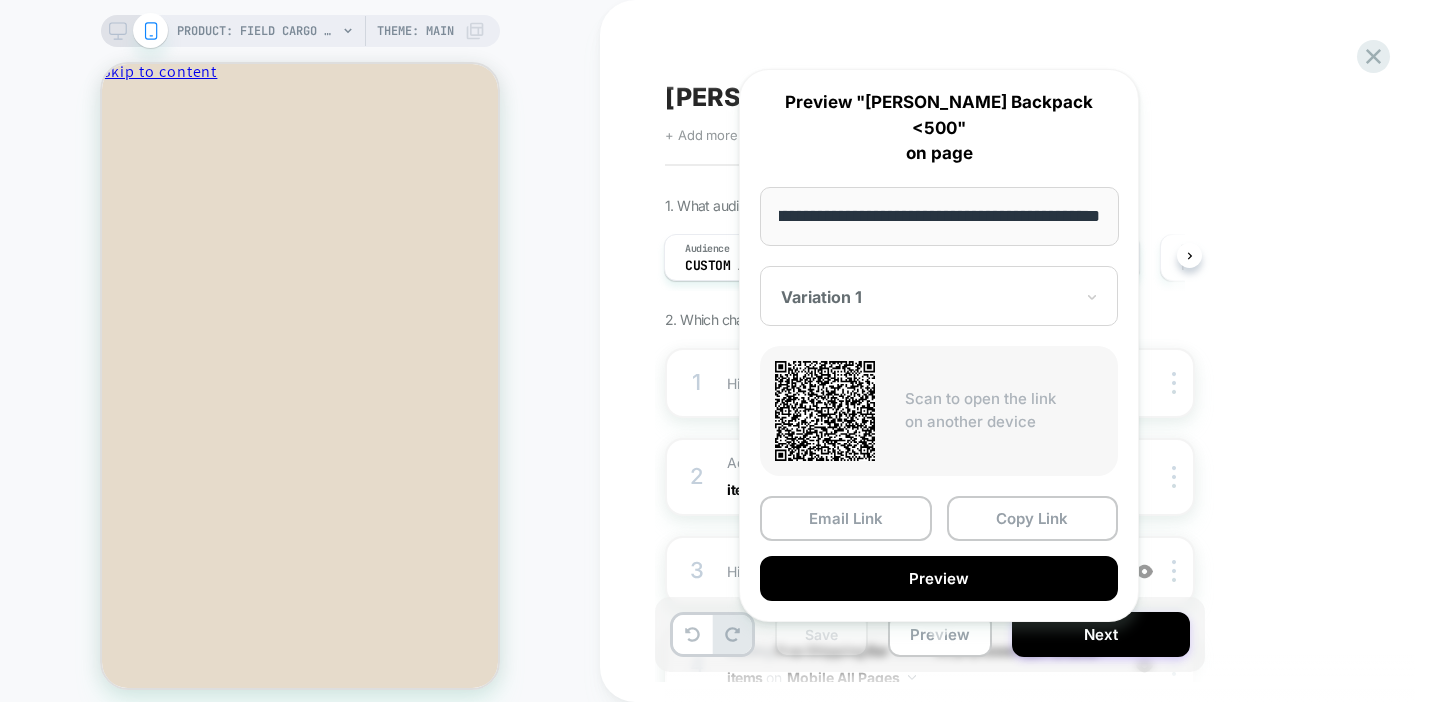 click on "[PERSON_NAME] Backpack <500 Click to edit experience details + Add more info 1. What audience and where will the experience run? Audience Custom Audience Pages CART DRAWER Devices ALL DEVICES Trigger Page Load 2. Which changes the experience contains? 1 Hiding :   .cart-free-shipping .cart-free-shipping   on Desktop All Pages Copy CSS Selector Rename Copy to   Mobile Target   All Devices Delete 2 #_loomi_addon_1751997079939 Adding   Free Shipping Bar   BEFORE #CartDrawer cart-drawer-items #CartDrawer cart-drawer-items   on Desktop All Pages Copy CSS Selector Copy Widget Id Rename Copy to   Mobile Target   All Devices Delete 3 Hiding :   .cart-free-shipping .cart-free-shipping   on Mobile All Pages Add Before Add After Copy CSS Selector Rename Copy to   Desktop Target   All Devices Delete 4 #_loomi_addon_1752000843146 Adding   Free Shipping Bar   BEFORE #CartDrawer cart-drawer-items #CartDrawer cart-drawer-items   on Mobile All Pages Add Before Add After Duplicate Replace Position Copy CSS Selector Copy Widget Id" at bounding box center [1040, 351] 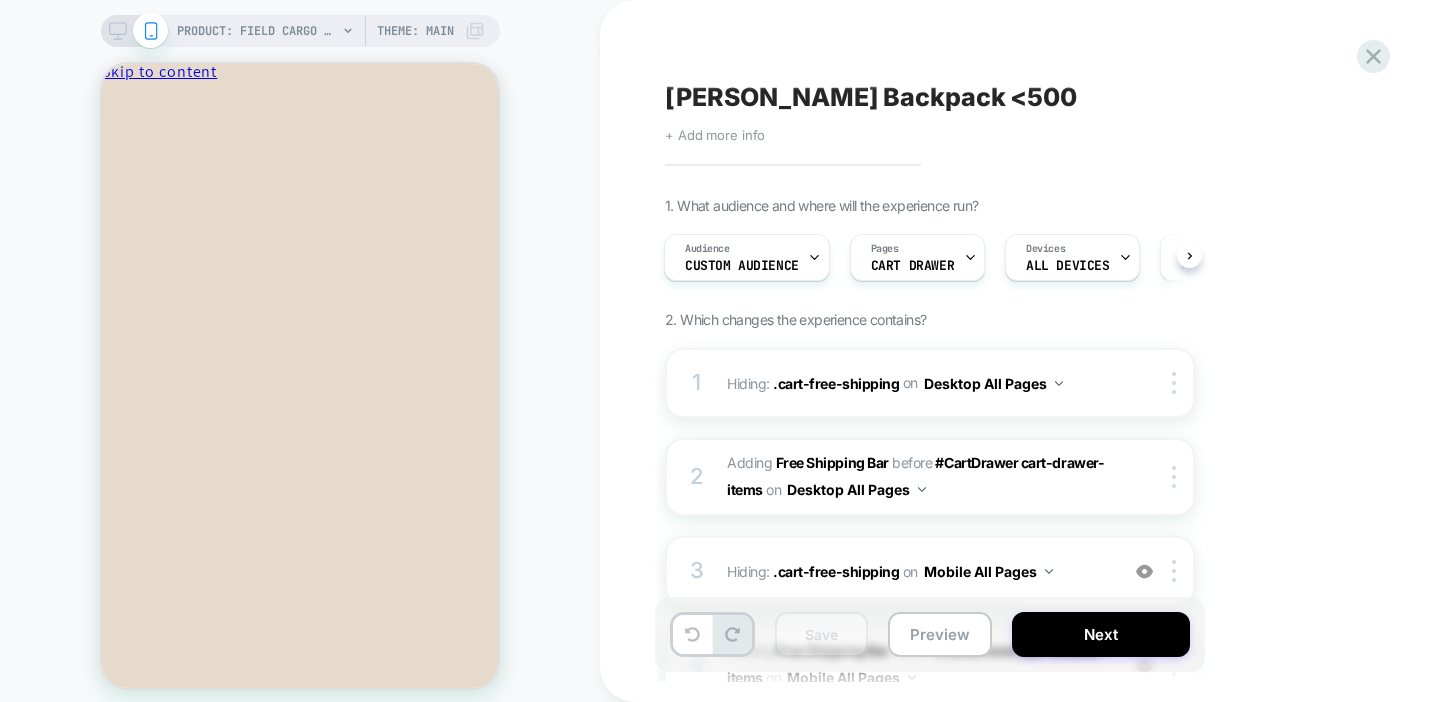 click 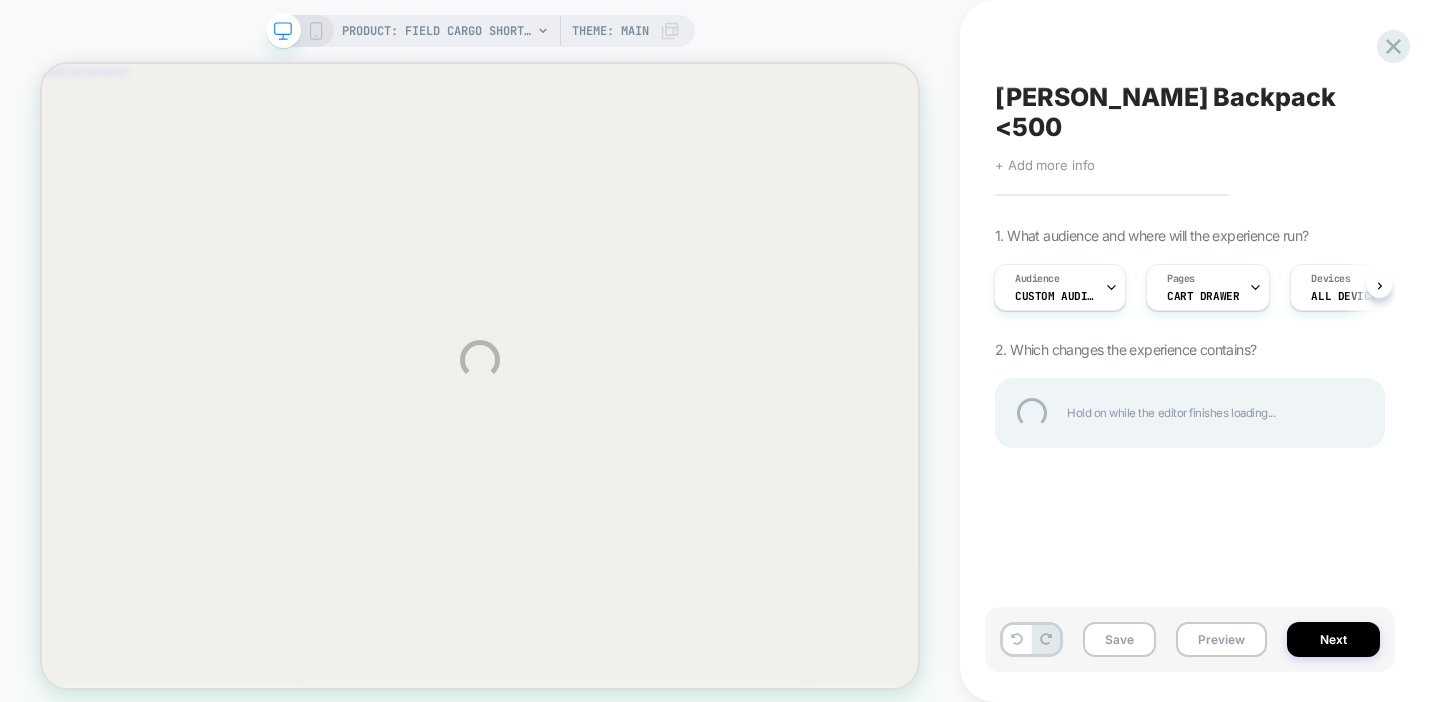 scroll, scrollTop: 0, scrollLeft: 0, axis: both 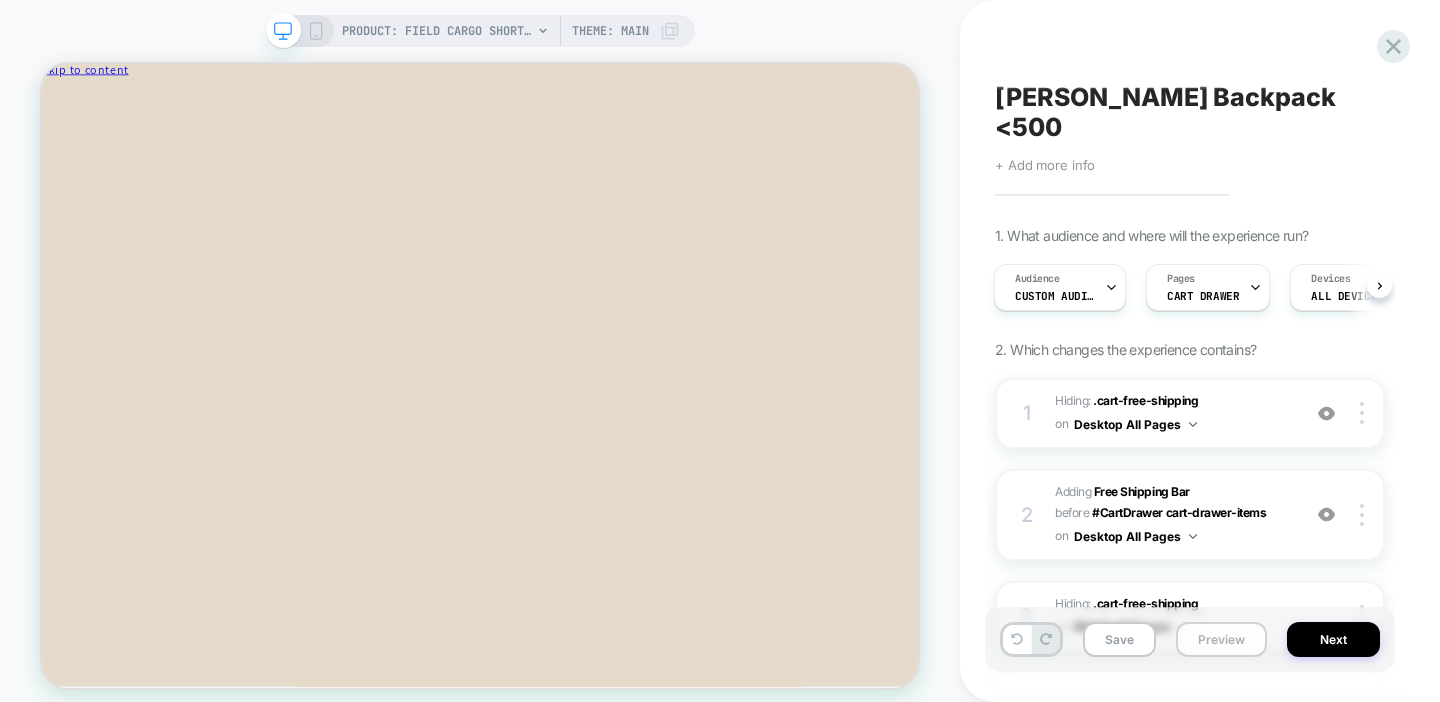 click on "Preview" at bounding box center [1221, 639] 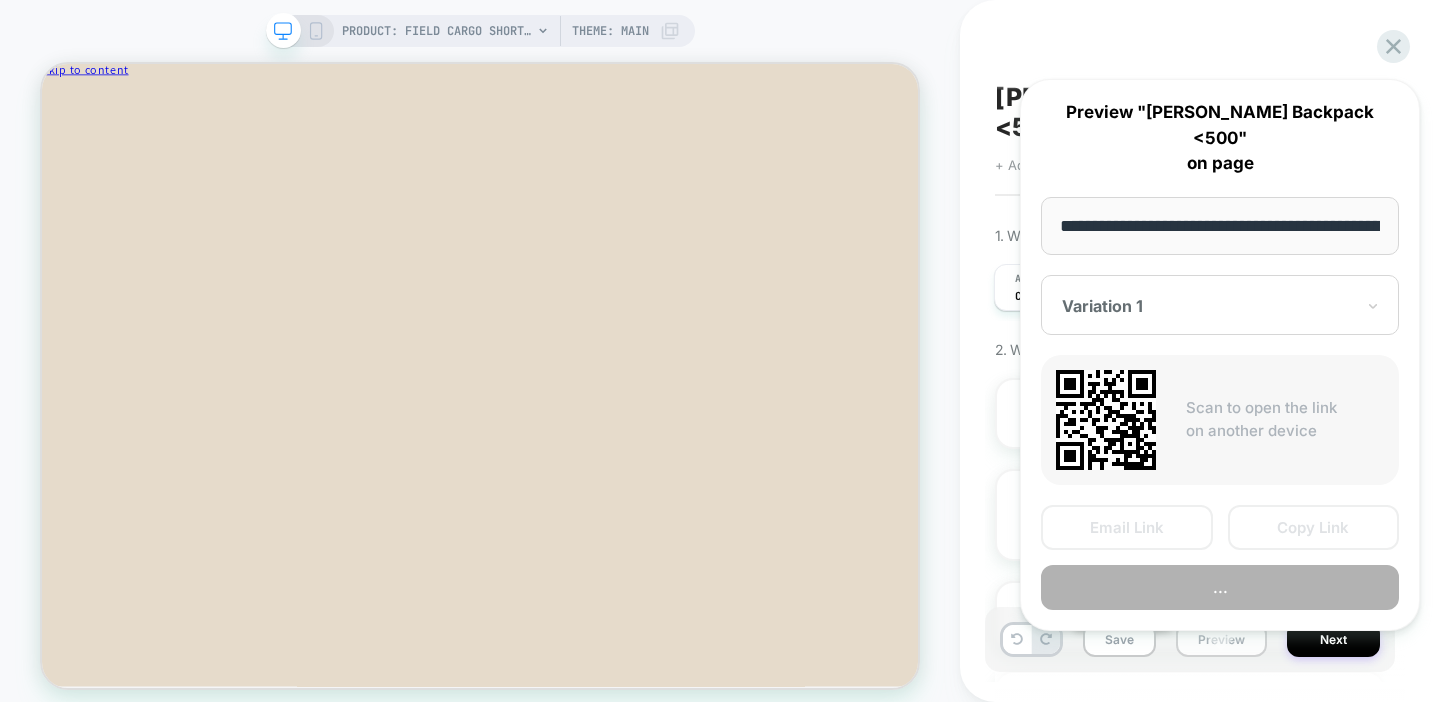 scroll, scrollTop: 0, scrollLeft: 422, axis: horizontal 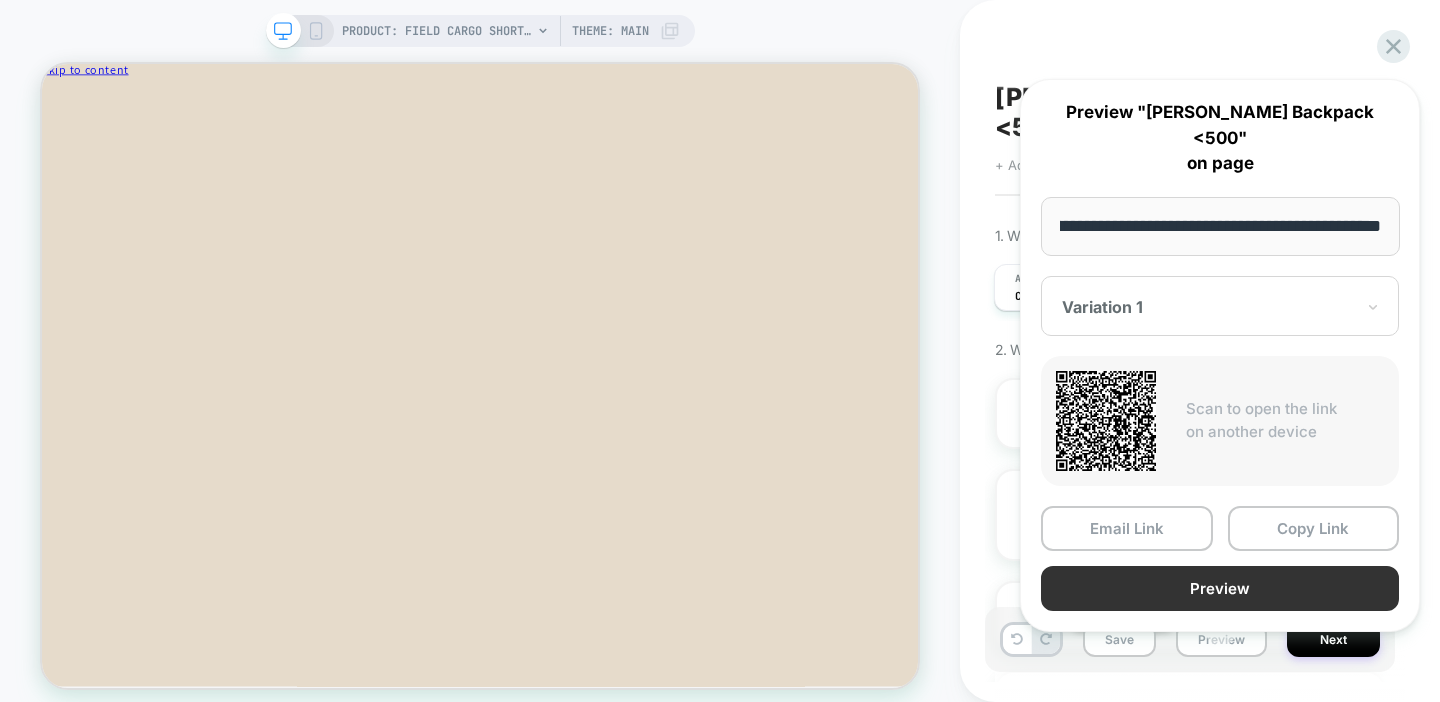 click on "Preview" at bounding box center (1220, 588) 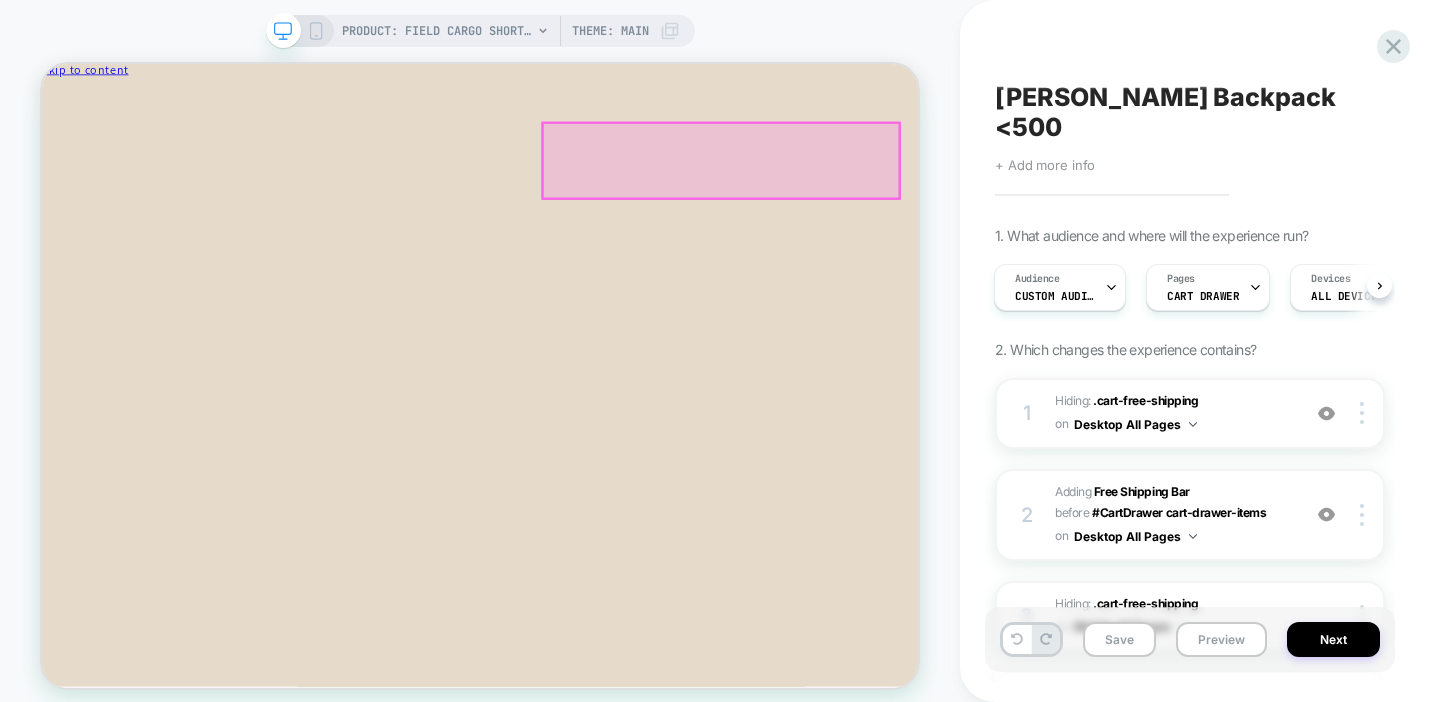 click on "Skip to content
Cart
[1]
Close drawer
Your order qualifies for free U.S. Shipping
You׳re $250 away from a FREE [PERSON_NAME] Backpack
[PERSON_NAME] Backpack
Otter Green Decrease quantity" at bounding box center [626, 45852] 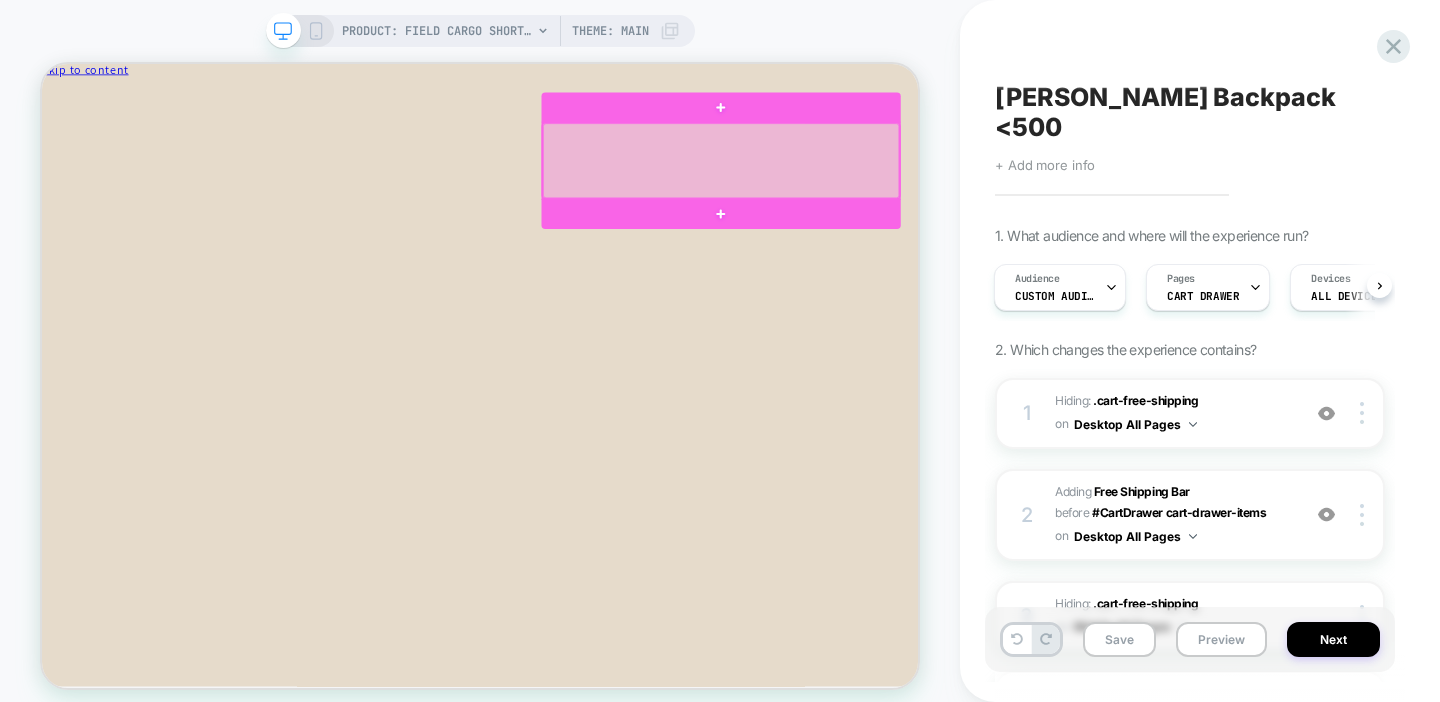 click at bounding box center (947, 193) 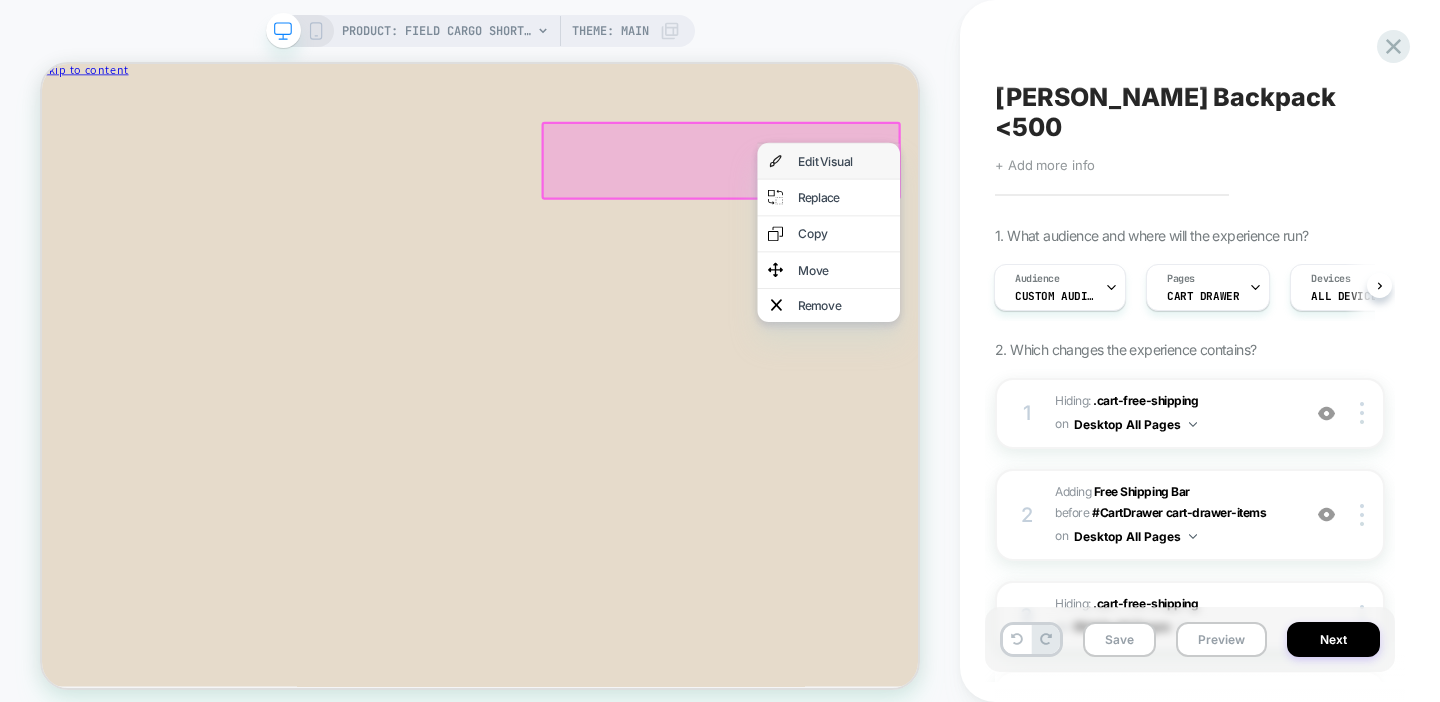 click on "Edit Visual" at bounding box center (1111, 194) 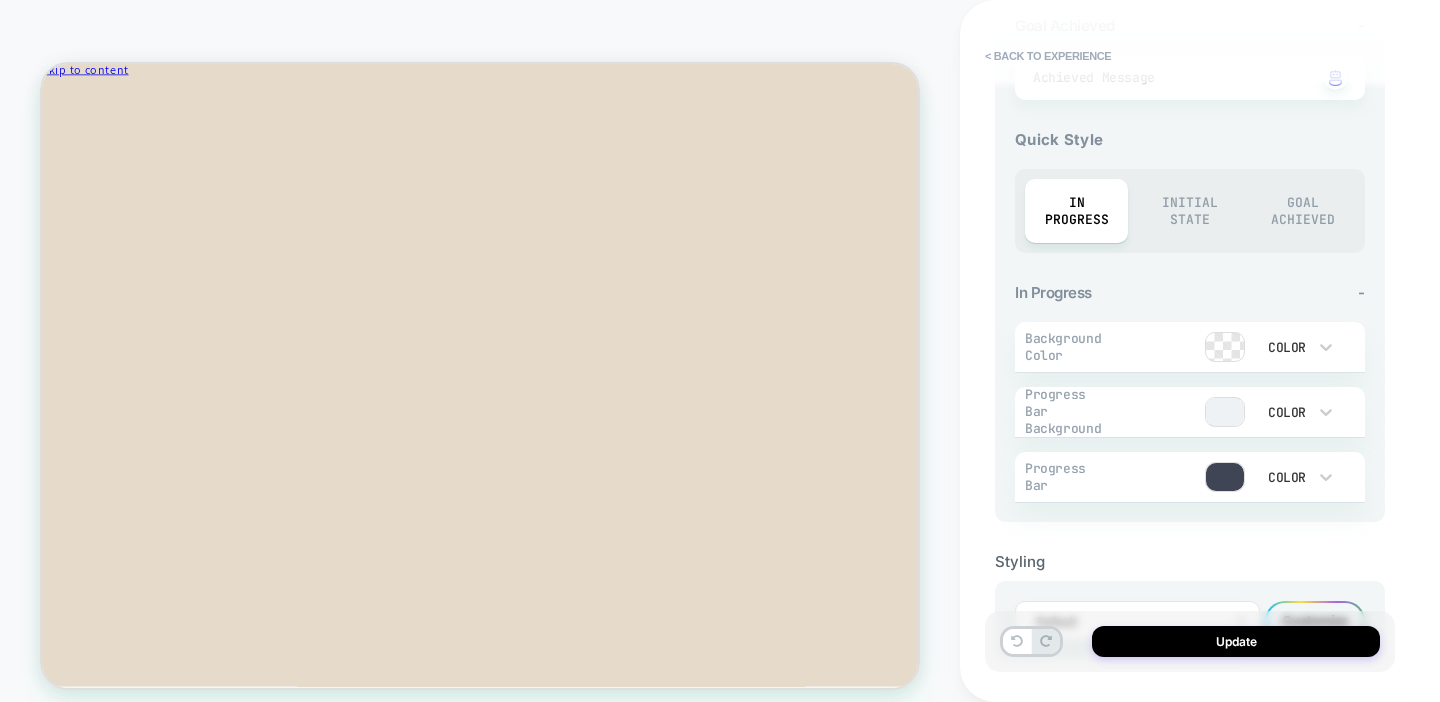 scroll, scrollTop: 866, scrollLeft: 0, axis: vertical 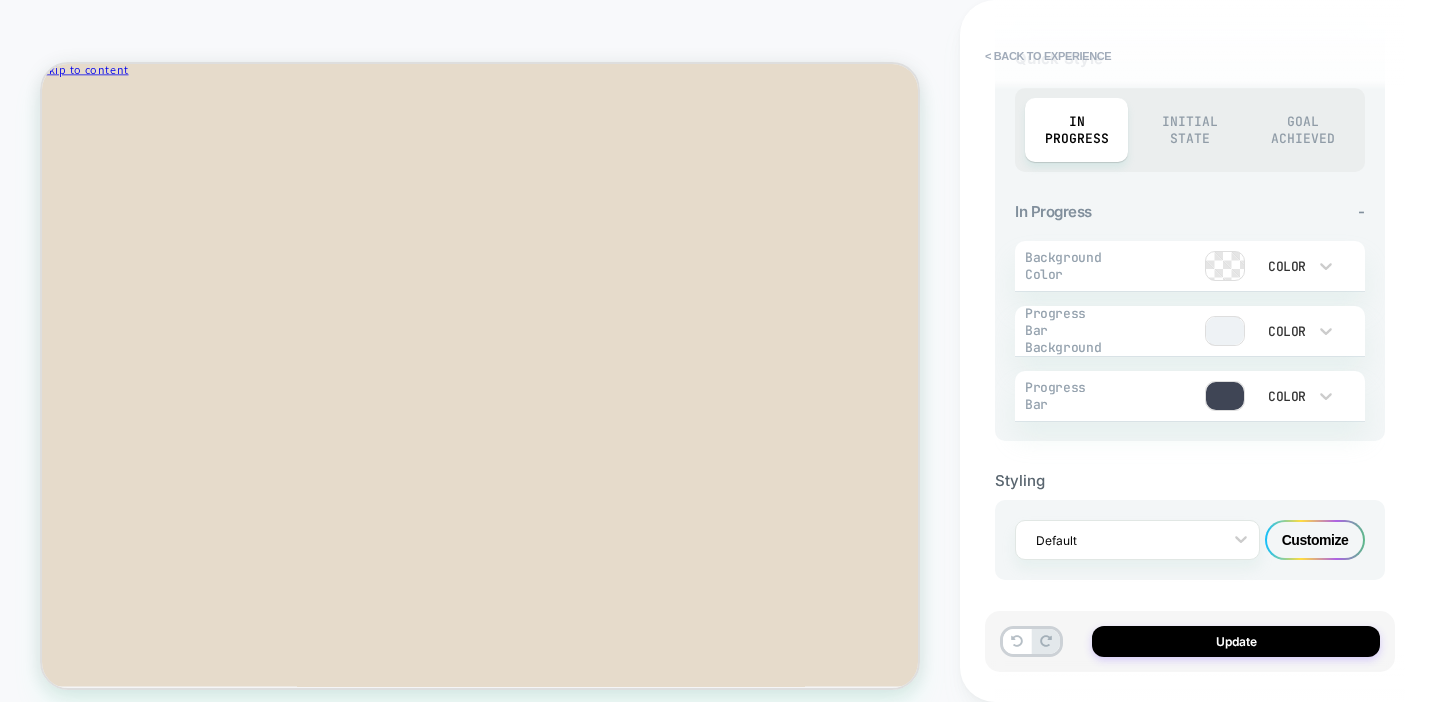 click at bounding box center (1225, 396) 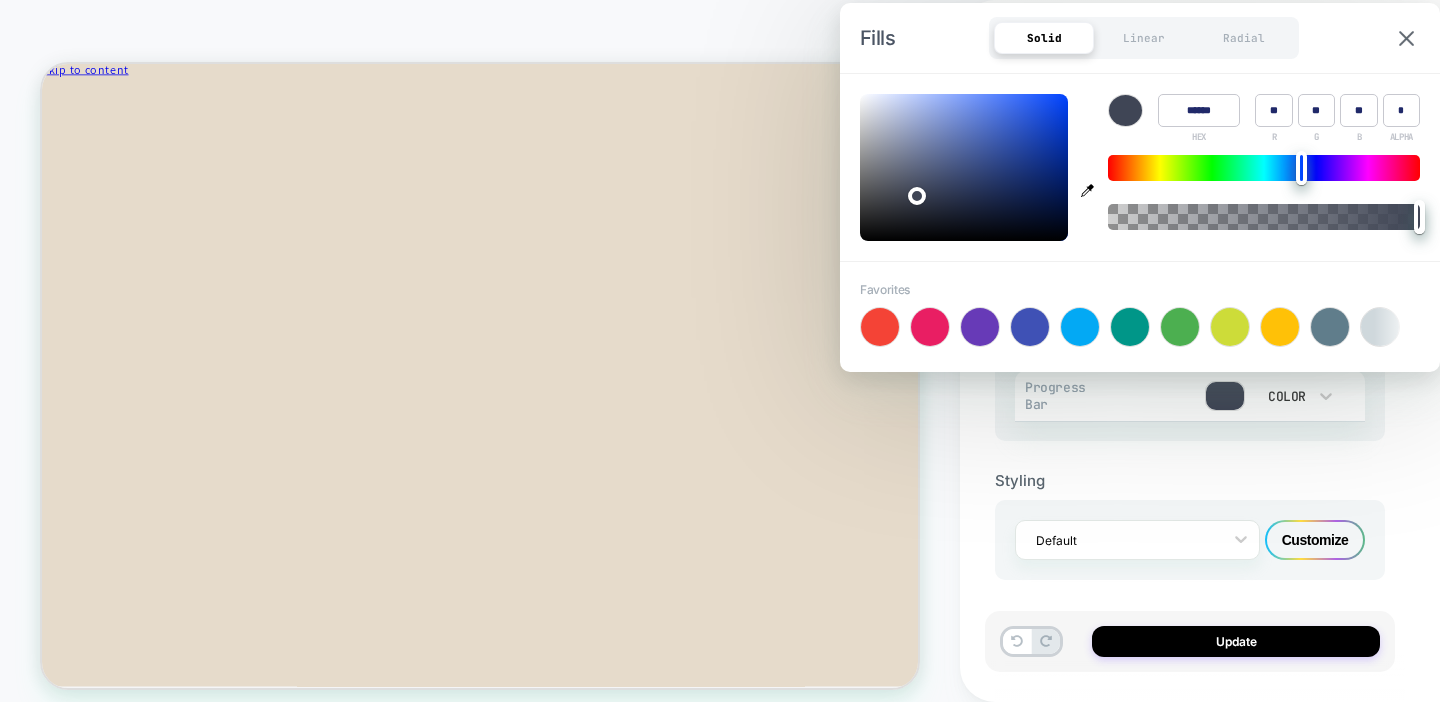 type on "*" 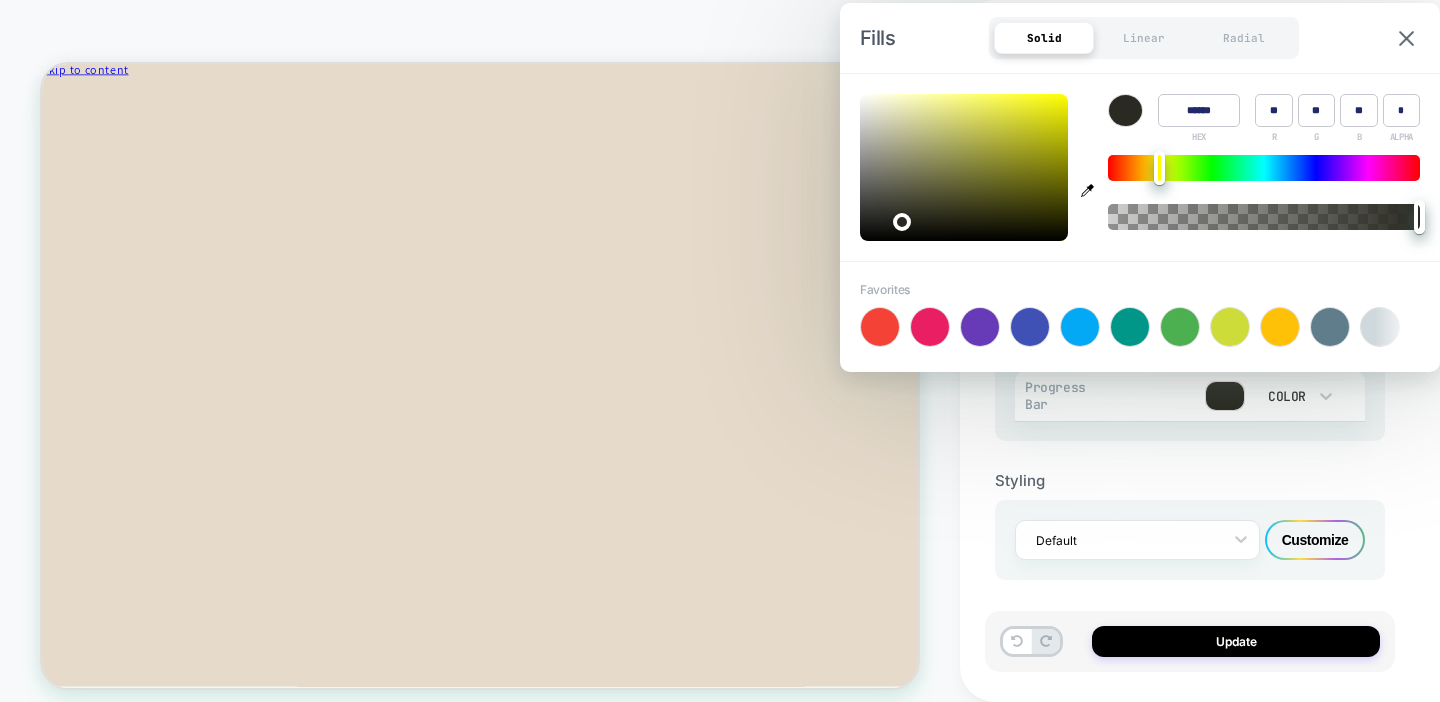 click on "Styling Default Customize" at bounding box center (1190, 510) 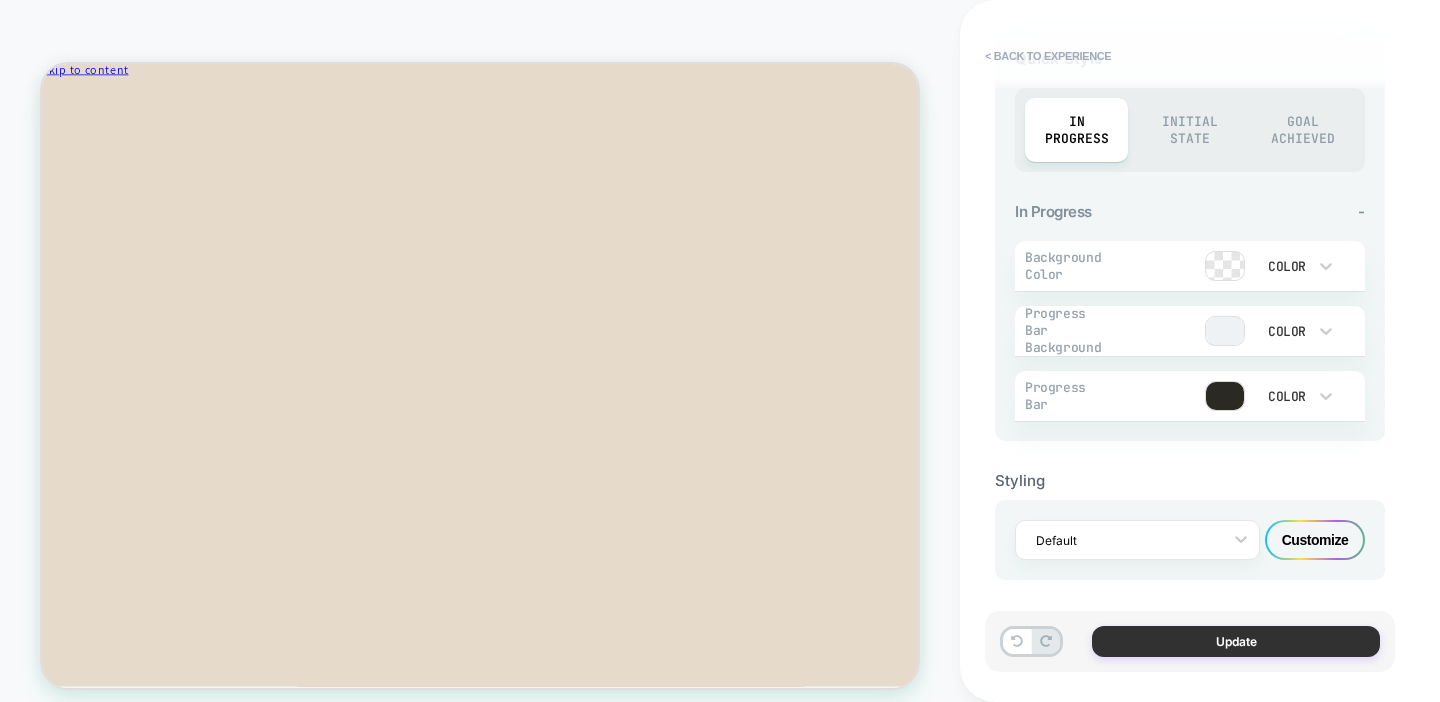 click on "Update" at bounding box center [1236, 641] 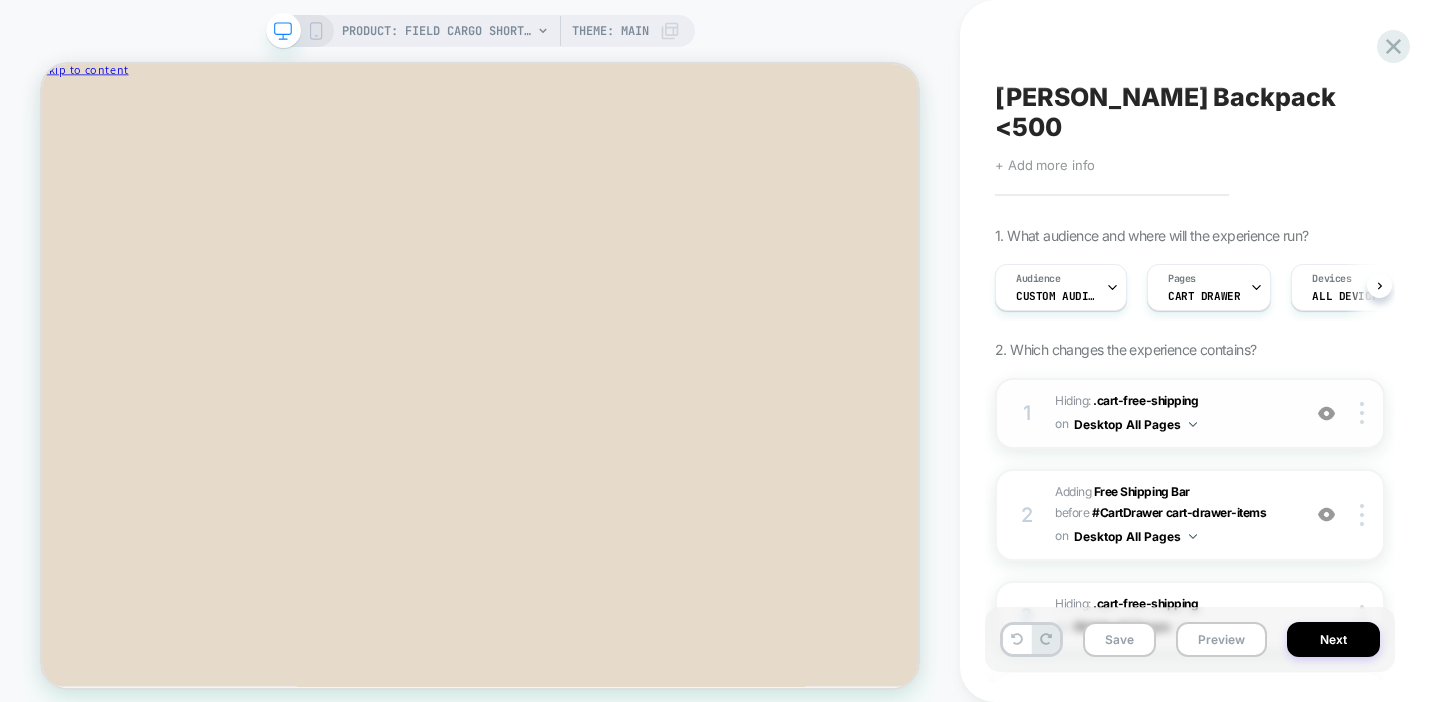 scroll, scrollTop: 0, scrollLeft: 1, axis: horizontal 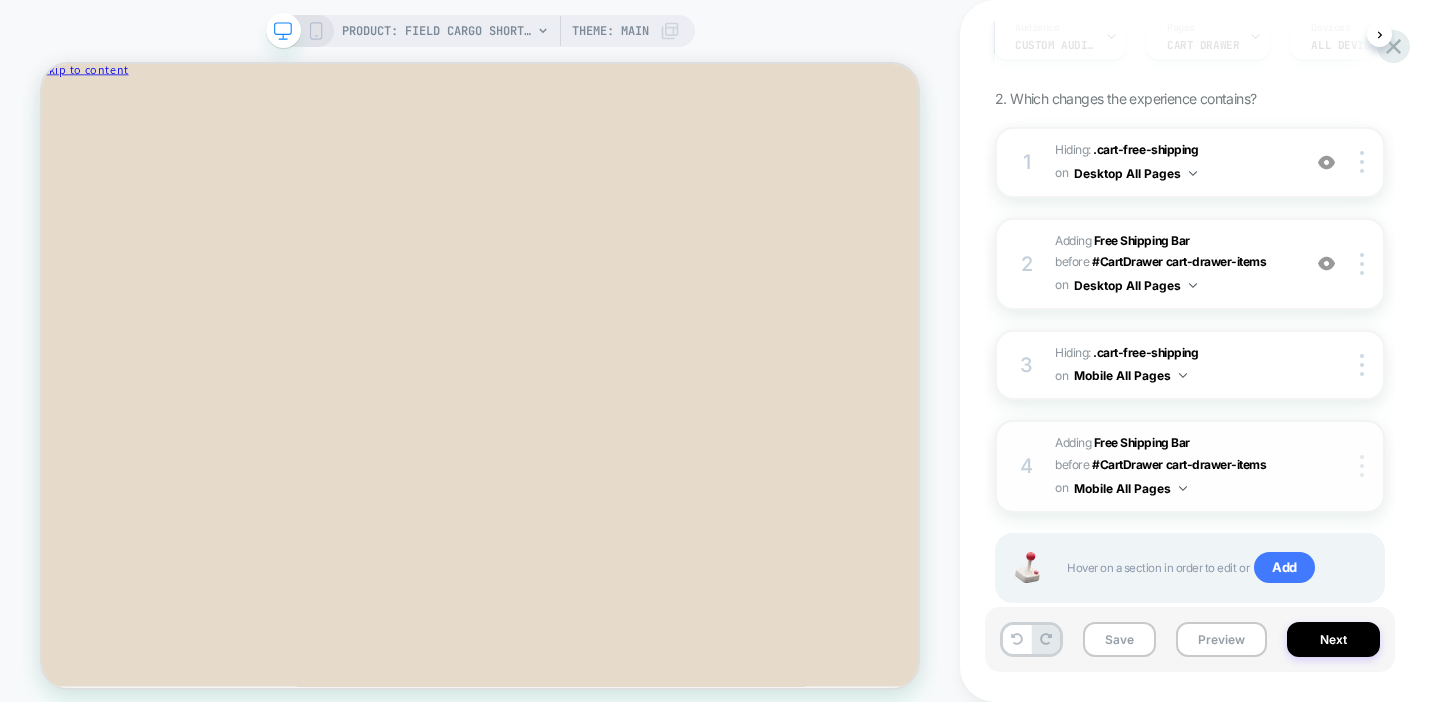 click at bounding box center (1362, 466) 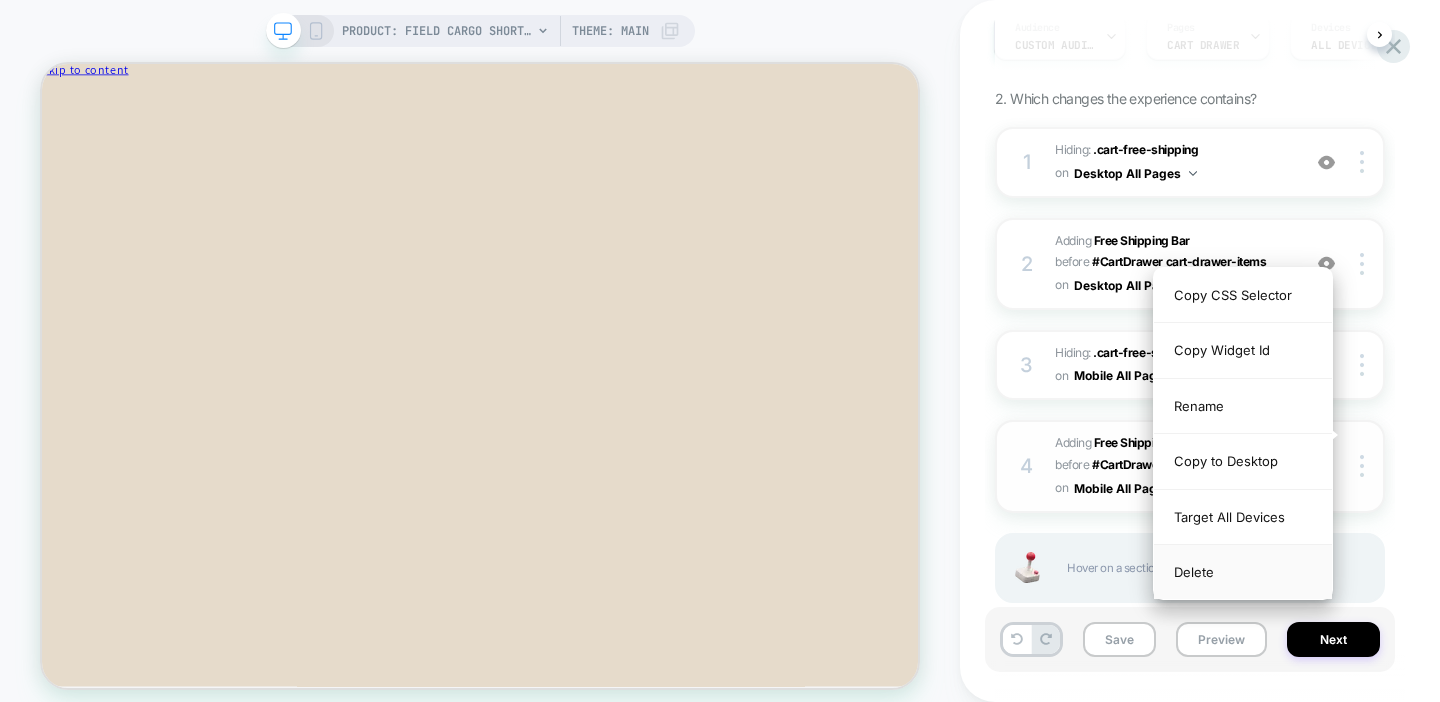 click on "Delete" at bounding box center (1243, 572) 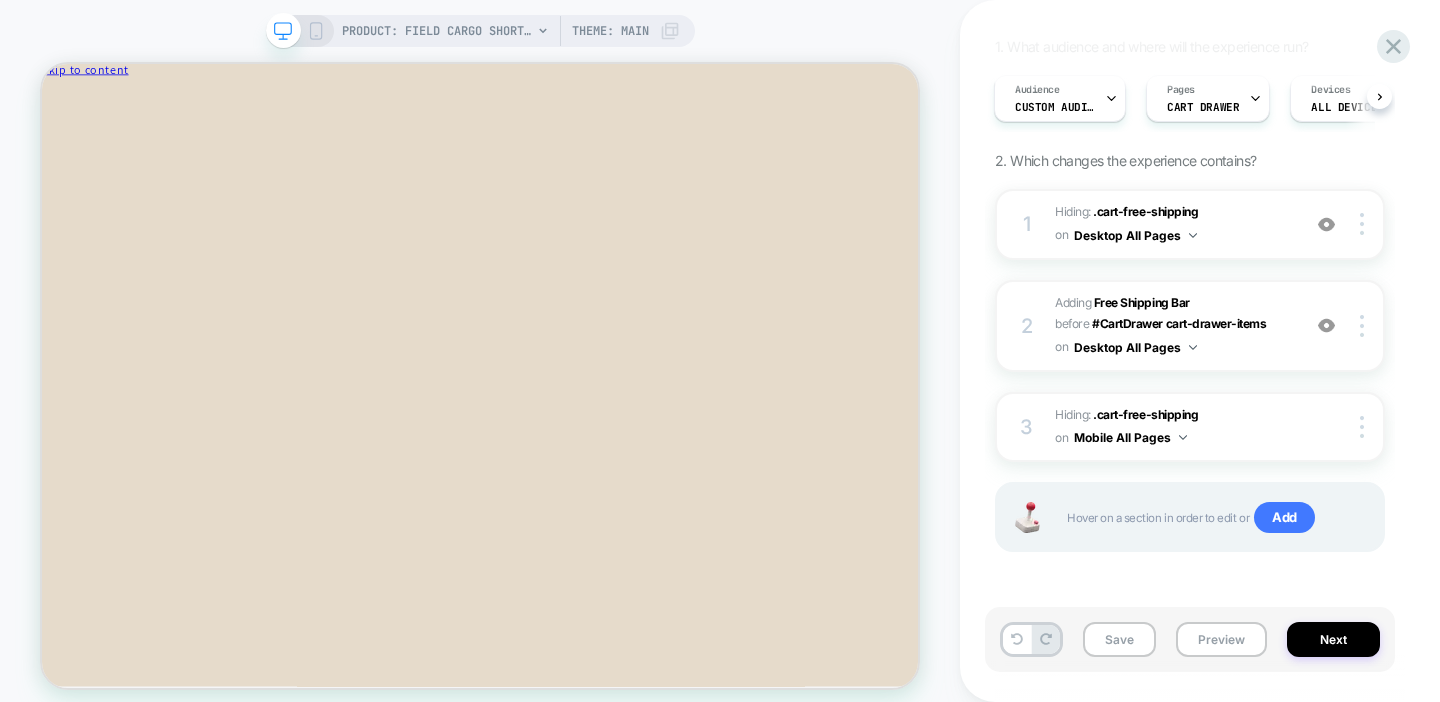scroll, scrollTop: 157, scrollLeft: 0, axis: vertical 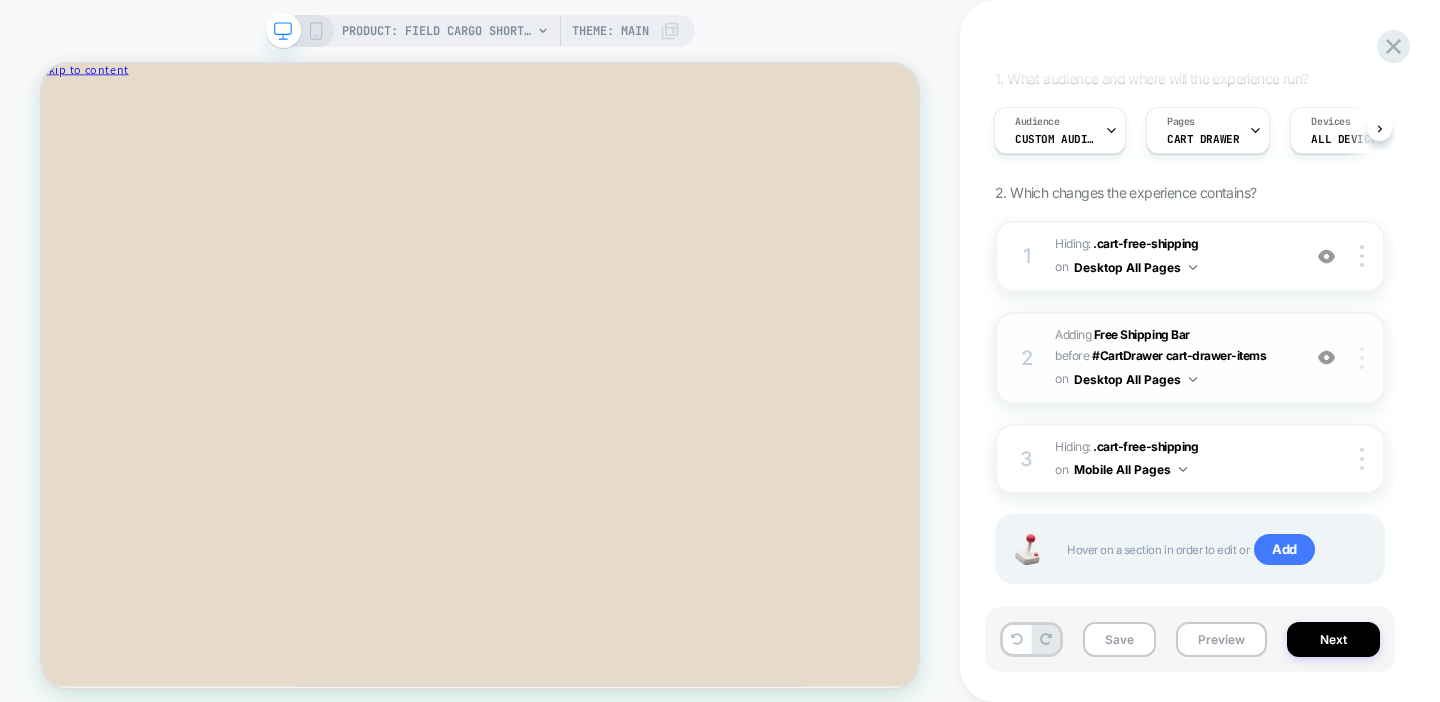 click at bounding box center [1365, 358] 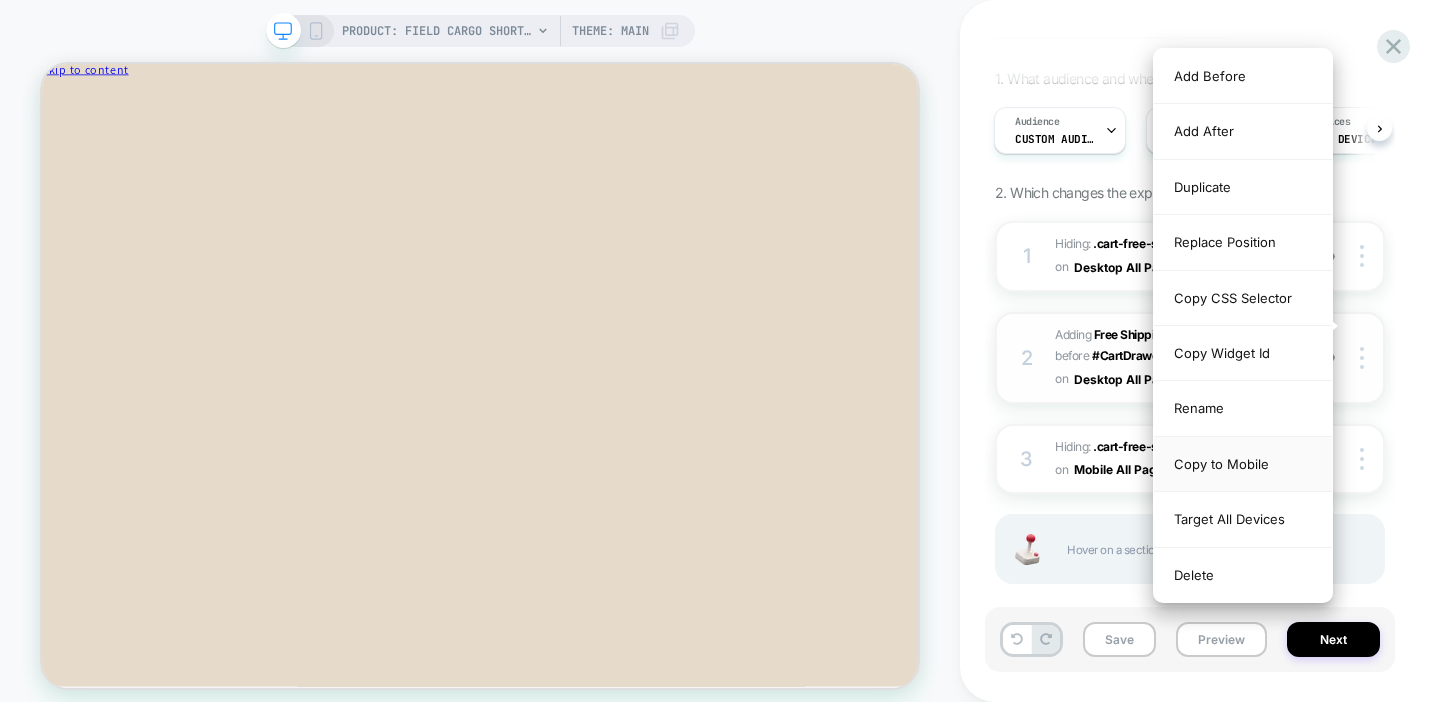 click on "Copy to   Mobile" at bounding box center [1243, 464] 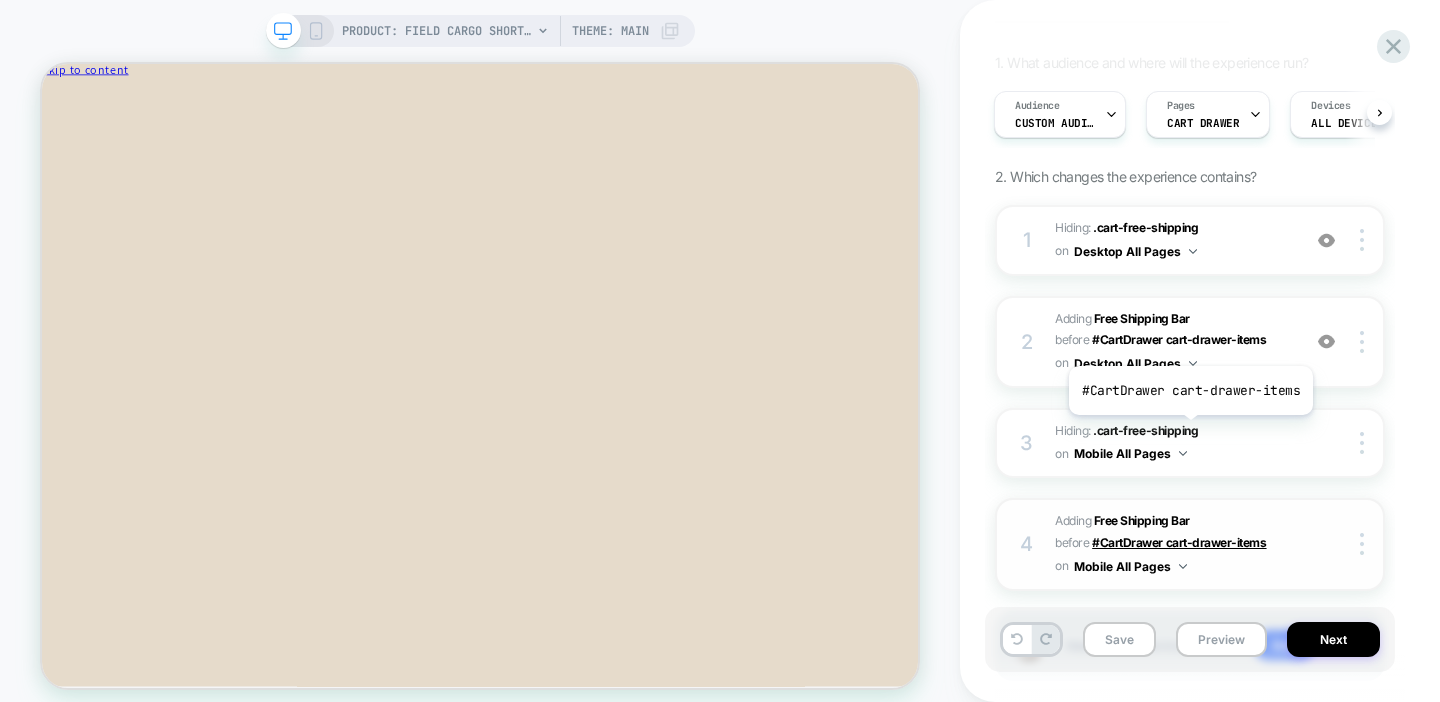 scroll, scrollTop: 157, scrollLeft: 0, axis: vertical 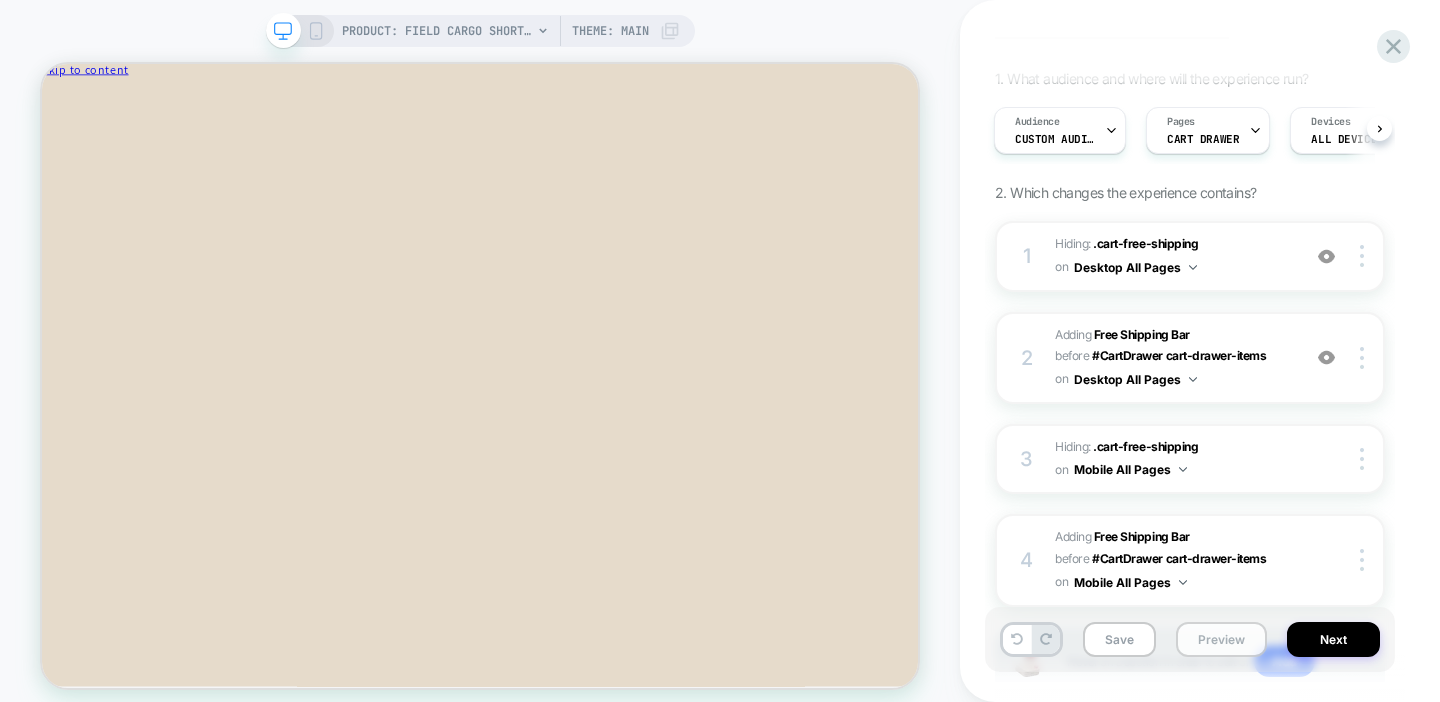 click on "Preview" at bounding box center [1221, 639] 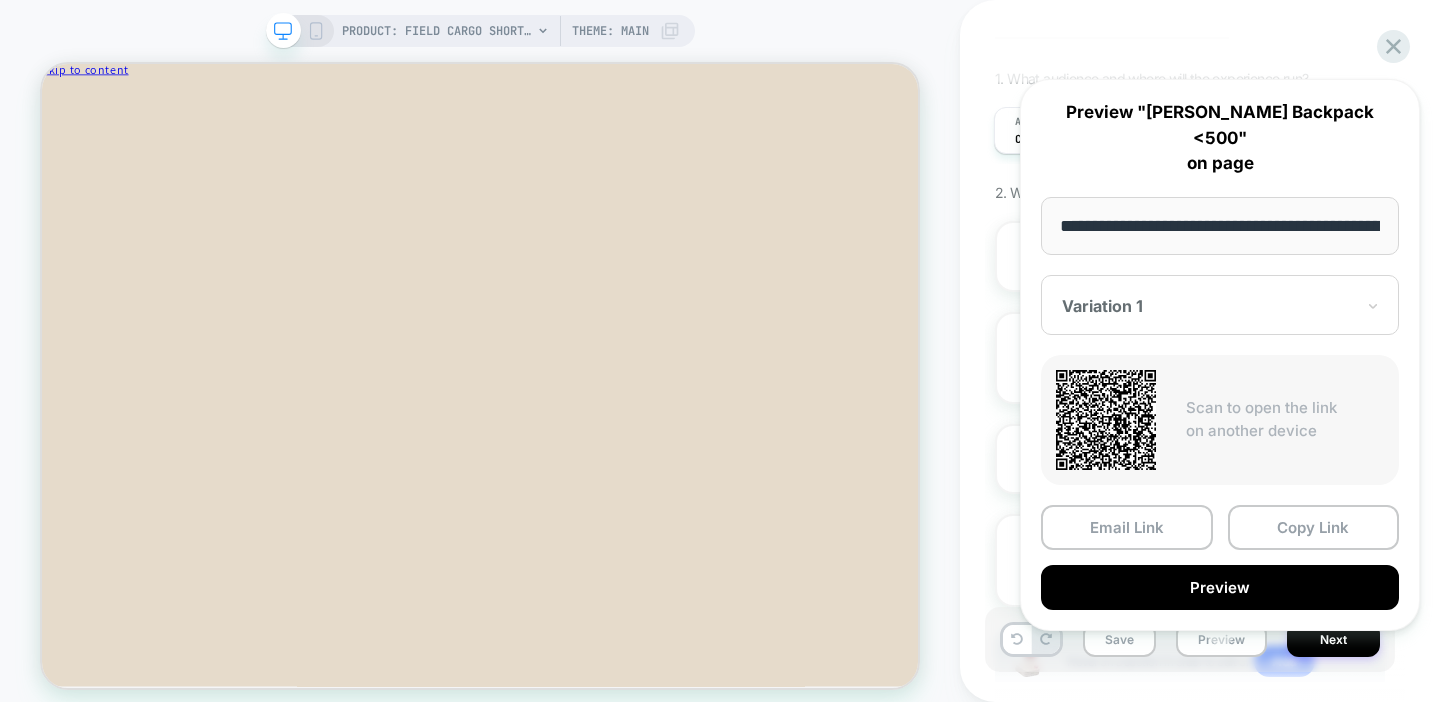 scroll, scrollTop: 0, scrollLeft: 422, axis: horizontal 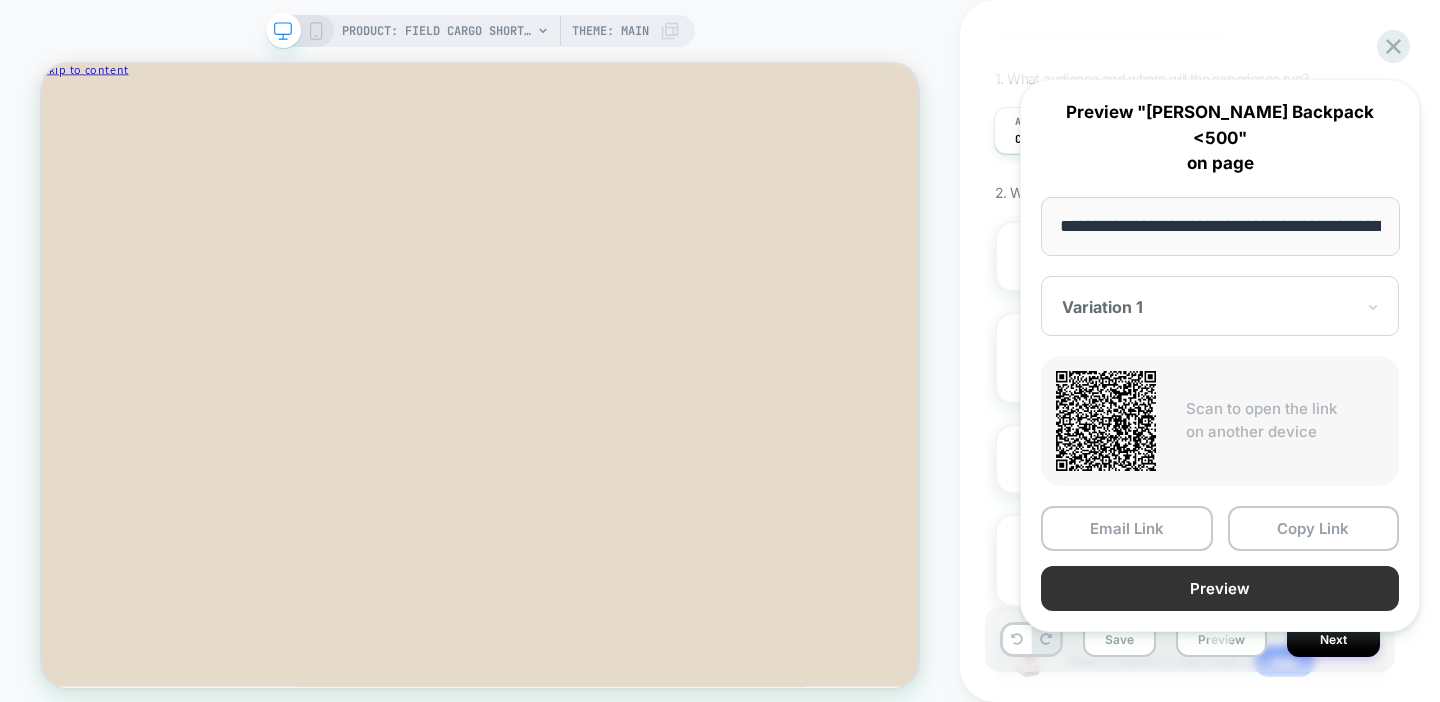 click on "Preview" at bounding box center (1220, 588) 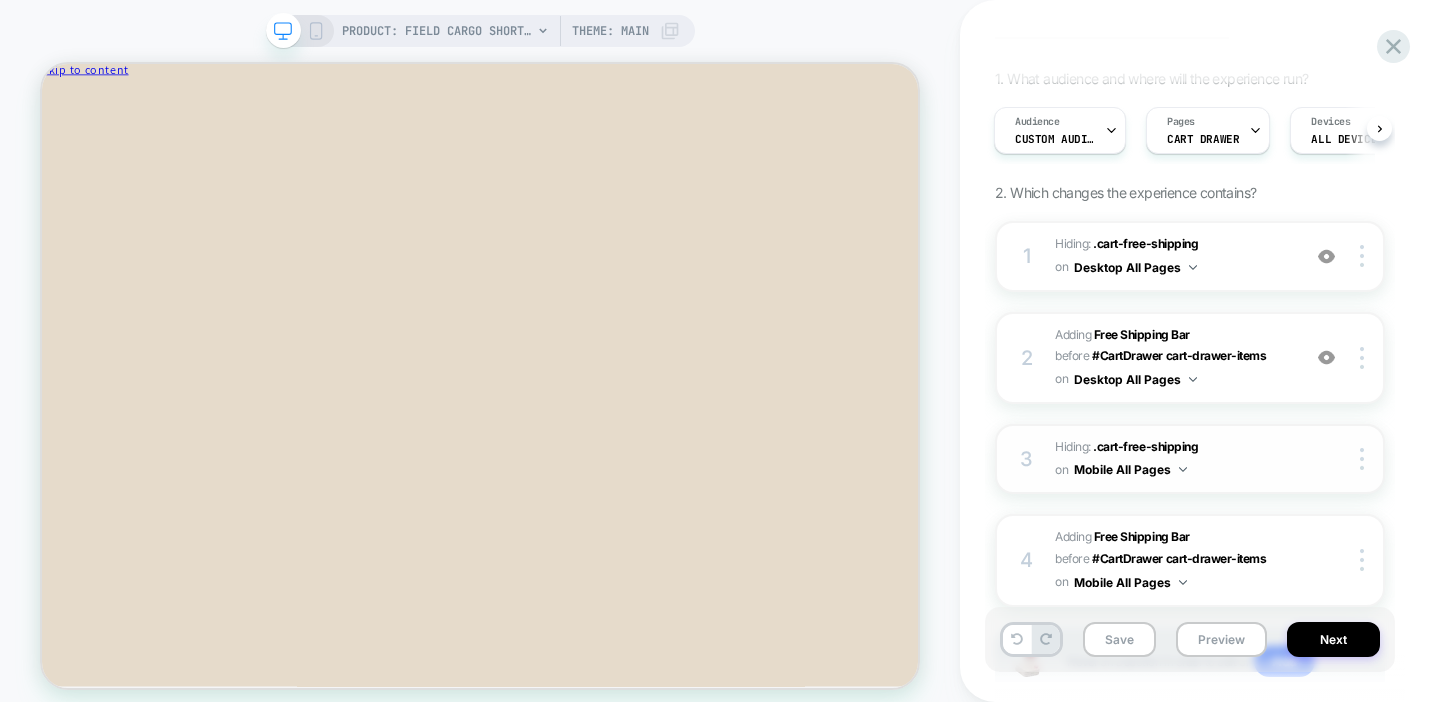 scroll, scrollTop: 219, scrollLeft: 0, axis: vertical 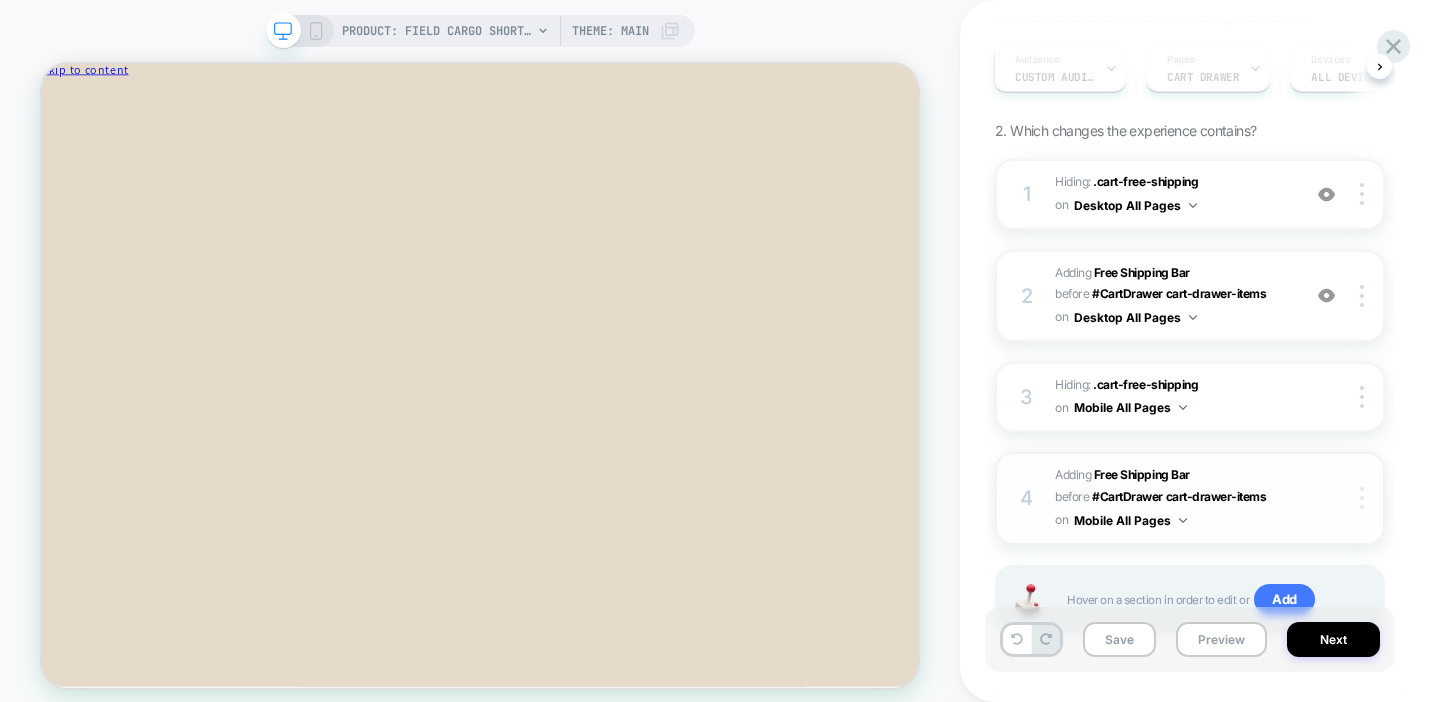 click at bounding box center [1365, 498] 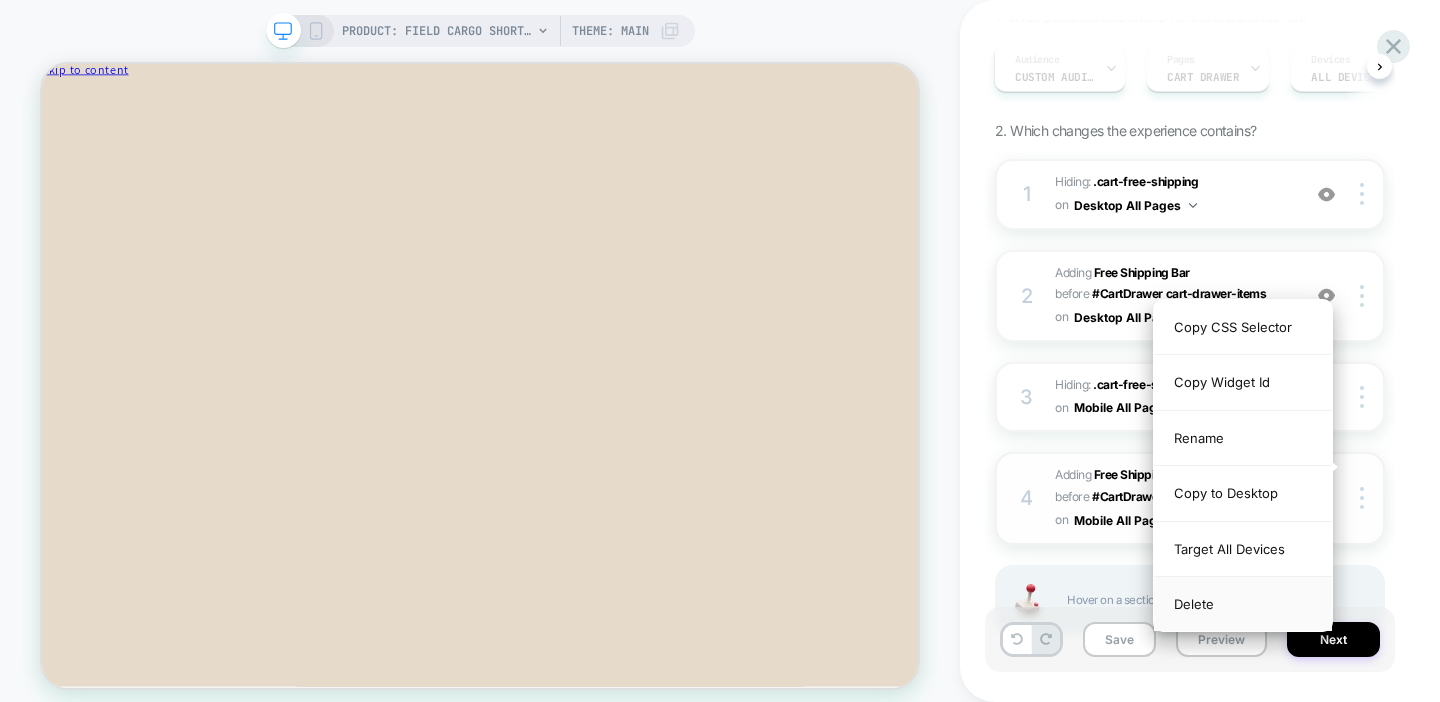 click on "Delete" at bounding box center (1243, 604) 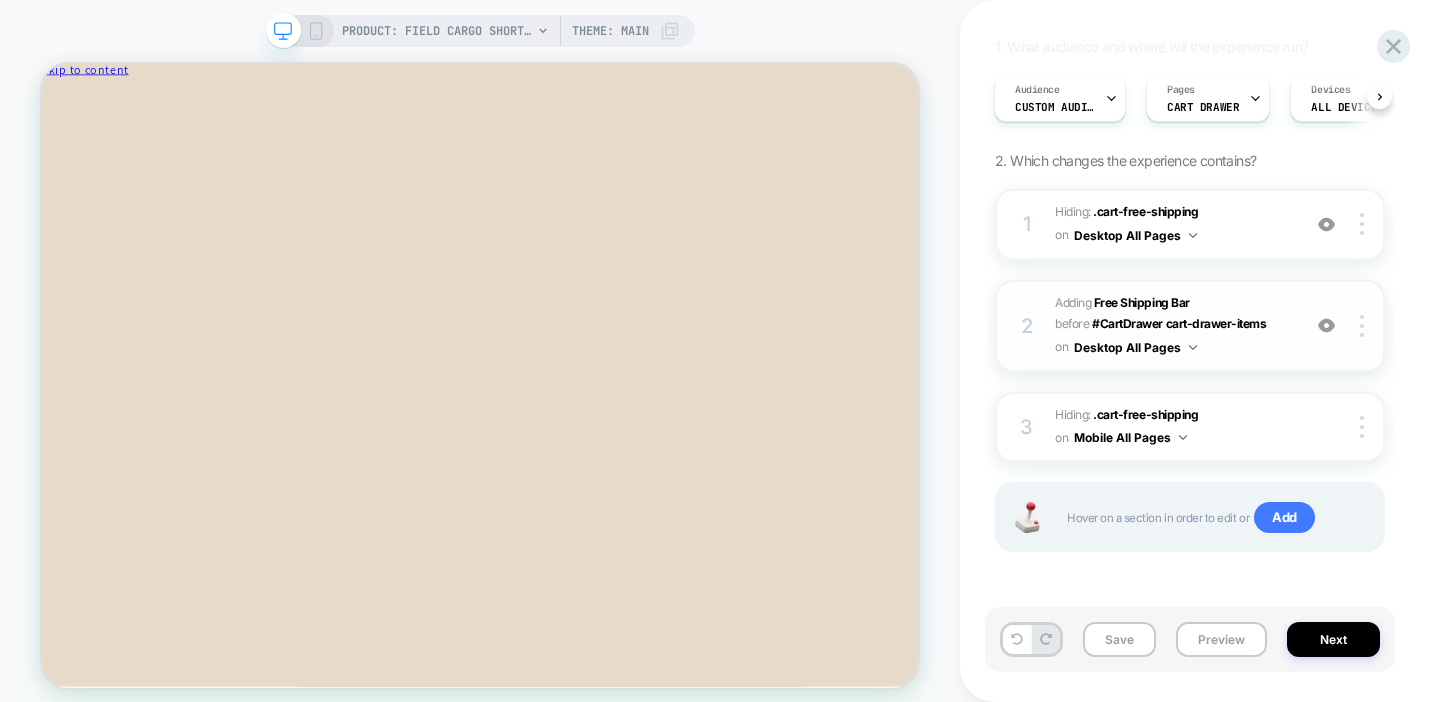 scroll, scrollTop: 157, scrollLeft: 0, axis: vertical 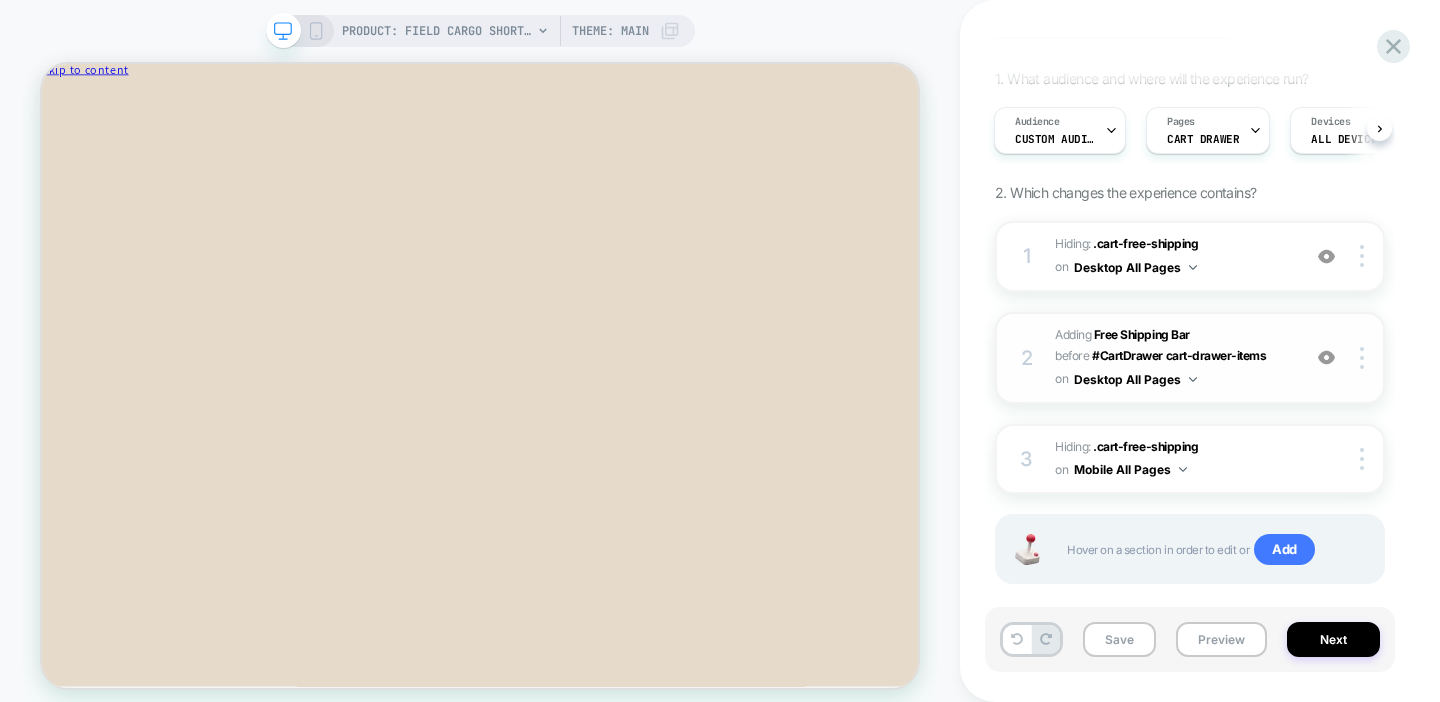 click on "#_loomi_addon_1751997079939 Adding   Free Shipping Bar   BEFORE #CartDrawer cart-drawer-items #CartDrawer cart-drawer-items   on Desktop All Pages" at bounding box center (1172, 358) 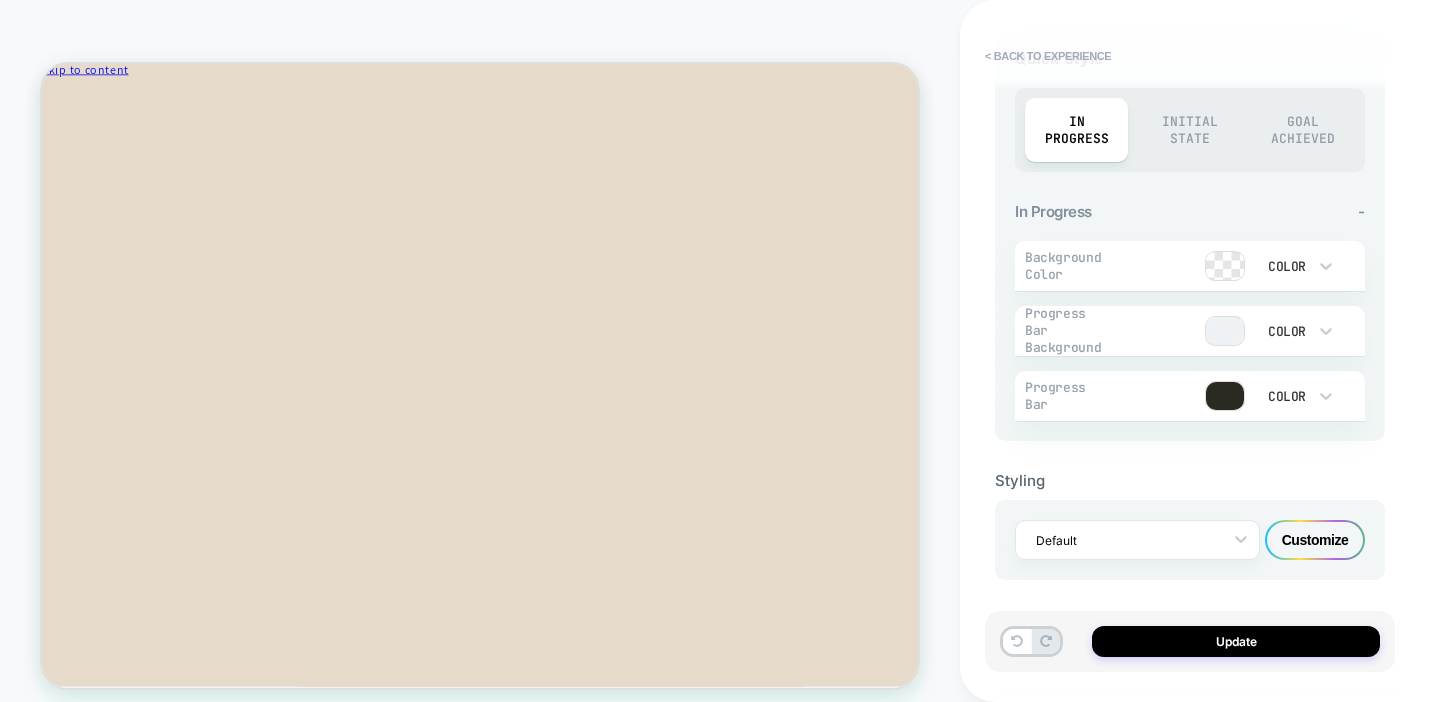 scroll, scrollTop: 829, scrollLeft: 0, axis: vertical 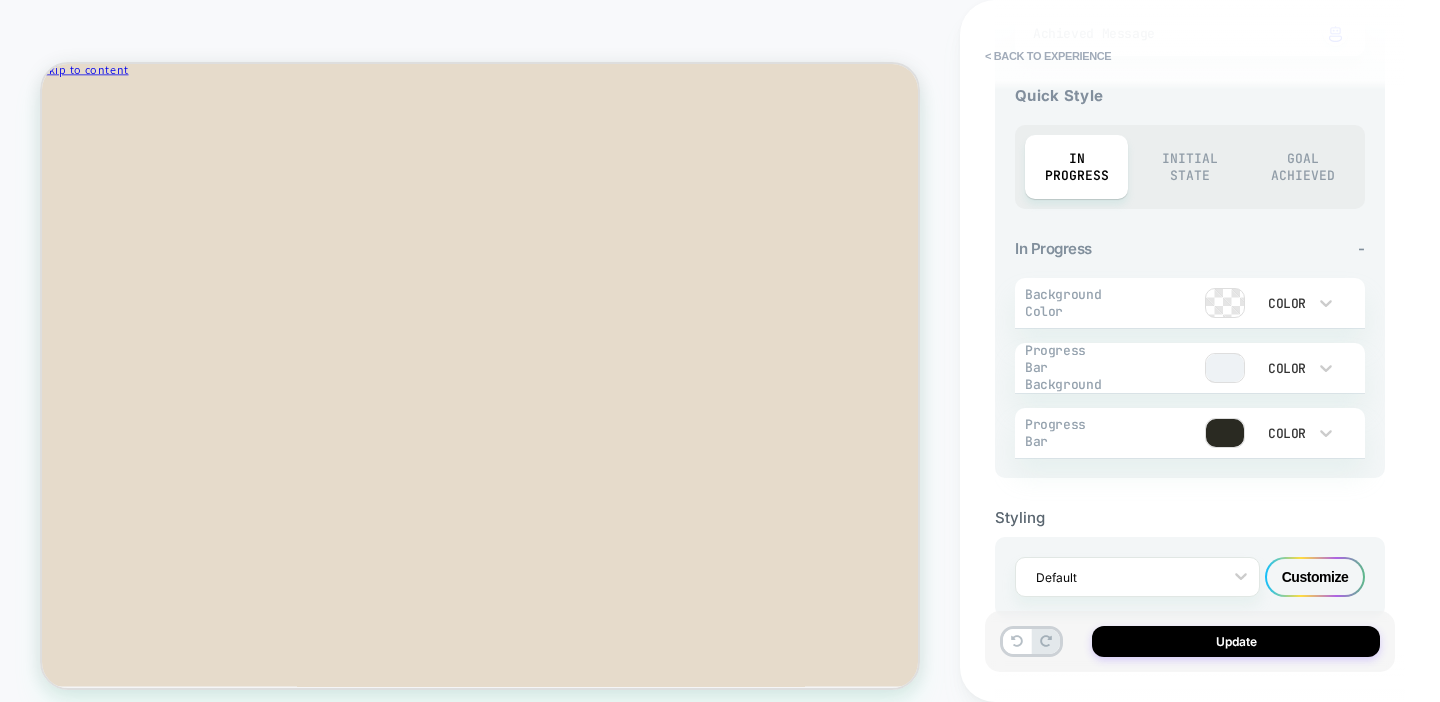 click on "Initial State" at bounding box center [1189, 167] 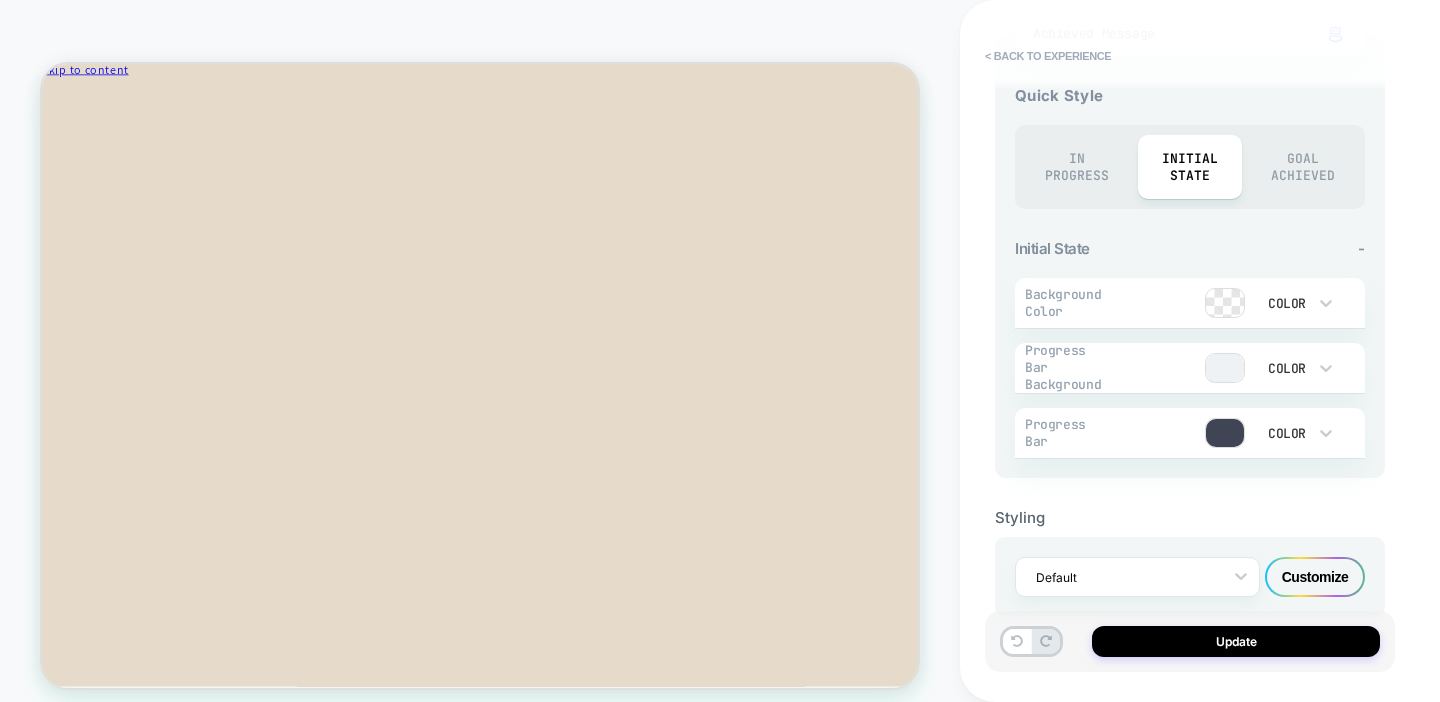click on "Customize" at bounding box center (1315, 577) 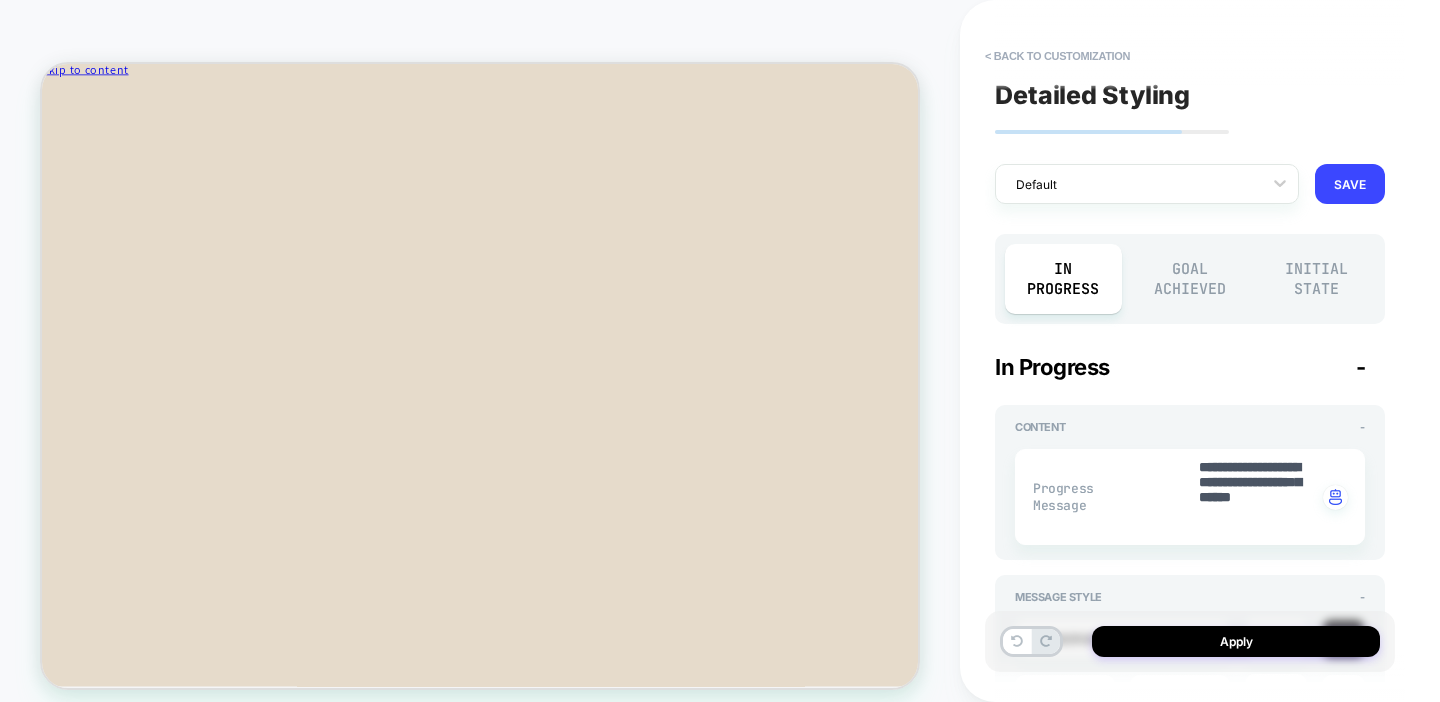 click on "Initial State" at bounding box center (1316, 279) 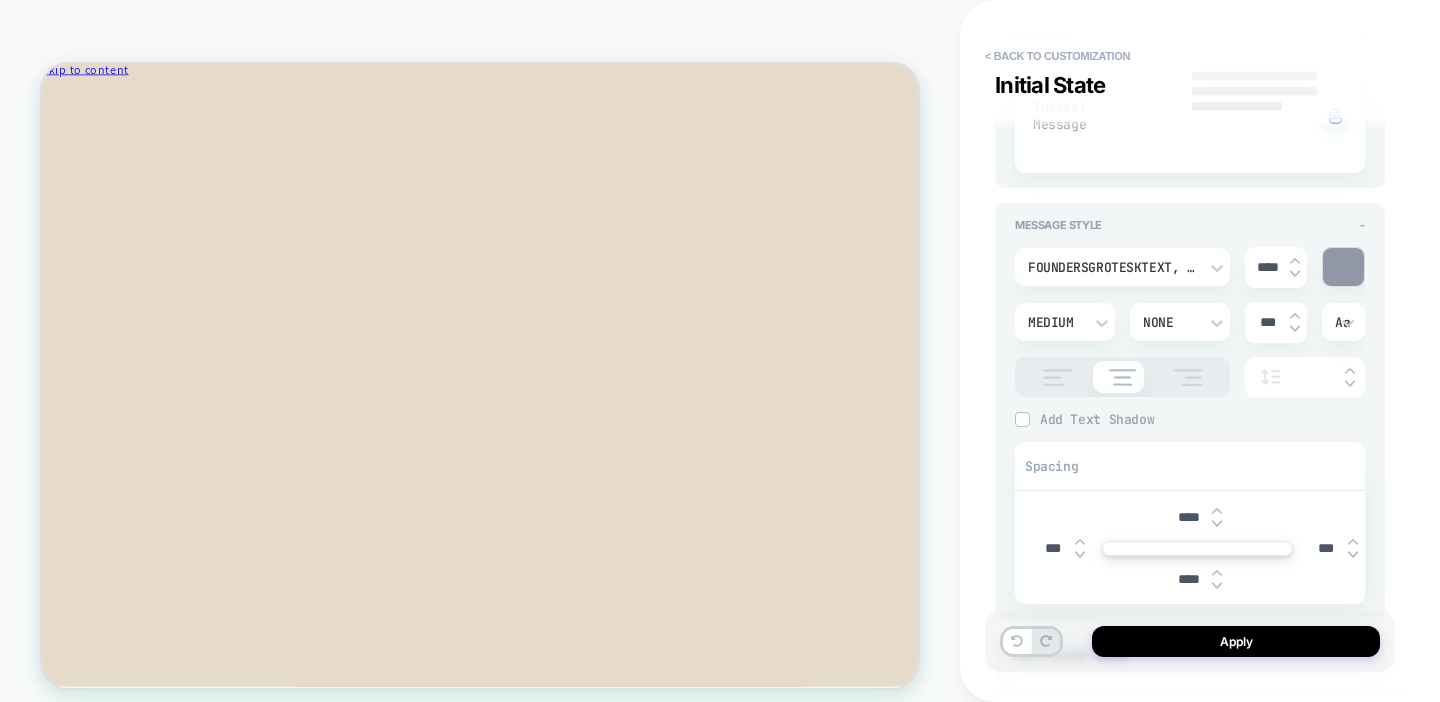 scroll, scrollTop: 408, scrollLeft: 0, axis: vertical 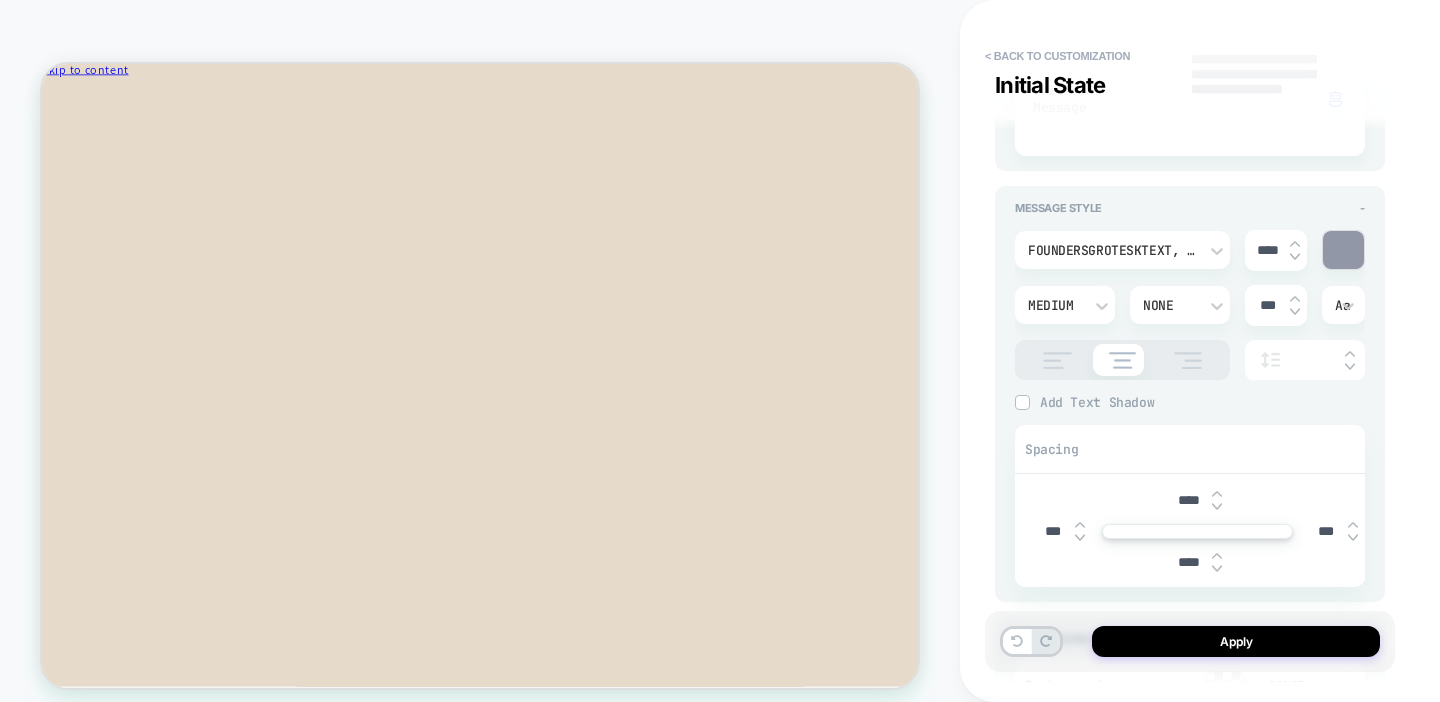 click at bounding box center (1343, 250) 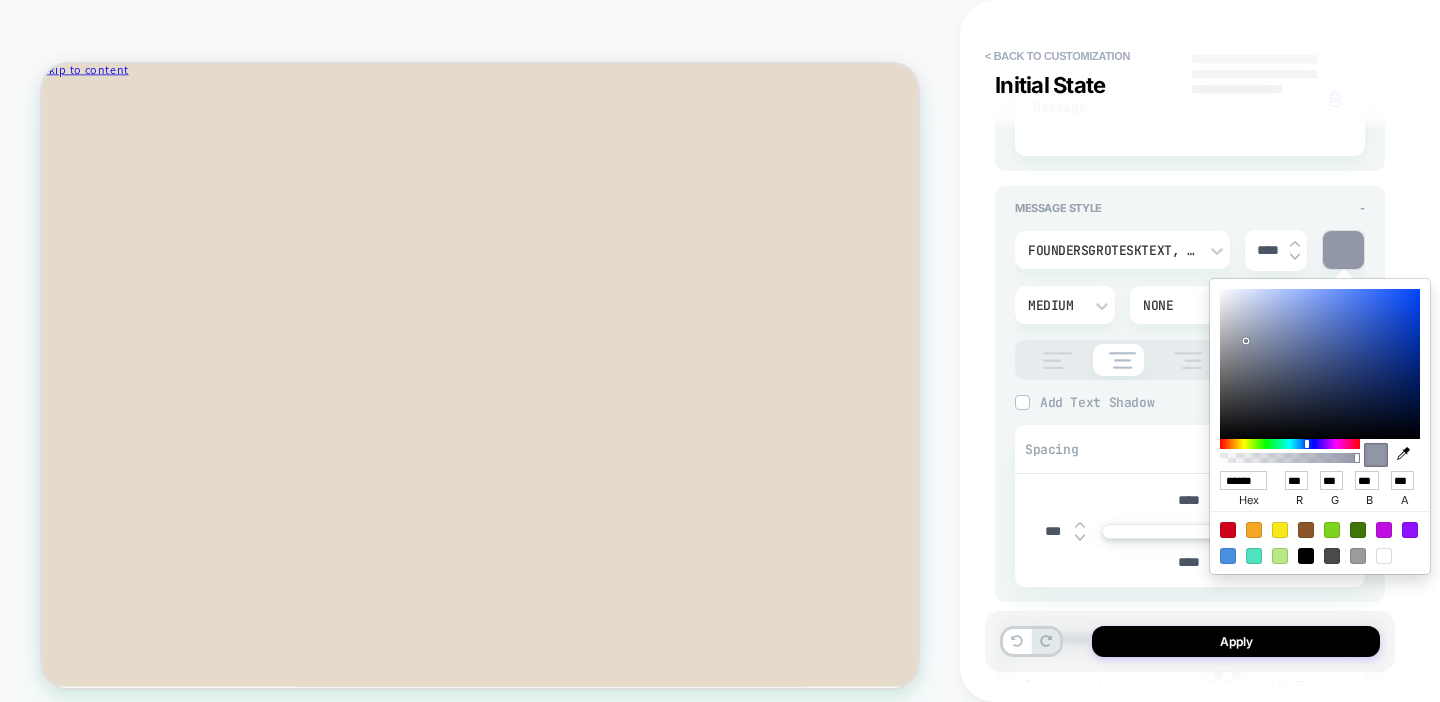 type on "*" 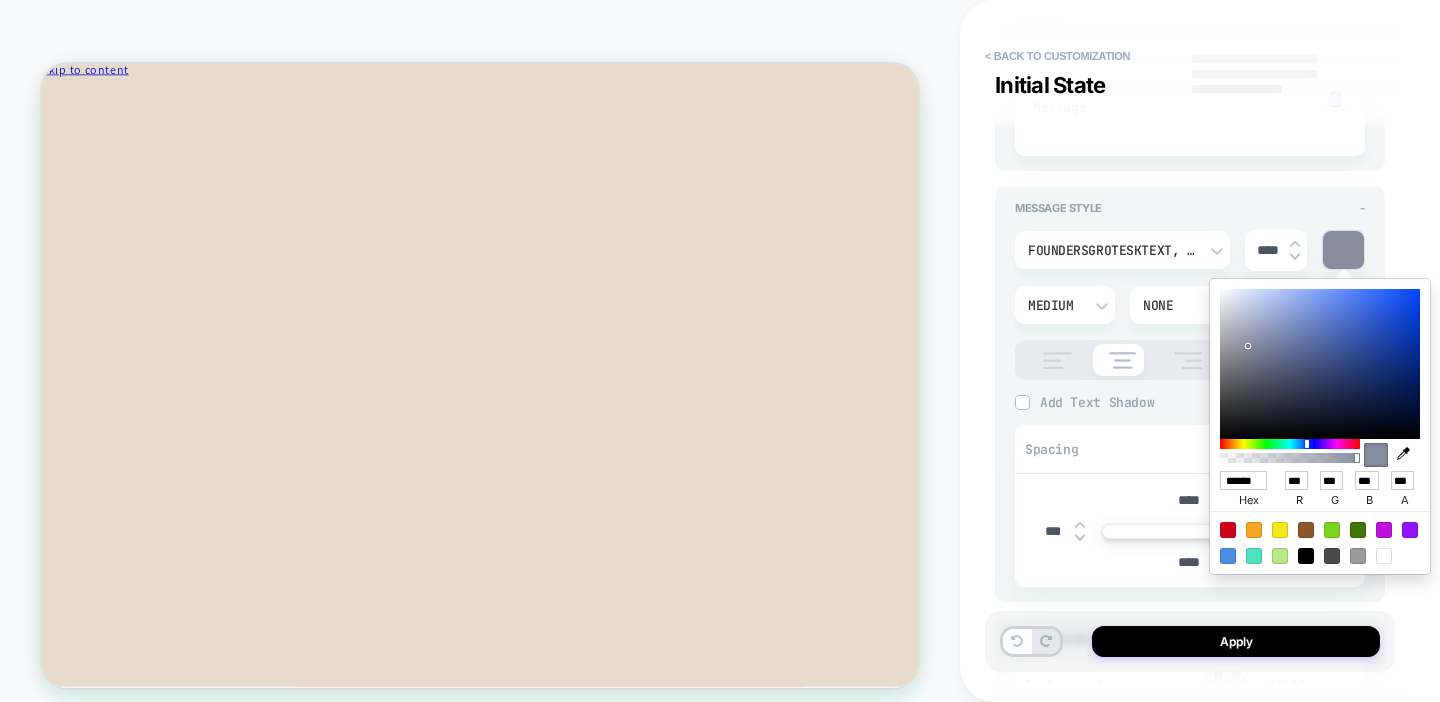 type on "*" 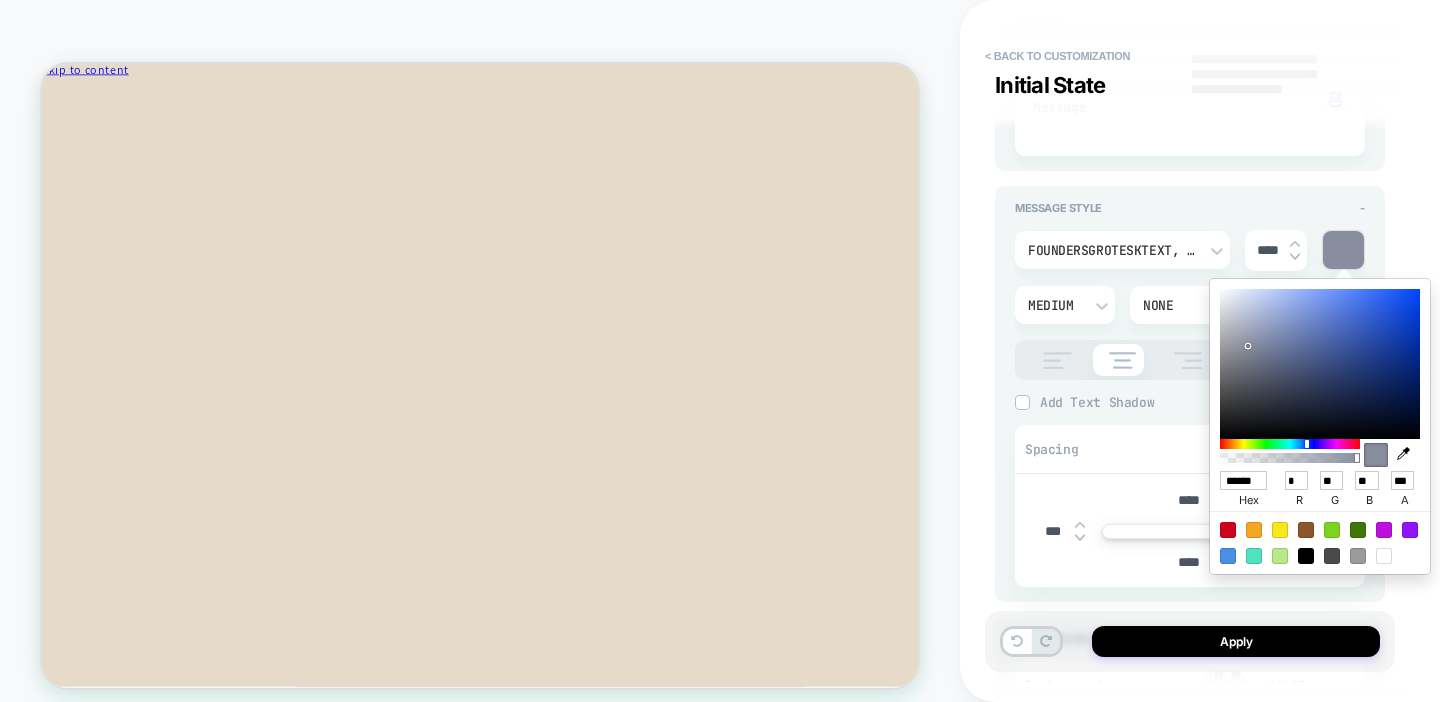 type on "*" 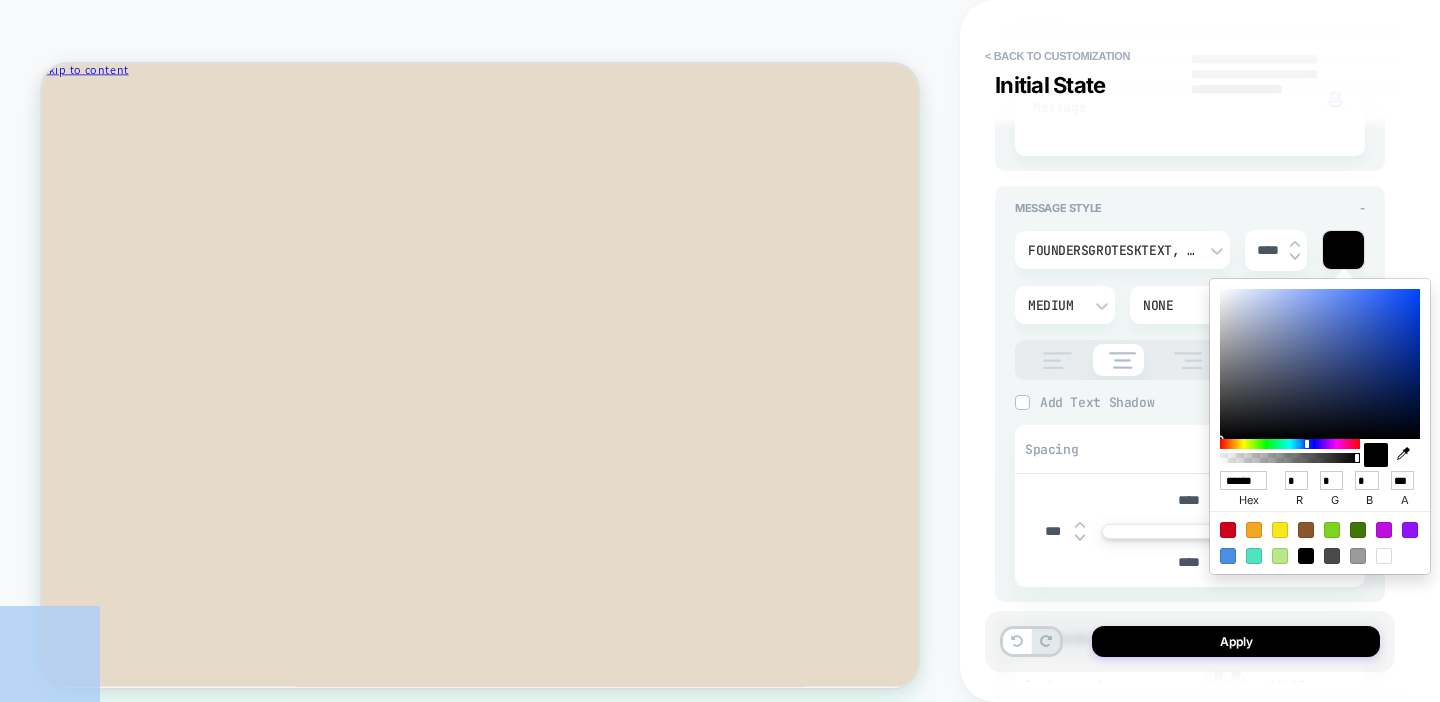 drag, startPoint x: 1248, startPoint y: 346, endPoint x: 1165, endPoint y: 508, distance: 182.02472 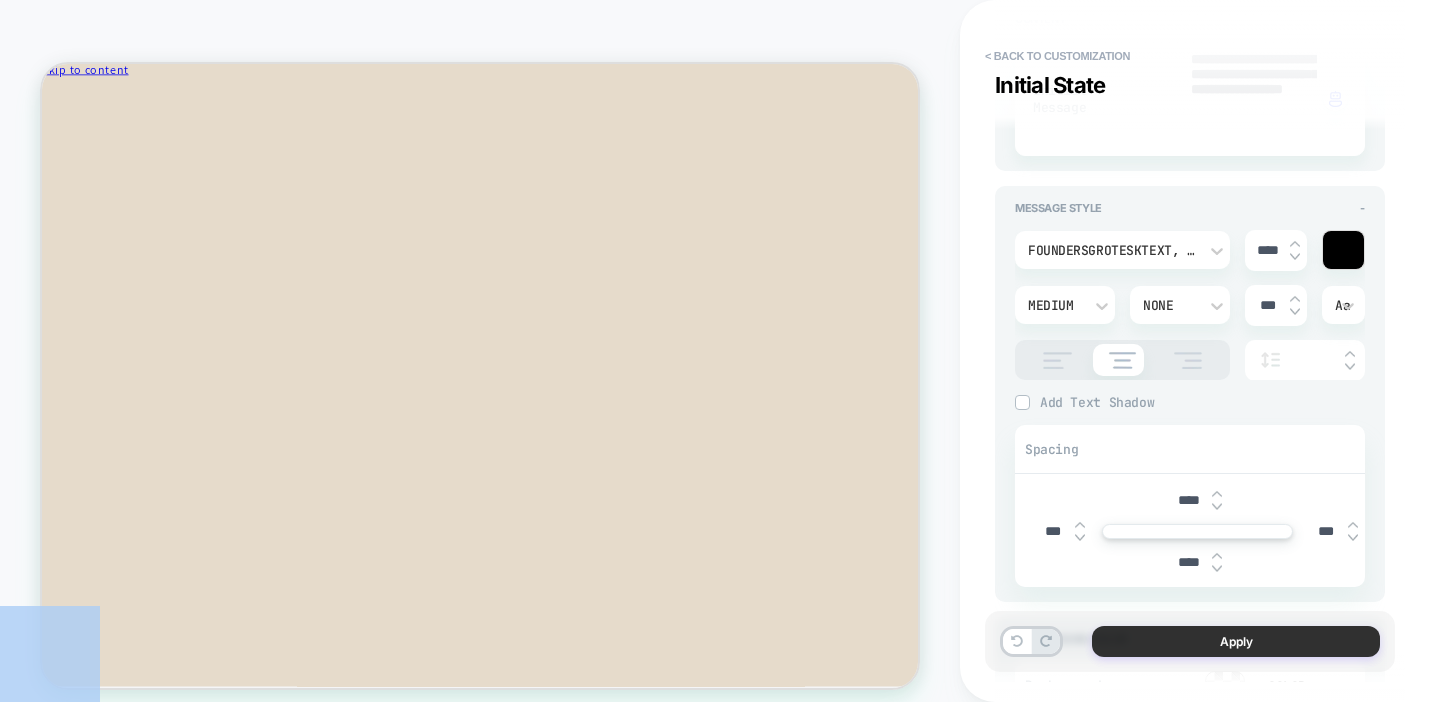 click on "Apply" at bounding box center (1236, 641) 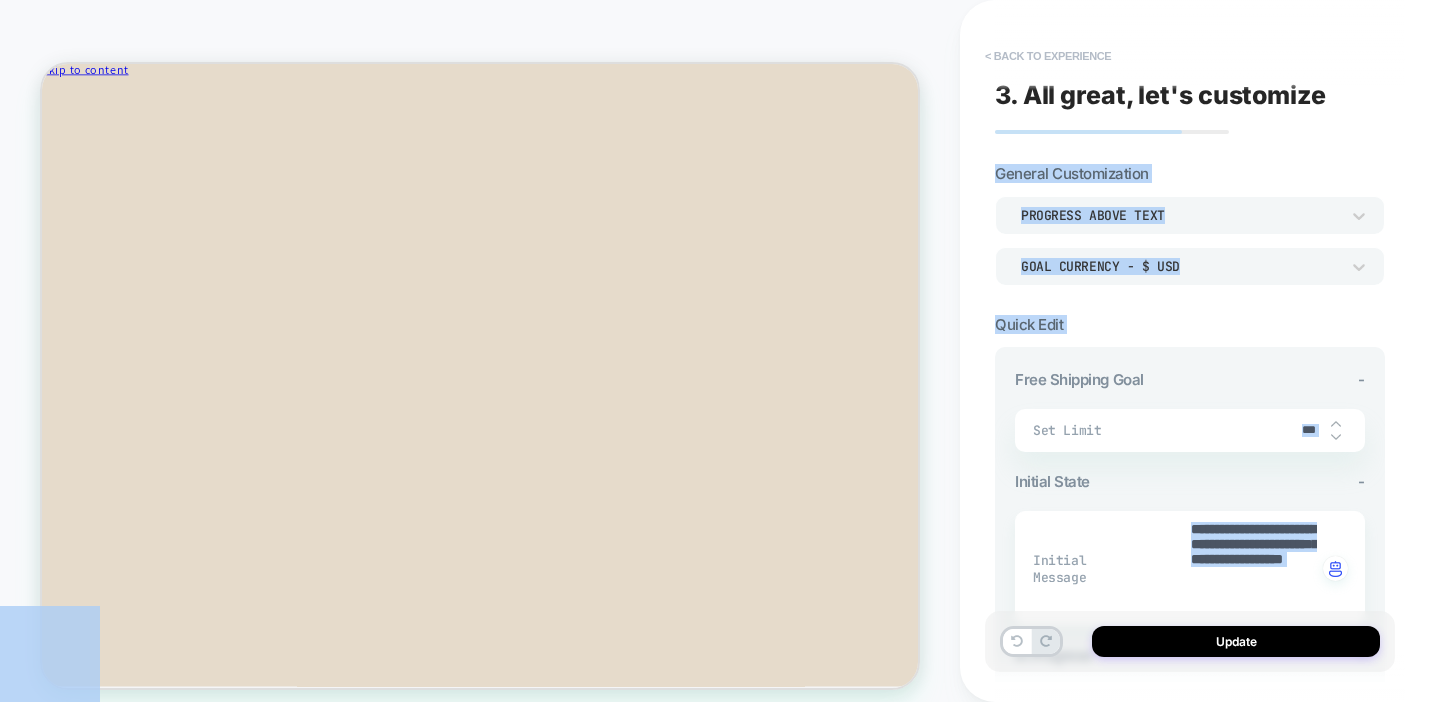 click on "< Back to experience" at bounding box center (1048, 56) 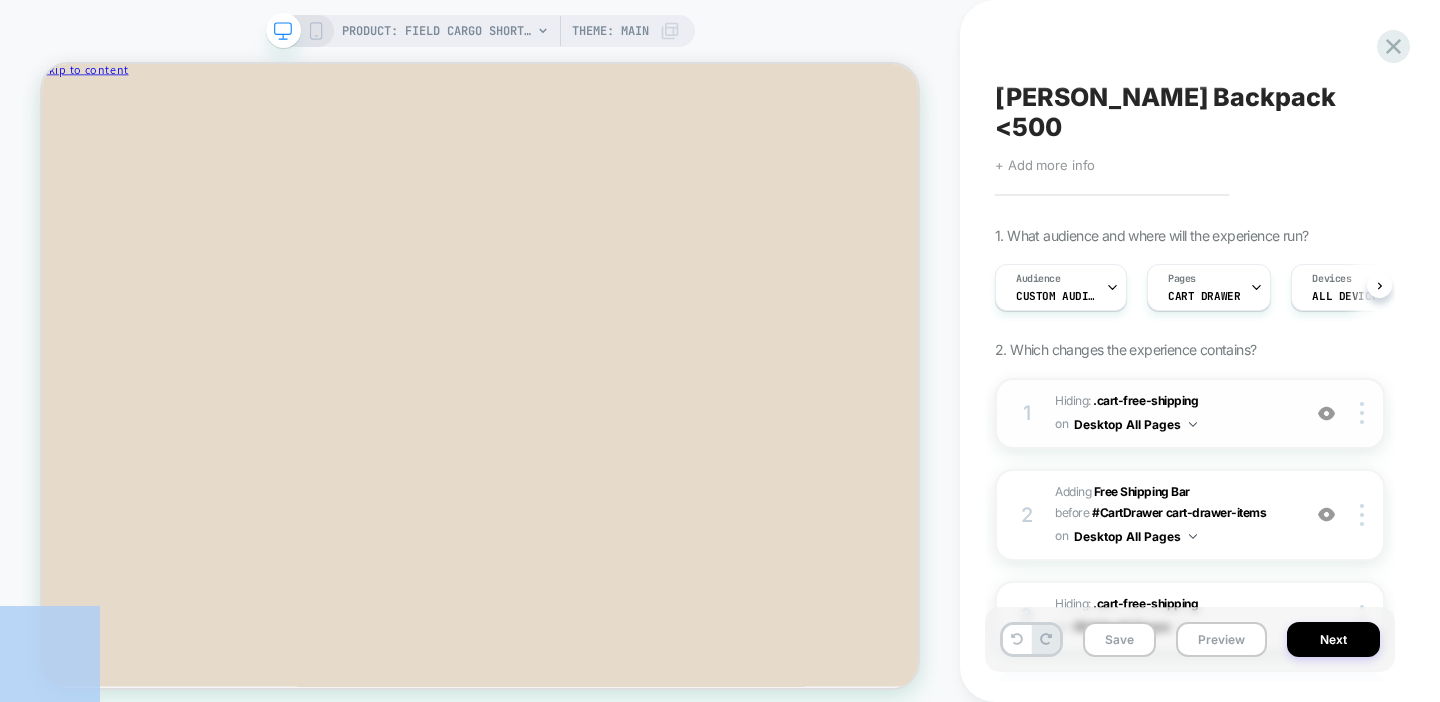 scroll, scrollTop: 0, scrollLeft: 1, axis: horizontal 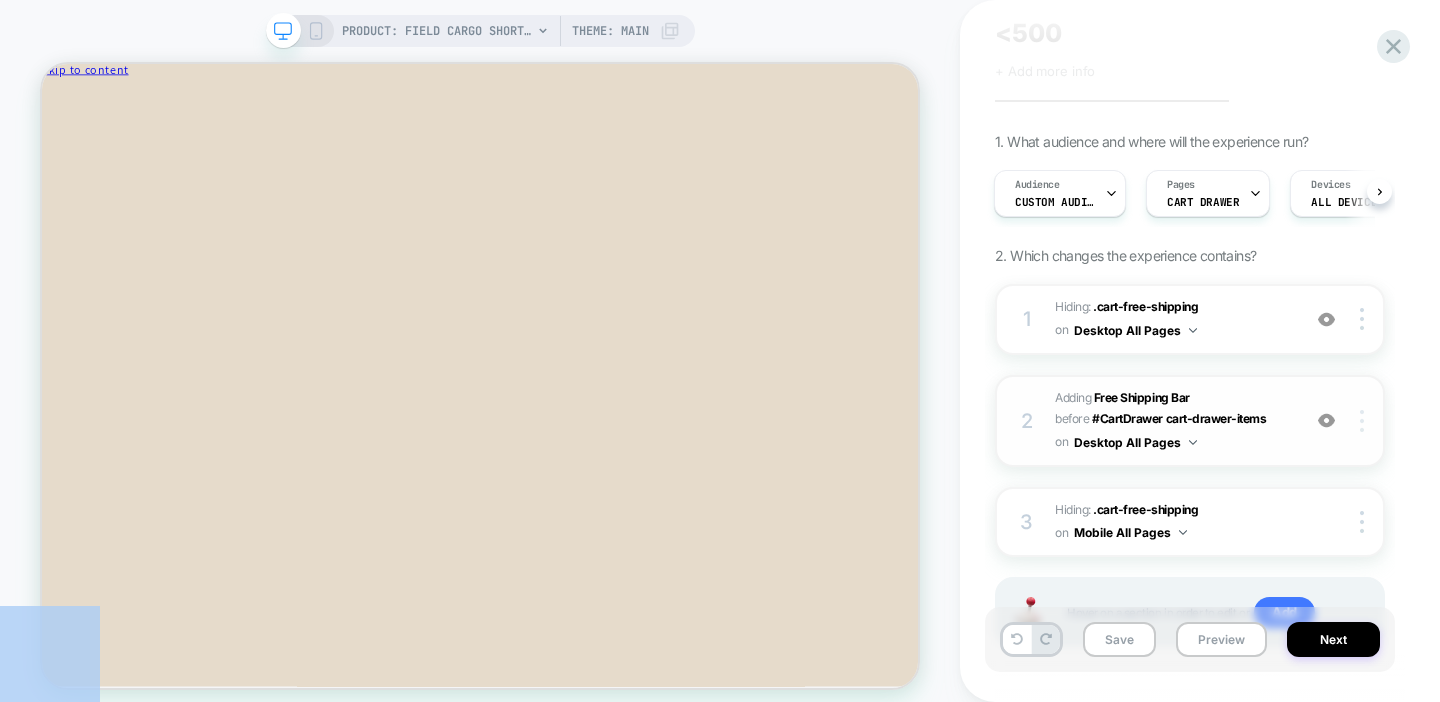 click at bounding box center (1362, 421) 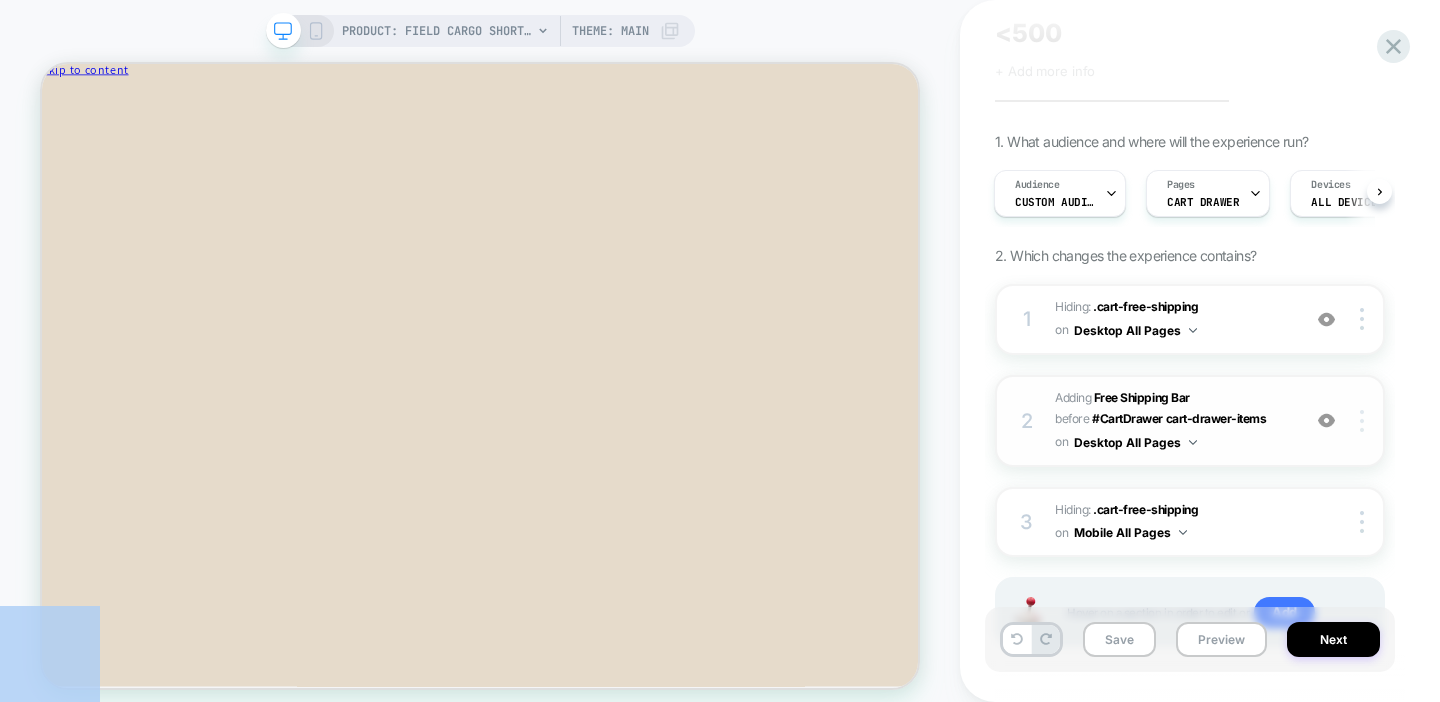 click at bounding box center (1362, 421) 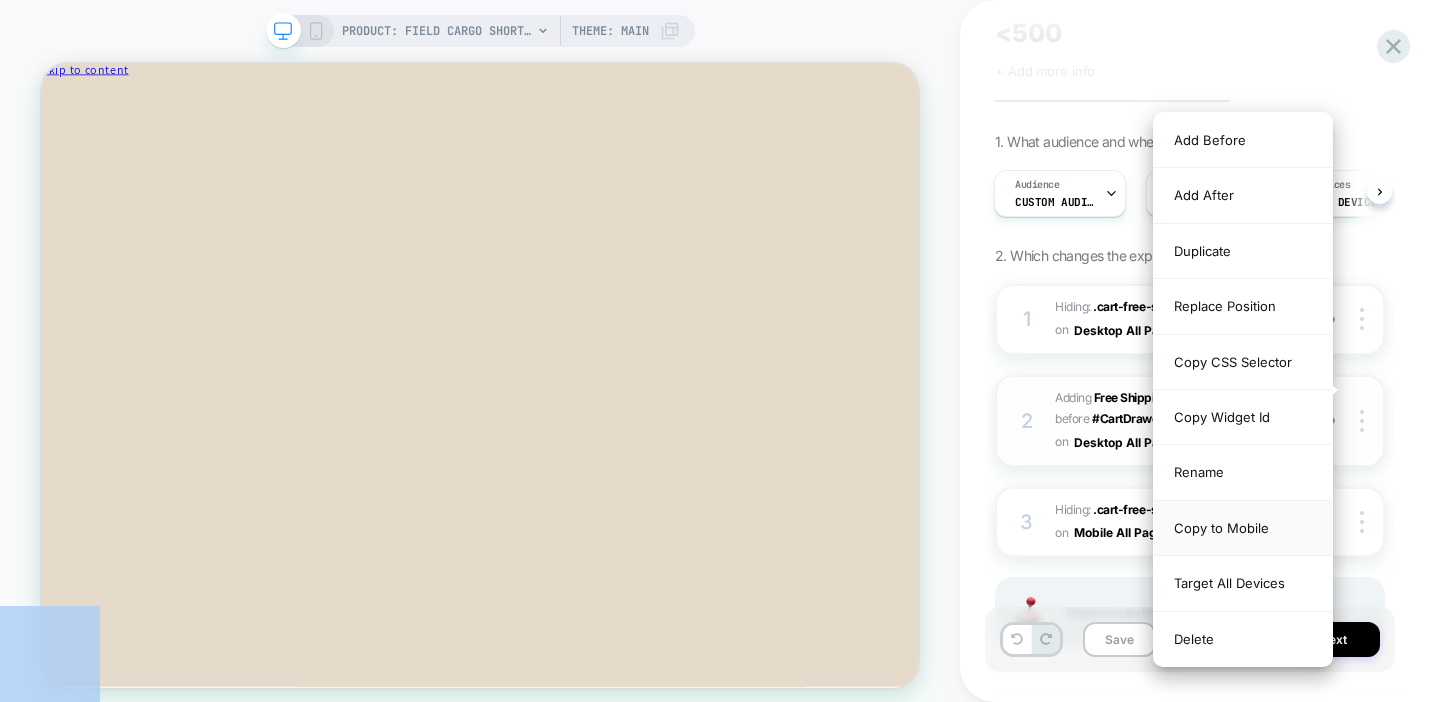 click on "Copy to   Mobile" at bounding box center (1243, 528) 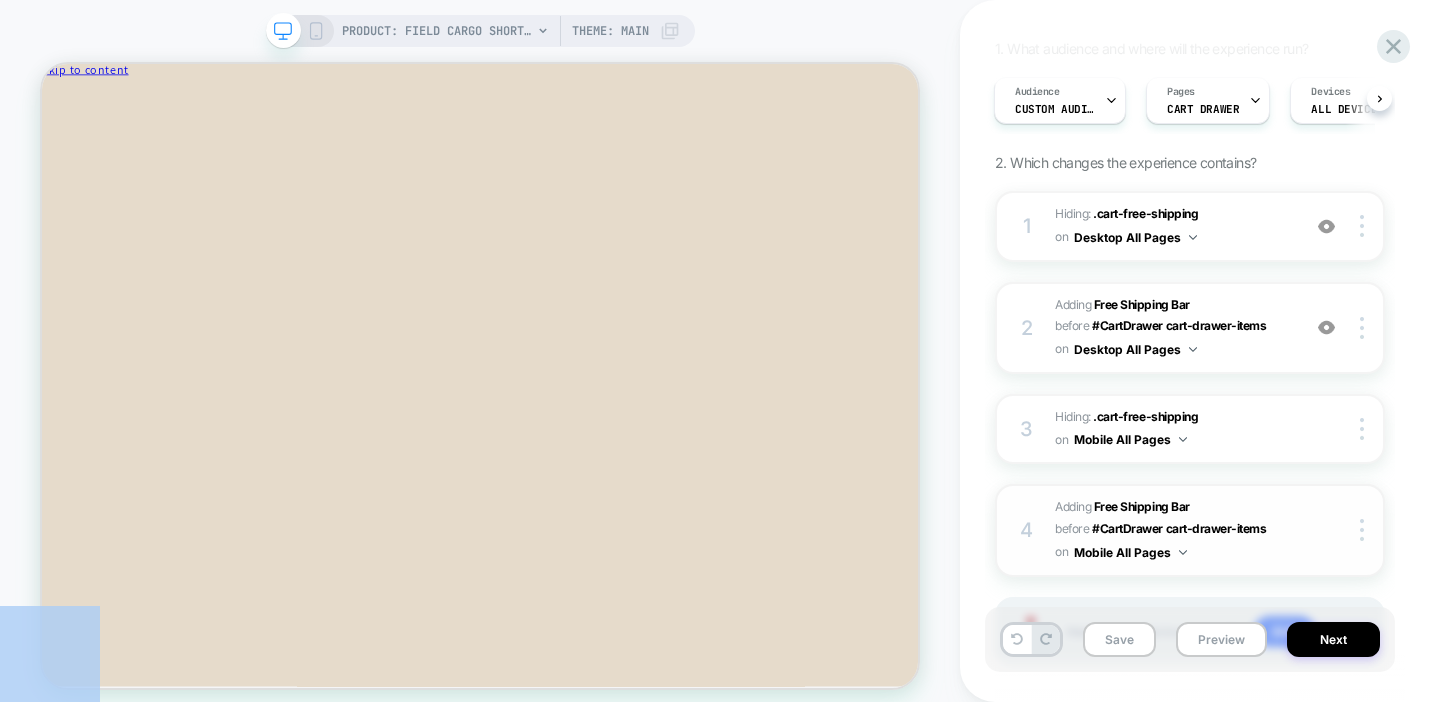 scroll, scrollTop: 226, scrollLeft: 0, axis: vertical 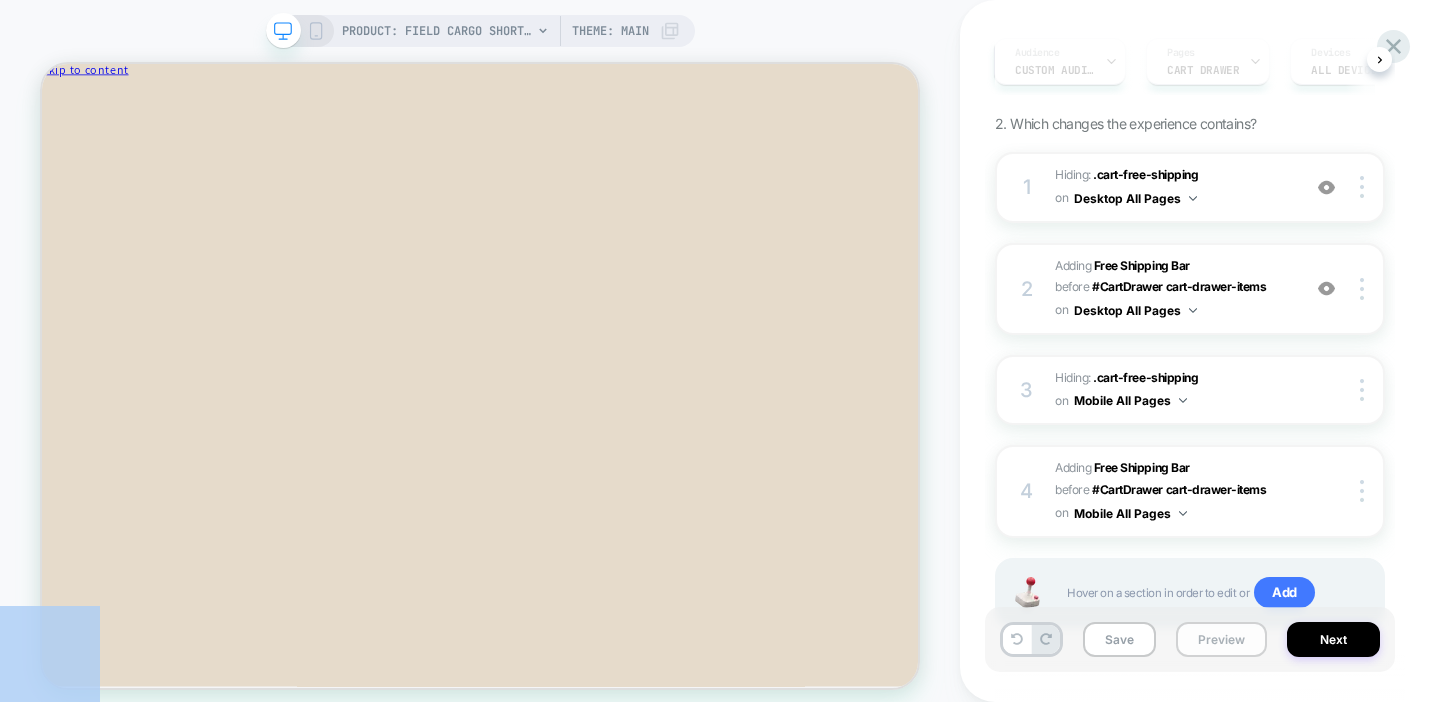 click on "Preview" at bounding box center [1221, 639] 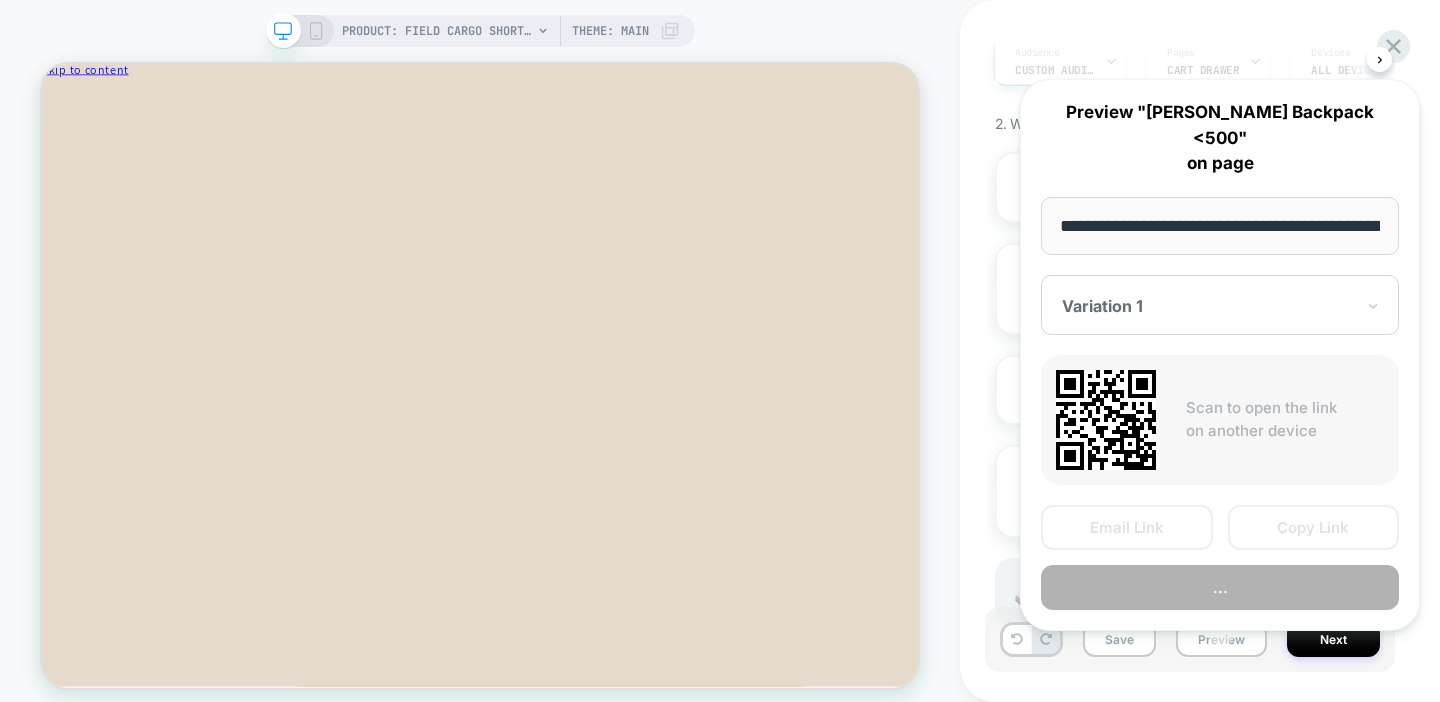 scroll, scrollTop: 0, scrollLeft: 422, axis: horizontal 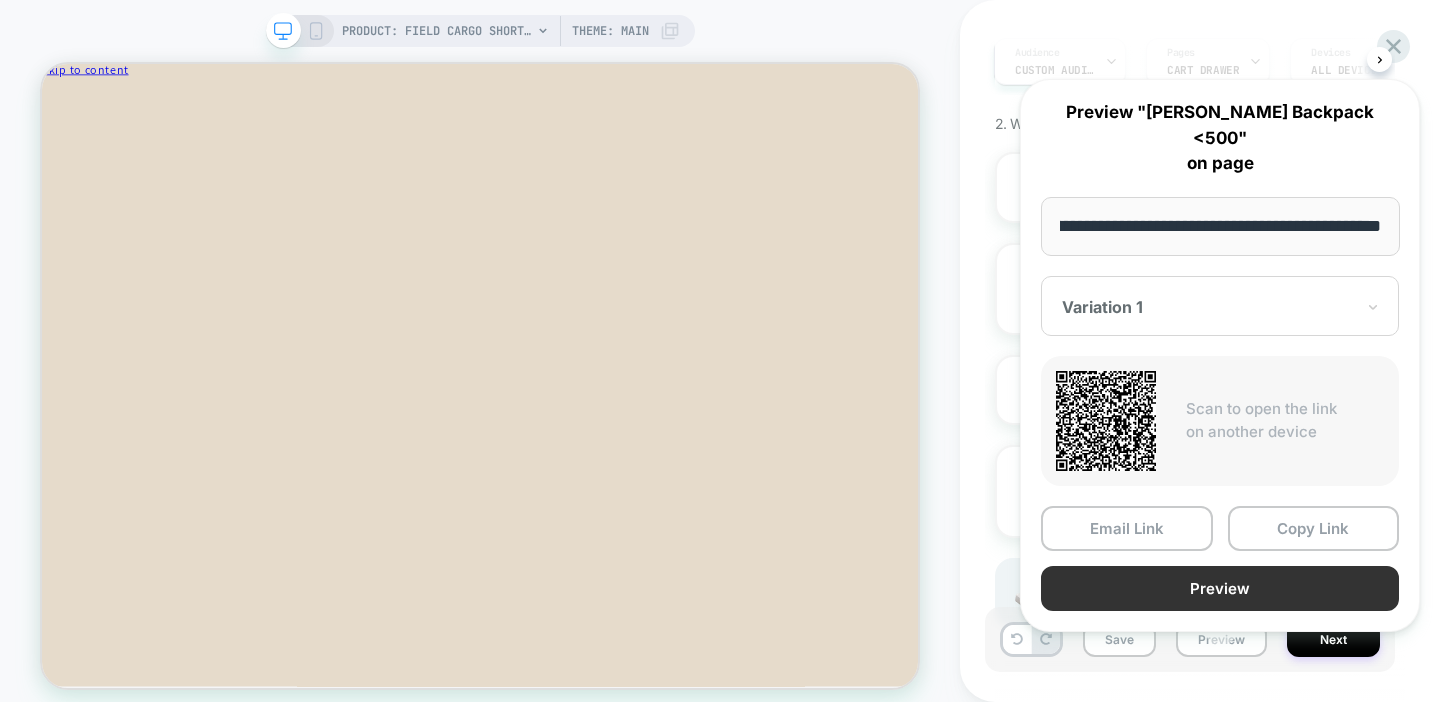 click on "Preview" at bounding box center [1220, 588] 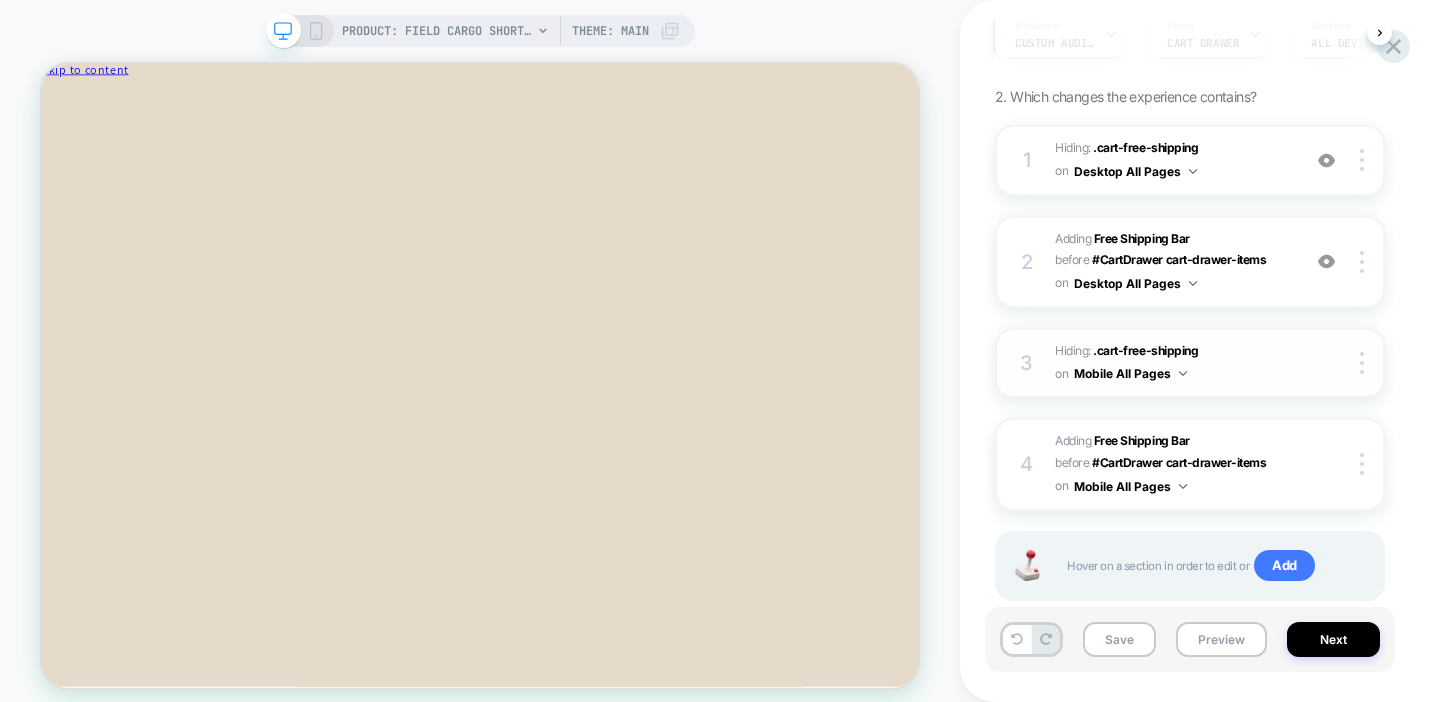 scroll, scrollTop: 255, scrollLeft: 0, axis: vertical 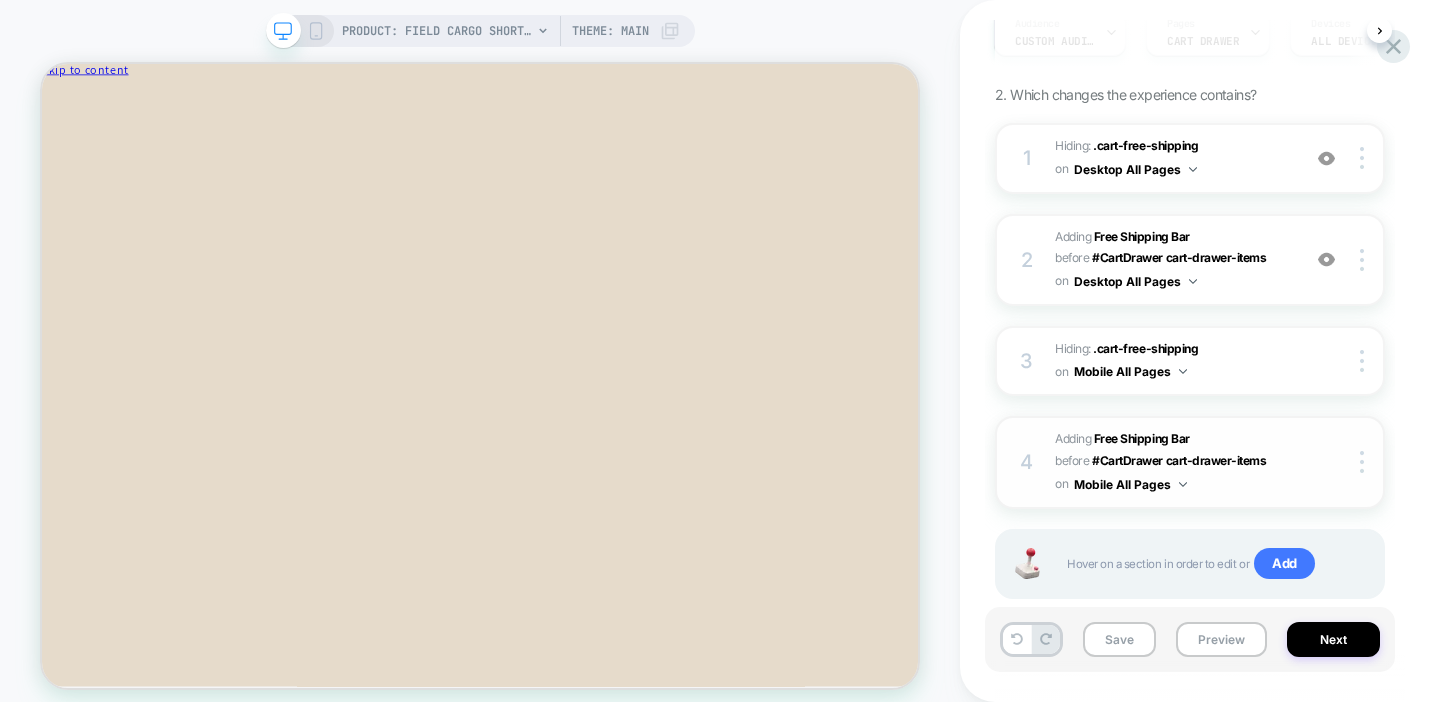click on "#_loomi_addon_1752002454592 Adding   Free Shipping Bar   BEFORE #CartDrawer cart-drawer-items #CartDrawer cart-drawer-items   on Mobile All Pages" at bounding box center (1172, 462) 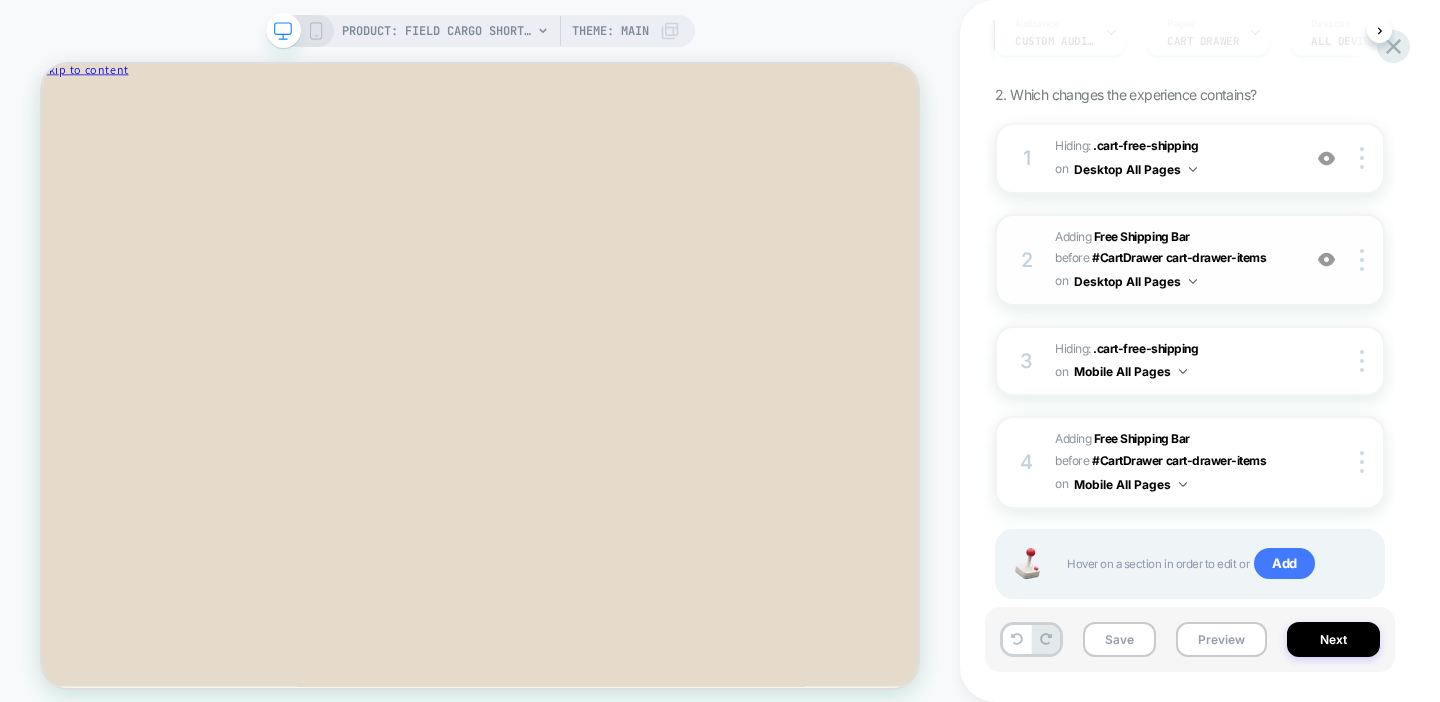 click on "#_loomi_addon_1751997079939 Adding   Free Shipping Bar   BEFORE #CartDrawer cart-drawer-items #CartDrawer cart-drawer-items   on Desktop All Pages" at bounding box center [1172, 260] 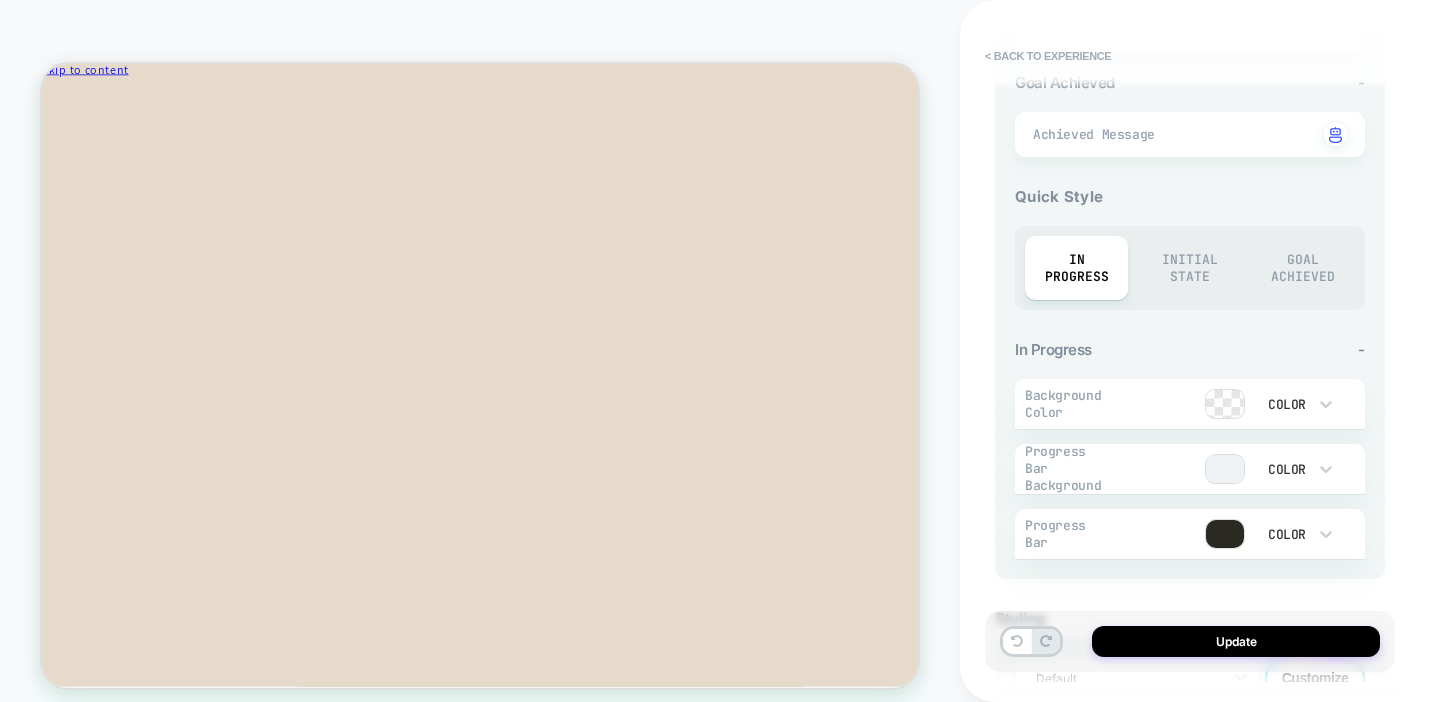 scroll, scrollTop: 866, scrollLeft: 0, axis: vertical 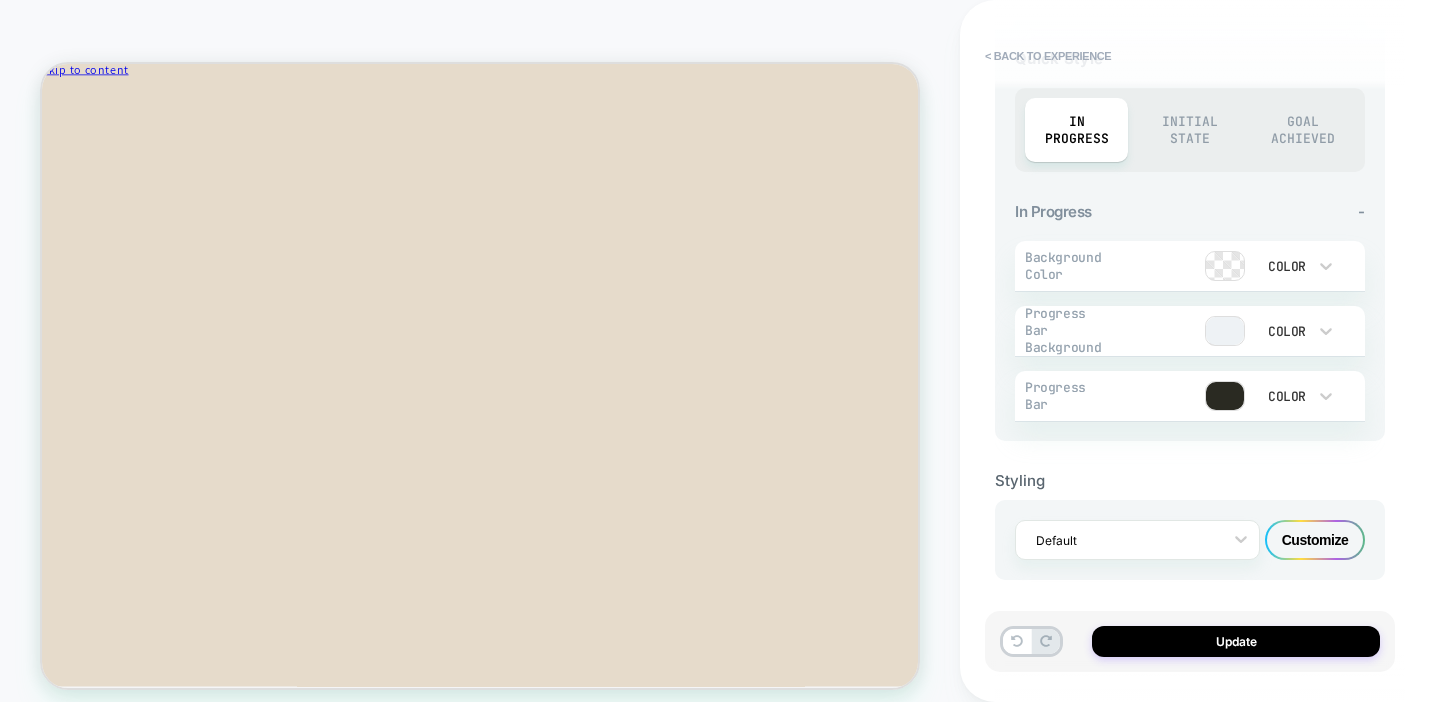 click on "Customize" at bounding box center [1315, 540] 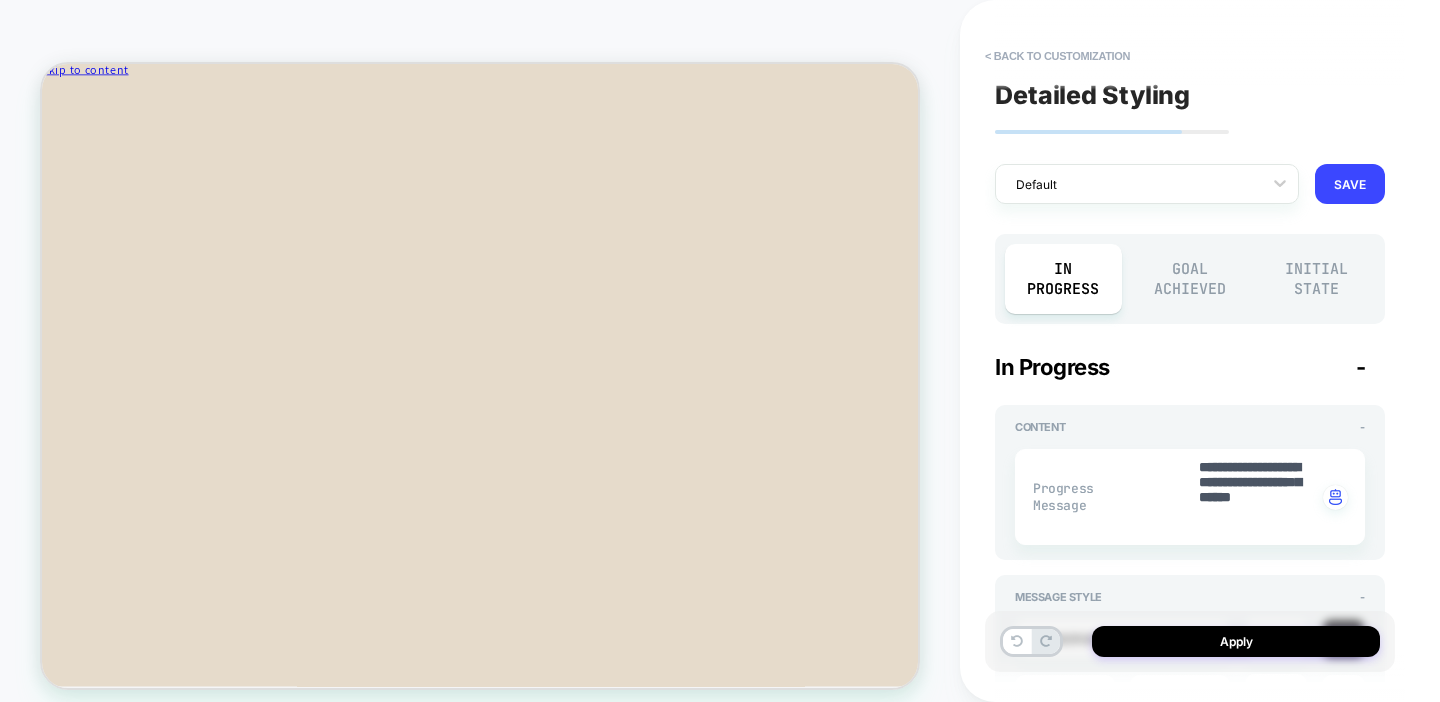 click on "Initial State" at bounding box center (1316, 279) 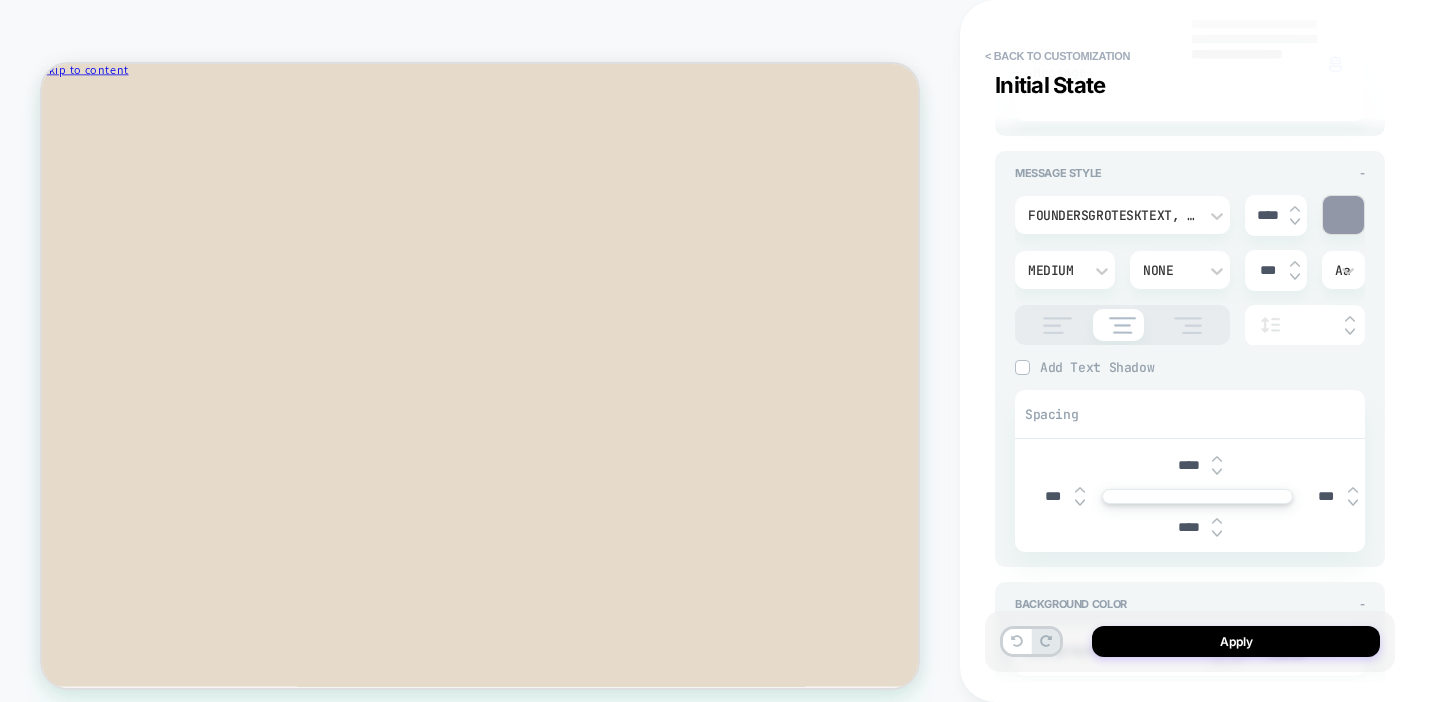 scroll, scrollTop: 422, scrollLeft: 0, axis: vertical 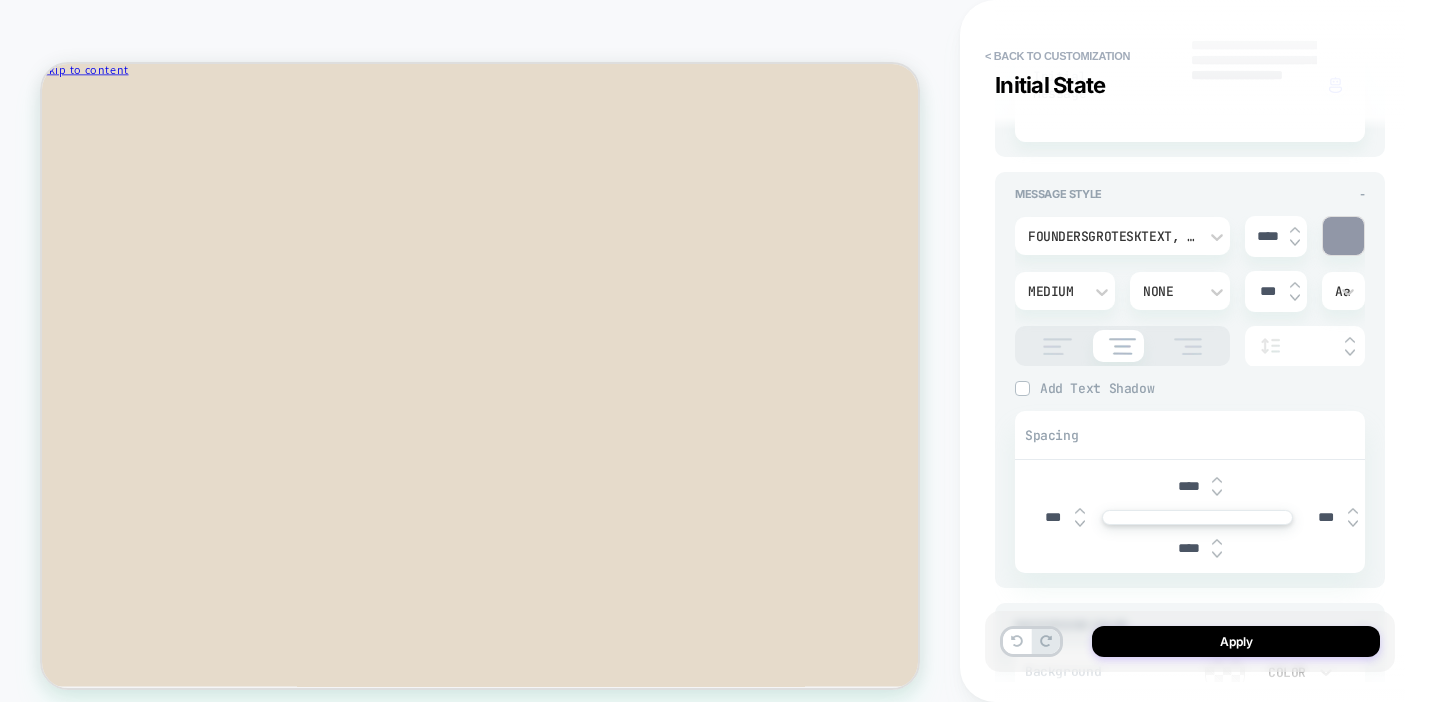click at bounding box center (1343, 236) 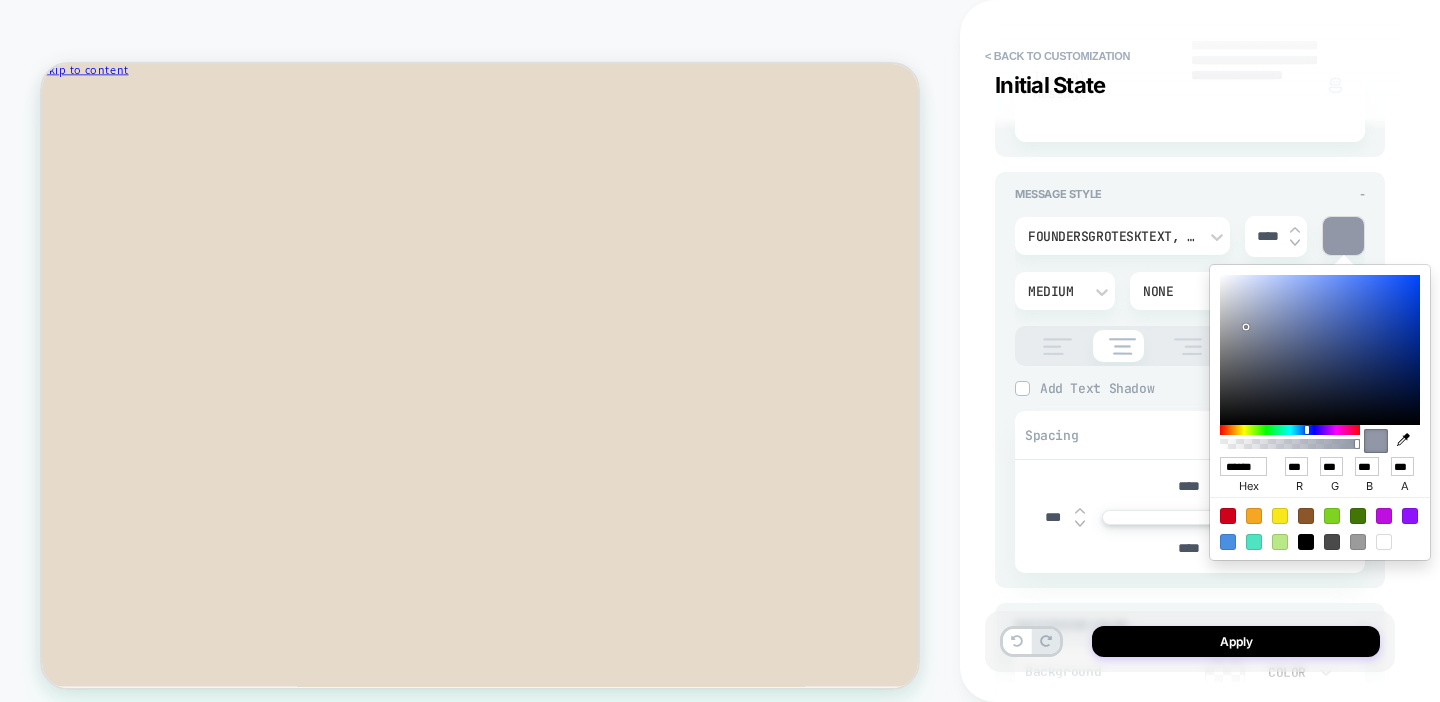 type on "*" 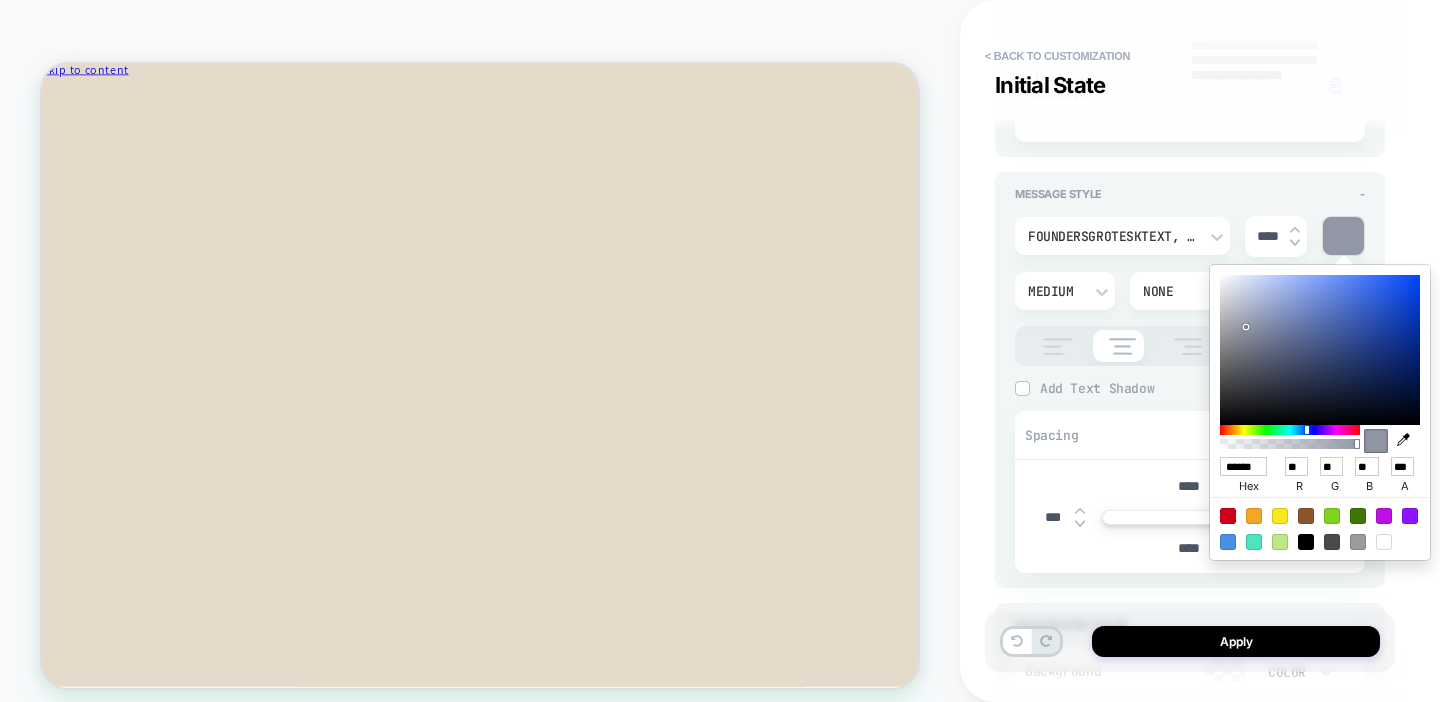 type on "*" 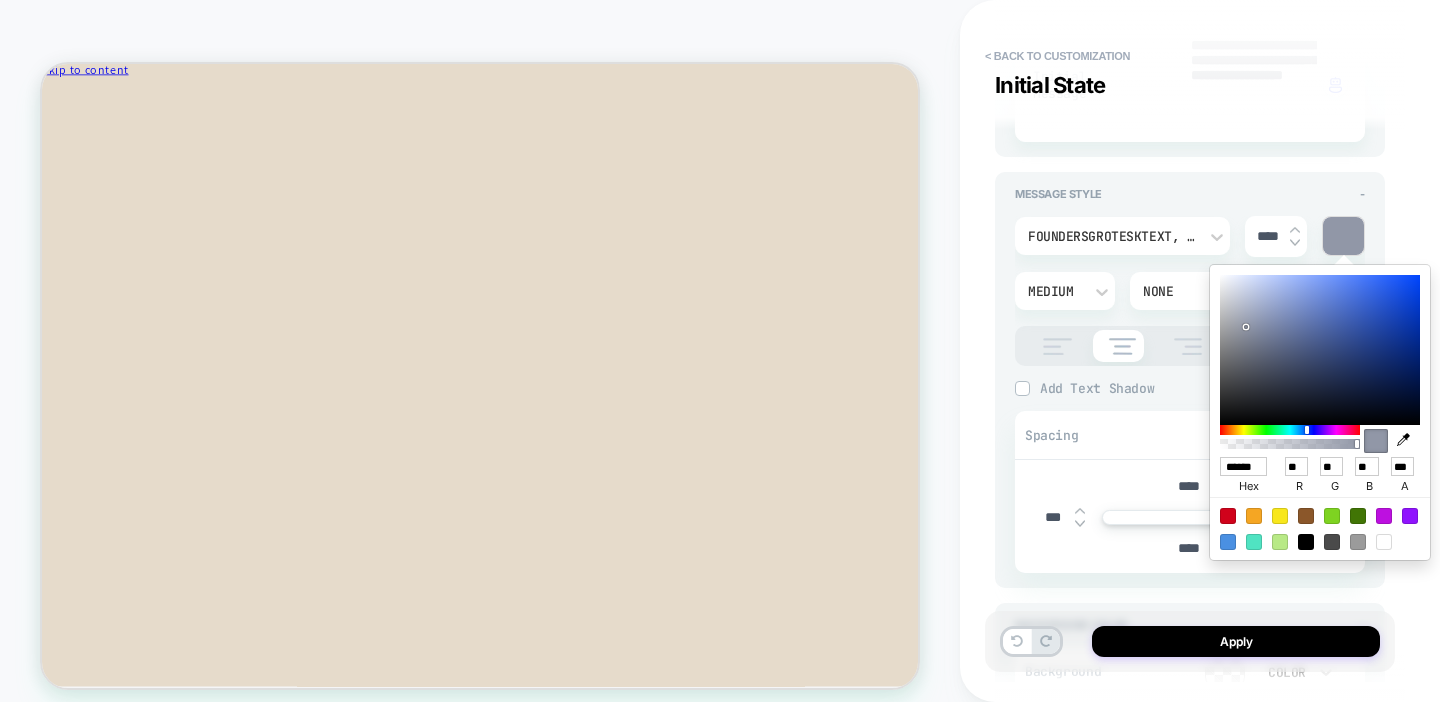 type on "*" 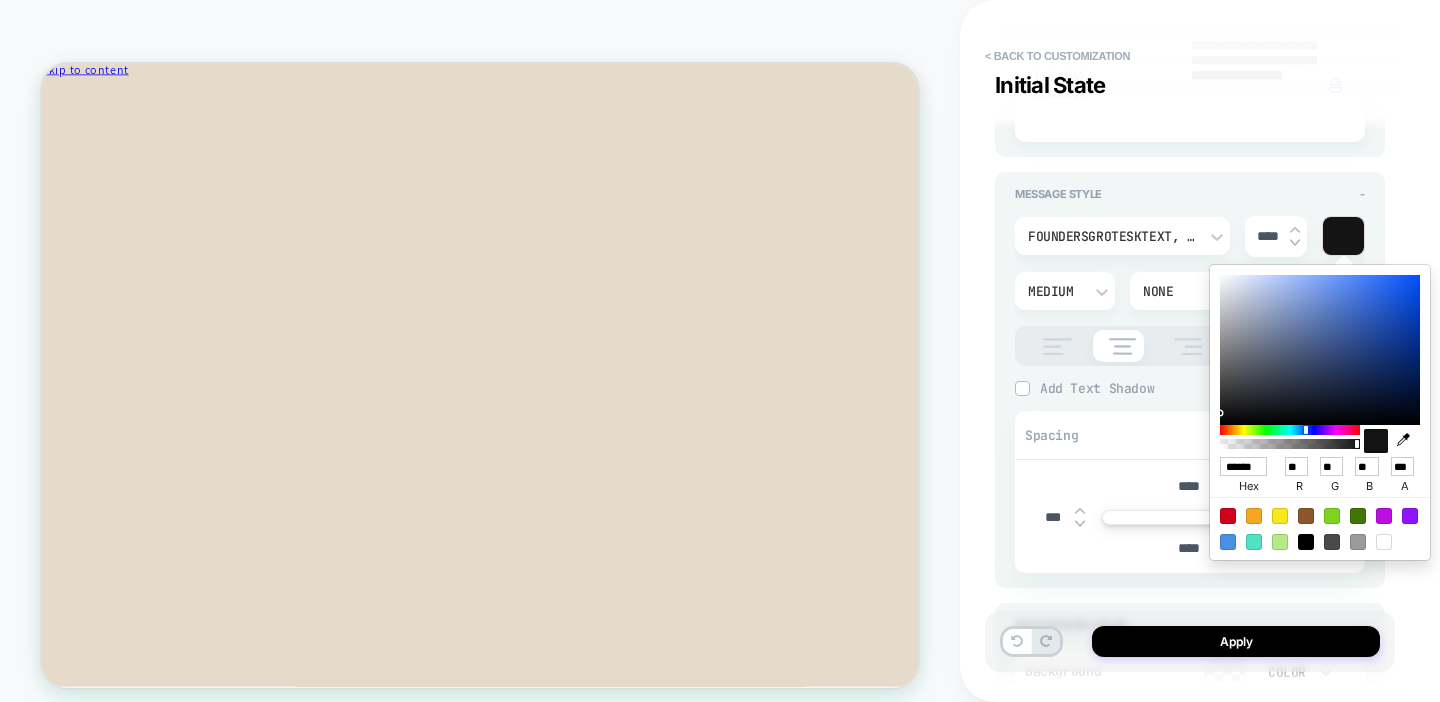 type on "*" 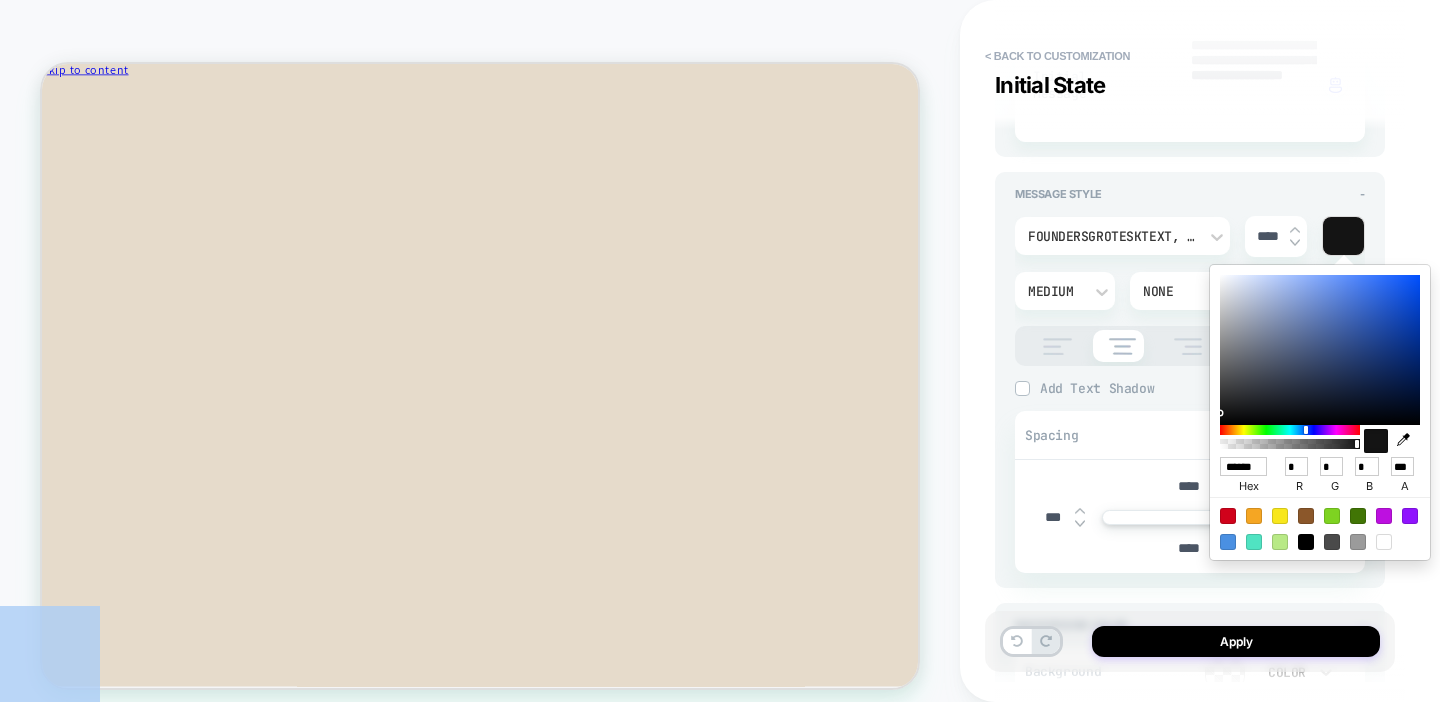 drag, startPoint x: 1261, startPoint y: 370, endPoint x: 1170, endPoint y: 445, distance: 117.923706 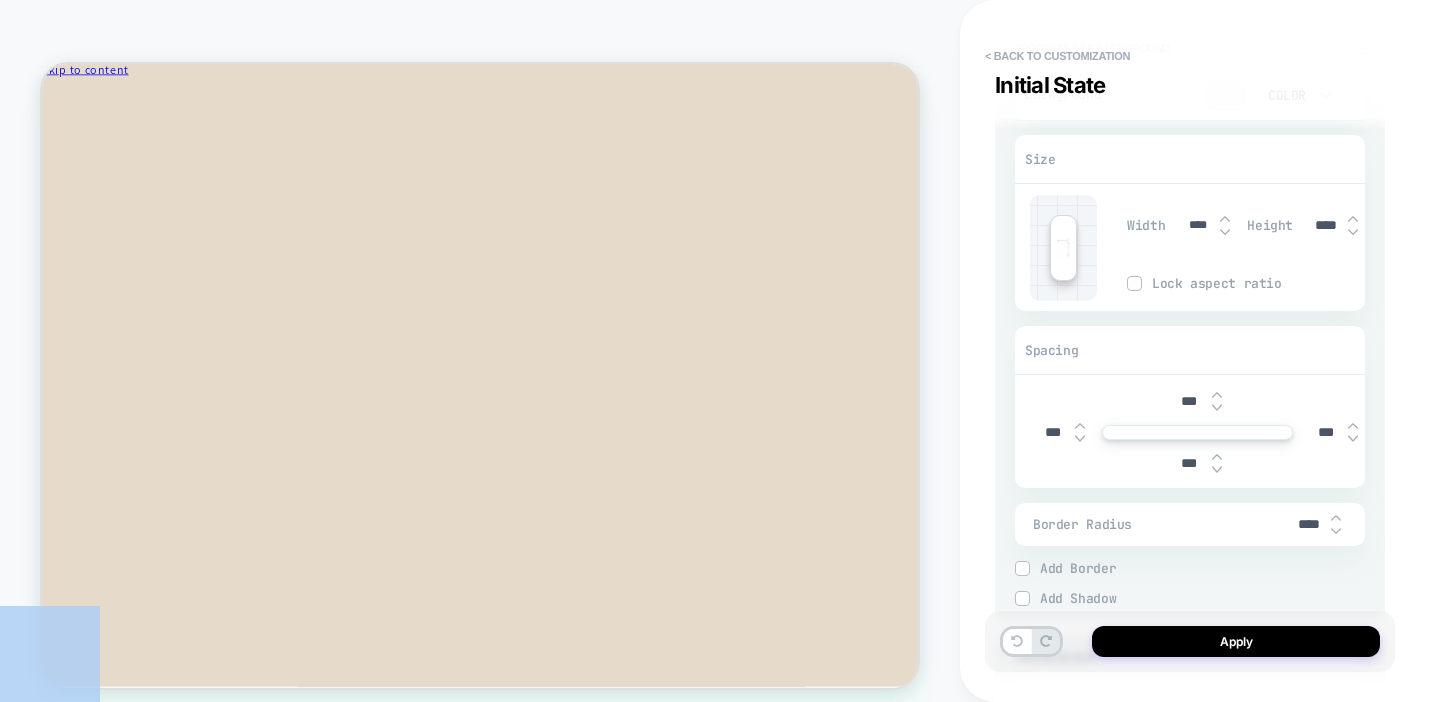 scroll, scrollTop: 1672, scrollLeft: 0, axis: vertical 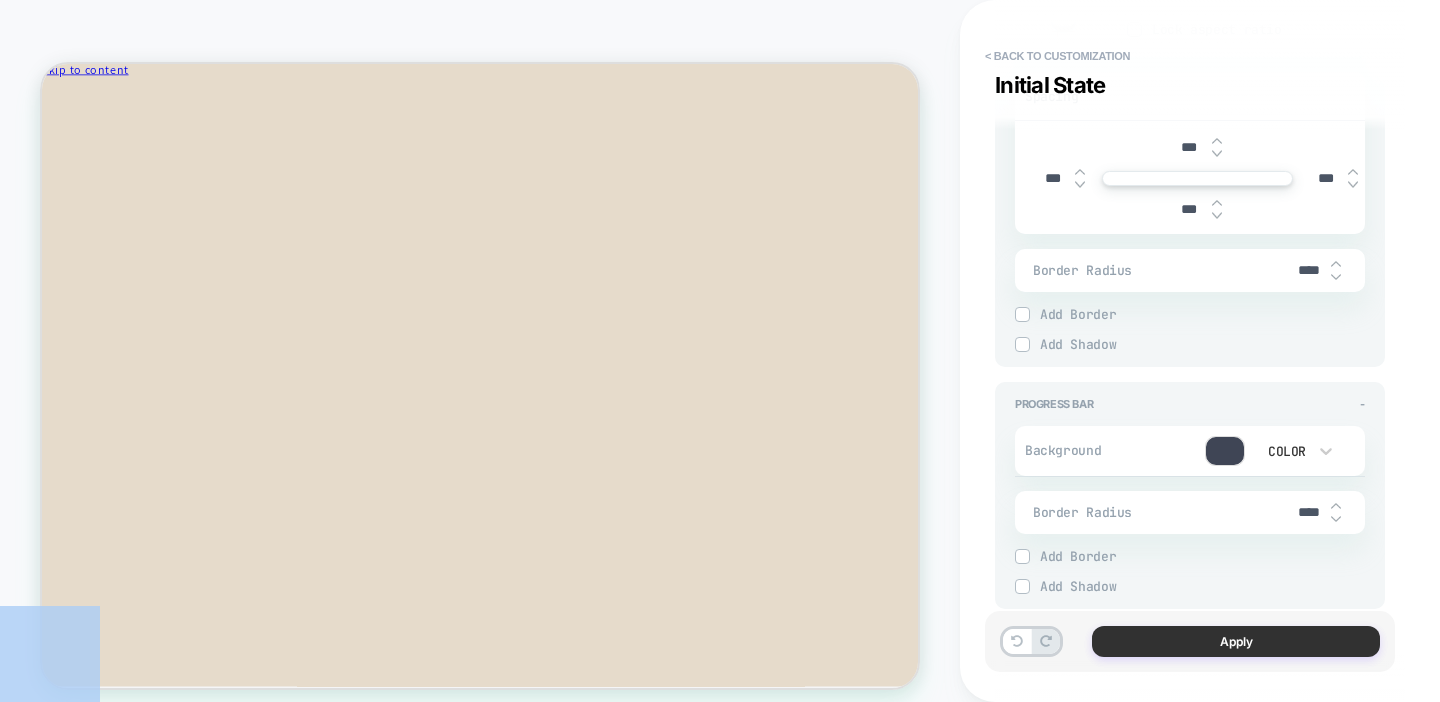 click on "Apply" at bounding box center (1236, 641) 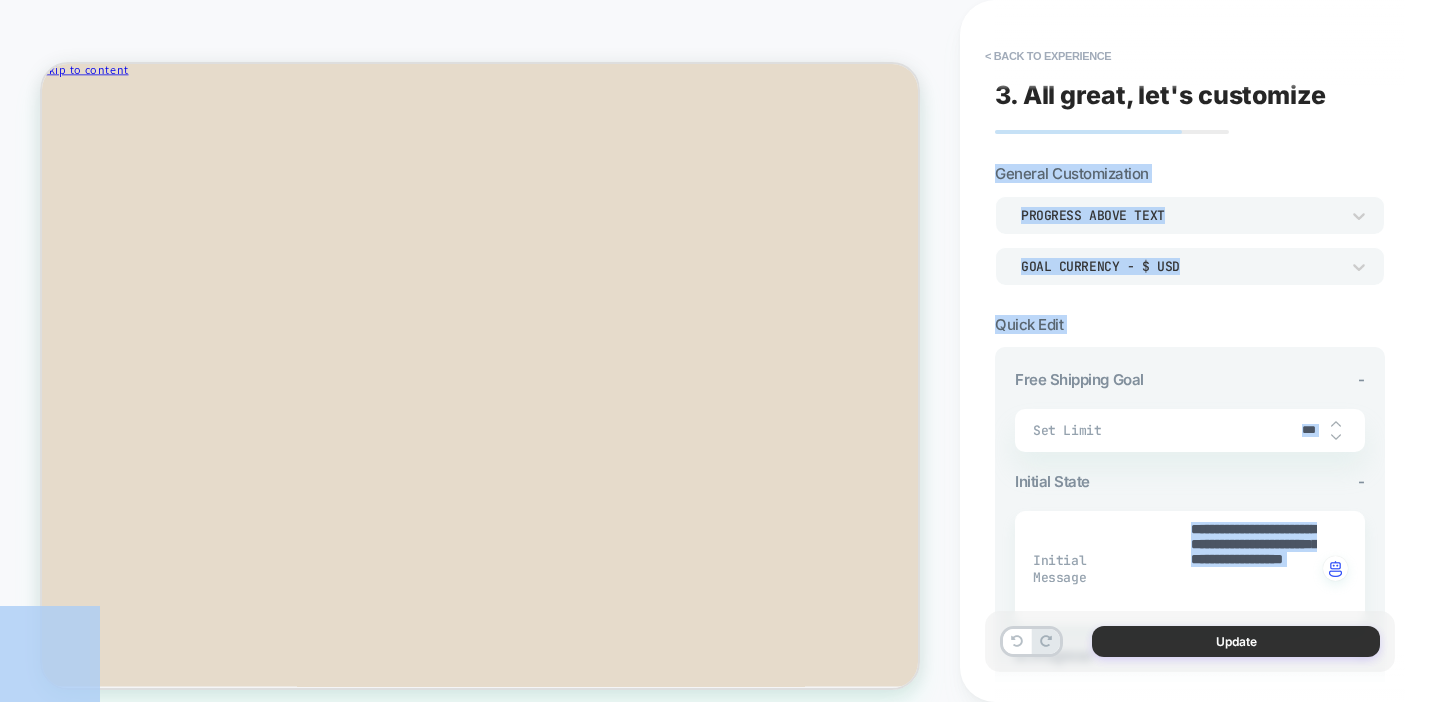 click on "Update" at bounding box center [1236, 641] 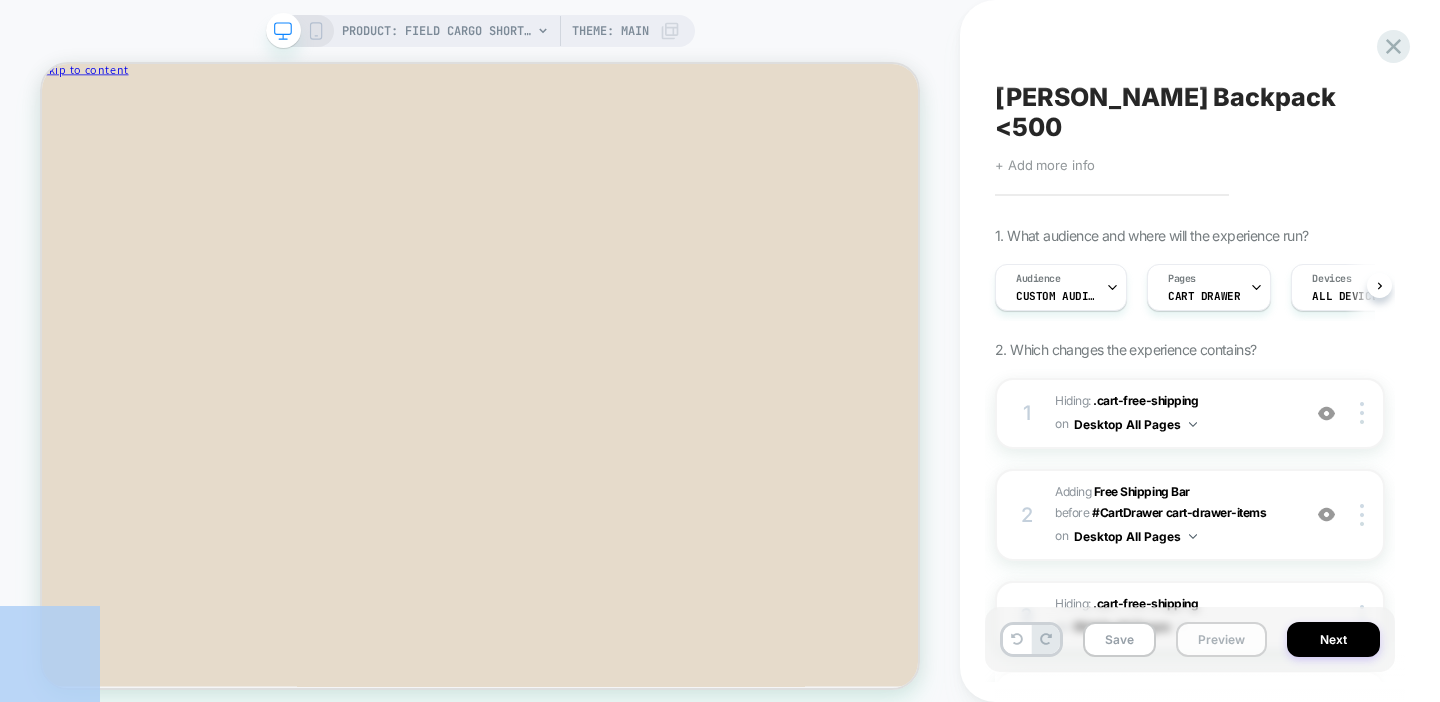 scroll, scrollTop: 0, scrollLeft: 1, axis: horizontal 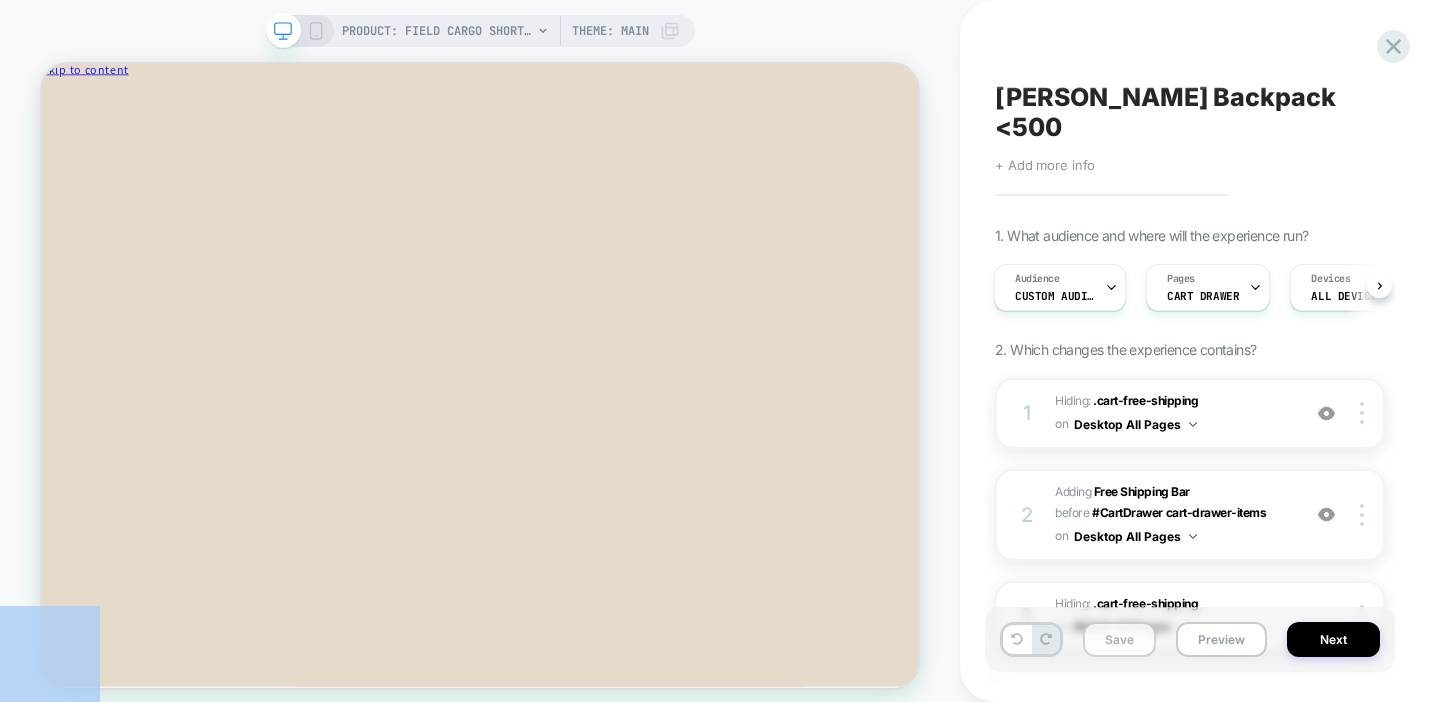 click on "Save" at bounding box center (1119, 639) 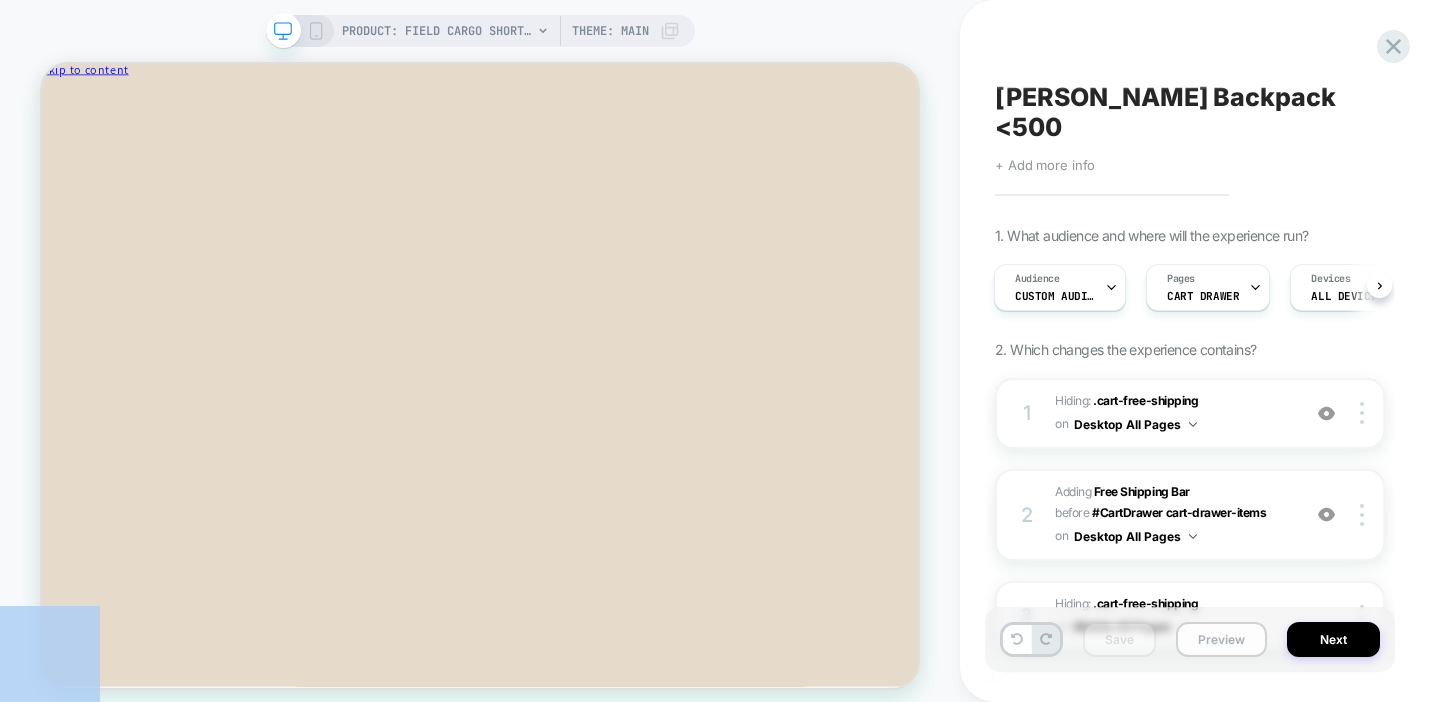 click on "Preview" at bounding box center [1221, 639] 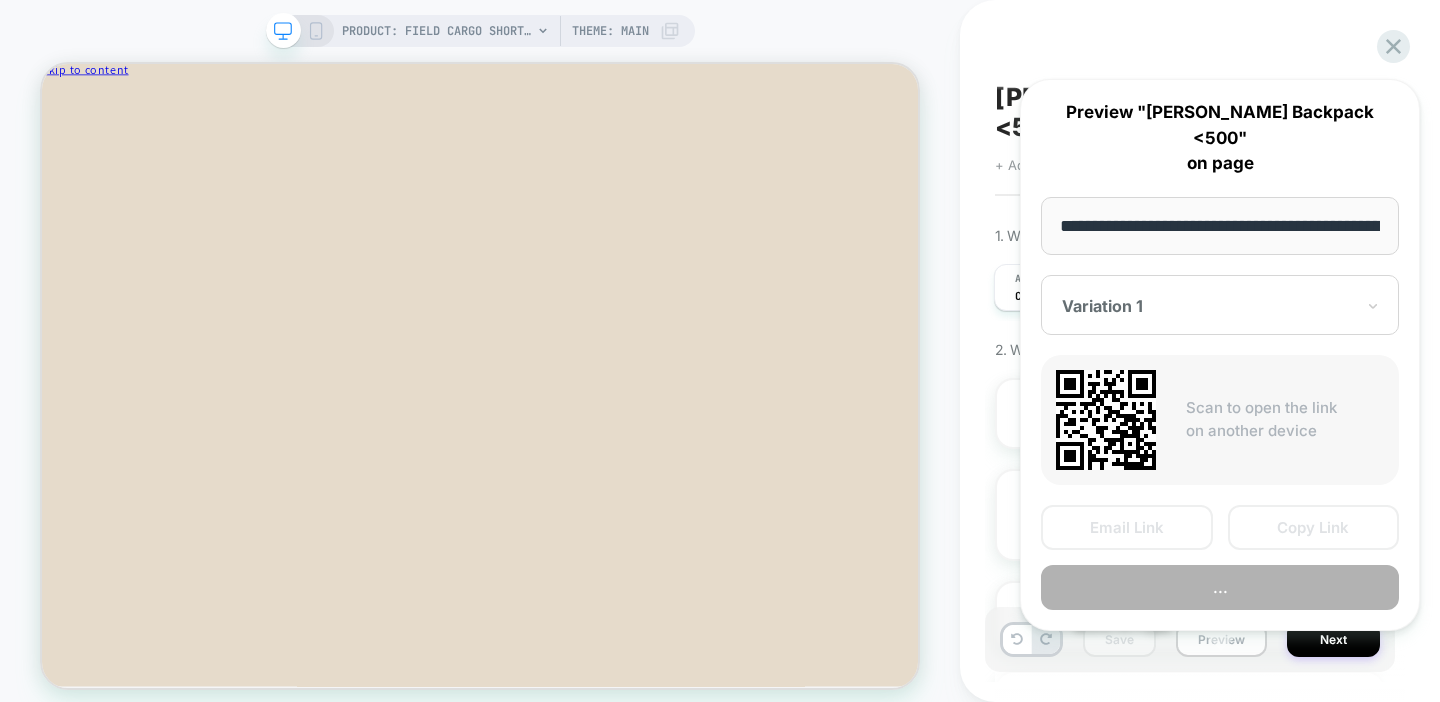 scroll, scrollTop: 0, scrollLeft: 422, axis: horizontal 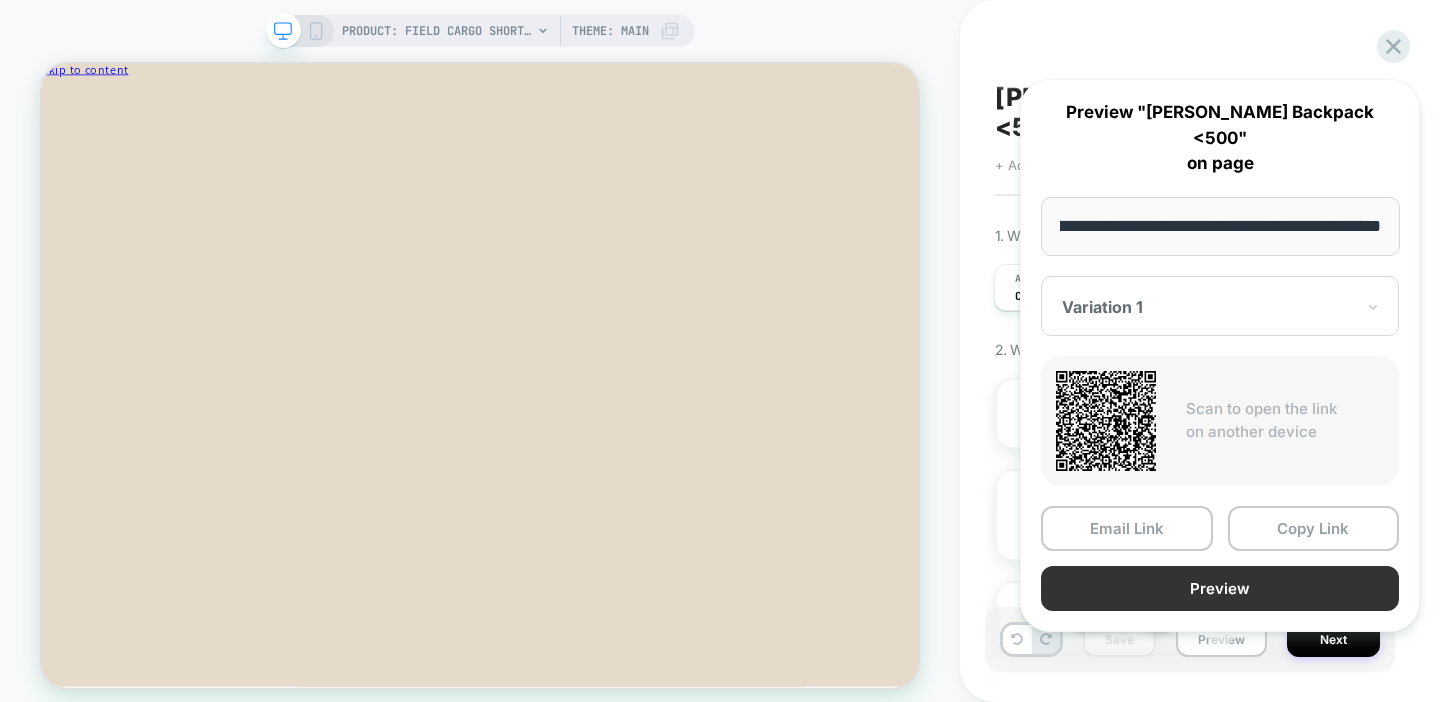 click on "Preview" at bounding box center (1220, 588) 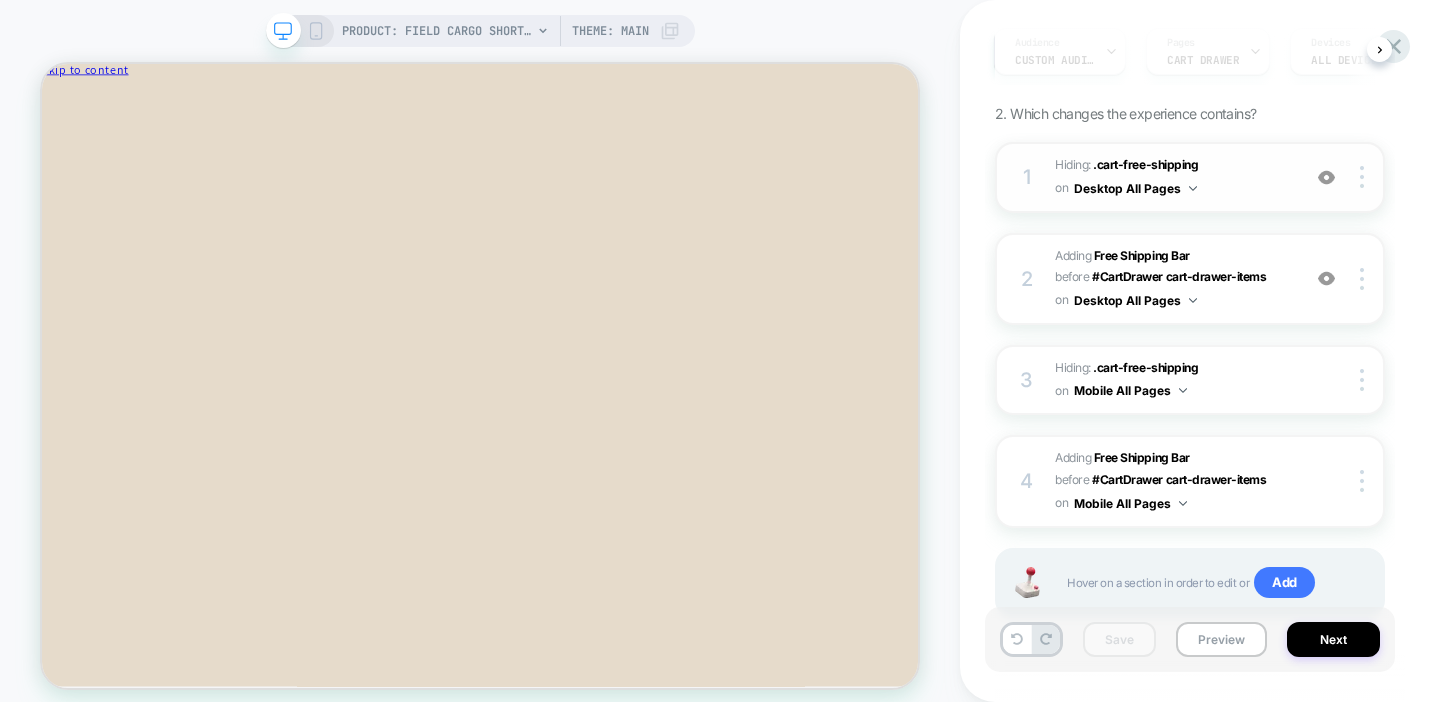 scroll, scrollTop: 269, scrollLeft: 0, axis: vertical 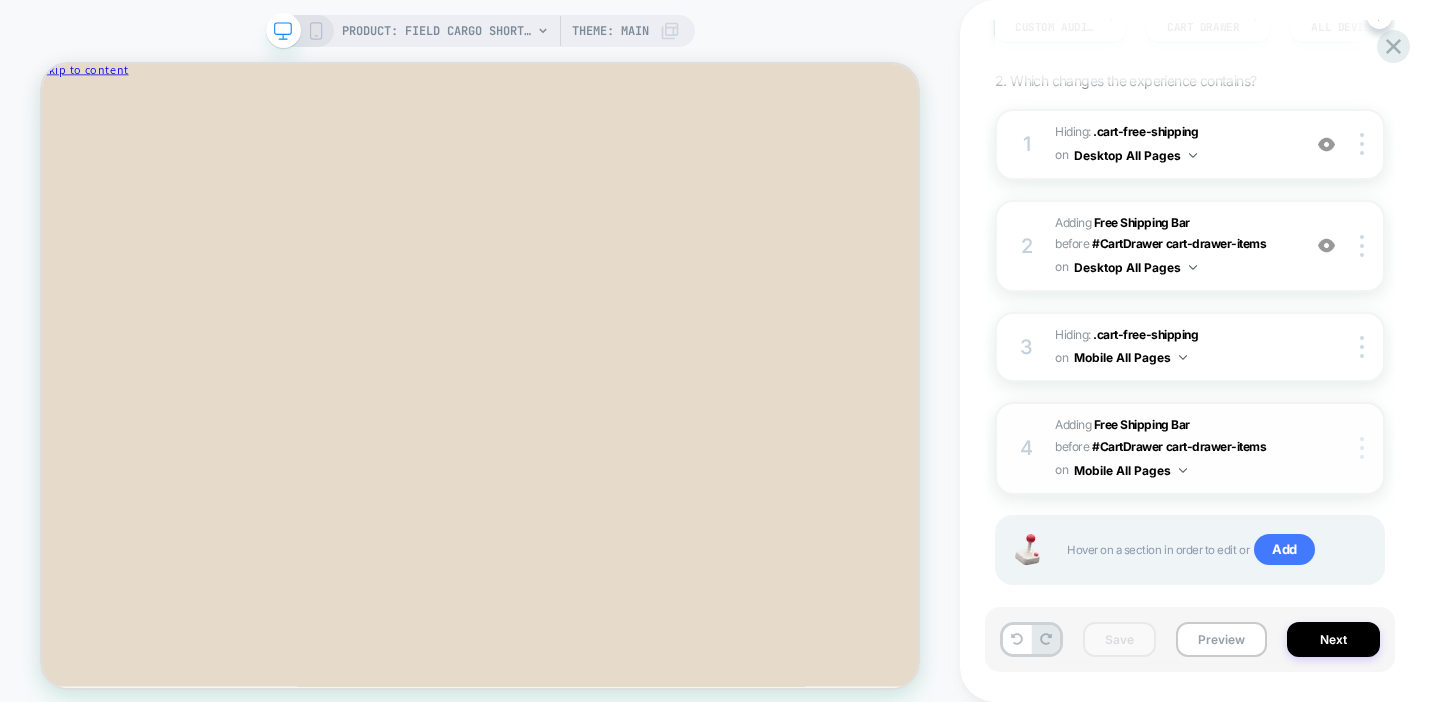 click at bounding box center [1362, 448] 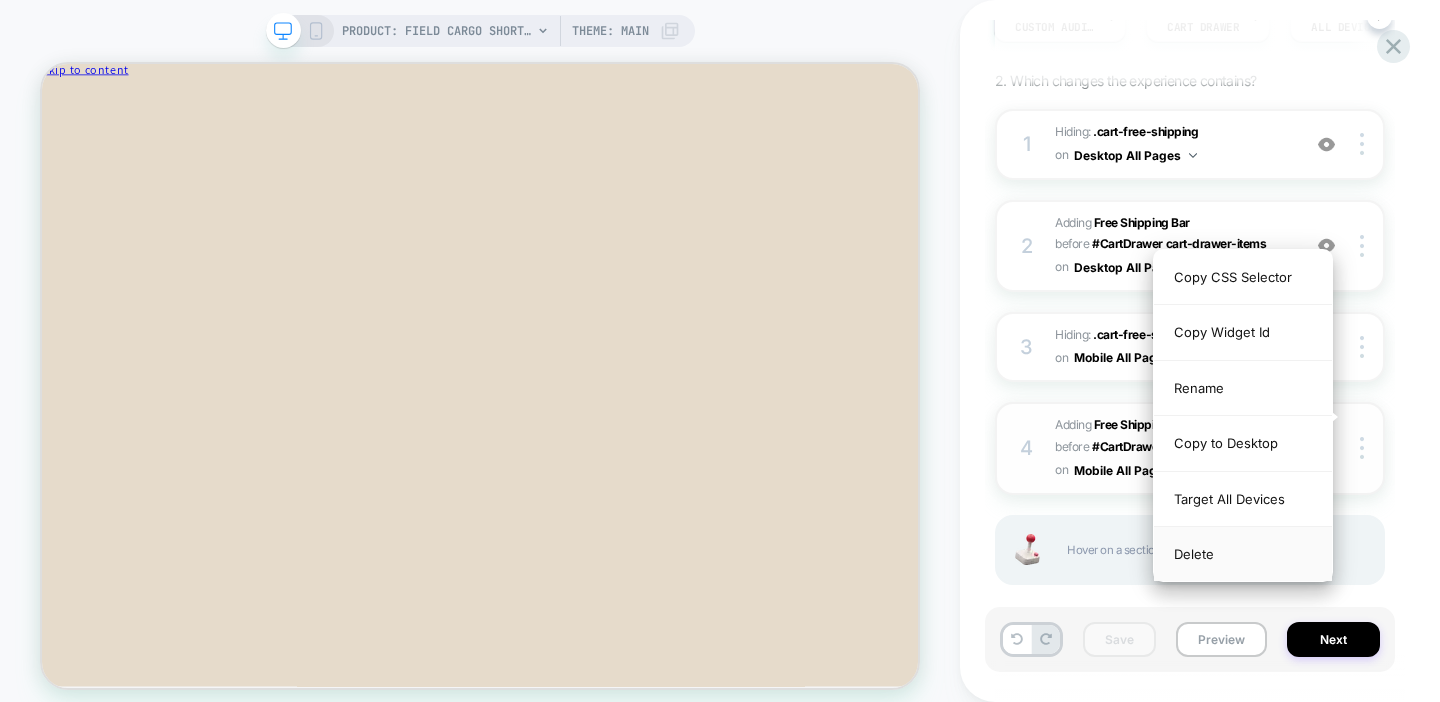 click on "Delete" at bounding box center (1243, 554) 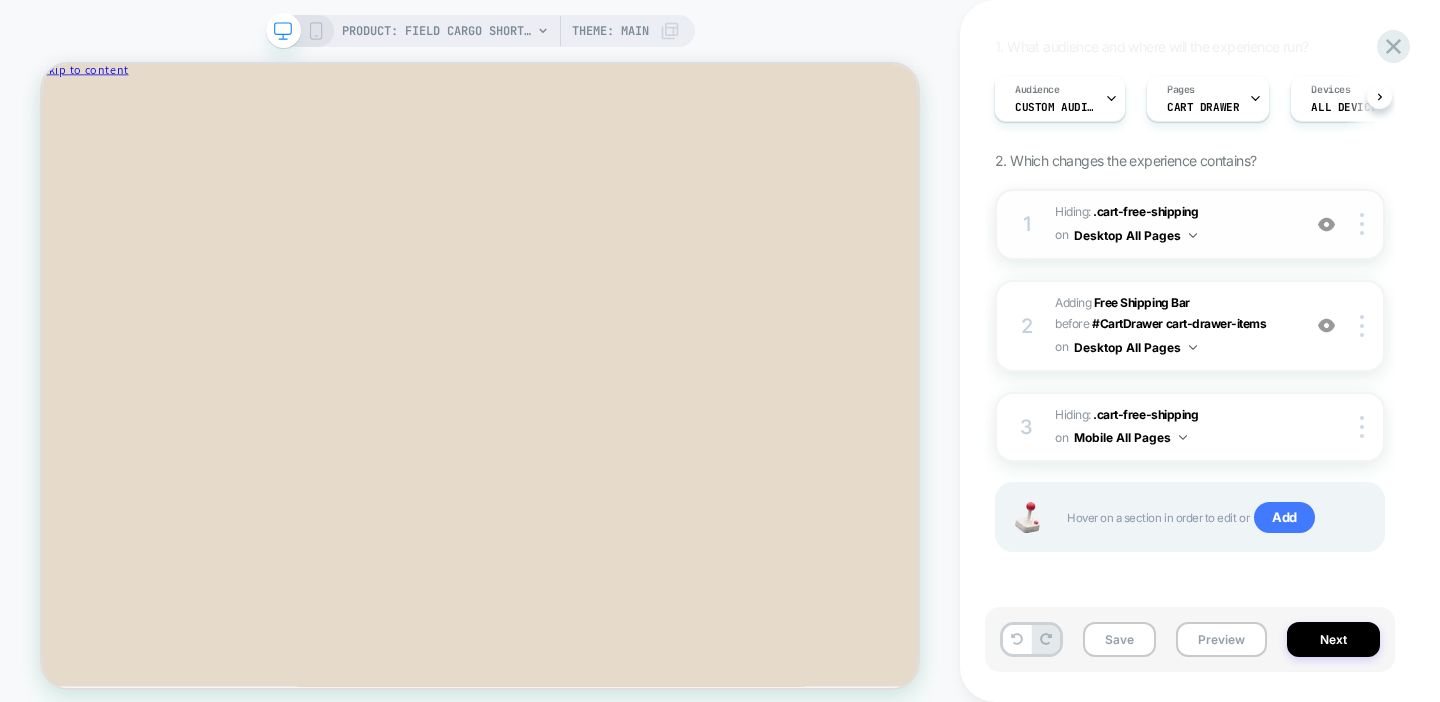 scroll, scrollTop: 157, scrollLeft: 0, axis: vertical 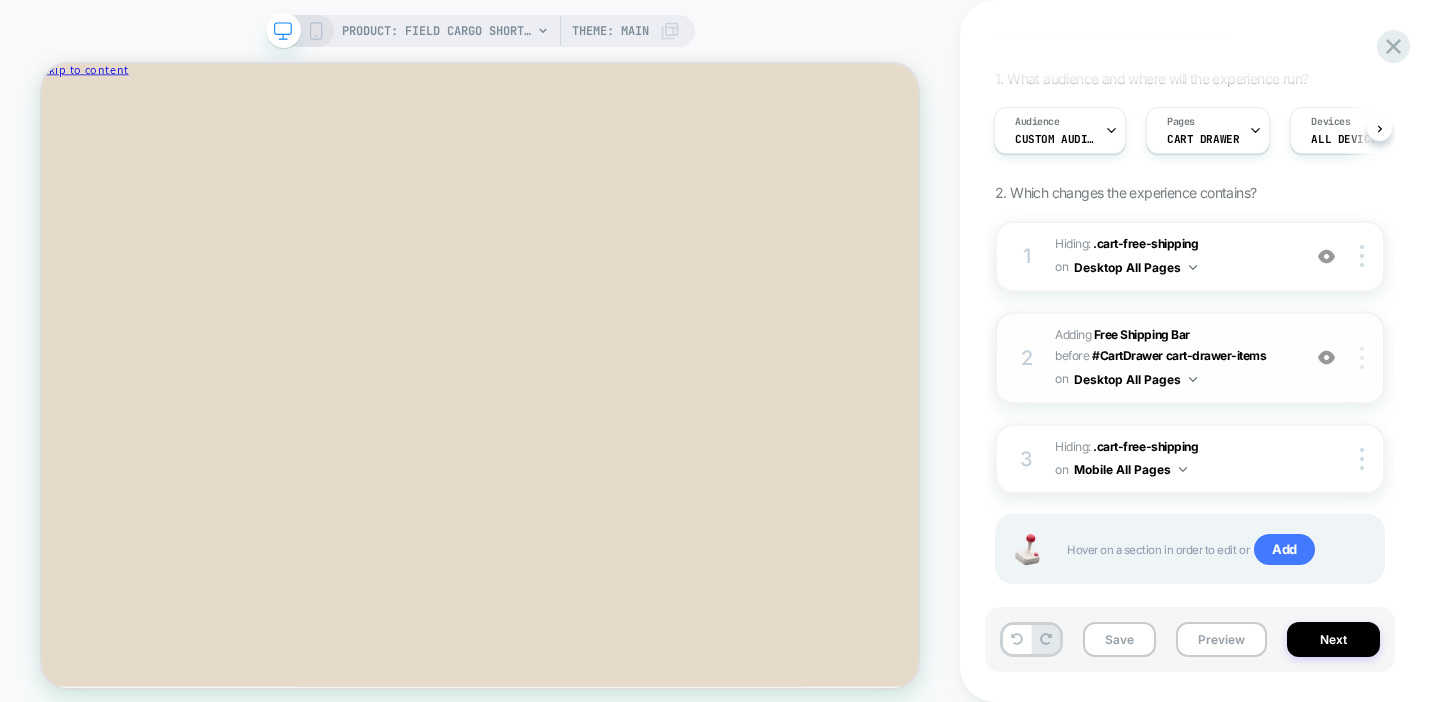 click at bounding box center (1365, 358) 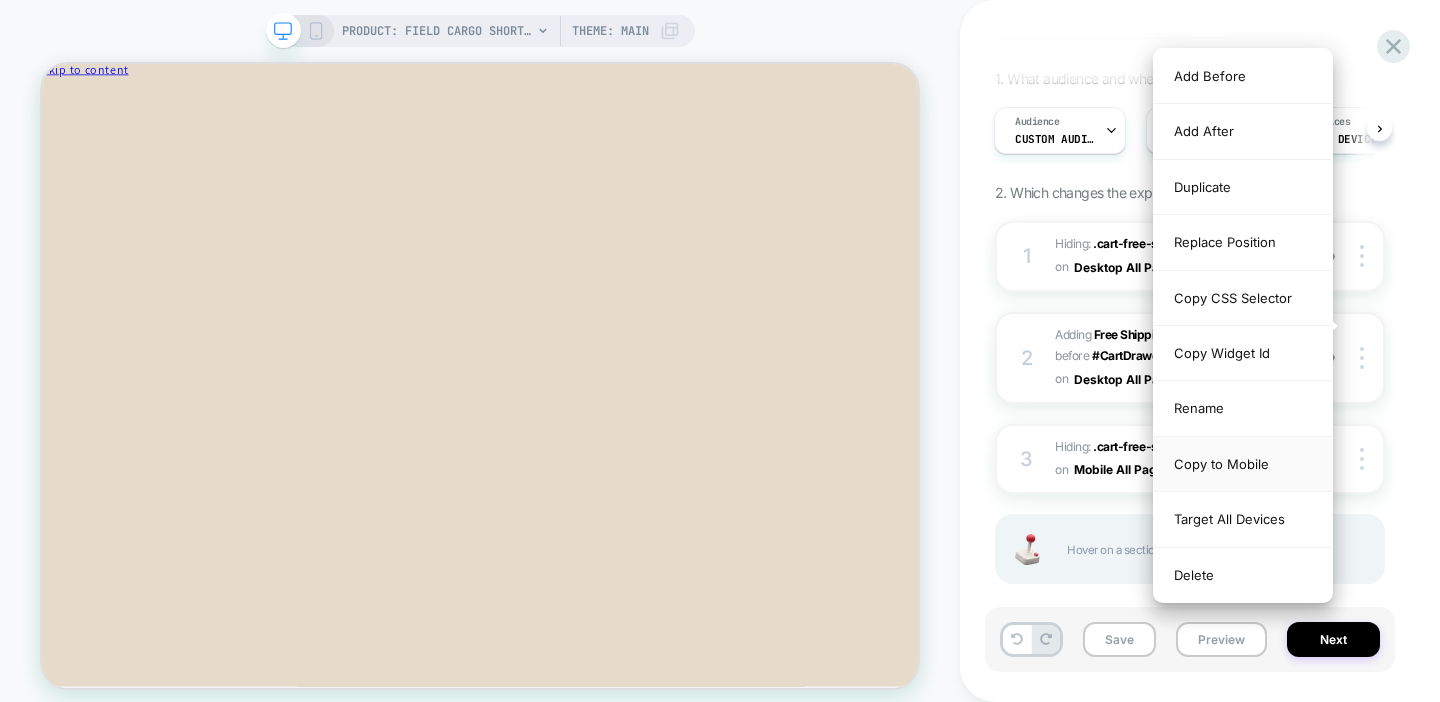 click on "Copy to   Mobile" at bounding box center [1243, 464] 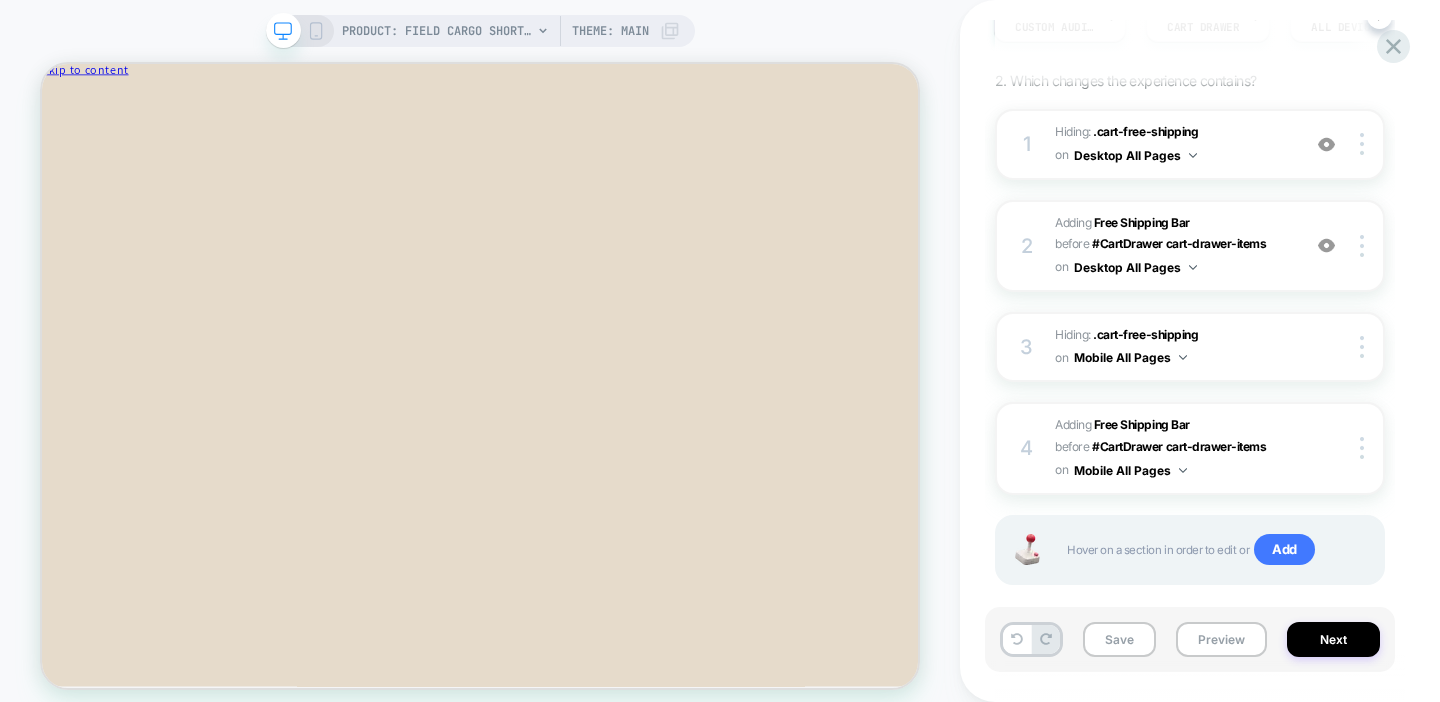 click 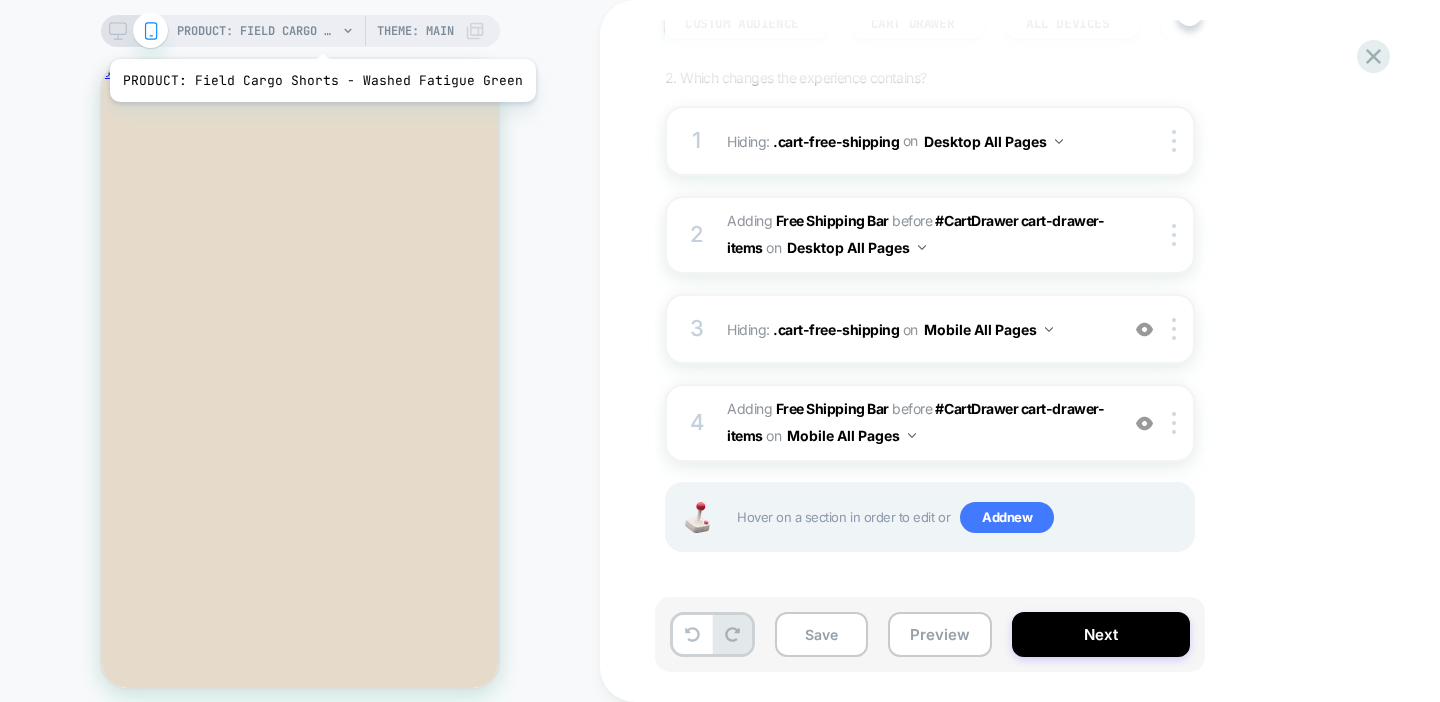 scroll, scrollTop: 0, scrollLeft: 0, axis: both 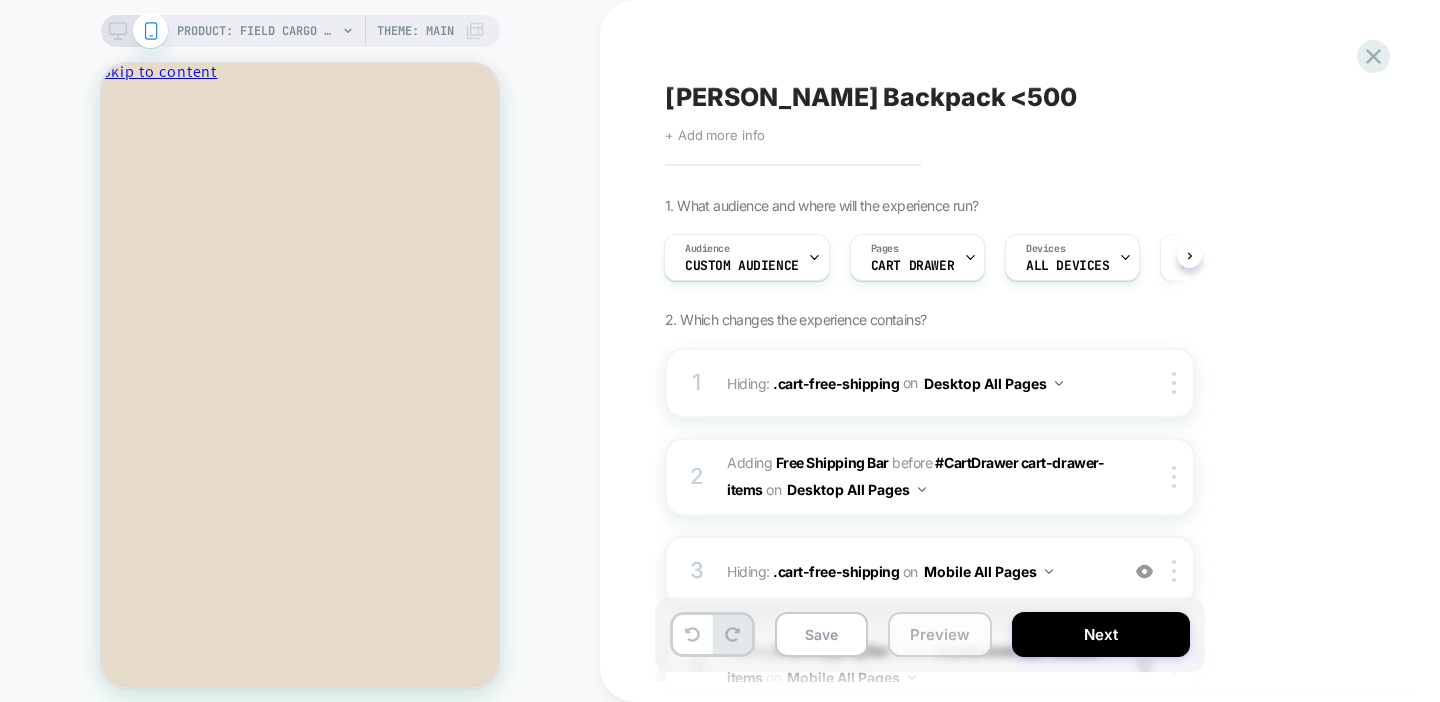 click on "Preview" at bounding box center (940, 634) 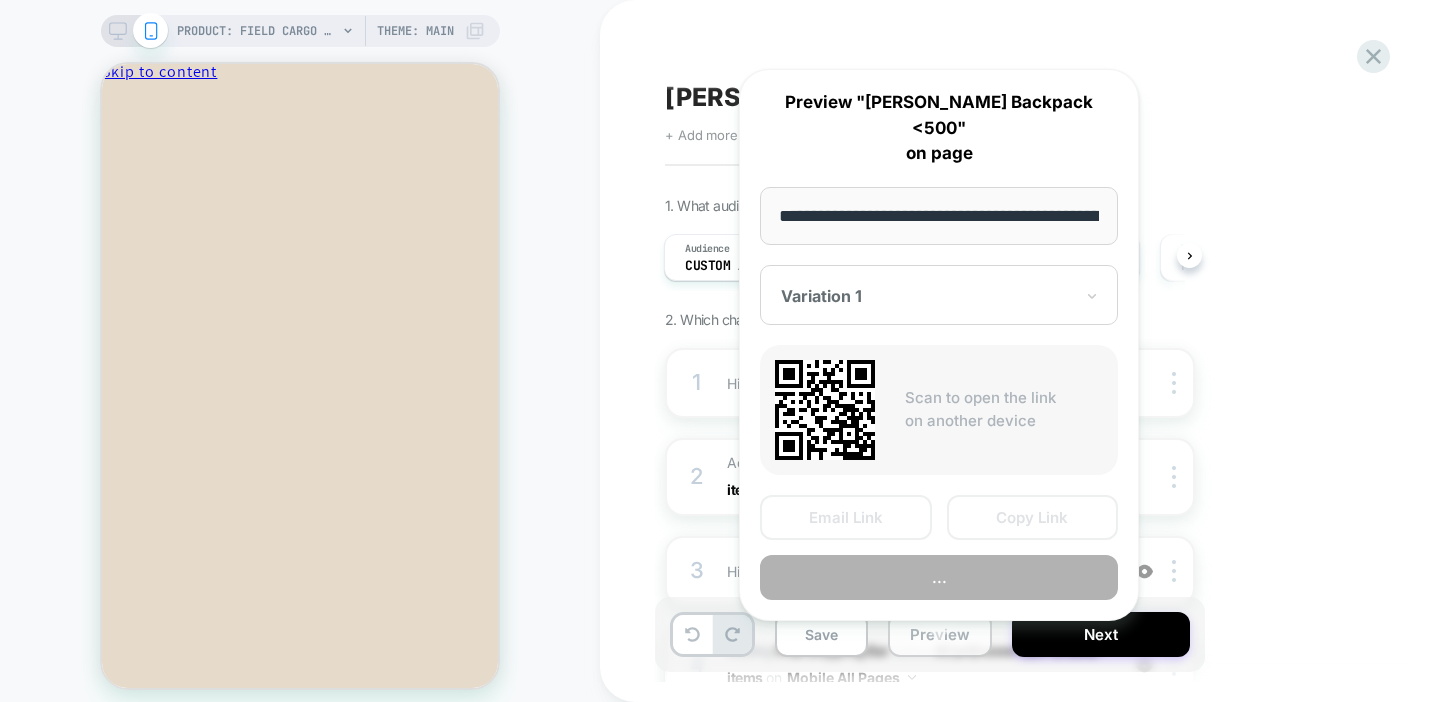 scroll, scrollTop: 0, scrollLeft: 422, axis: horizontal 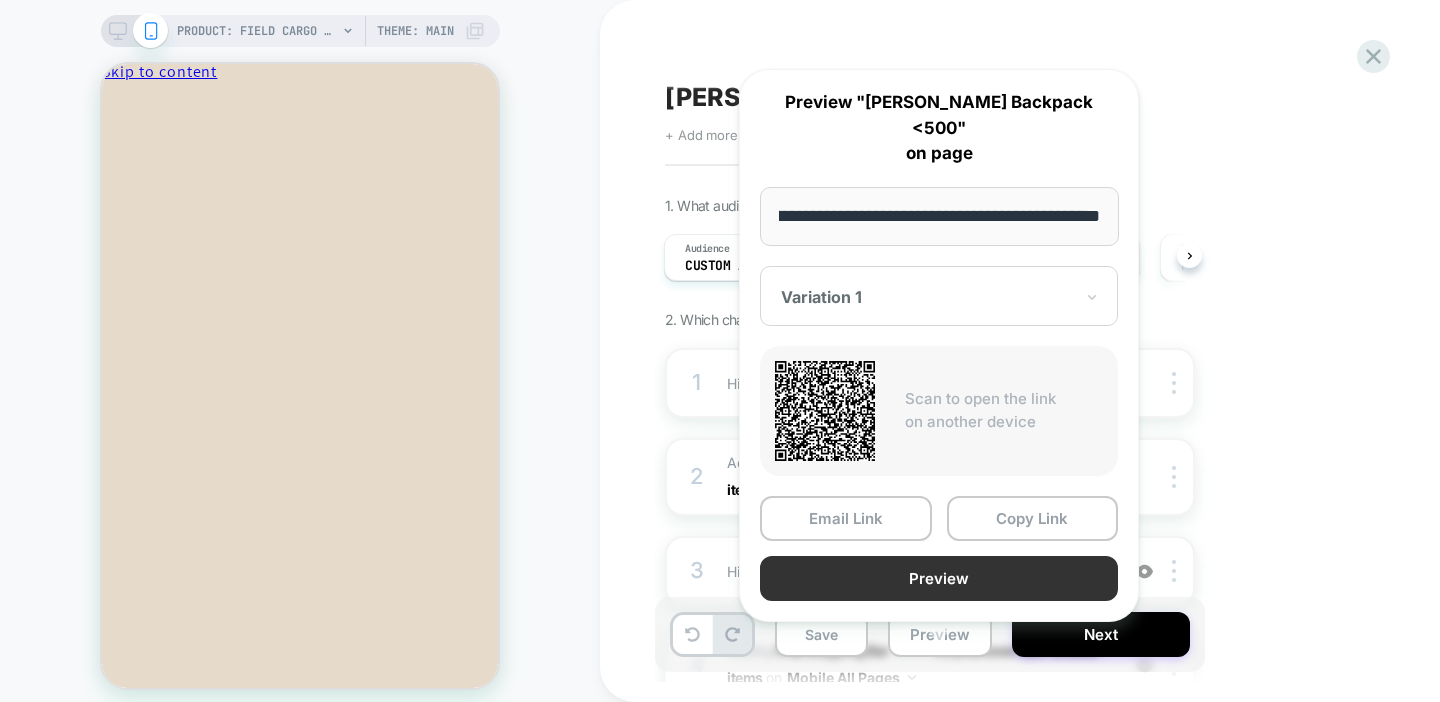 click on "Preview" at bounding box center (939, 578) 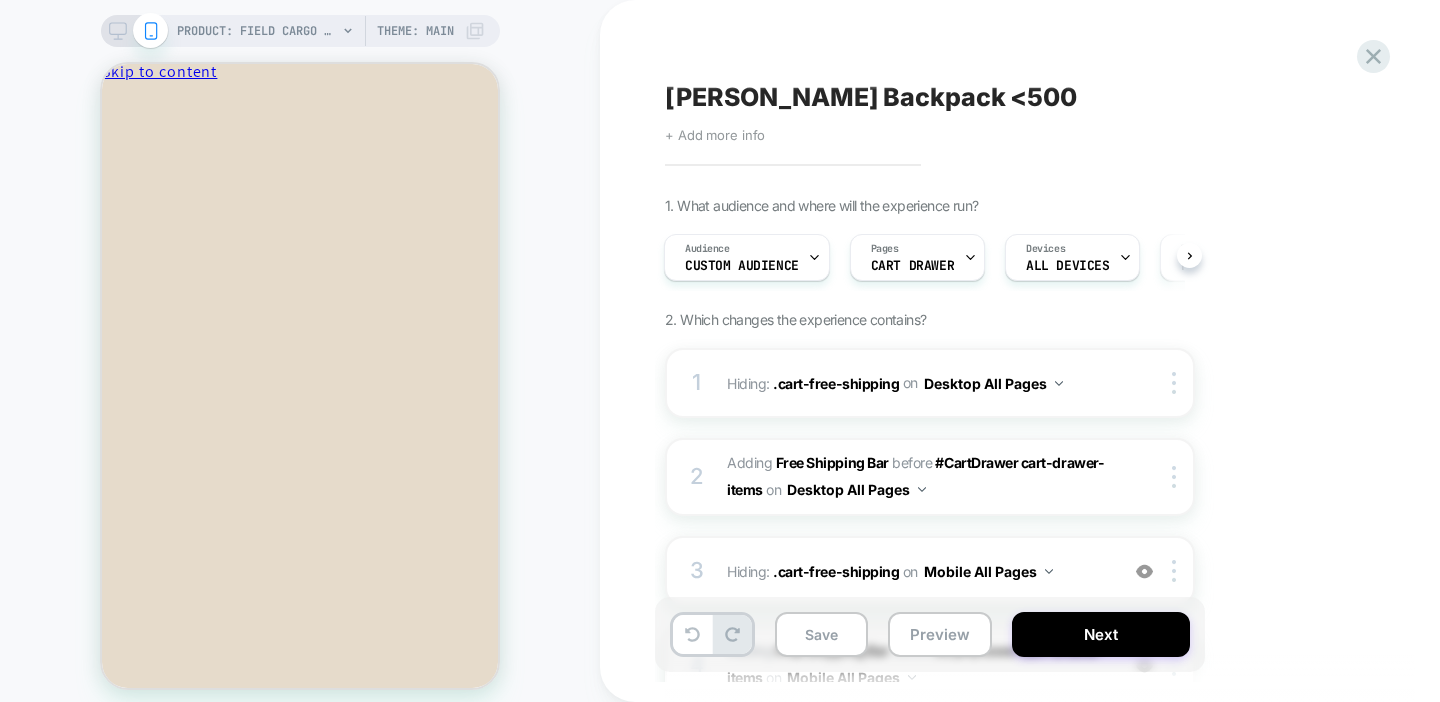 click on "[PERSON_NAME] Backpack <500 Click to edit experience details + Add more info 1. What audience and where will the experience run? Audience Custom Audience Pages CART DRAWER Devices ALL DEVICES Trigger Page Load 2. Which changes the experience contains? 1 Hiding :   .cart-free-shipping .cart-free-shipping   on Desktop All Pages Copy CSS Selector Rename Copy to   Mobile Target   All Devices Delete 2 #_loomi_addon_1751997079939 Adding   Free Shipping Bar   BEFORE #CartDrawer cart-drawer-items #CartDrawer cart-drawer-items   on Desktop All Pages Copy CSS Selector Copy Widget Id Rename Copy to   Mobile Target   All Devices Delete 3 Hiding :   .cart-free-shipping .cart-free-shipping   on Mobile All Pages Add Before Add After Copy CSS Selector Rename Copy to   Desktop Target   All Devices Delete 4 #_loomi_addon_1752002541279 Adding   Free Shipping Bar   BEFORE #CartDrawer cart-drawer-items #CartDrawer cart-drawer-items   on Mobile All Pages Add Before Add After Duplicate Replace Position Copy CSS Selector Copy Widget Id" at bounding box center (1030, 351) 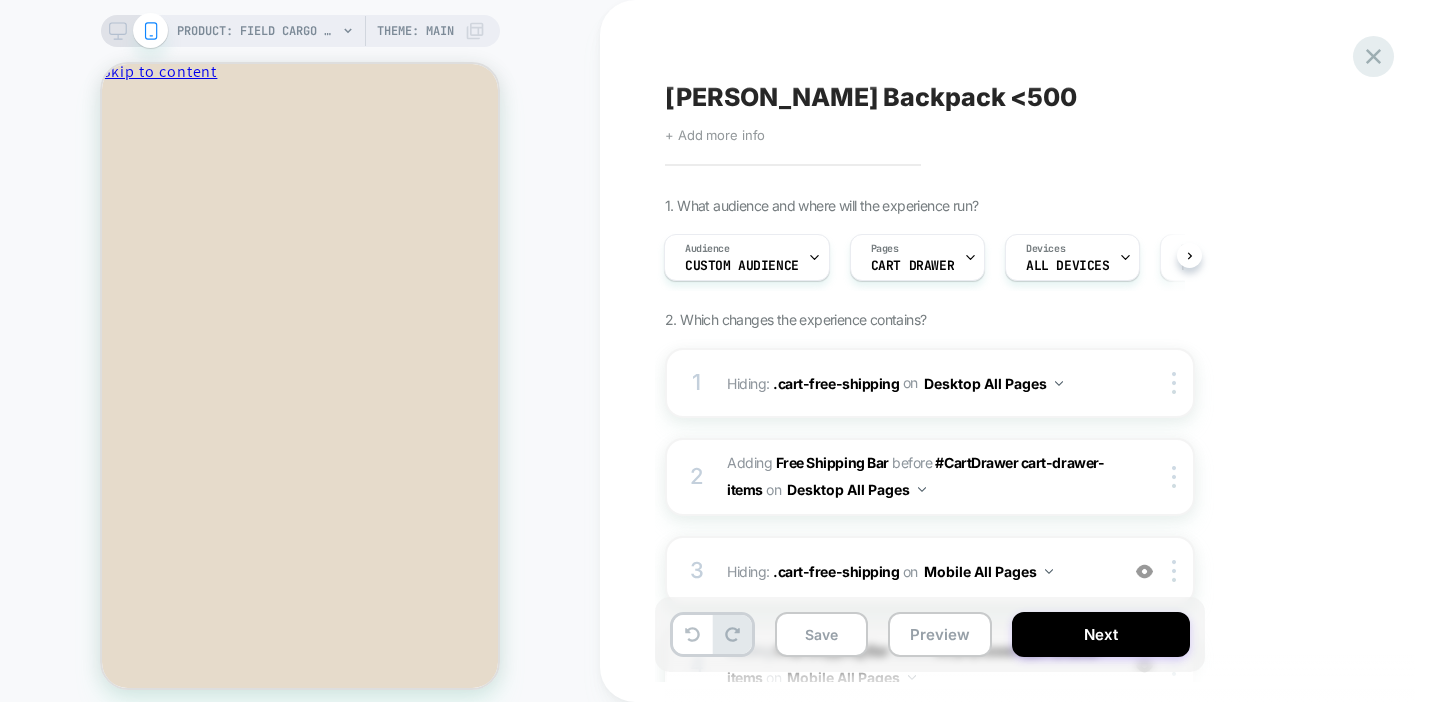 click 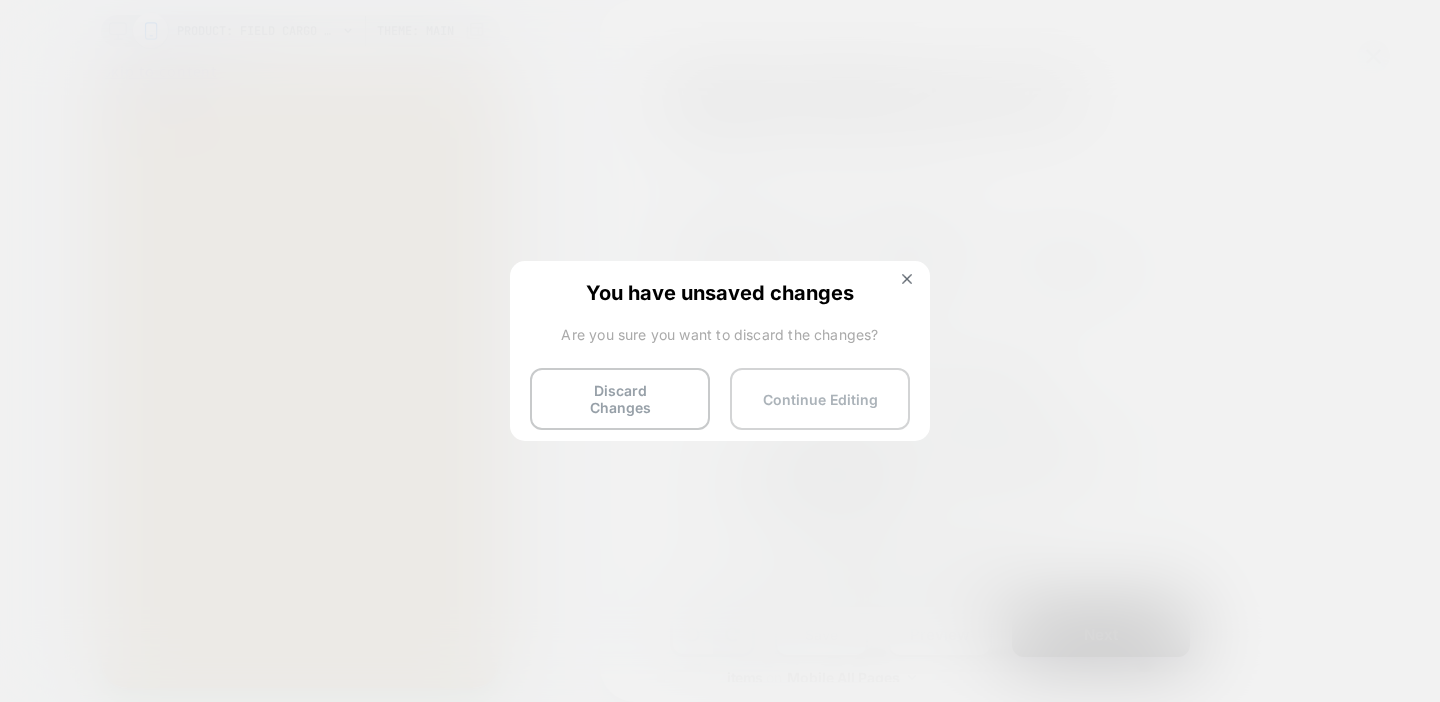 click on "Continue Editing" at bounding box center [820, 399] 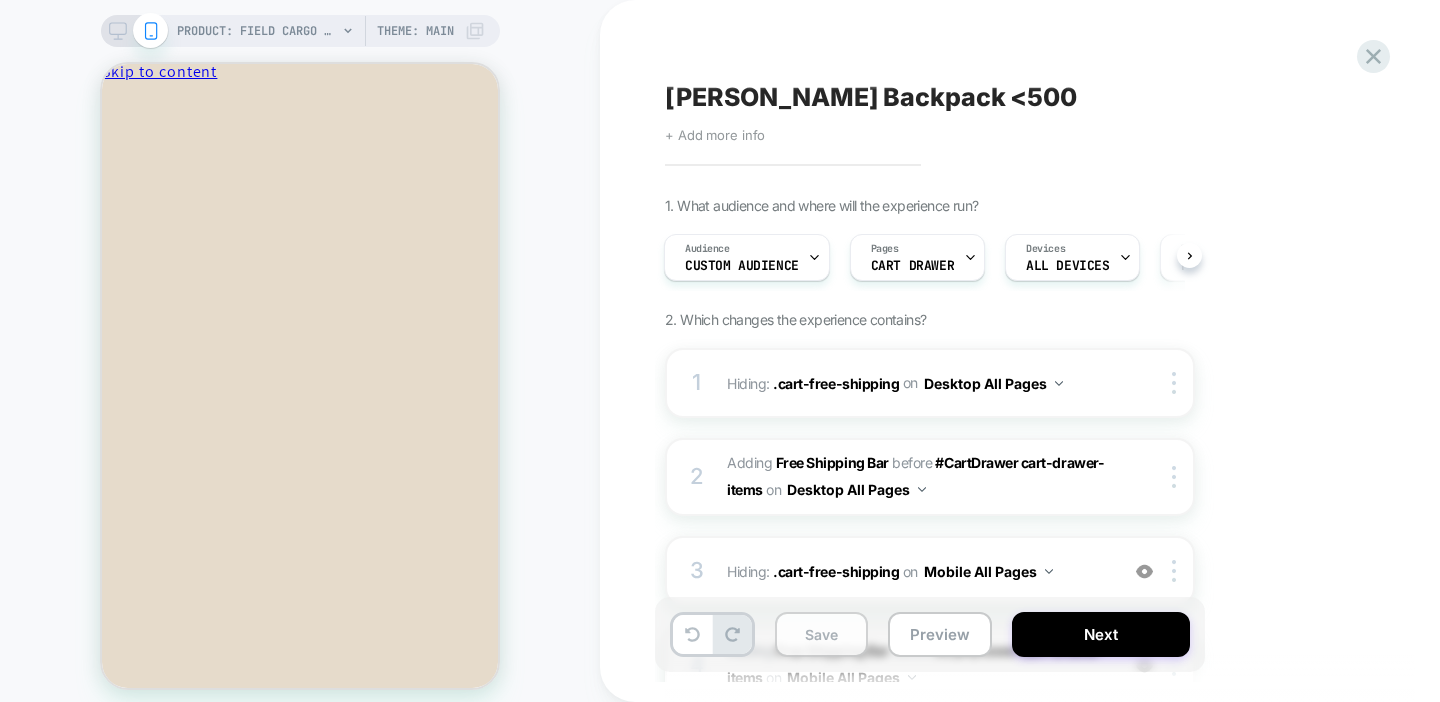 click on "Save" at bounding box center (821, 634) 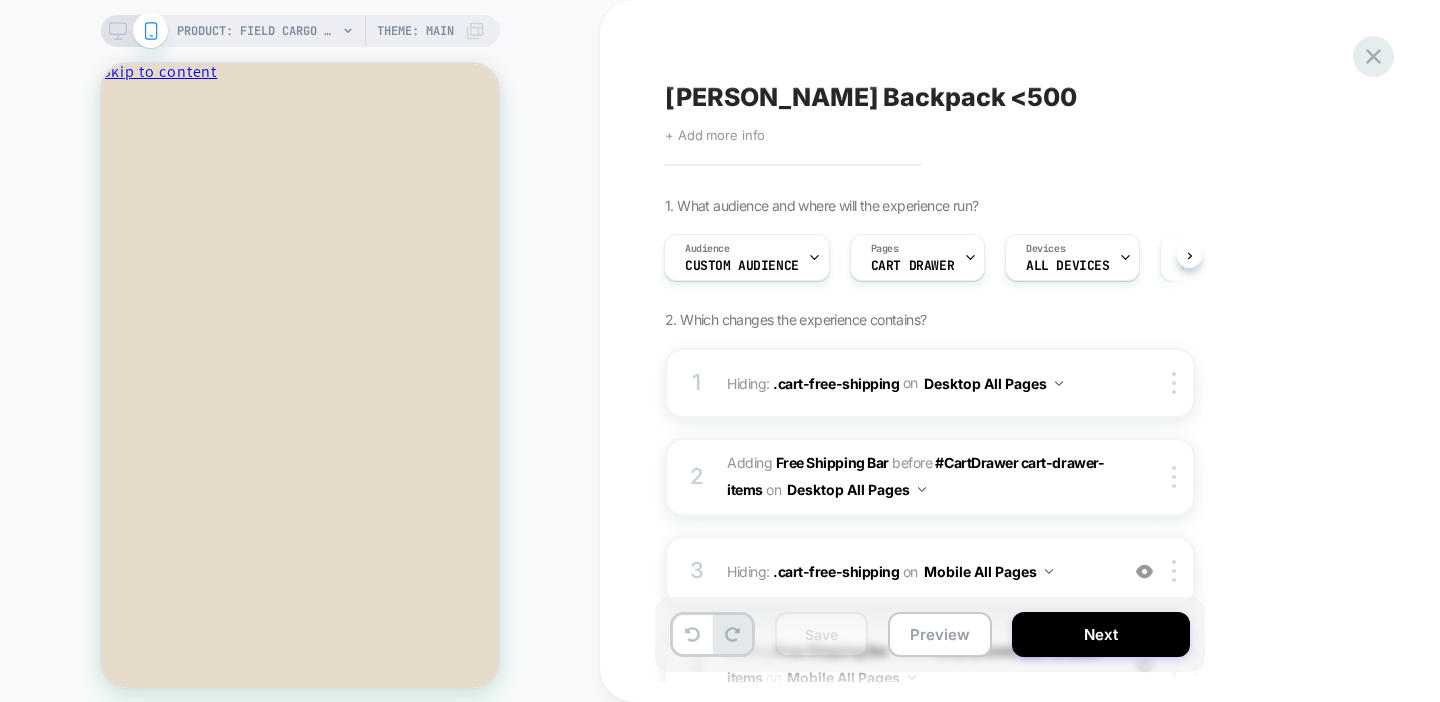click 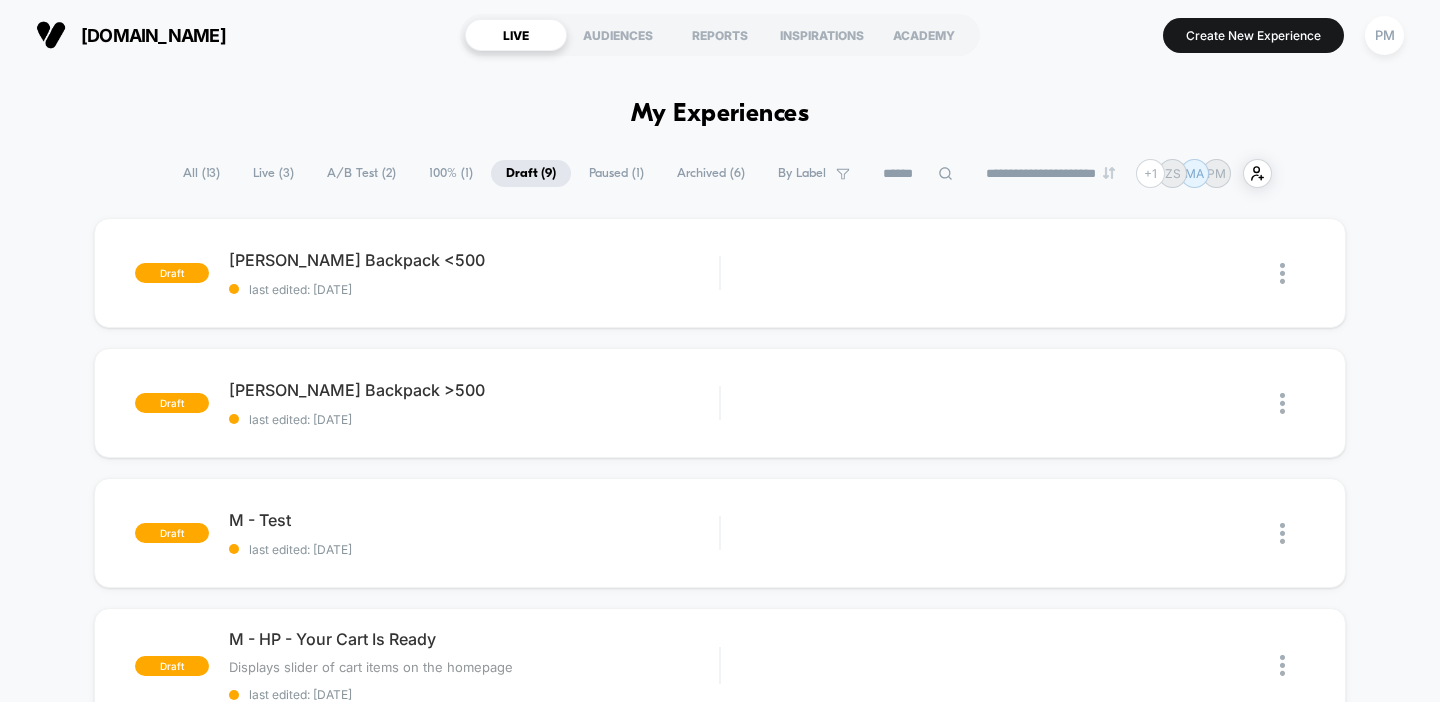 click on "draft [PERSON_NAME] Backpack <500 last edited: [DATE] Edit Duplicate Preview Start draft [PERSON_NAME] Backpack >500 last edited: [DATE] Edit Duplicate Preview Start draft M - Test last edited: [DATE] Edit Duplicate Preview Start draft M - HP - Your Cart Is Ready Displays slider of cart items on the homepage Click to edit experience details Displays slider of cart items on the homepage last edited: [DATE] Edit Duplicate Preview Start draft M - Cart - 30 Day Free Returns Displays "free returns [DATE]" under the cart CTA Click to view images Click to edit experience details Displays "free returns [DATE]" under the cart CTA last edited: [DATE] Edit Duplicate Preview Start draft M - Cart - Optimize Subtotal Removes the subtotal, estimated total, and shipping calculated at checkout line. Click to view images Click to edit experience details Removes the subtotal, estimated total, and shipping calculated at checkout line. last edited: [DATE] Edit Duplicate Preview Start draft last edited: [DATE]" at bounding box center (720, 858) 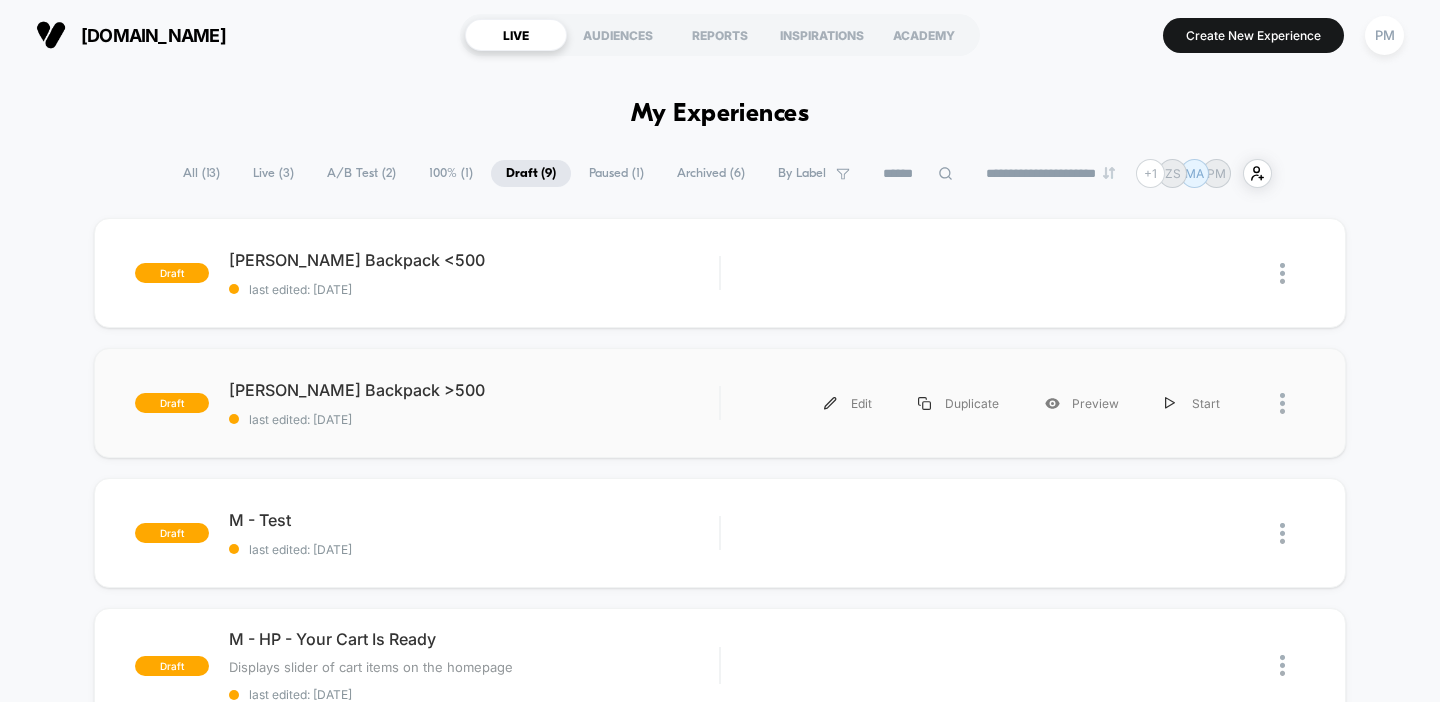 click on "[PERSON_NAME] Backpack >500 last edited: [DATE]" at bounding box center [474, 403] 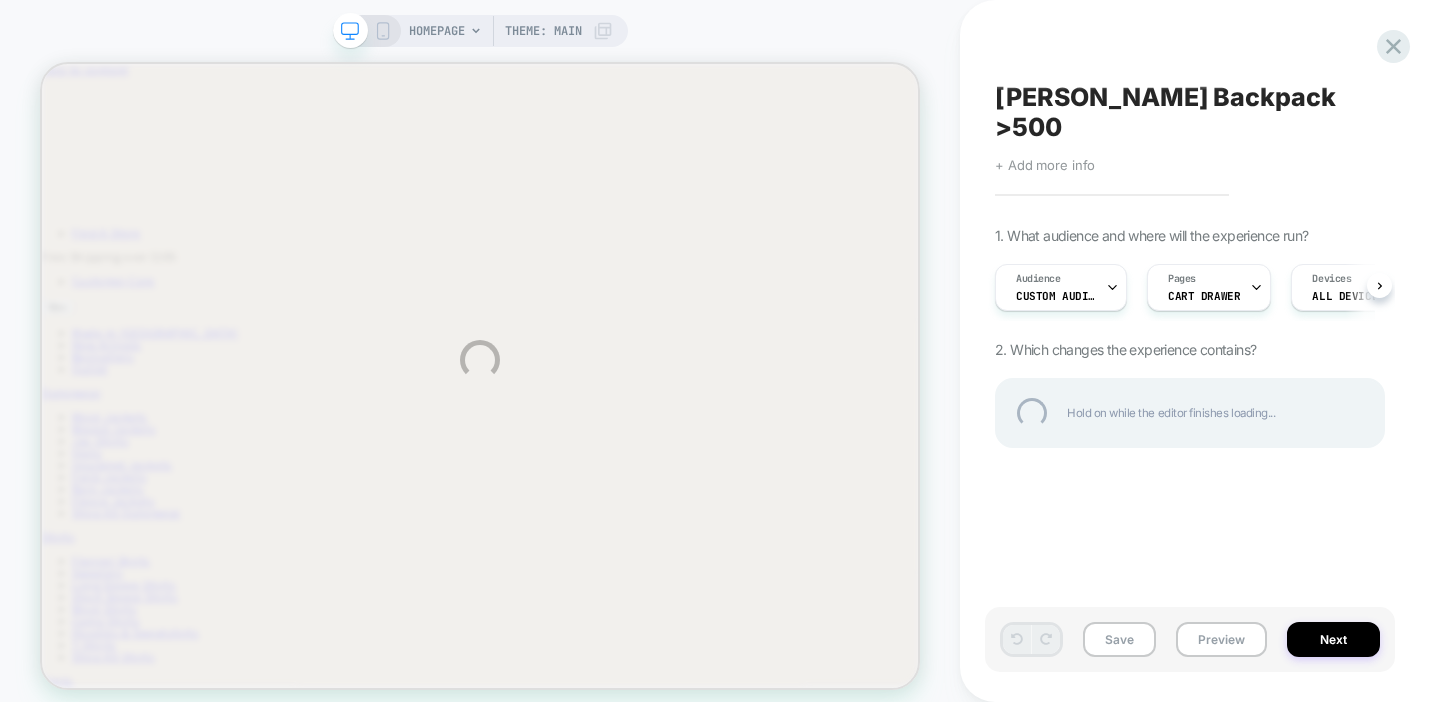 scroll, scrollTop: 0, scrollLeft: 0, axis: both 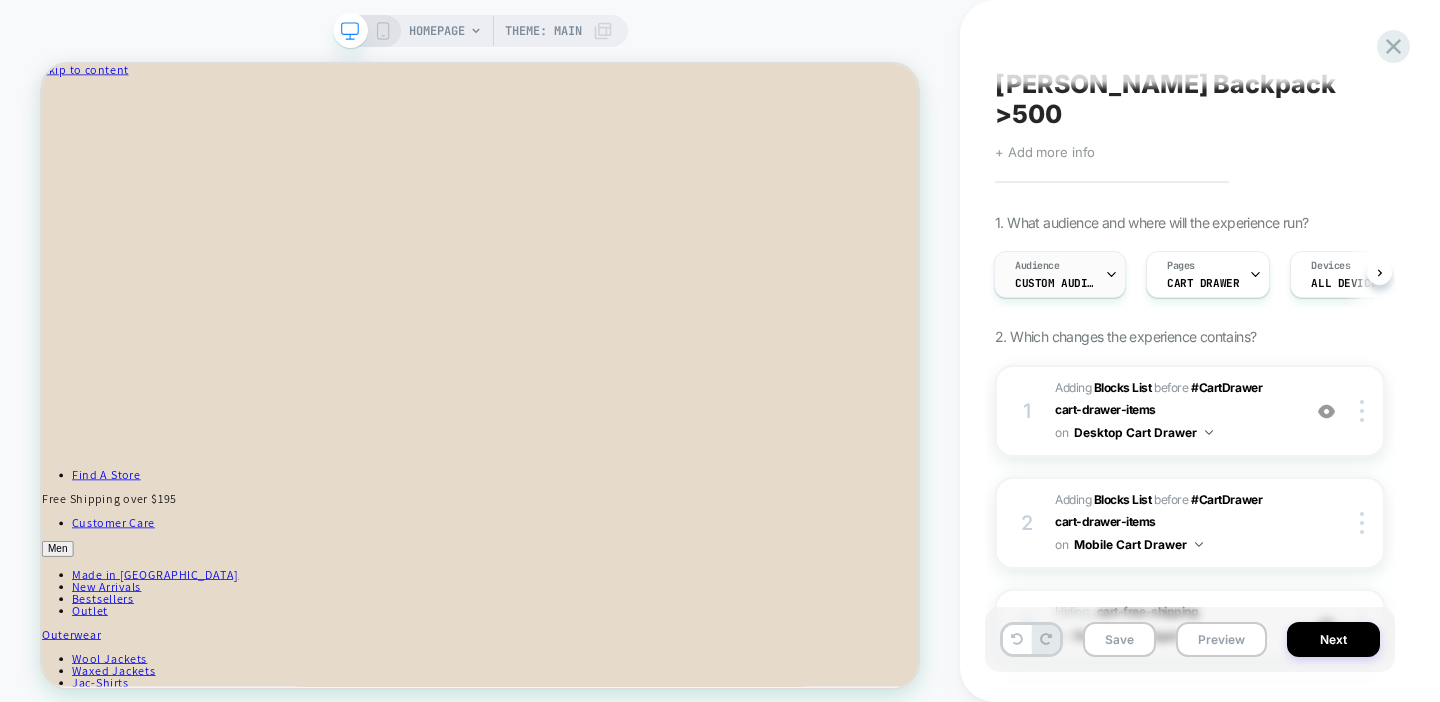click on "Audience Custom Audience" at bounding box center (1055, 274) 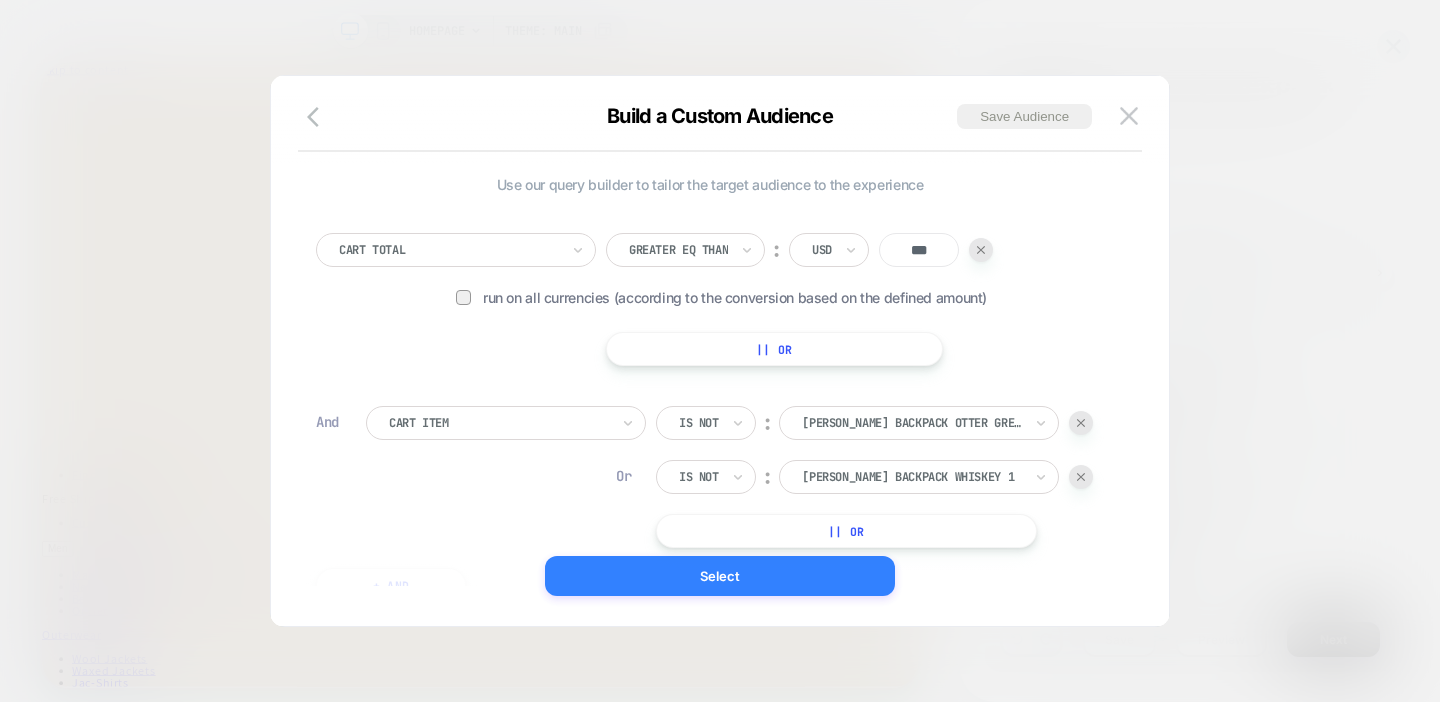 click on "Select" at bounding box center (720, 576) 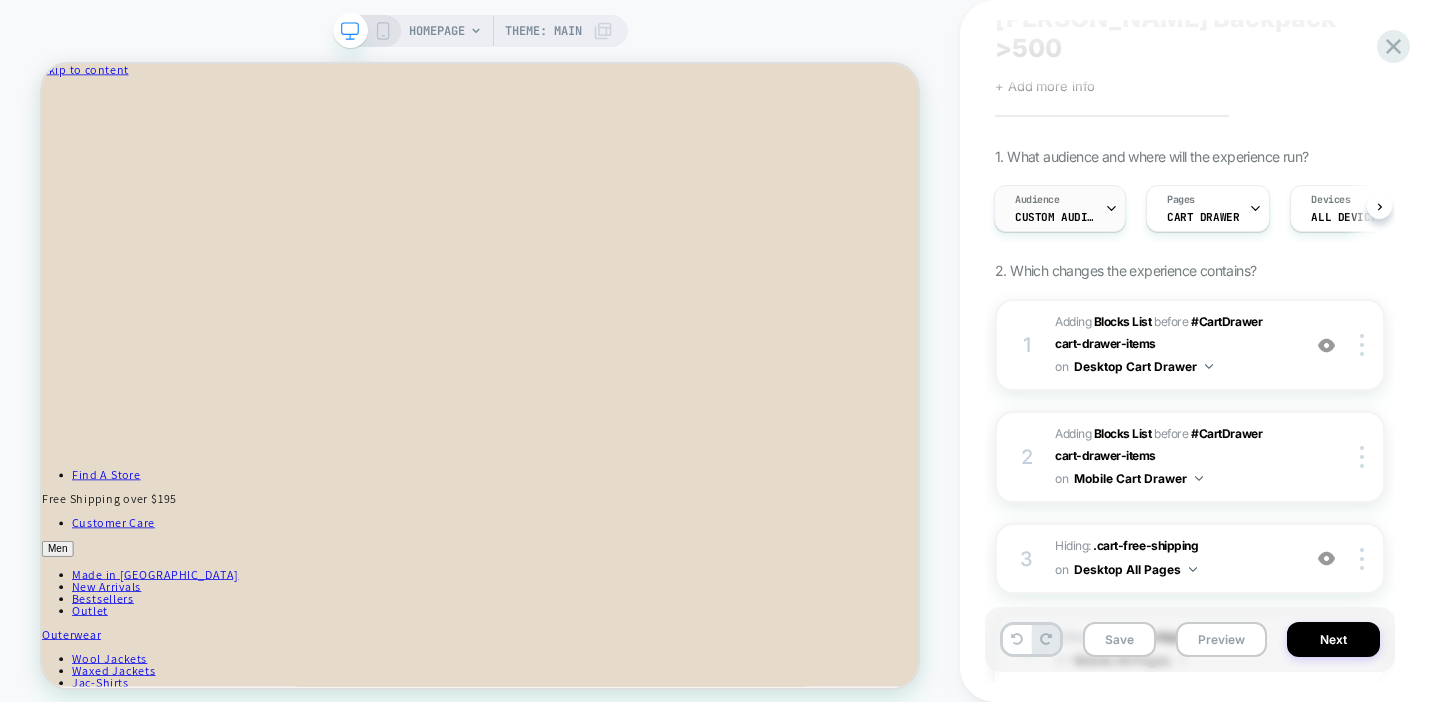 scroll, scrollTop: 92, scrollLeft: 0, axis: vertical 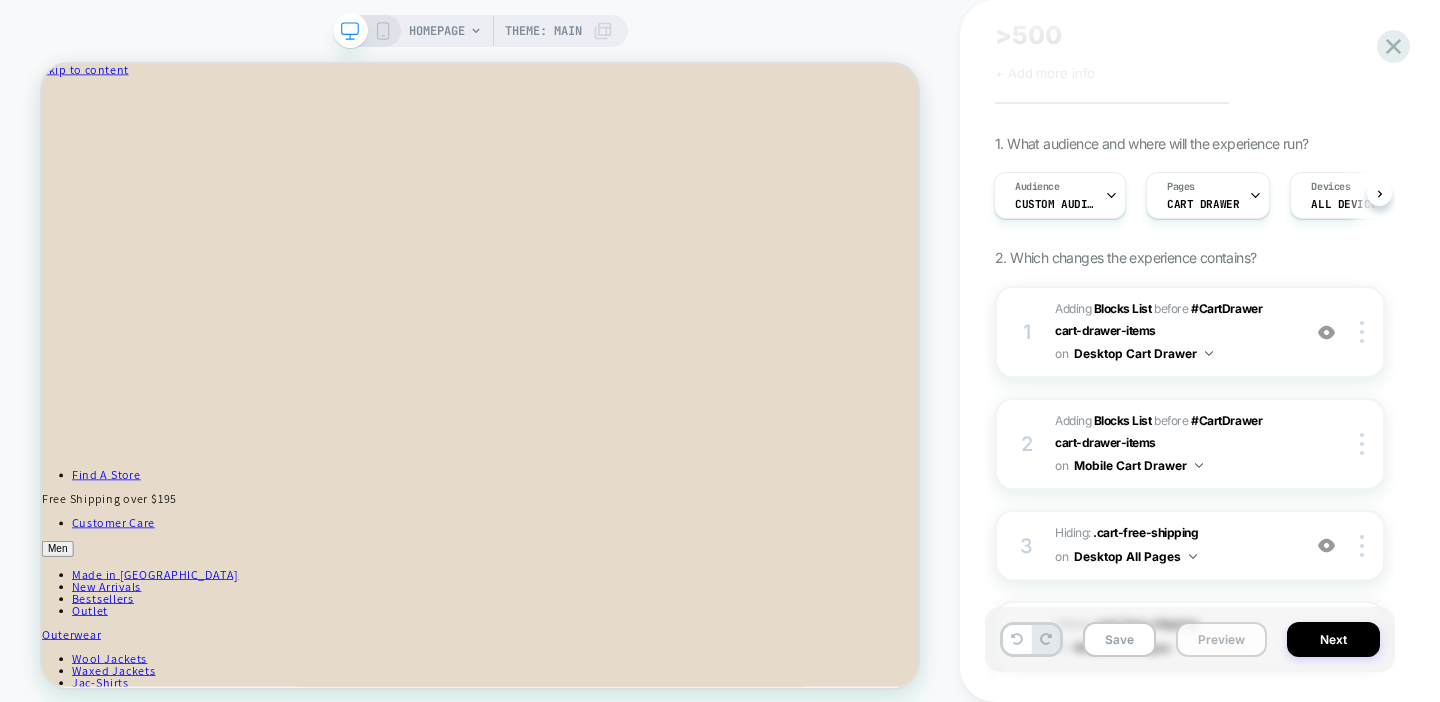 click on "Preview" at bounding box center (1221, 639) 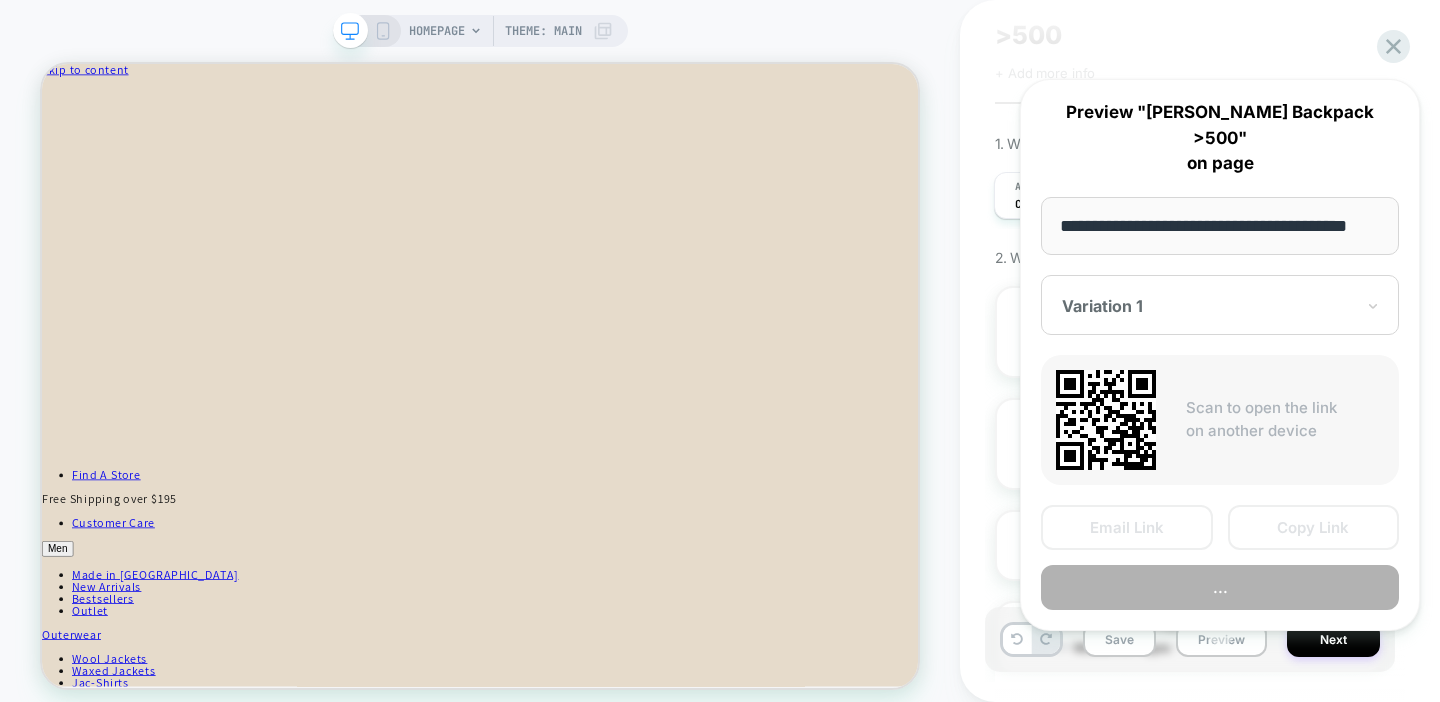 scroll, scrollTop: 0, scrollLeft: 28, axis: horizontal 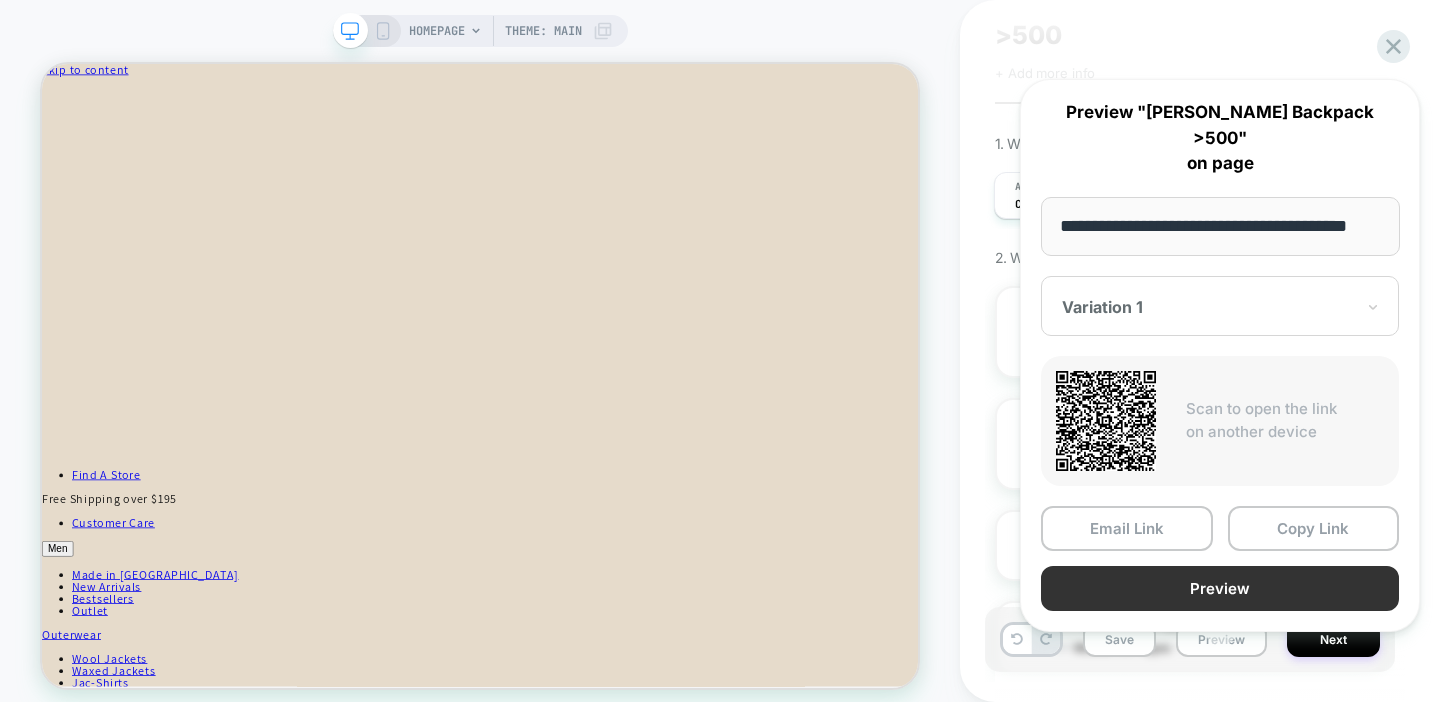 click on "Preview" at bounding box center (1220, 588) 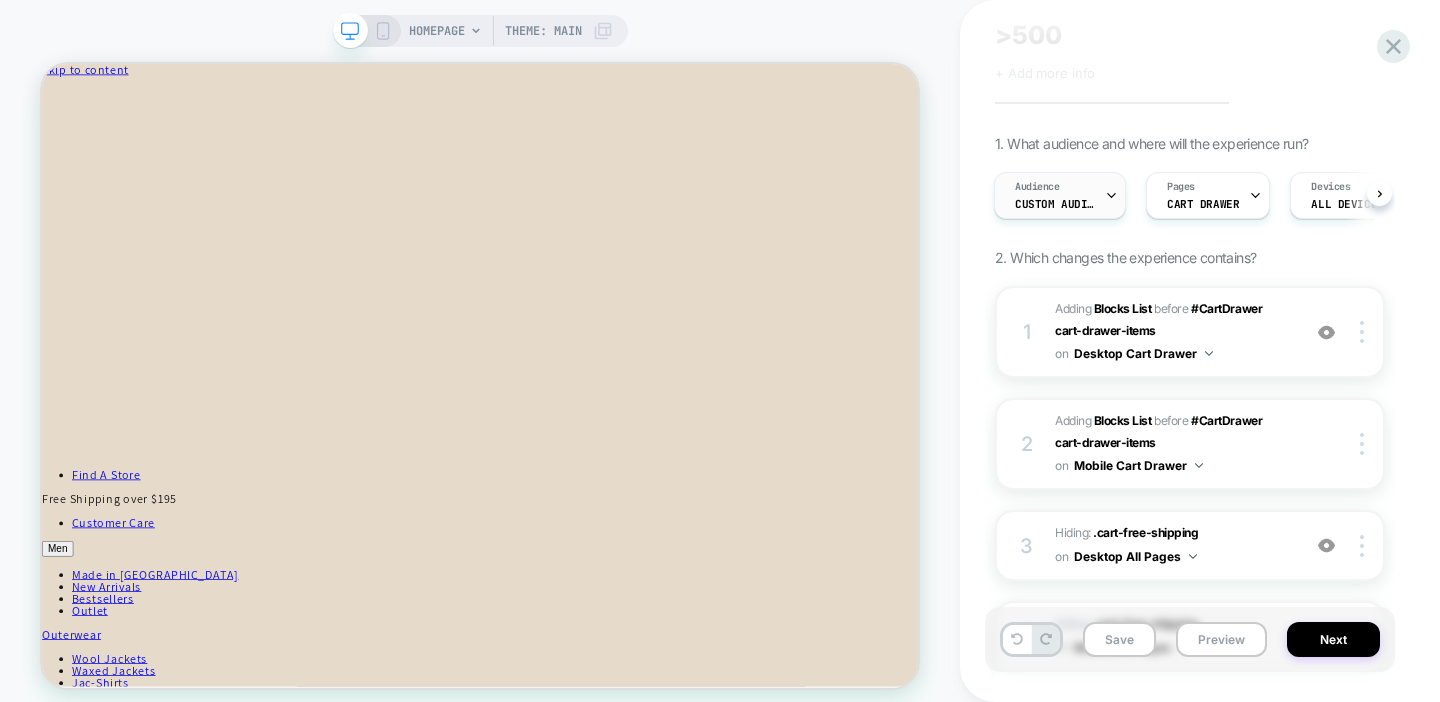 click on "Audience Custom Audience" at bounding box center (1055, 195) 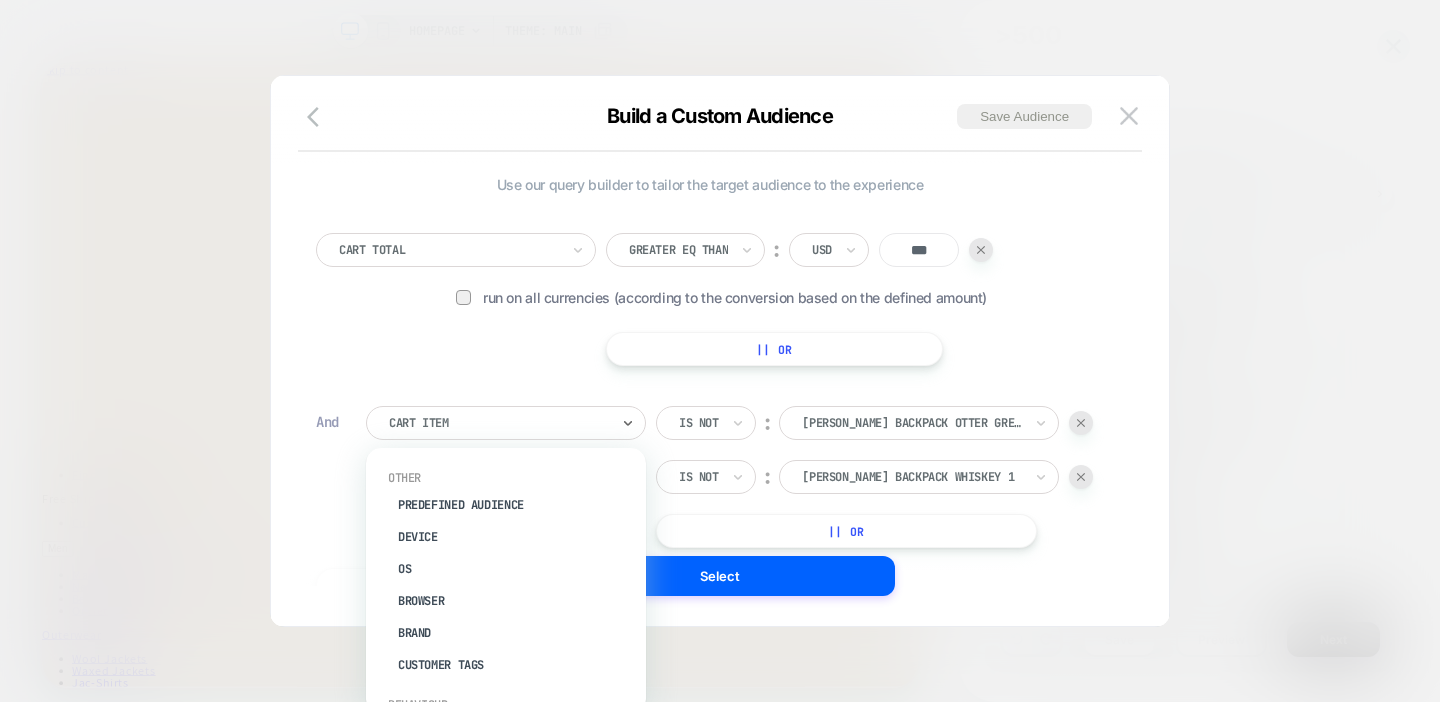 click at bounding box center [499, 423] 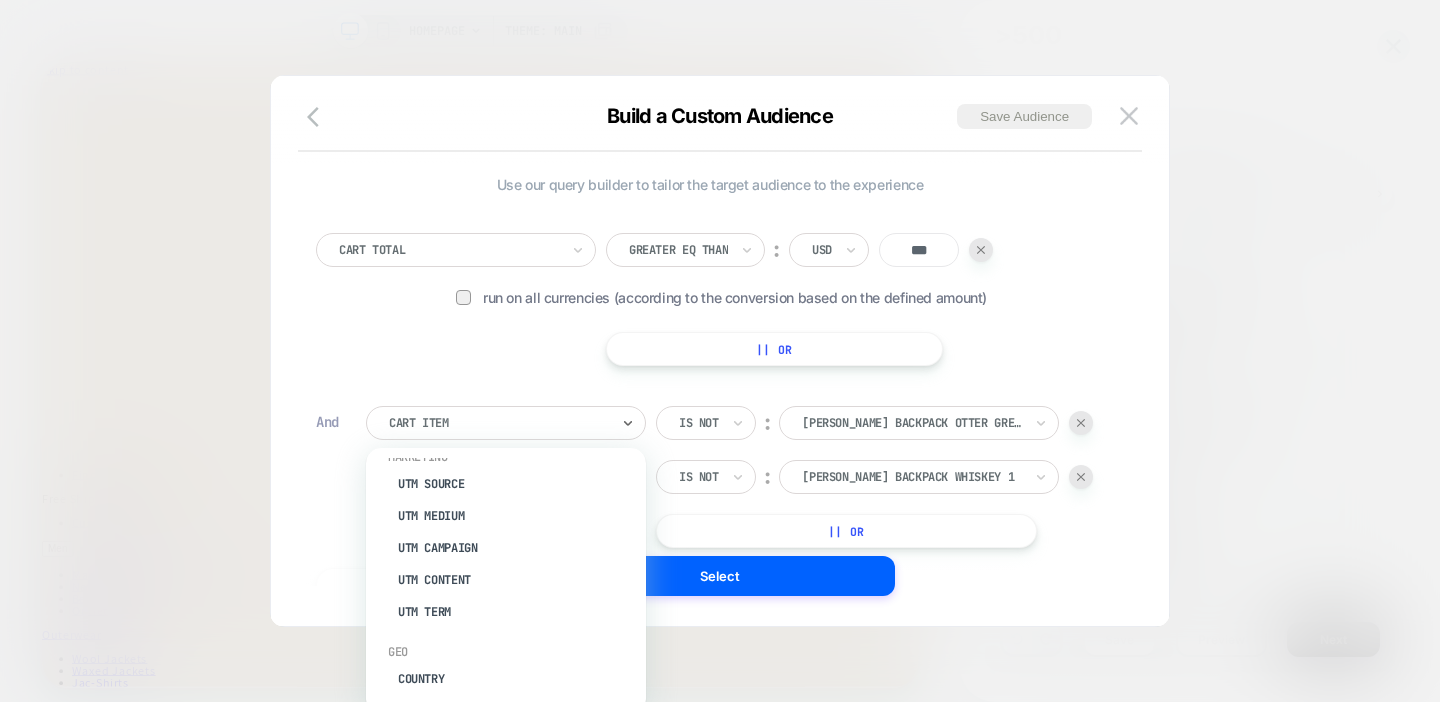 scroll, scrollTop: 970, scrollLeft: 0, axis: vertical 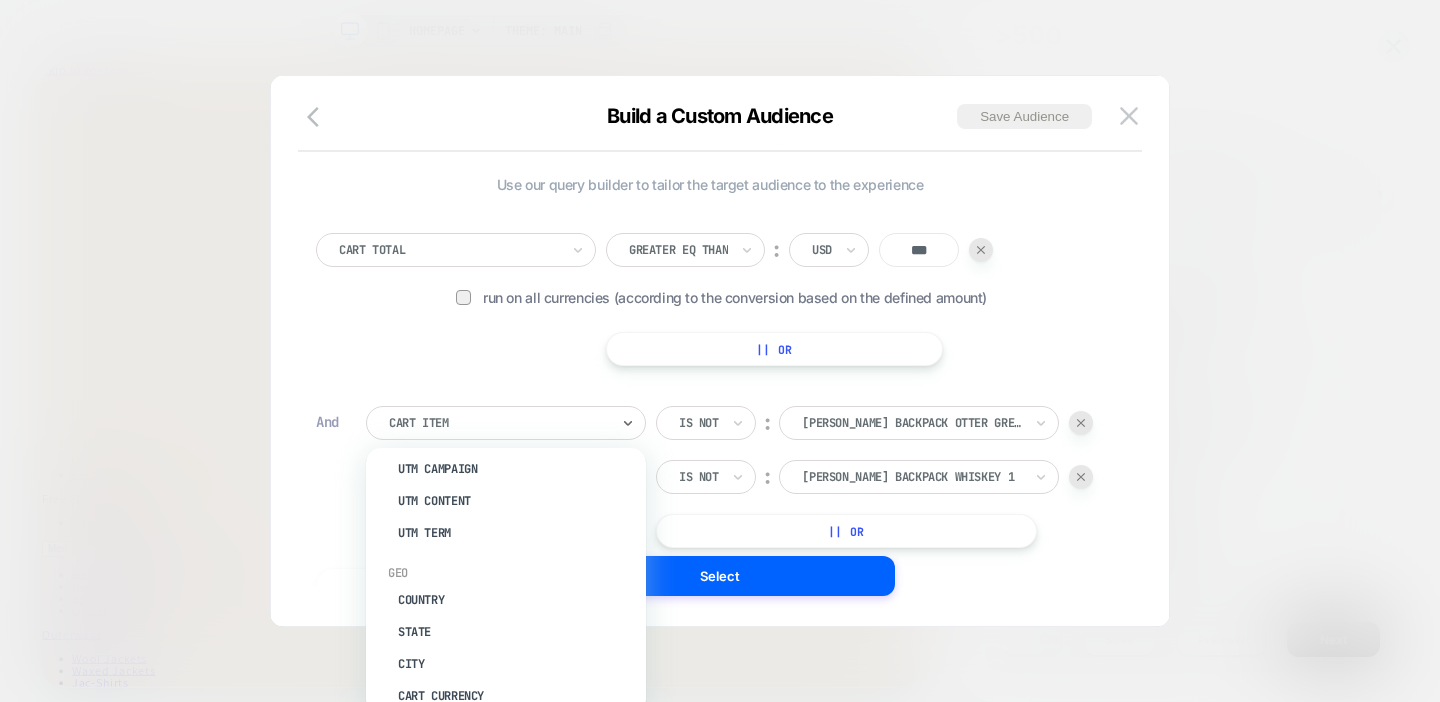 click on "option UTM Content focused, 28 of 33. 33 results available. Use Up and Down to choose options, press Enter to select the currently focused option, press Escape to exit the menu, press Tab to select the option and exit the menu. Cart Item Other Predefined Audience Device OS Browser Brand Customer Tags Behaviour Cart Items Count Cart Total Cart Item Landing Page Variant In Cart Cart Item Has Tag All Cart Items Has Tag Cart Item In Collection Cart Attribute Exists Subscription In Cart Number of subscription items in the cart Odd/Even Number of Subscriptions in Cart # of Products Seen Products Seen # of Orders Purchased Items Purchased Variants Visit In Page Marketing UTM Source UTM Medium UTM Campaign UTM Content UTM Term Geo Country State City Cart Currency Is not ︰ [PERSON_NAME] backpack otter green 1 [PERSON_NAME] BACKPACK OTTER GREEN 1 Or Is not ︰ [PERSON_NAME] backpack whiskey 1 [PERSON_NAME] BACKPACK WHISKEY 1 || Or" at bounding box center [735, 477] 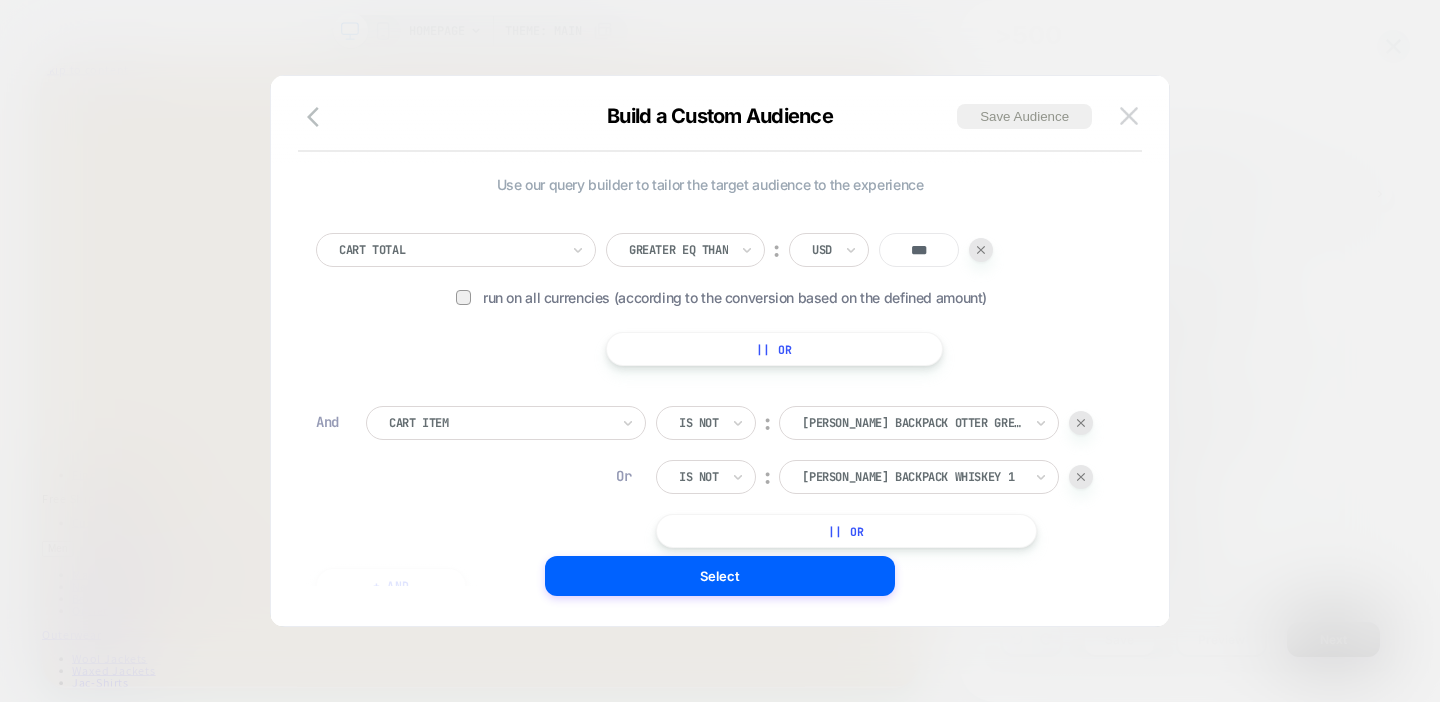 click at bounding box center (1129, 115) 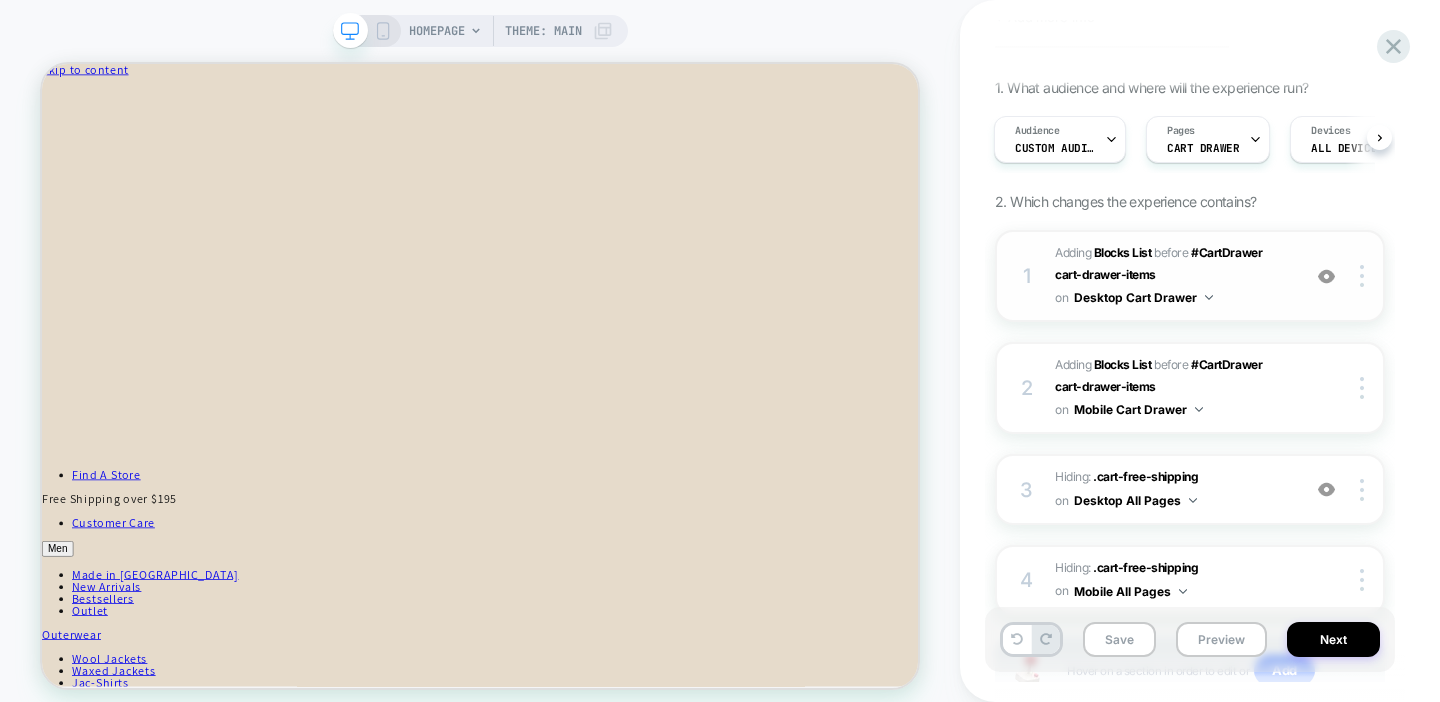 scroll, scrollTop: 146, scrollLeft: 0, axis: vertical 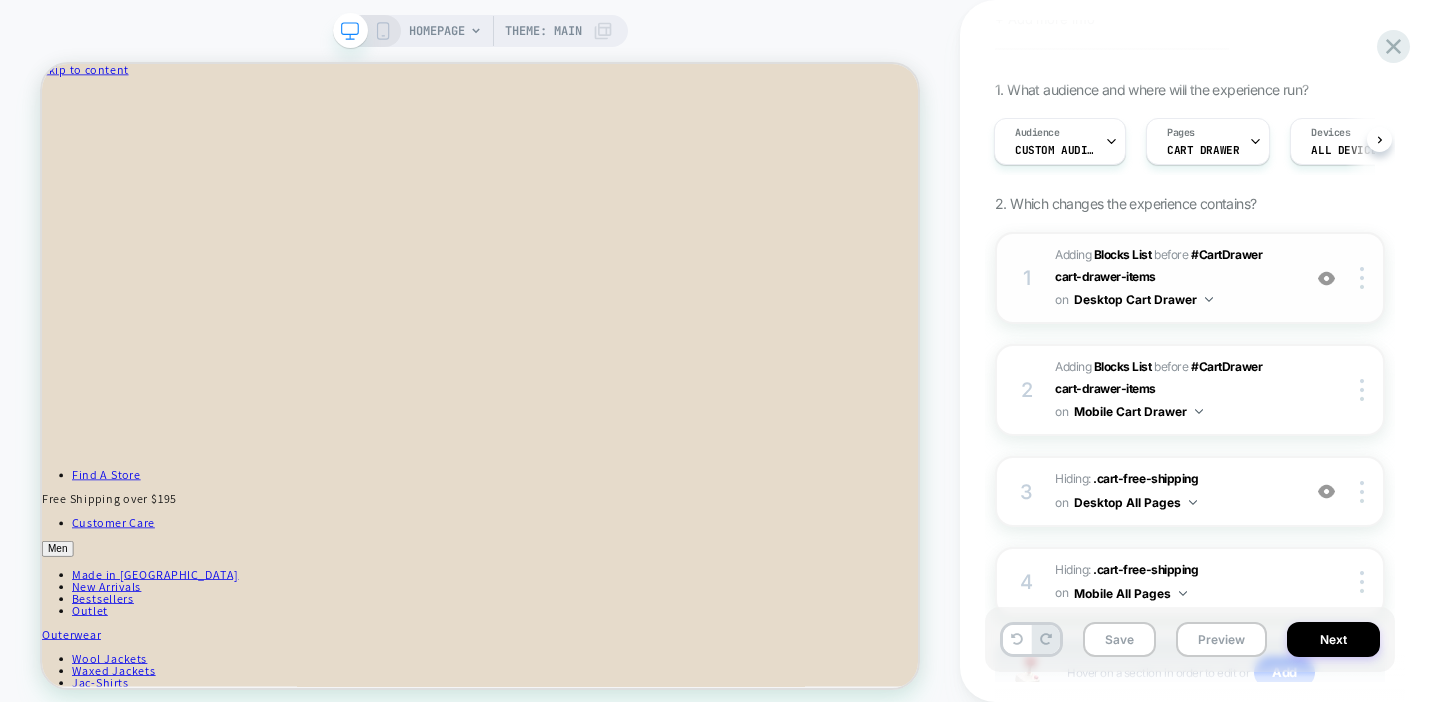 click on "Desktop Cart Drawer" at bounding box center [1143, 299] 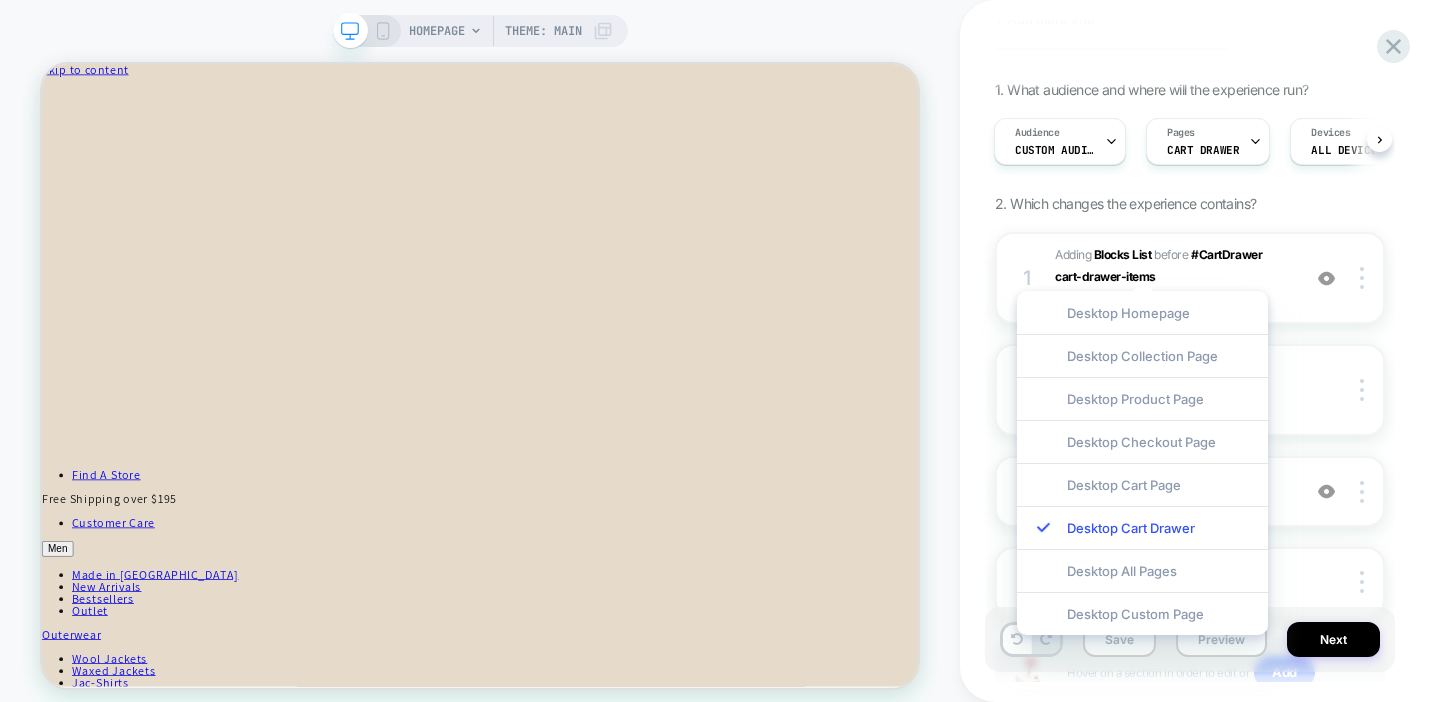 click on "[PERSON_NAME] Backpack >500 Click to edit experience details + Add more info 1. What audience and where will the experience run? Audience Custom Audience Pages CART DRAWER Devices ALL DEVICES Trigger Page Load 2. Which changes the experience contains? 1 #_loomi_addon_1751997403185 Adding   Blocks List   BEFORE #CartDrawer cart-drawer-items #CartDrawer cart-drawer-items   on Desktop Cart Drawer Add Before Add After Duplicate Replace Position Copy CSS Selector Copy Widget Id Rename Copy to   Mobile Target   All Devices Delete 2 #_loomi_addon_1751998146497 Adding   Blocks List   BEFORE #CartDrawer cart-drawer-items #CartDrawer cart-drawer-items   on Mobile Cart Drawer Copy CSS Selector Copy Widget Id Rename Copy to   Desktop Target   All Devices Delete 3 Hiding :   .cart-free-shipping .cart-free-shipping   on Desktop All Pages Add Before Add After Copy CSS Selector Rename Copy to   Mobile Target   All Devices Delete 4 Hiding :   .cart-free-shipping .cart-free-shipping   on Mobile All Pages Copy CSS Selector Rename" at bounding box center [1200, 351] 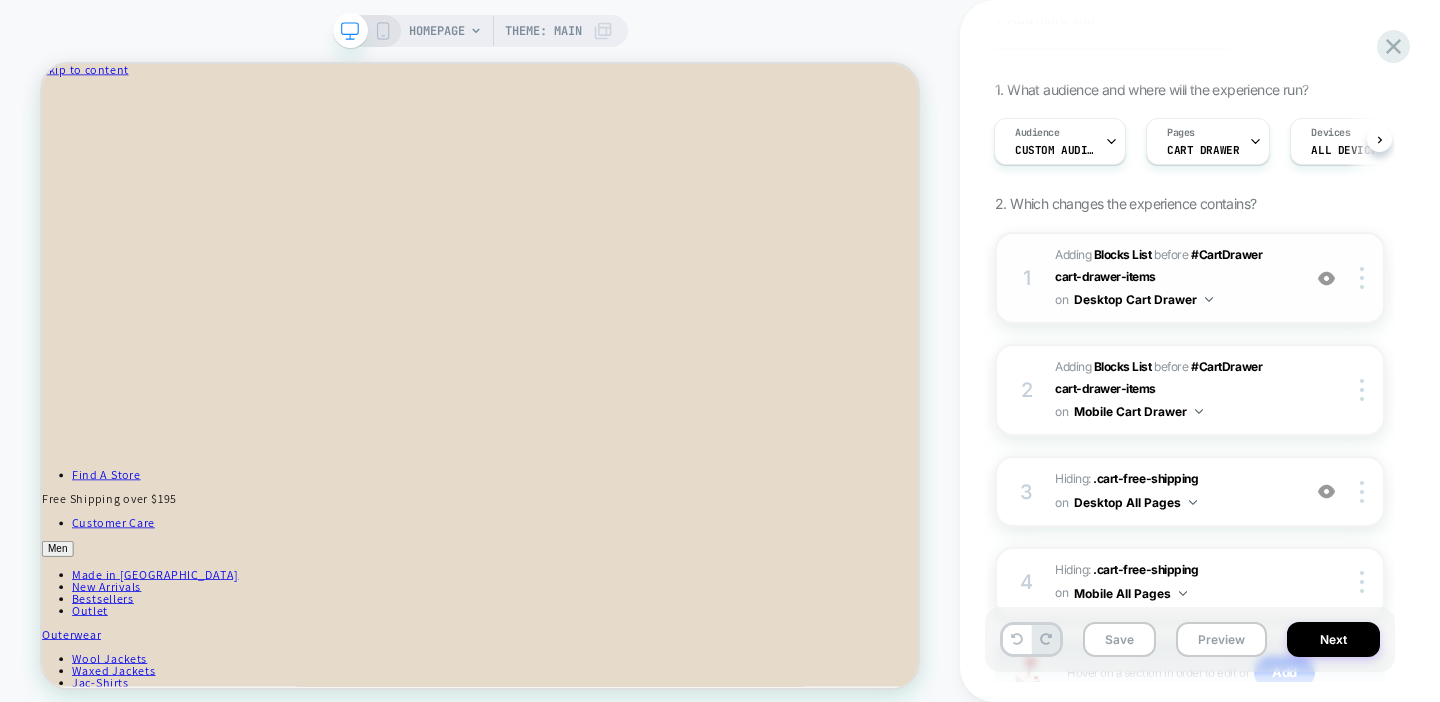 click on "Desktop Cart Drawer" at bounding box center [1143, 299] 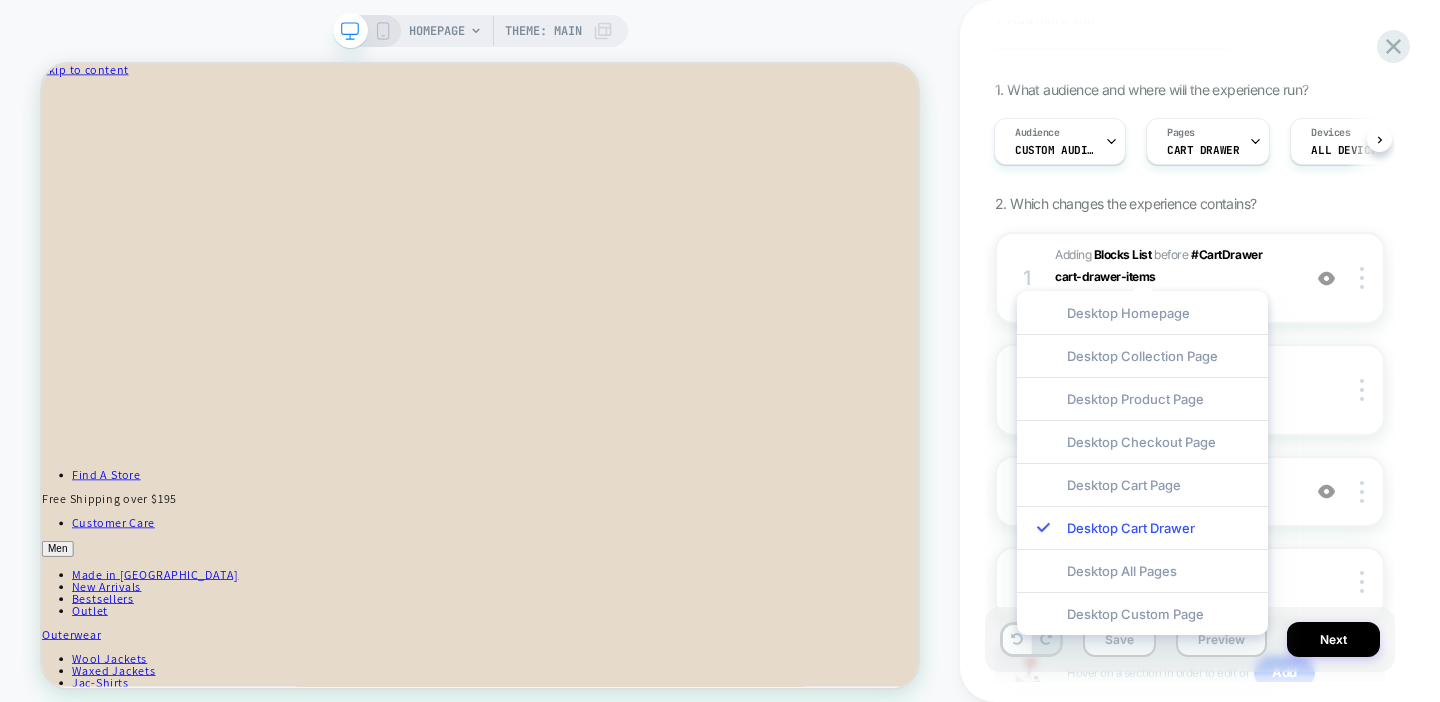 click on "[PERSON_NAME] Backpack >500 Click to edit experience details + Add more info 1. What audience and where will the experience run? Audience Custom Audience Pages CART DRAWER Devices ALL DEVICES Trigger Page Load 2. Which changes the experience contains? 1 #_loomi_addon_1751997403185 Adding   Blocks List   BEFORE #CartDrawer cart-drawer-items #CartDrawer cart-drawer-items   on Desktop Cart Drawer Add Before Add After Duplicate Replace Position Copy CSS Selector Copy Widget Id Rename Copy to   Mobile Target   All Devices Delete 2 #_loomi_addon_1751998146497 Adding   Blocks List   BEFORE #CartDrawer cart-drawer-items #CartDrawer cart-drawer-items   on Mobile Cart Drawer Copy CSS Selector Copy Widget Id Rename Copy to   Desktop Target   All Devices Delete 3 Hiding :   .cart-free-shipping .cart-free-shipping   on Desktop All Pages Add Before Add After Copy CSS Selector Rename Copy to   Mobile Target   All Devices Delete 4 Hiding :   .cart-free-shipping .cart-free-shipping   on Mobile All Pages Copy CSS Selector Rename" at bounding box center (1200, 351) 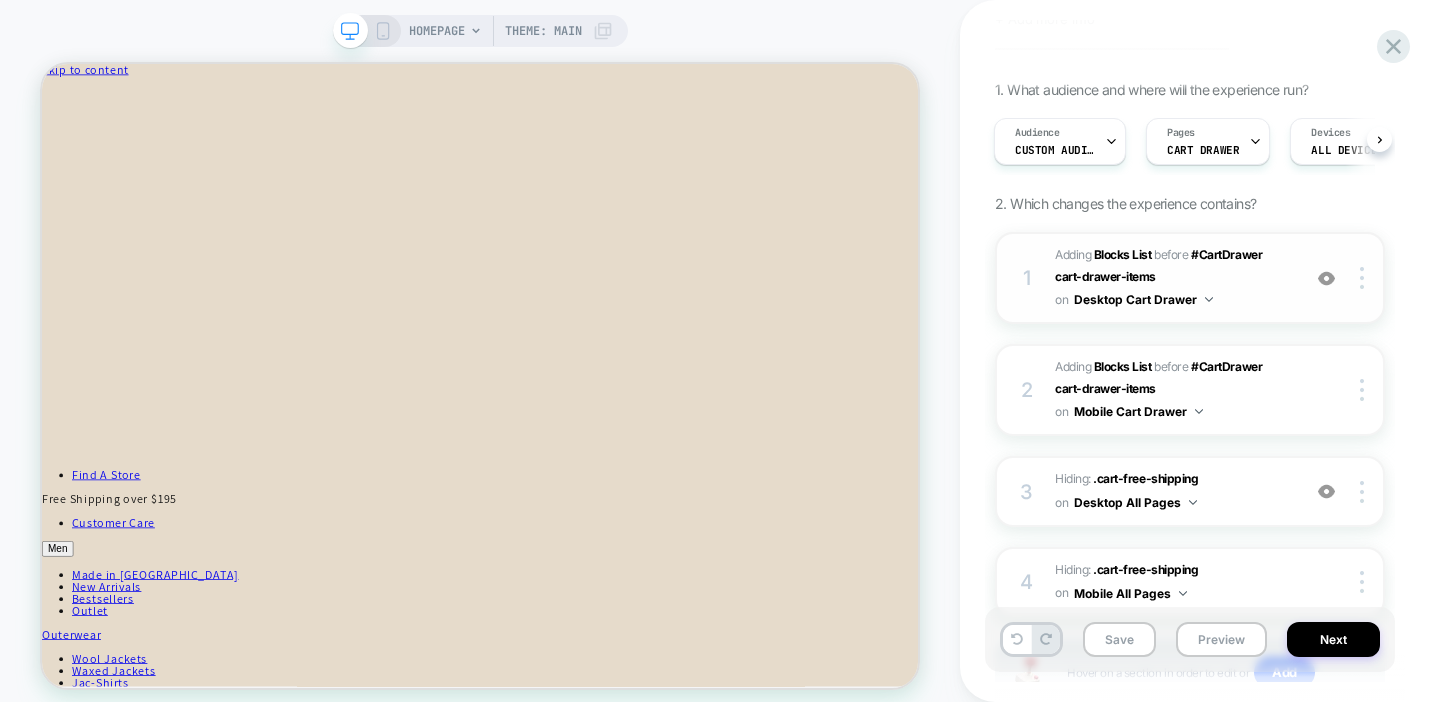 click on "Desktop Cart Drawer" at bounding box center (1143, 299) 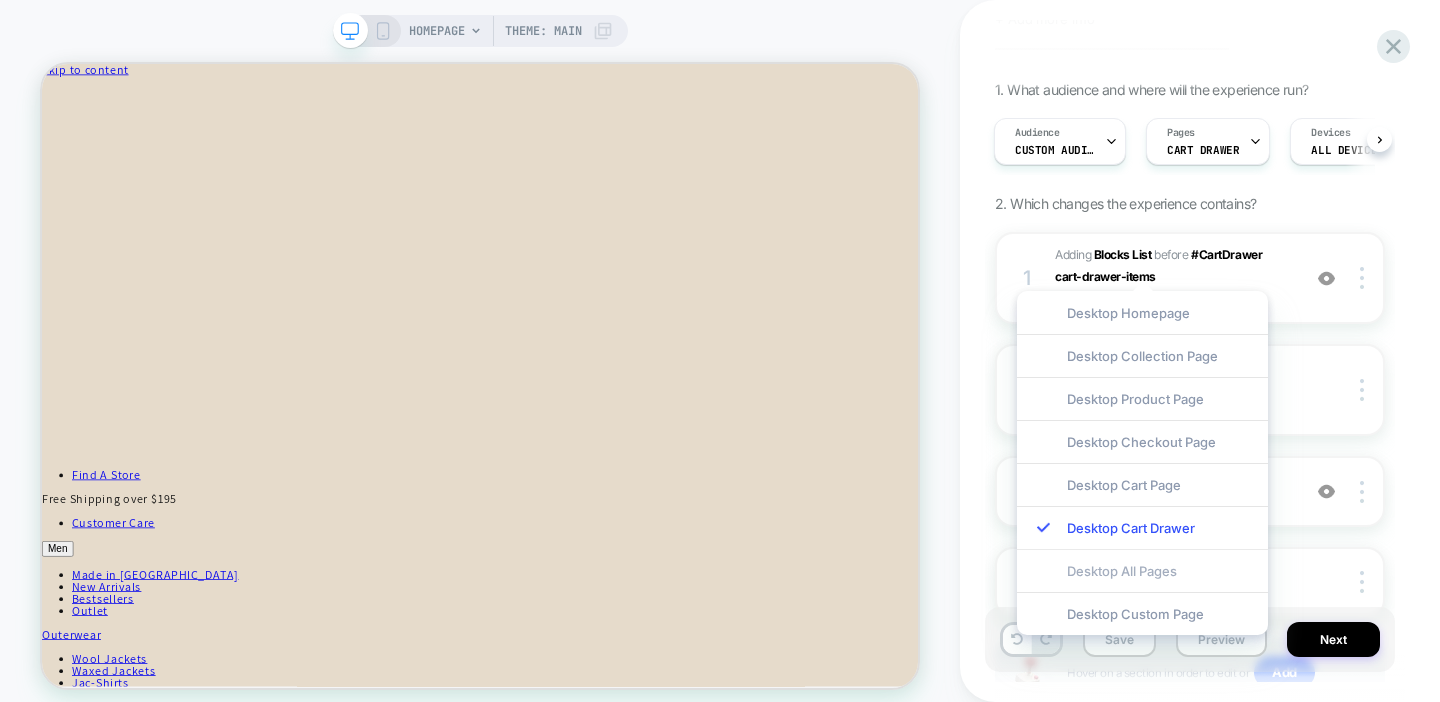 click on "Desktop       All Pages" at bounding box center [1142, 570] 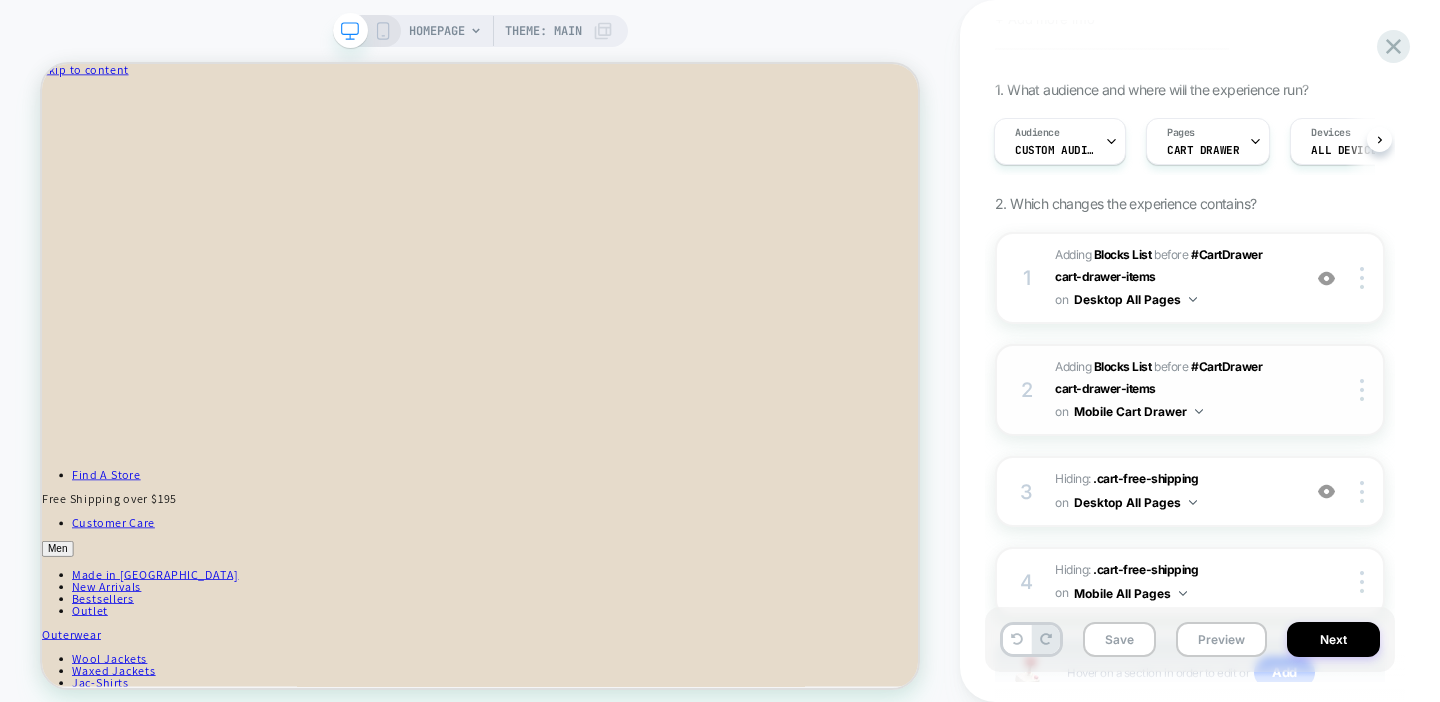 click on "Mobile Cart Drawer" at bounding box center (1138, 411) 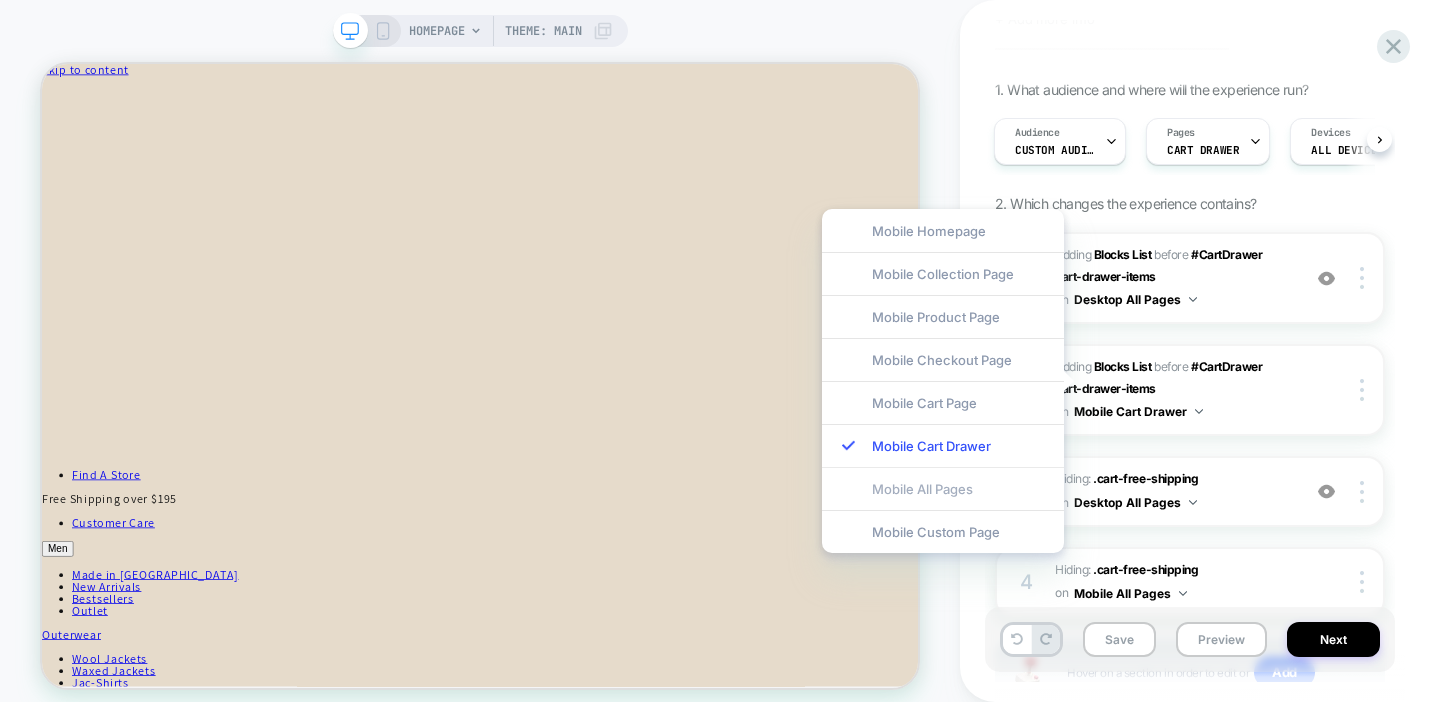 click on "Mobile       All Pages" at bounding box center [943, 488] 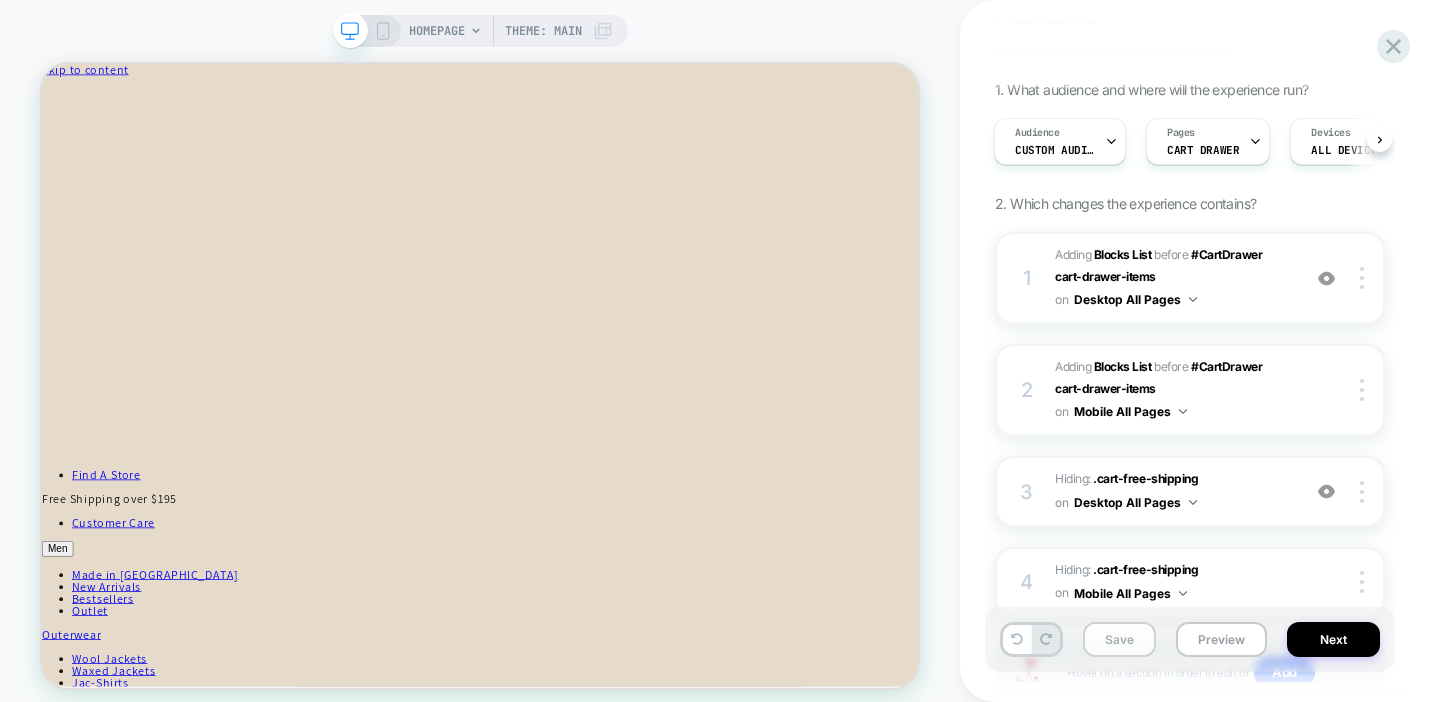 click on "Save" at bounding box center [1119, 639] 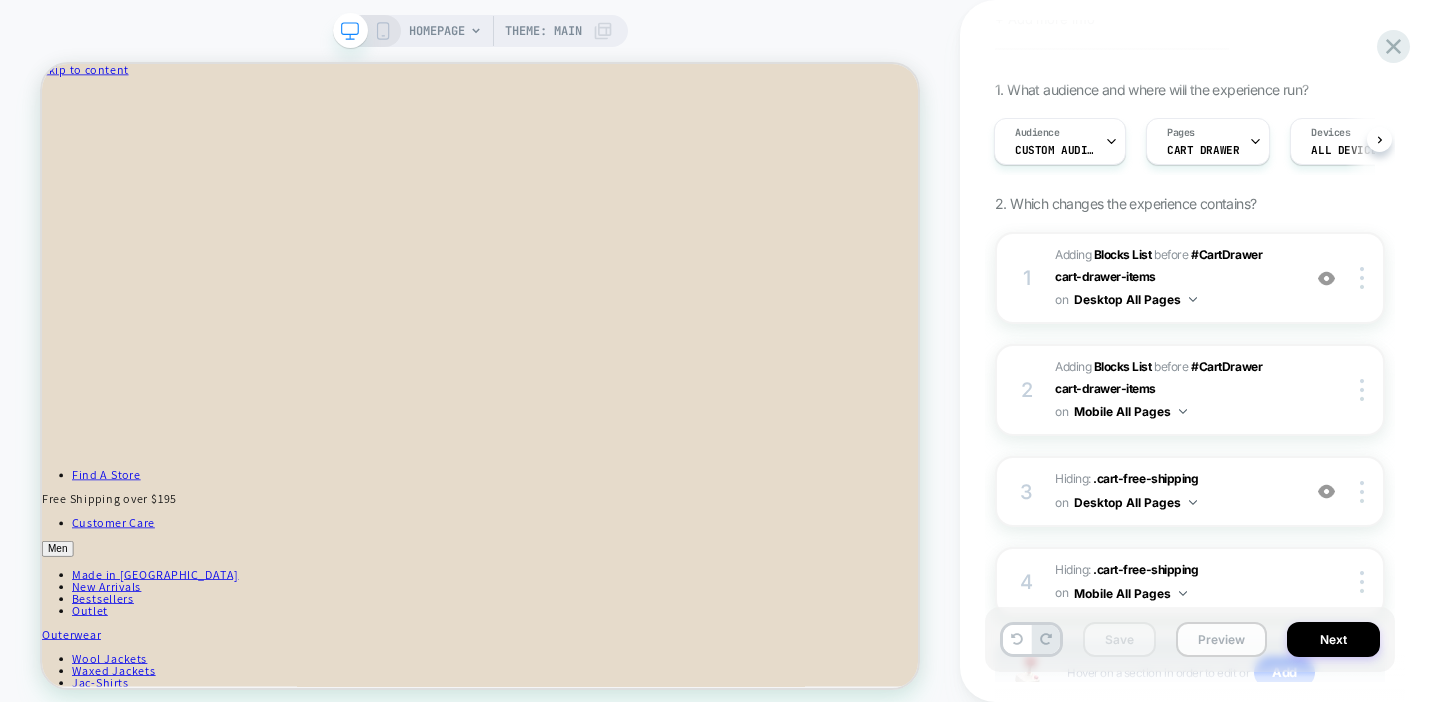 click on "Preview" at bounding box center [1221, 639] 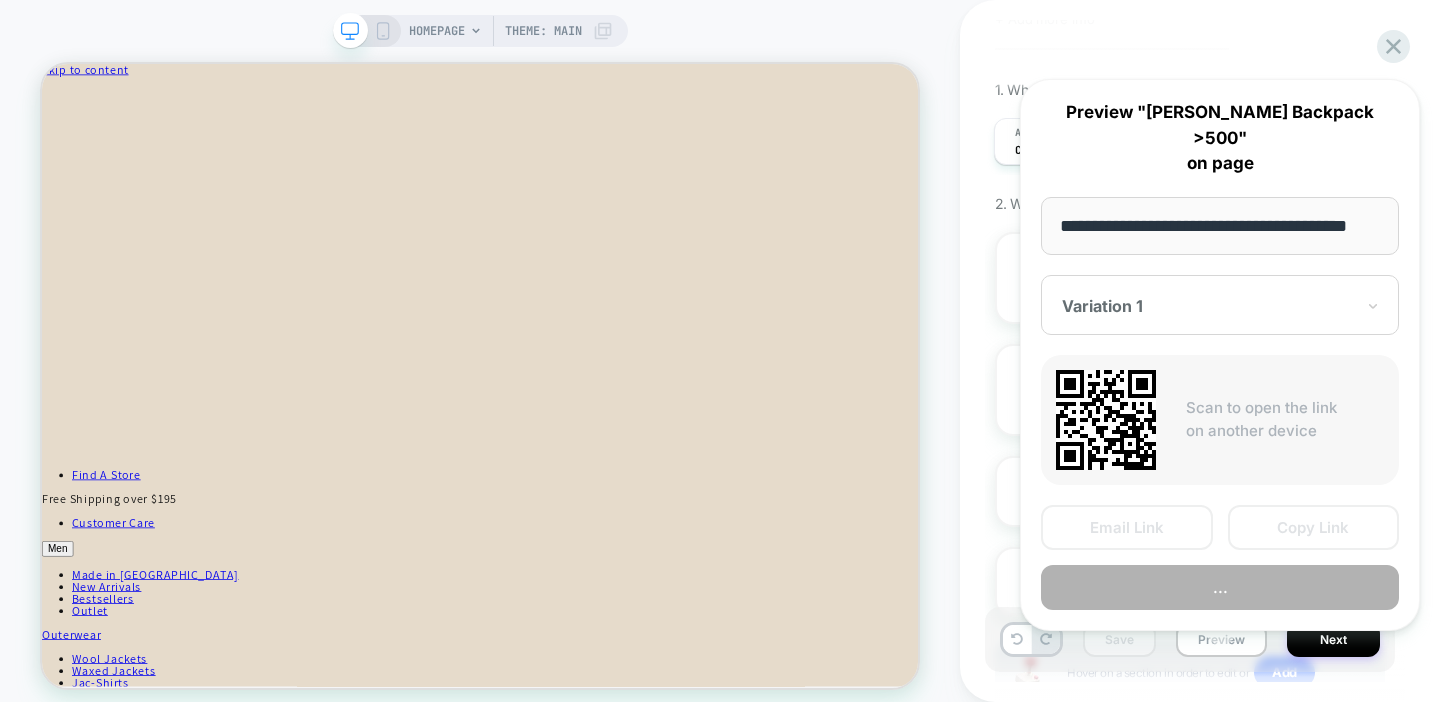 scroll, scrollTop: 0, scrollLeft: 28, axis: horizontal 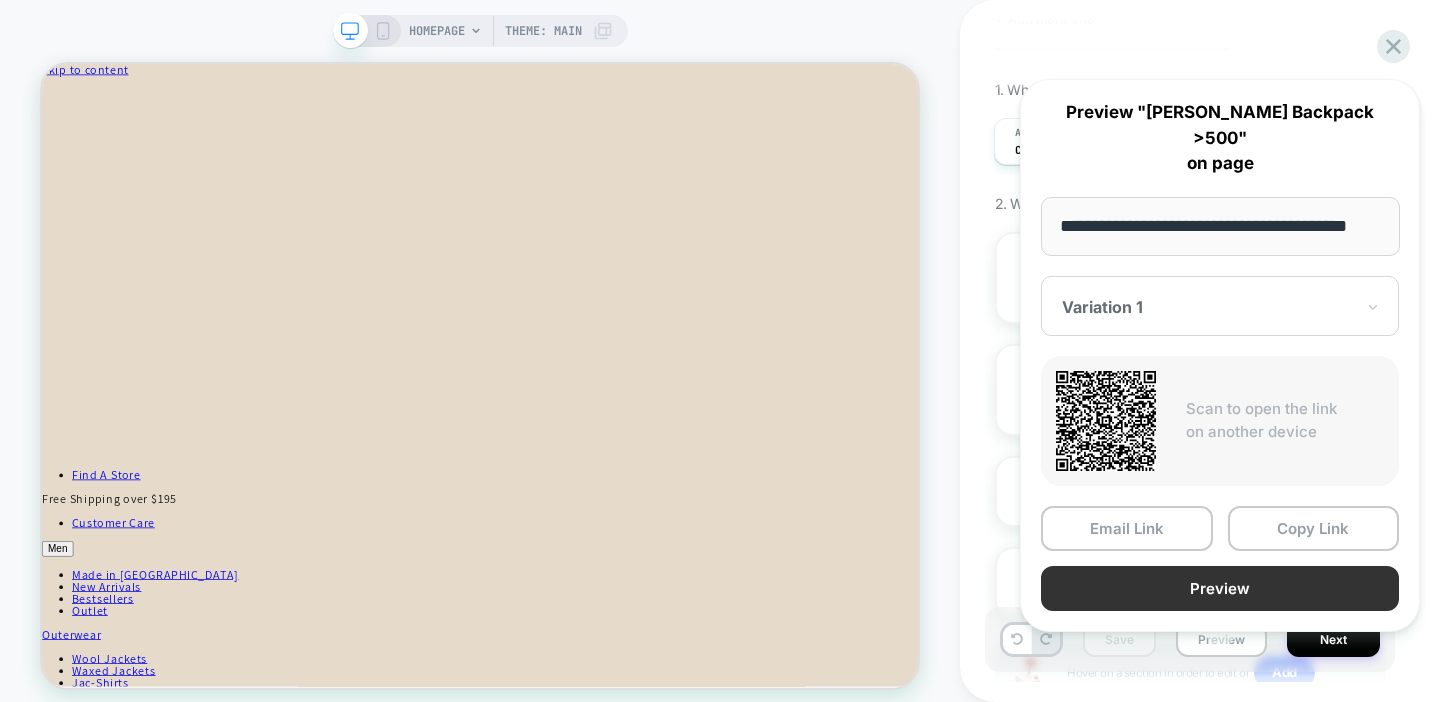 click on "Preview" at bounding box center [1220, 588] 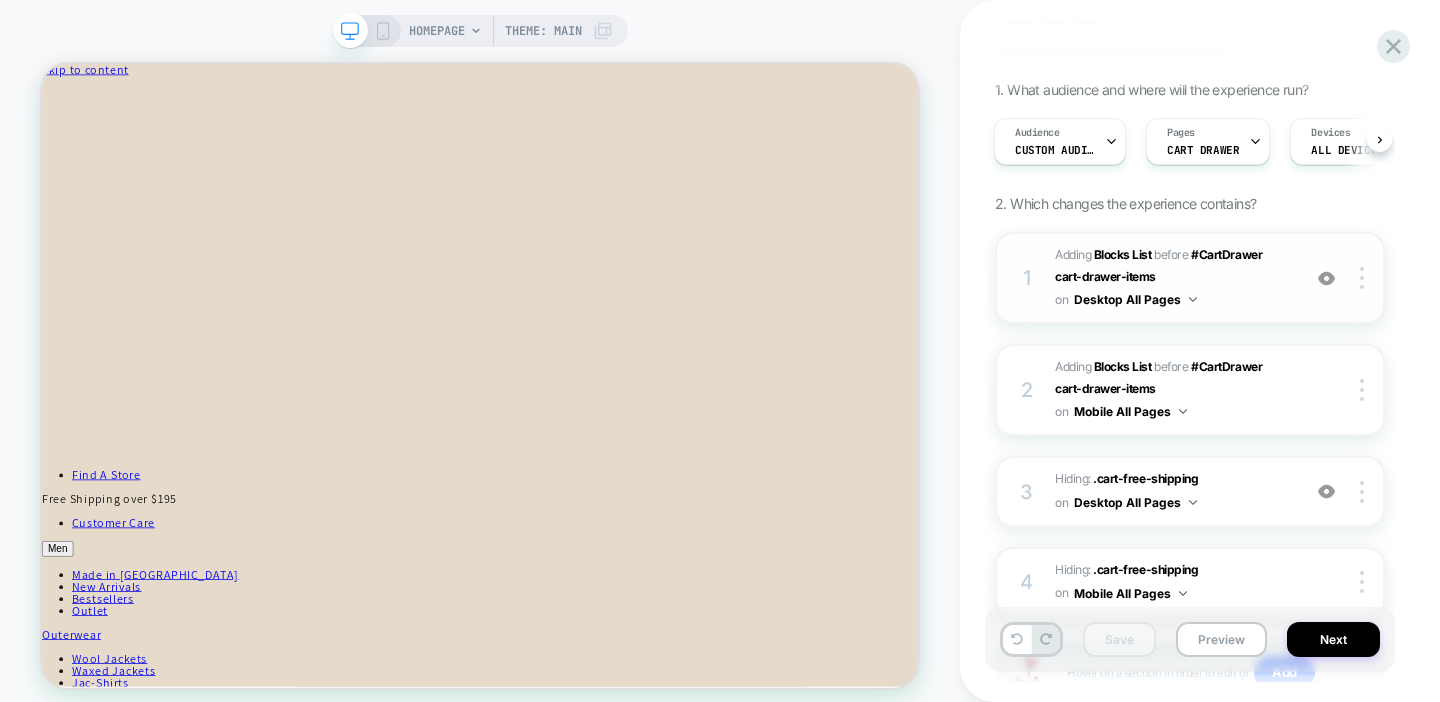 click on "#_loomi_addon_1751997403185 Adding   Blocks List   BEFORE #CartDrawer cart-drawer-items #CartDrawer cart-drawer-items   on Desktop All Pages" at bounding box center [1172, 278] 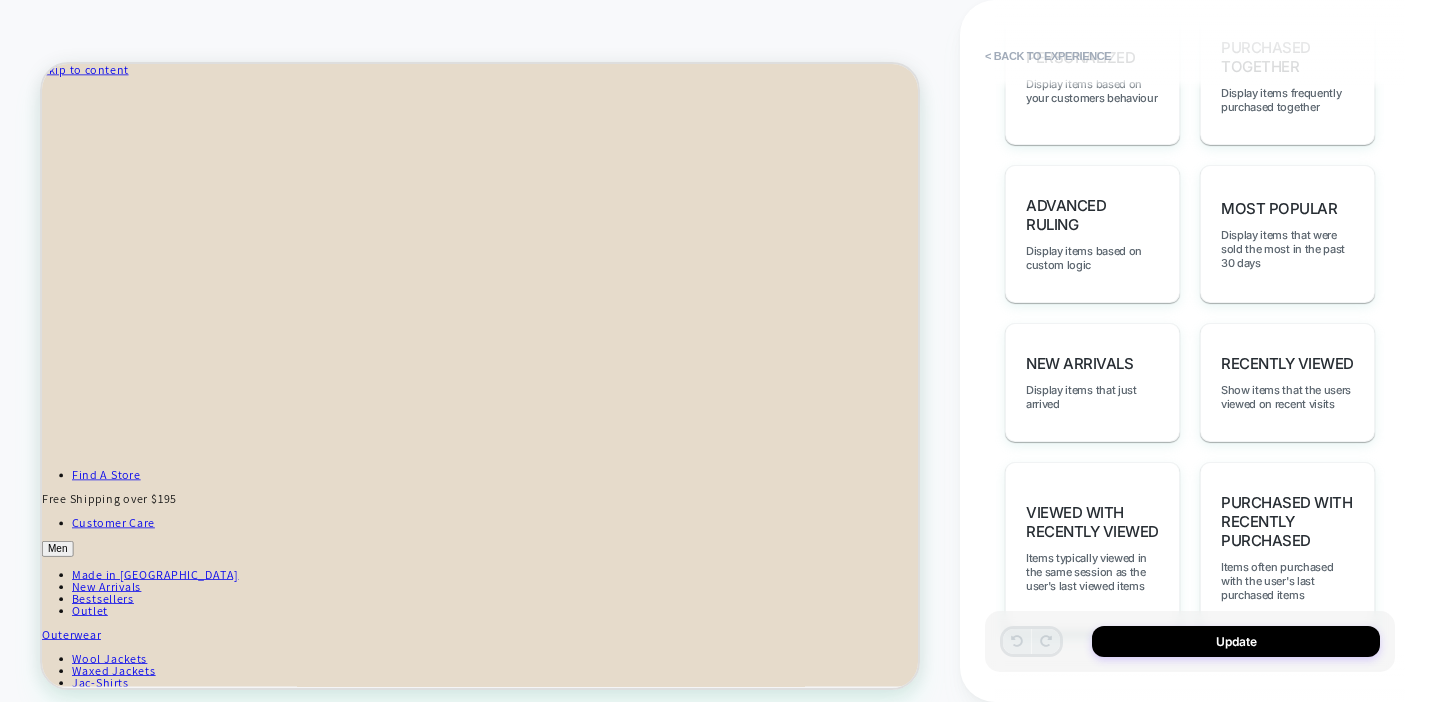 scroll, scrollTop: 1349, scrollLeft: 0, axis: vertical 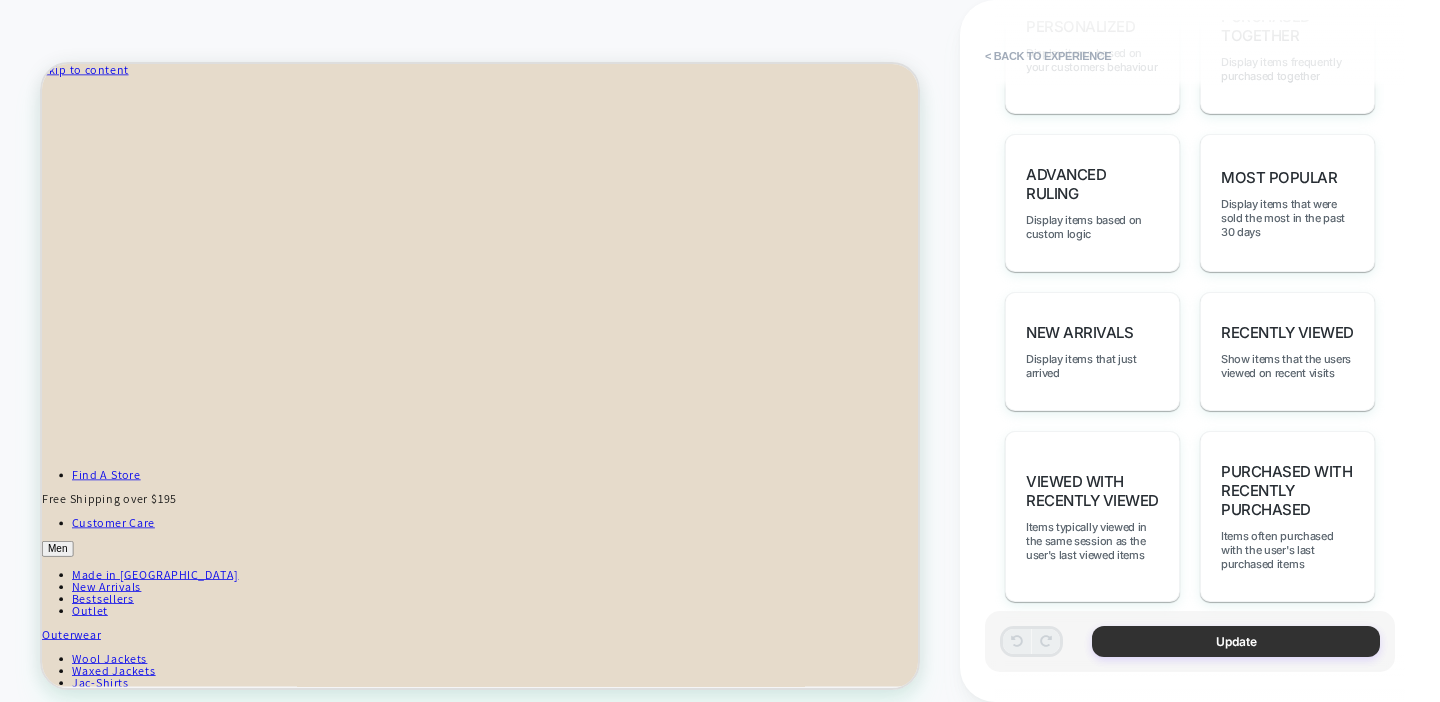 click on "Update" at bounding box center (1236, 641) 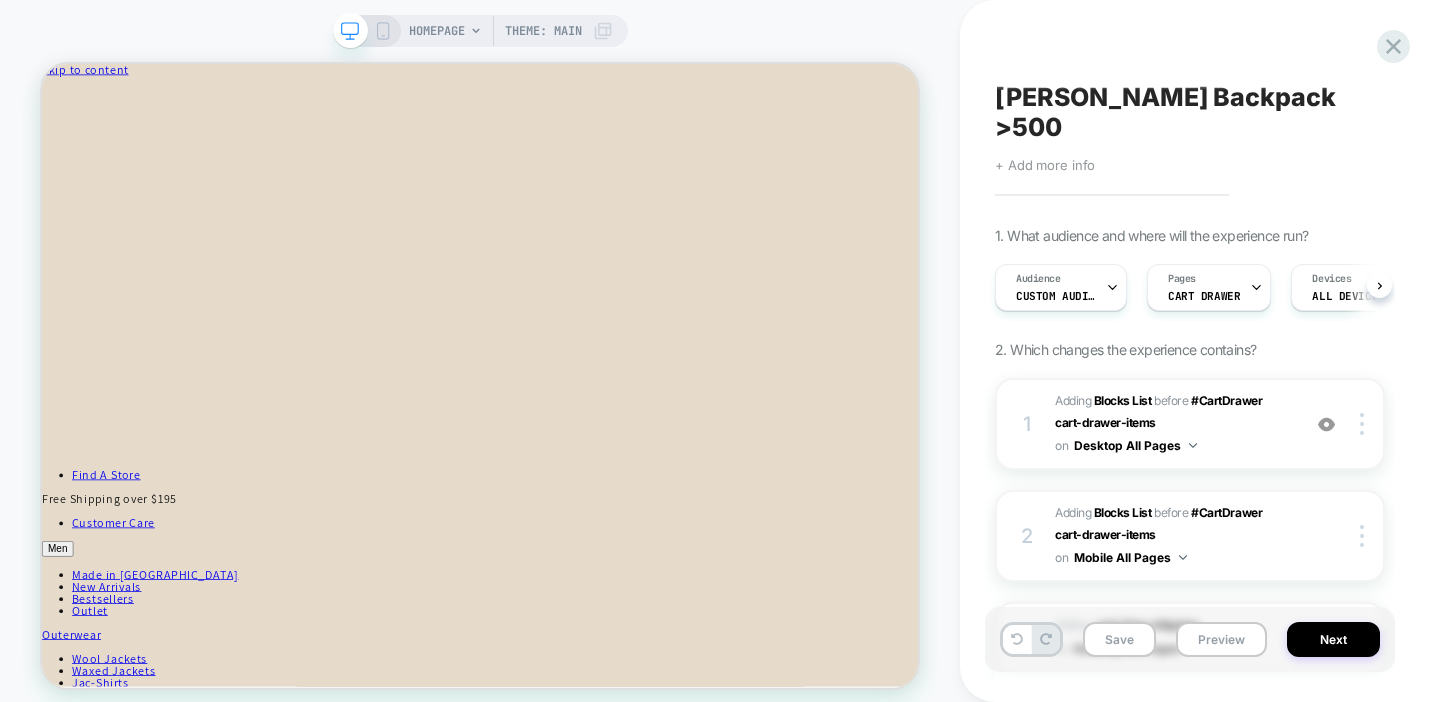 scroll, scrollTop: 0, scrollLeft: 1, axis: horizontal 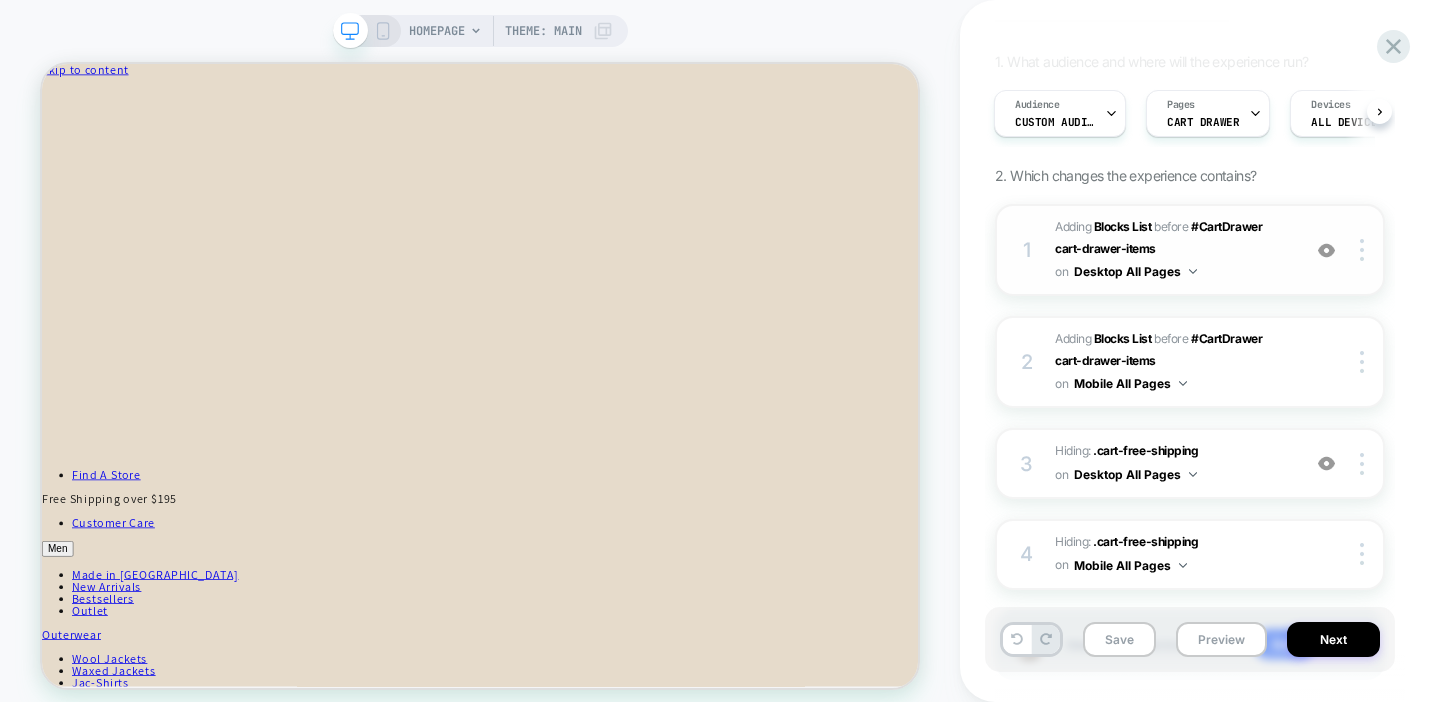 click at bounding box center [1326, 250] 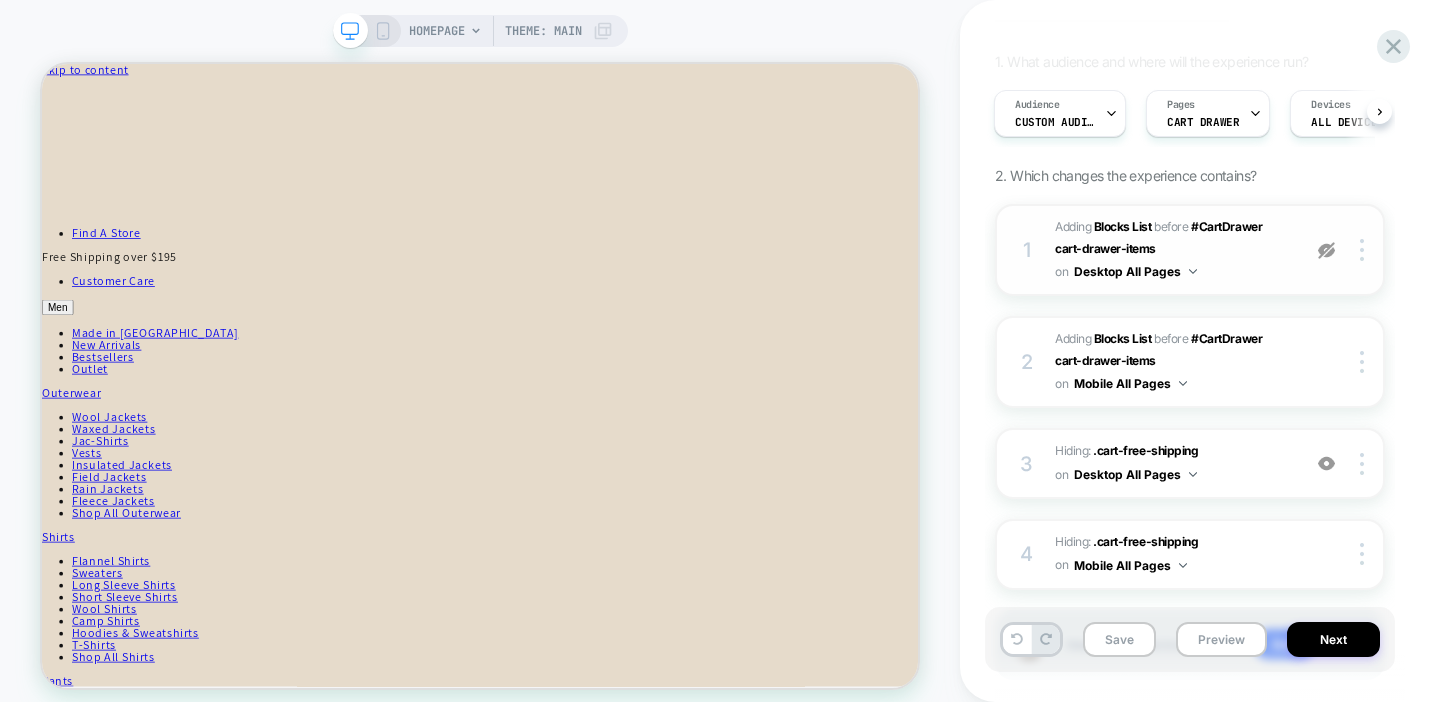 click at bounding box center (1326, 250) 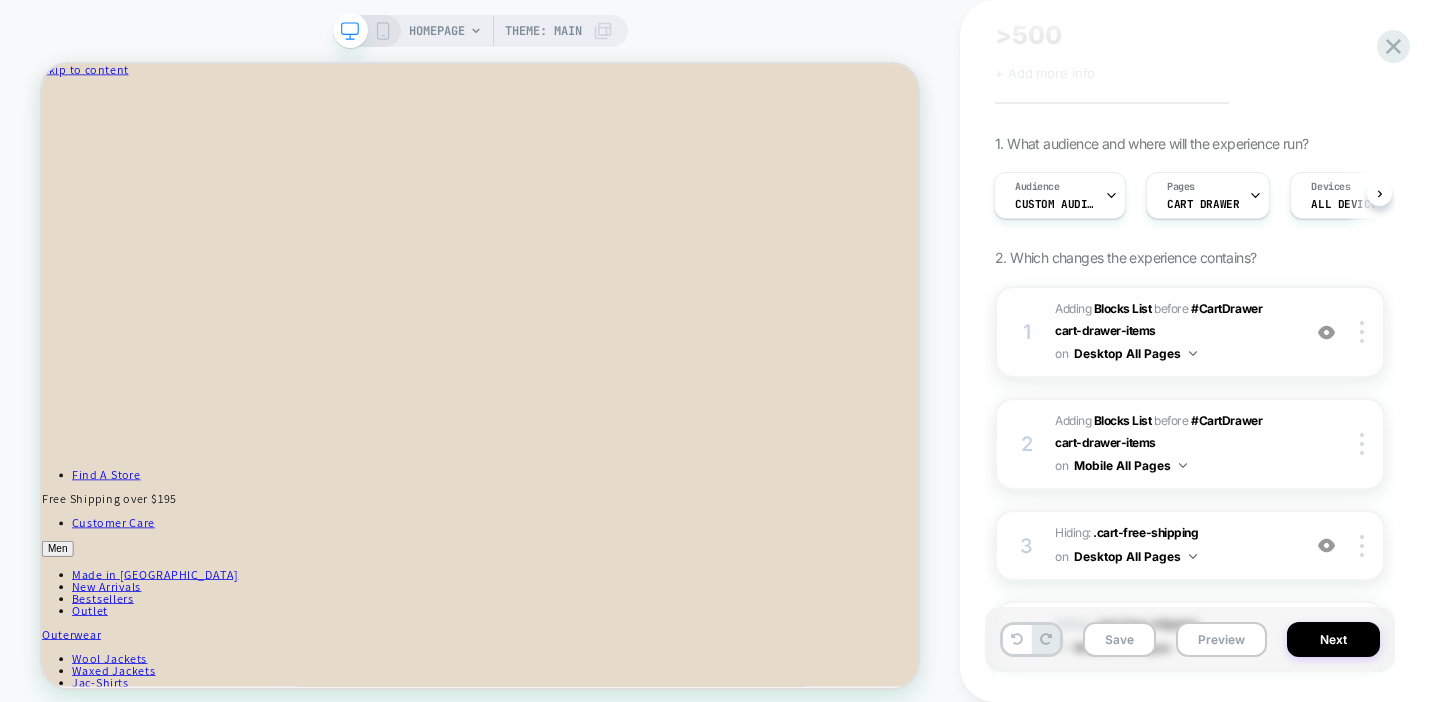 scroll, scrollTop: 87, scrollLeft: 0, axis: vertical 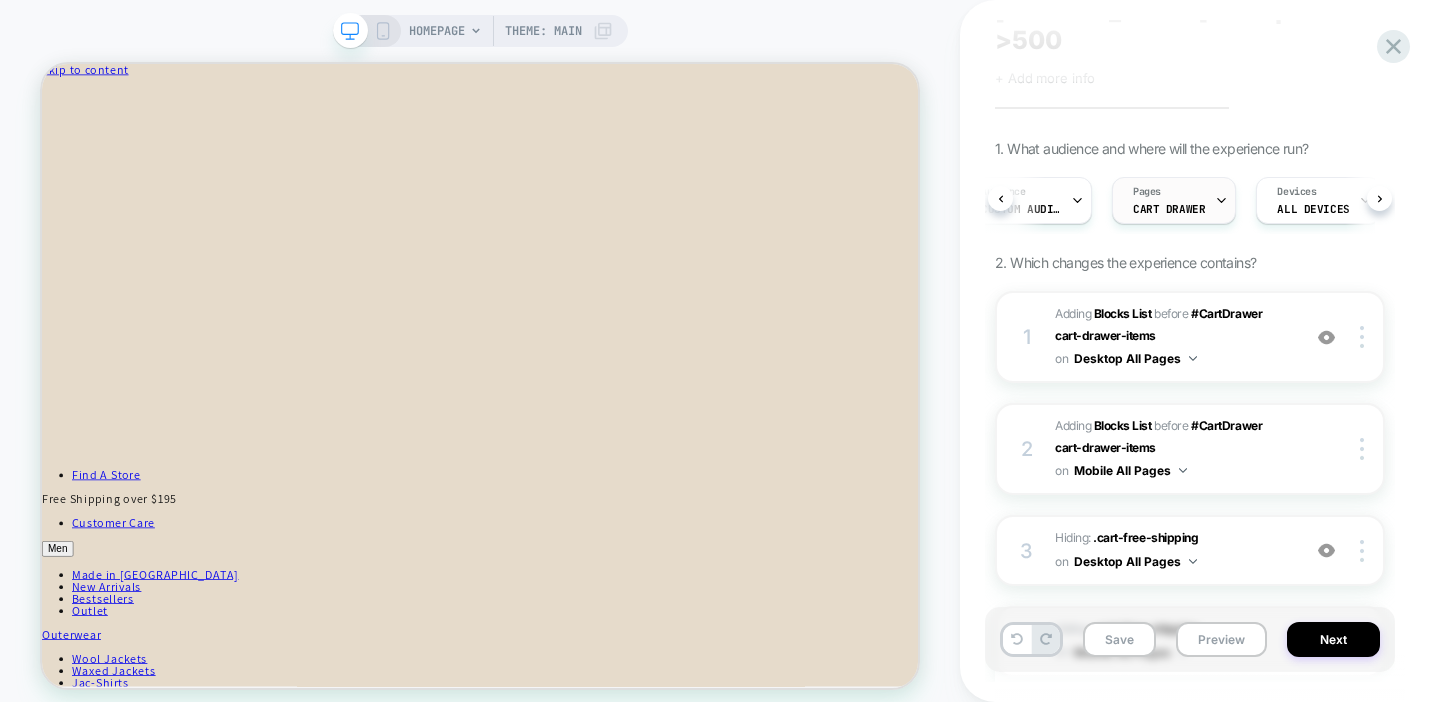 click on "CART DRAWER" at bounding box center [1169, 209] 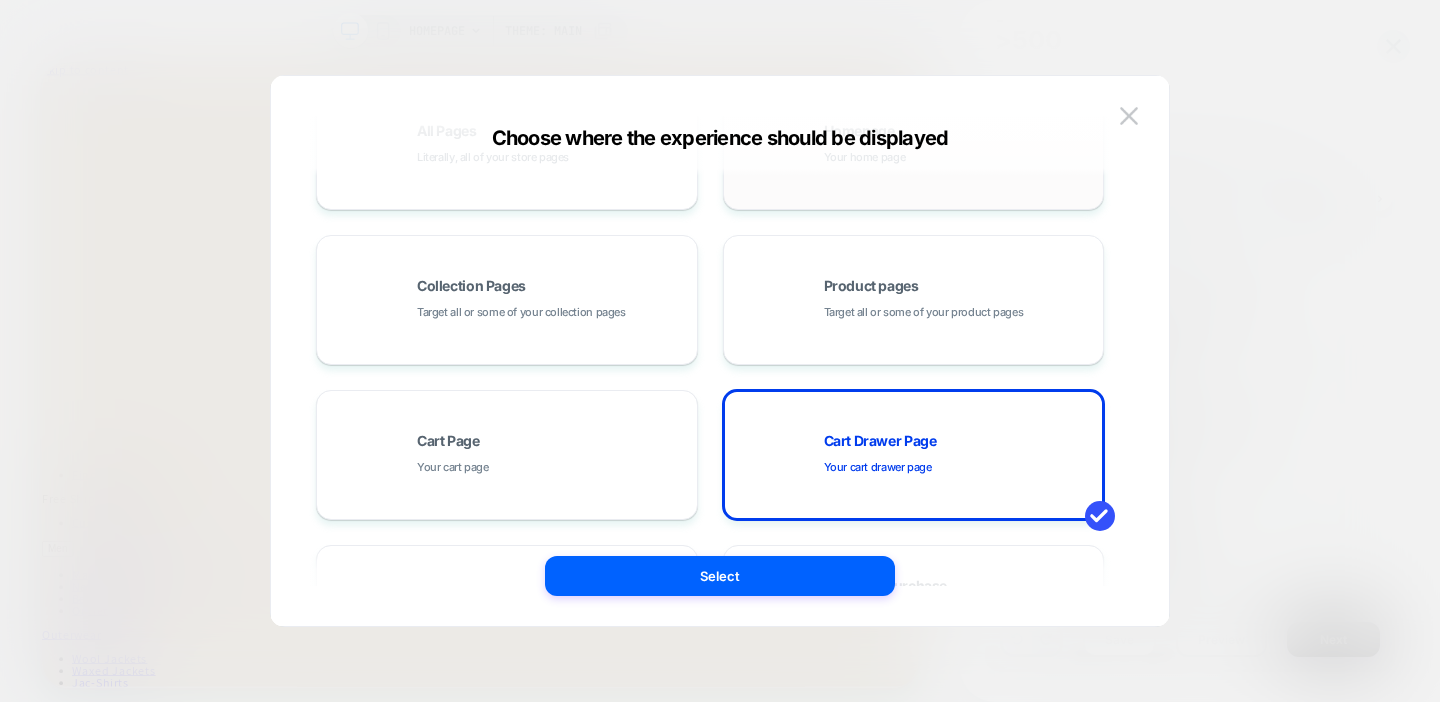 scroll, scrollTop: 105, scrollLeft: 0, axis: vertical 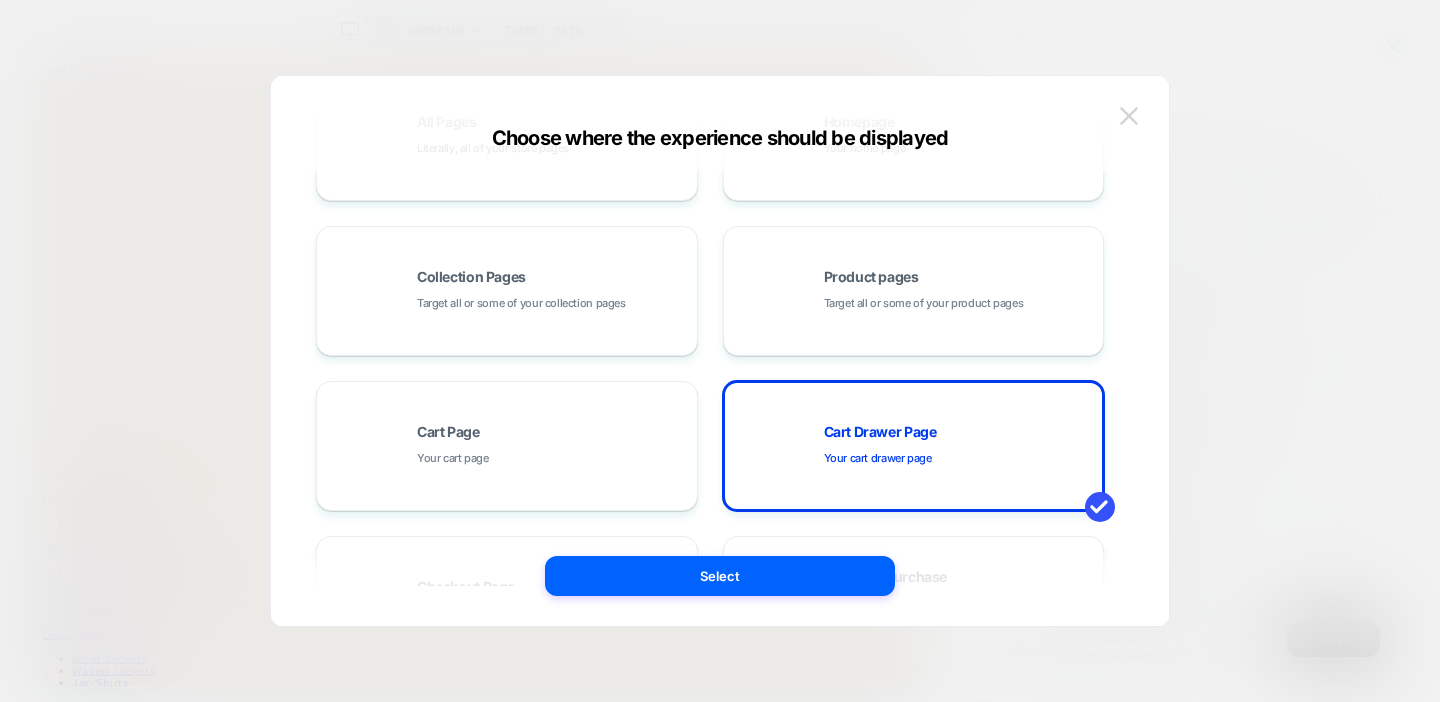 click at bounding box center [1129, 115] 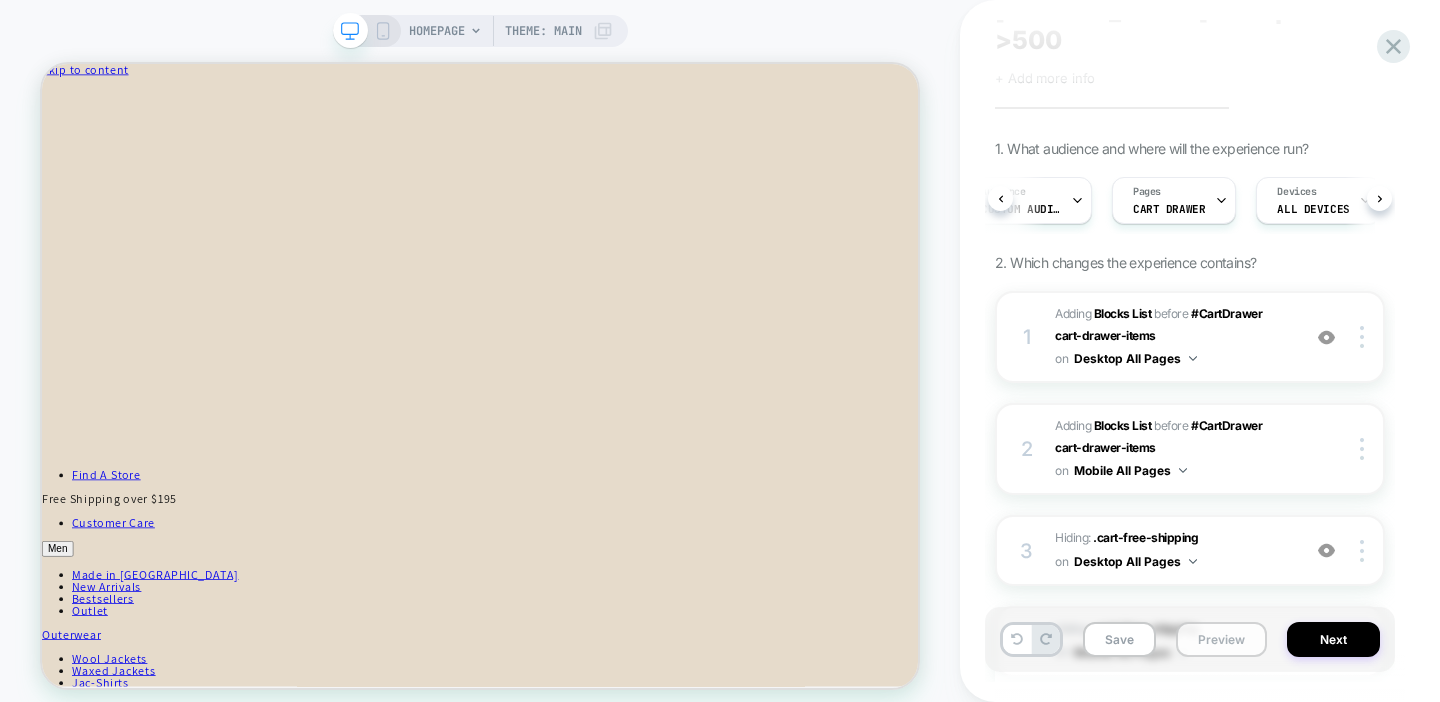 click on "Preview" at bounding box center (1221, 639) 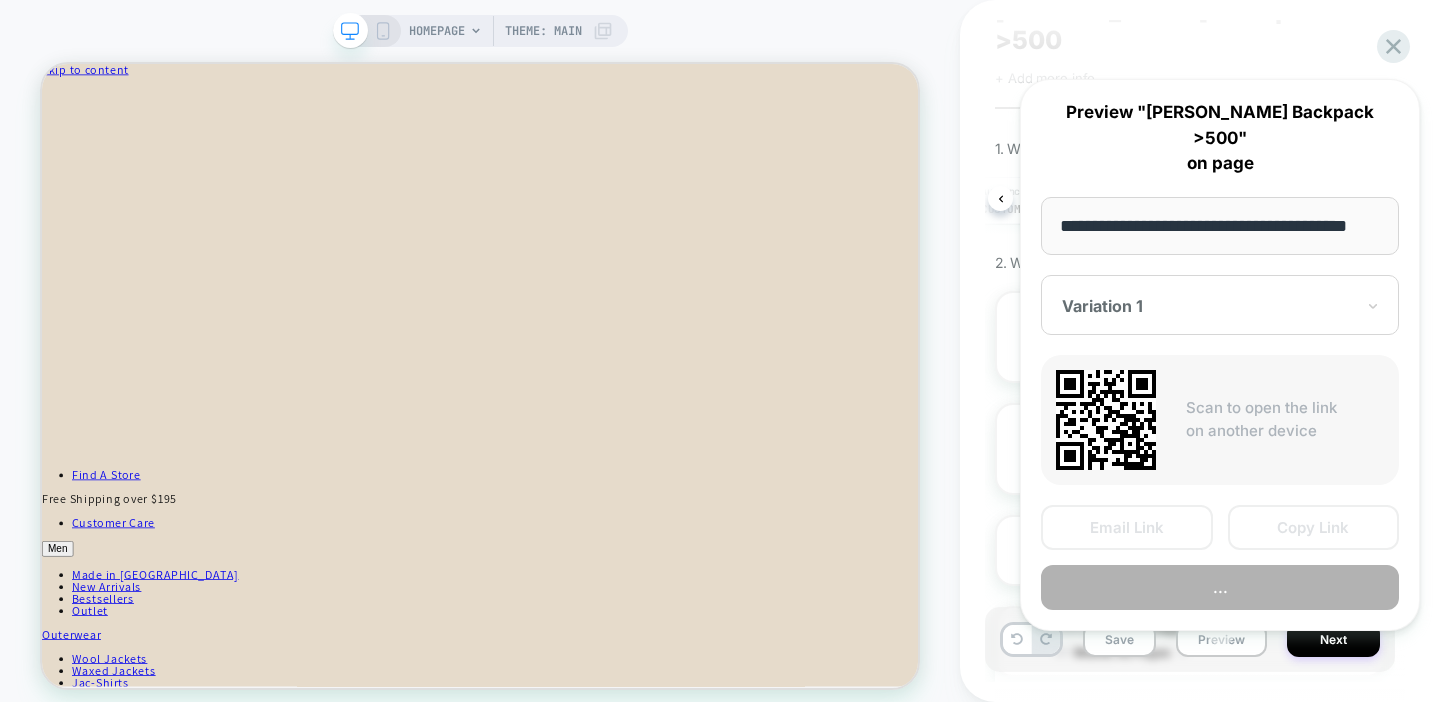 scroll, scrollTop: 0, scrollLeft: 28, axis: horizontal 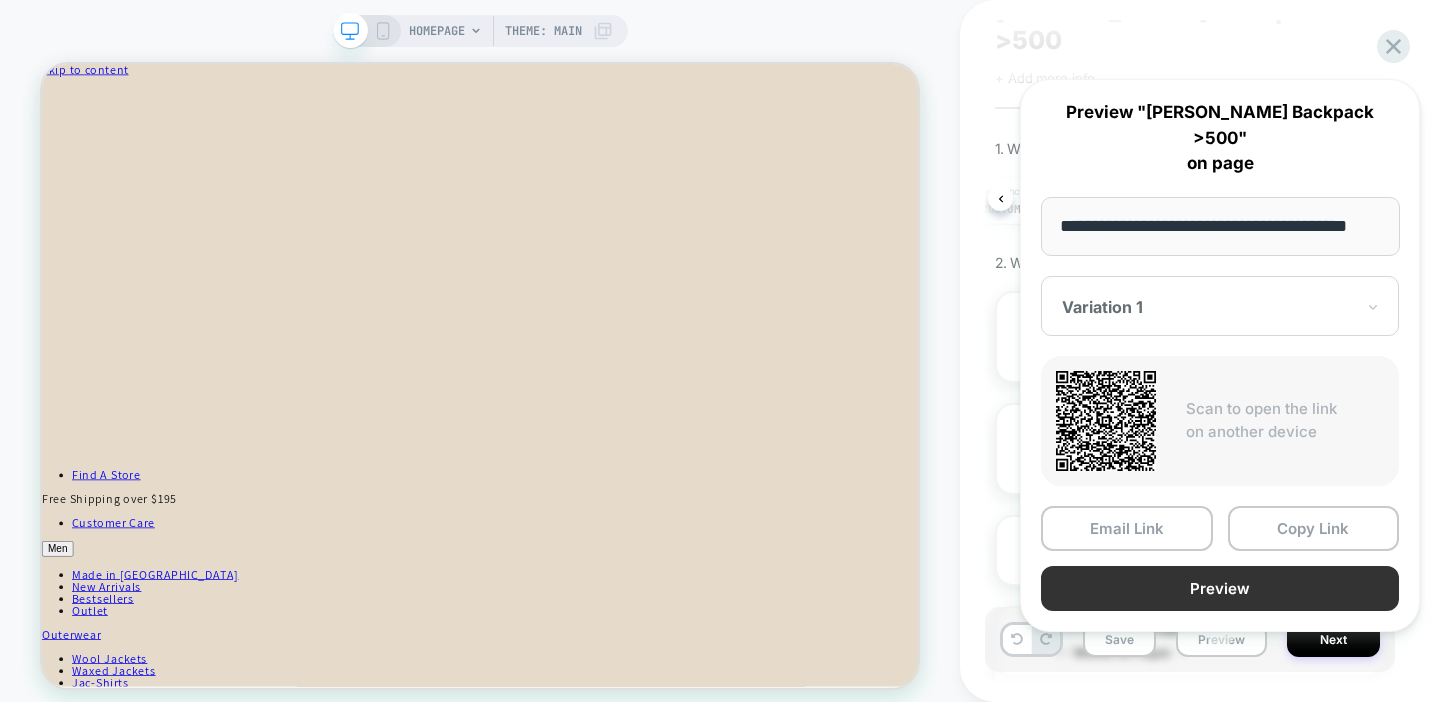 click on "Preview" at bounding box center [1220, 588] 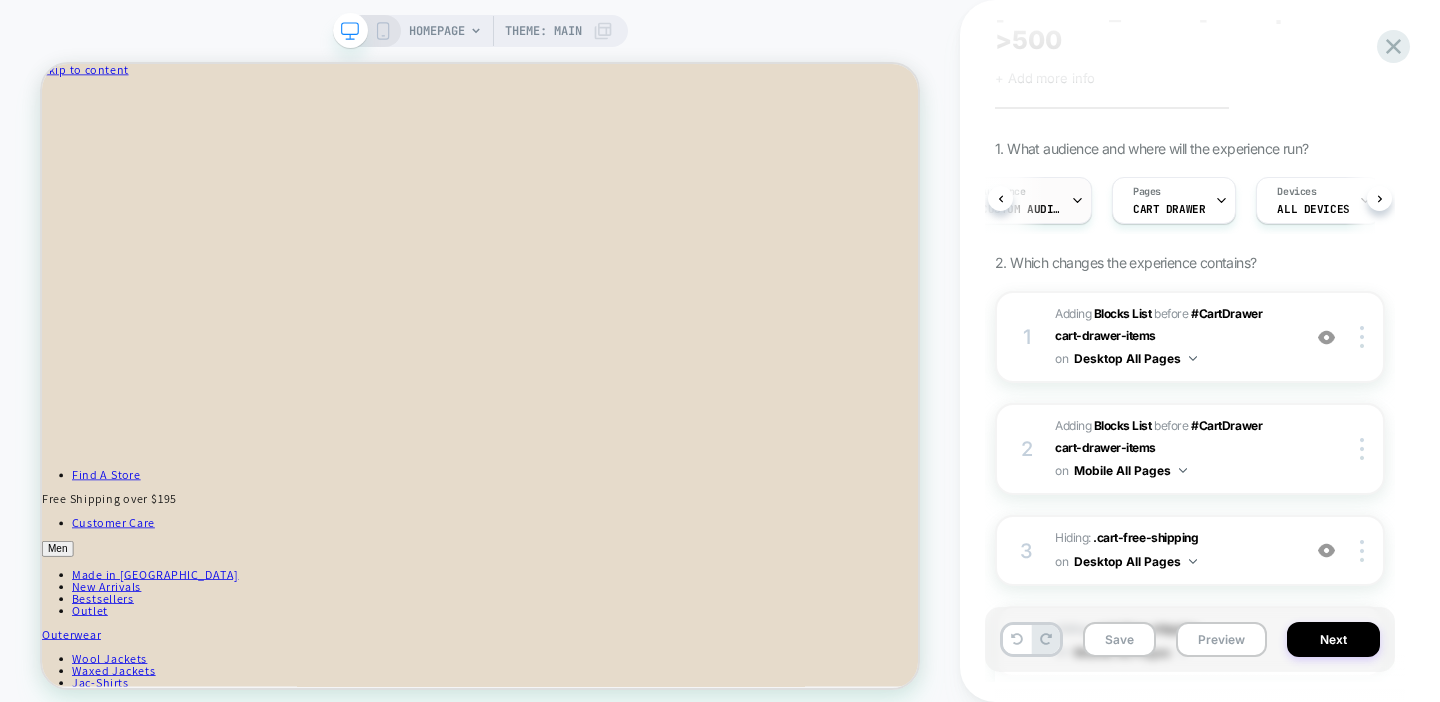 click on "Audience" at bounding box center (1003, 192) 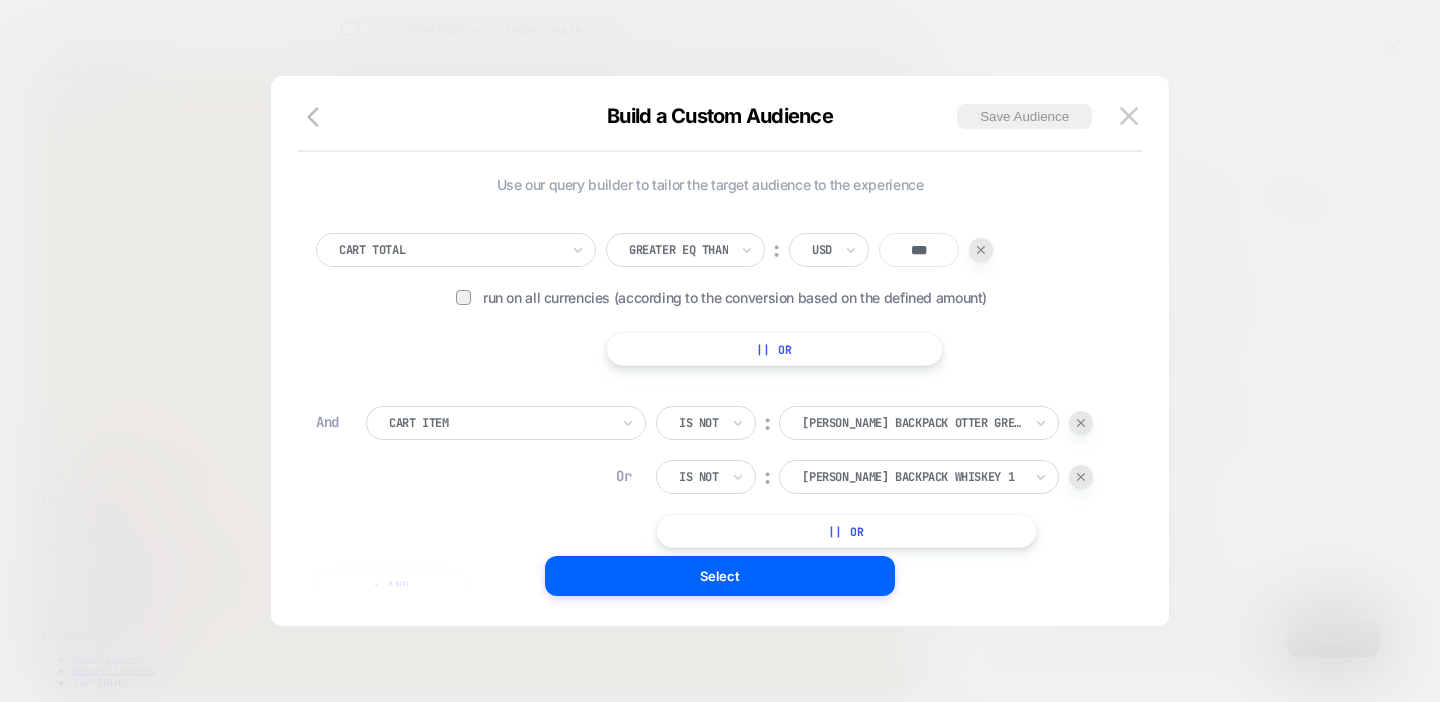 scroll, scrollTop: 20, scrollLeft: 0, axis: vertical 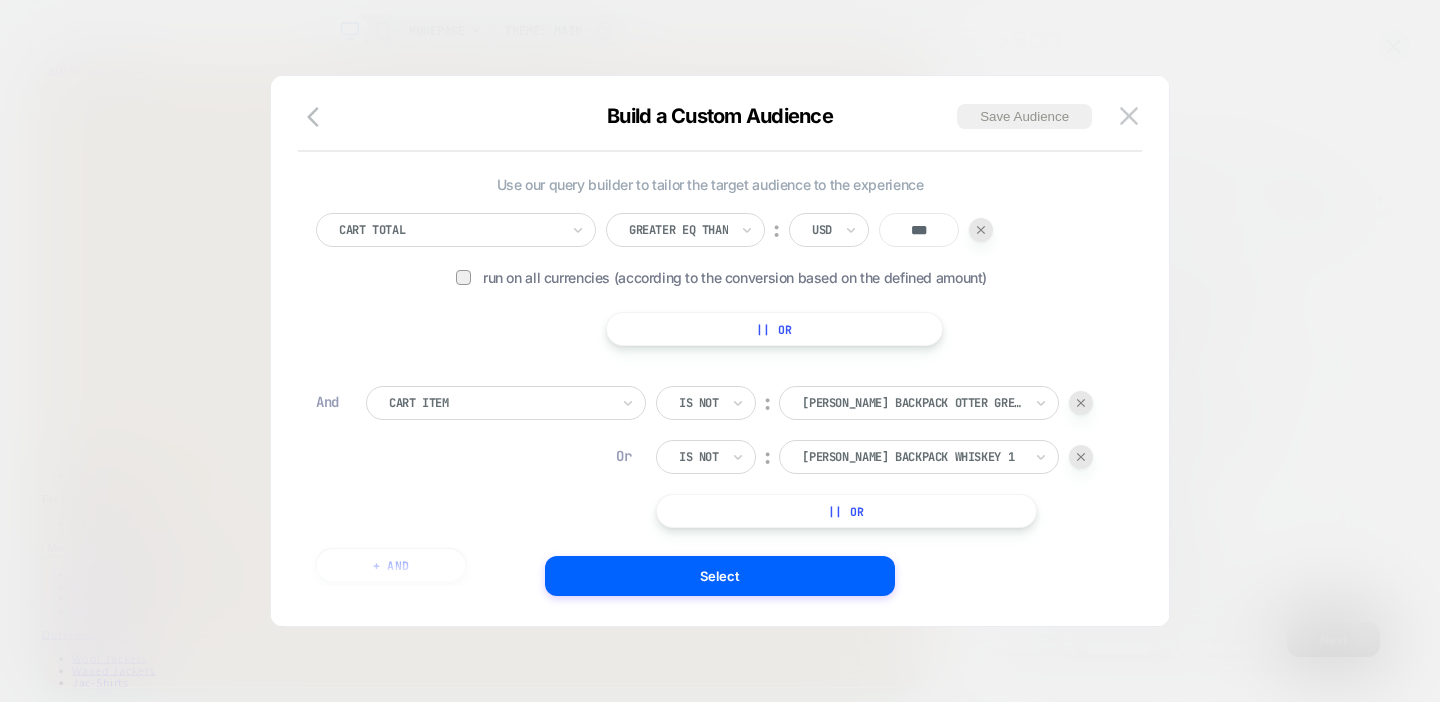 click on "|| Or" at bounding box center [846, 511] 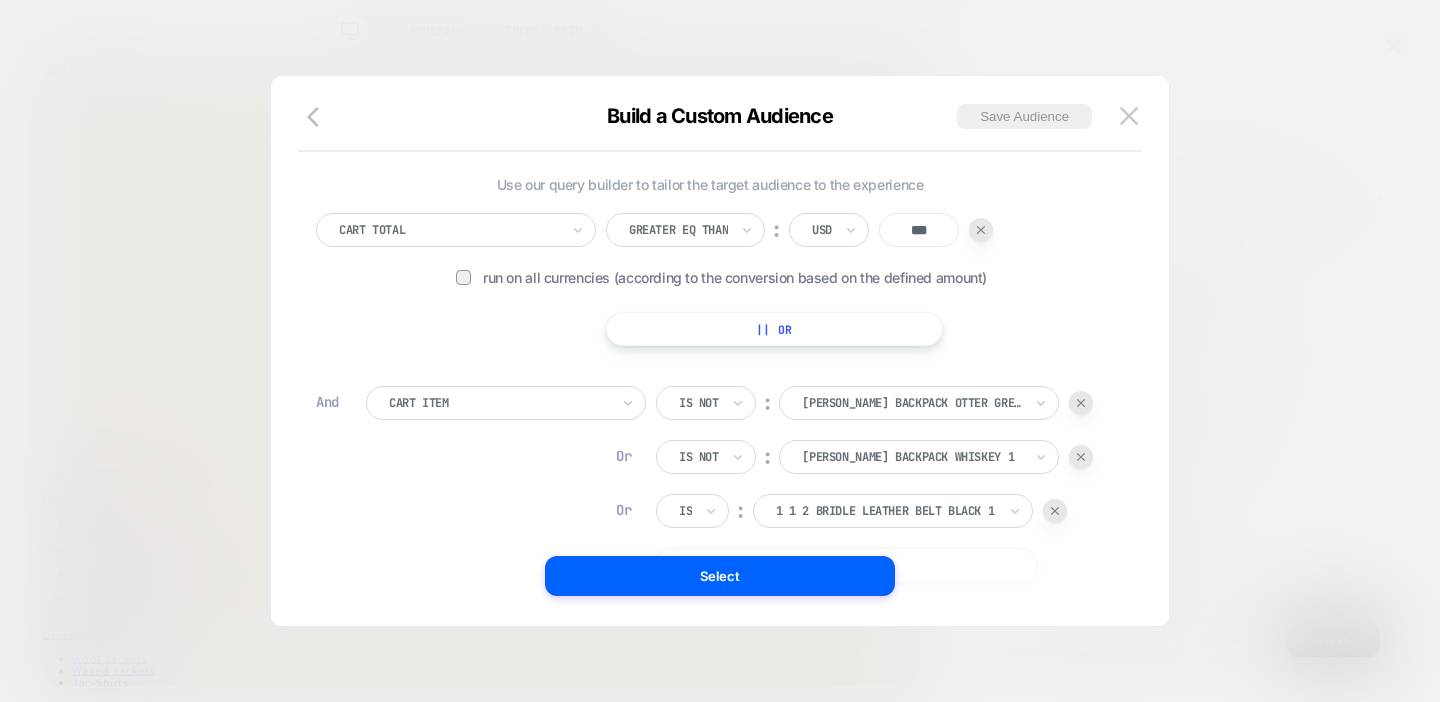click at bounding box center [1055, 511] 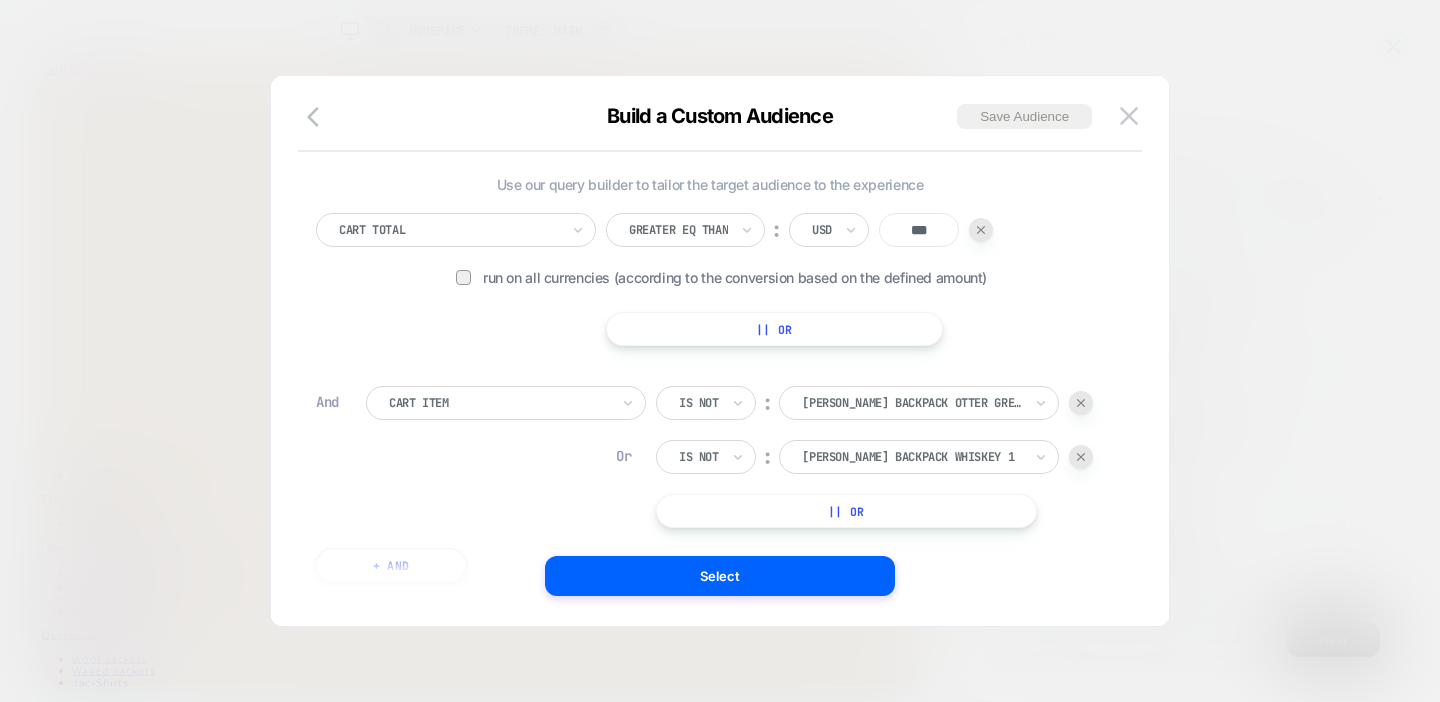 click at bounding box center (499, 403) 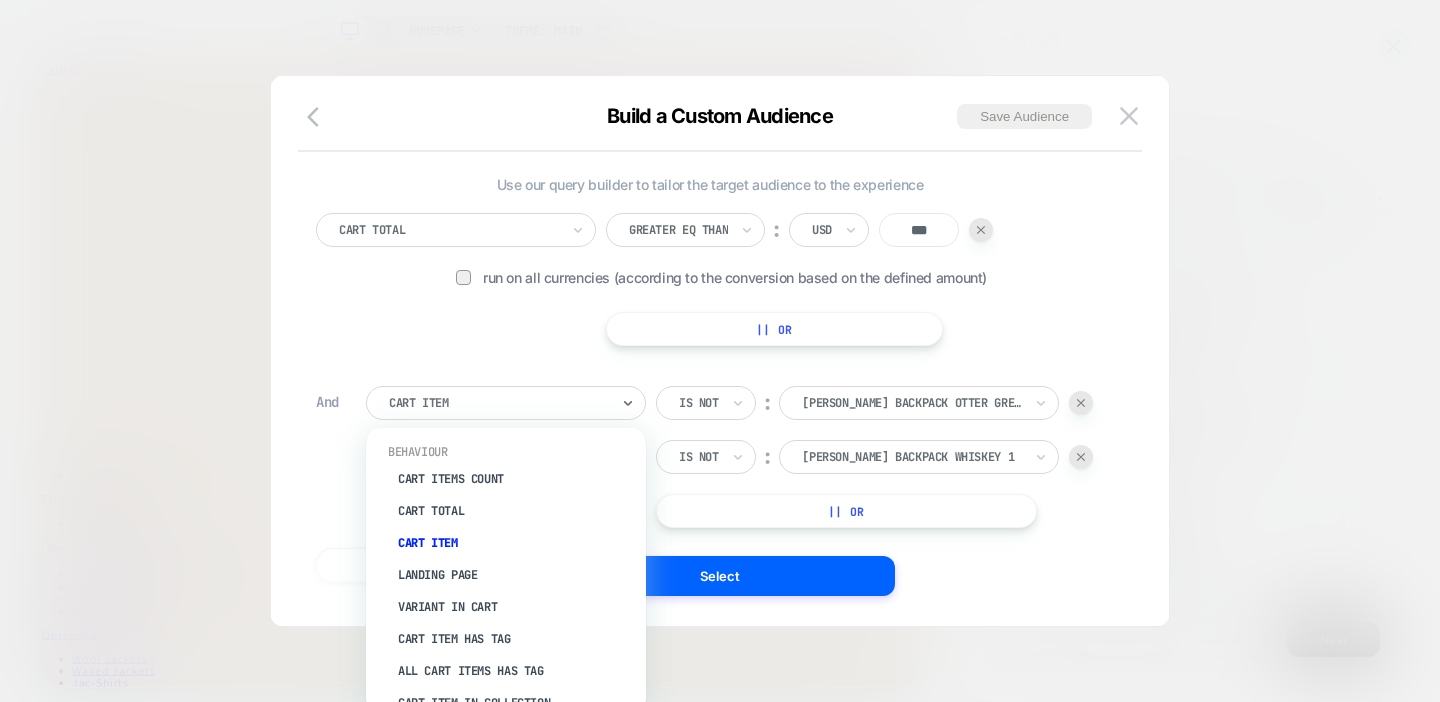 scroll, scrollTop: 260, scrollLeft: 0, axis: vertical 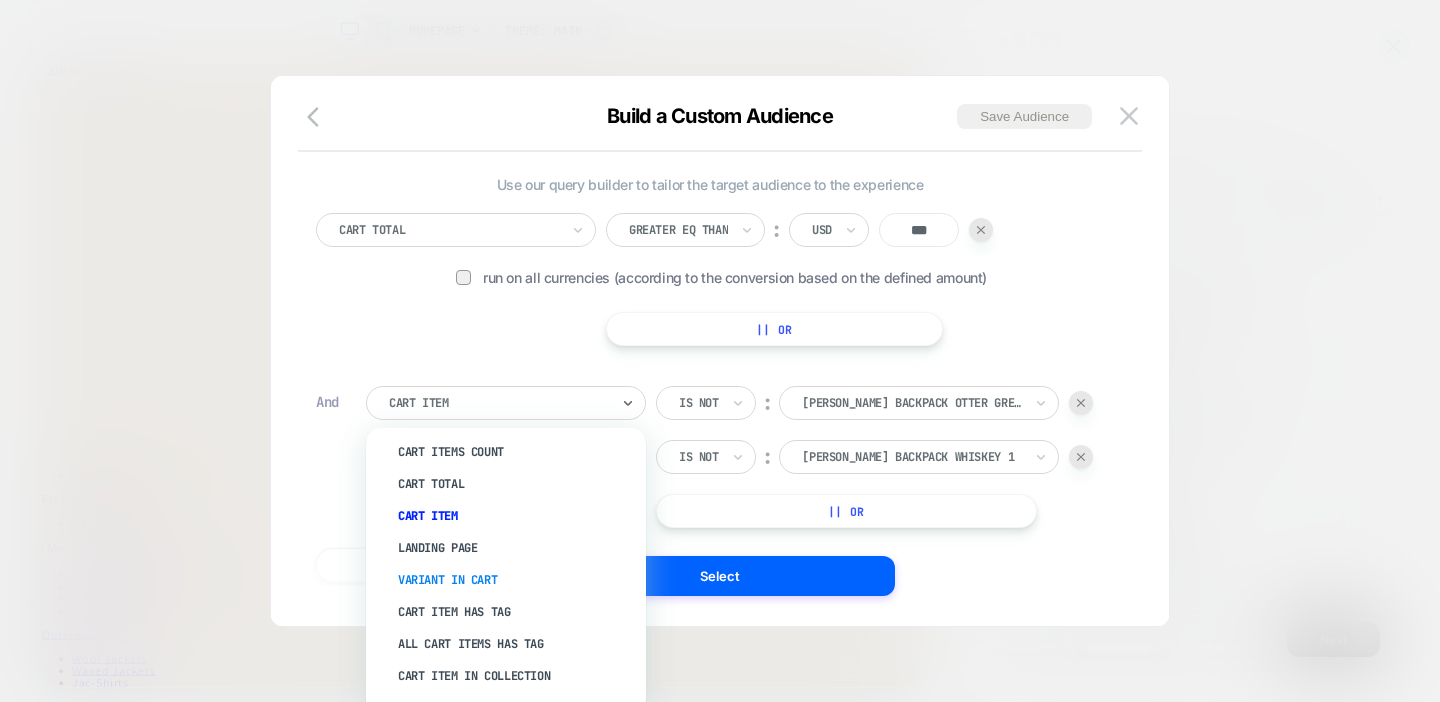 click on "Variant In Cart" at bounding box center [516, 580] 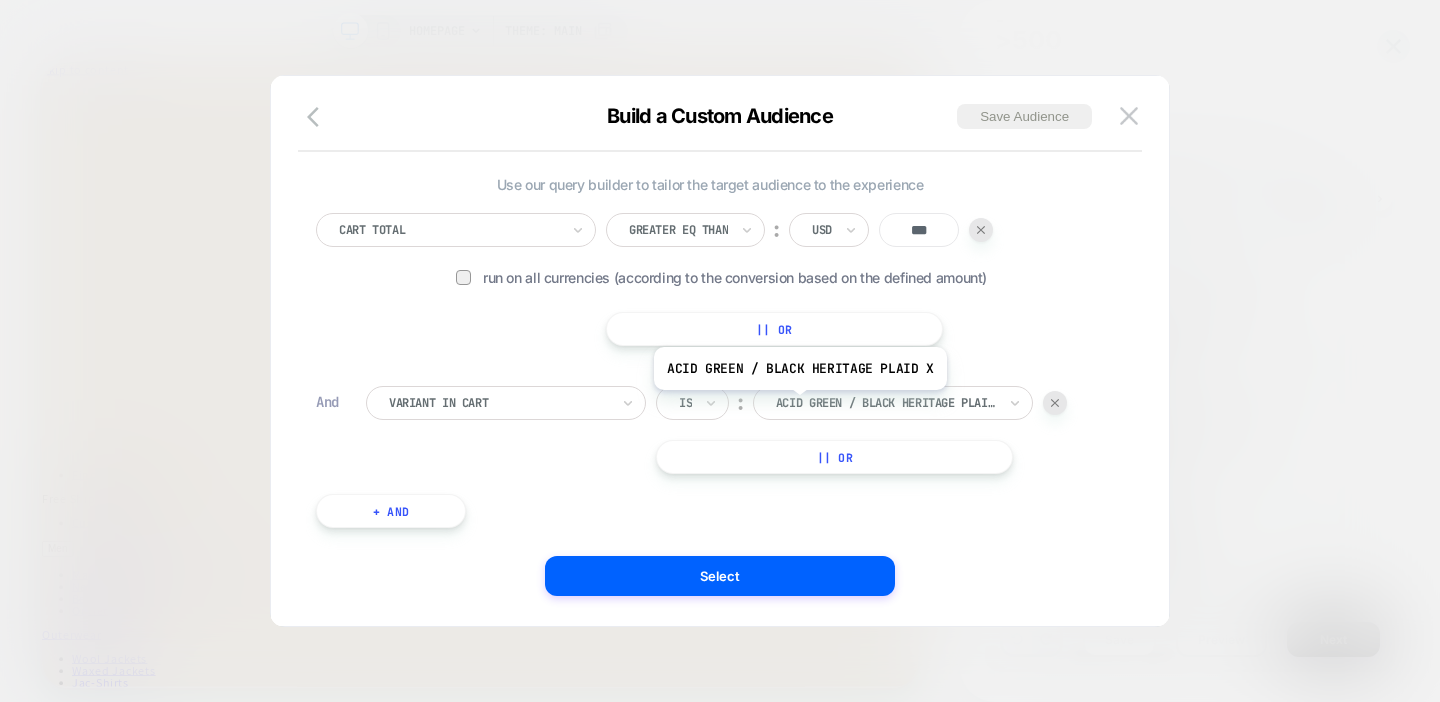 click at bounding box center [886, 403] 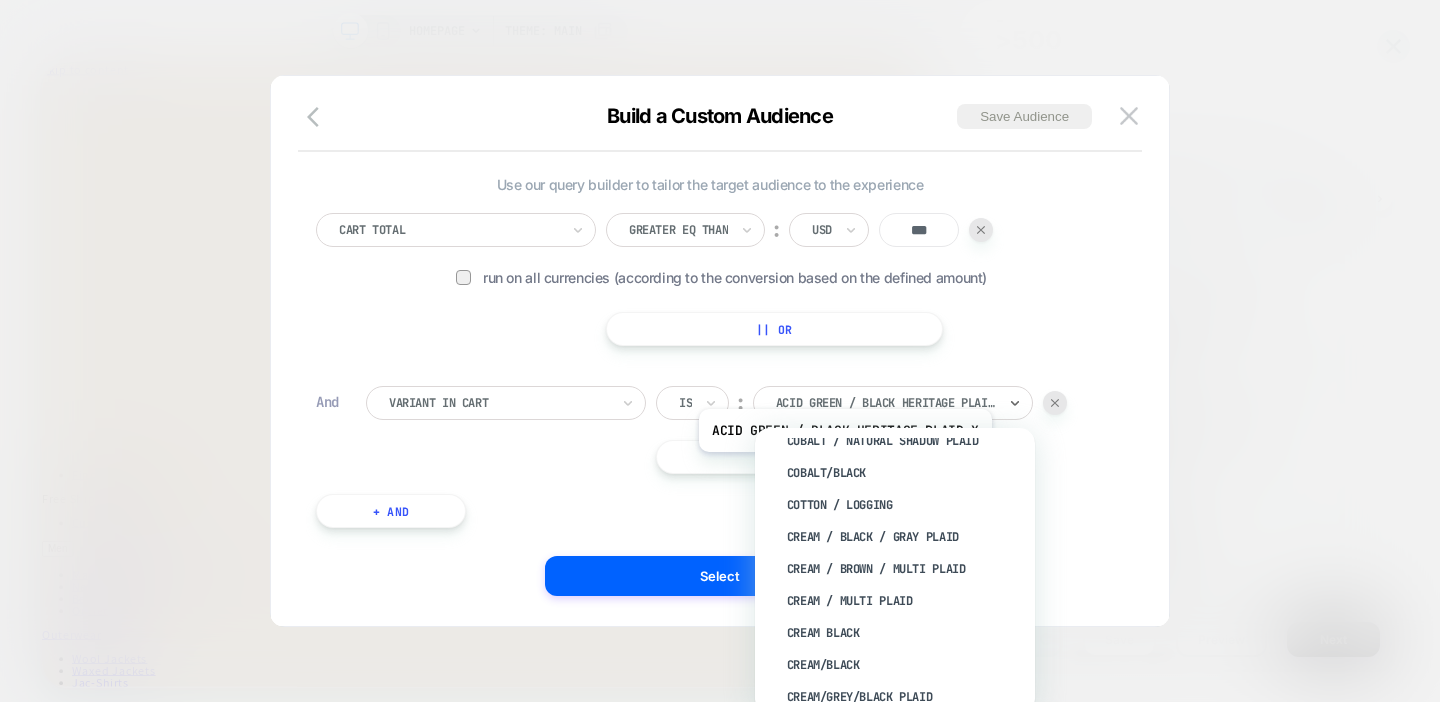 scroll, scrollTop: 2429, scrollLeft: 0, axis: vertical 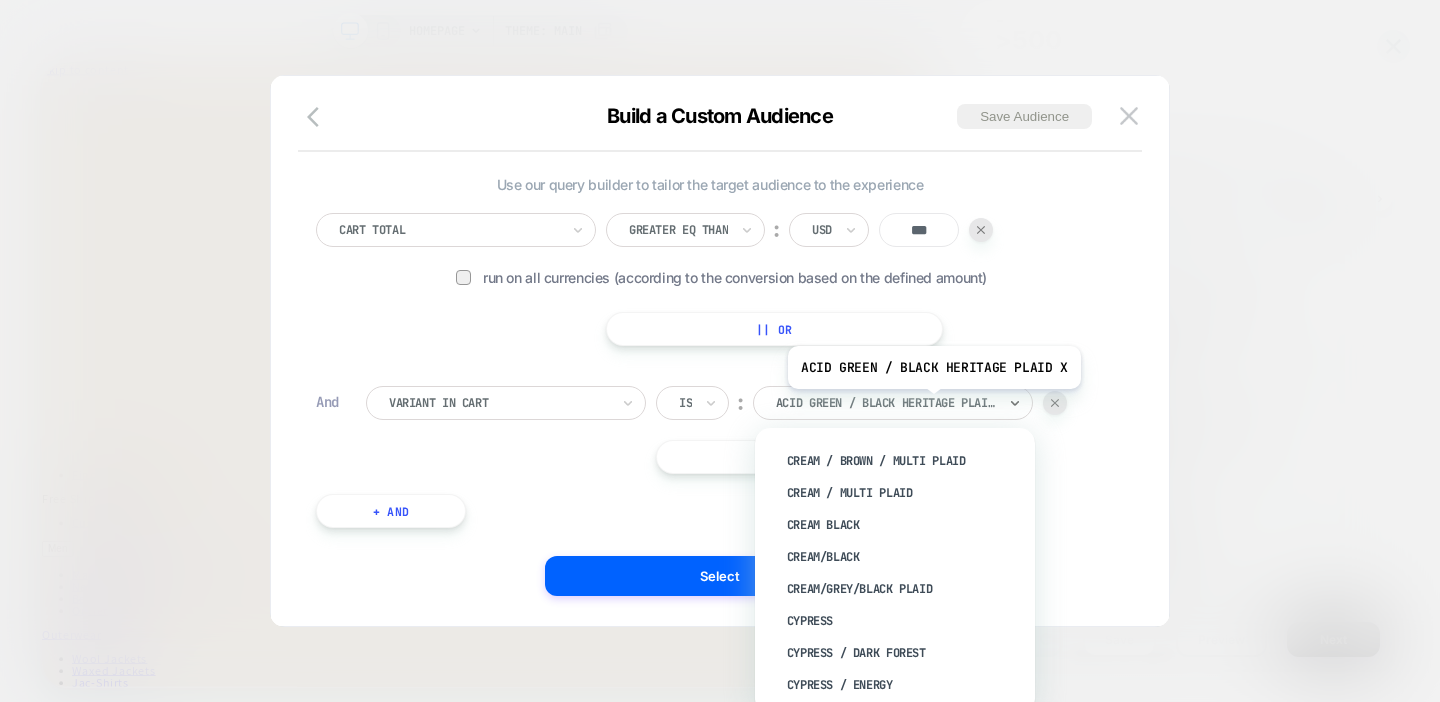 type on "*" 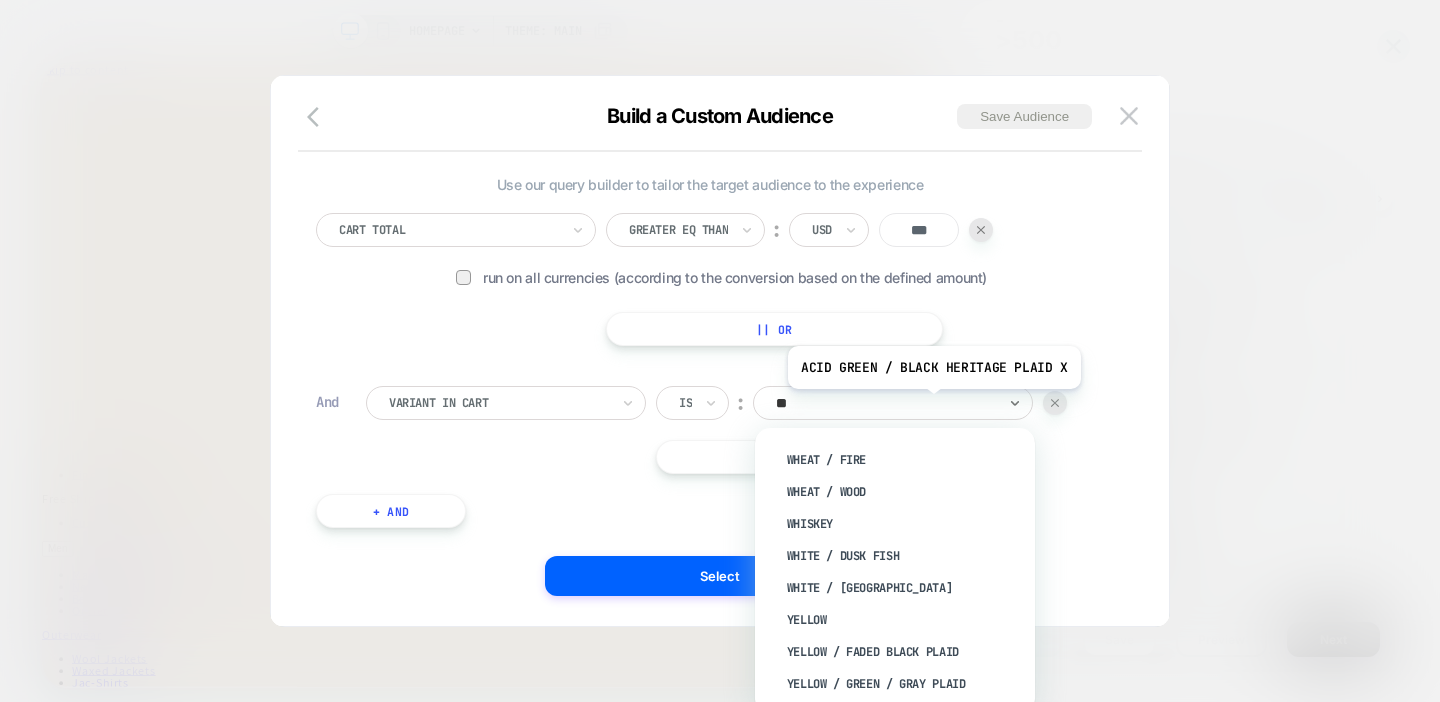 scroll, scrollTop: 0, scrollLeft: 0, axis: both 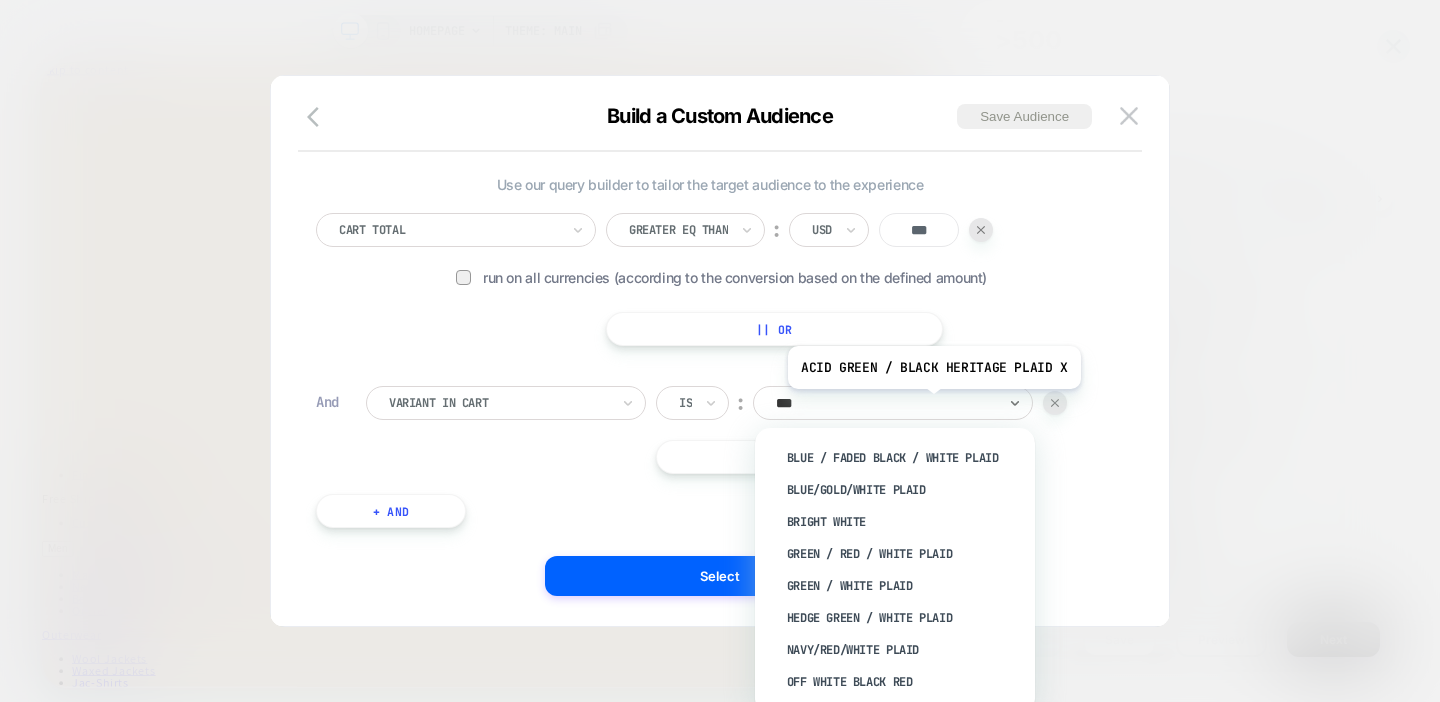 type on "****" 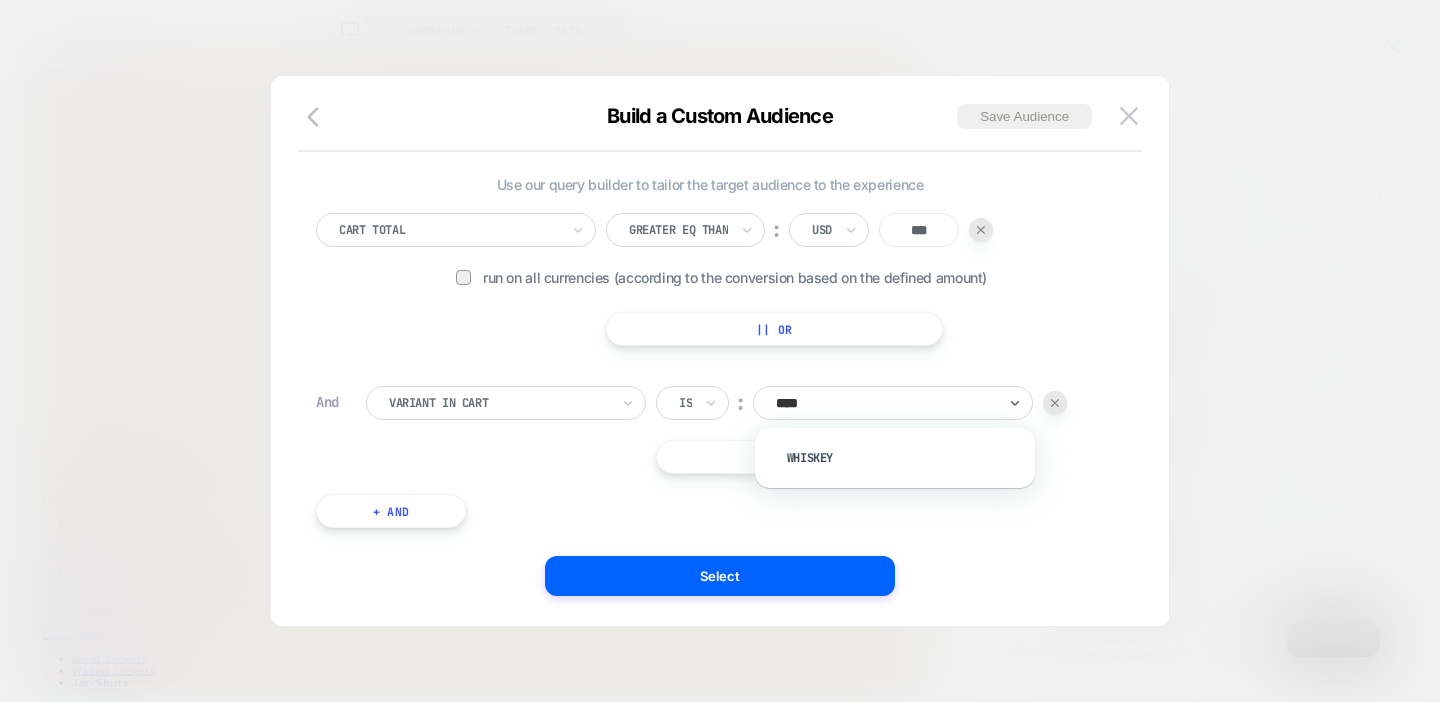 click on "Variant In Cart" at bounding box center [506, 403] 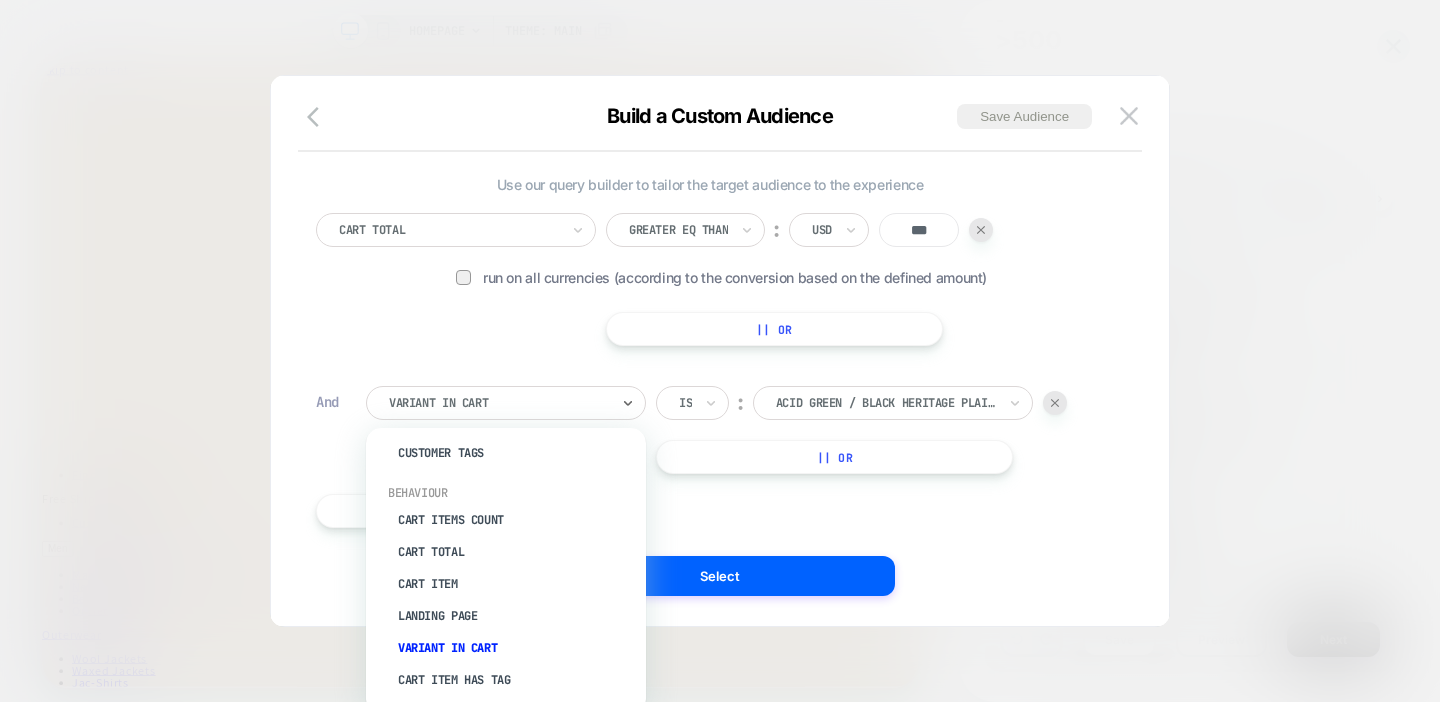 scroll, scrollTop: 194, scrollLeft: 0, axis: vertical 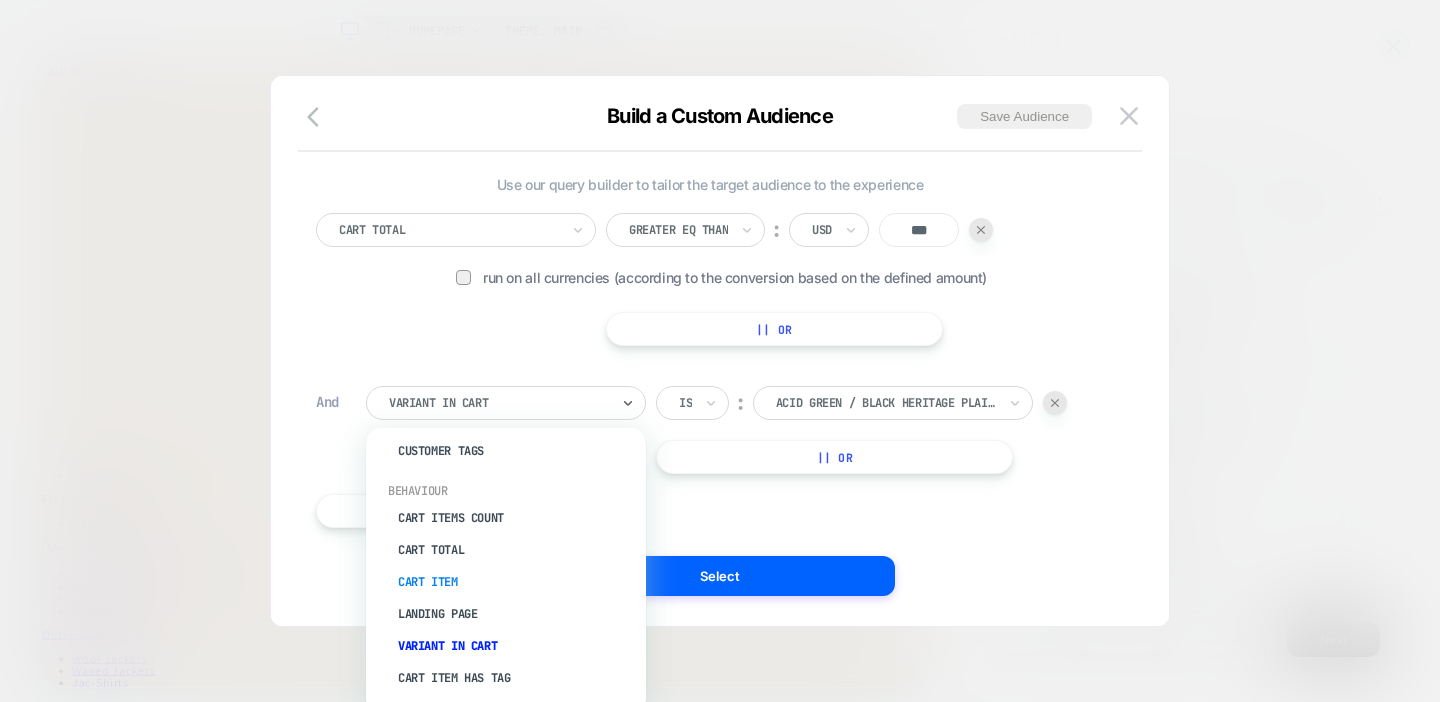click on "Cart Item" at bounding box center [516, 582] 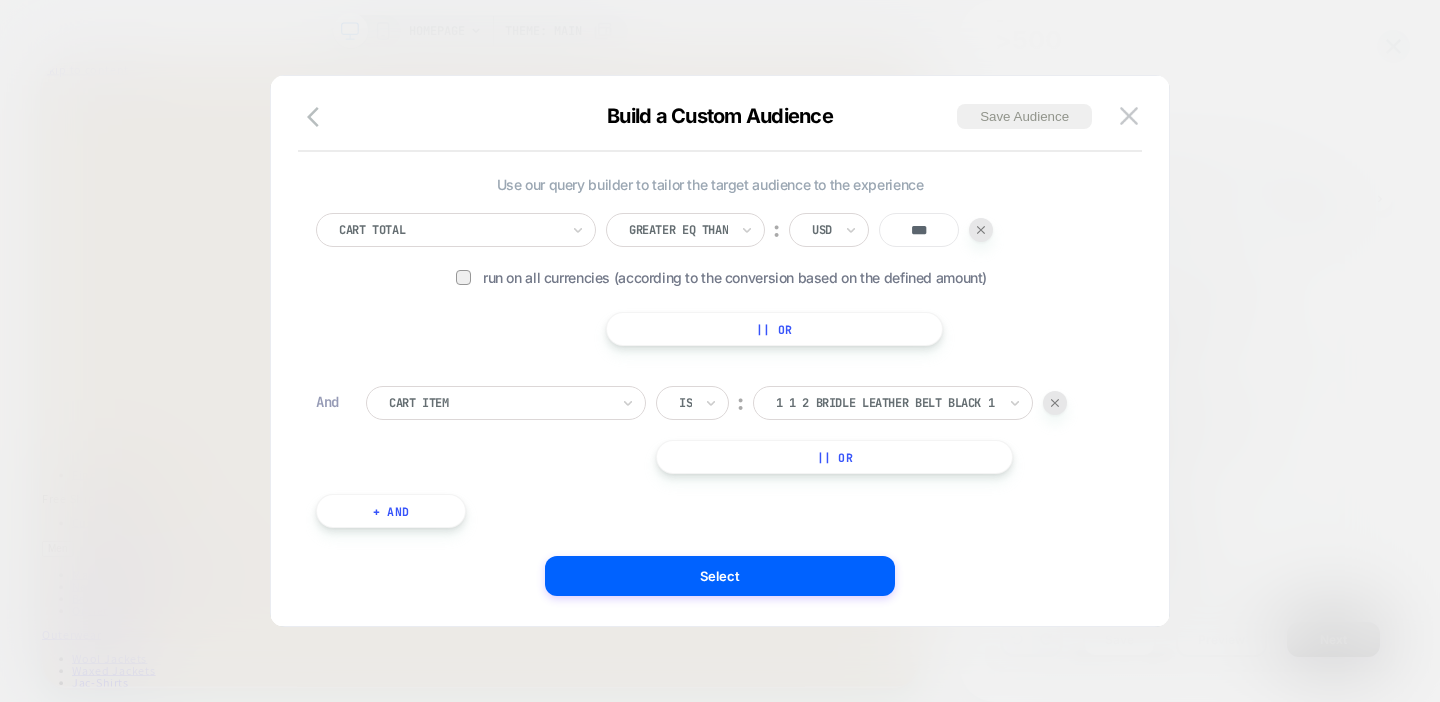 click on "Is" at bounding box center [692, 403] 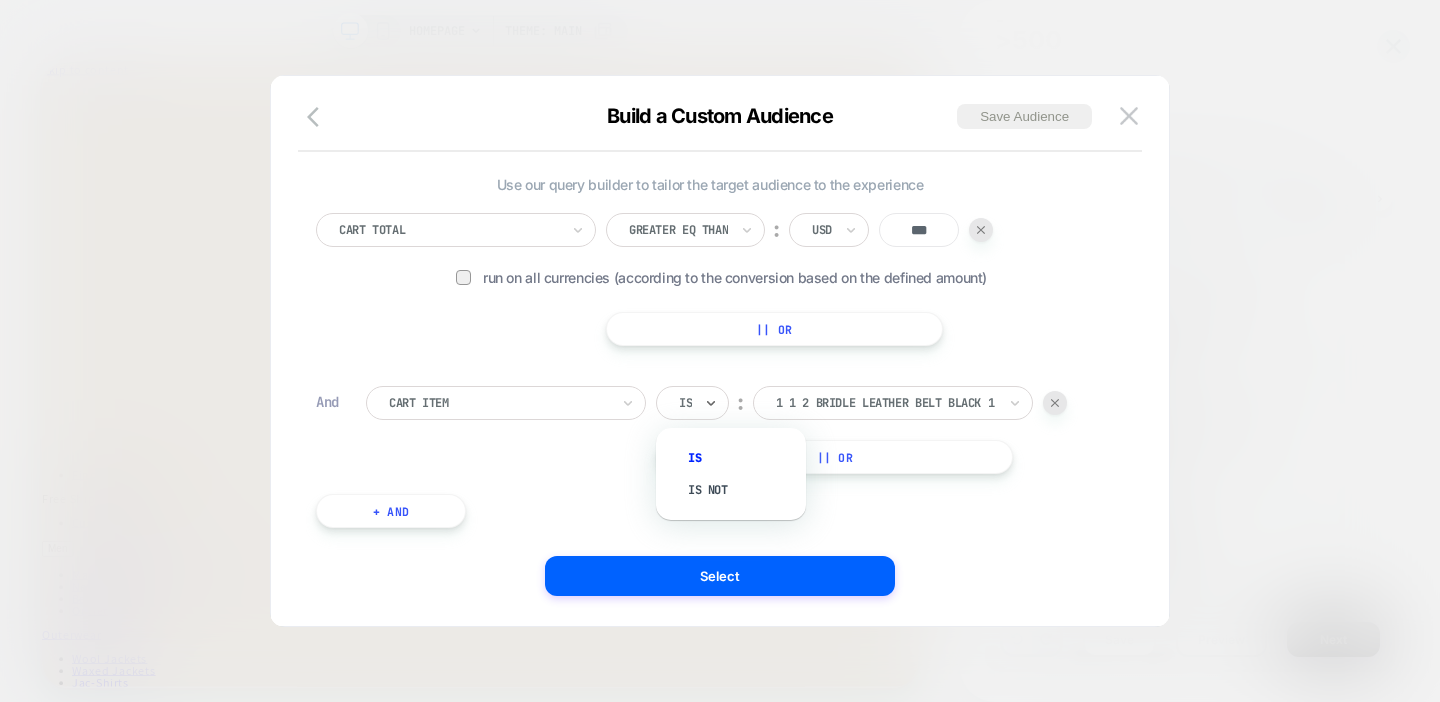 click on "Is Is not" at bounding box center [731, 474] 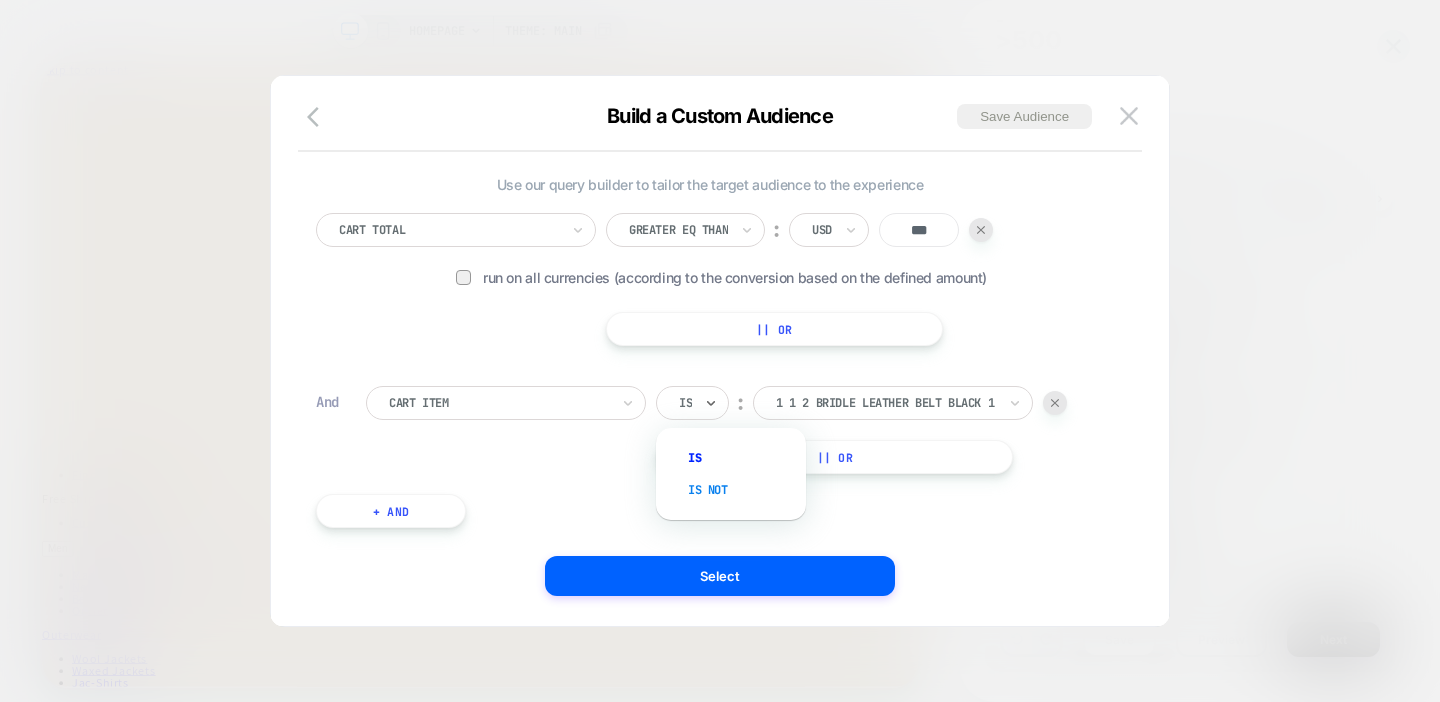click on "Is not" at bounding box center (741, 490) 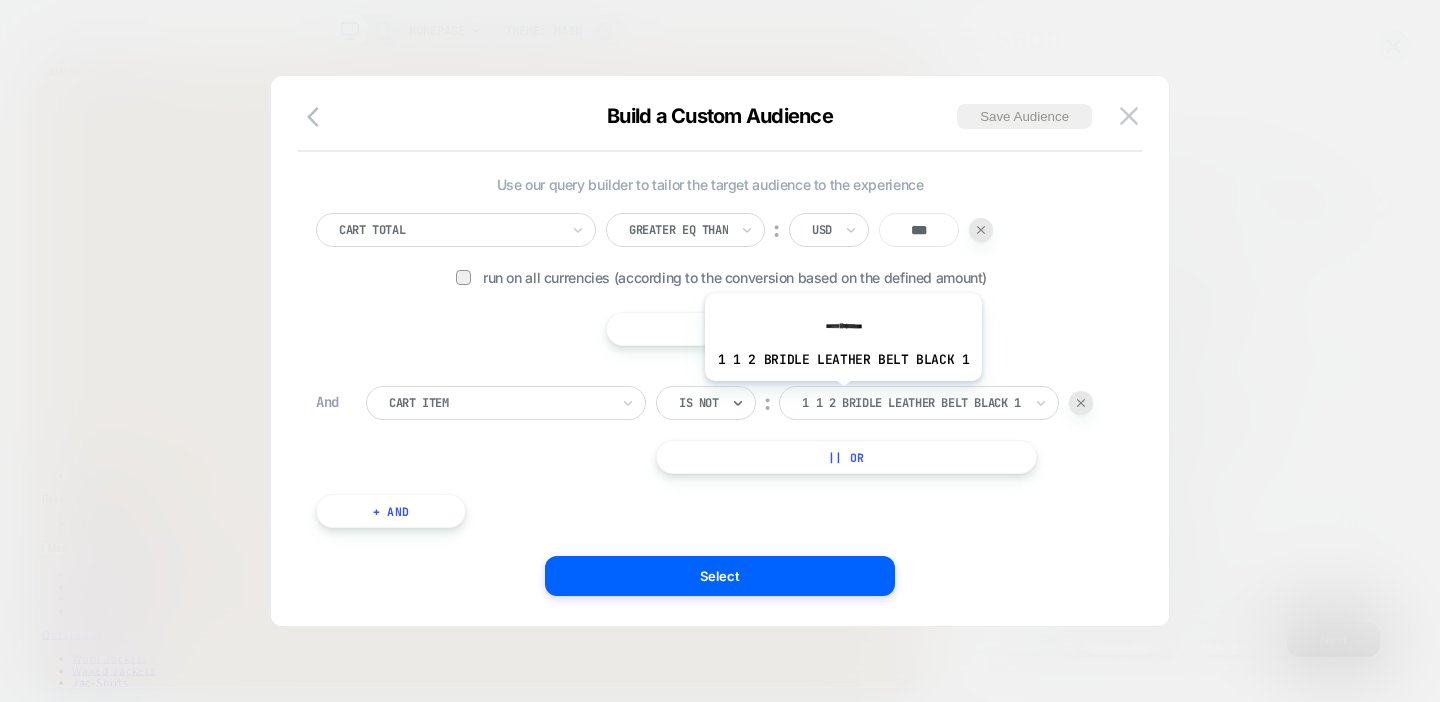 click on "1 1 2 bridle leather belt black 1" at bounding box center (919, 403) 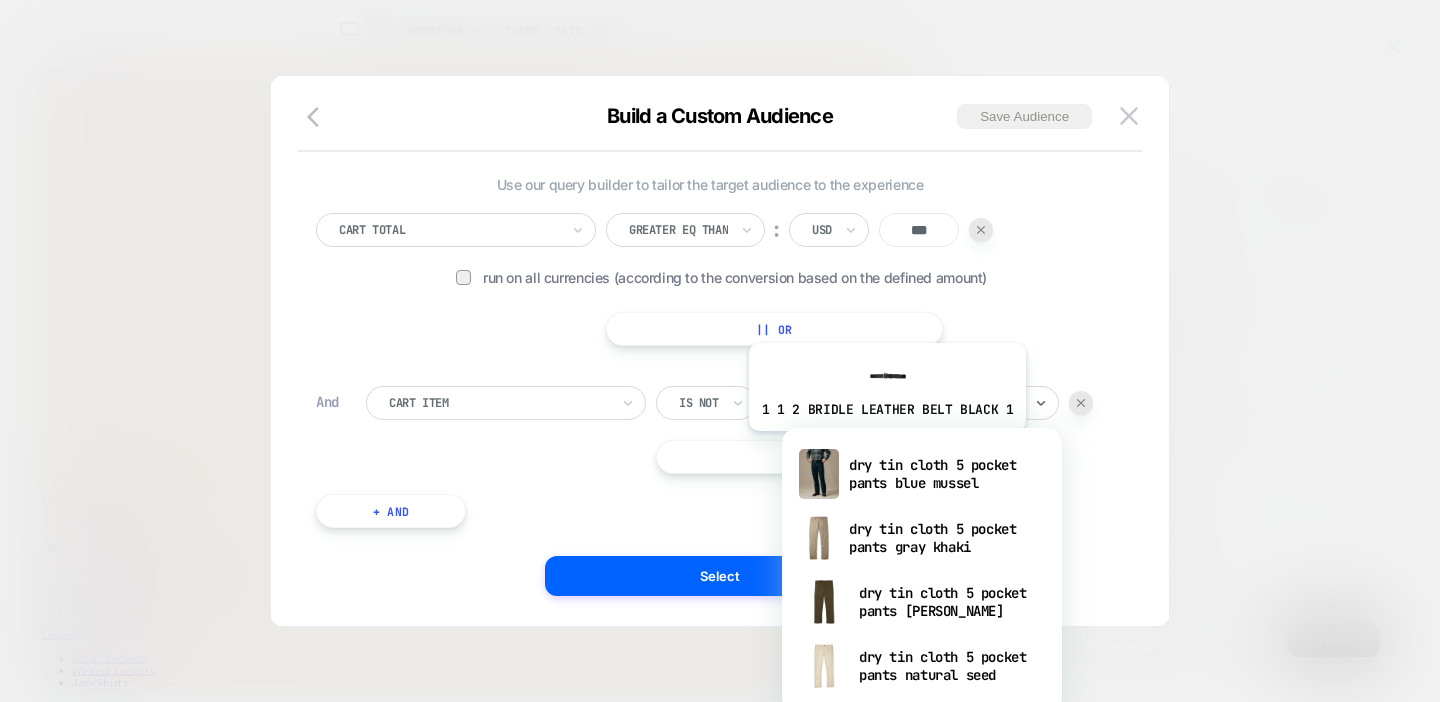 type on "****" 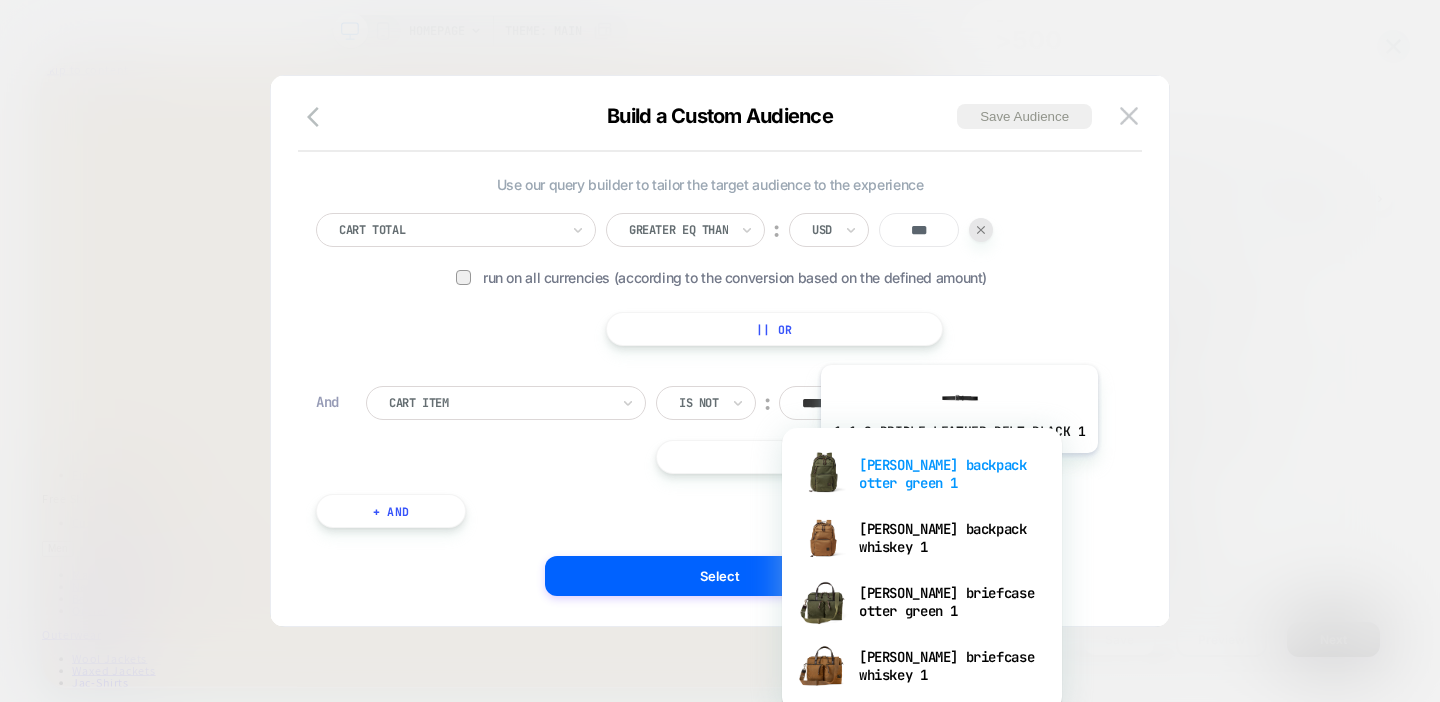 click on "[PERSON_NAME] backpack otter green 1" at bounding box center [922, 474] 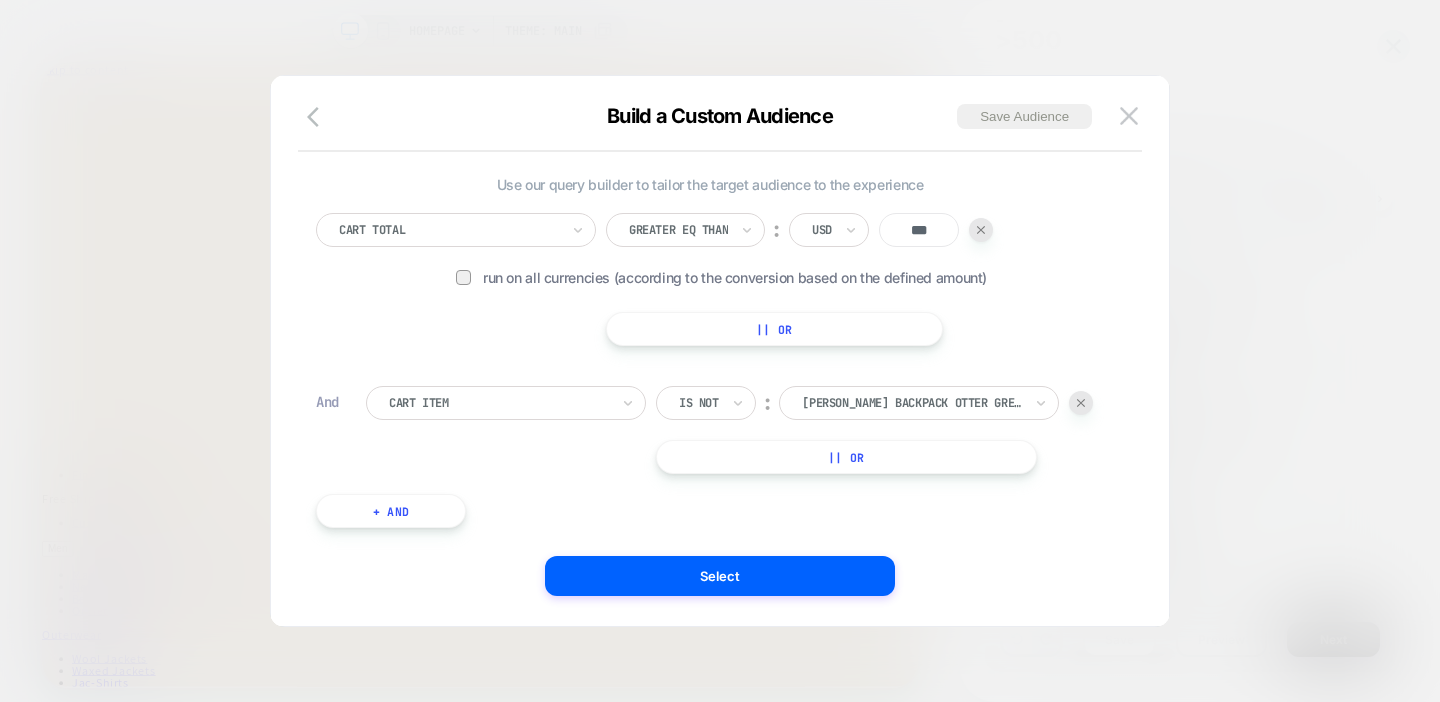 click on "|| Or" at bounding box center (846, 457) 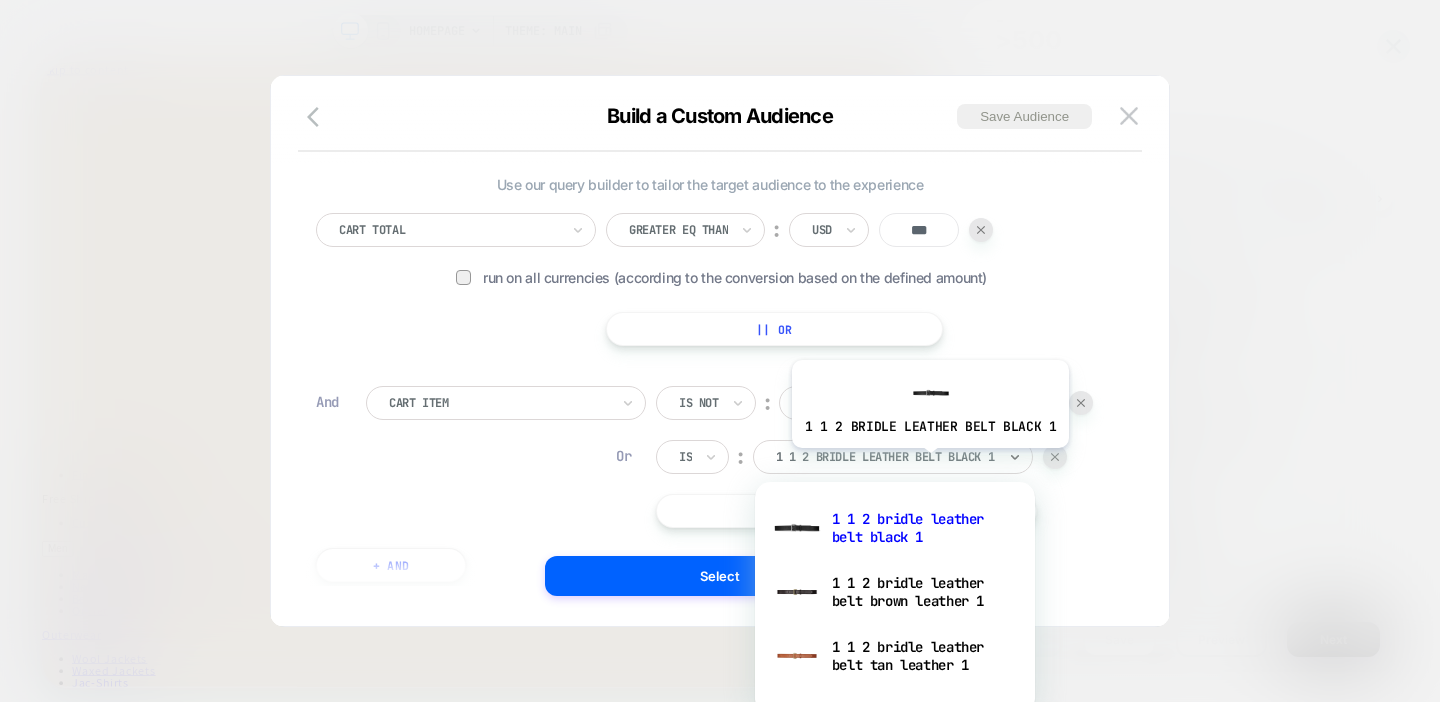 click at bounding box center (886, 457) 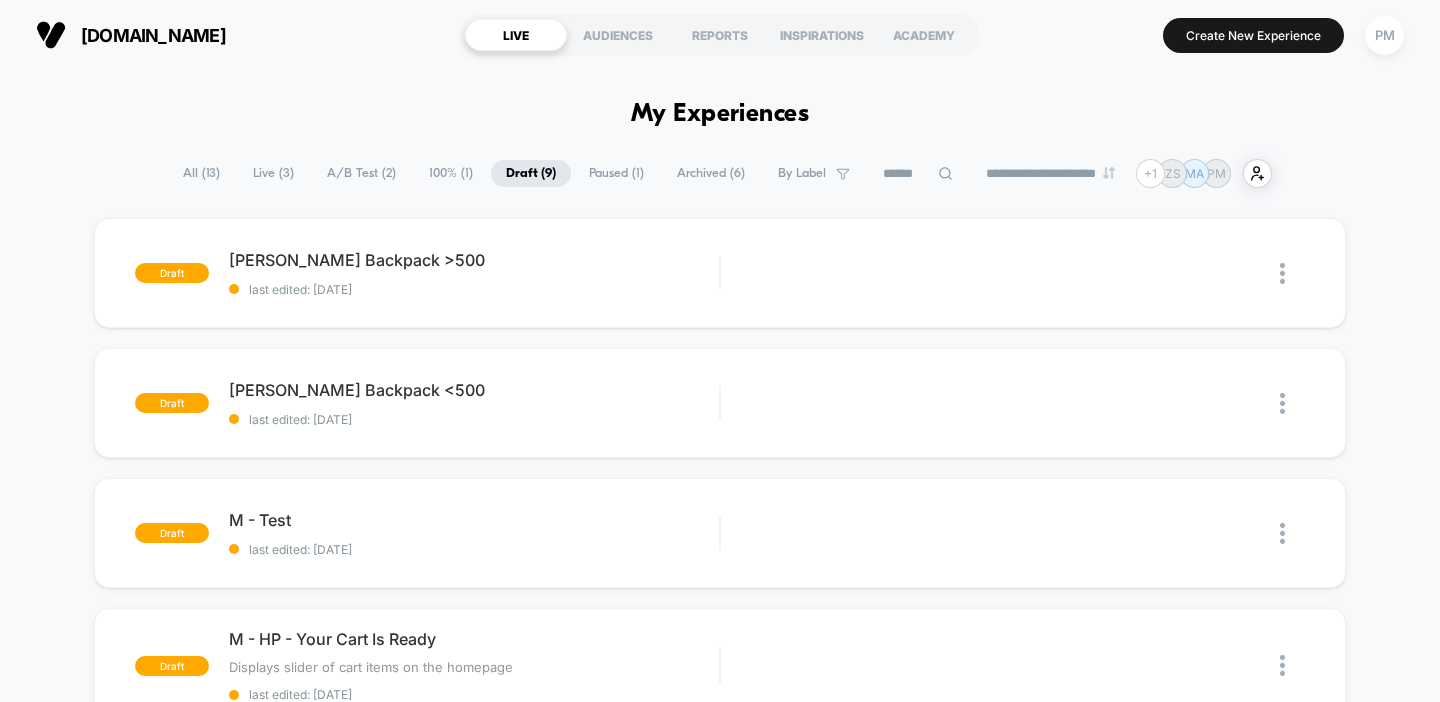 scroll, scrollTop: 0, scrollLeft: 0, axis: both 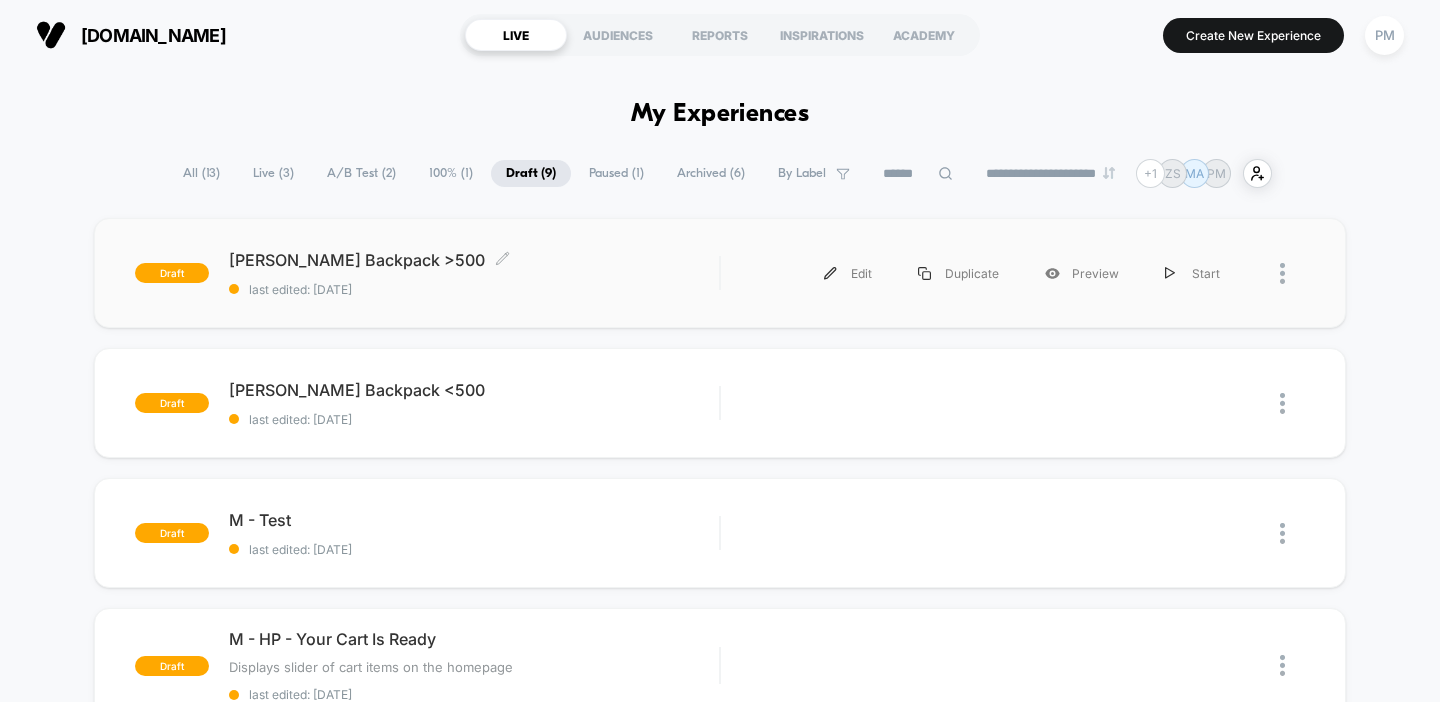 click on "Dryden Backpack >500 Click to edit experience details" at bounding box center [474, 260] 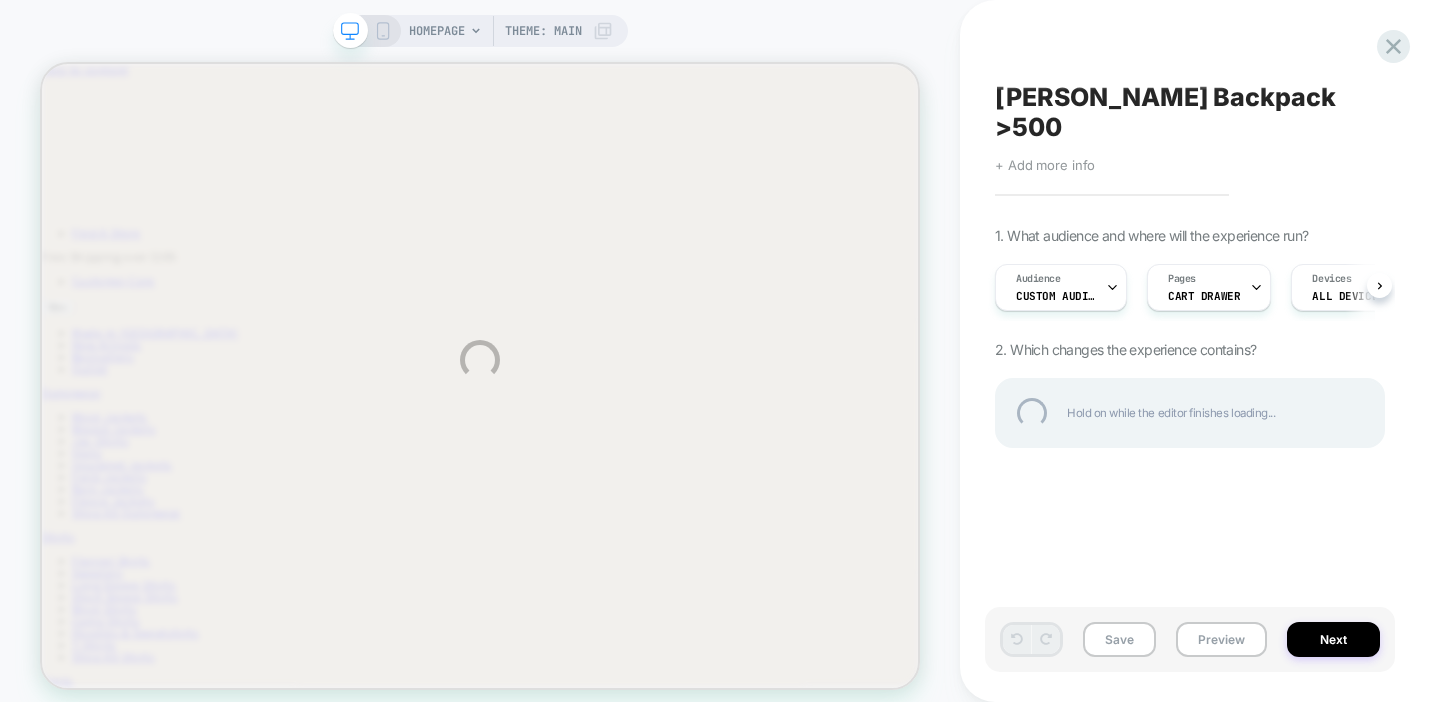 scroll, scrollTop: 0, scrollLeft: 0, axis: both 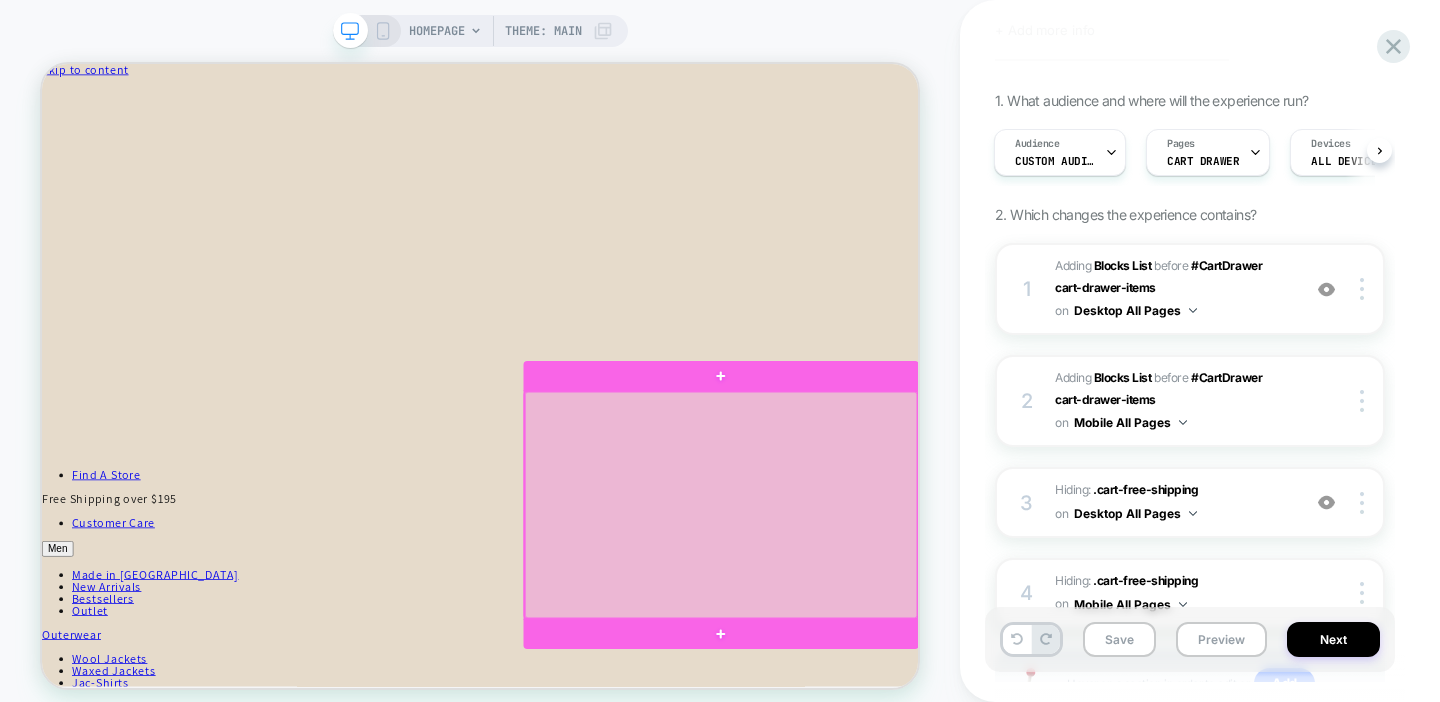 click at bounding box center [947, 651] 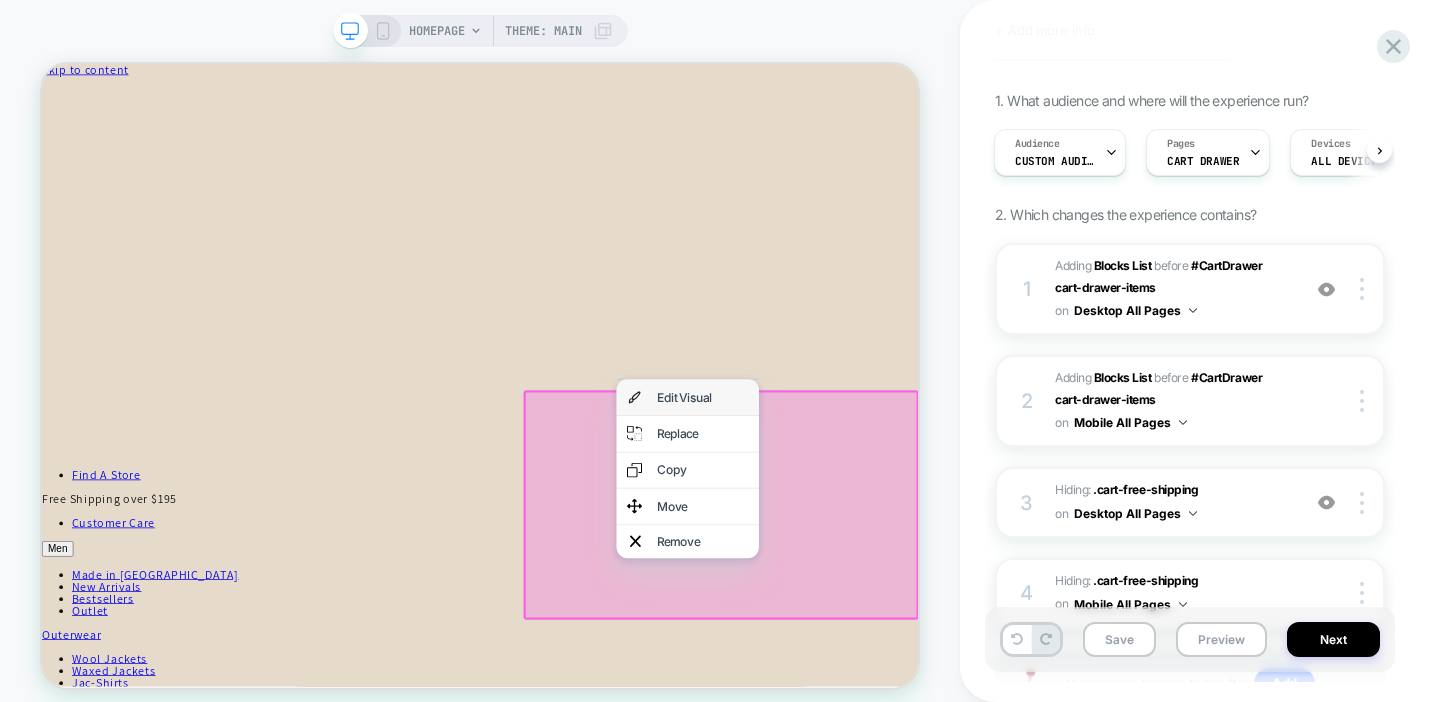 click on "Edit Visual" at bounding box center (923, 509) 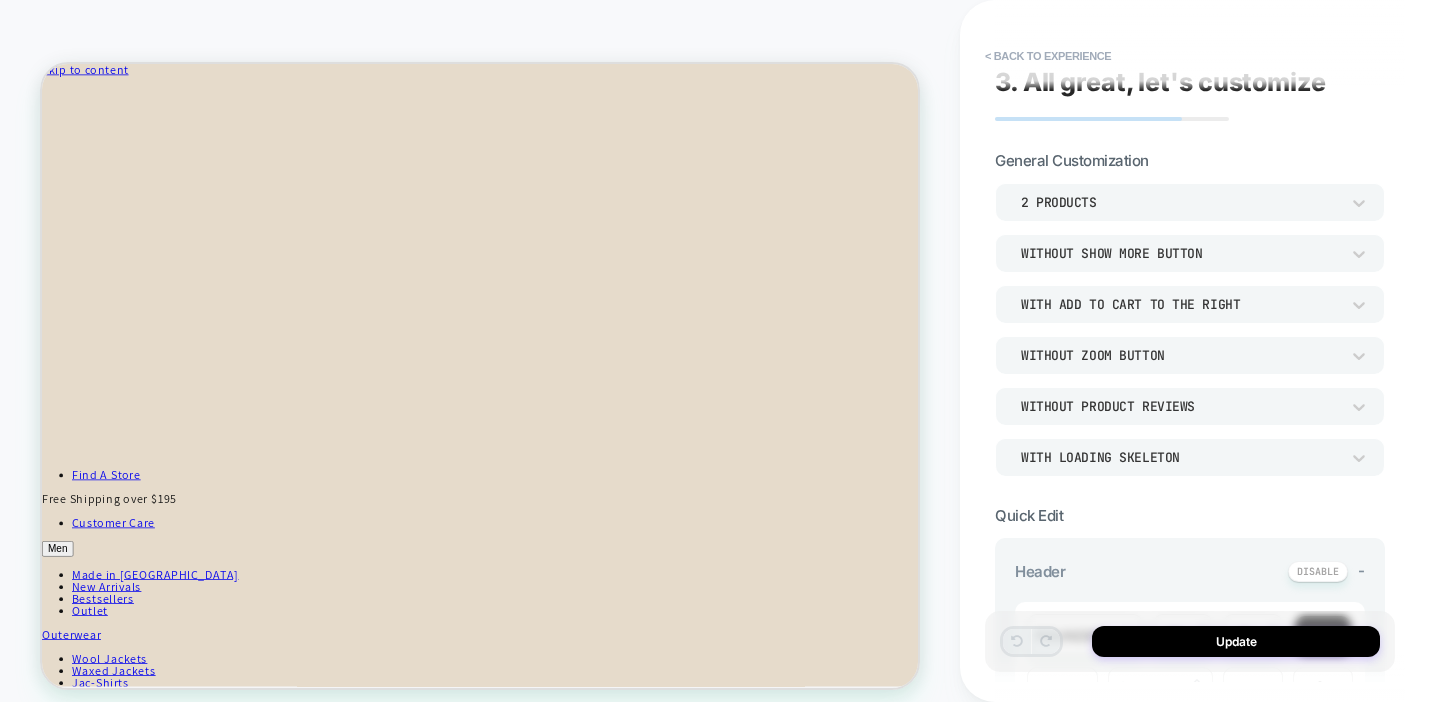 scroll, scrollTop: 0, scrollLeft: 0, axis: both 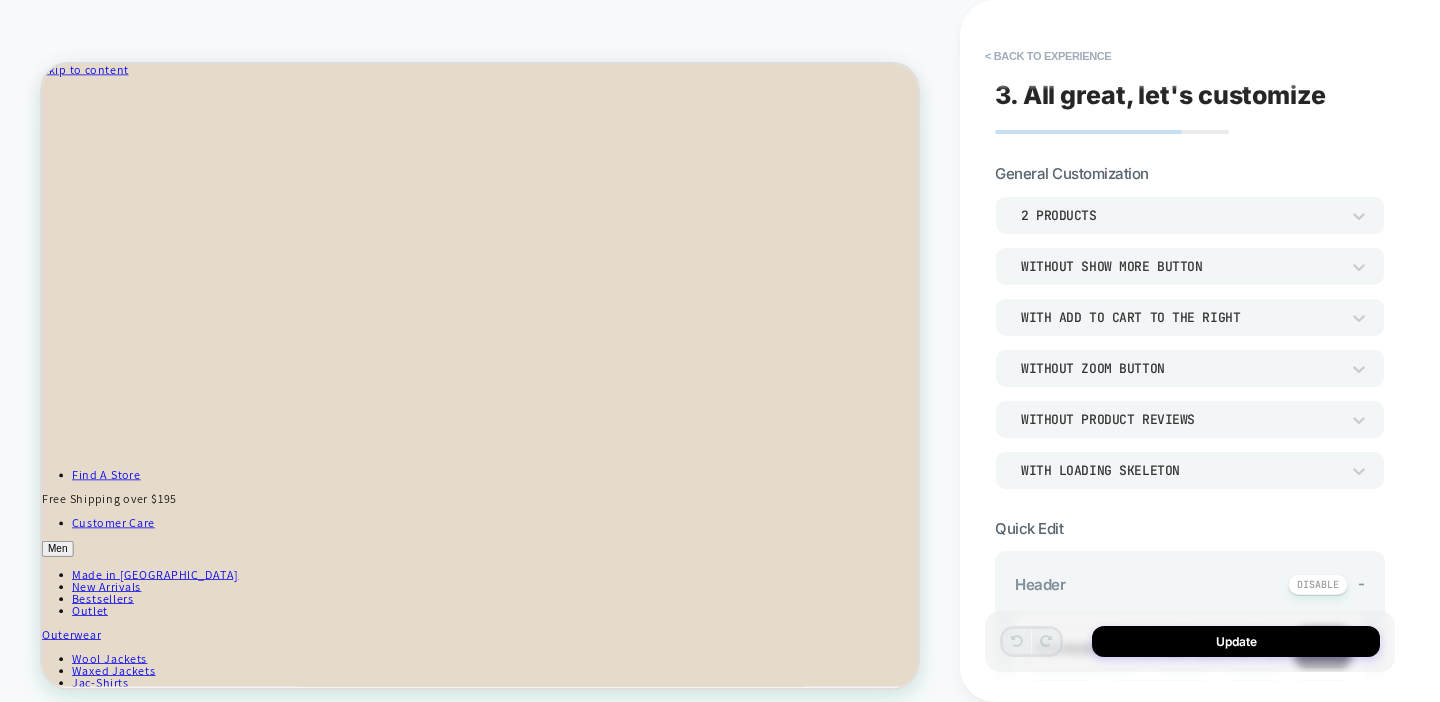click on "With add to cart to the right" at bounding box center [1180, 317] 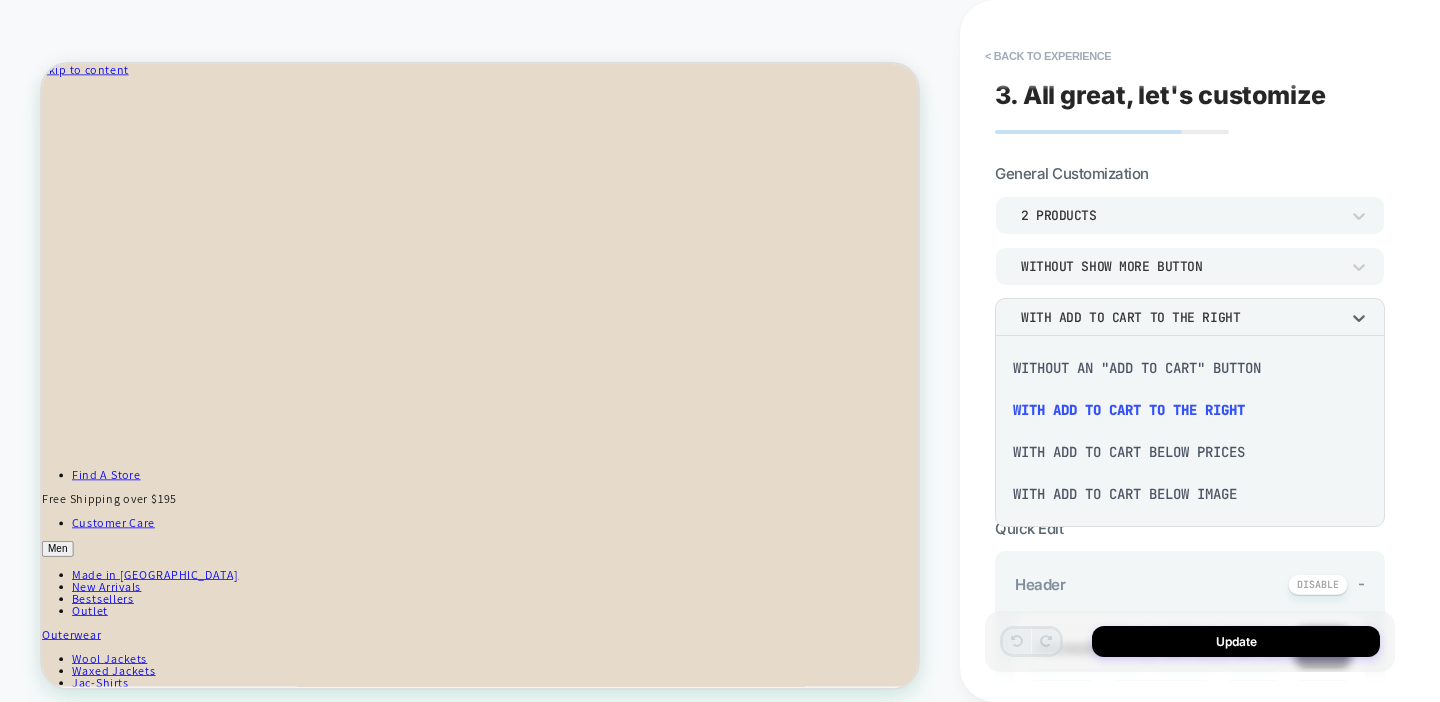 click at bounding box center (720, 351) 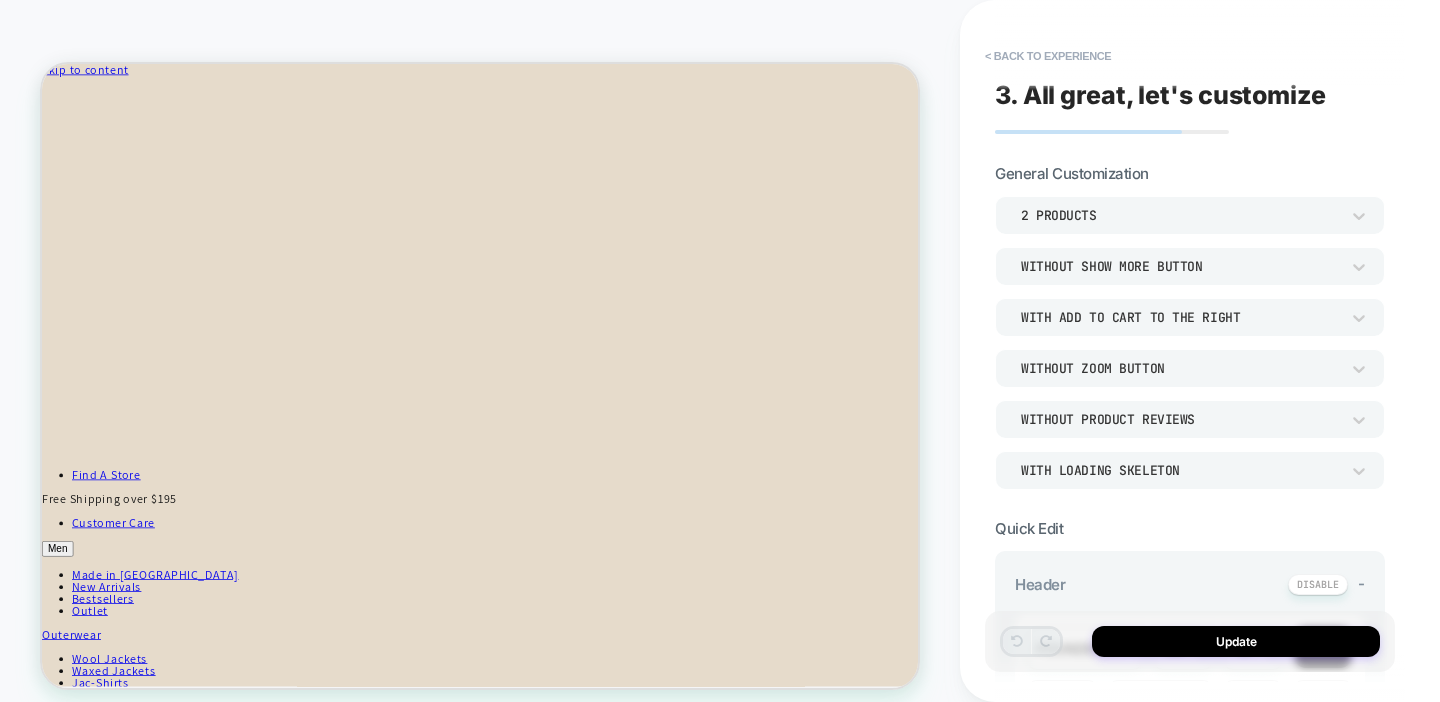 click on "Without Product Reviews" at bounding box center (1190, 419) 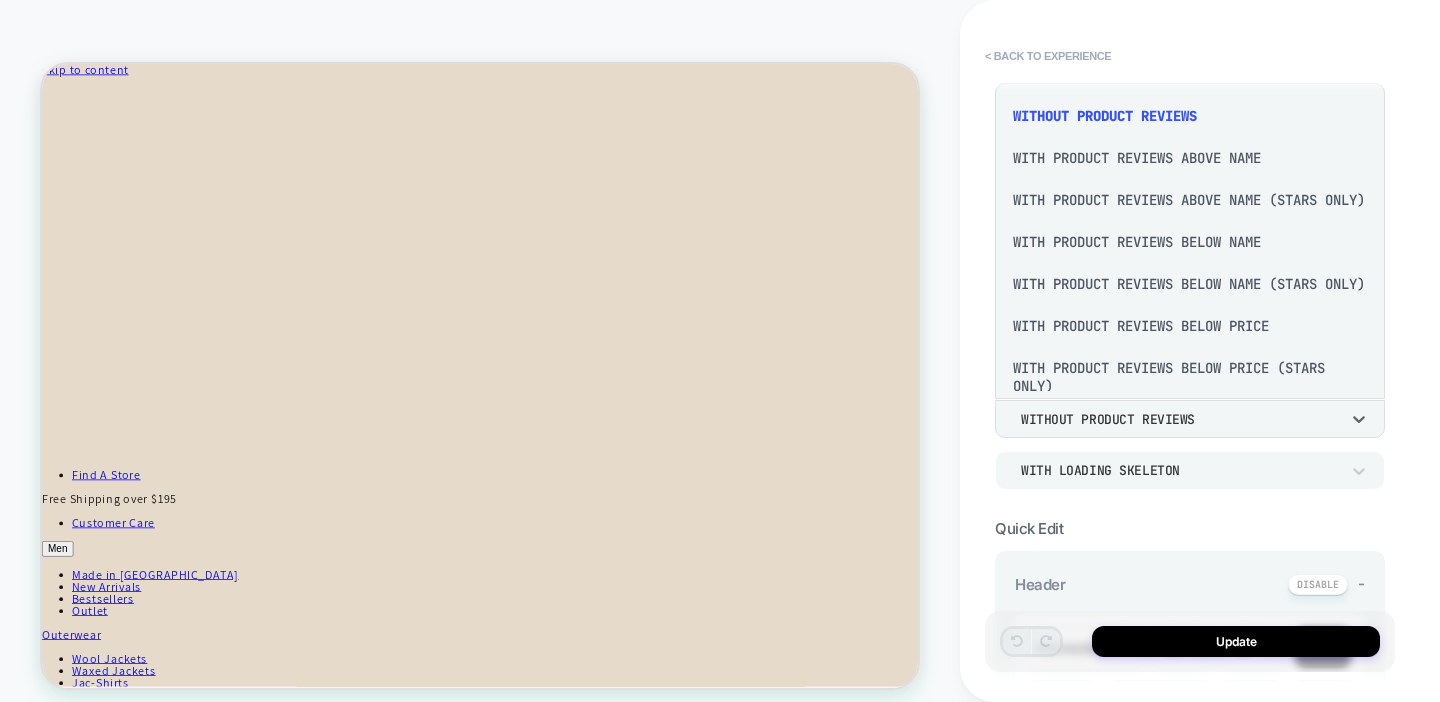 click at bounding box center [720, 351] 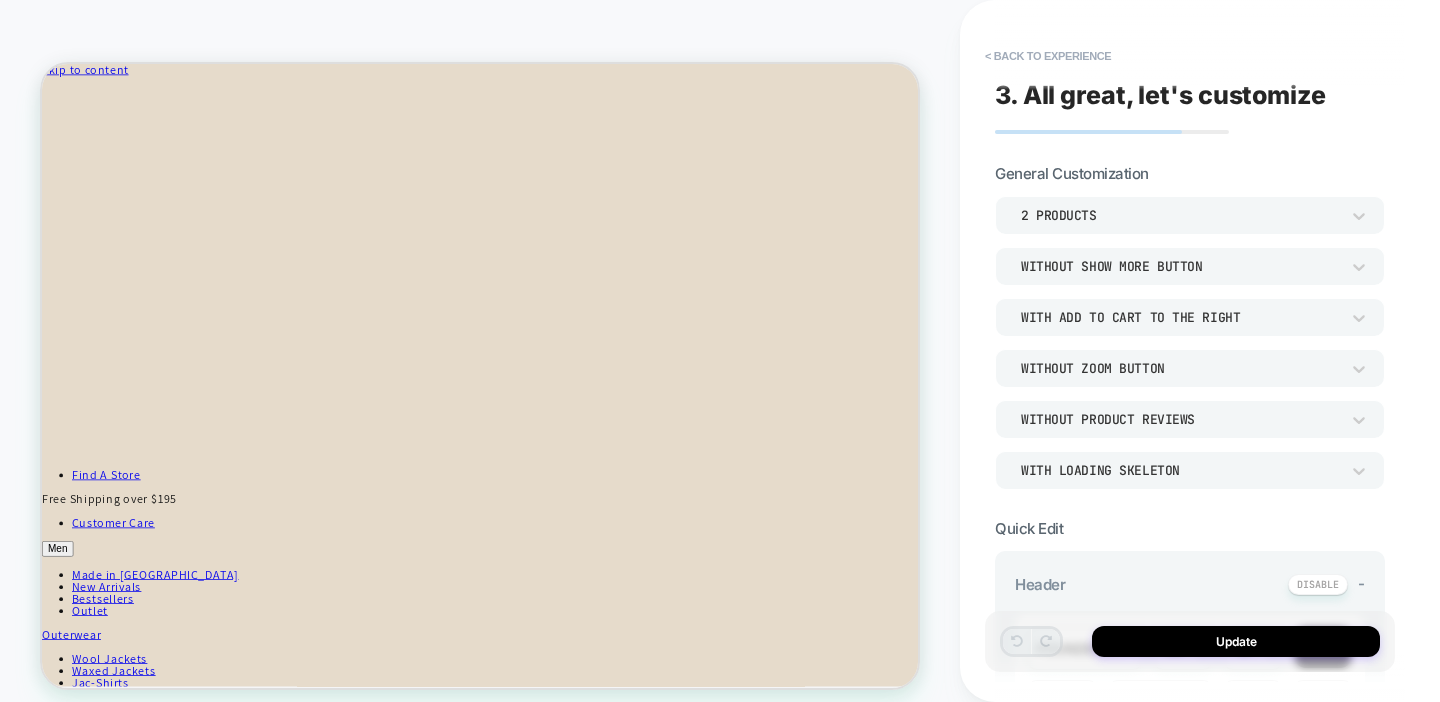 click on "WITH LOADING SKELETON" at bounding box center (1180, 470) 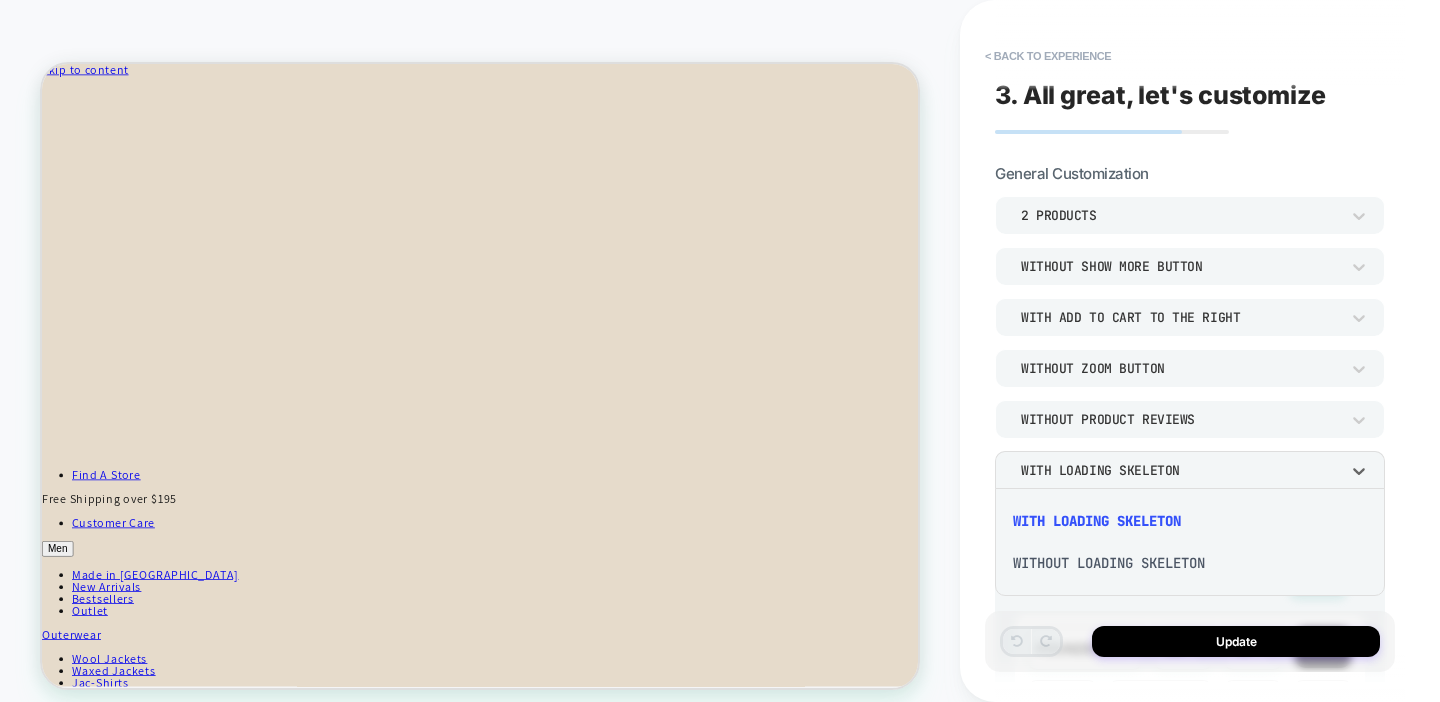click at bounding box center [720, 351] 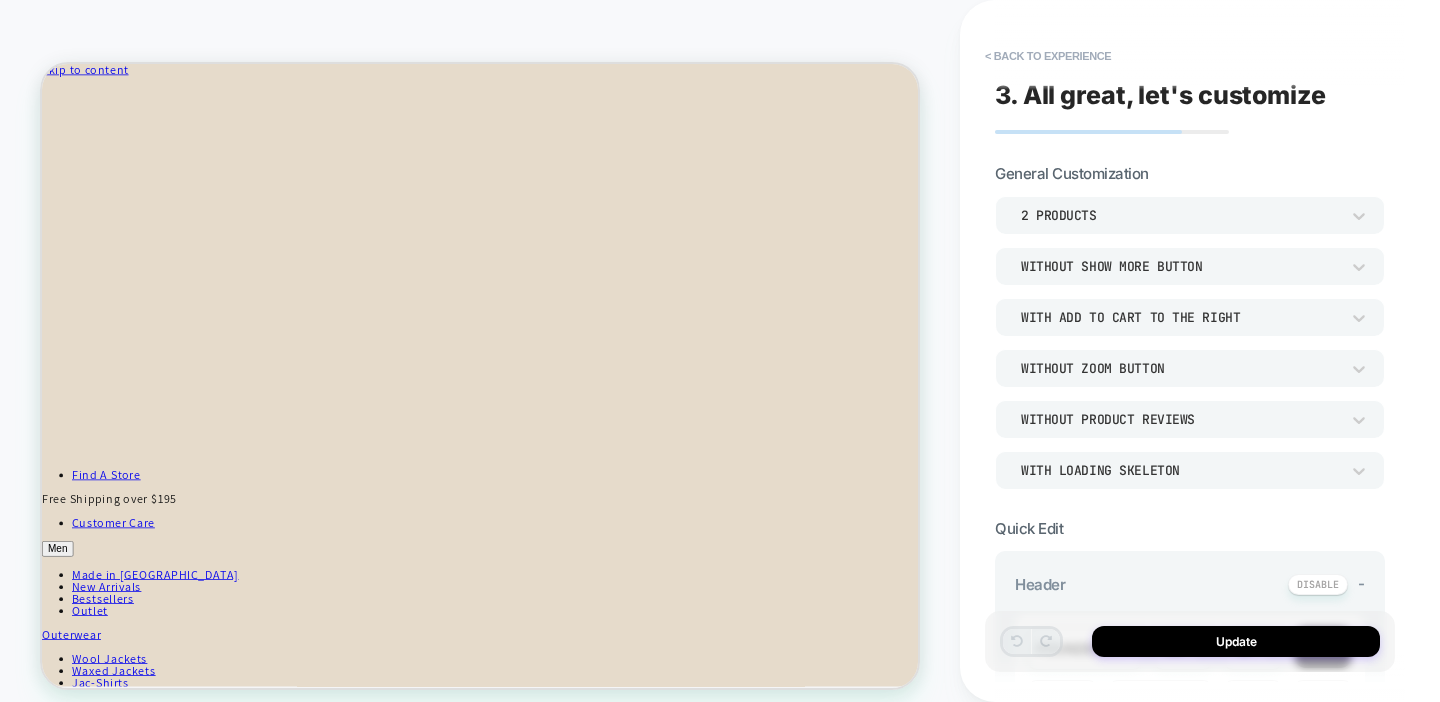 click on "Without Show more button" at bounding box center [1180, 266] 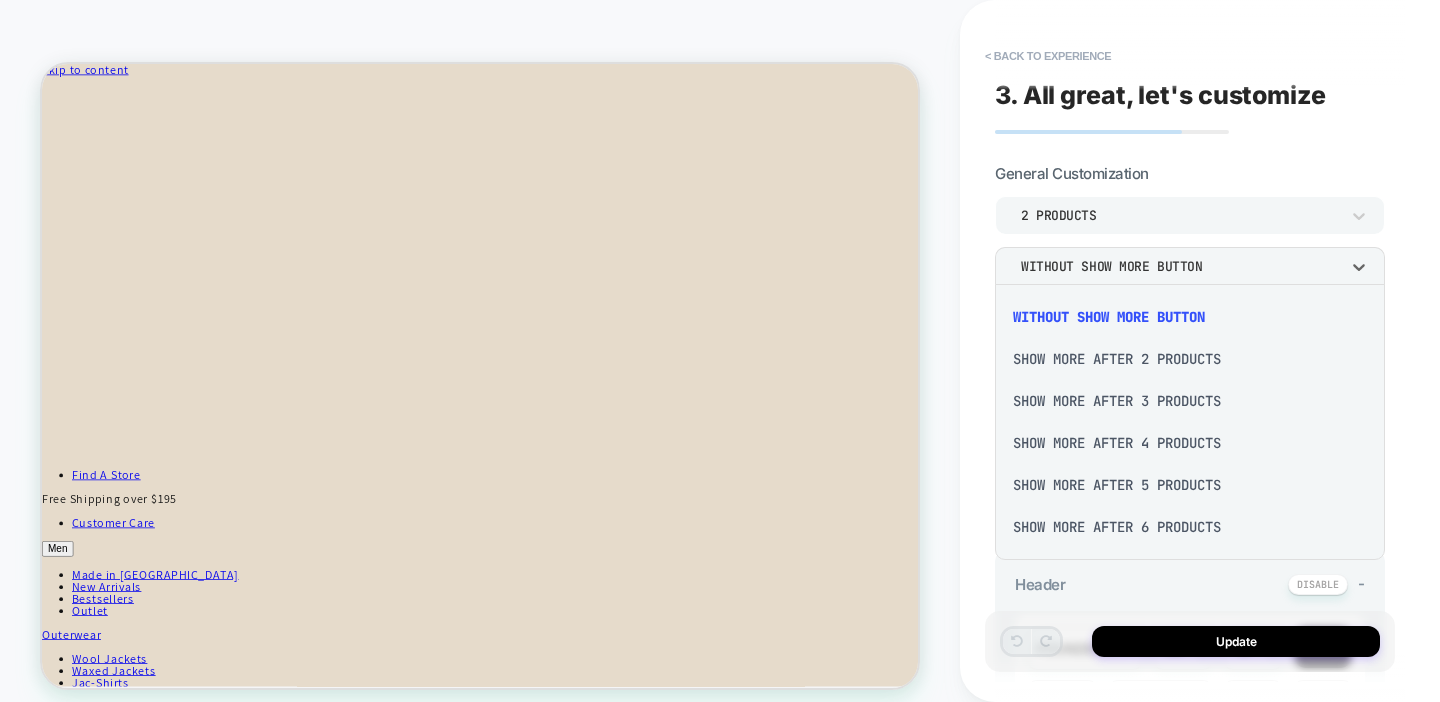 click at bounding box center [720, 351] 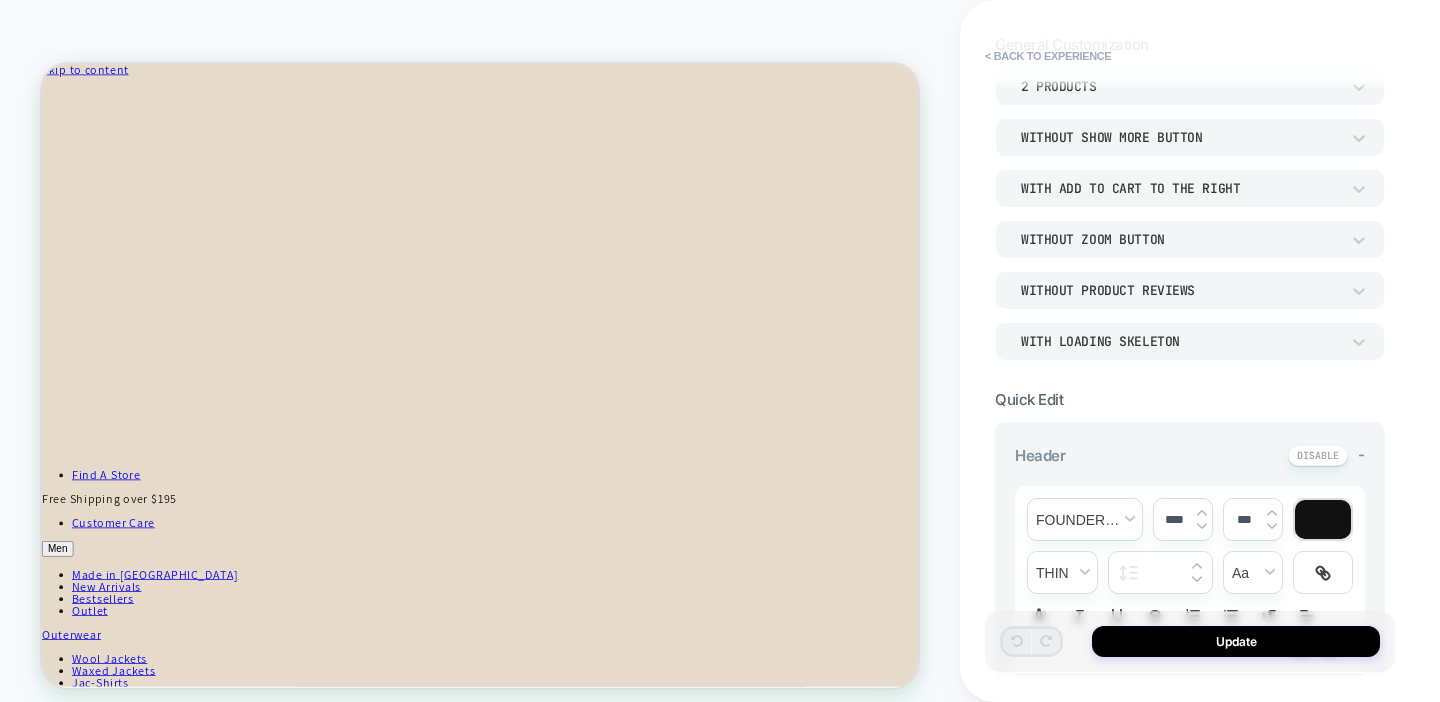 scroll, scrollTop: 0, scrollLeft: 0, axis: both 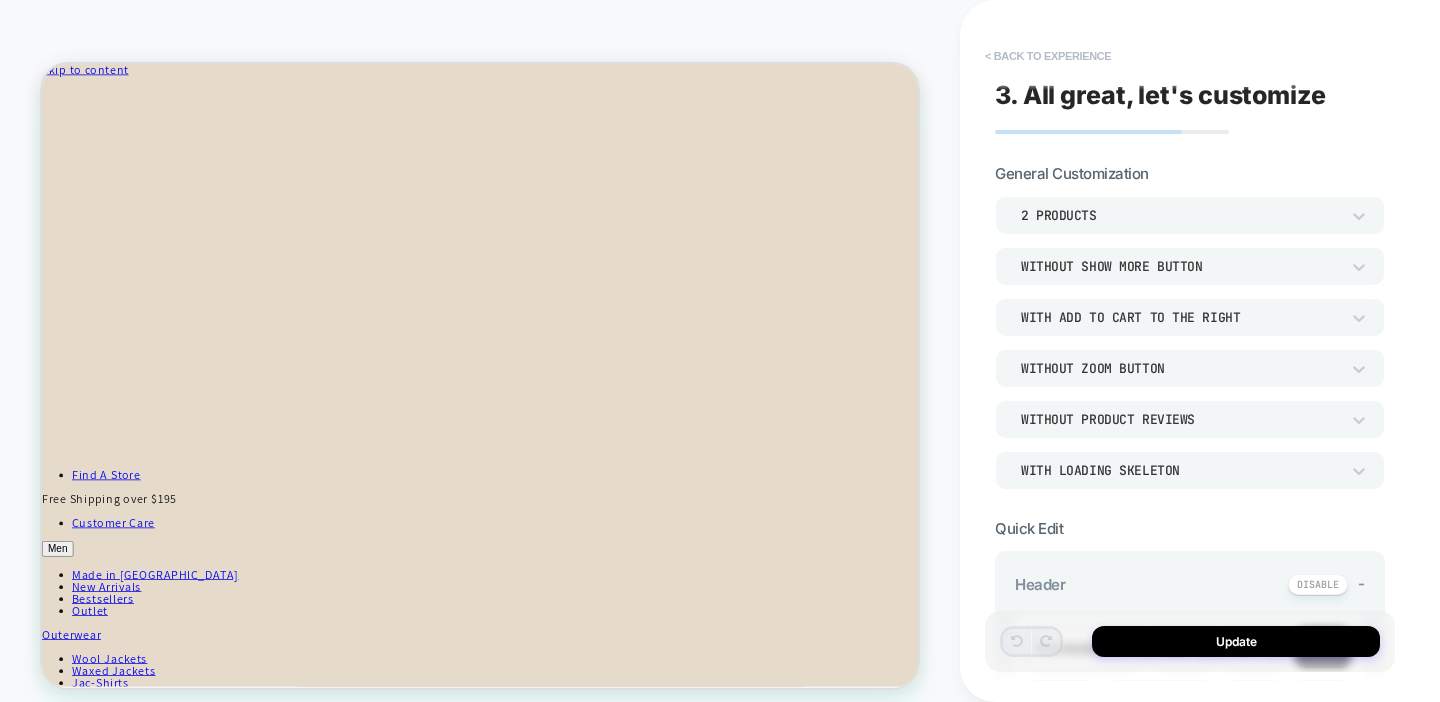 click on "< Back to experience" at bounding box center (1048, 56) 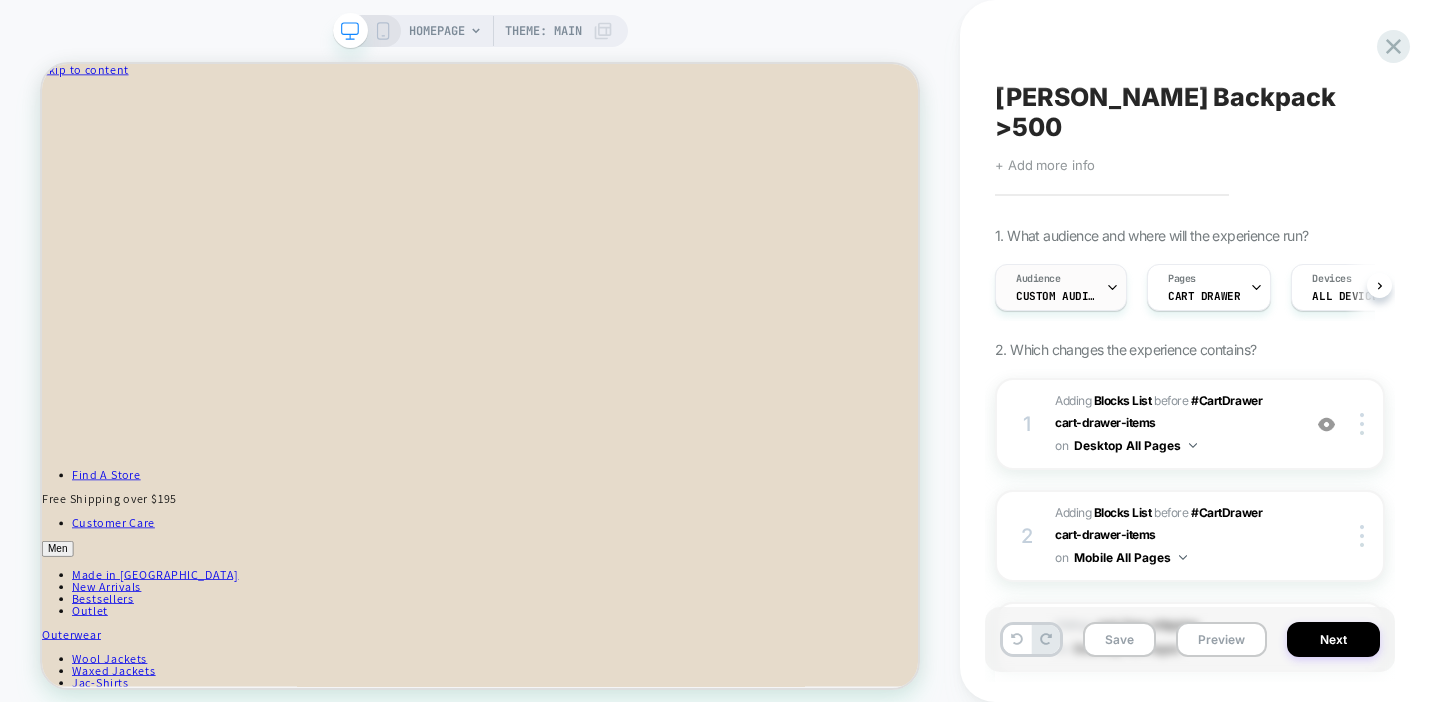 scroll, scrollTop: 0, scrollLeft: 1, axis: horizontal 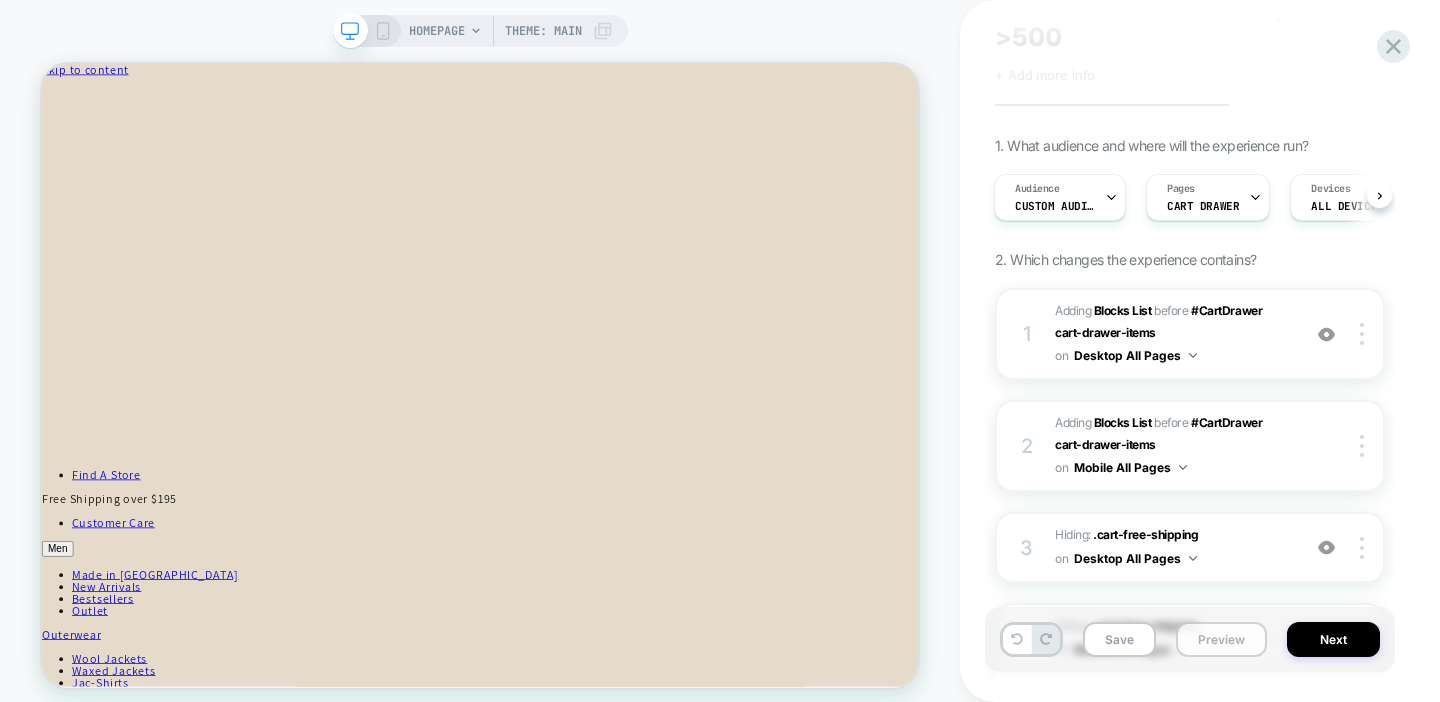 click on "Preview" at bounding box center [1221, 639] 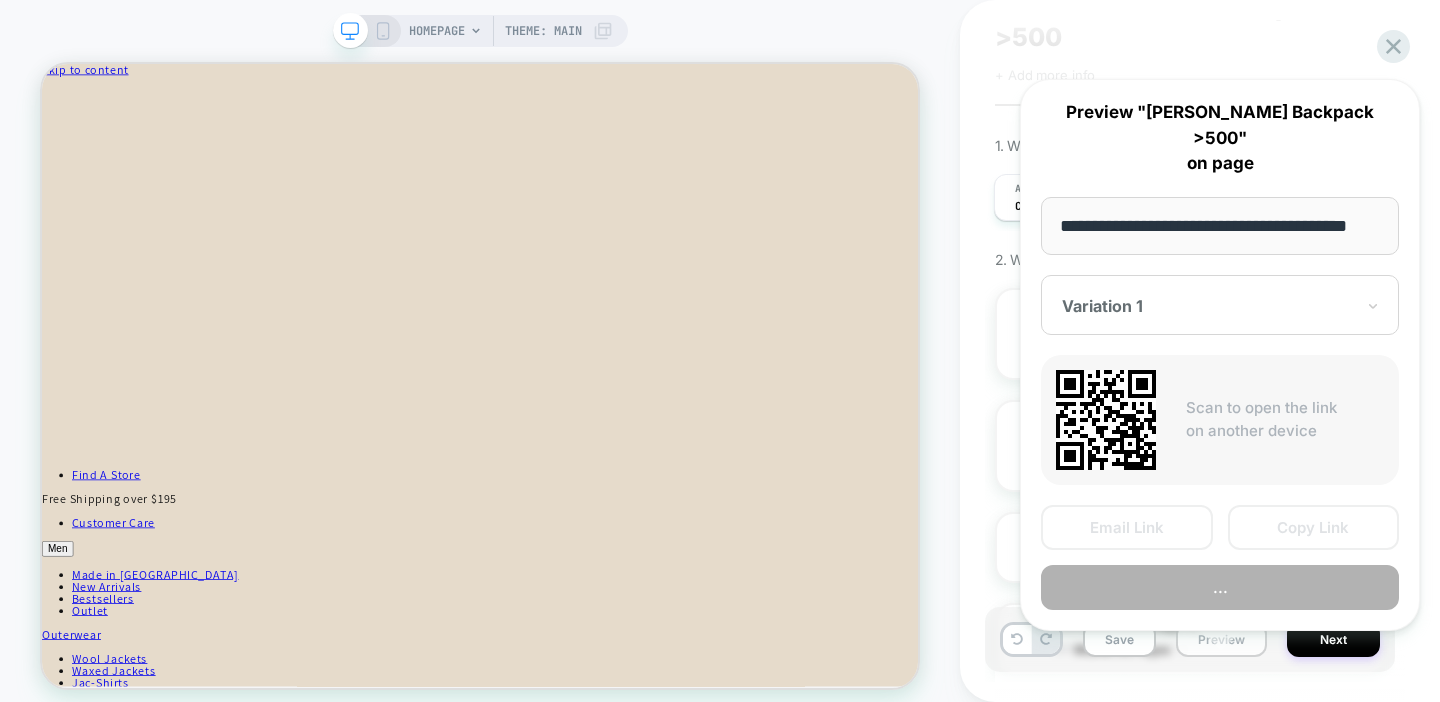 scroll, scrollTop: 0, scrollLeft: 28, axis: horizontal 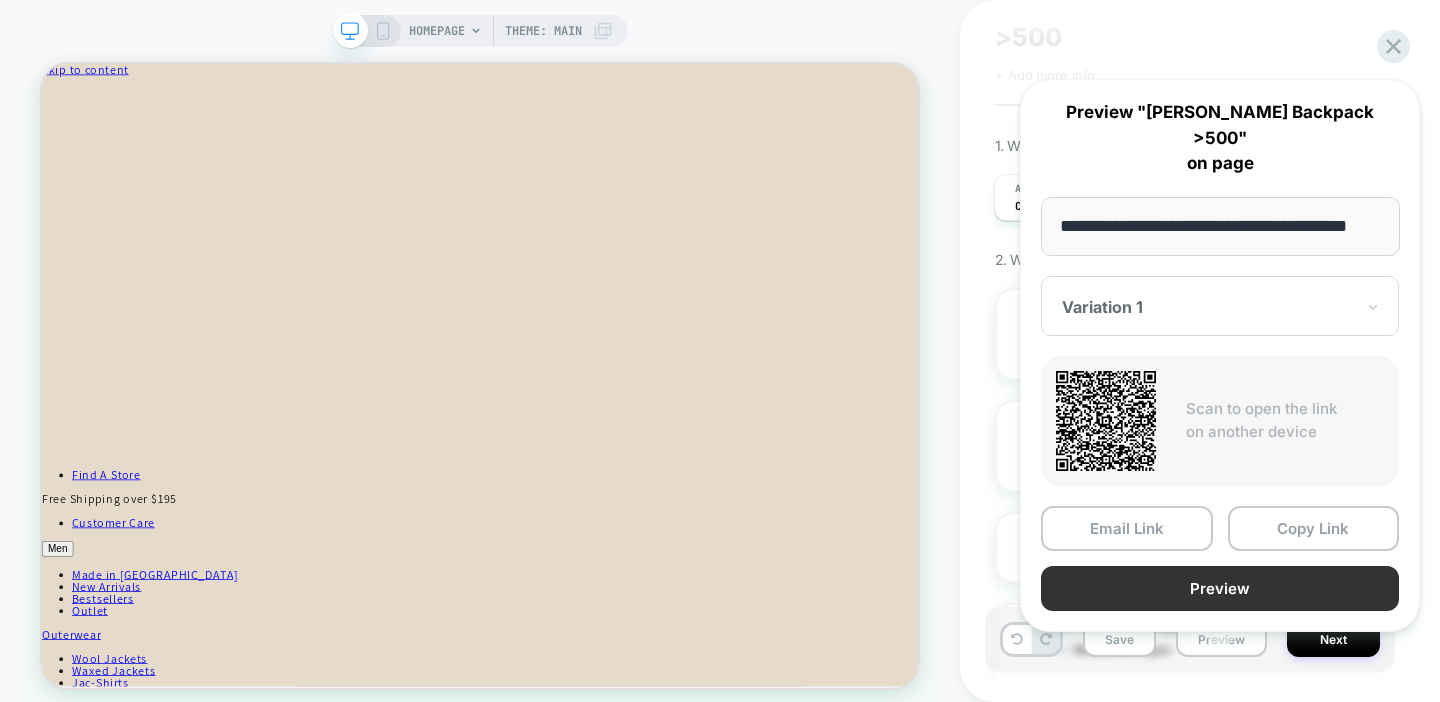 click on "Preview" at bounding box center (1220, 588) 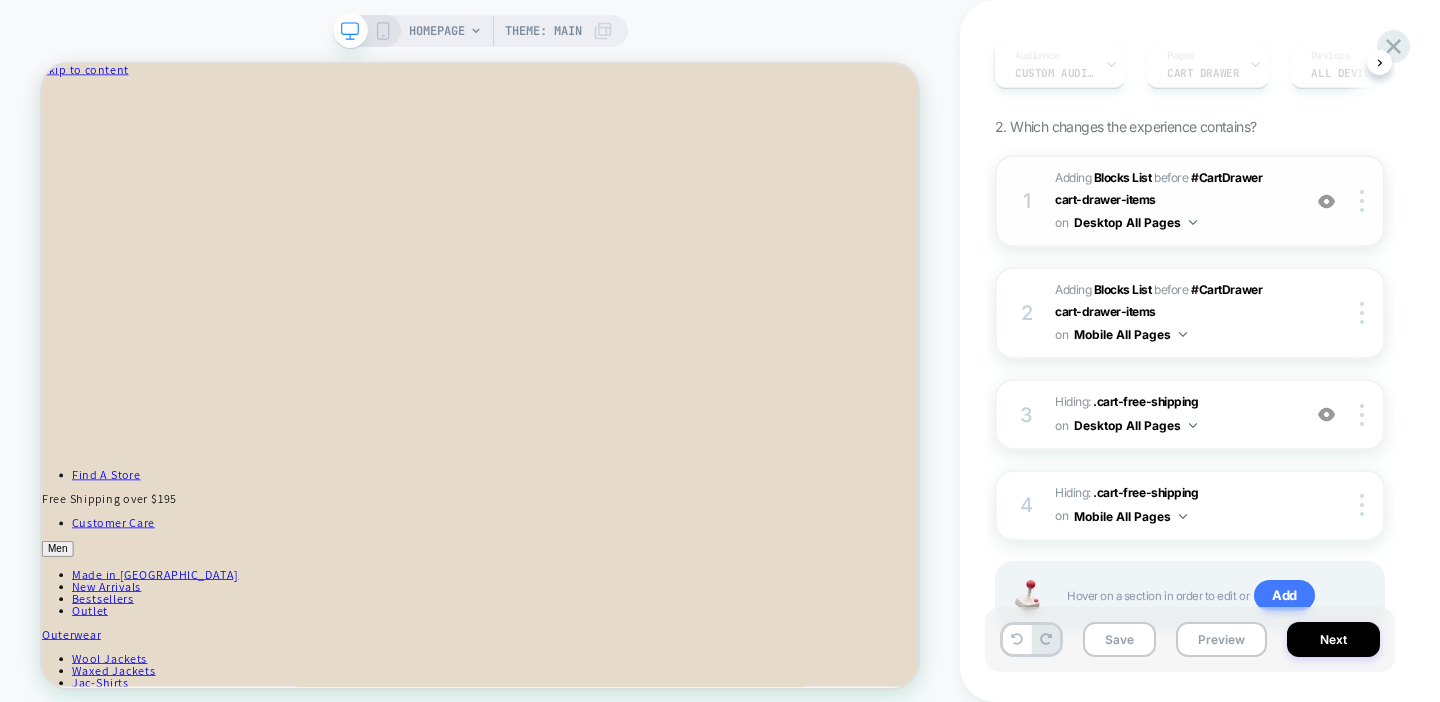 scroll, scrollTop: 225, scrollLeft: 0, axis: vertical 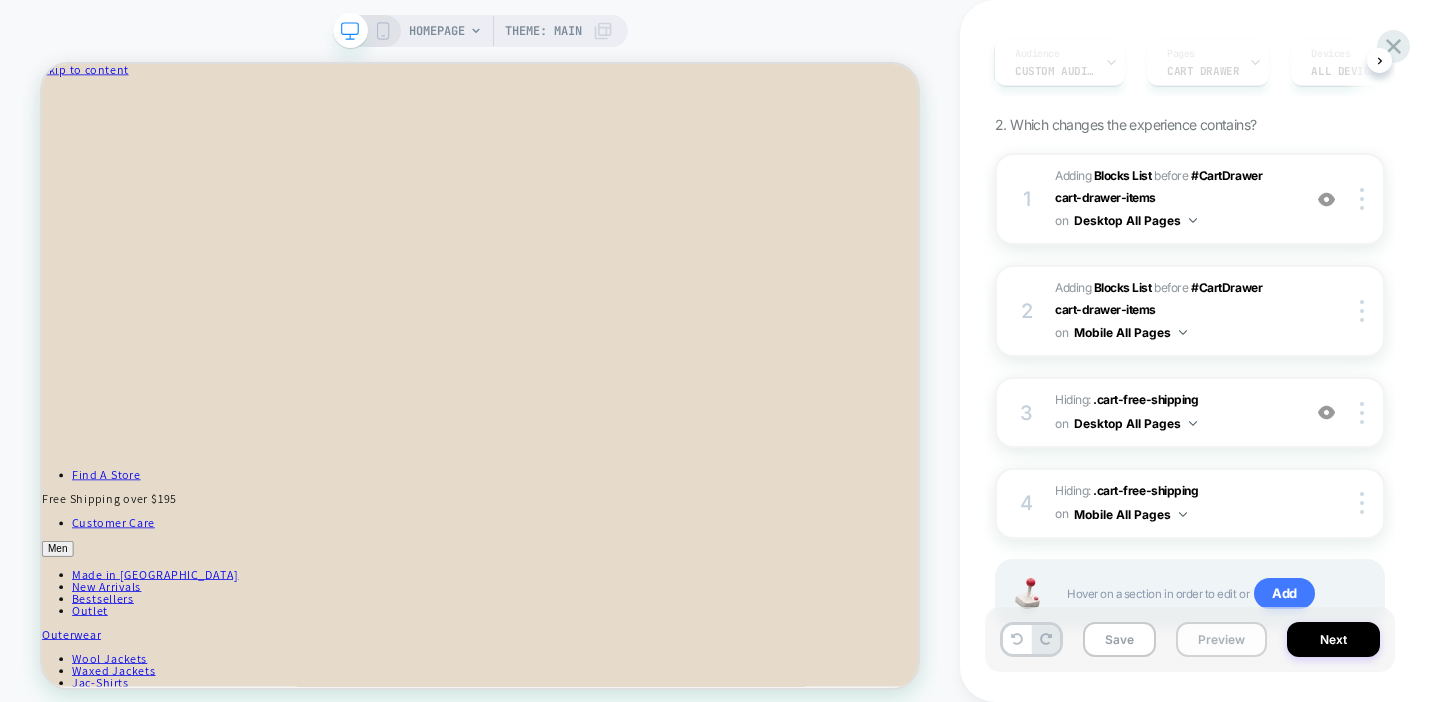 click on "Preview" at bounding box center [1221, 639] 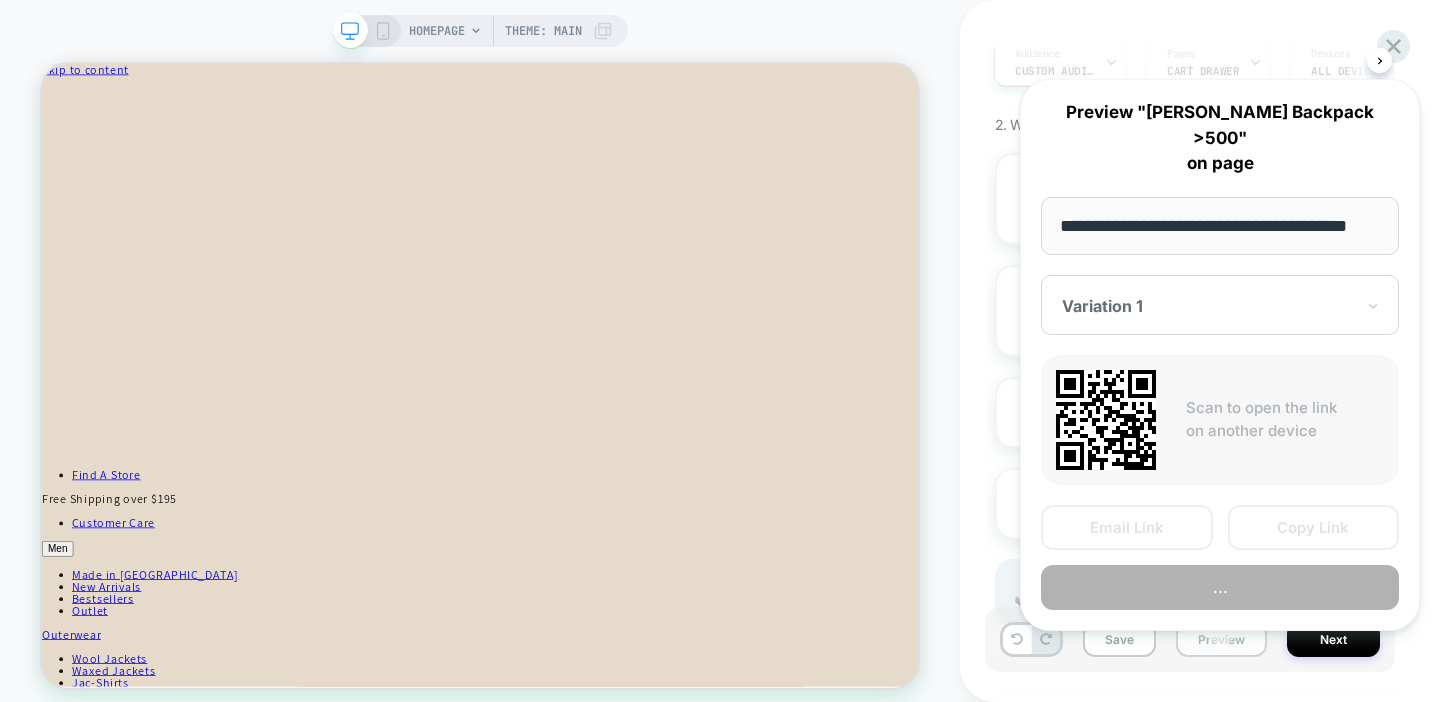 scroll, scrollTop: 0, scrollLeft: 28, axis: horizontal 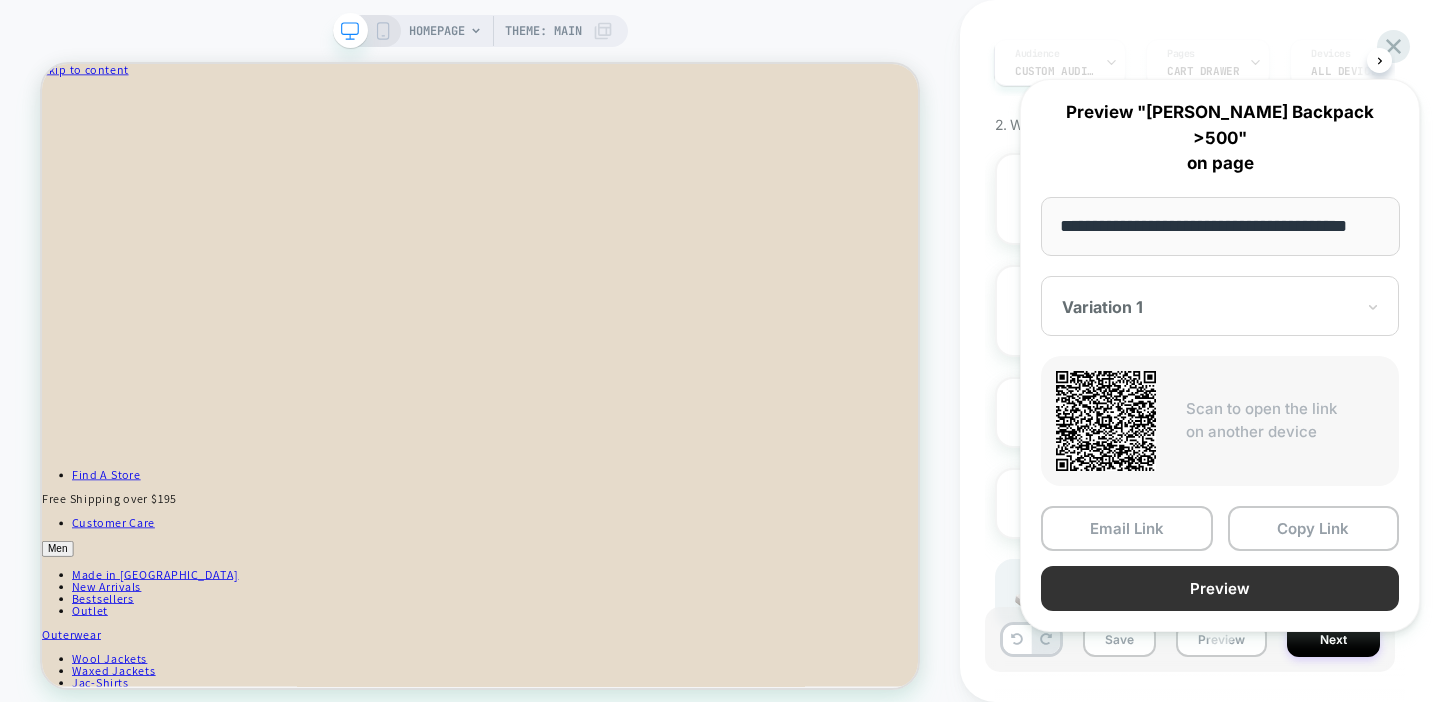 click on "Preview" at bounding box center (1220, 588) 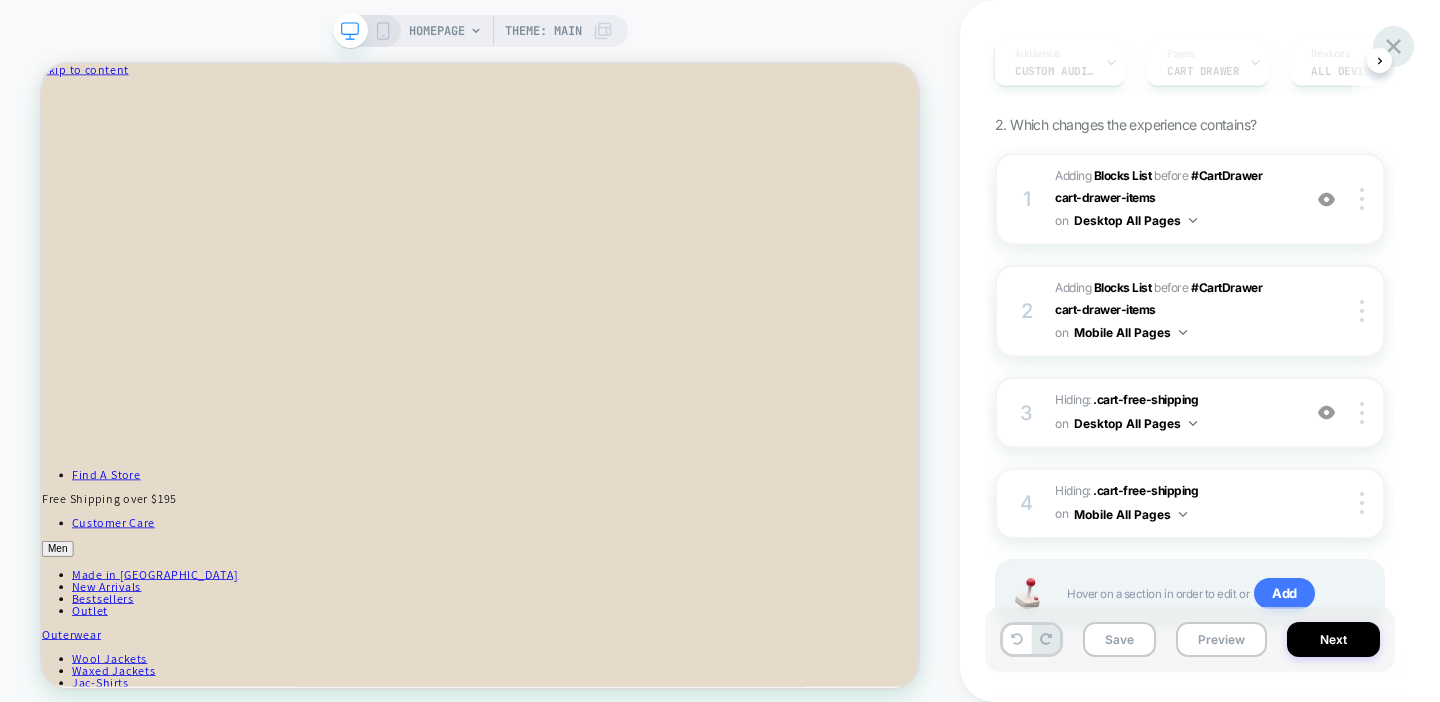 click 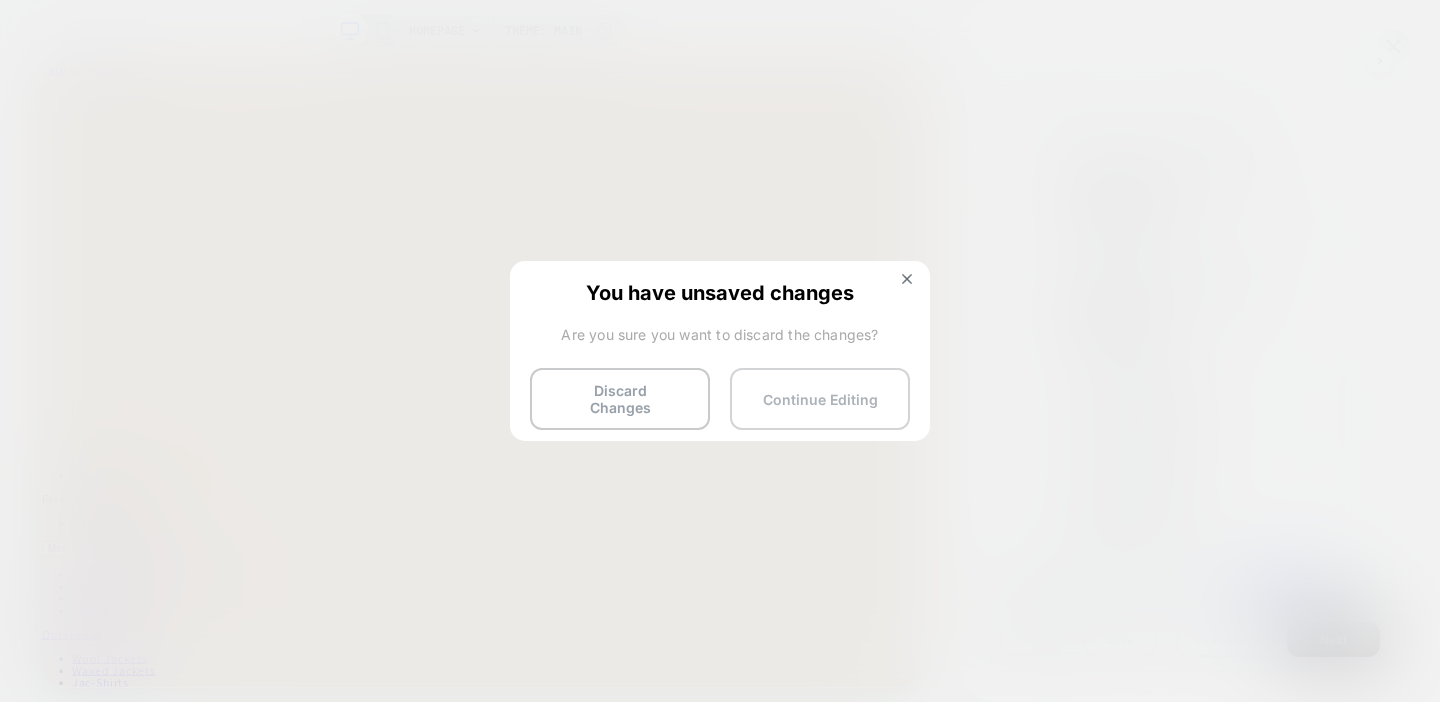 click on "Continue Editing" at bounding box center (820, 399) 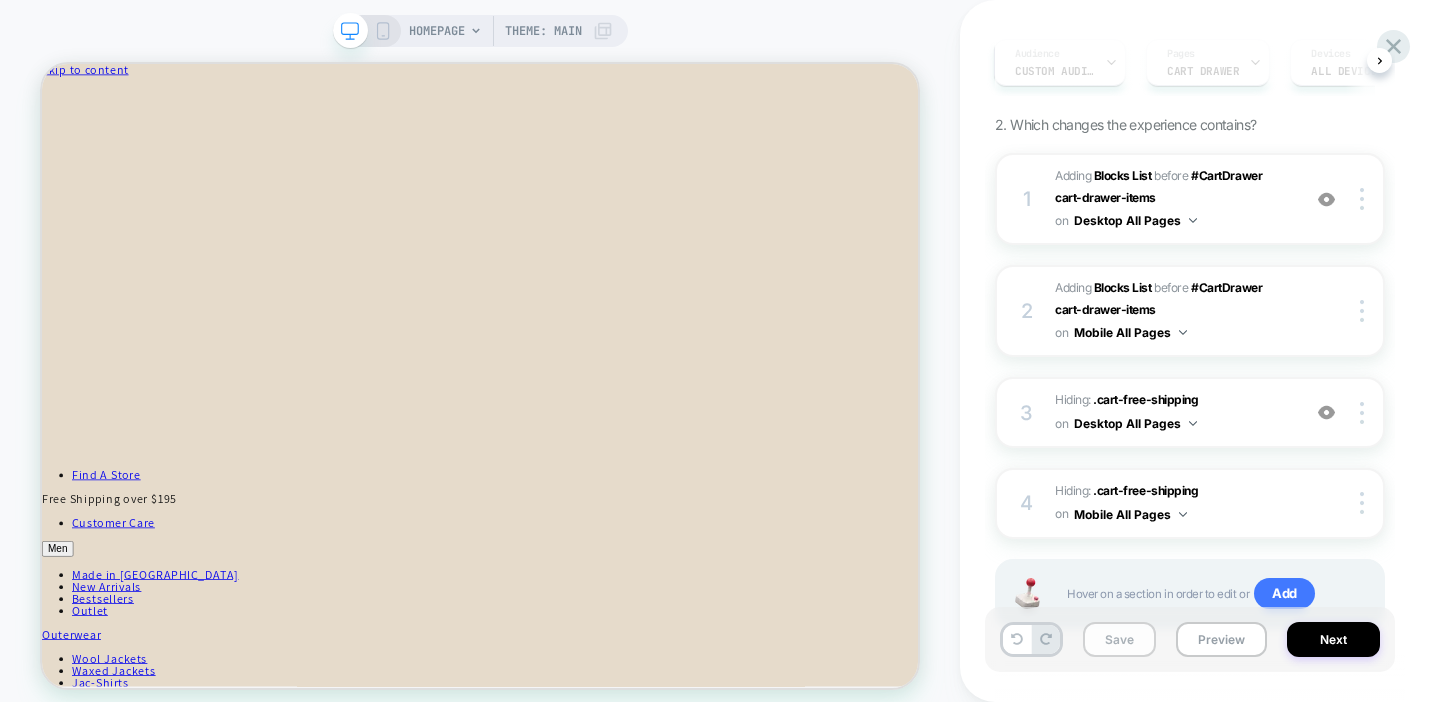click on "Save" at bounding box center [1119, 639] 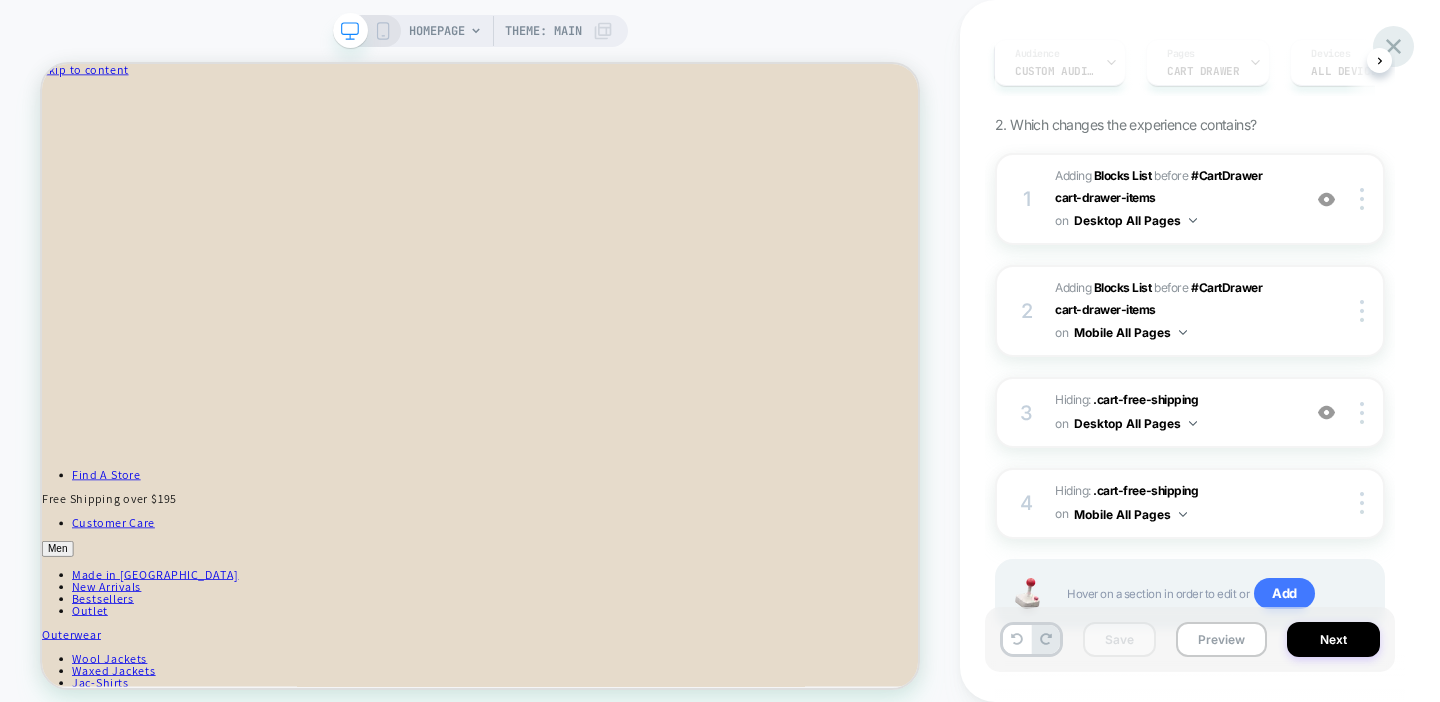 click 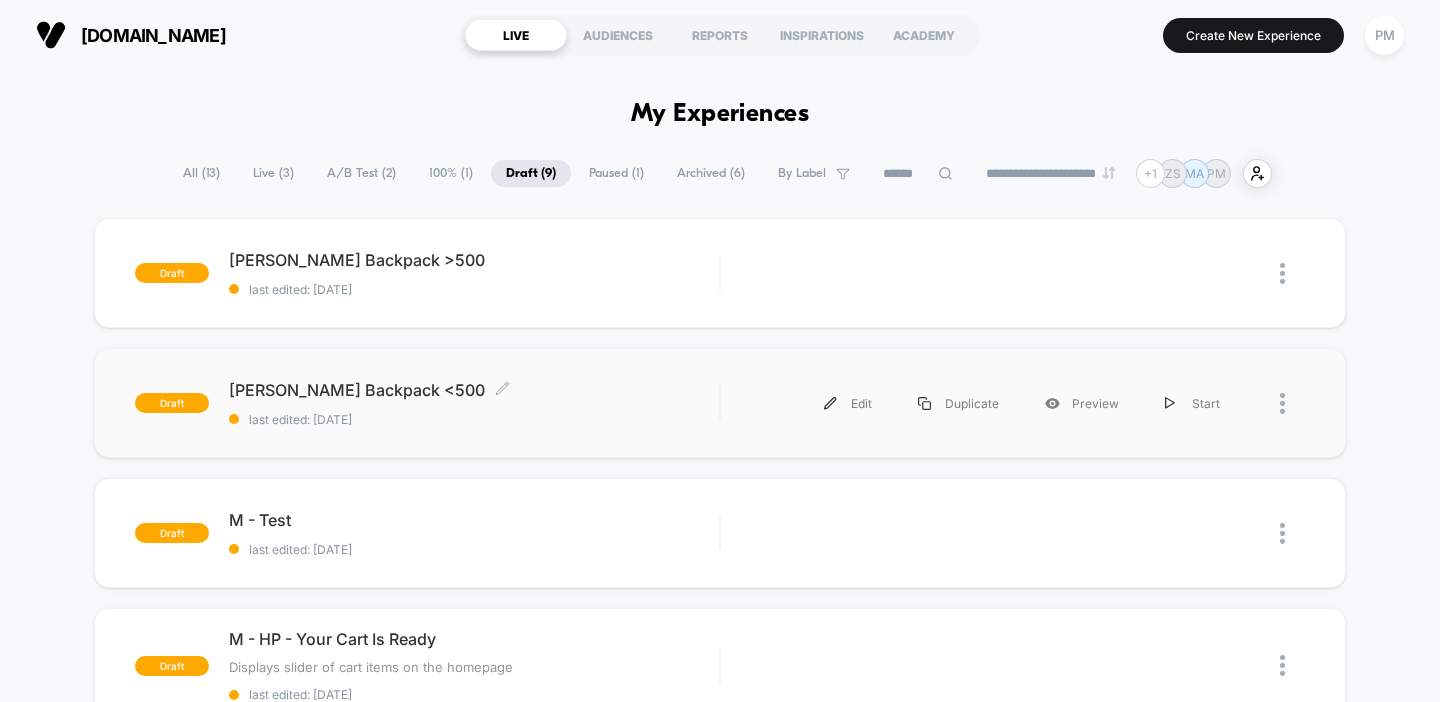 click on "[PERSON_NAME] Backpack <500 Click to edit experience details Click to edit experience details last edited: [DATE]" at bounding box center [474, 403] 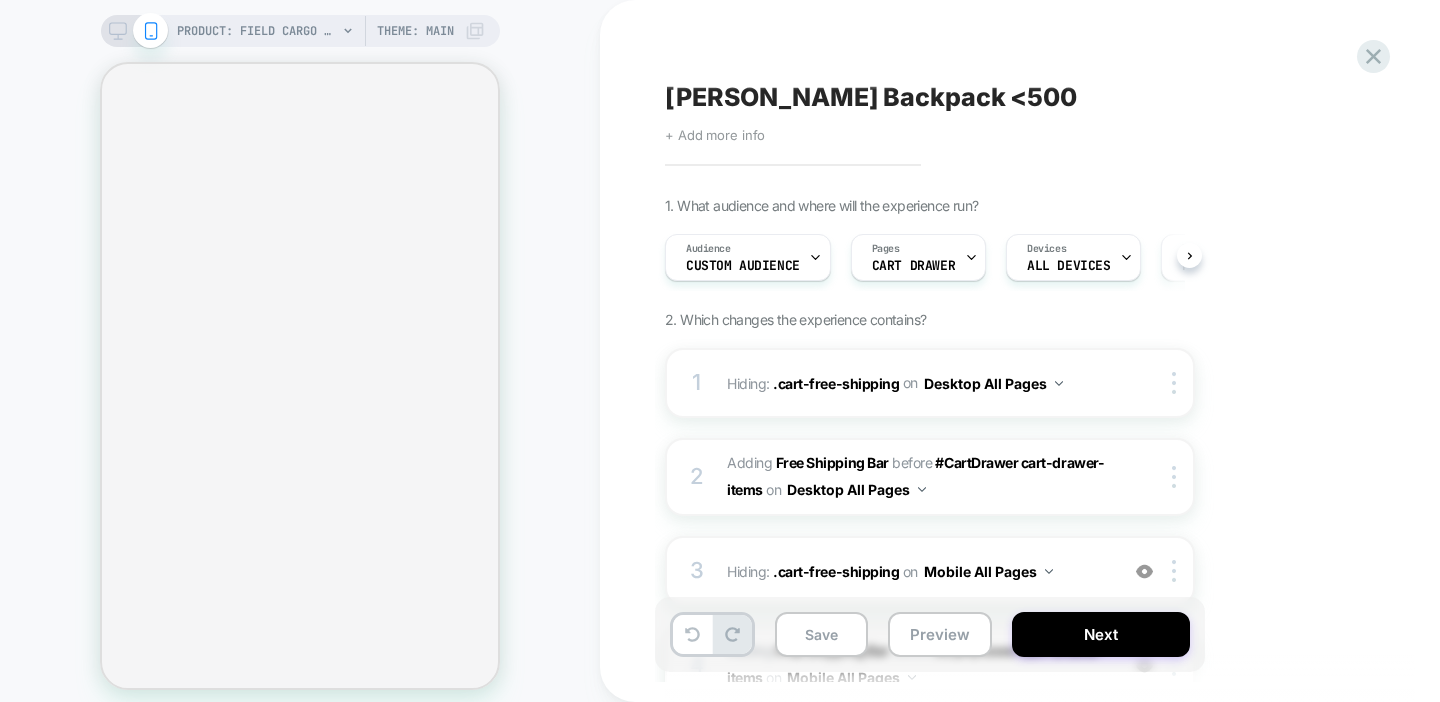 scroll, scrollTop: 0, scrollLeft: 1, axis: horizontal 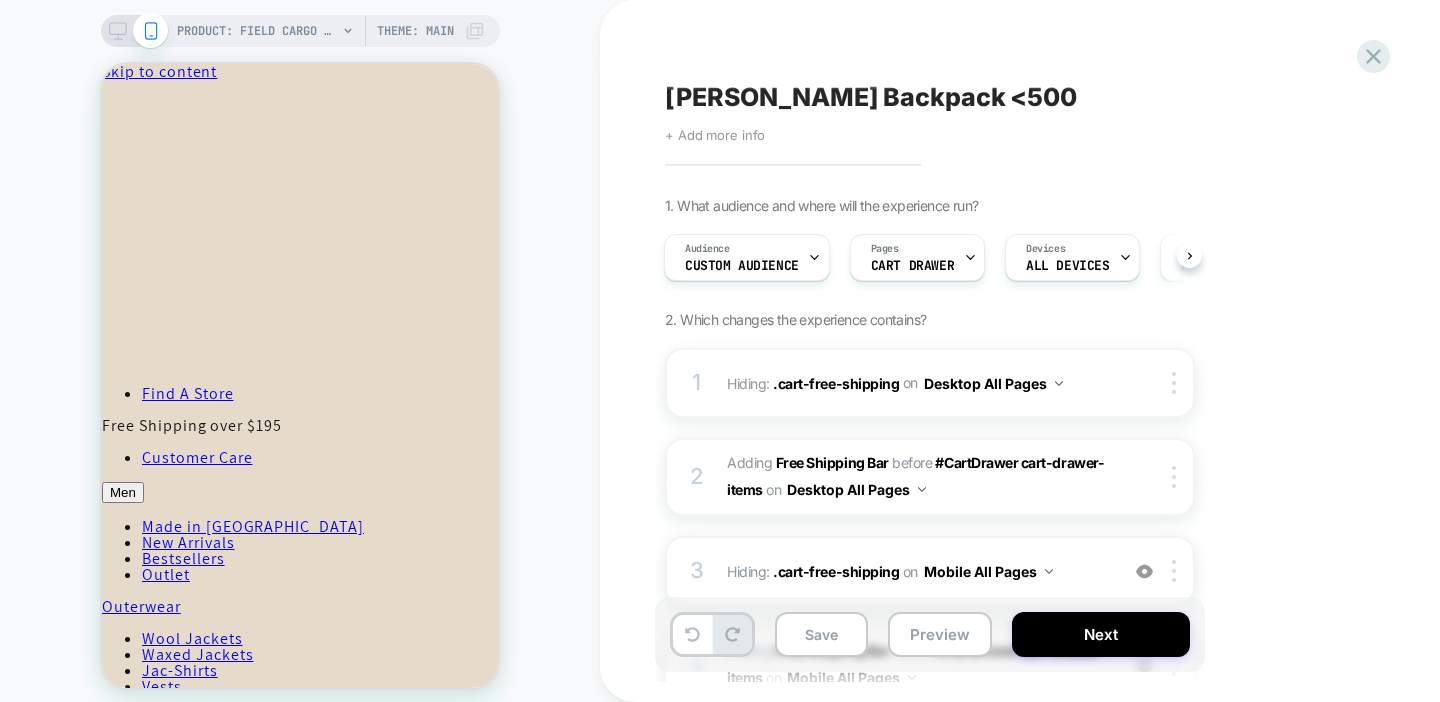 click 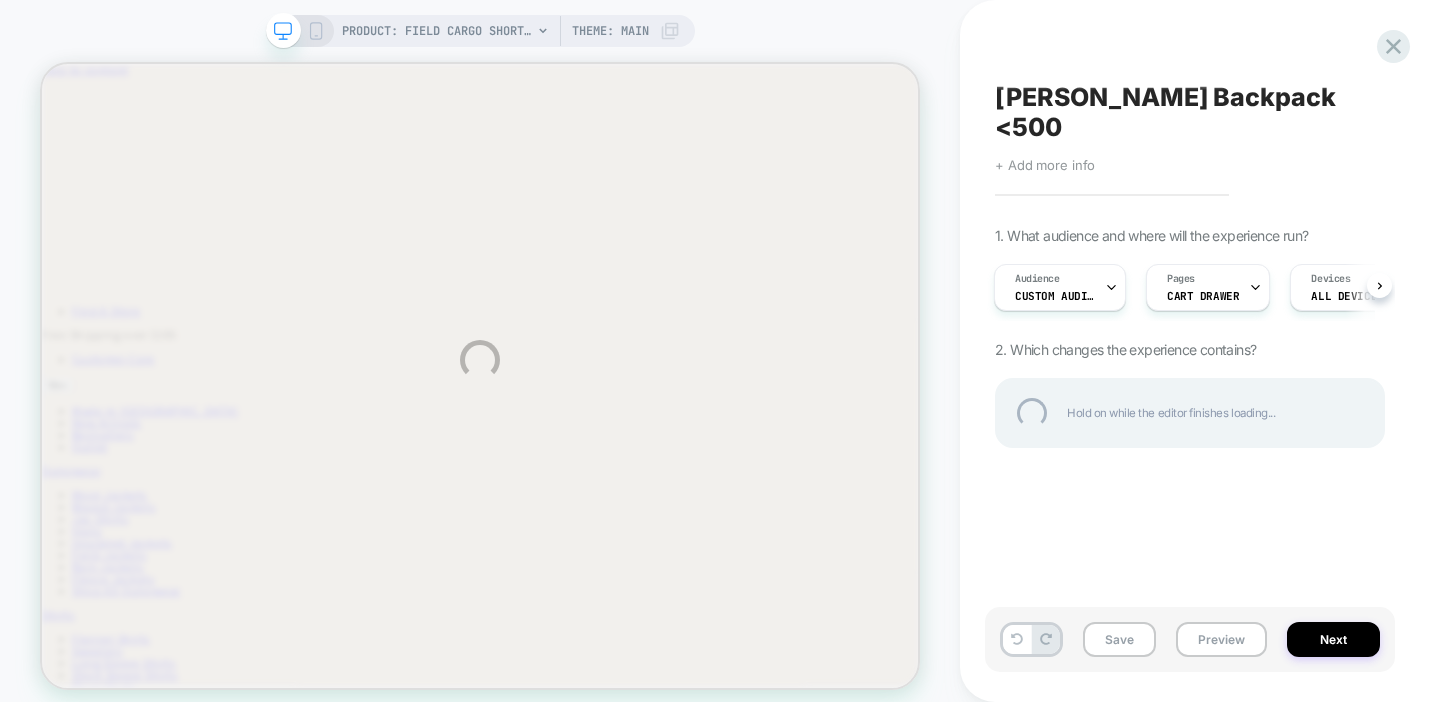 scroll, scrollTop: 0, scrollLeft: 0, axis: both 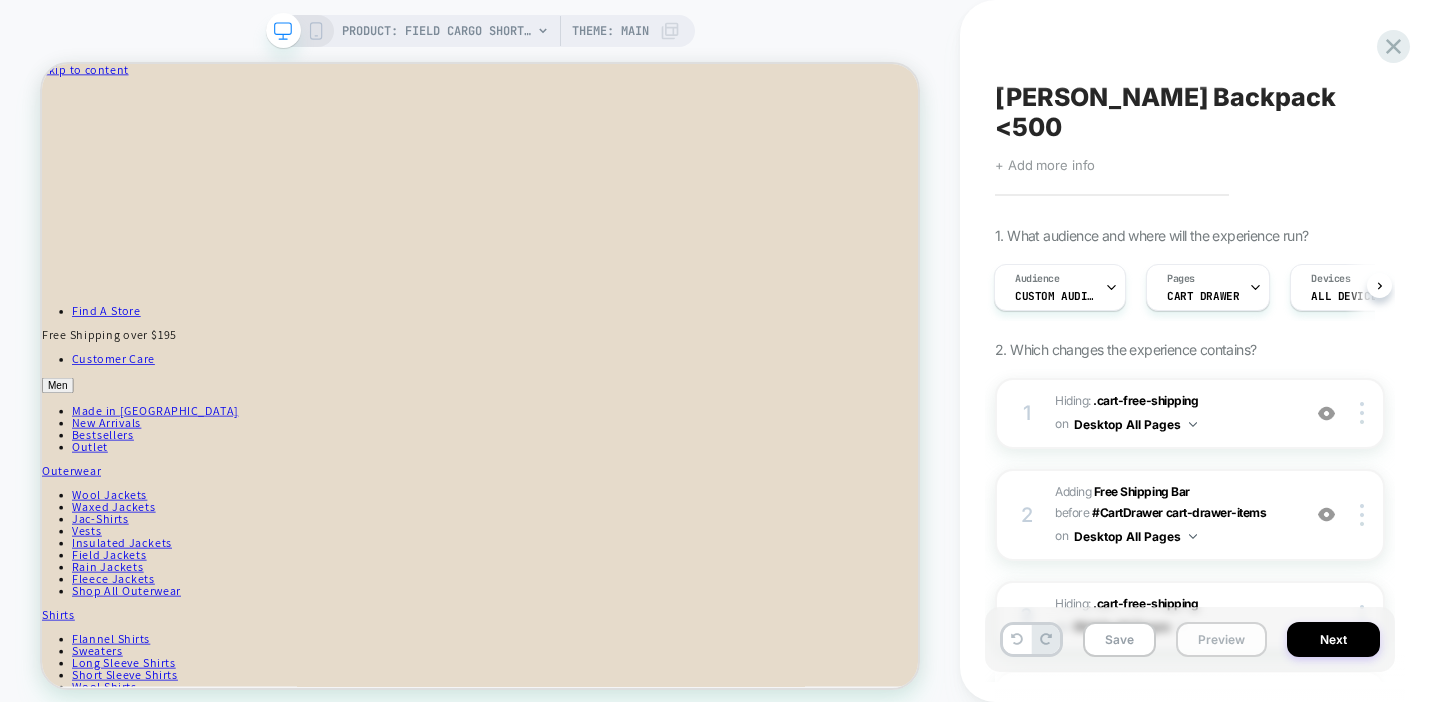click on "Preview" at bounding box center (1221, 639) 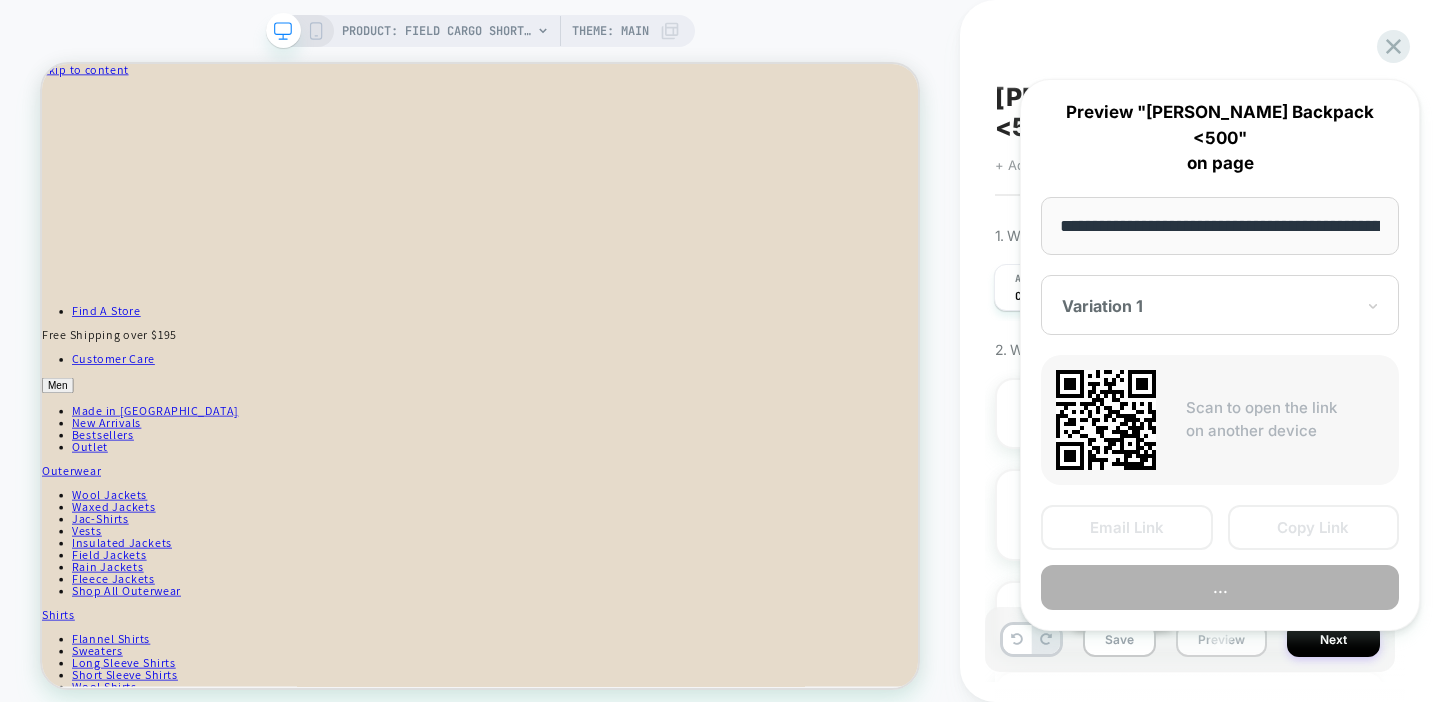 scroll, scrollTop: 0, scrollLeft: 422, axis: horizontal 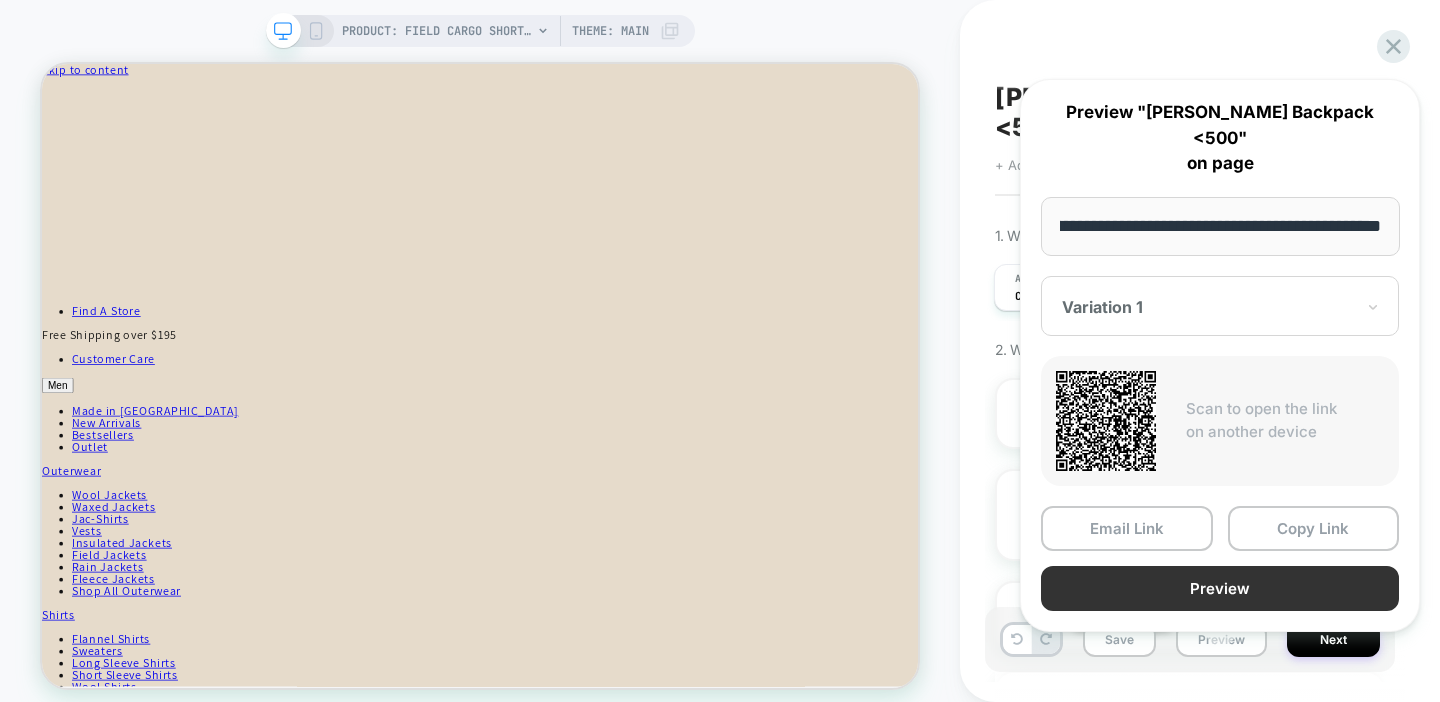 click on "Preview" at bounding box center [1220, 588] 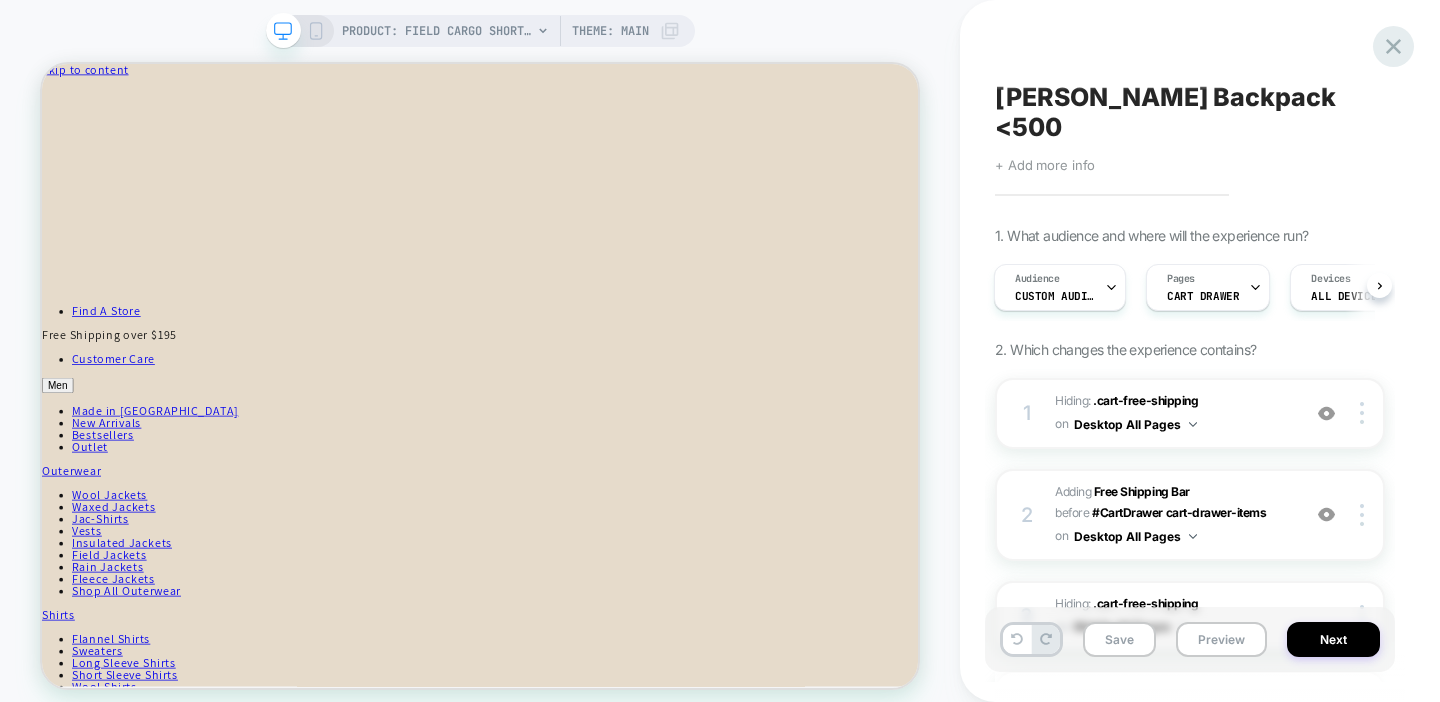 click 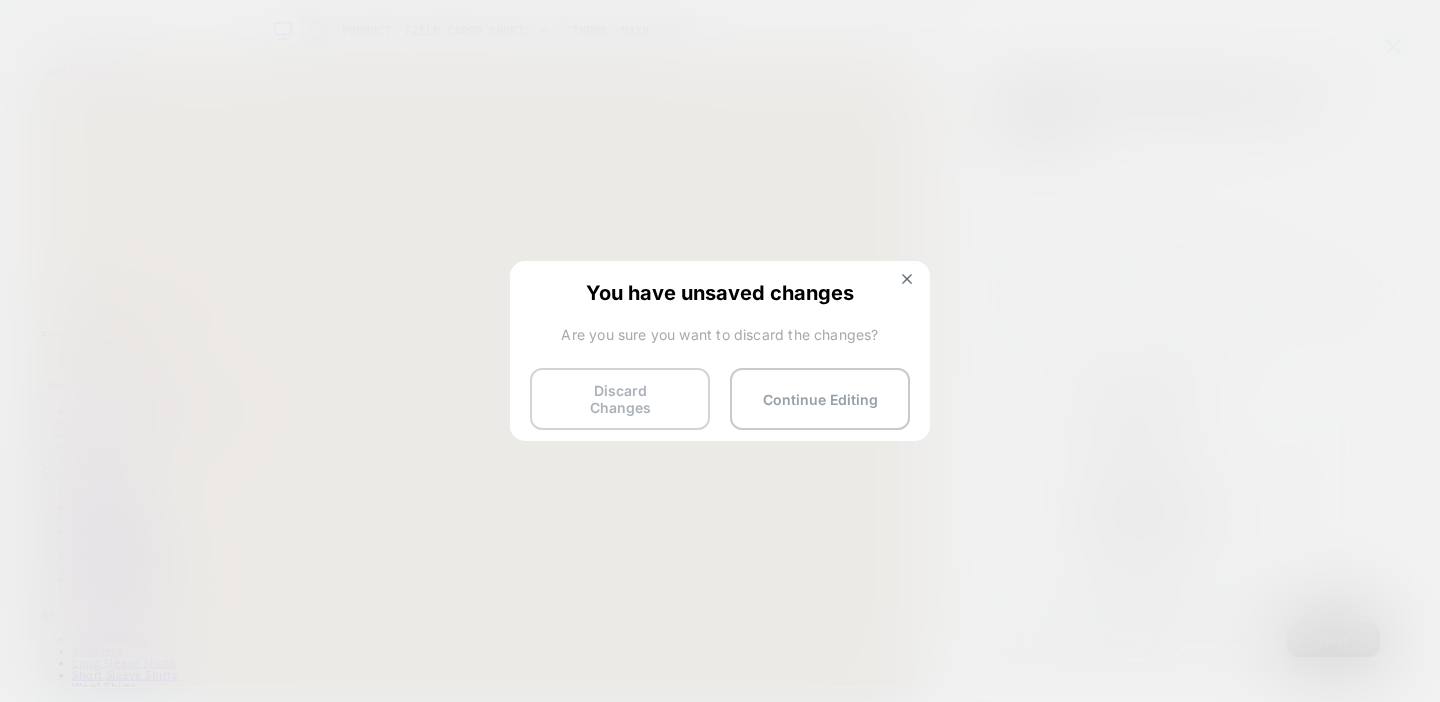 click on "Discard Changes" at bounding box center (620, 399) 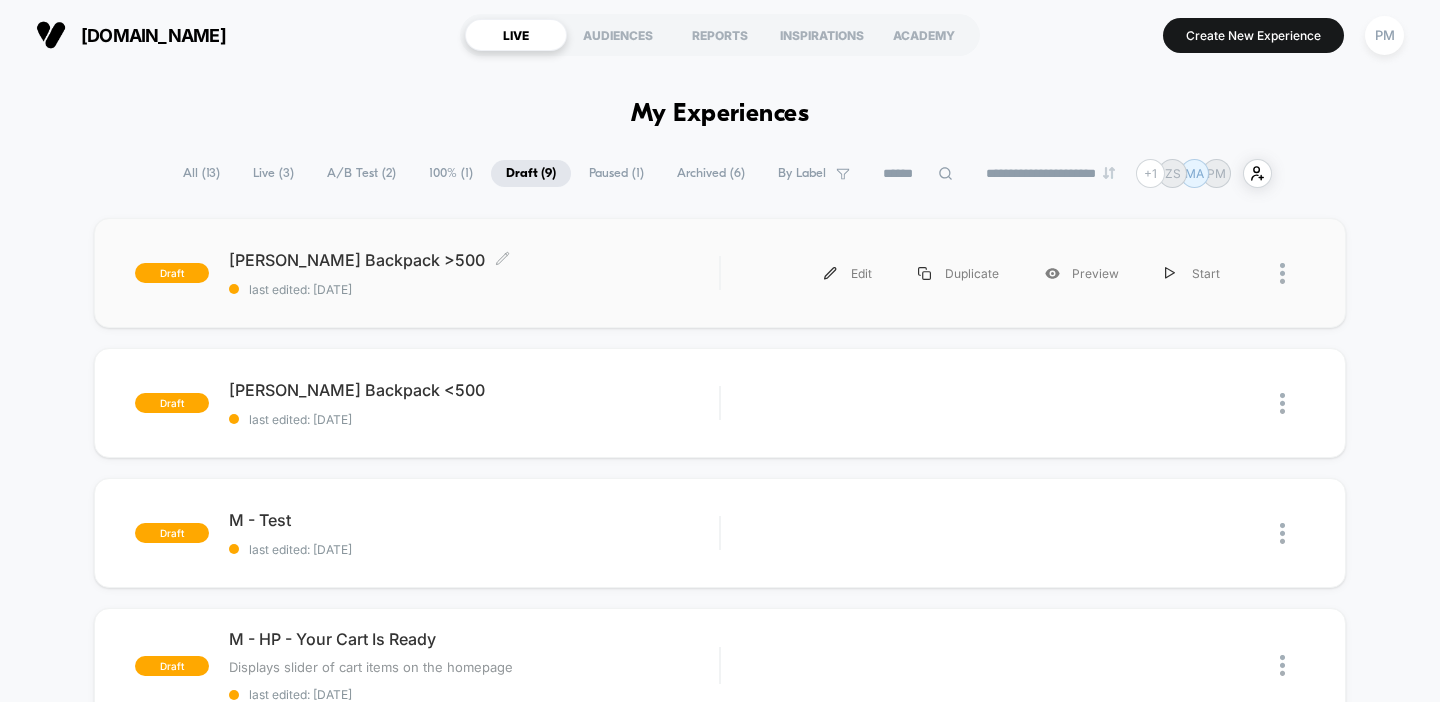 click on "last edited: [DATE]" at bounding box center (474, 289) 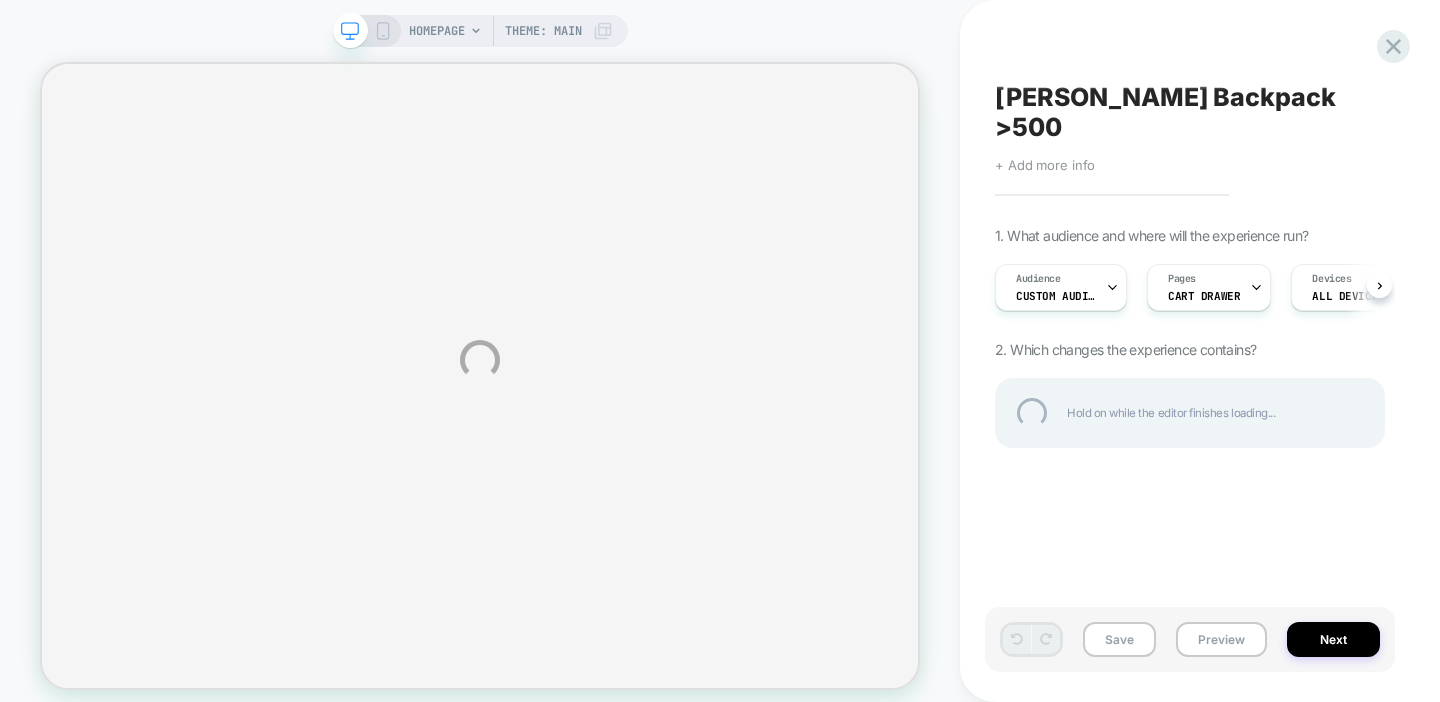 click on "HOMEPAGE Theme: MAIN Dryden Backpack >500 Click to edit experience details + Add more info 1. What audience and where will the experience run? Audience Custom Audience Pages CART DRAWER Devices ALL DEVICES Trigger Page Load 2. Which changes the experience contains? Hold on while the editor finishes loading... Save Preview Next" at bounding box center (720, 360) 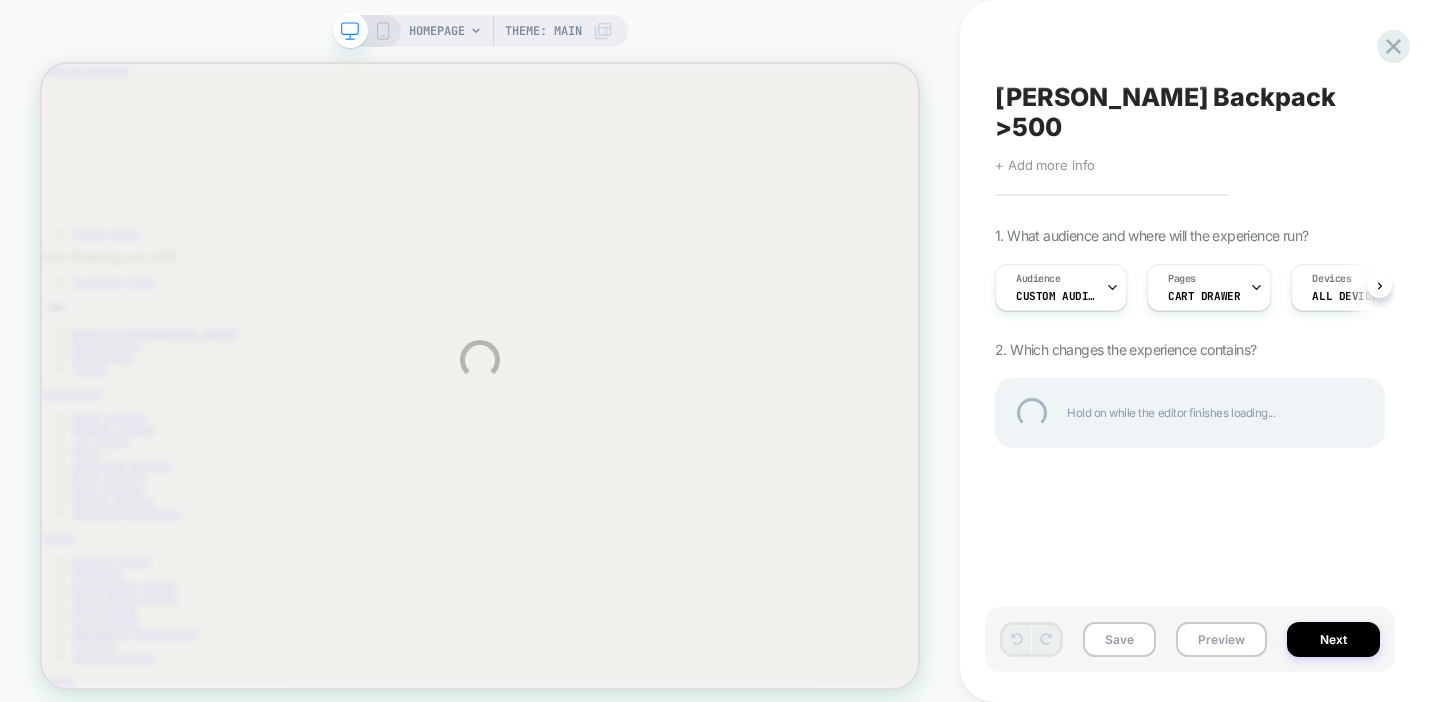 scroll, scrollTop: 0, scrollLeft: 0, axis: both 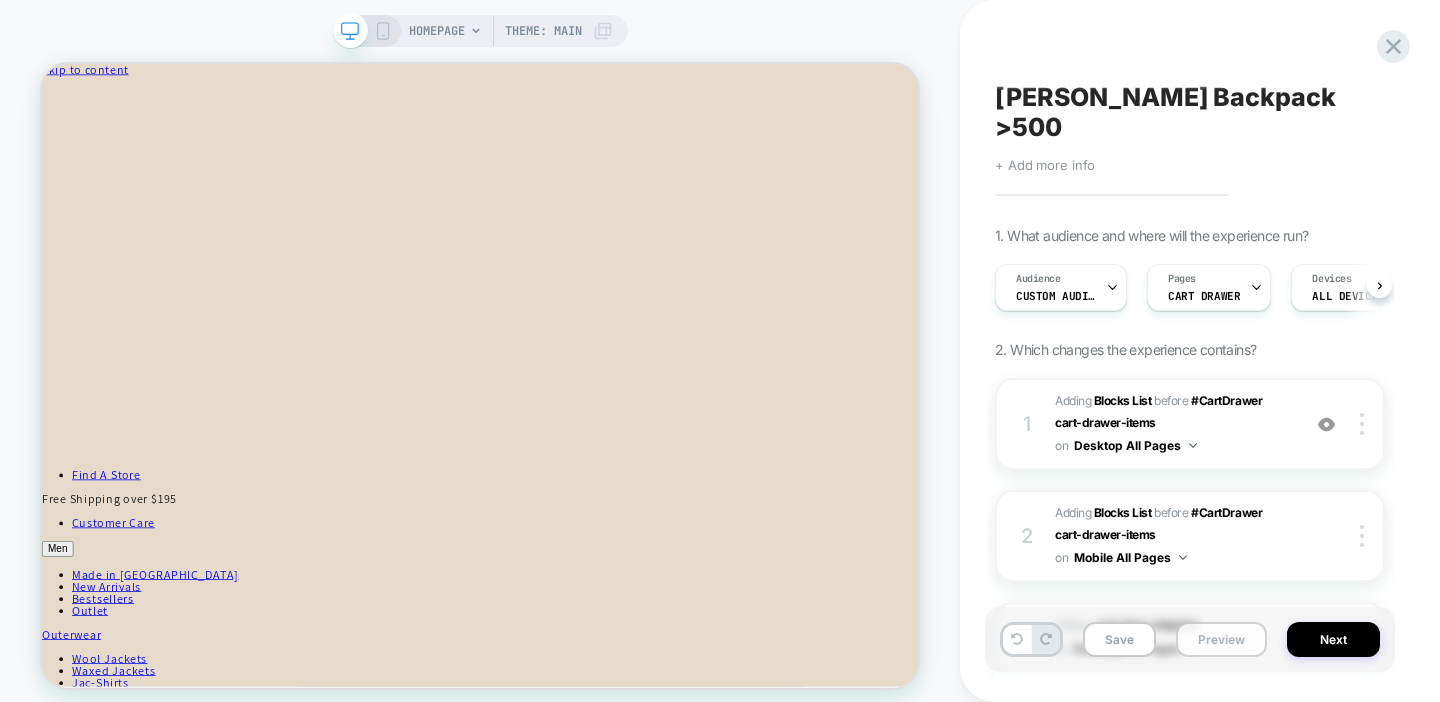 click on "Preview" at bounding box center [1221, 639] 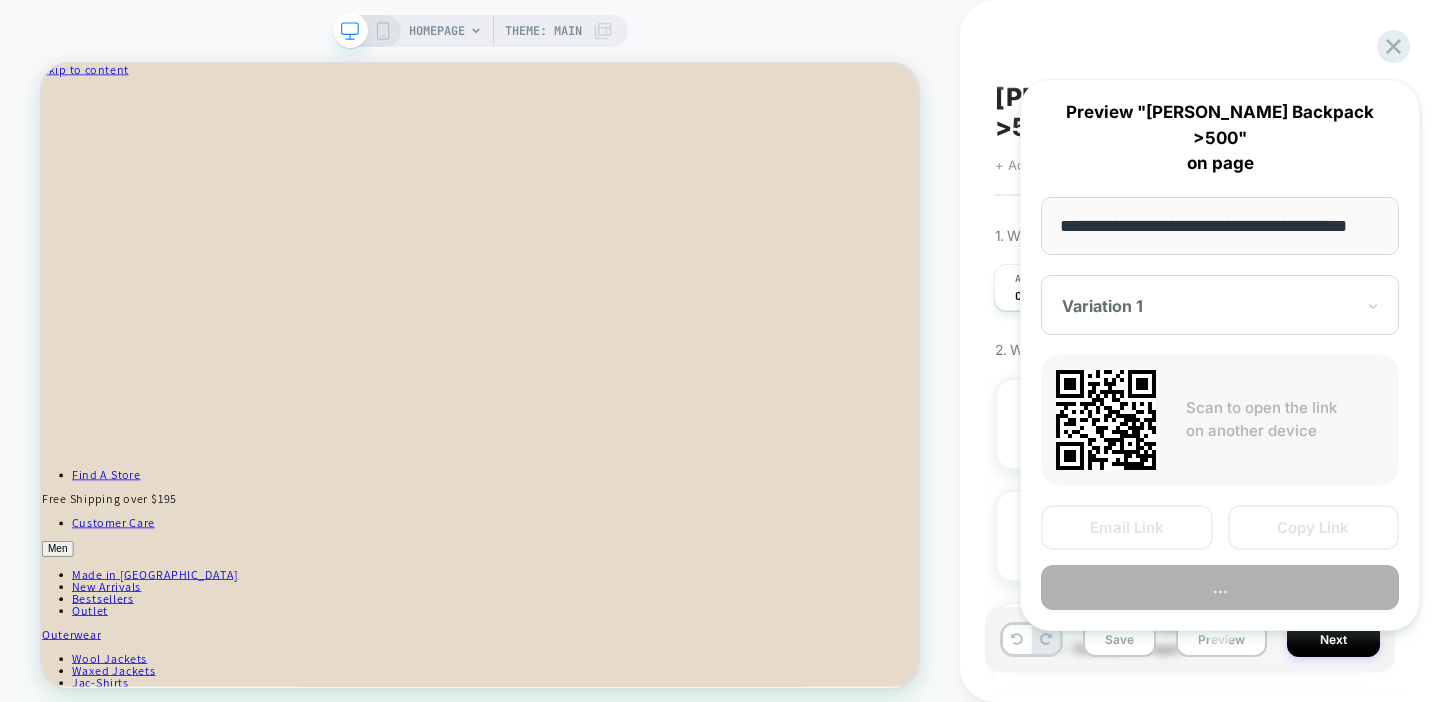 scroll, scrollTop: 0, scrollLeft: 28, axis: horizontal 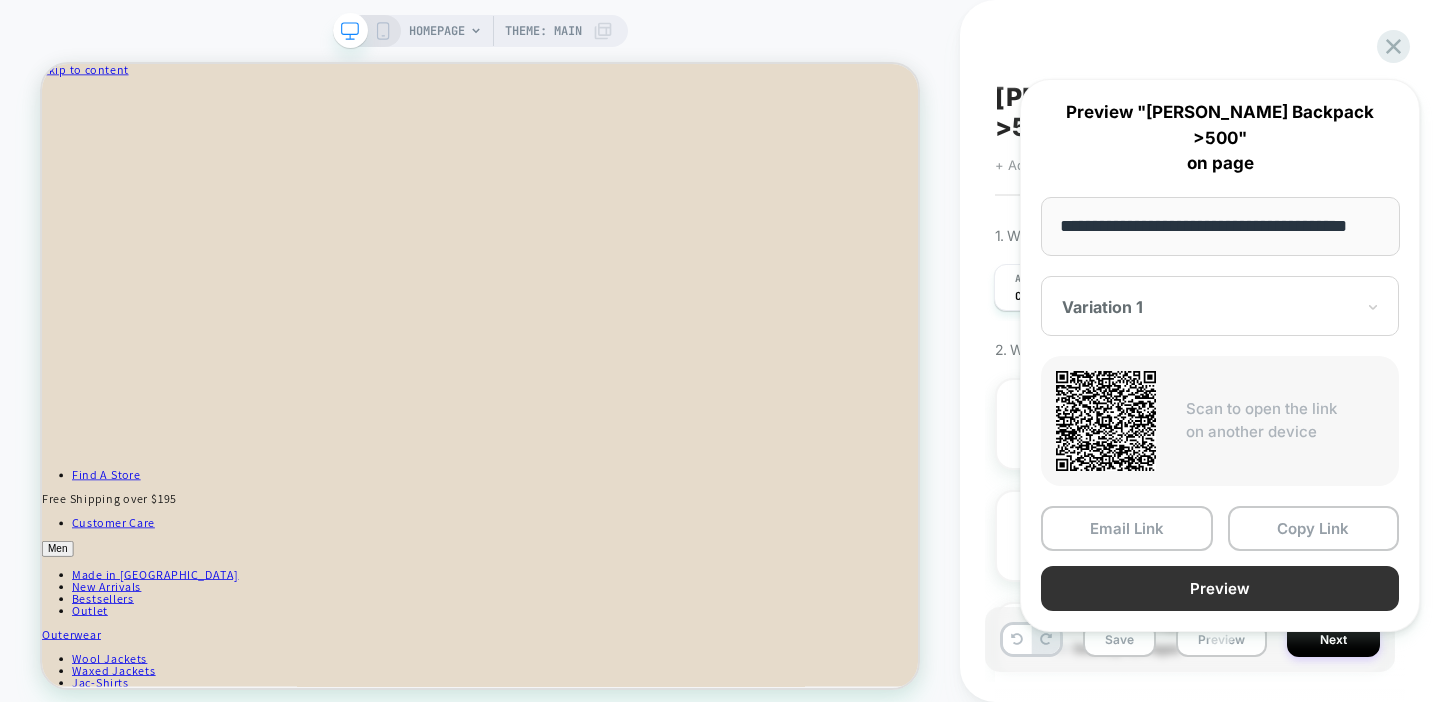 click on "Preview" at bounding box center [1220, 588] 